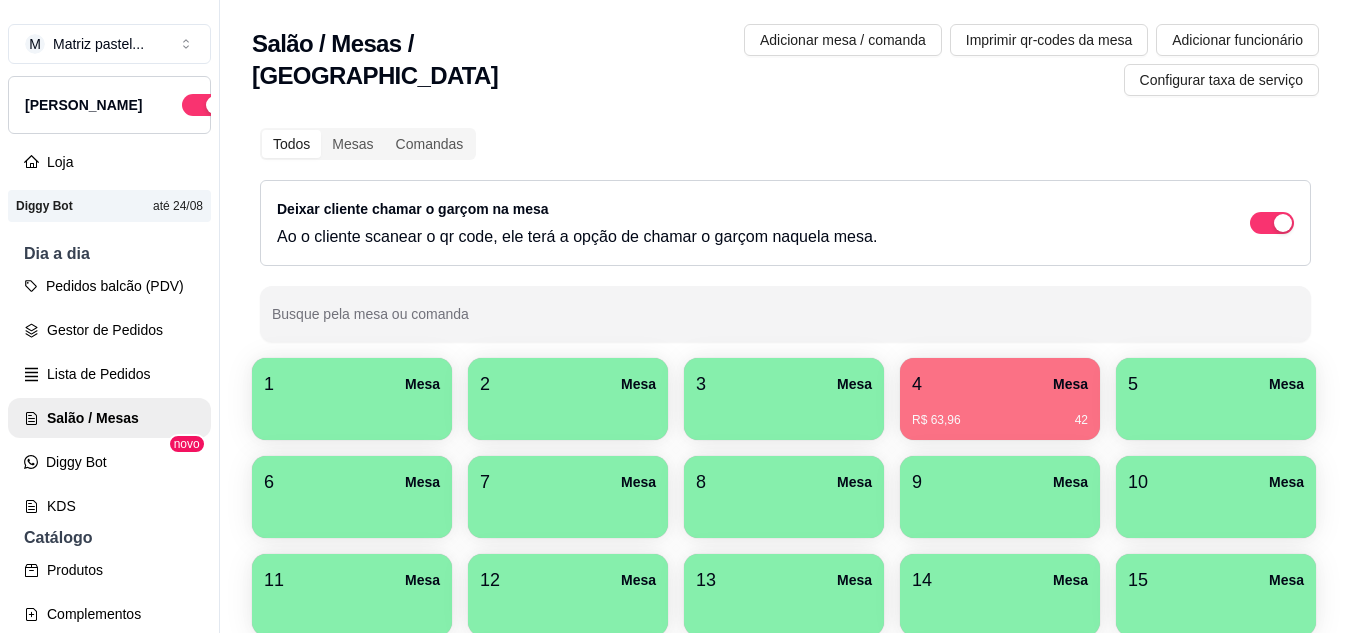 scroll, scrollTop: 0, scrollLeft: 0, axis: both 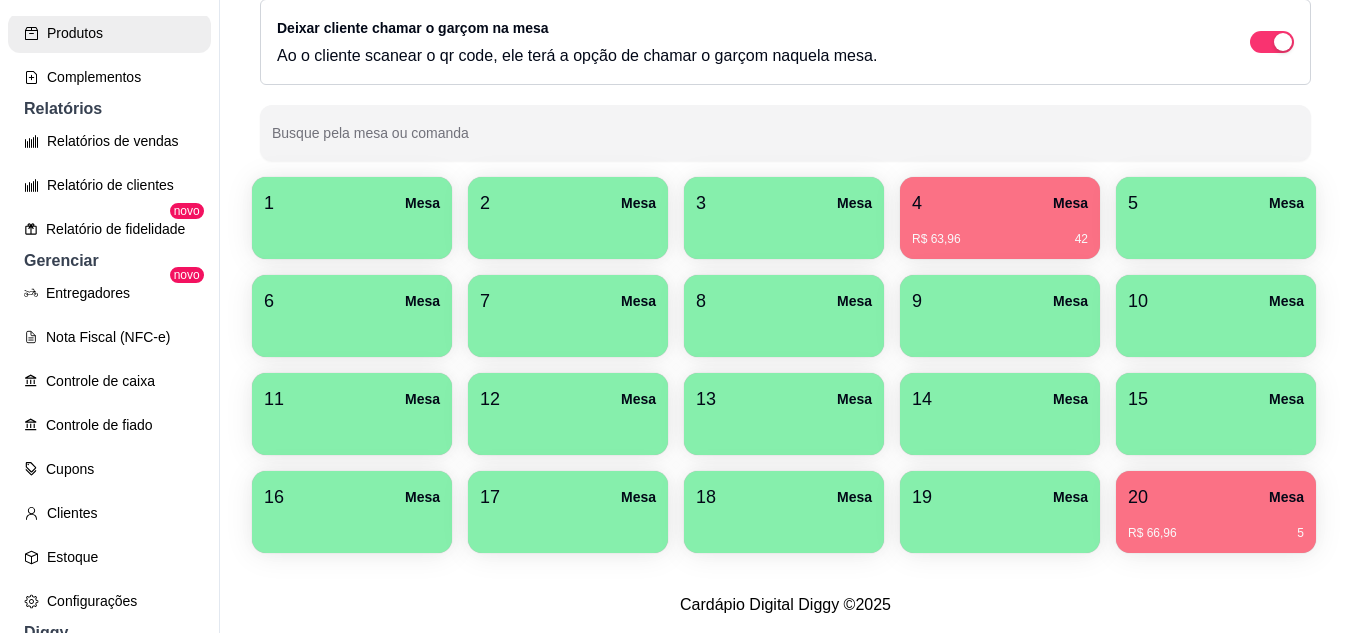 click on "Produtos" at bounding box center (109, 33) 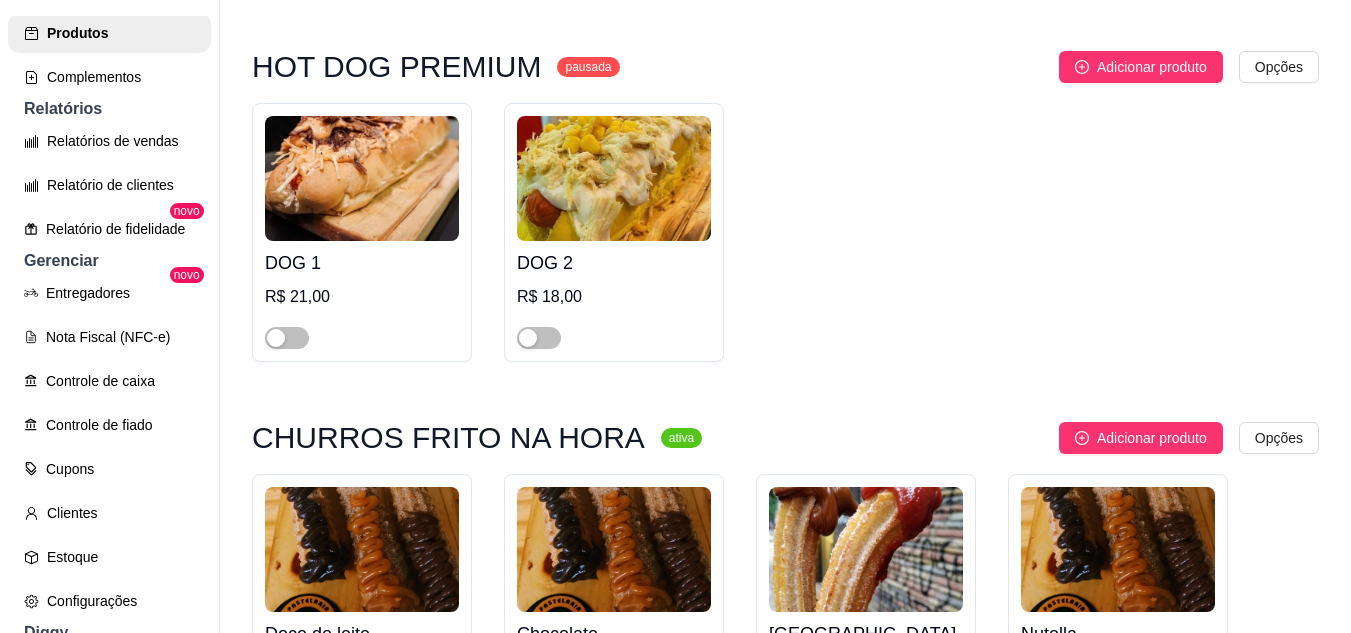 scroll, scrollTop: 8200, scrollLeft: 0, axis: vertical 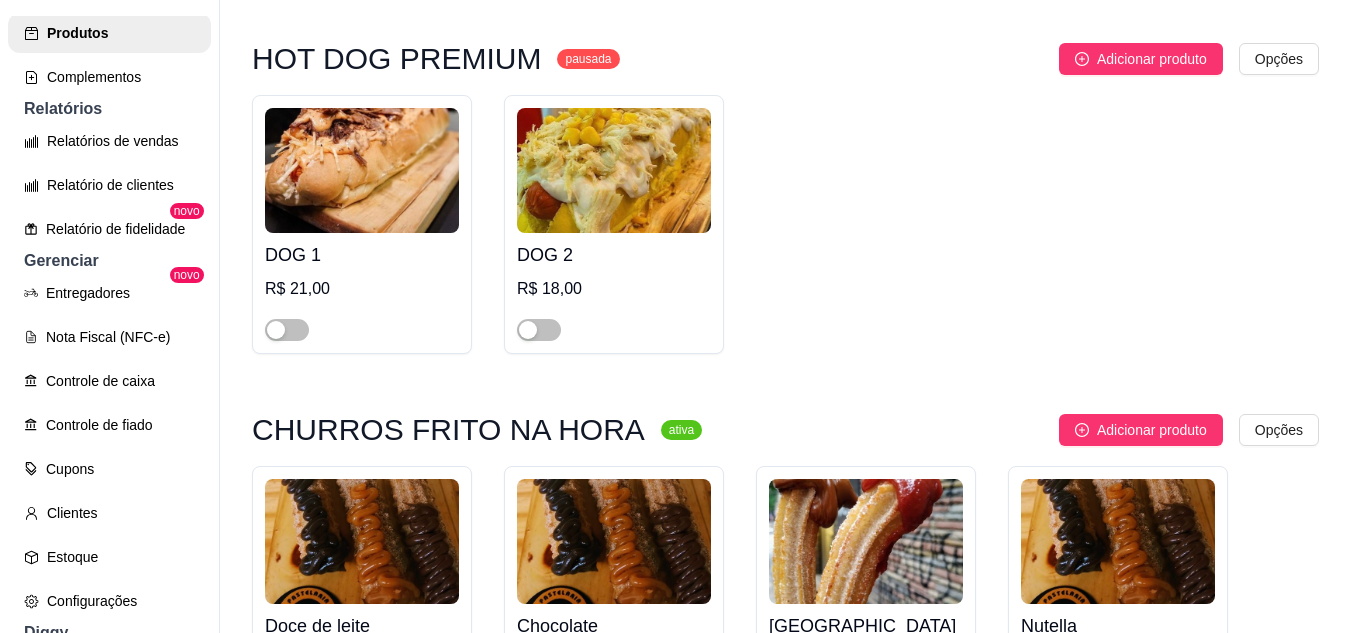 click at bounding box center (539, 701) 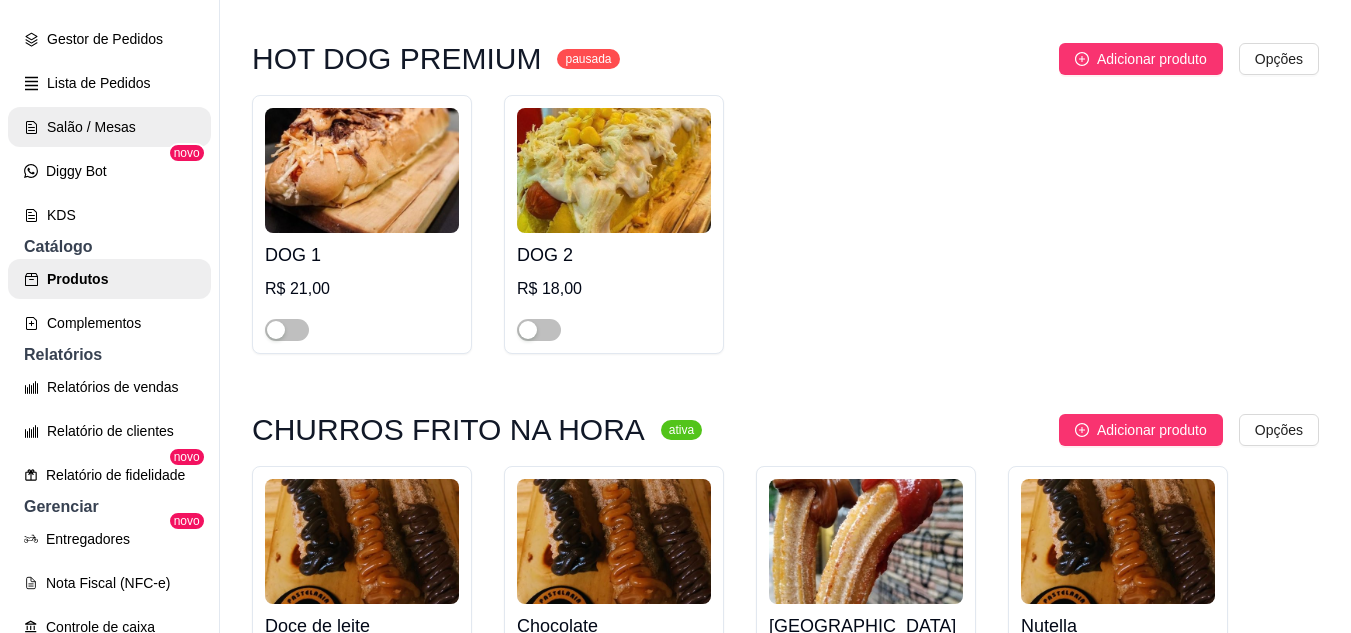 scroll, scrollTop: 237, scrollLeft: 0, axis: vertical 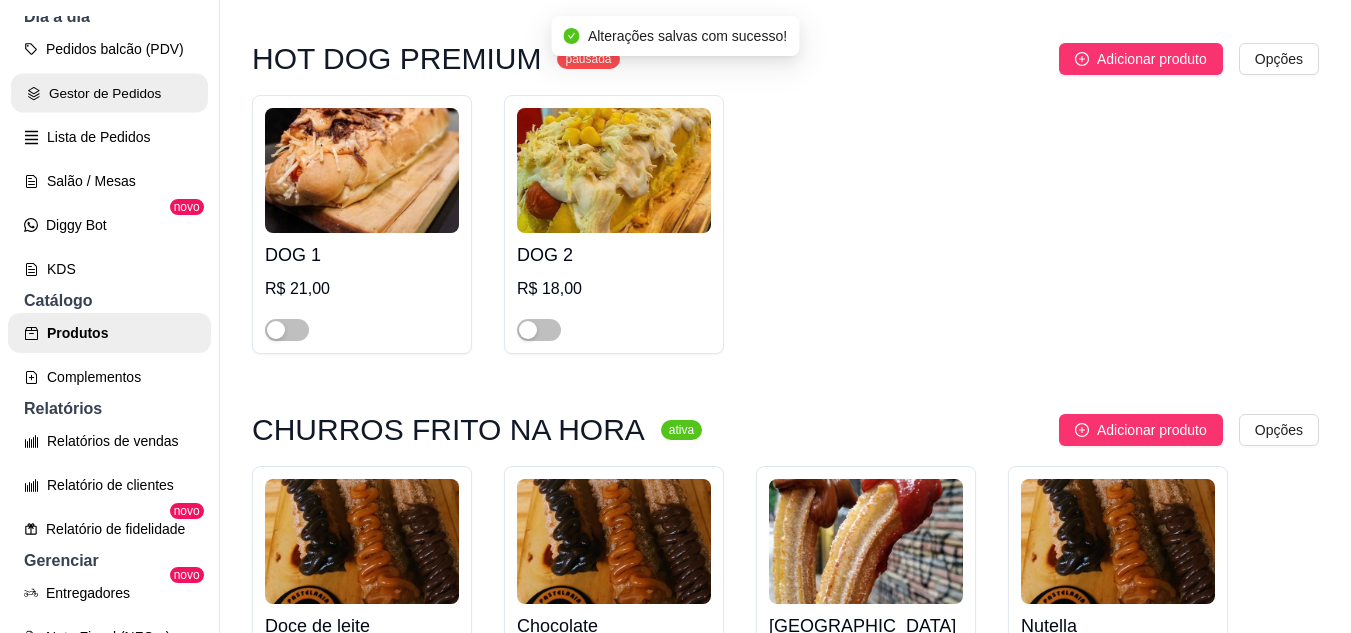 click on "Gestor de Pedidos" at bounding box center (109, 93) 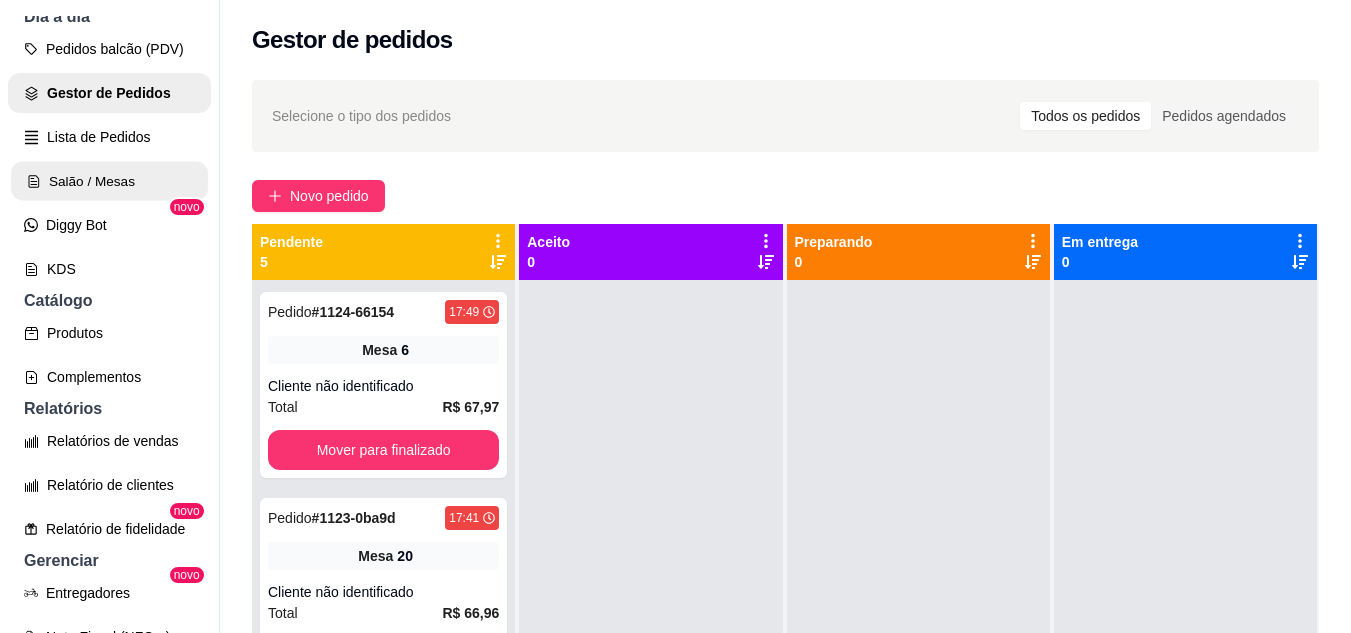click on "Salão / Mesas" at bounding box center [109, 181] 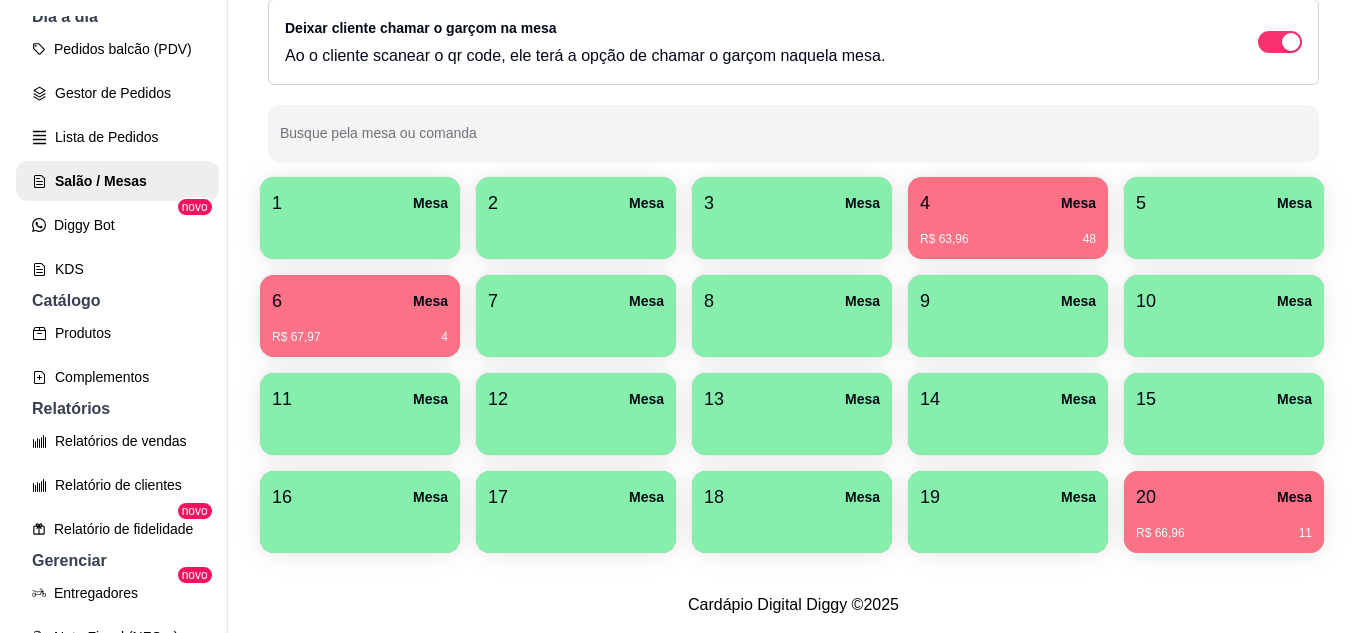 scroll, scrollTop: 294, scrollLeft: 0, axis: vertical 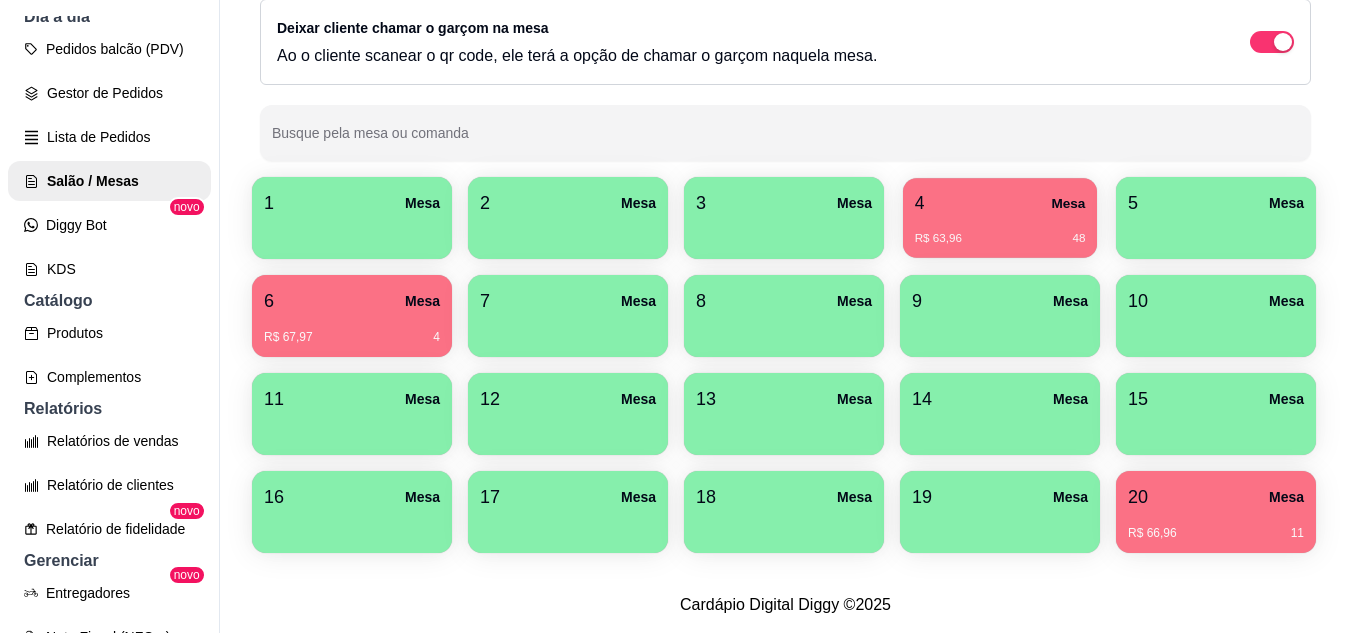 click on "R$ 63,96 48" at bounding box center [1000, 239] 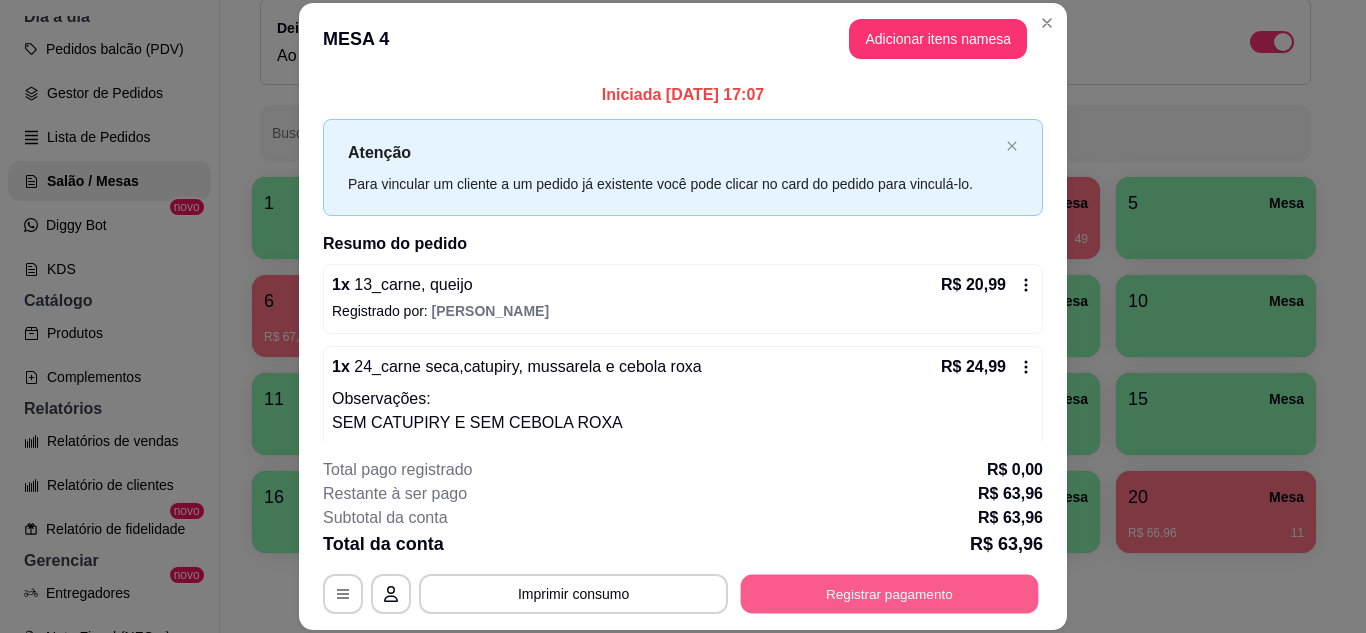 click on "Registrar pagamento" at bounding box center [890, 593] 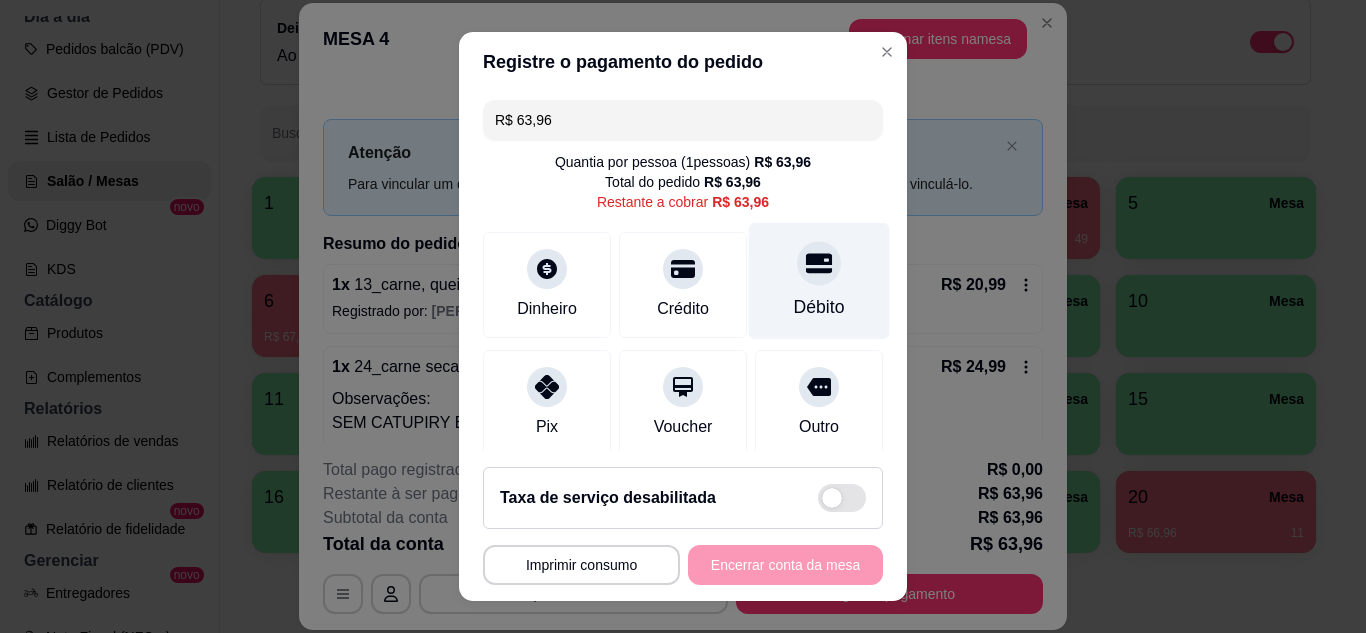 click at bounding box center (819, 263) 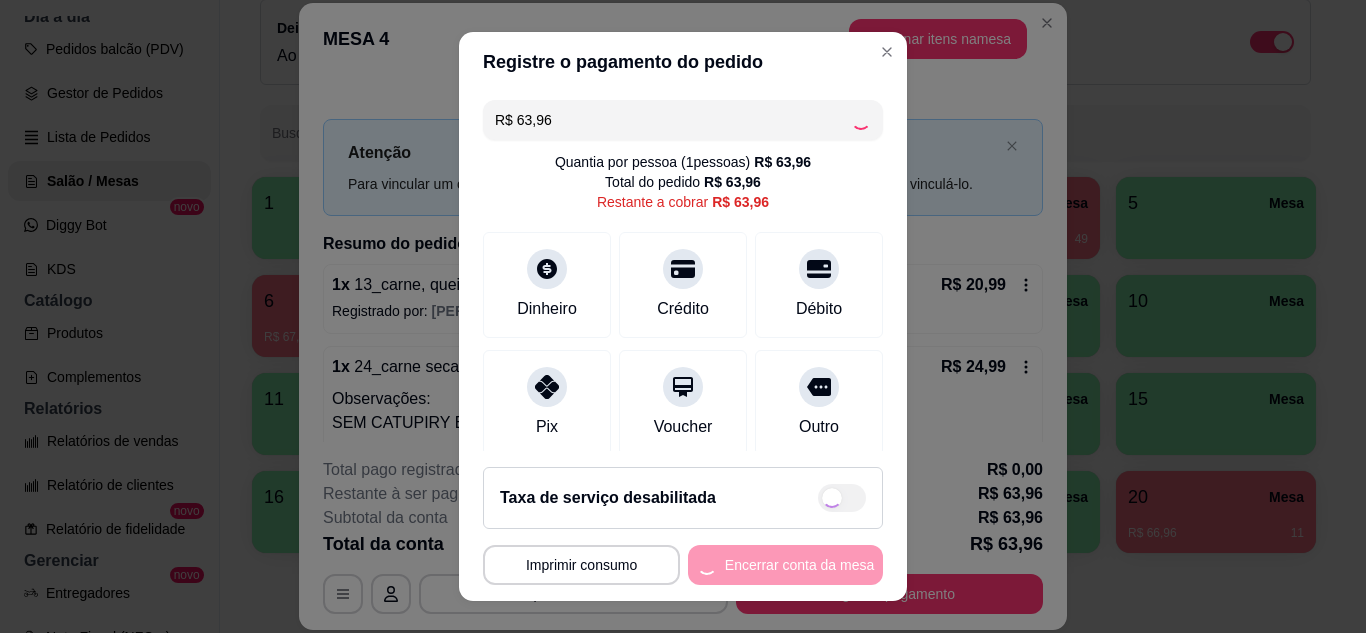 type on "R$ 0,00" 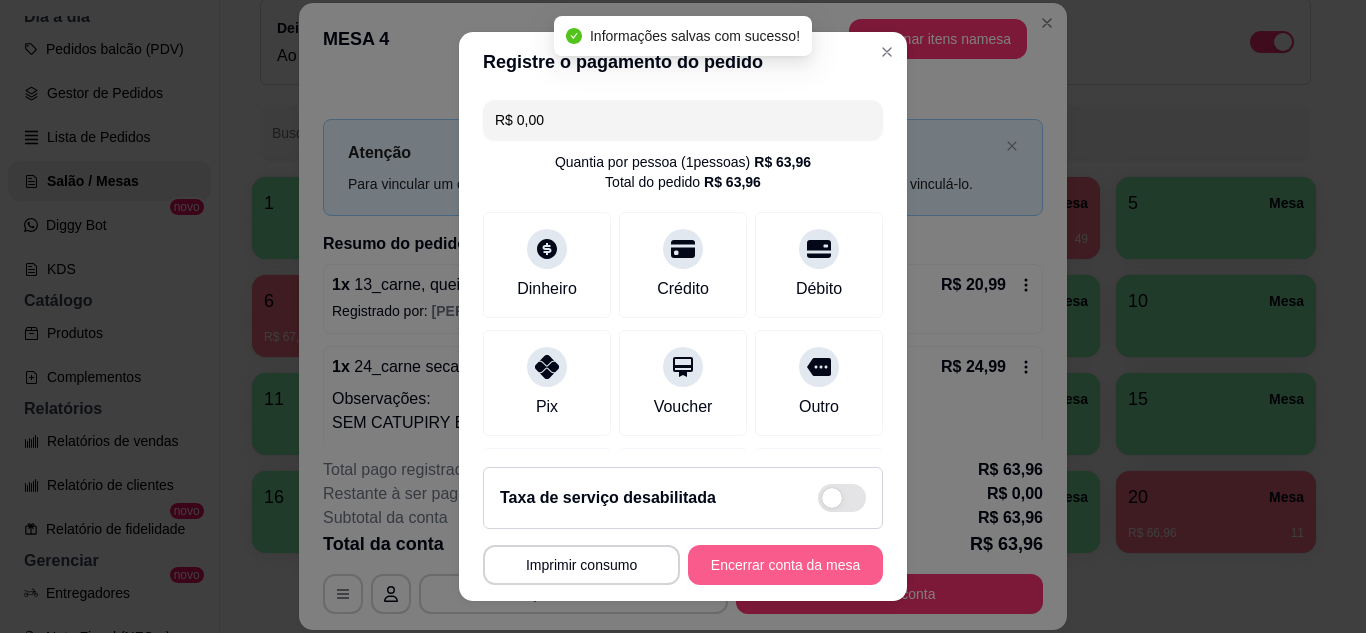click on "Encerrar conta da mesa" at bounding box center (785, 565) 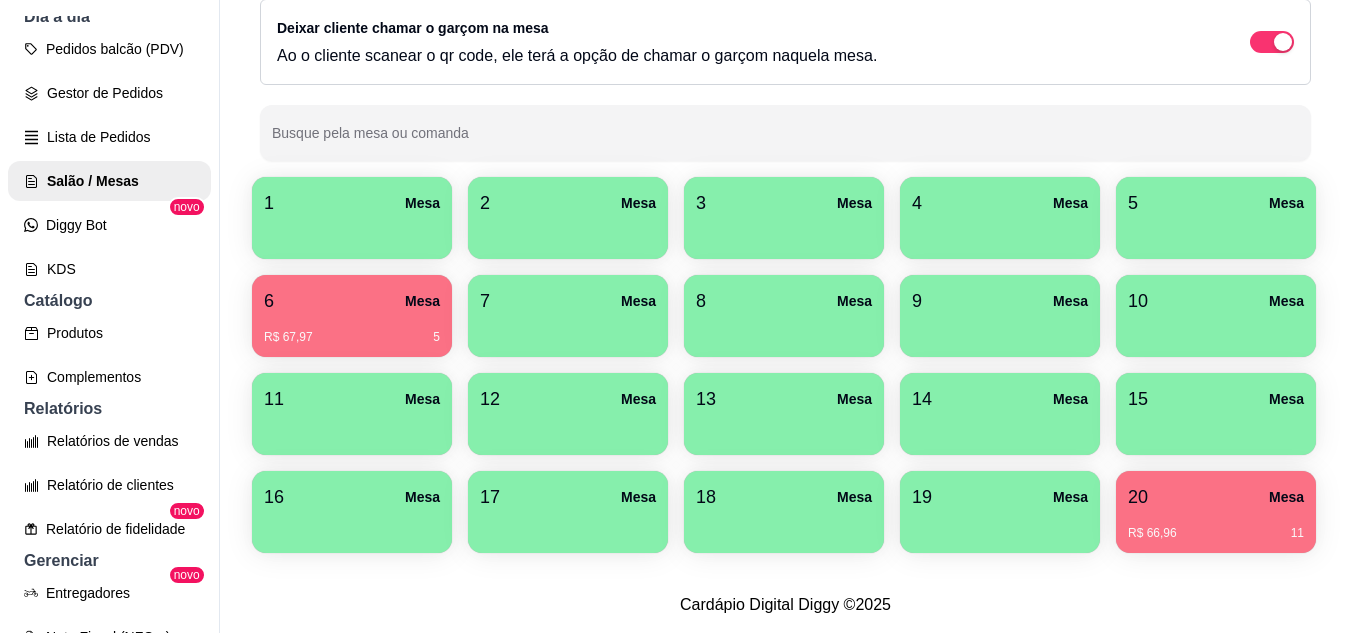 click on "R$ 66,96 11" at bounding box center (1216, 526) 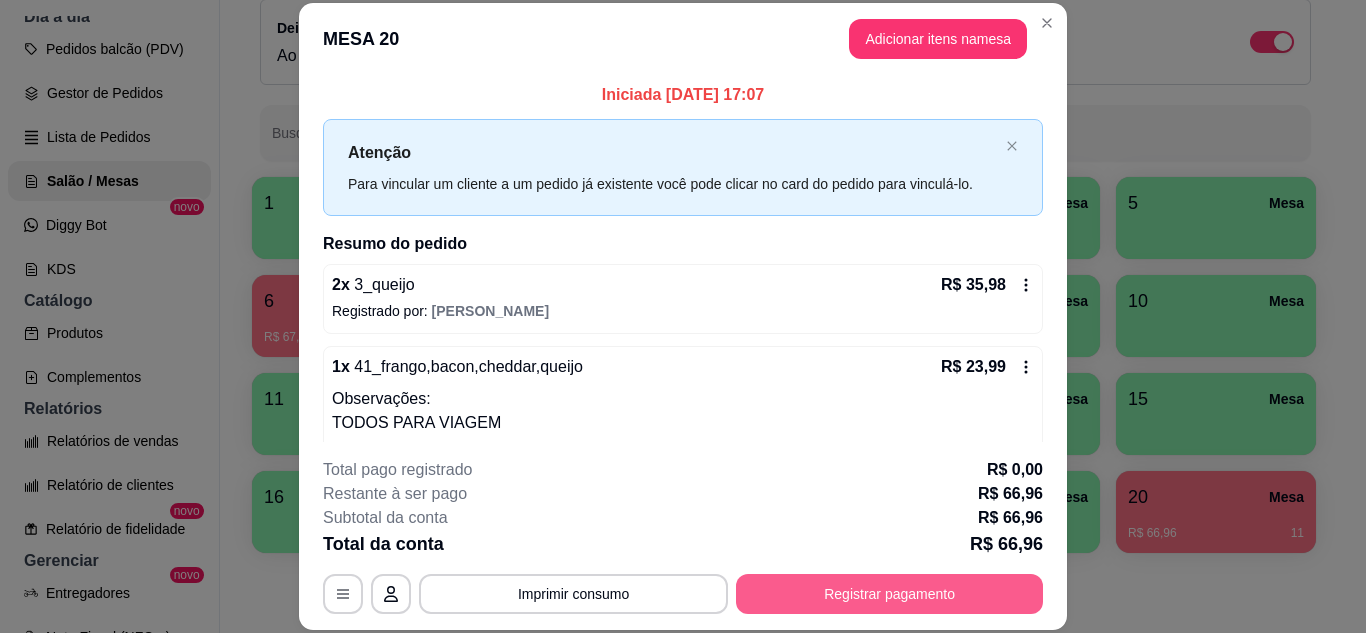 click on "Registrar pagamento" at bounding box center [889, 594] 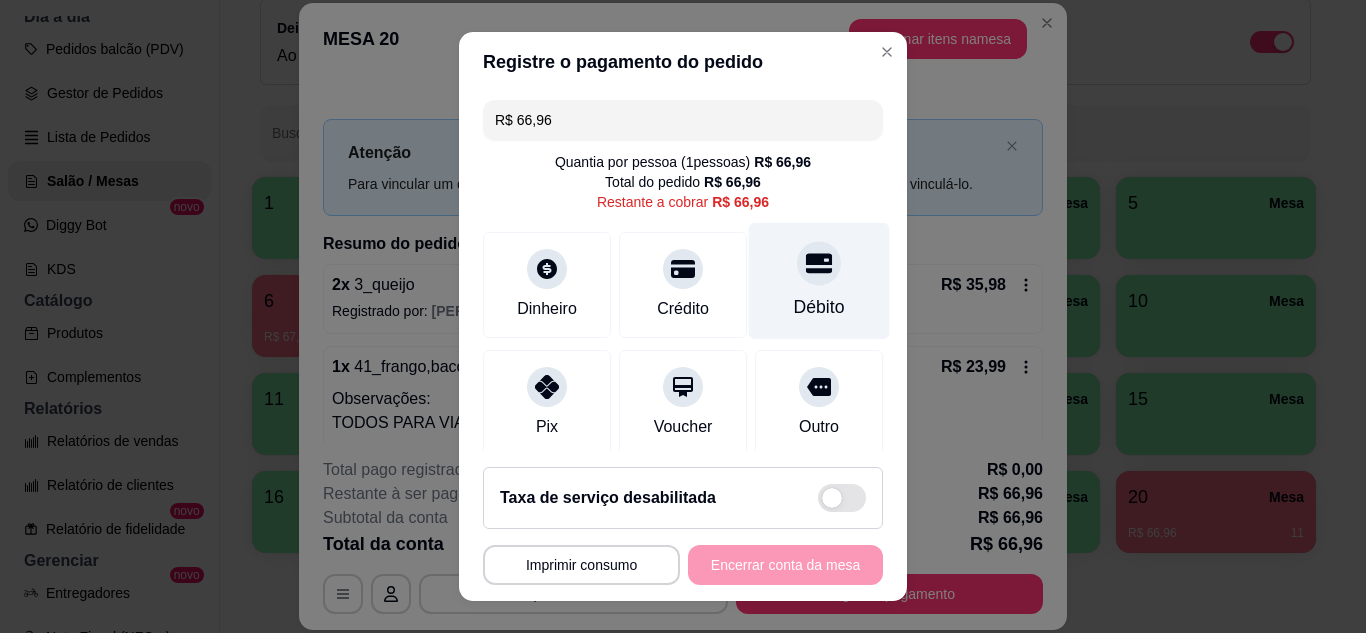 click on "Débito" at bounding box center (819, 307) 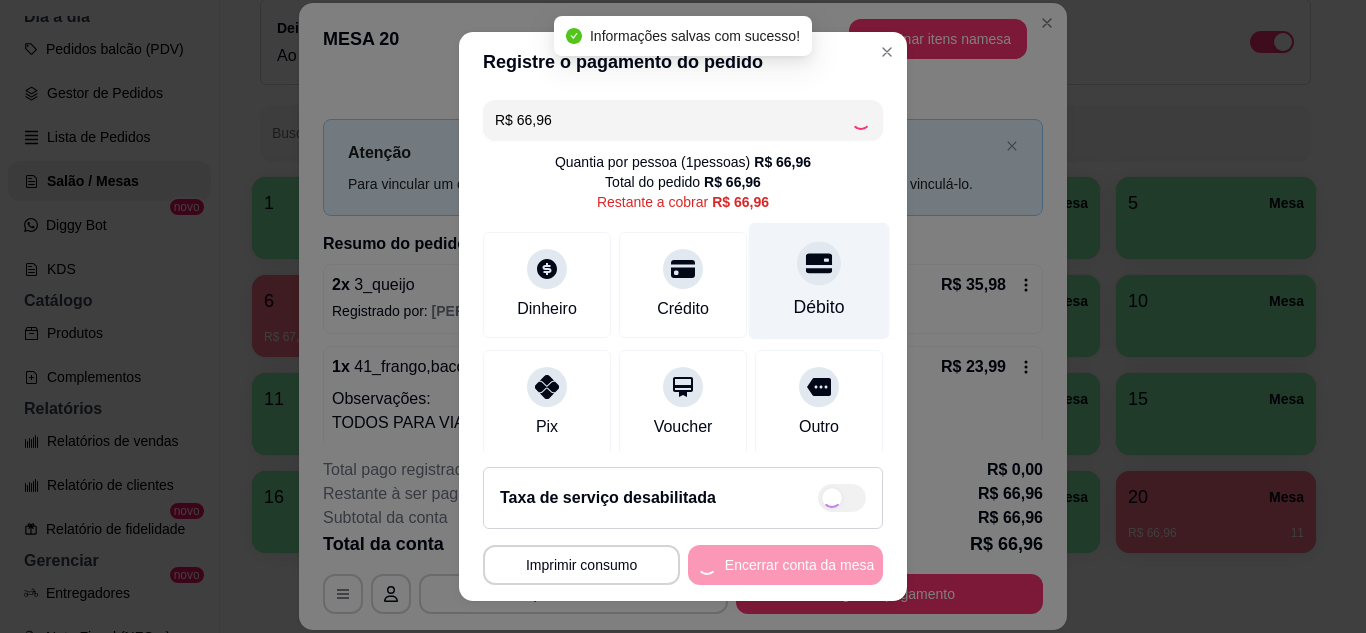 type on "R$ 0,00" 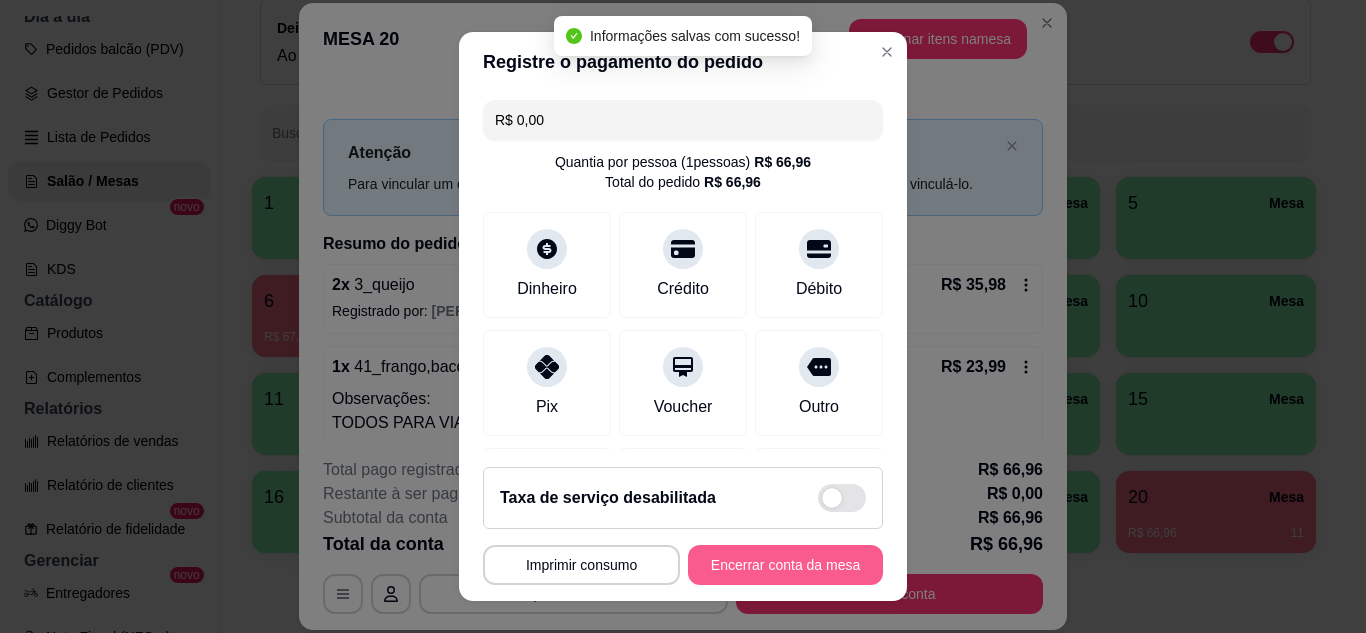 click on "Encerrar conta da mesa" at bounding box center [785, 565] 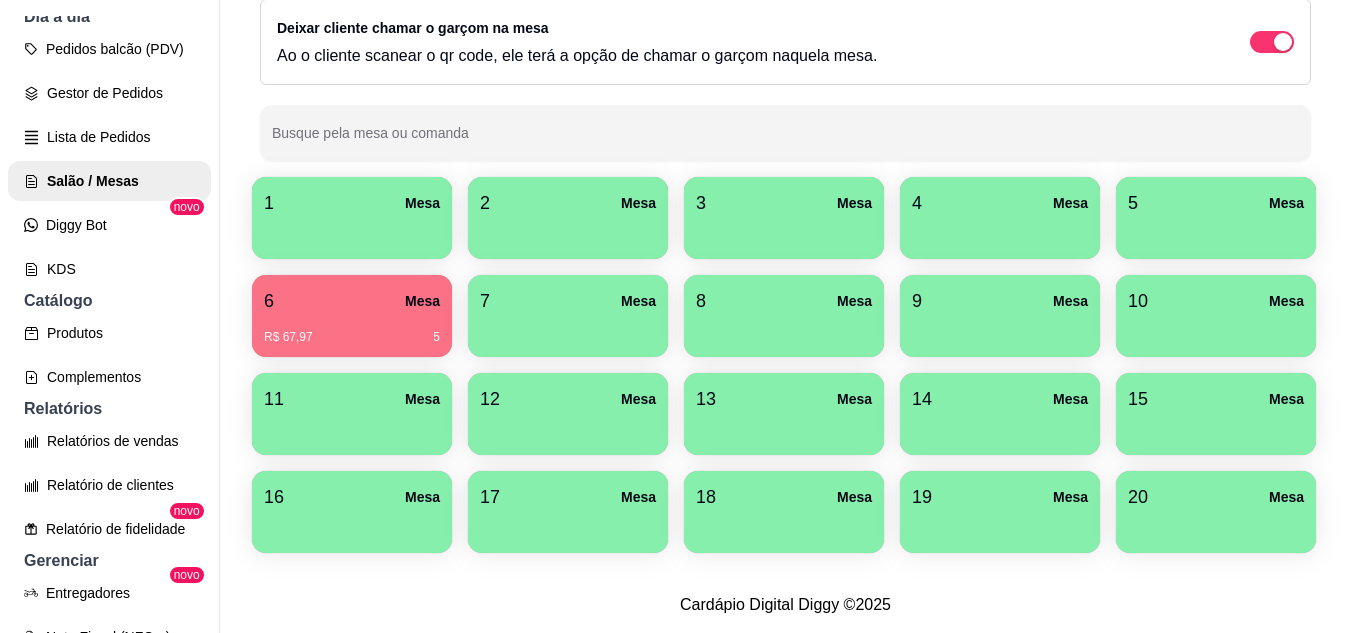 click on "20 Mesa" at bounding box center (1216, 497) 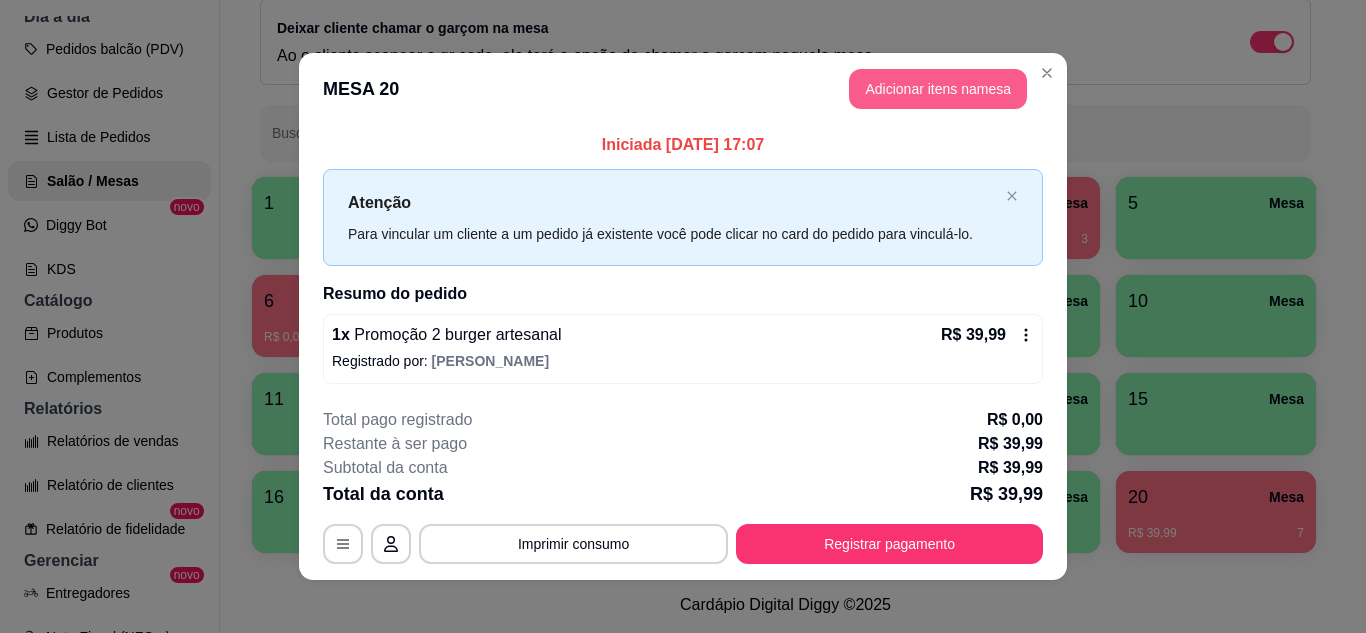 click on "Adicionar itens na  mesa" at bounding box center [938, 89] 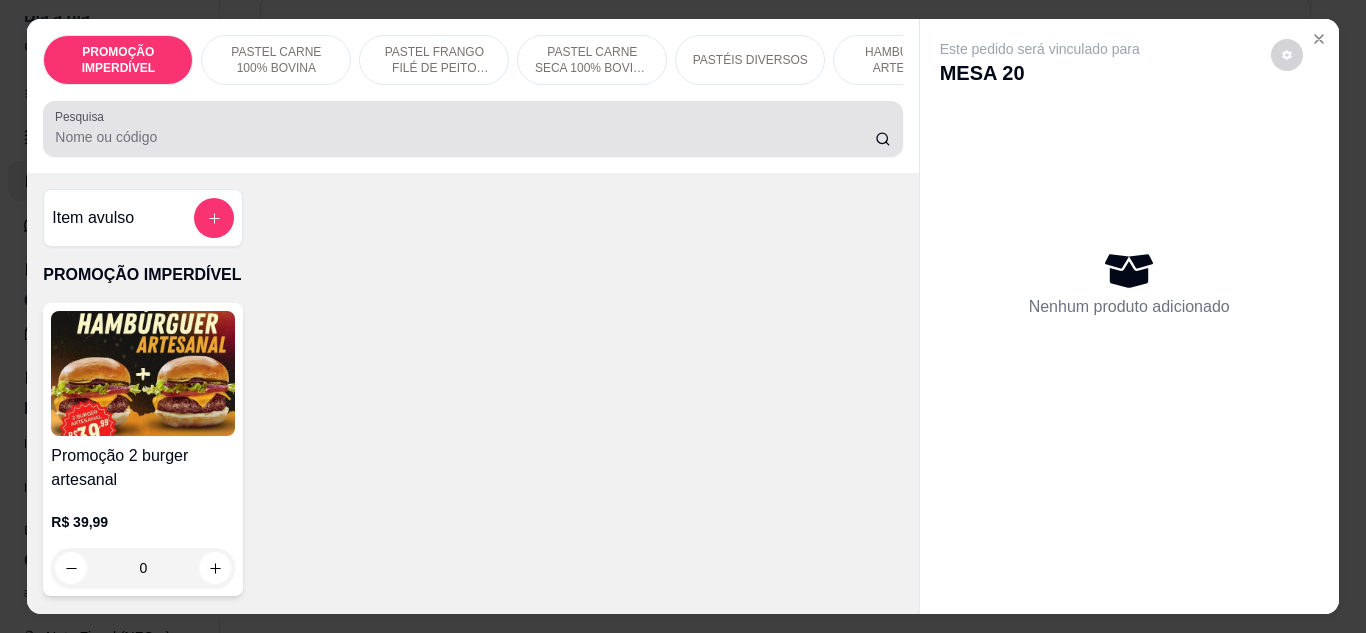 click at bounding box center (472, 129) 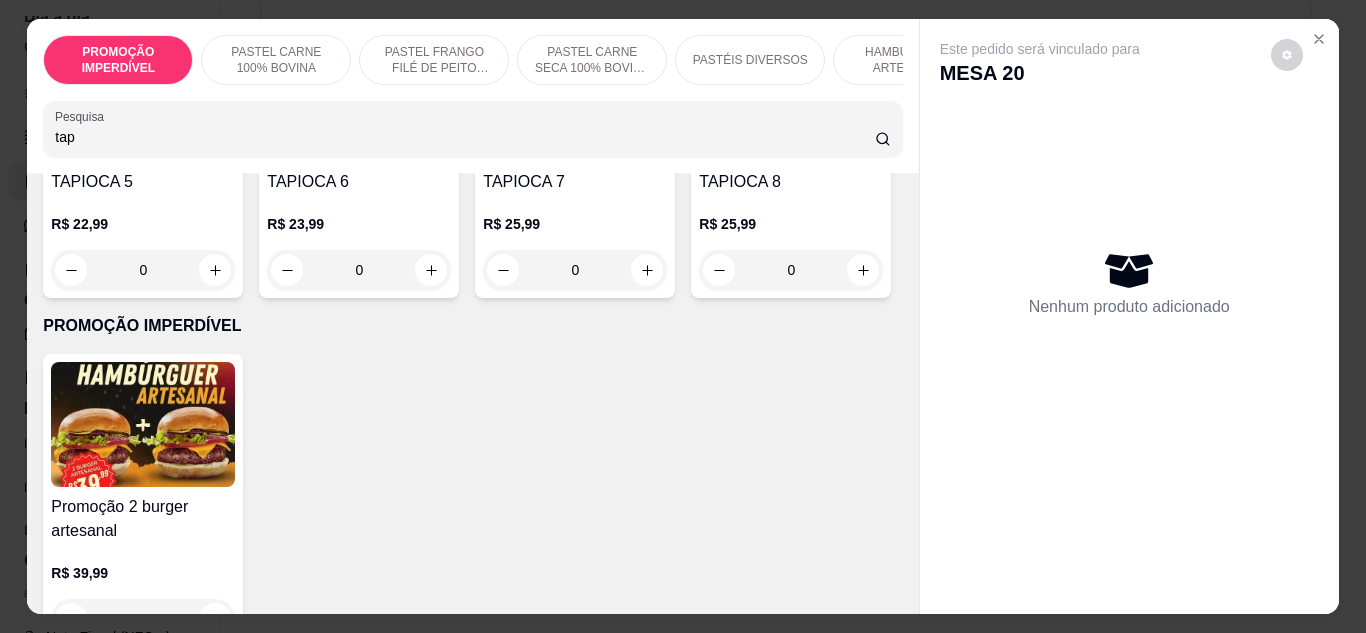 scroll, scrollTop: 600, scrollLeft: 0, axis: vertical 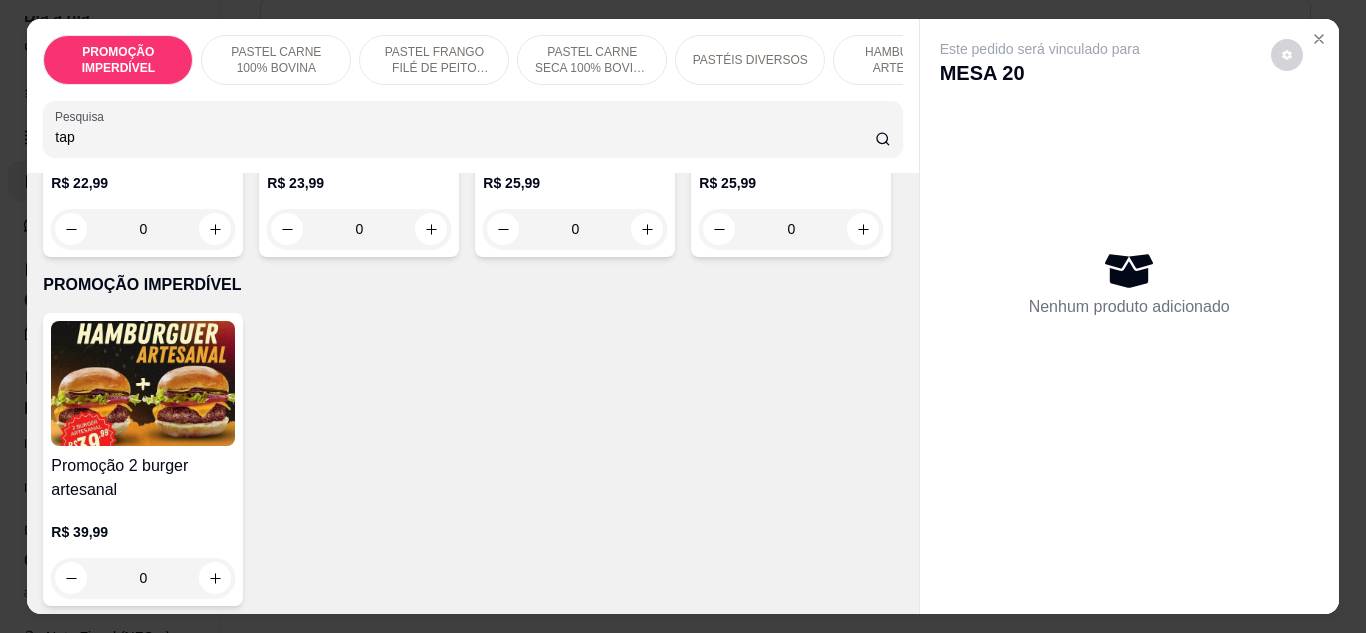 type on "tap" 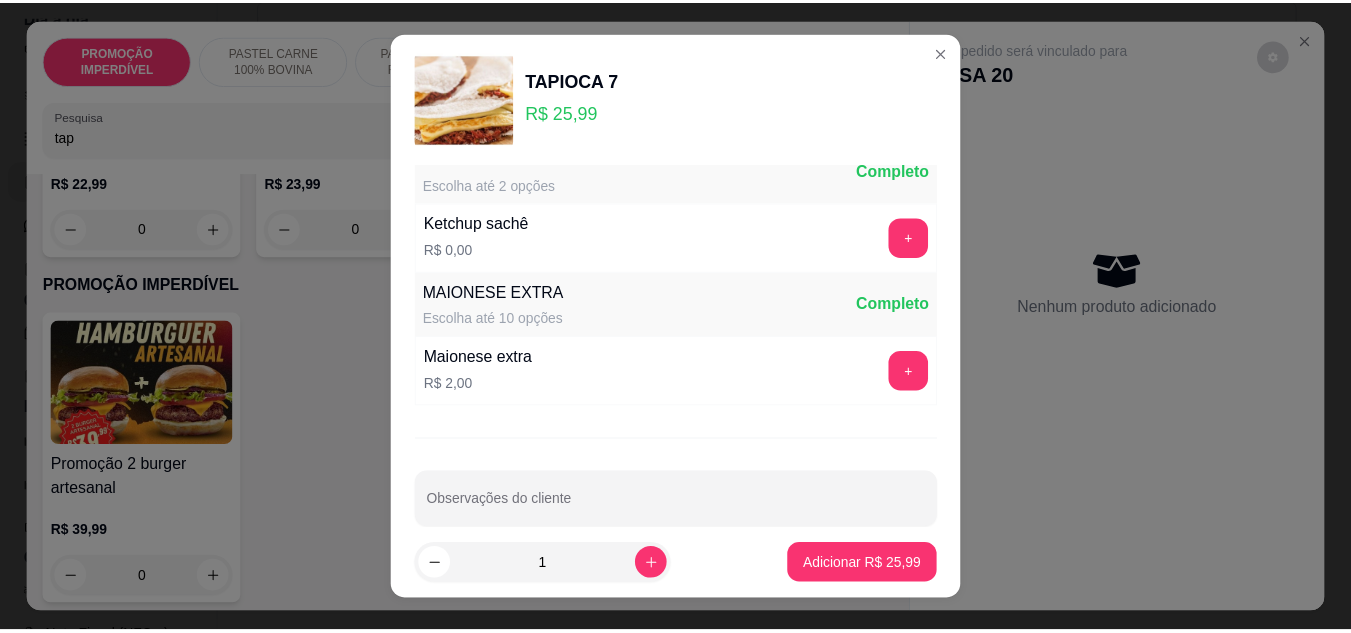 scroll, scrollTop: 1030, scrollLeft: 0, axis: vertical 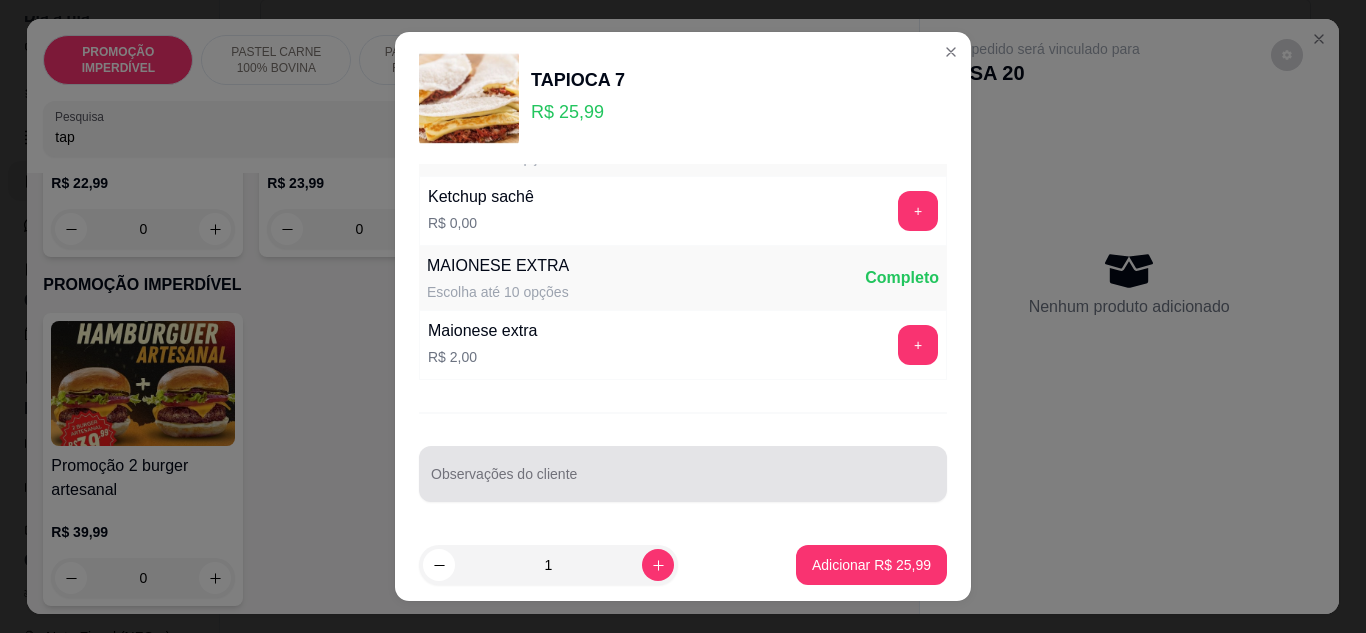 click on "Observações do cliente" at bounding box center (683, 482) 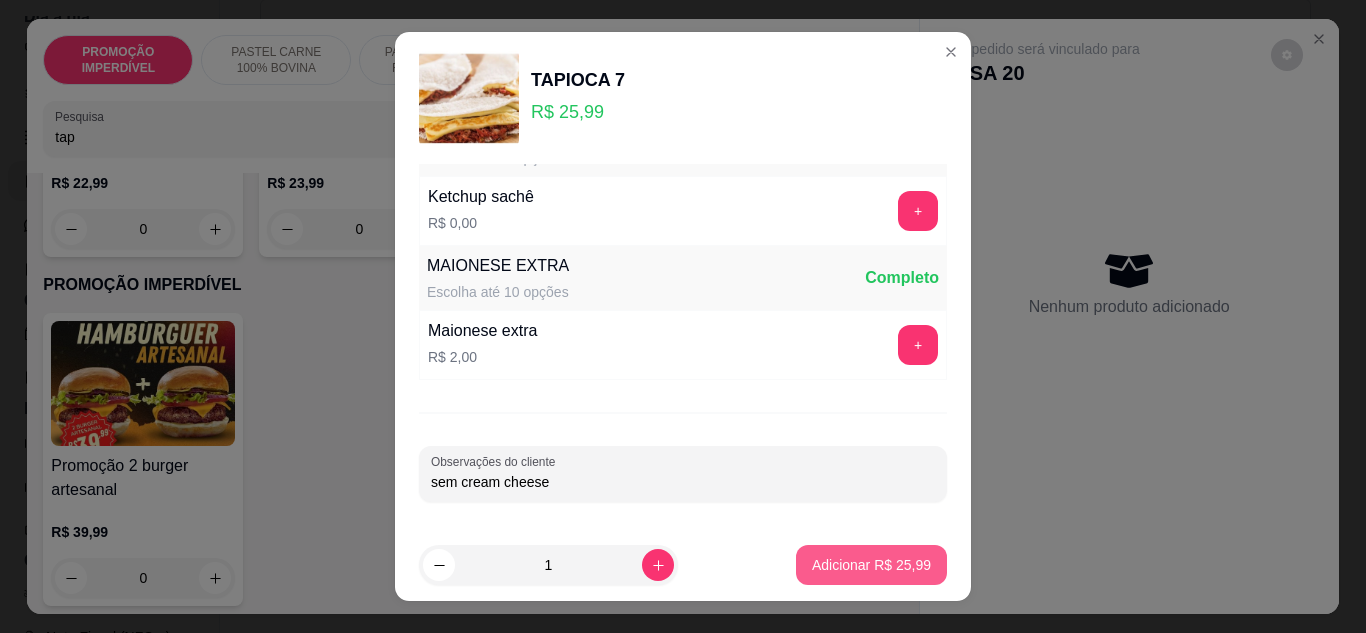 type on "sem cream cheese" 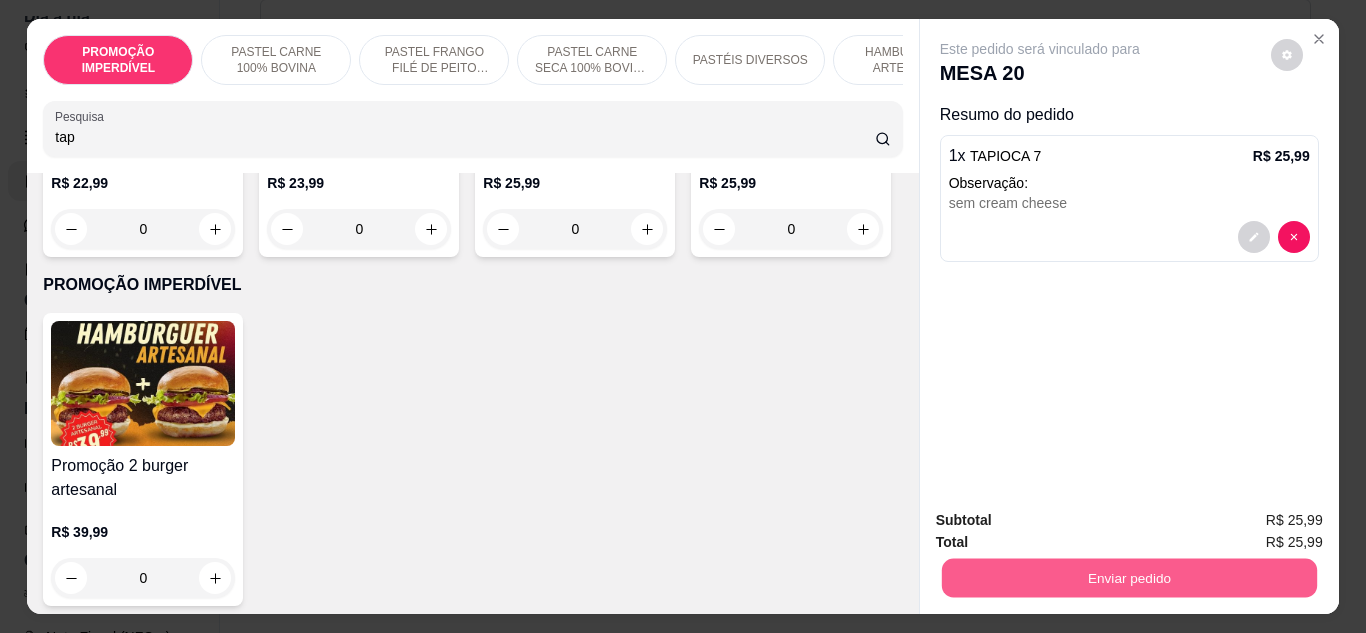 click on "Enviar pedido" at bounding box center [1128, 578] 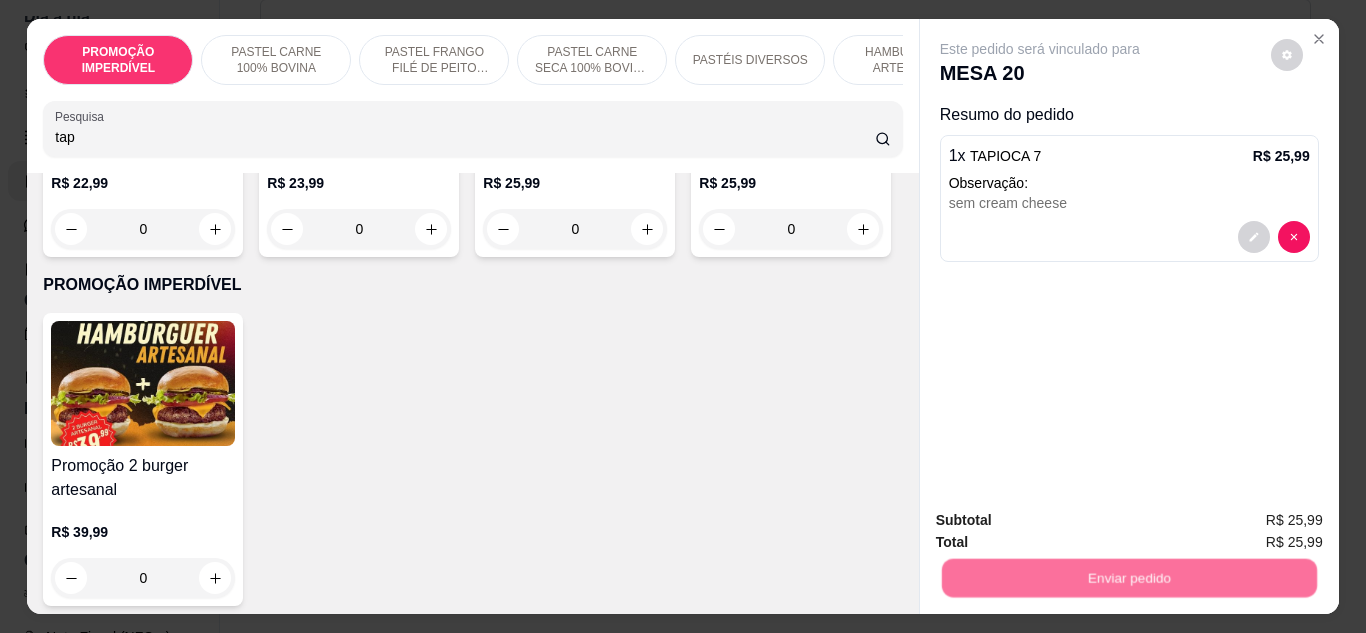 click on "Não registrar e enviar pedido" at bounding box center [1063, 520] 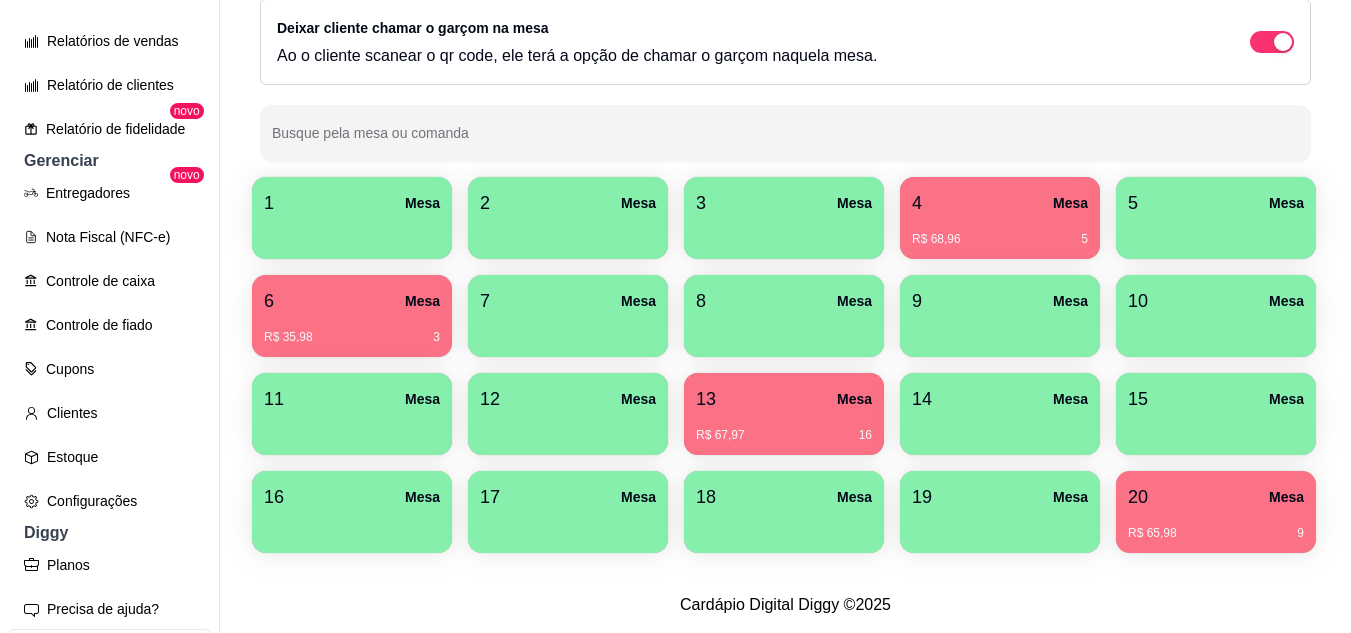 scroll, scrollTop: 737, scrollLeft: 0, axis: vertical 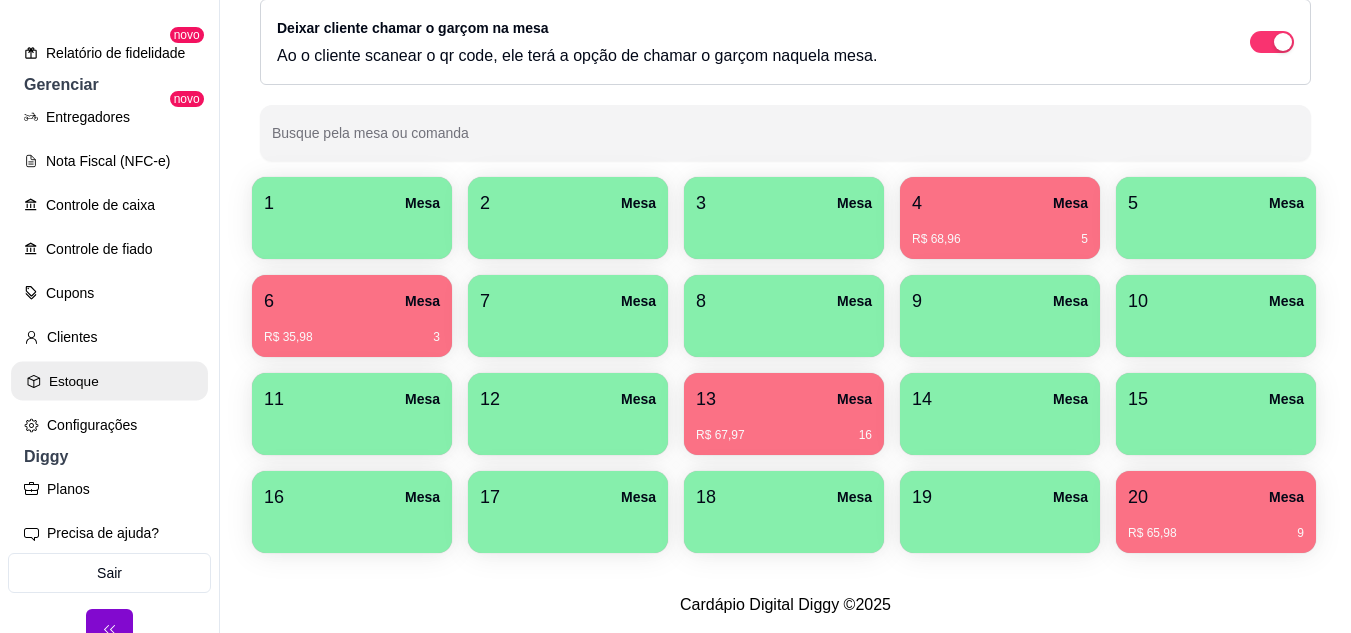 click on "Estoque" at bounding box center (109, 381) 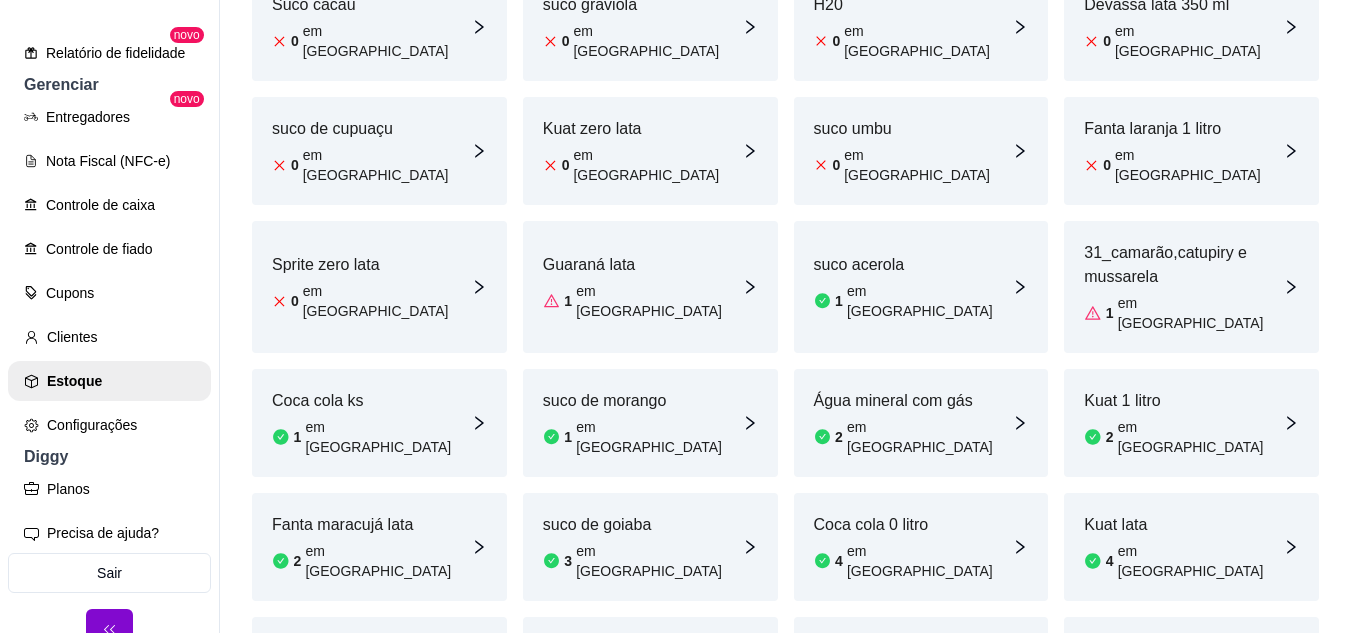 scroll, scrollTop: 500, scrollLeft: 0, axis: vertical 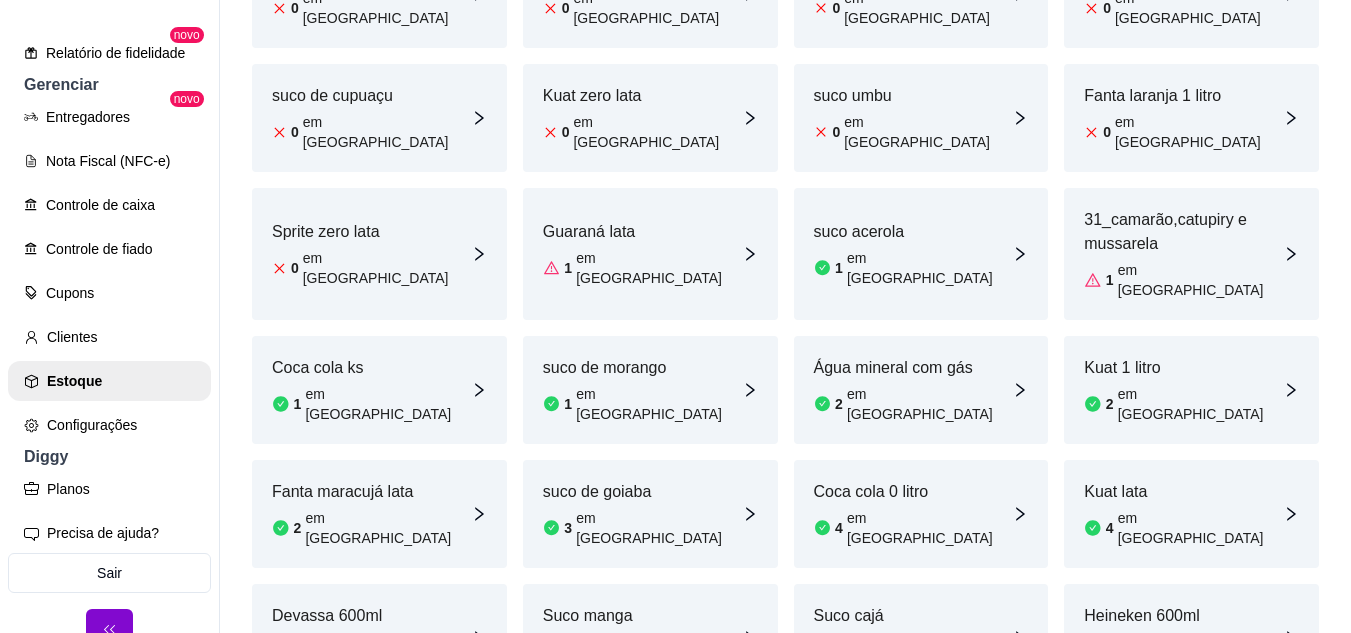 click on "em [GEOGRAPHIC_DATA]" at bounding box center [658, 404] 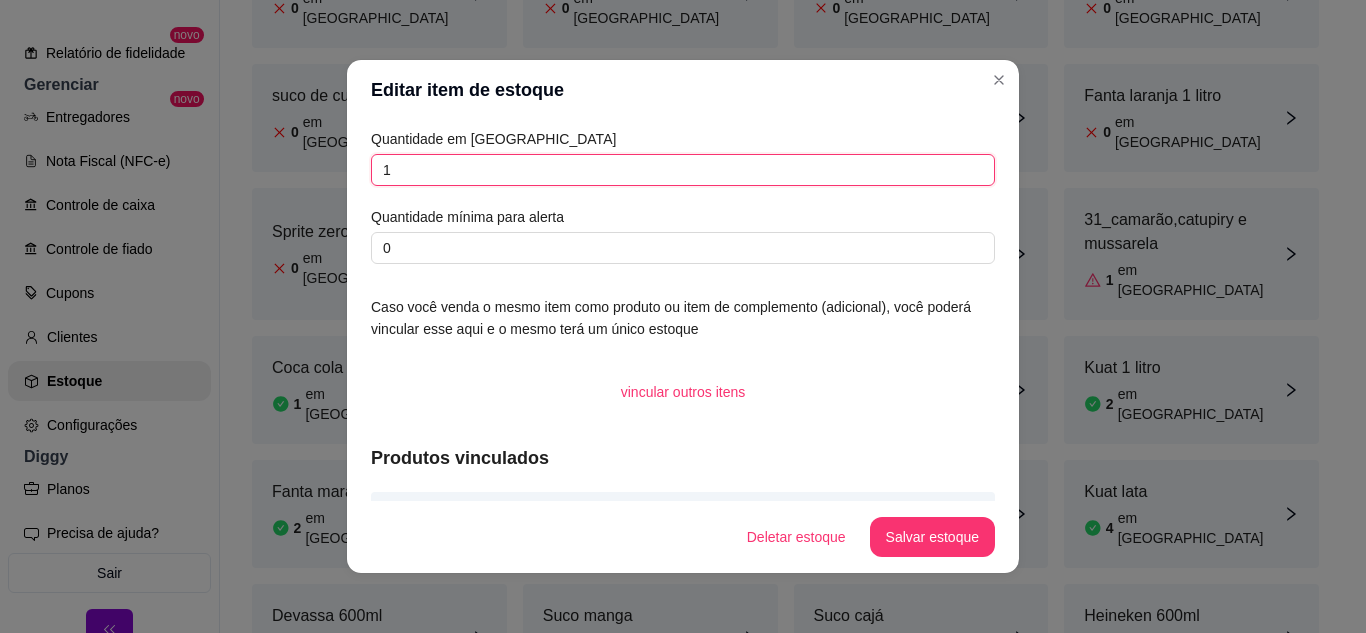 click on "1" at bounding box center [683, 170] 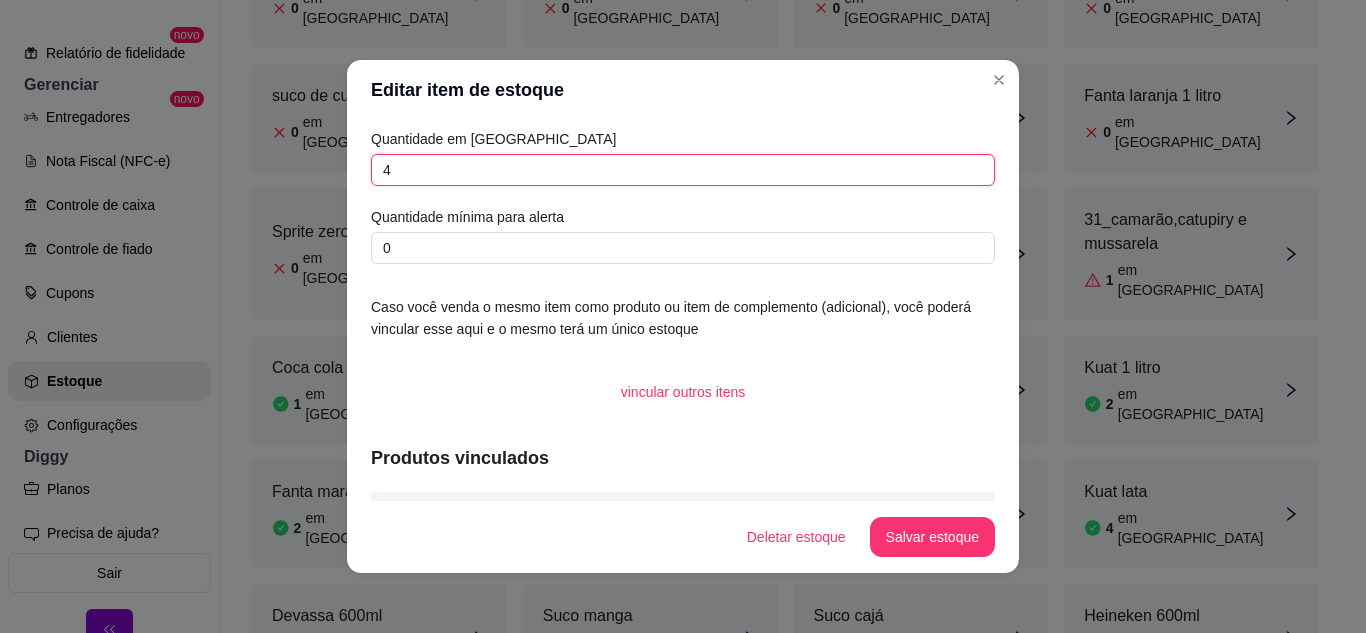 type on "4" 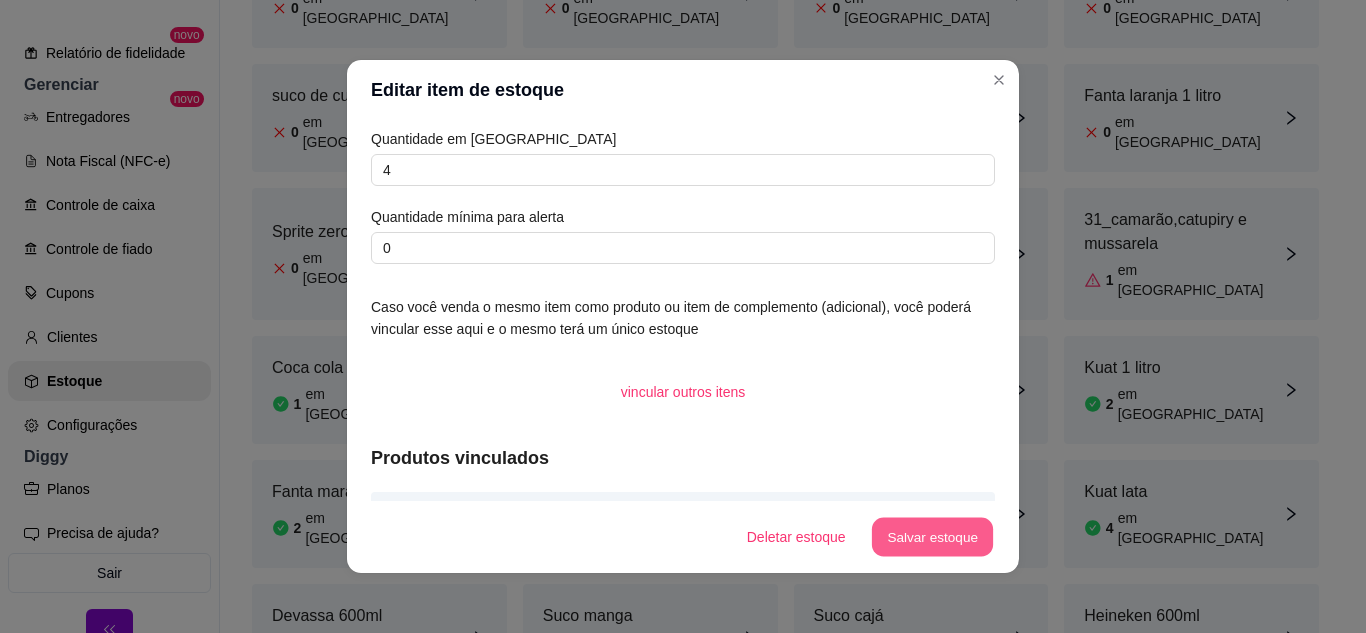 click on "Salvar estoque" at bounding box center (932, 537) 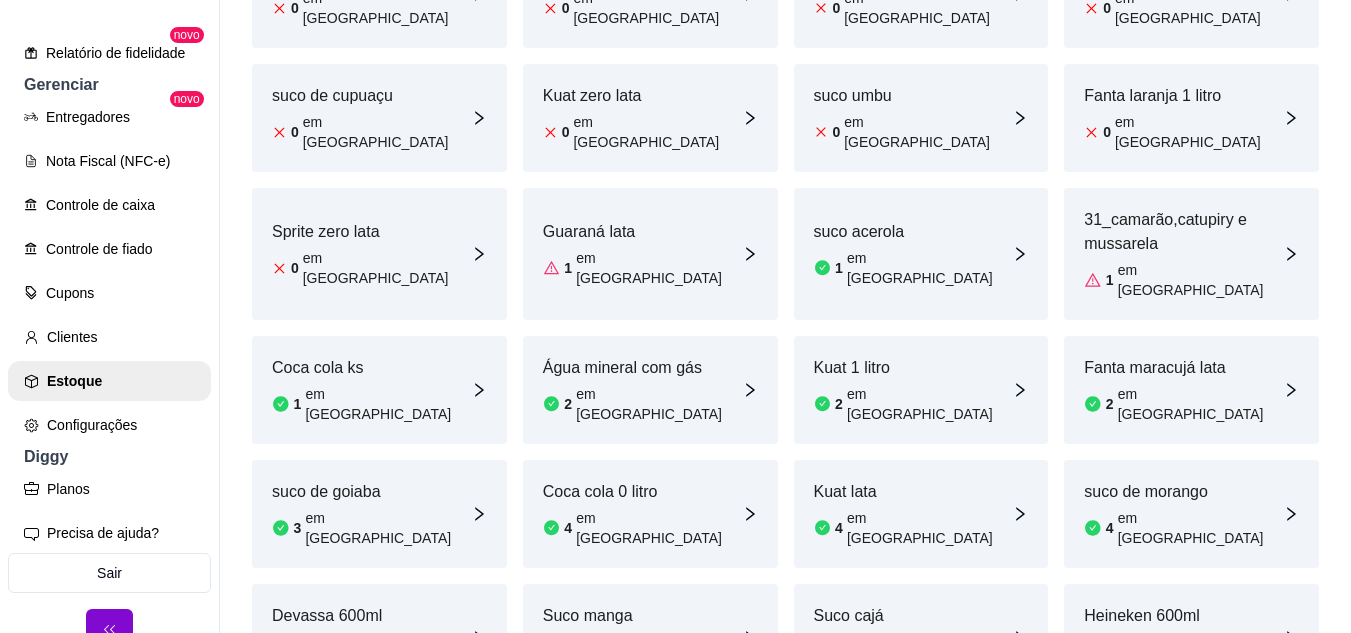 click on "suco acerola 1 em estoque" at bounding box center (921, 254) 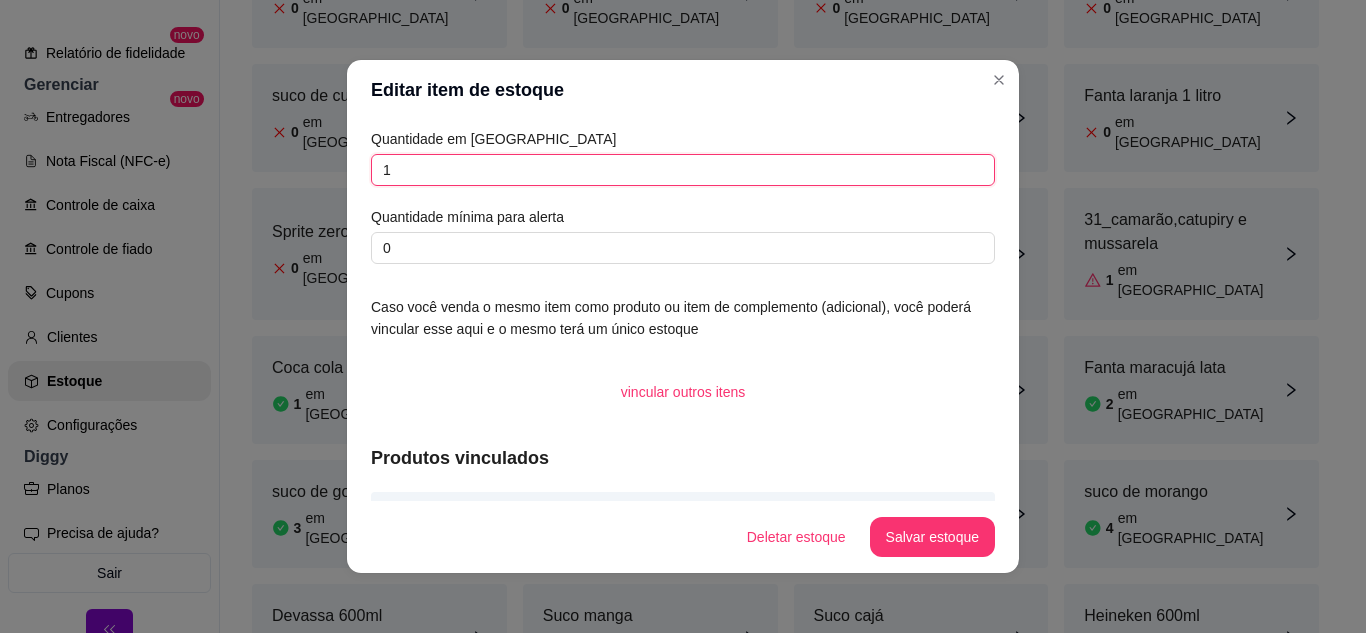 click on "1" at bounding box center (683, 170) 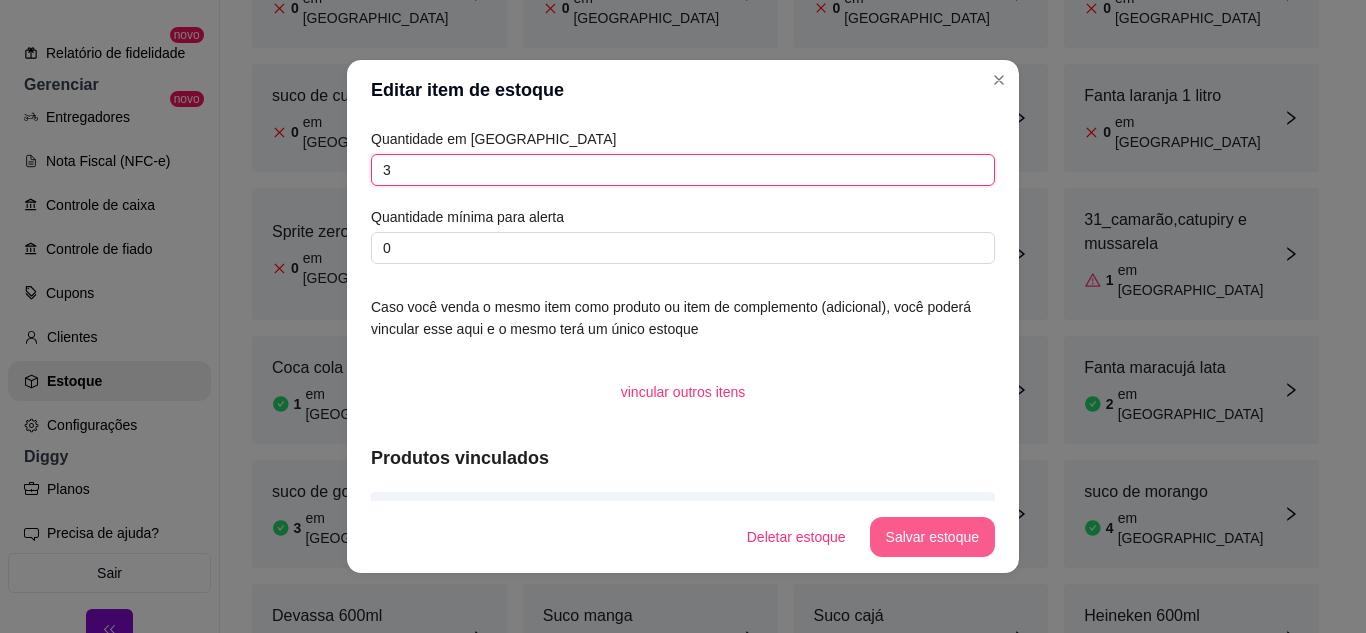 type on "3" 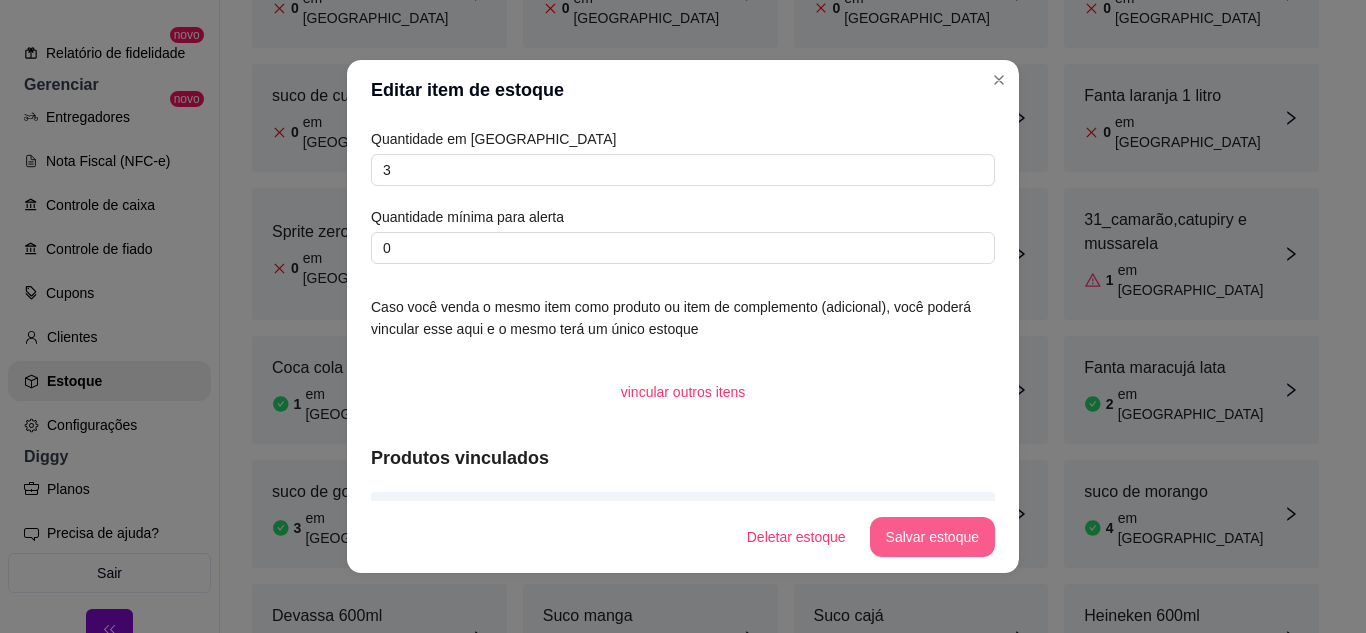 click on "Salvar estoque" at bounding box center (932, 537) 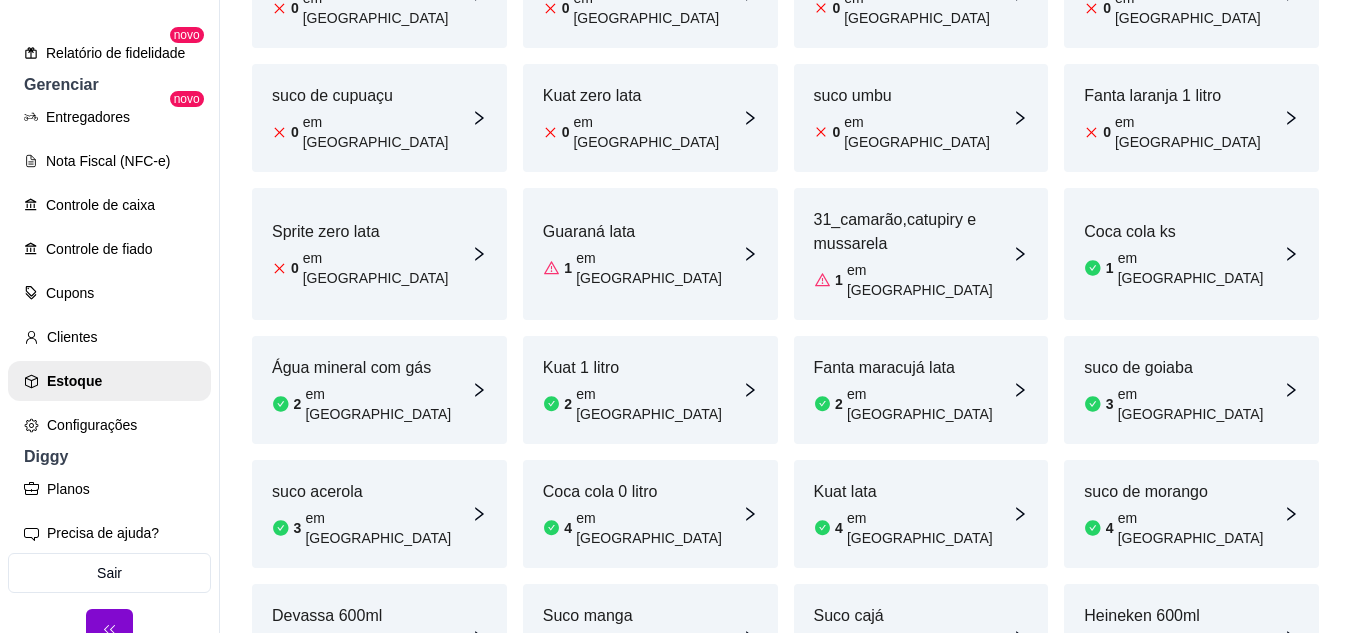 scroll, scrollTop: 600, scrollLeft: 0, axis: vertical 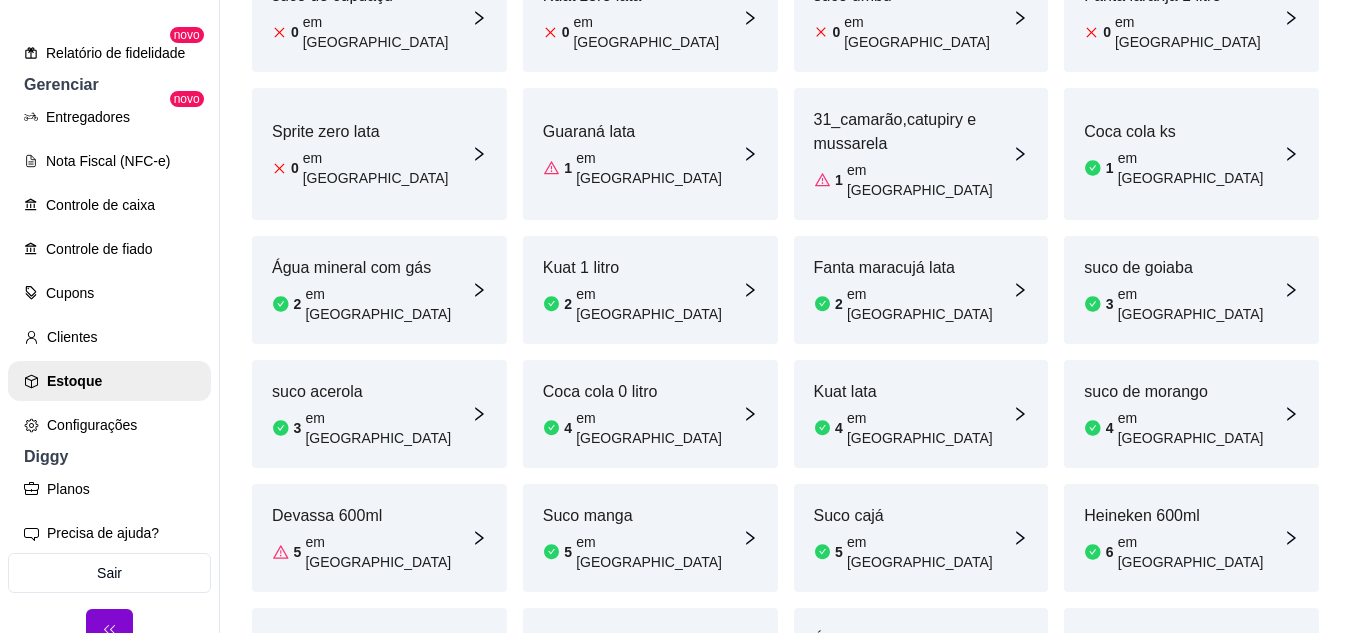 click on "Suco cajá 5 em estoque" at bounding box center [921, 538] 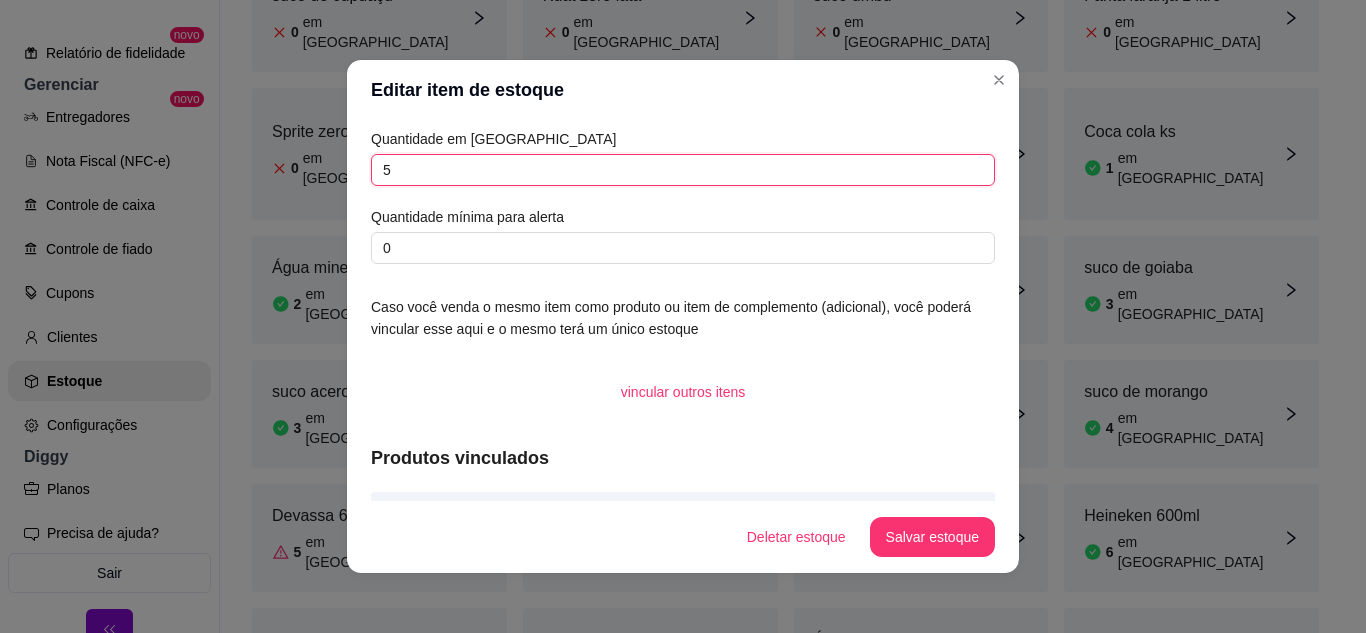 click on "5" at bounding box center [683, 170] 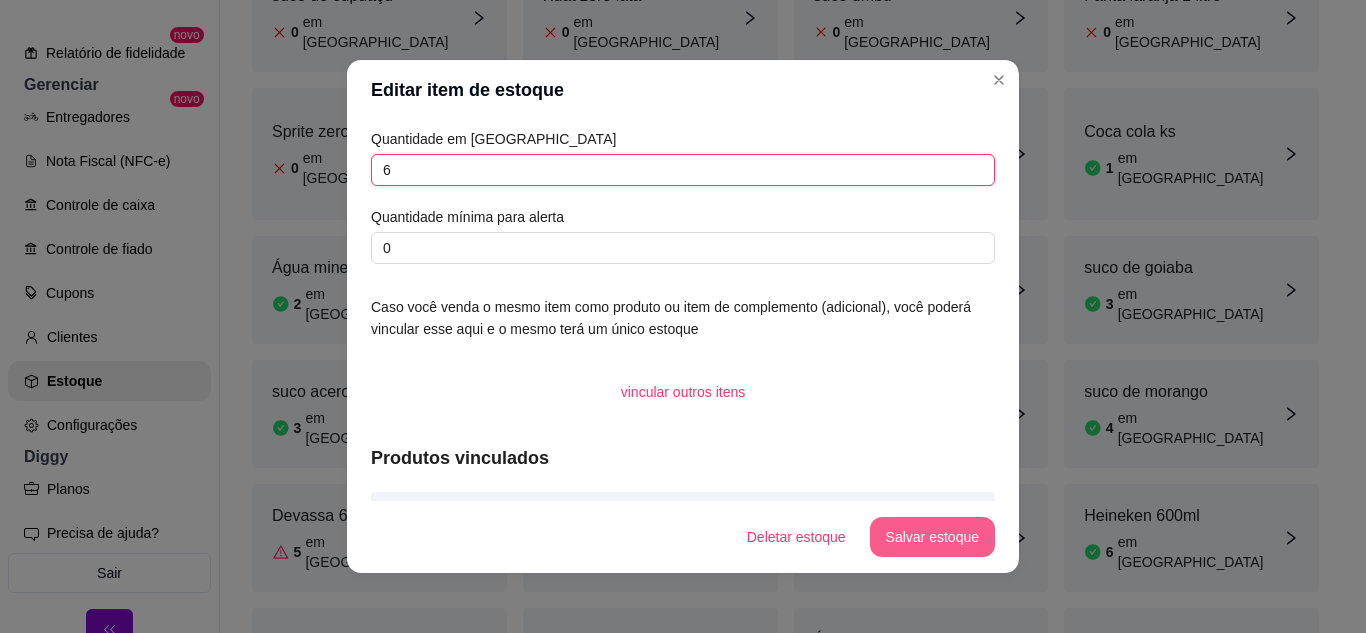 type on "6" 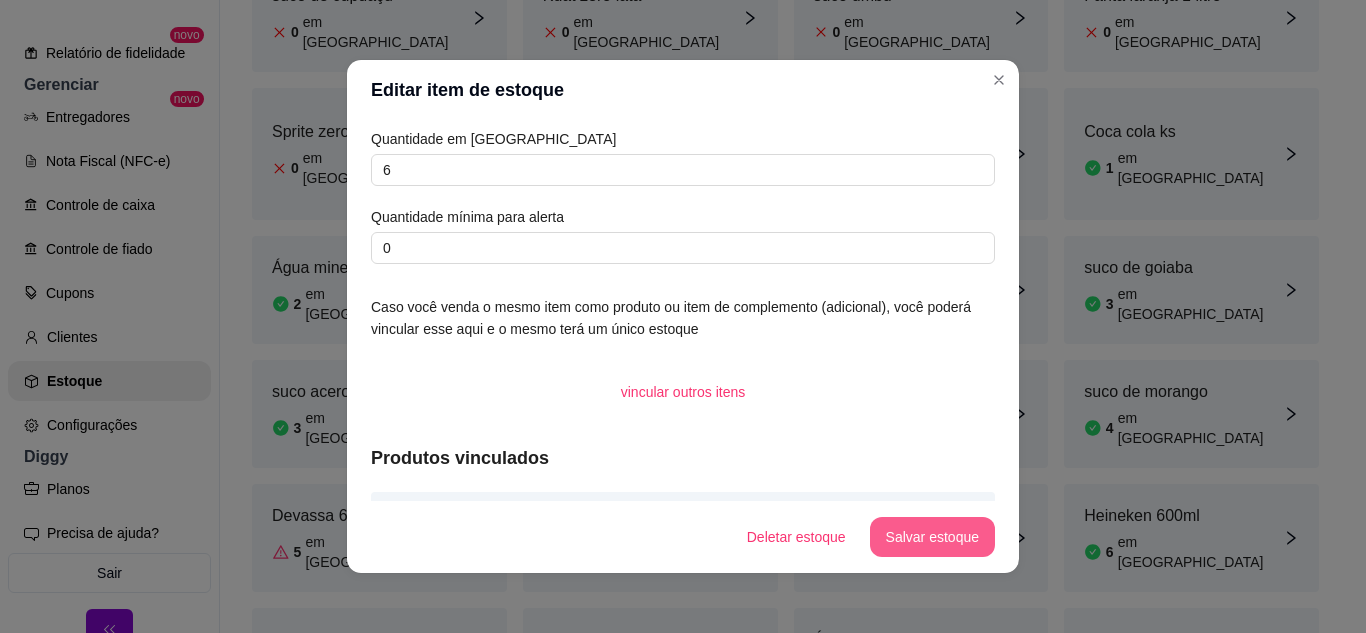 click on "Salvar estoque" at bounding box center [932, 537] 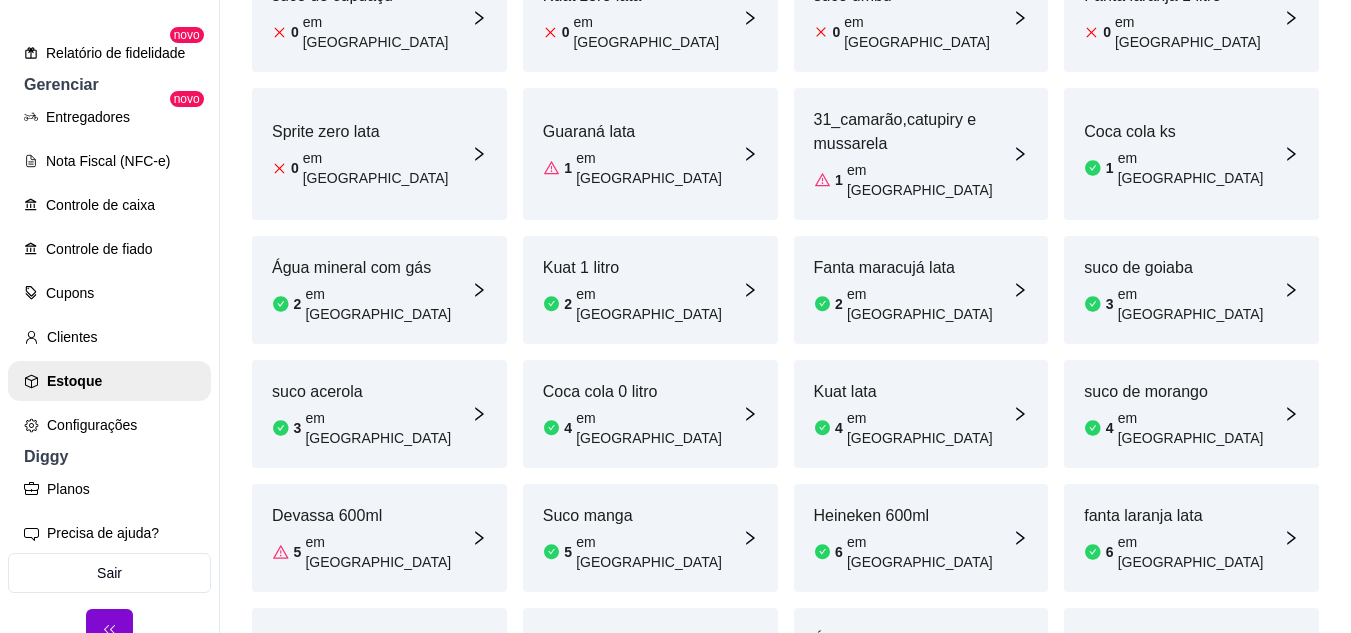 click on "Suco manga 5 em estoque" at bounding box center (642, 538) 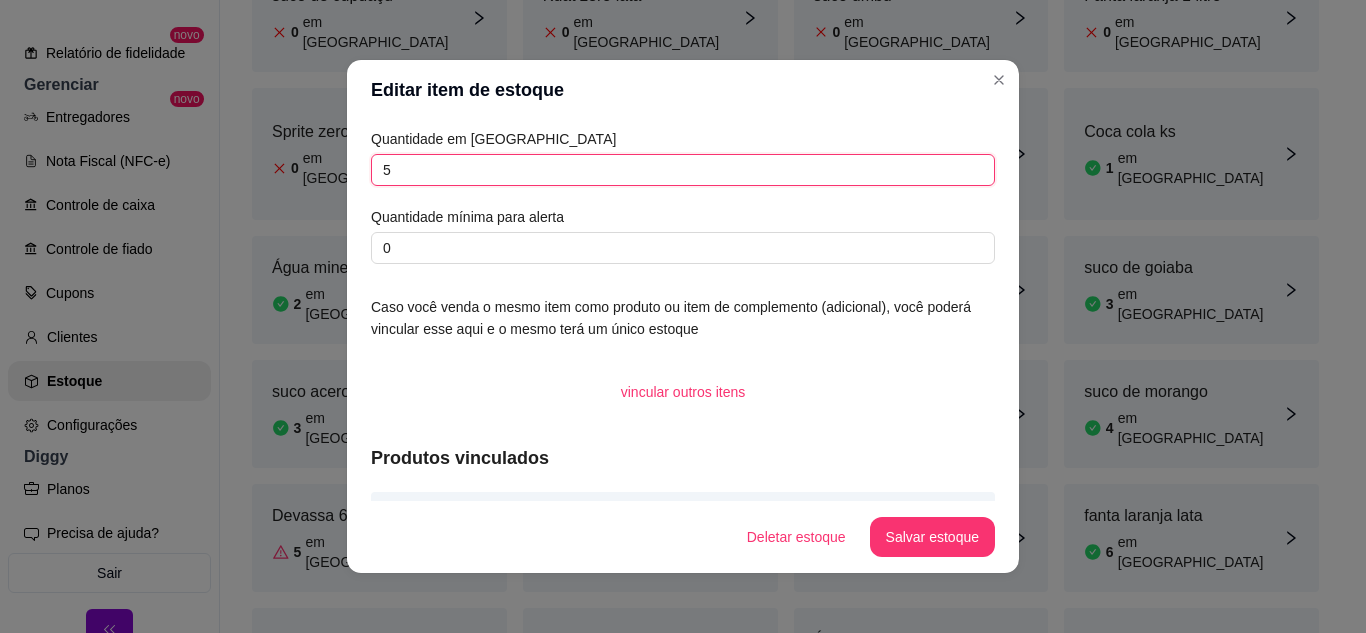 click on "5" at bounding box center [683, 170] 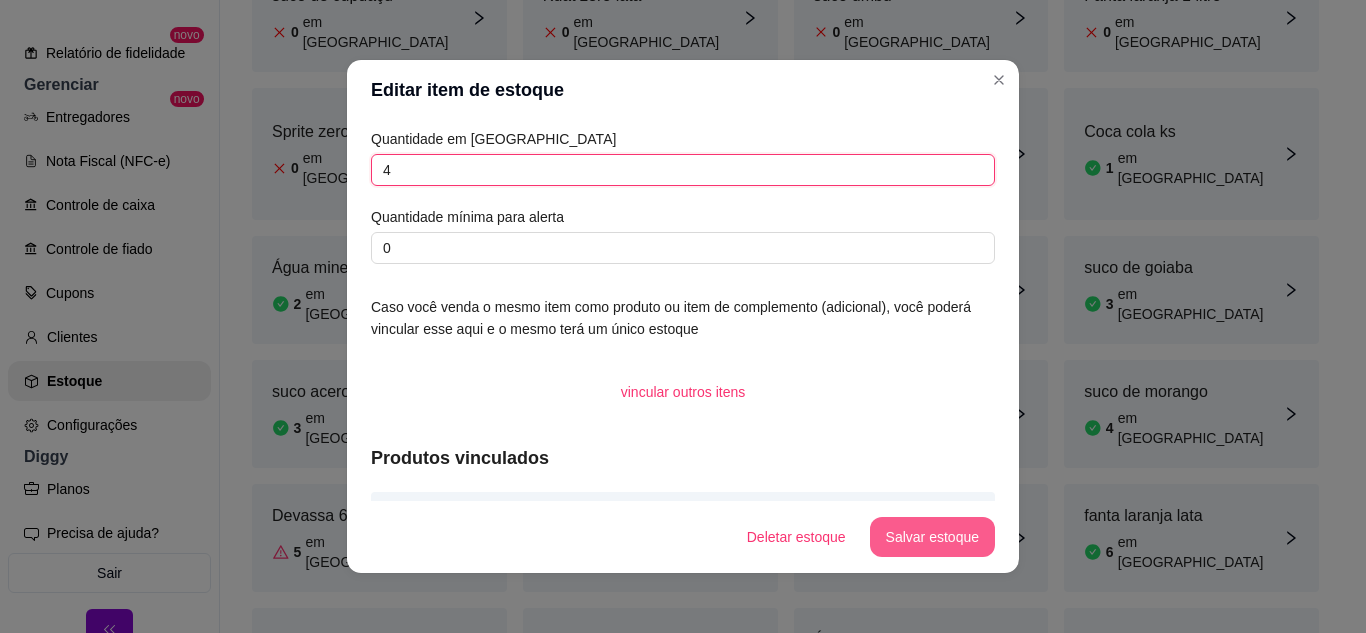 type on "4" 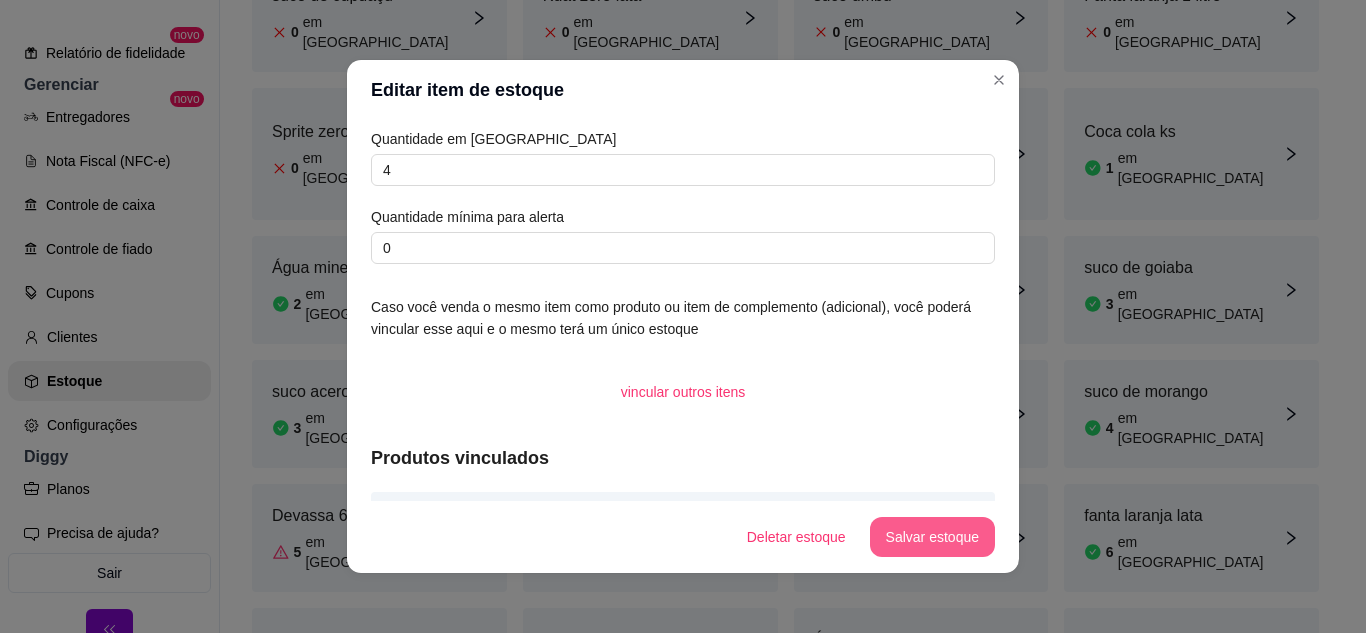 click on "Salvar estoque" at bounding box center (932, 537) 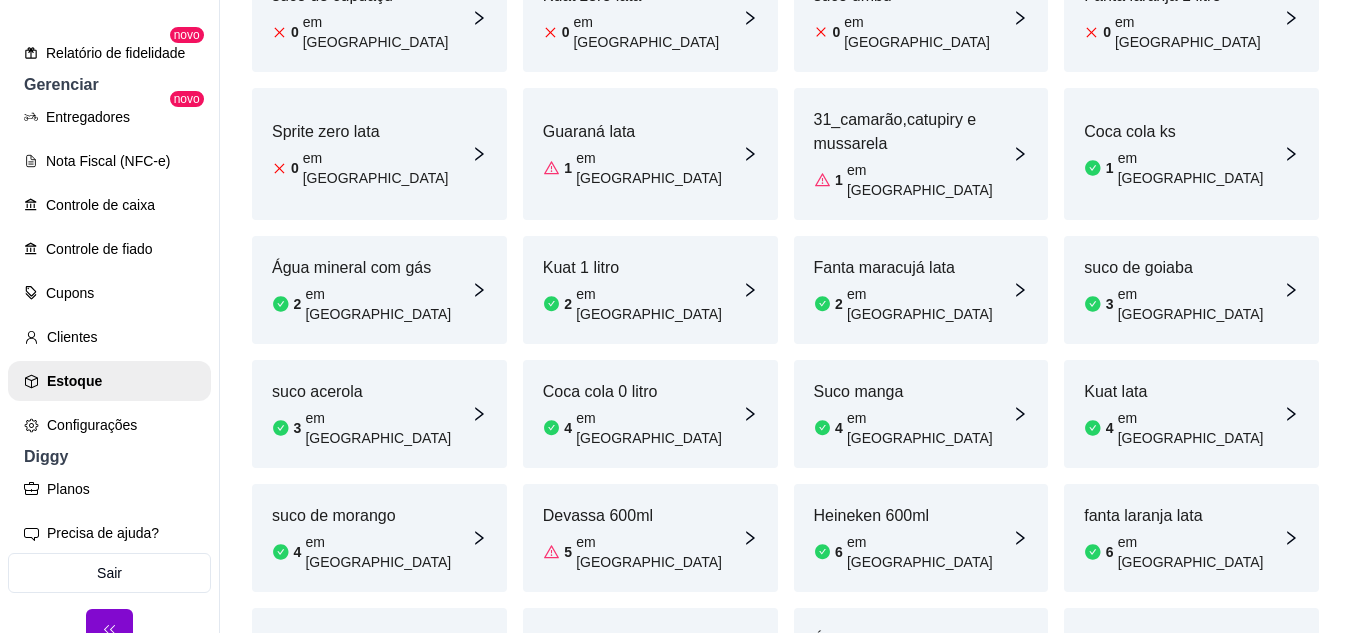 click on "em [GEOGRAPHIC_DATA]" at bounding box center [658, 676] 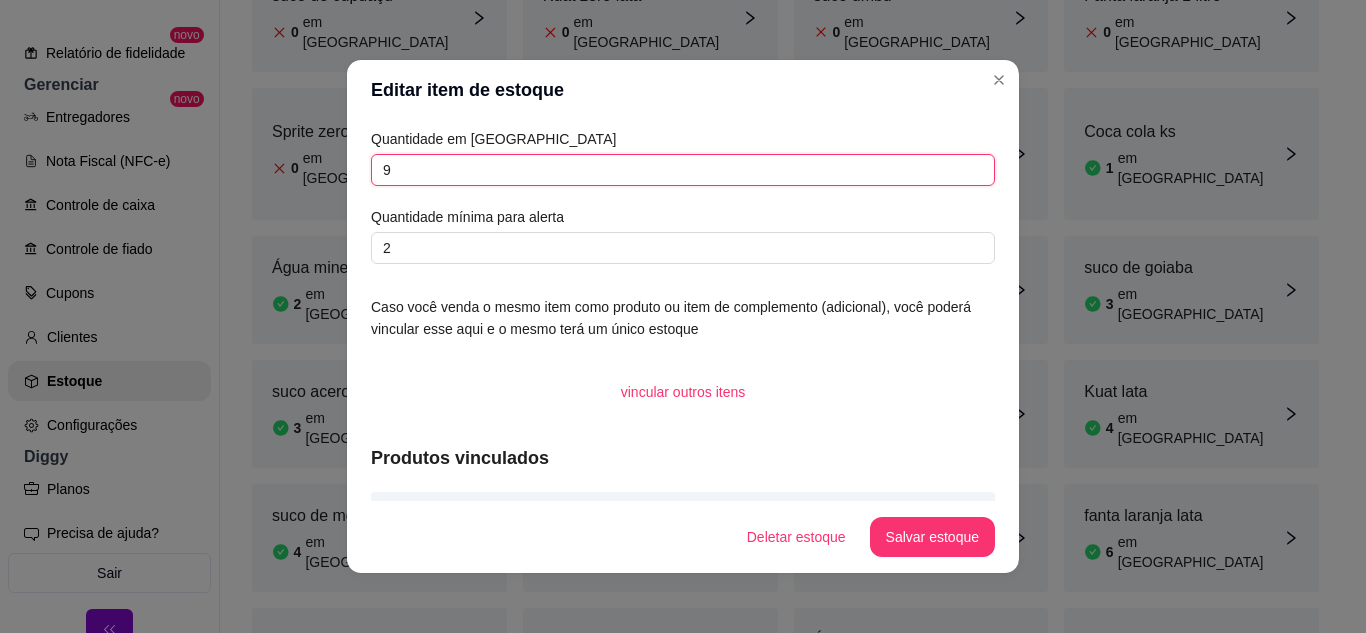 click on "9" at bounding box center (683, 170) 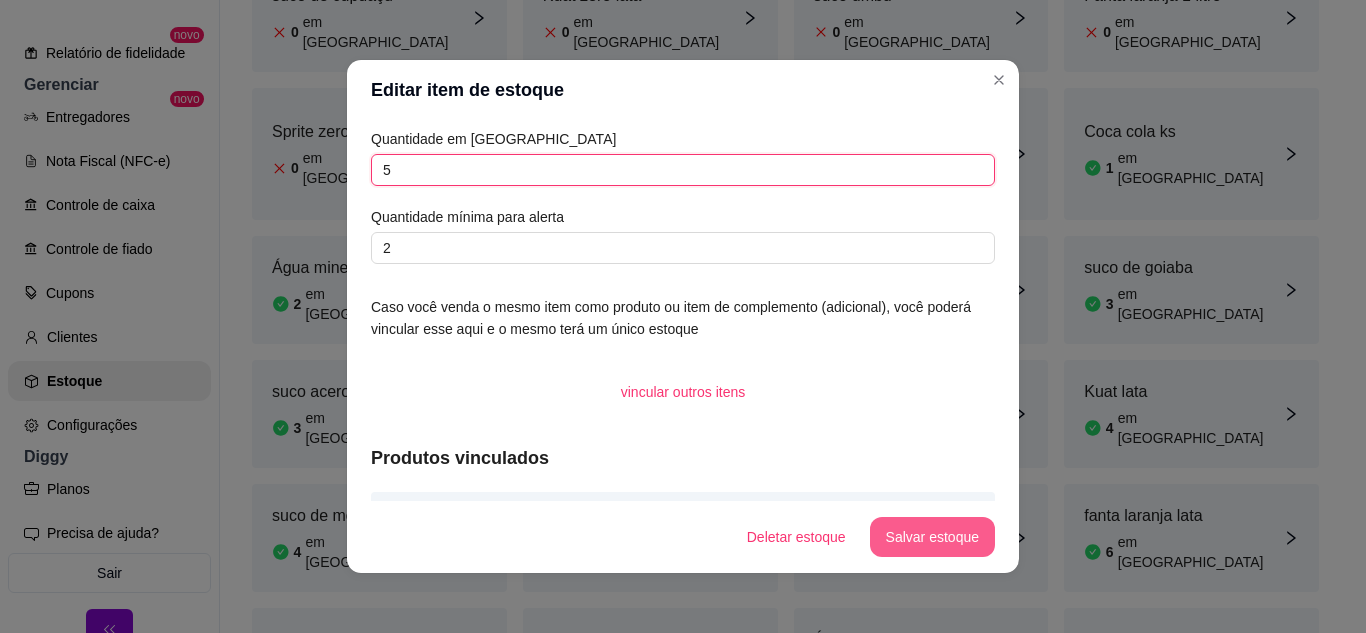 type on "5" 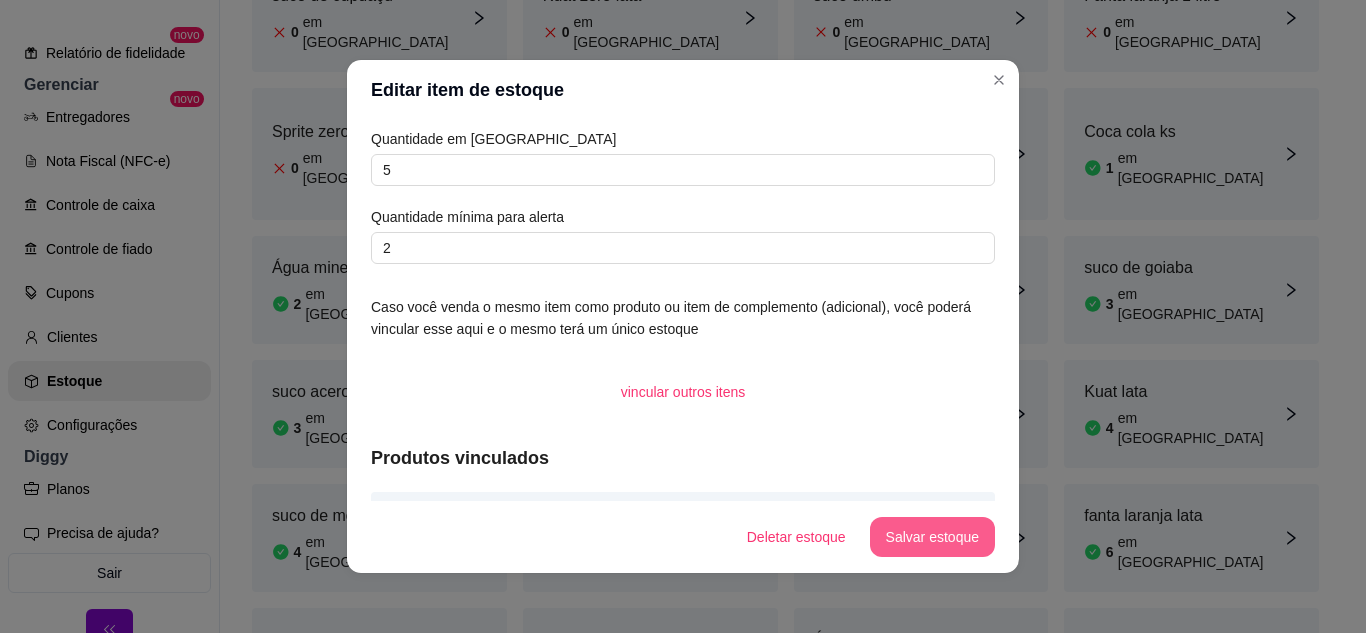 click on "Salvar estoque" at bounding box center (932, 537) 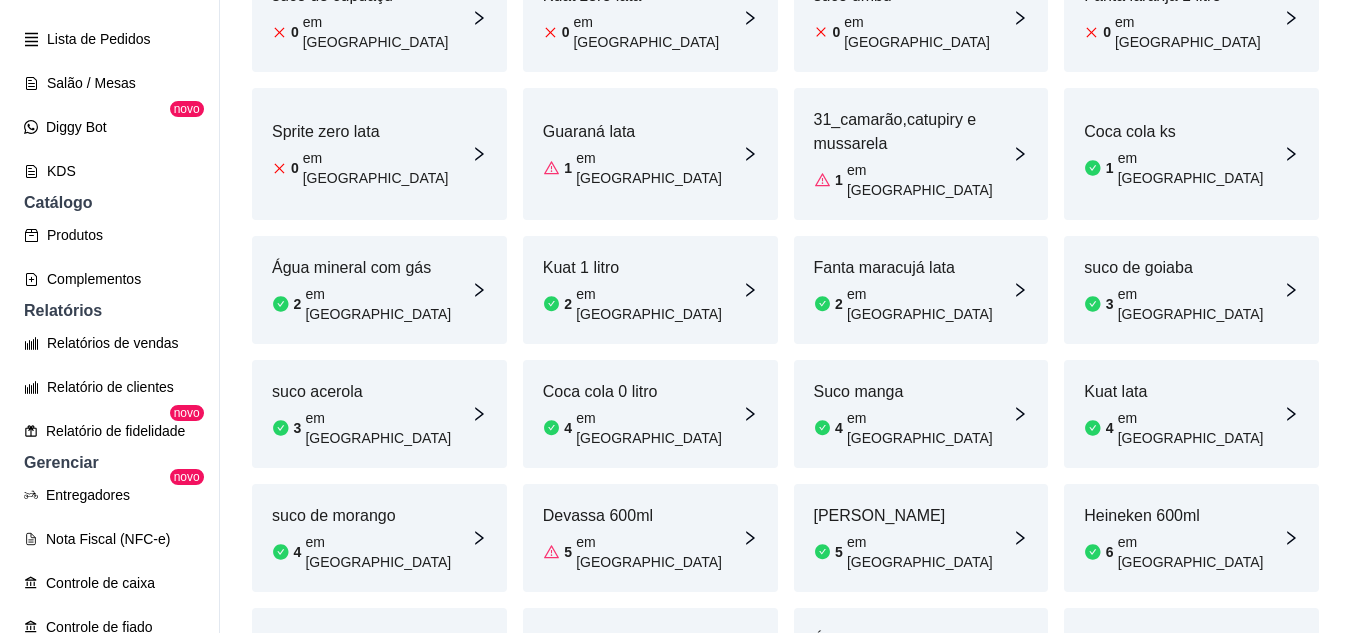 scroll, scrollTop: 237, scrollLeft: 0, axis: vertical 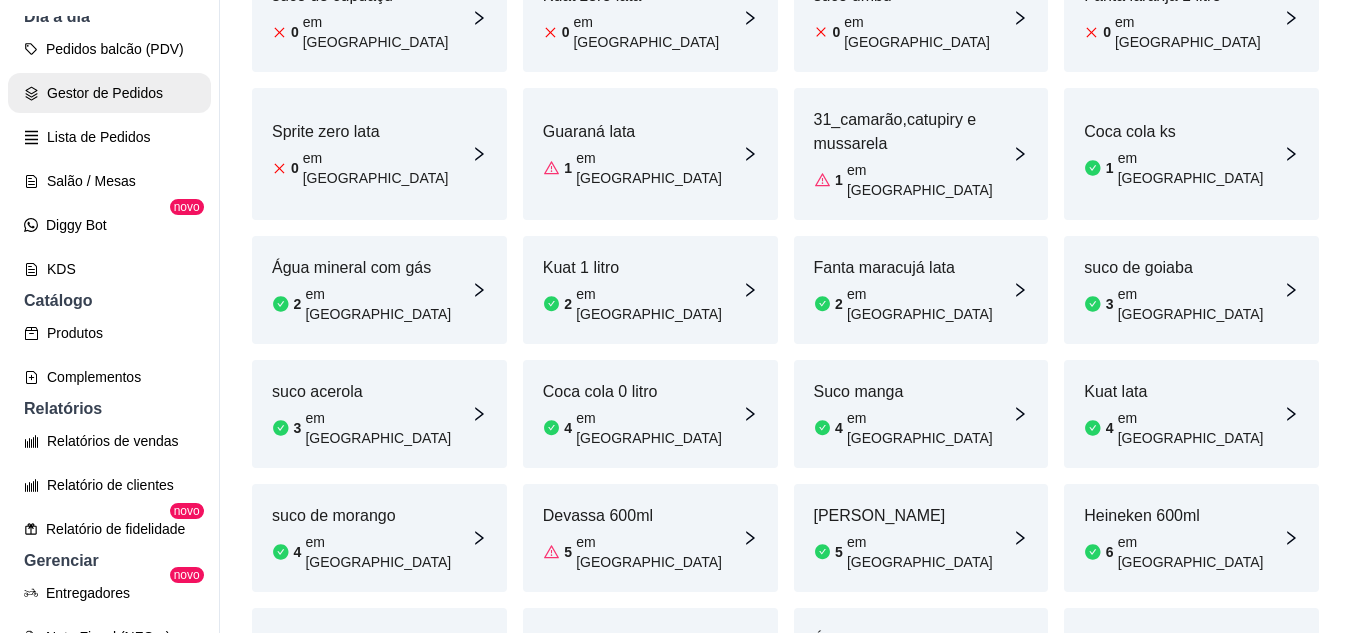 click on "Gestor de Pedidos" at bounding box center (109, 93) 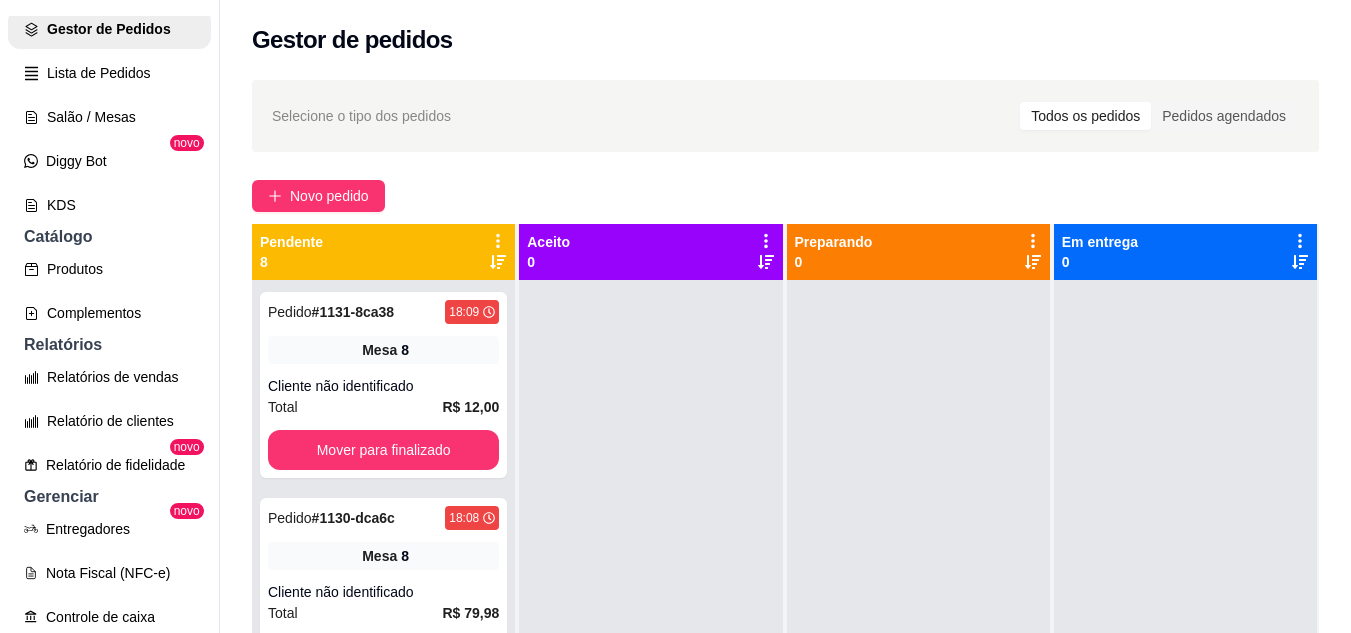 scroll, scrollTop: 337, scrollLeft: 0, axis: vertical 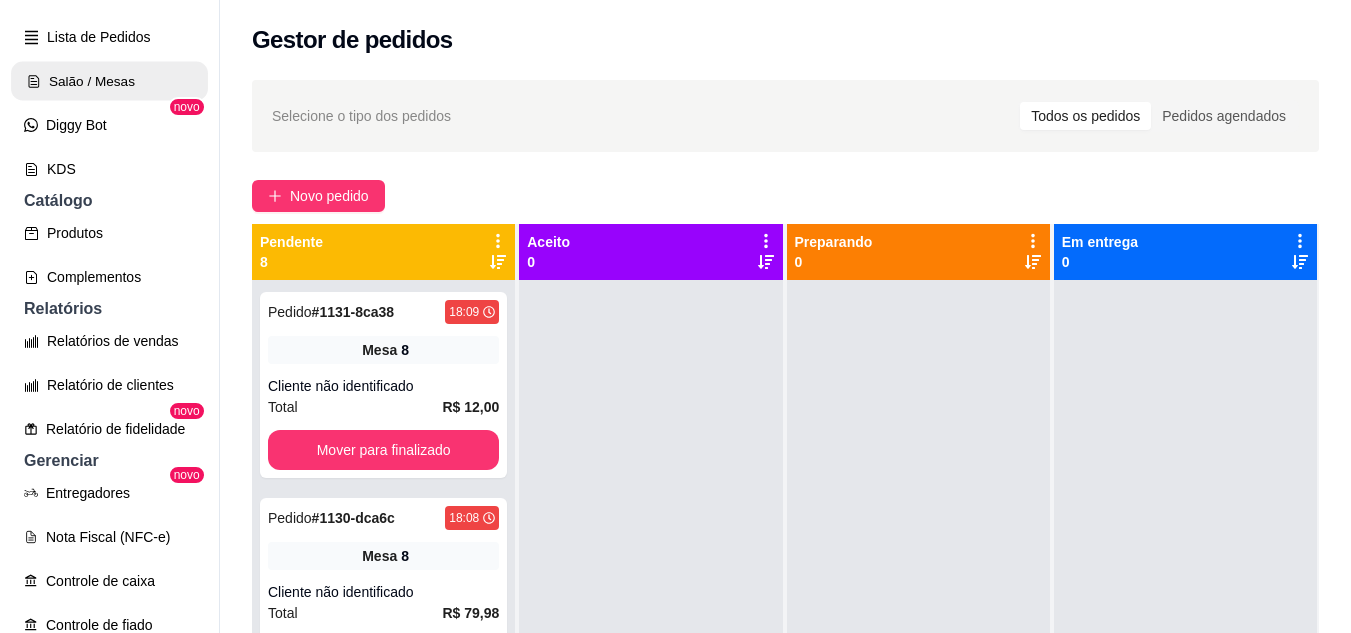 click on "Salão / Mesas" at bounding box center (109, 81) 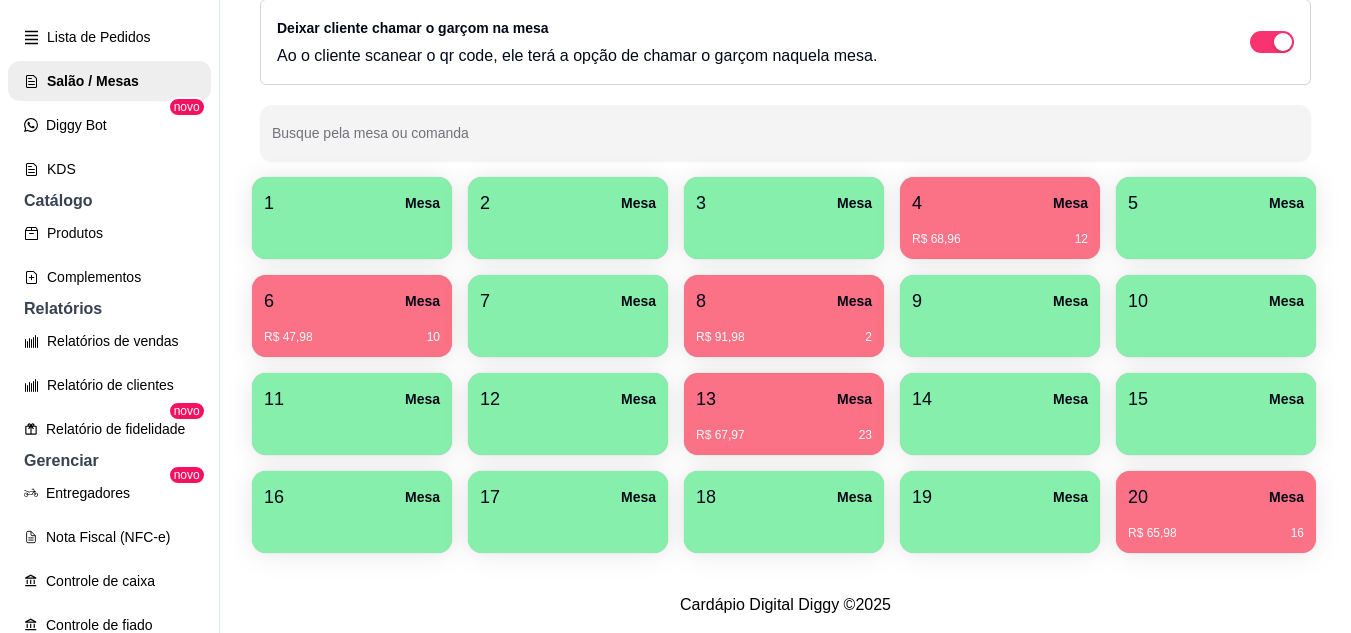 scroll, scrollTop: 294, scrollLeft: 0, axis: vertical 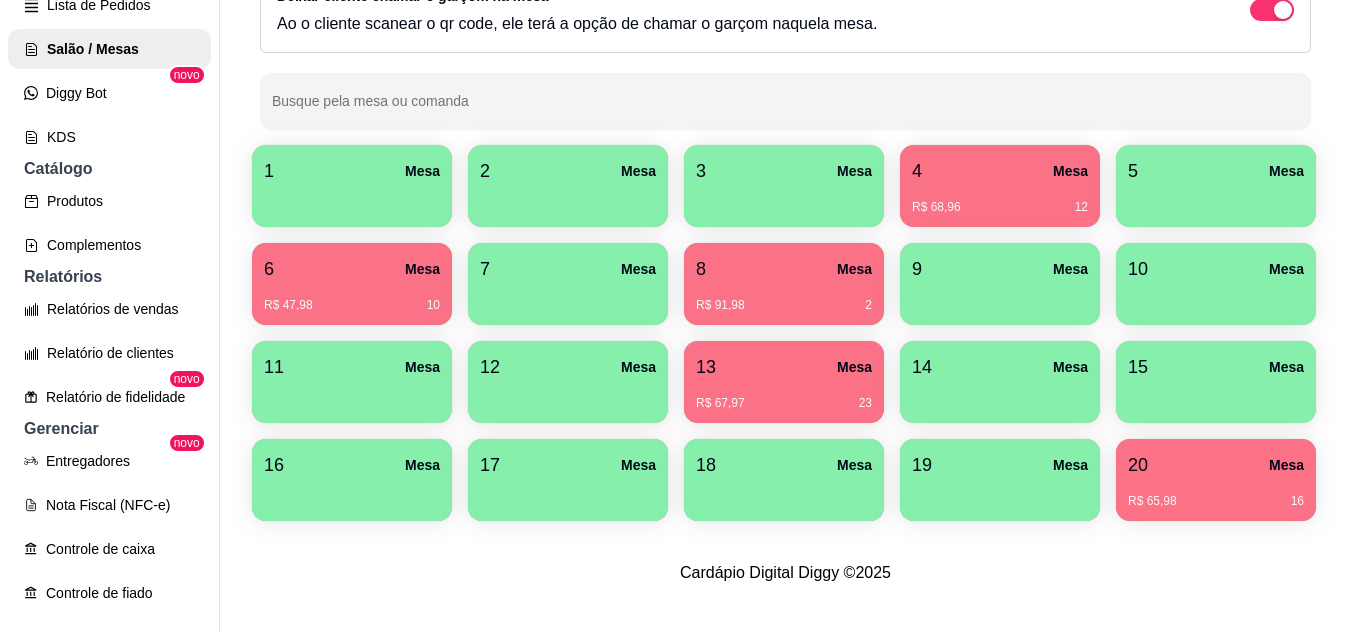 click on "20 Mesa" at bounding box center (1216, 465) 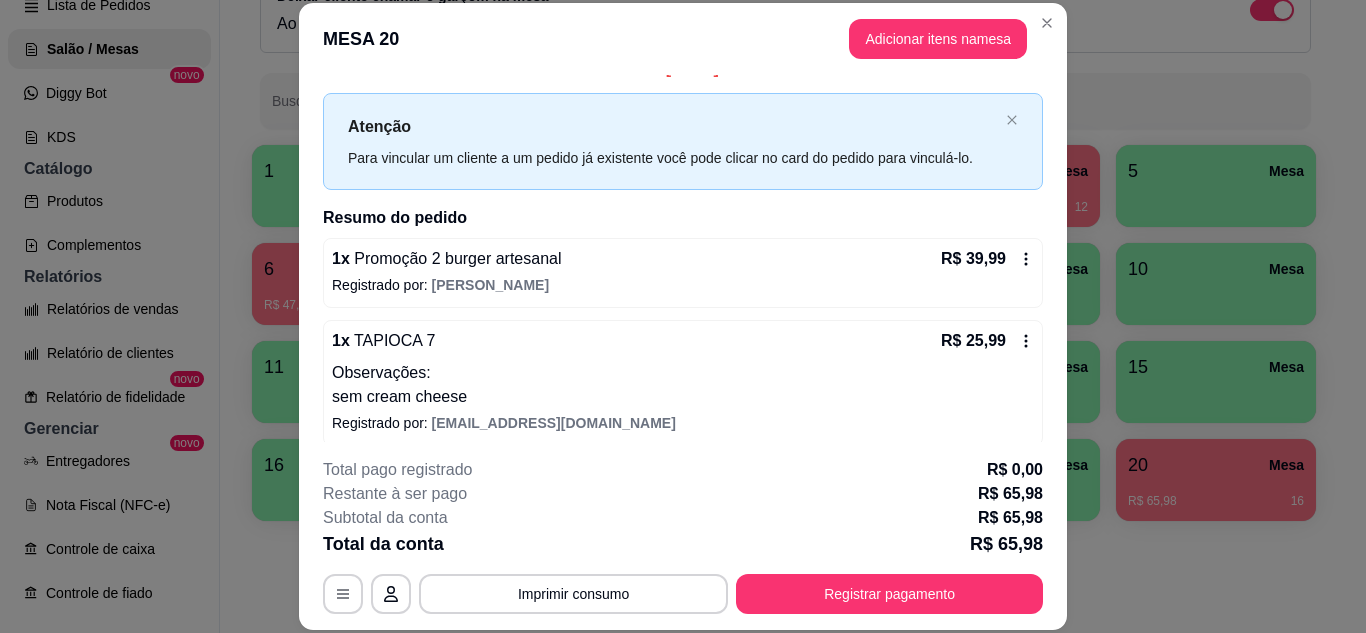 scroll, scrollTop: 38, scrollLeft: 0, axis: vertical 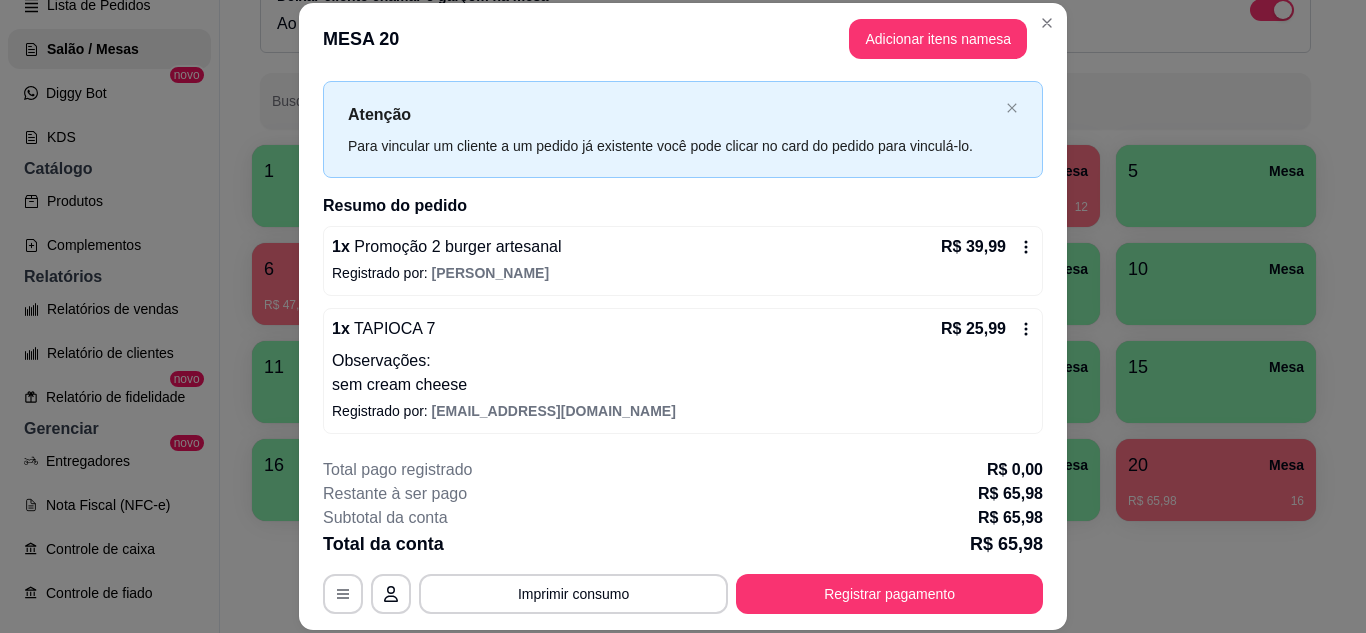 click 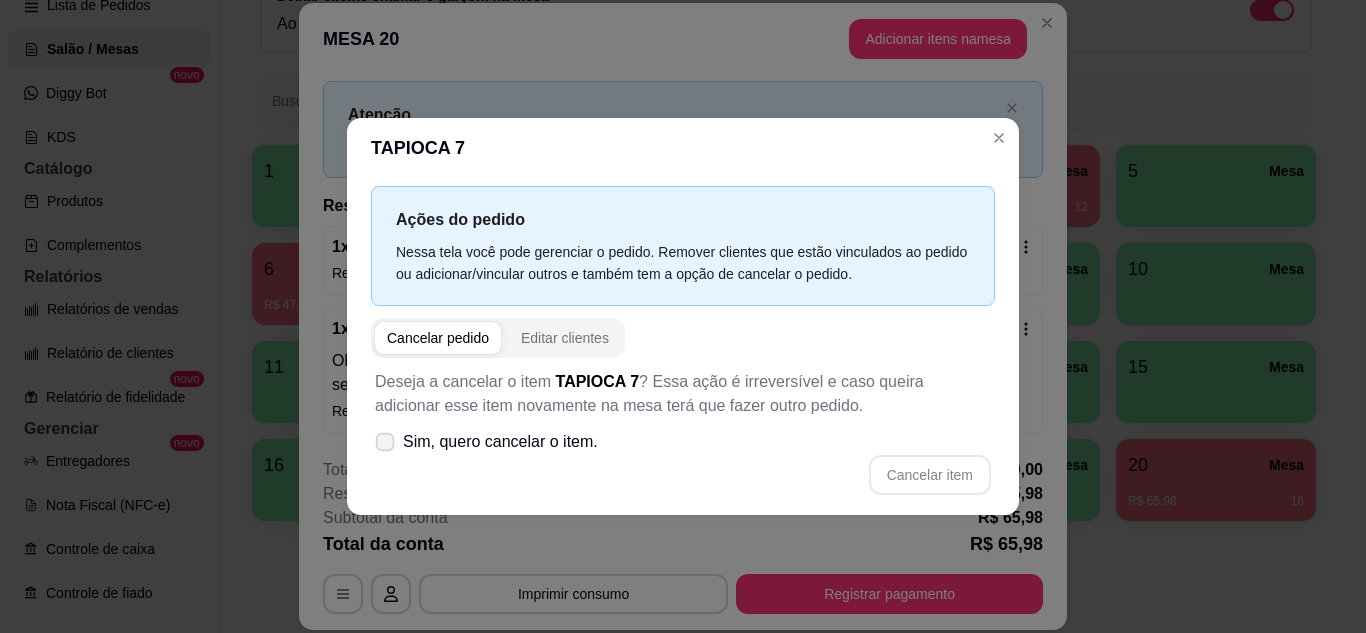 click on "Sim, quero cancelar o item." at bounding box center (500, 442) 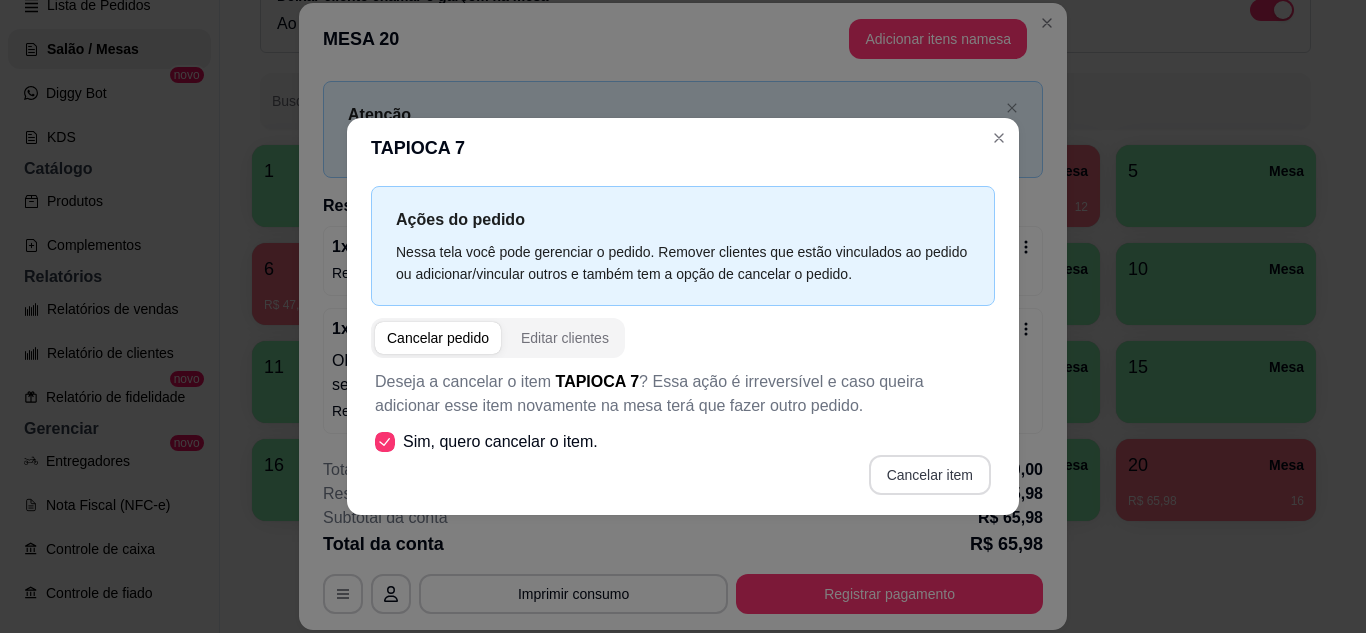 click on "Cancelar item" at bounding box center [930, 475] 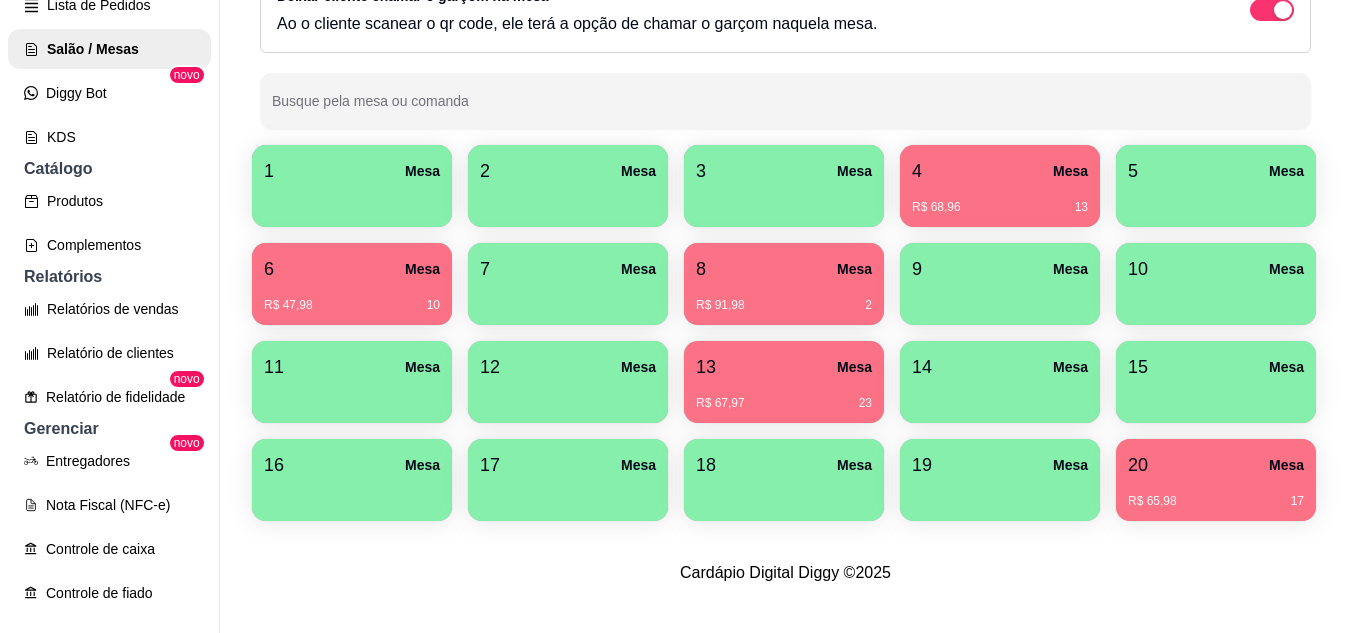 click at bounding box center (1000, 494) 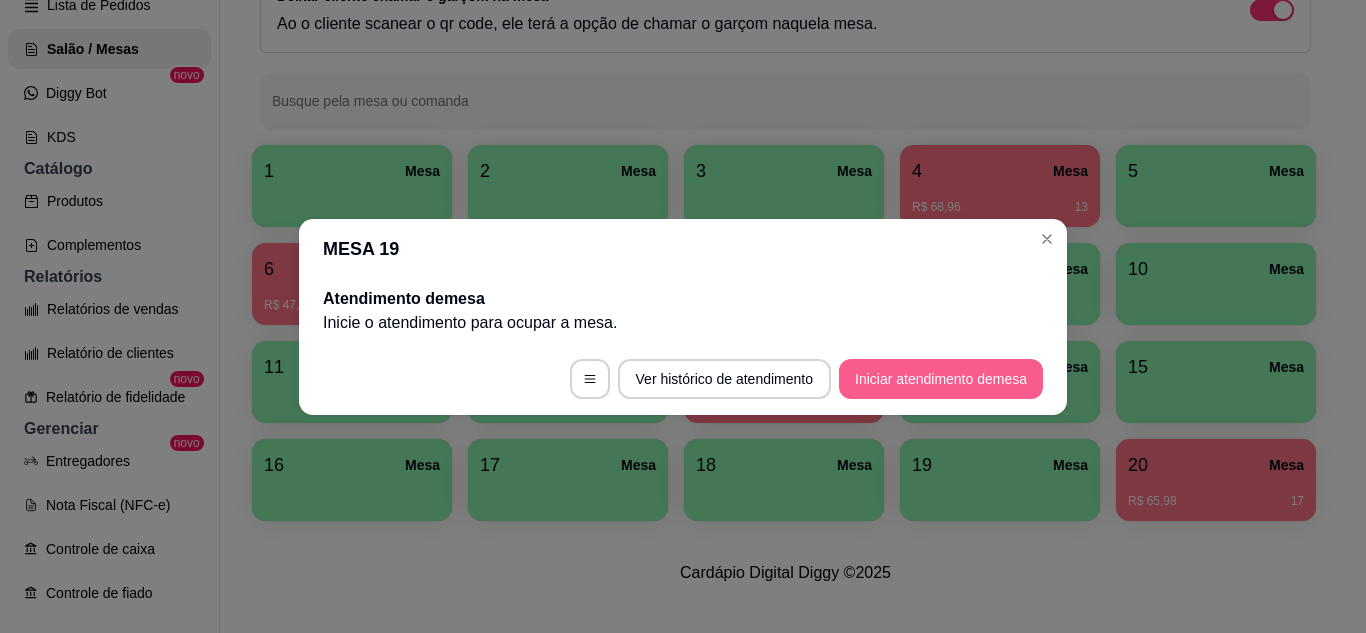click on "Iniciar atendimento de  mesa" at bounding box center [941, 379] 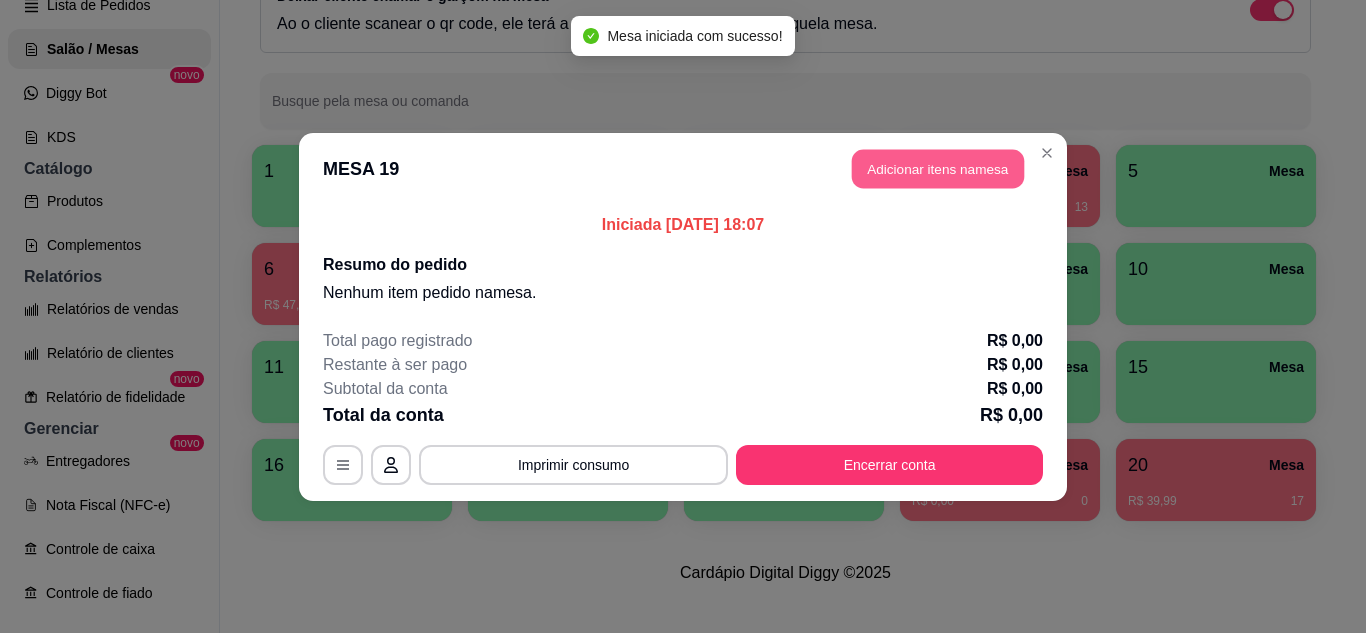 click on "Adicionar itens na  mesa" at bounding box center (938, 168) 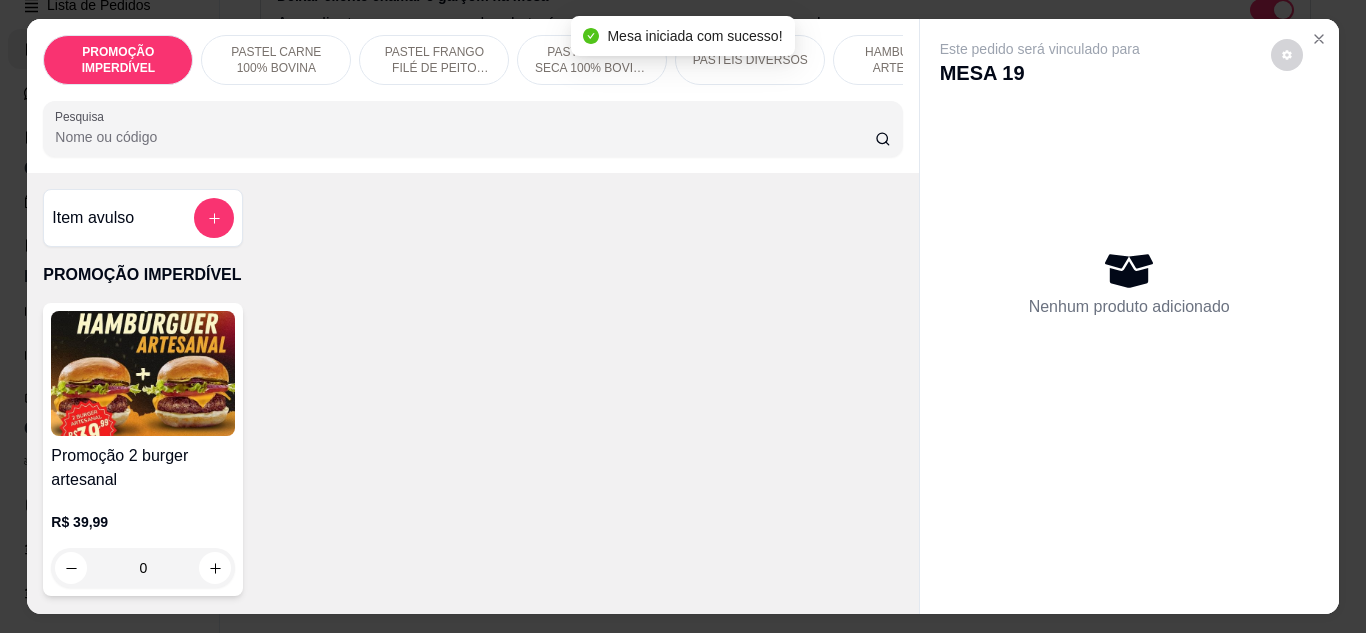 click on "PROMOÇÃO  IMPERDÍVEL  PASTEL CARNE 100% BOVINA  PASTEL FRANGO FILÉ DE PEITO DESFIADO  PASTEL CARNE SECA 100% BOVINA DESFIADA  PASTÉIS DIVERSOS  HAMBÚRGUER  ARTESANAL  TAPIOCA CHURROS FRITO NA HORA BEBIDAS GELADAS Pesquisa" at bounding box center [472, 96] 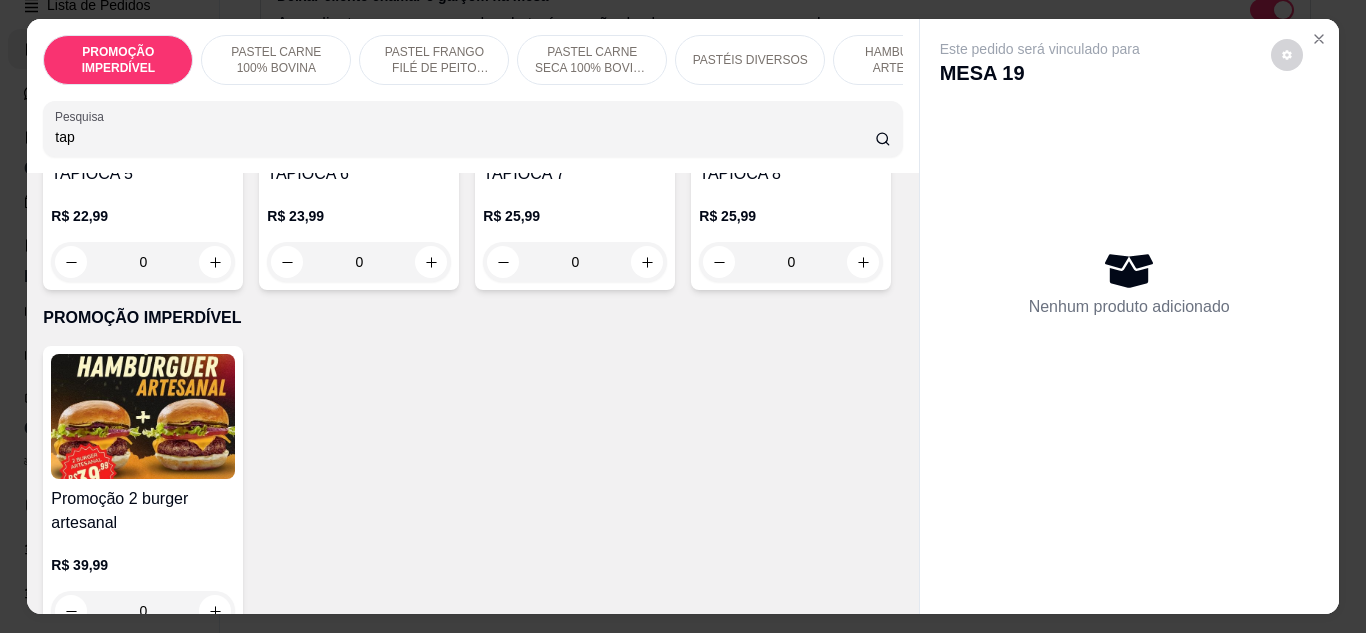 scroll, scrollTop: 600, scrollLeft: 0, axis: vertical 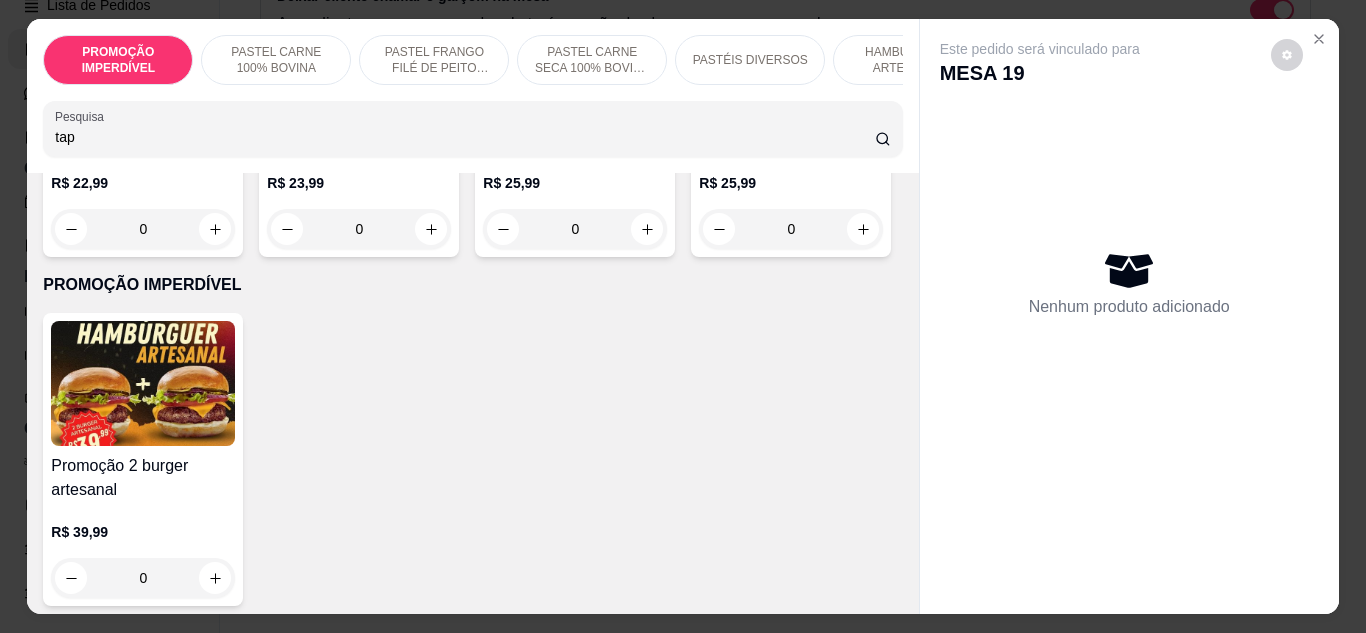 type on "tap" 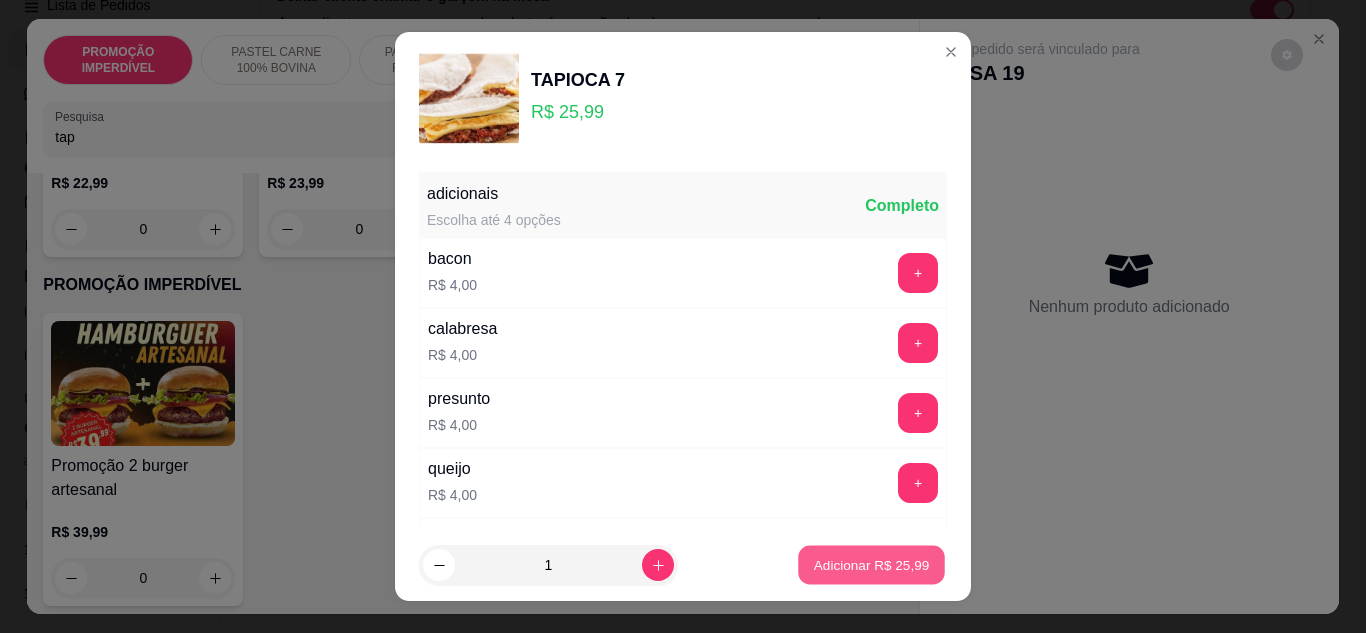 click on "Adicionar   R$ 25,99" at bounding box center [871, 565] 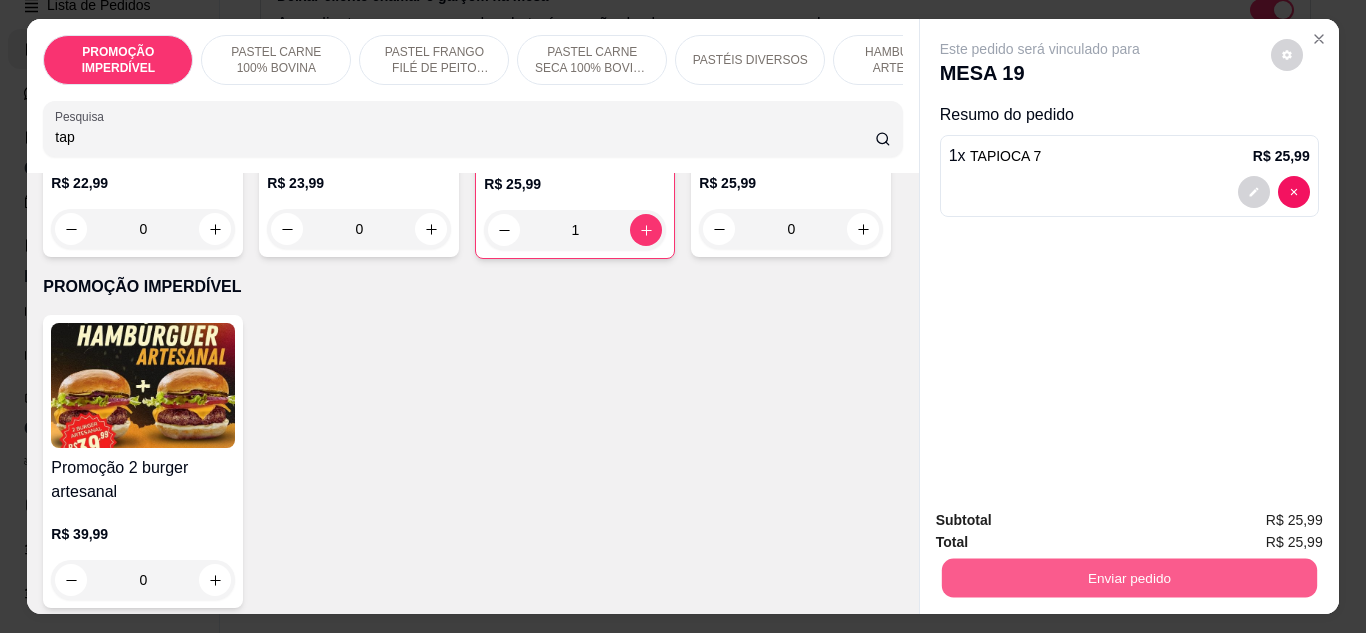 click on "Enviar pedido" at bounding box center [1128, 578] 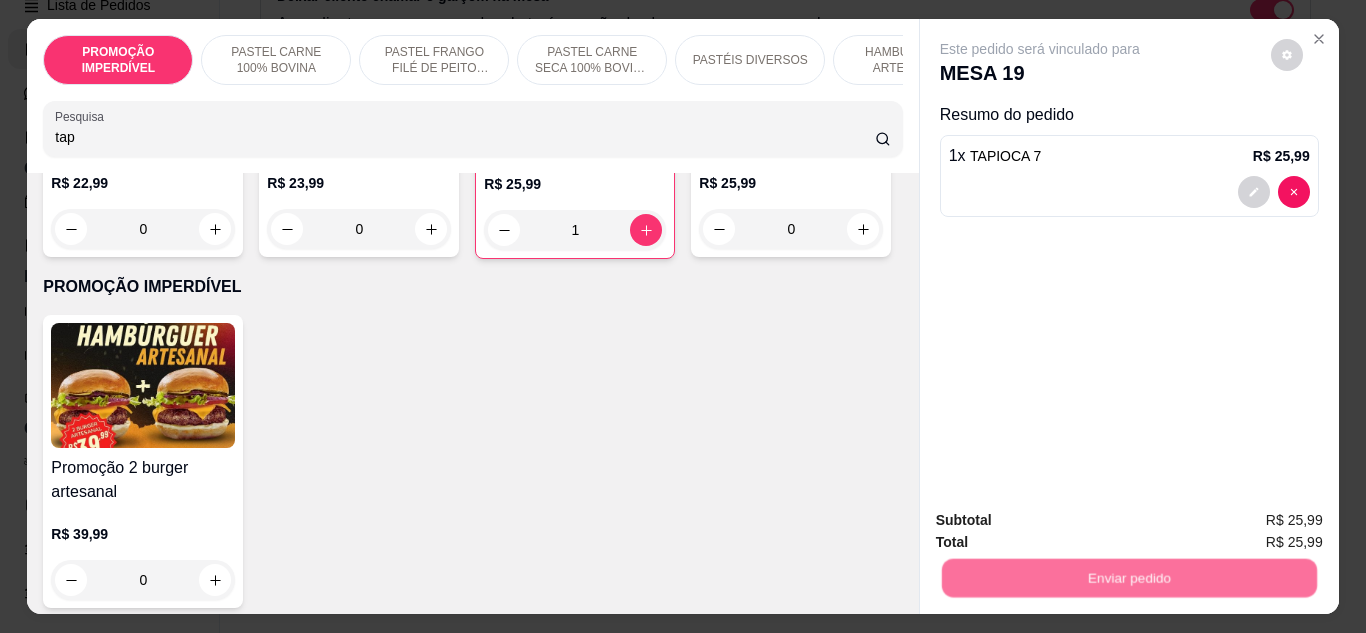 click on "Não registrar e enviar pedido" at bounding box center (1063, 521) 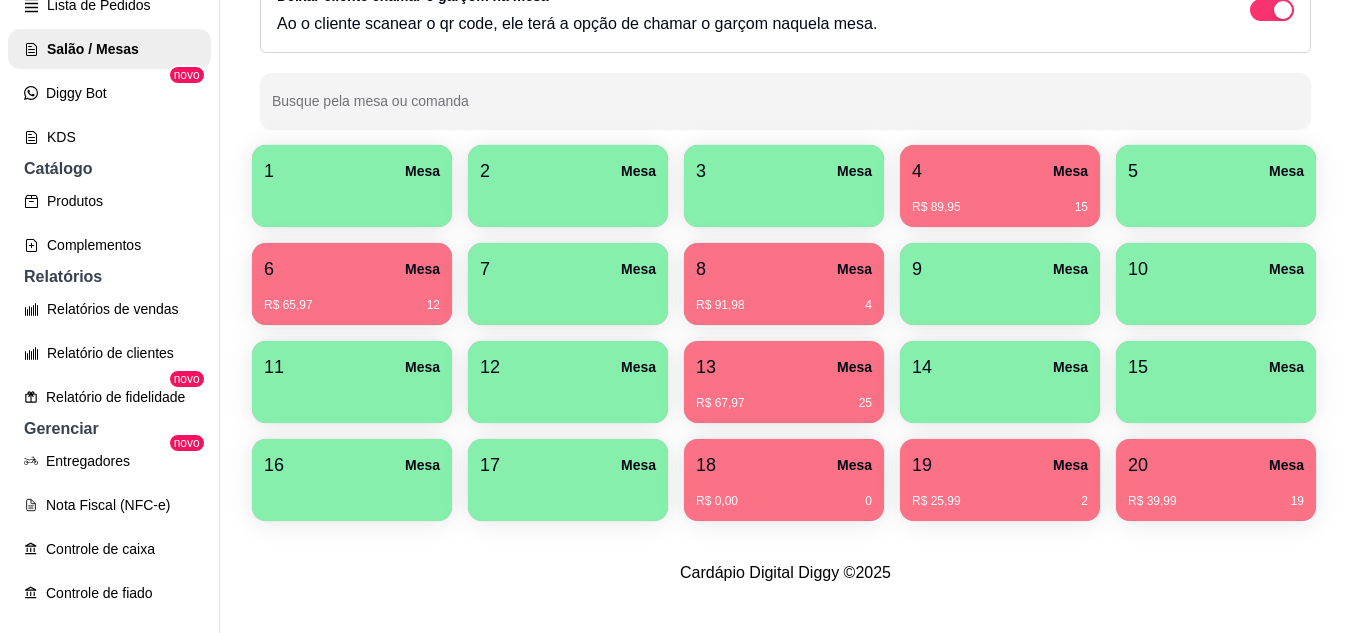 click on "R$ 89,95 15" at bounding box center [1000, 200] 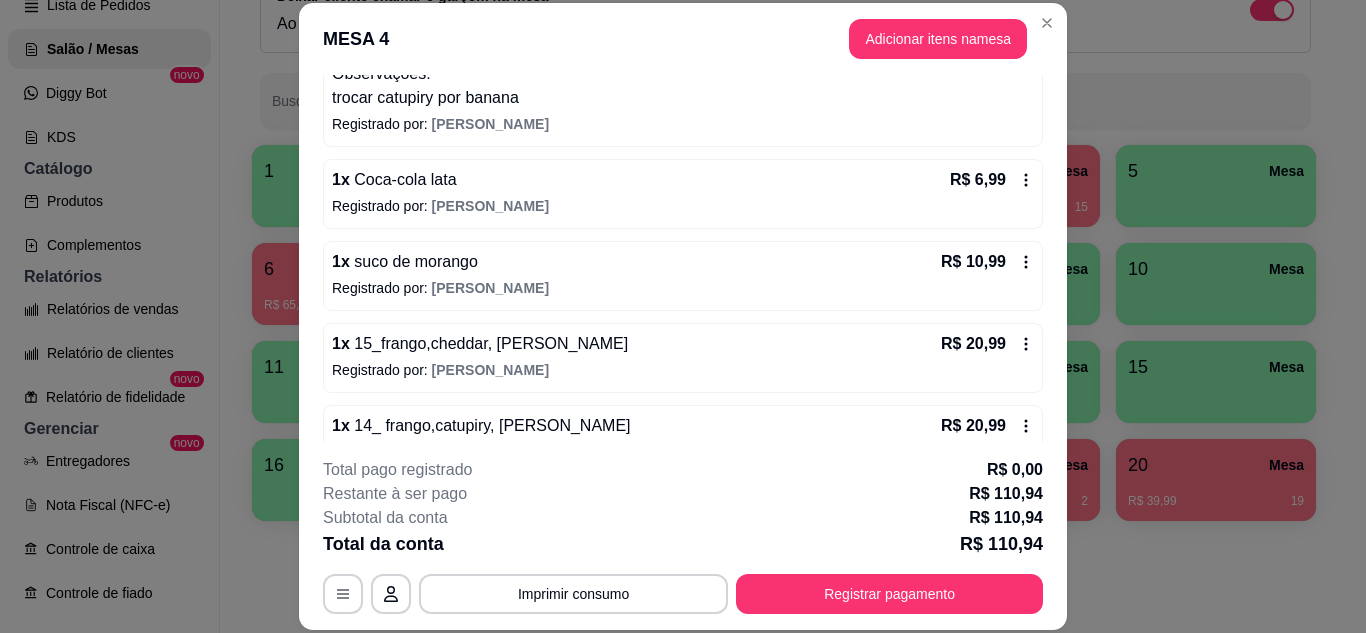 scroll, scrollTop: 366, scrollLeft: 0, axis: vertical 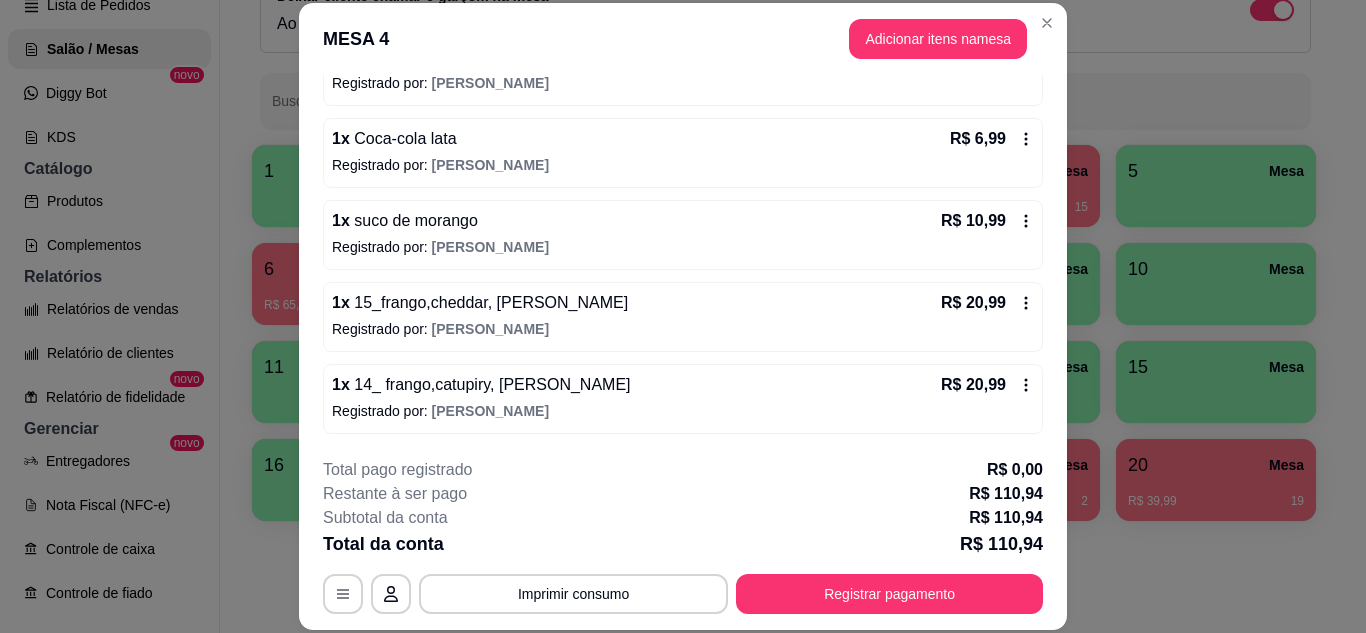 click 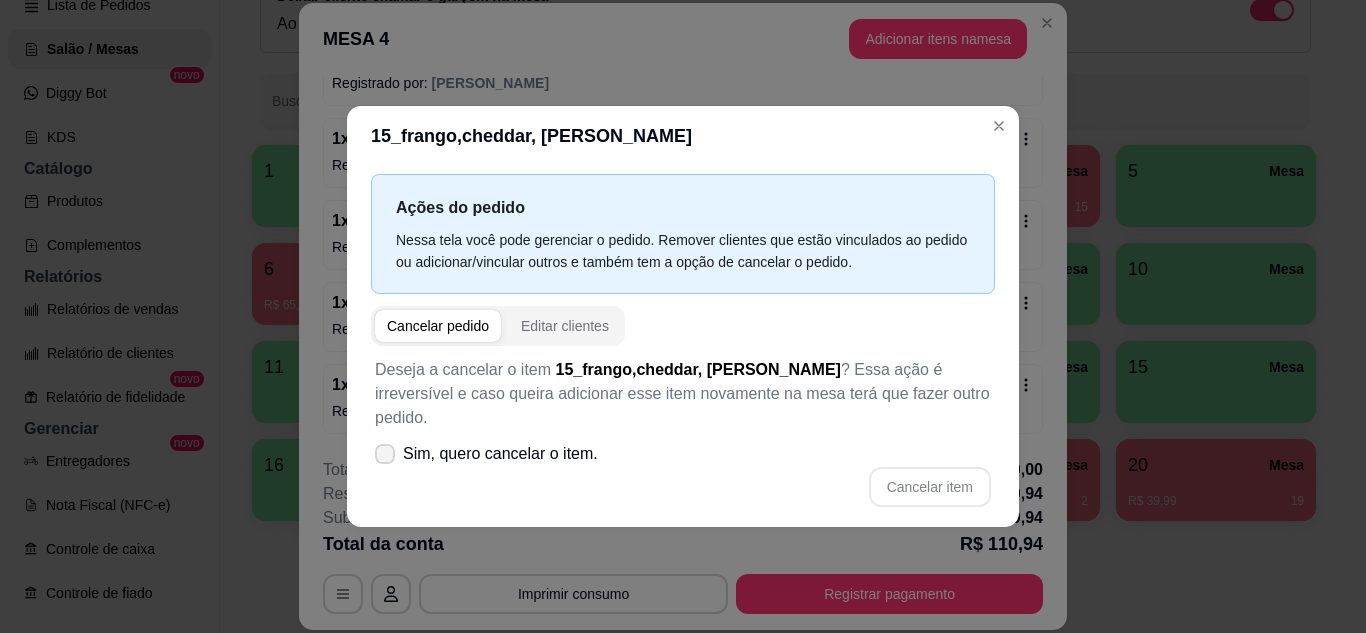 click on "Sim, quero cancelar o item." at bounding box center [486, 454] 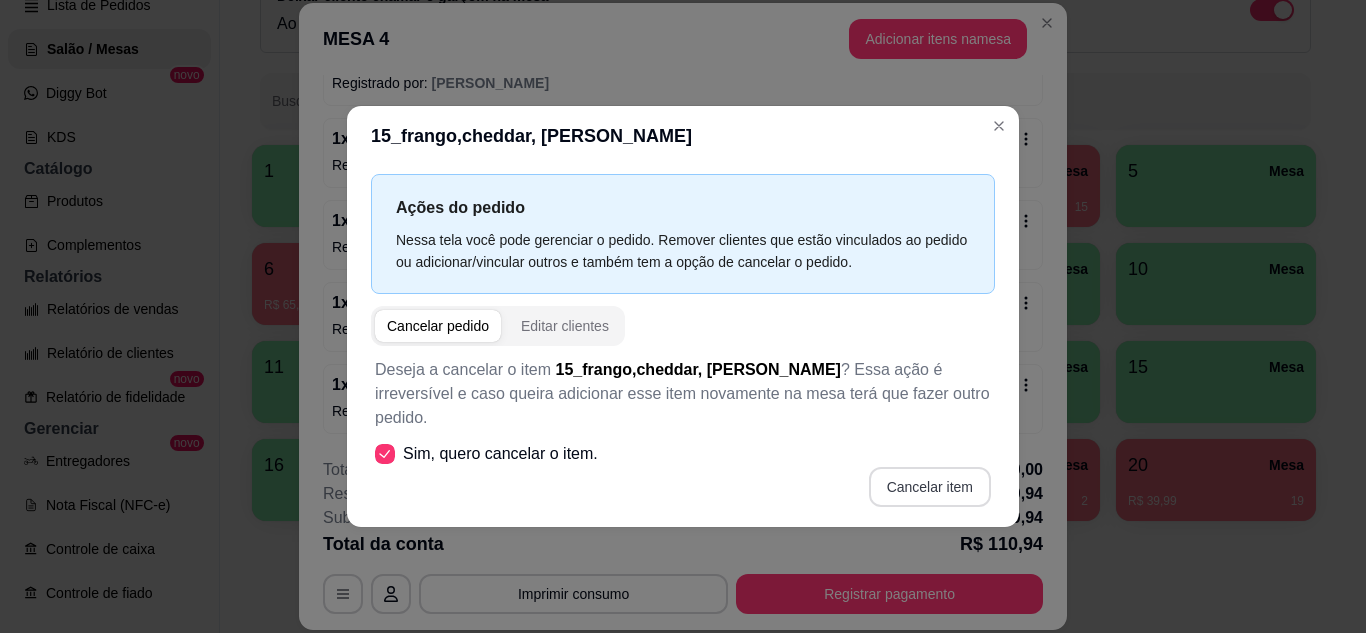 click on "Cancelar item" at bounding box center (930, 487) 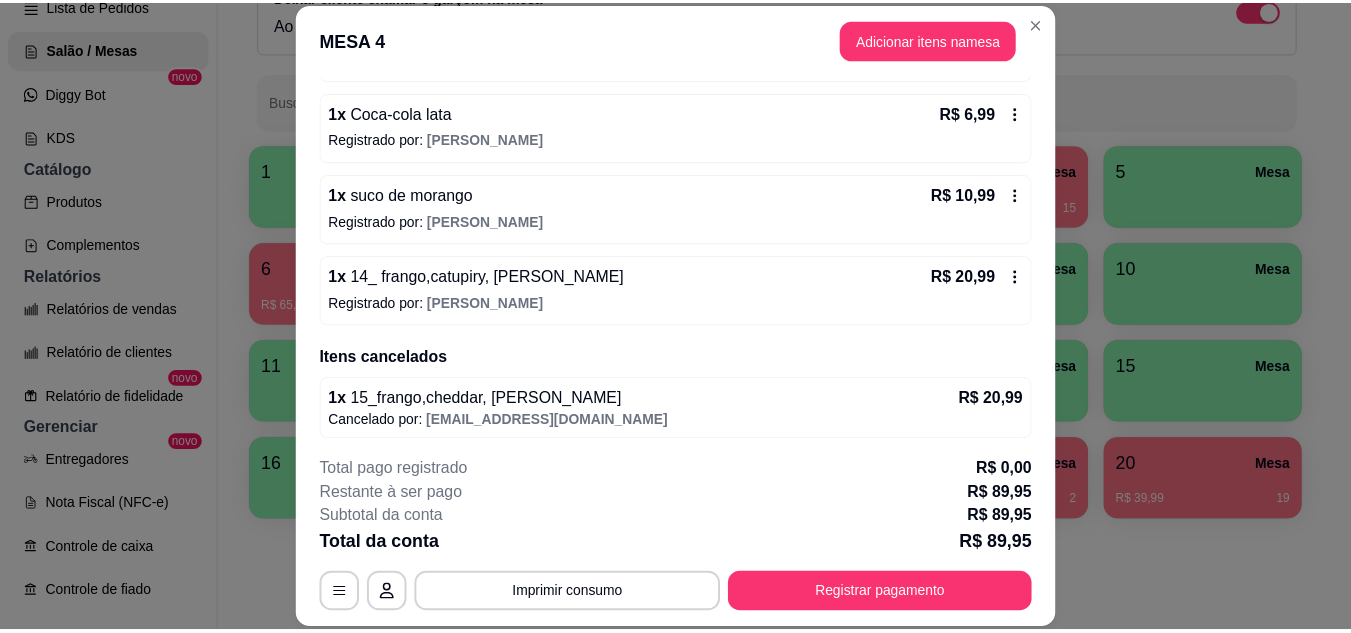 scroll, scrollTop: 398, scrollLeft: 0, axis: vertical 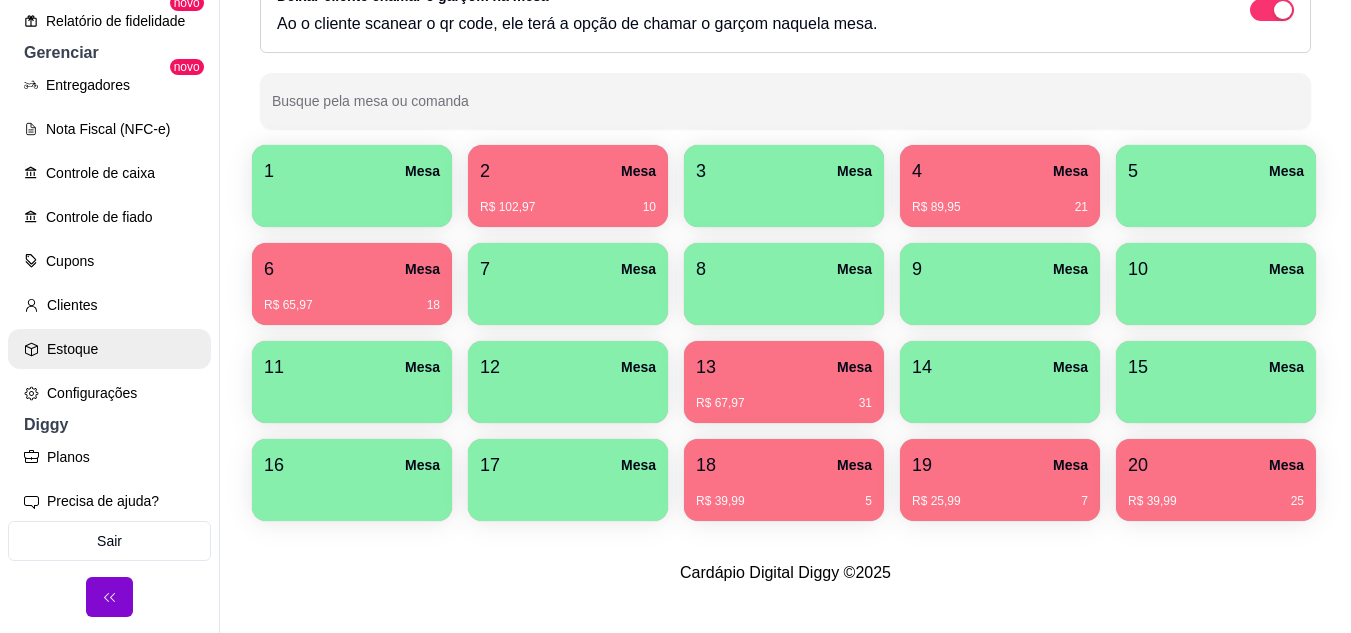 click on "Estoque" at bounding box center (109, 349) 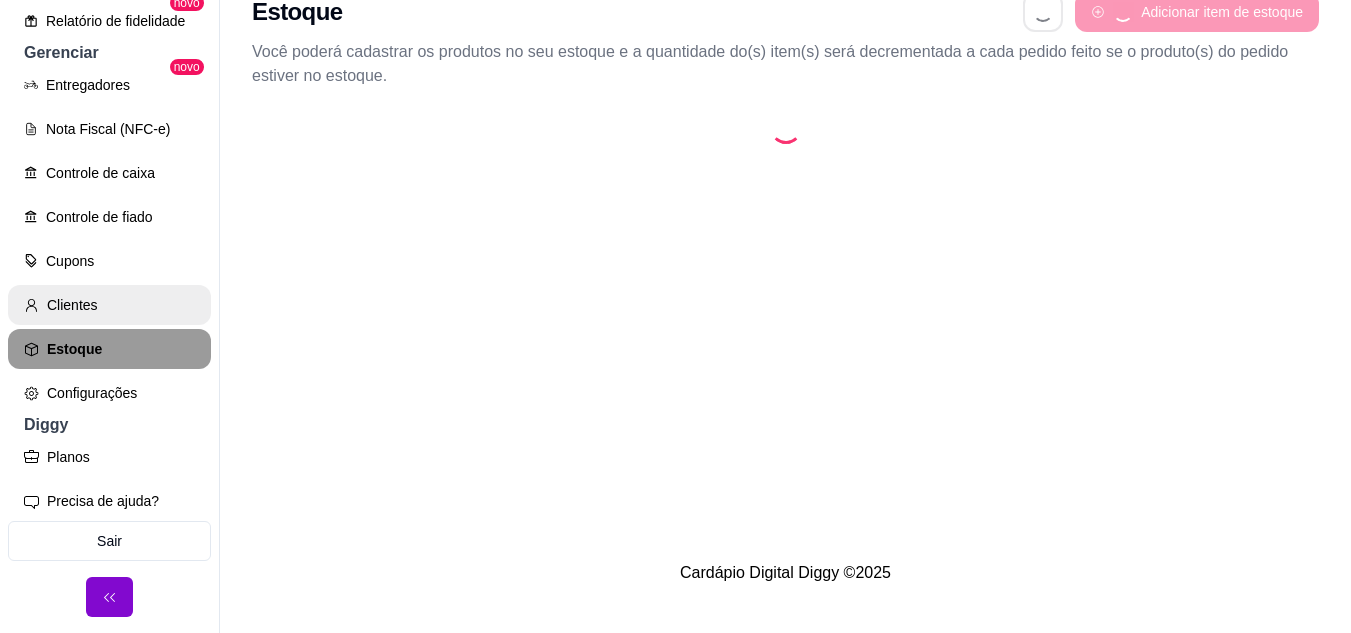 scroll, scrollTop: 0, scrollLeft: 0, axis: both 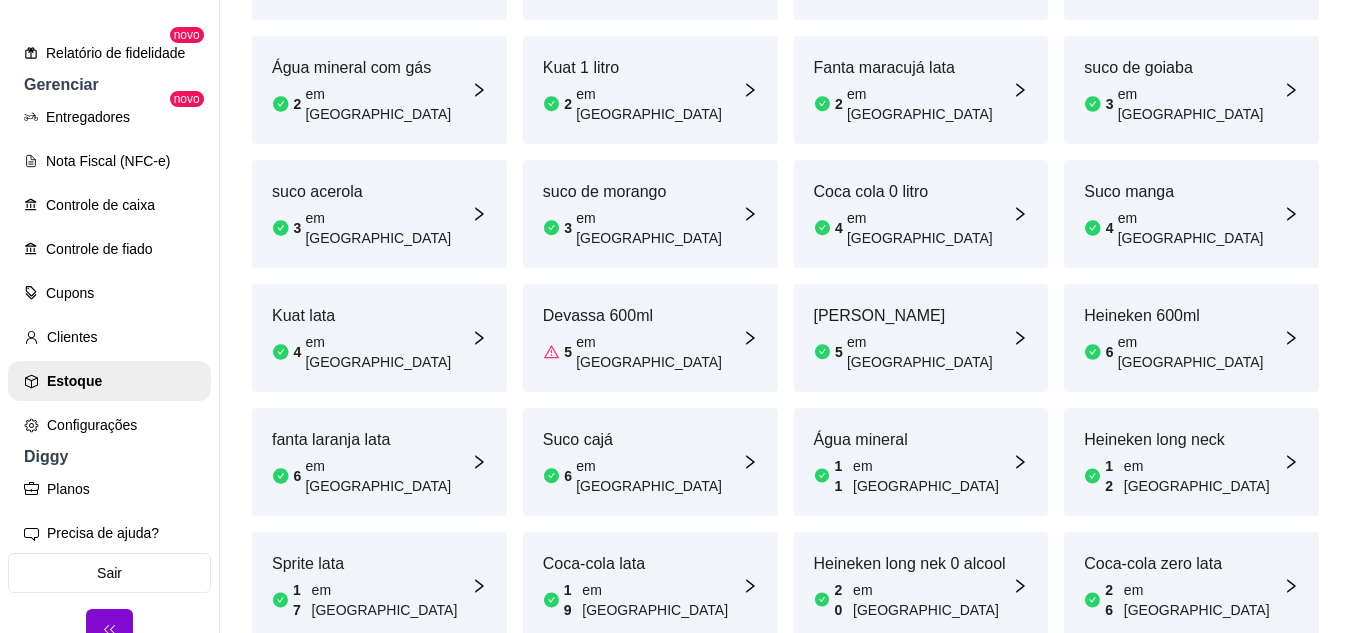 click 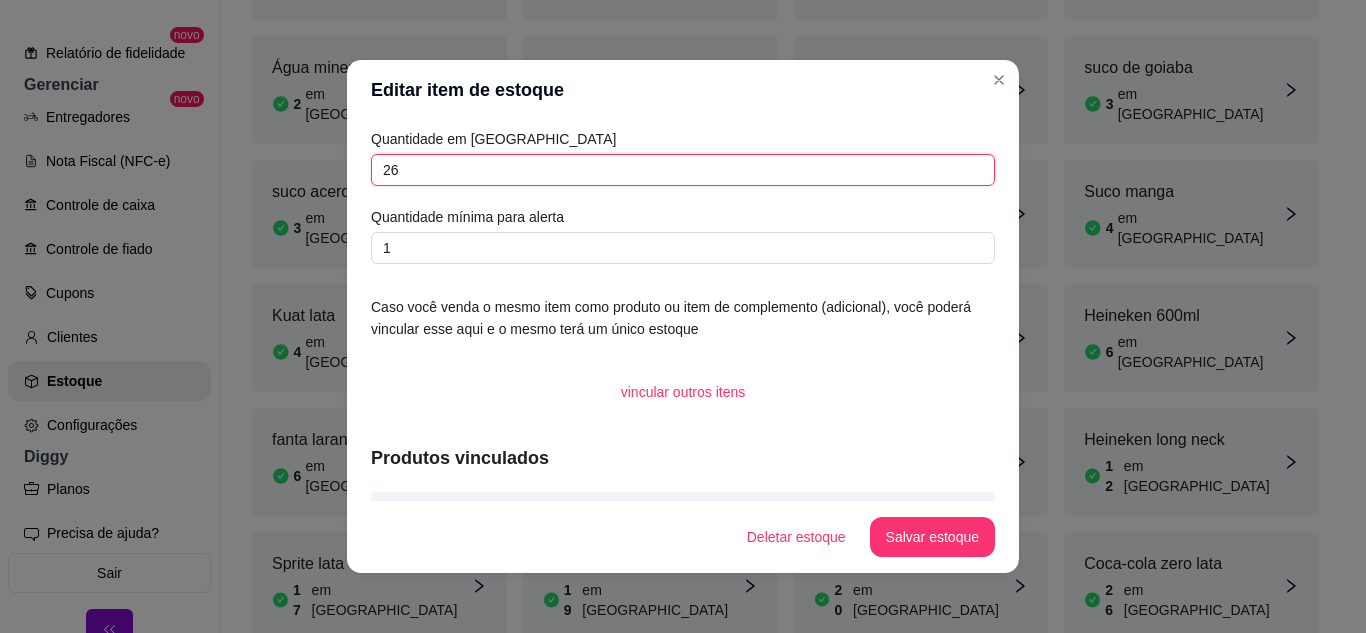 click on "26" at bounding box center [683, 170] 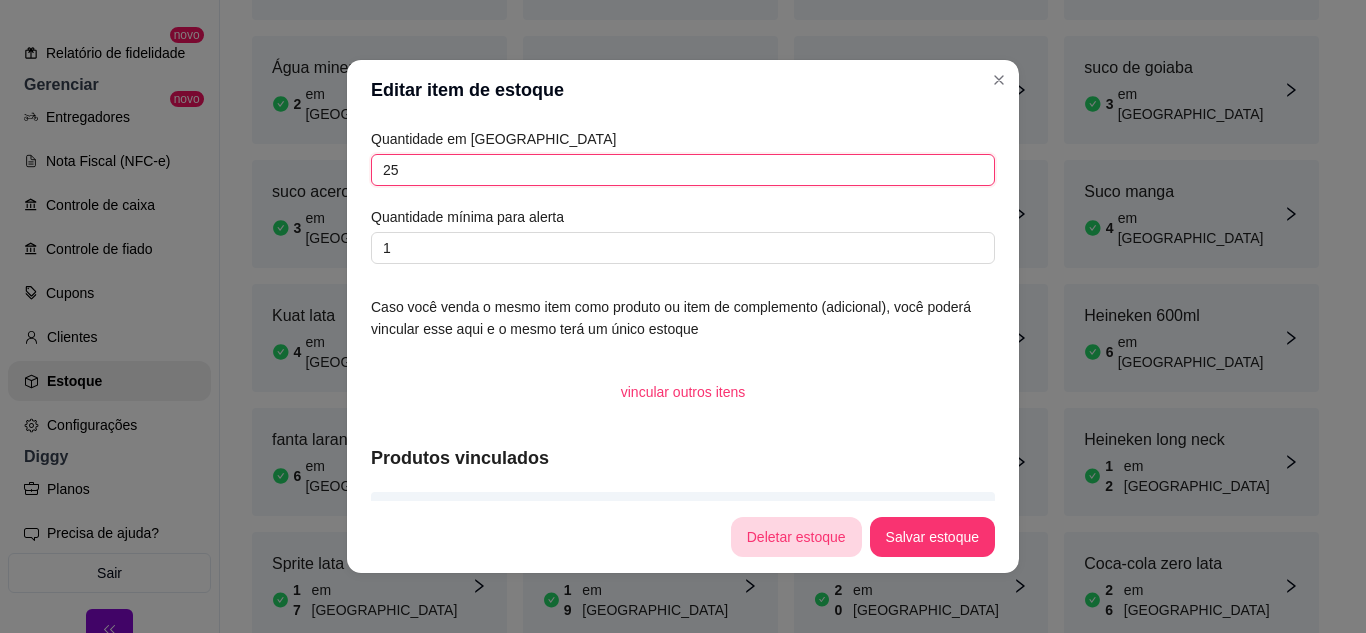 type on "25" 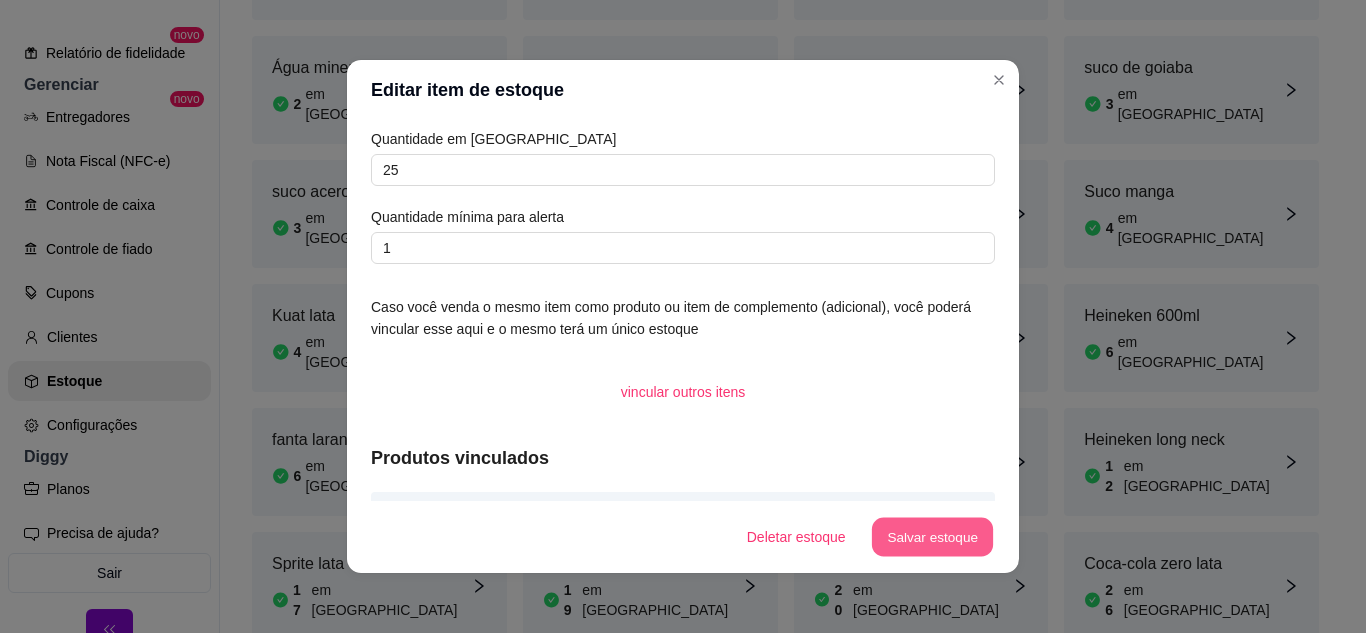 click on "Salvar estoque" at bounding box center [932, 537] 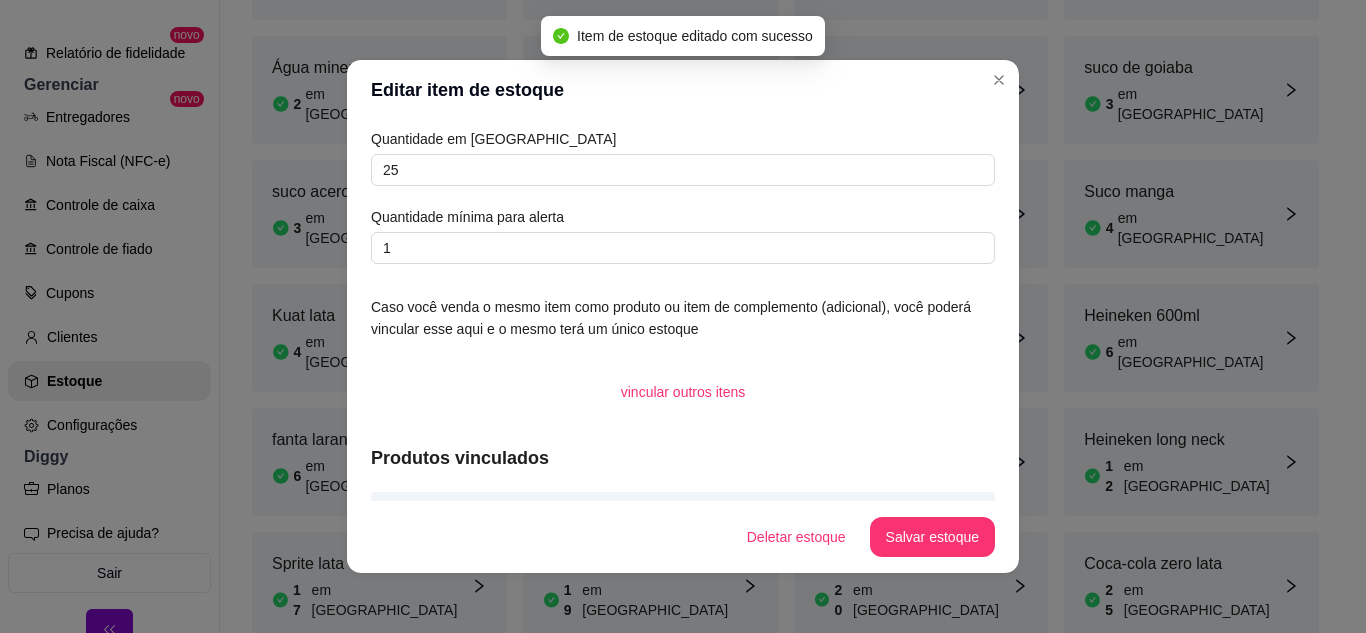 click on "Editar item de estoque" at bounding box center (683, 90) 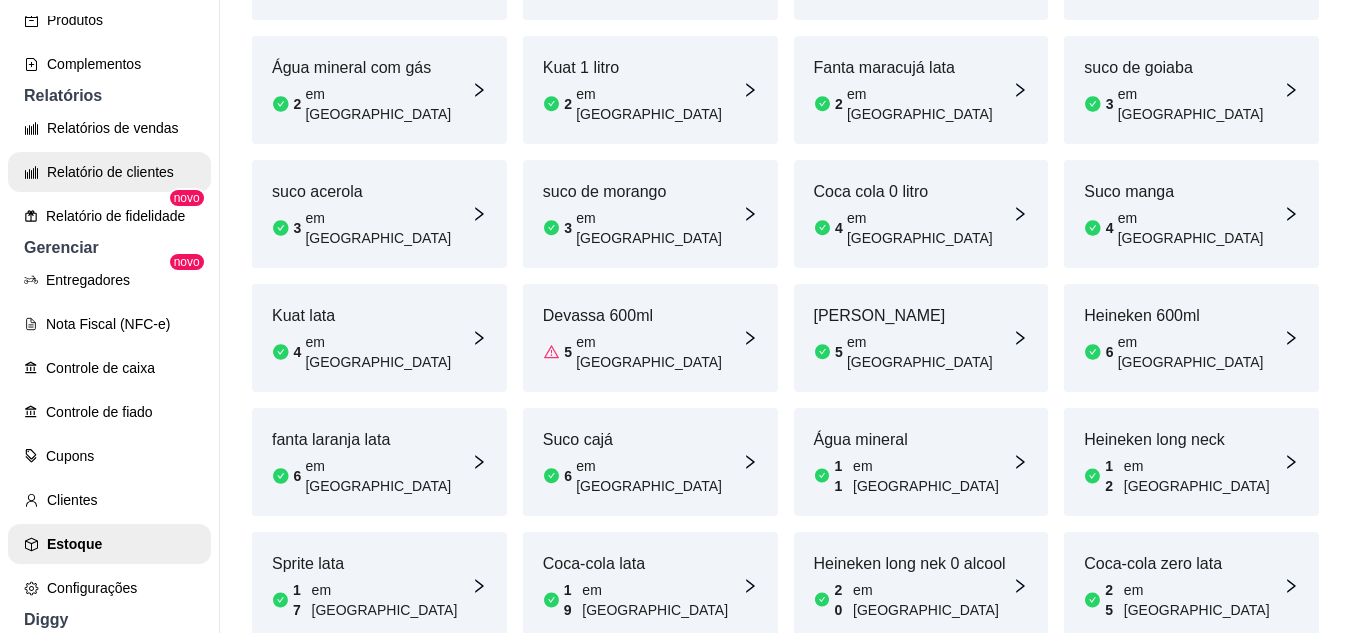scroll, scrollTop: 337, scrollLeft: 0, axis: vertical 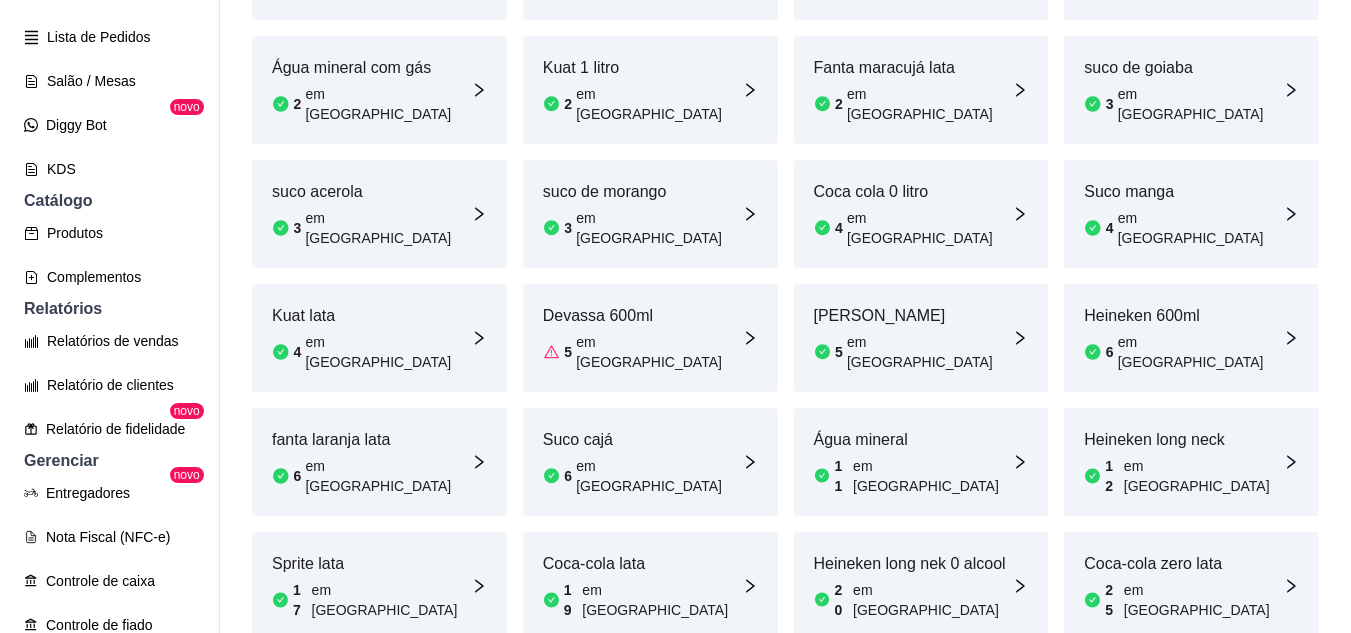 click on "Gestor de Pedidos" at bounding box center (109, -7) 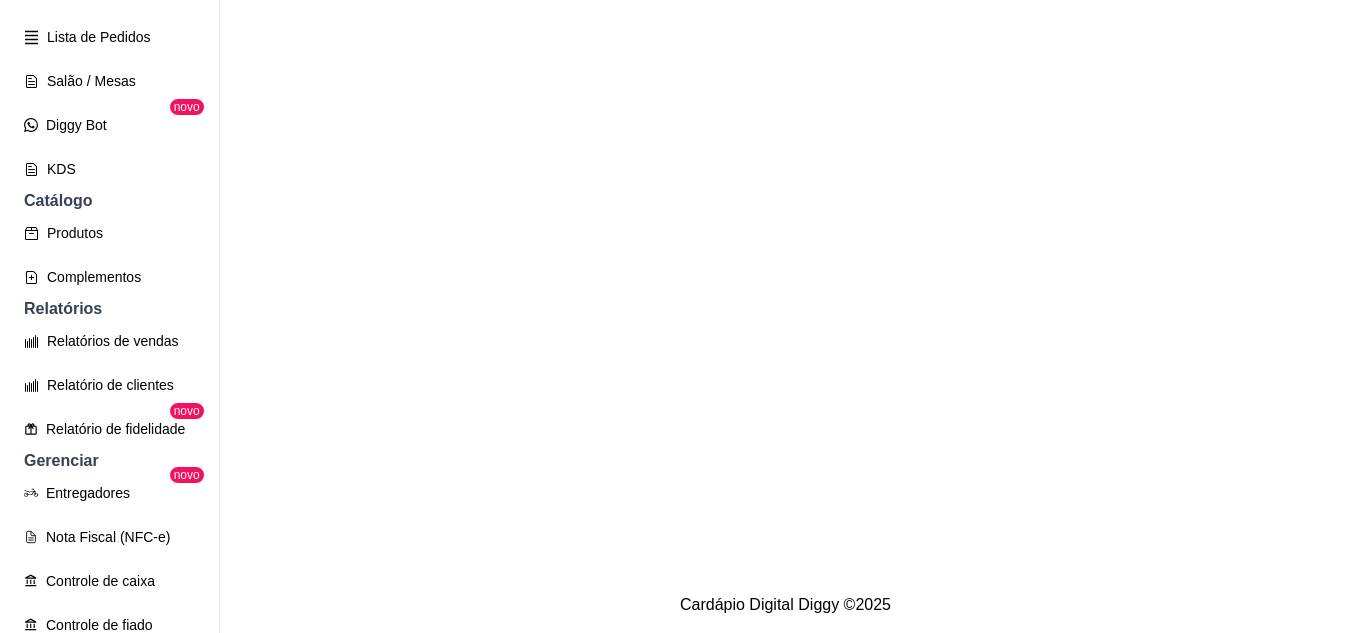 scroll, scrollTop: 0, scrollLeft: 0, axis: both 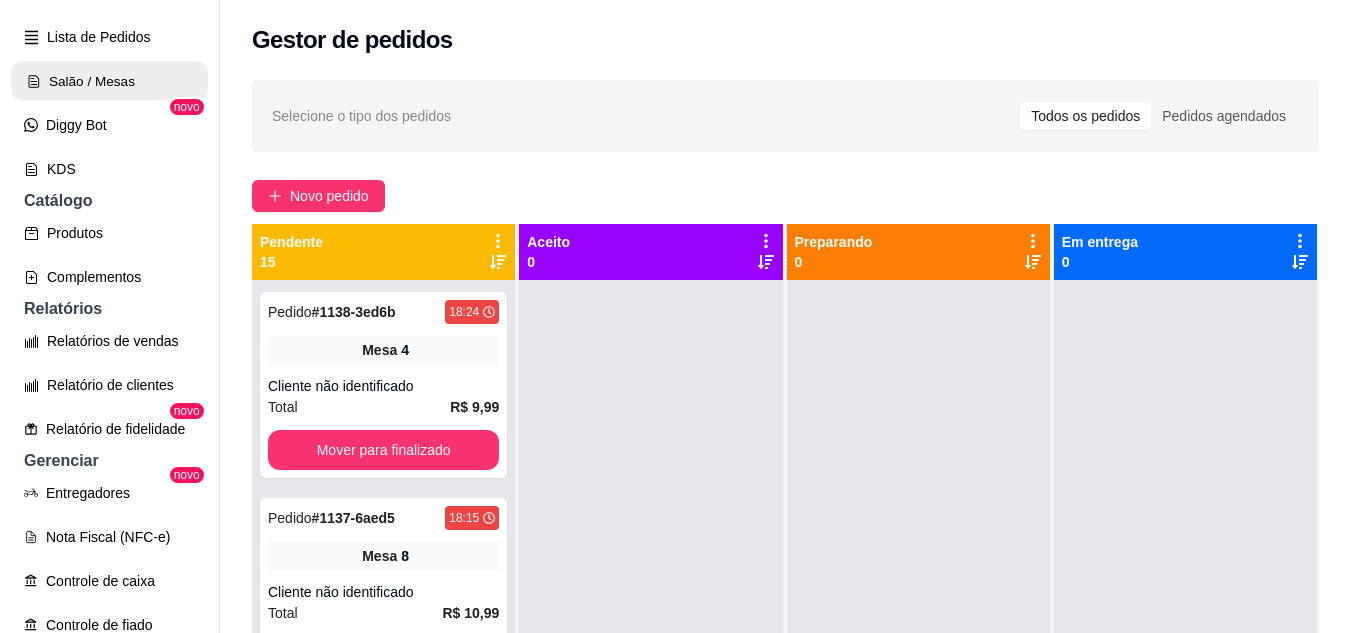 click on "Salão / Mesas" at bounding box center (109, 81) 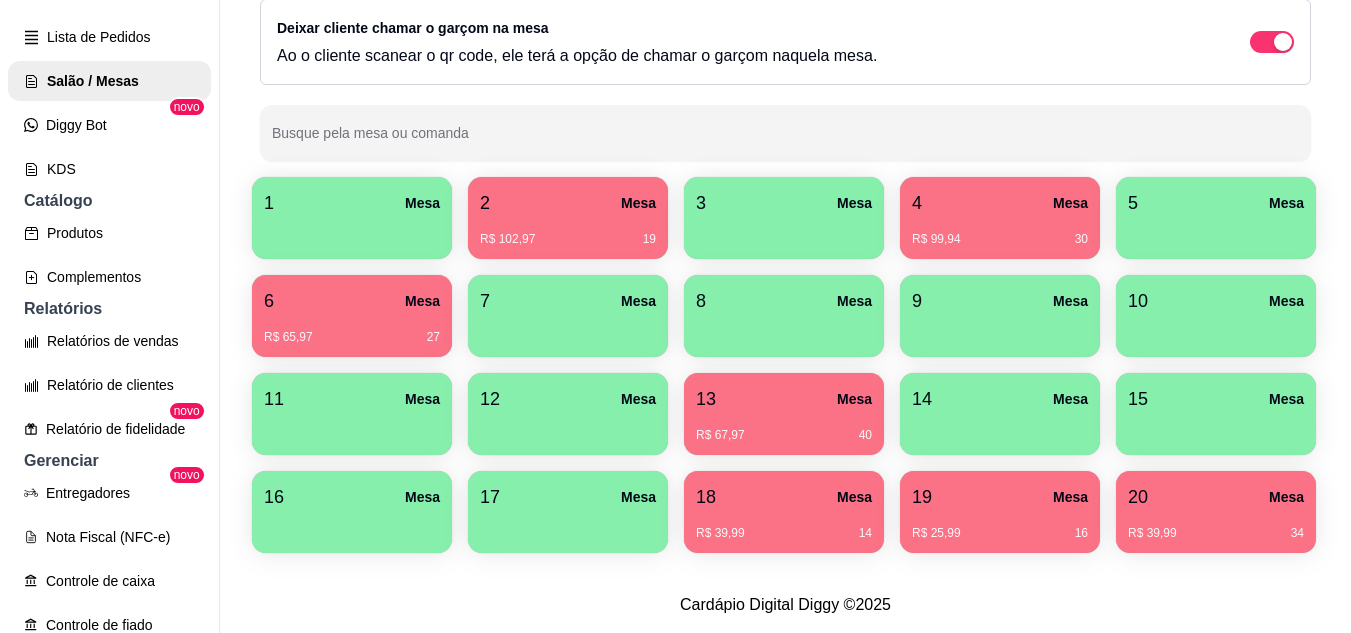 scroll, scrollTop: 294, scrollLeft: 0, axis: vertical 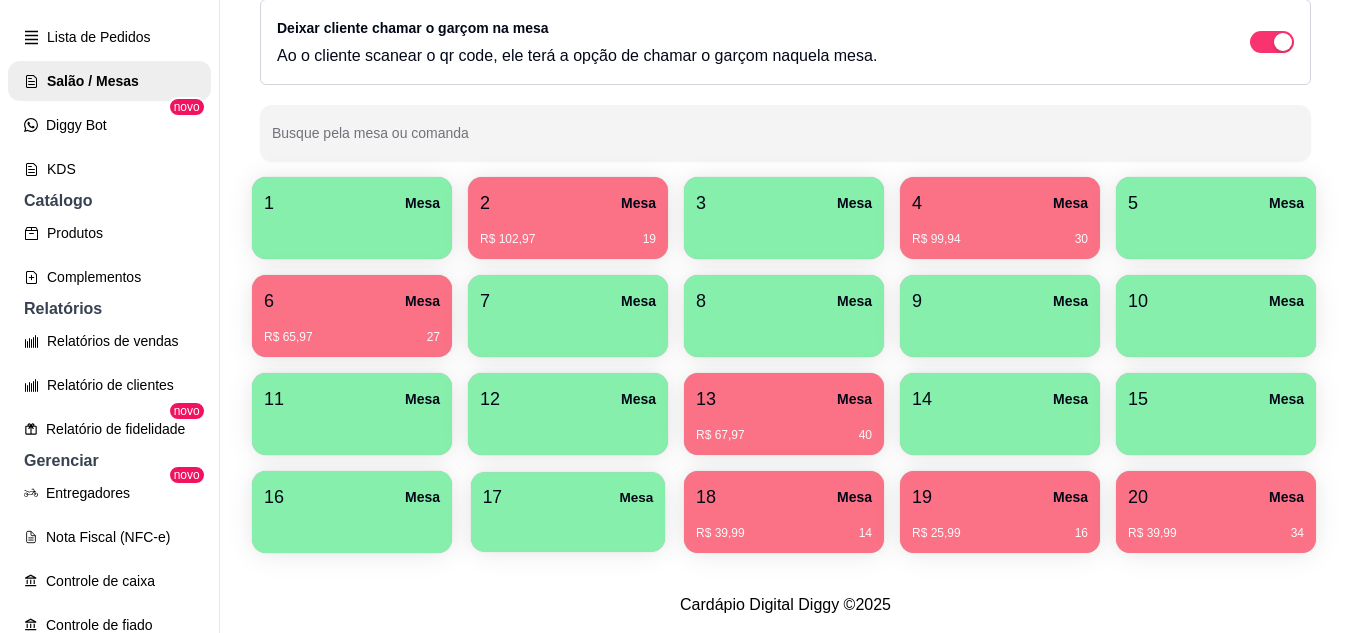 click on "17 Mesa" at bounding box center [568, 497] 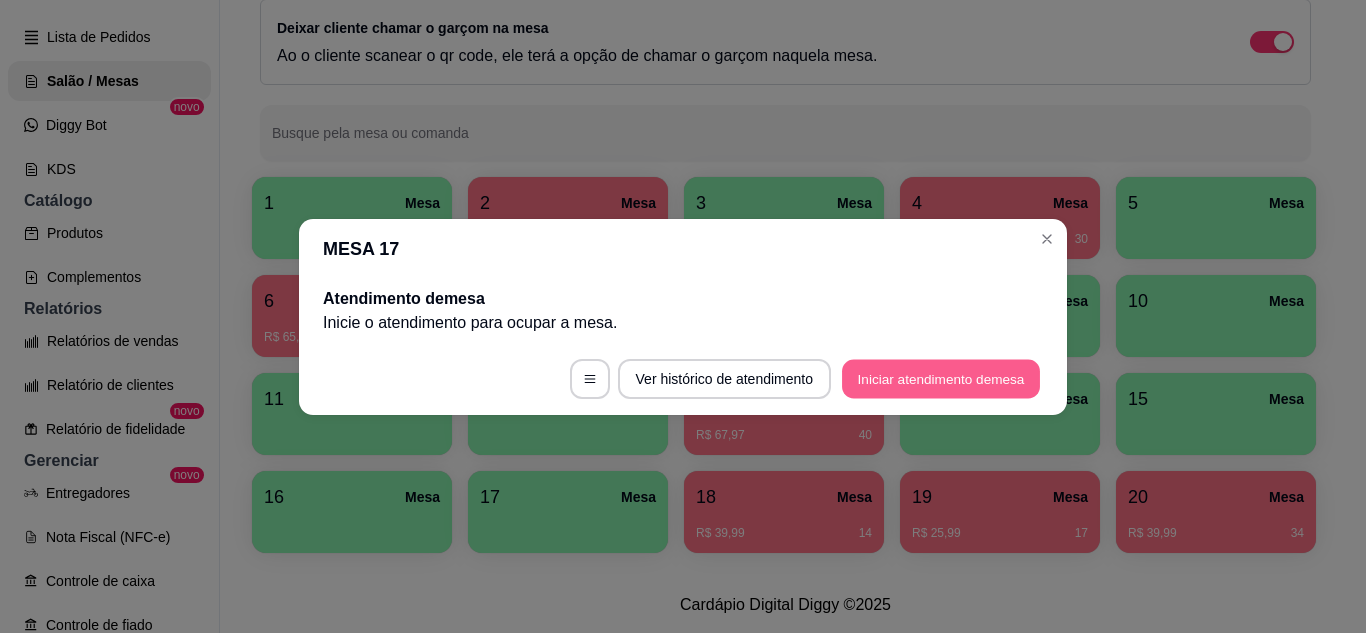 click on "Iniciar atendimento de  mesa" at bounding box center [941, 378] 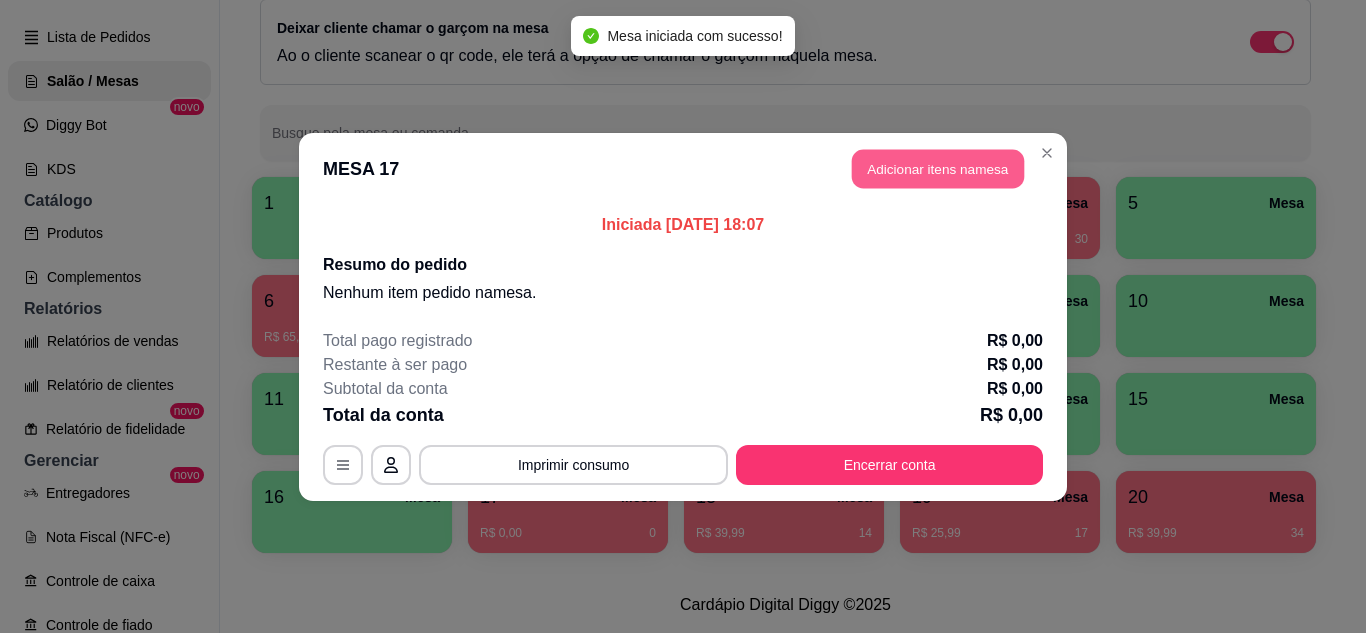 click on "Adicionar itens na  mesa" at bounding box center (938, 168) 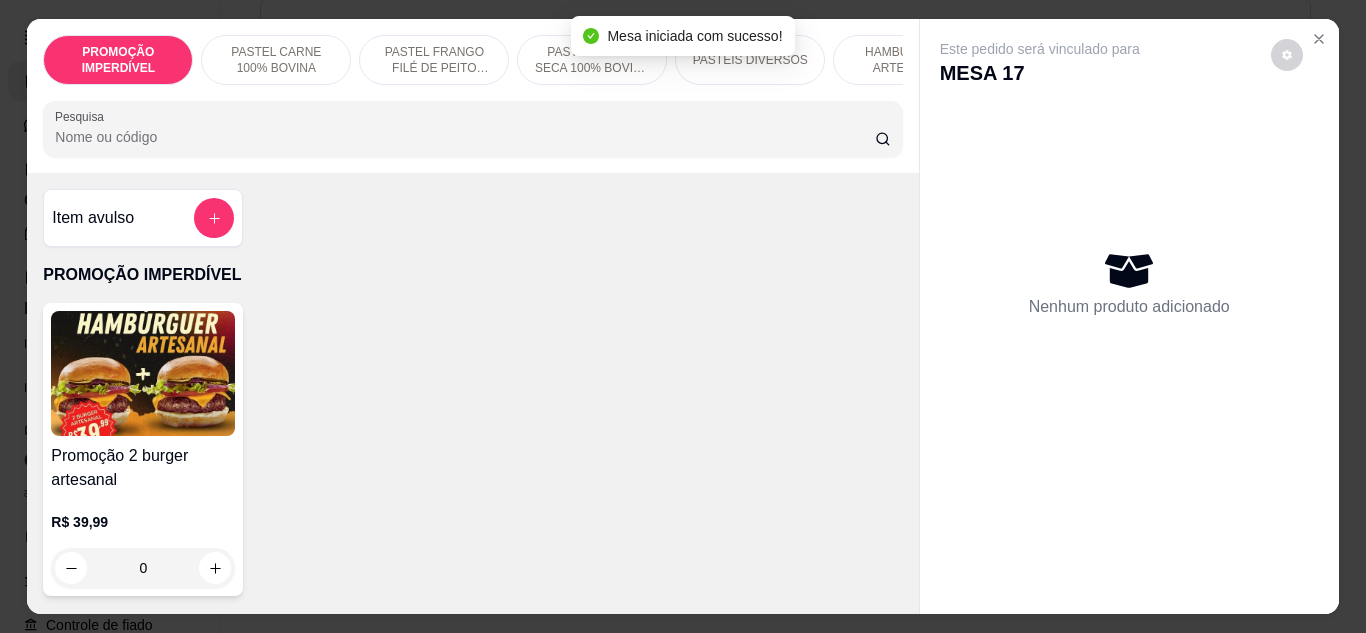 click on "0" at bounding box center (143, 568) 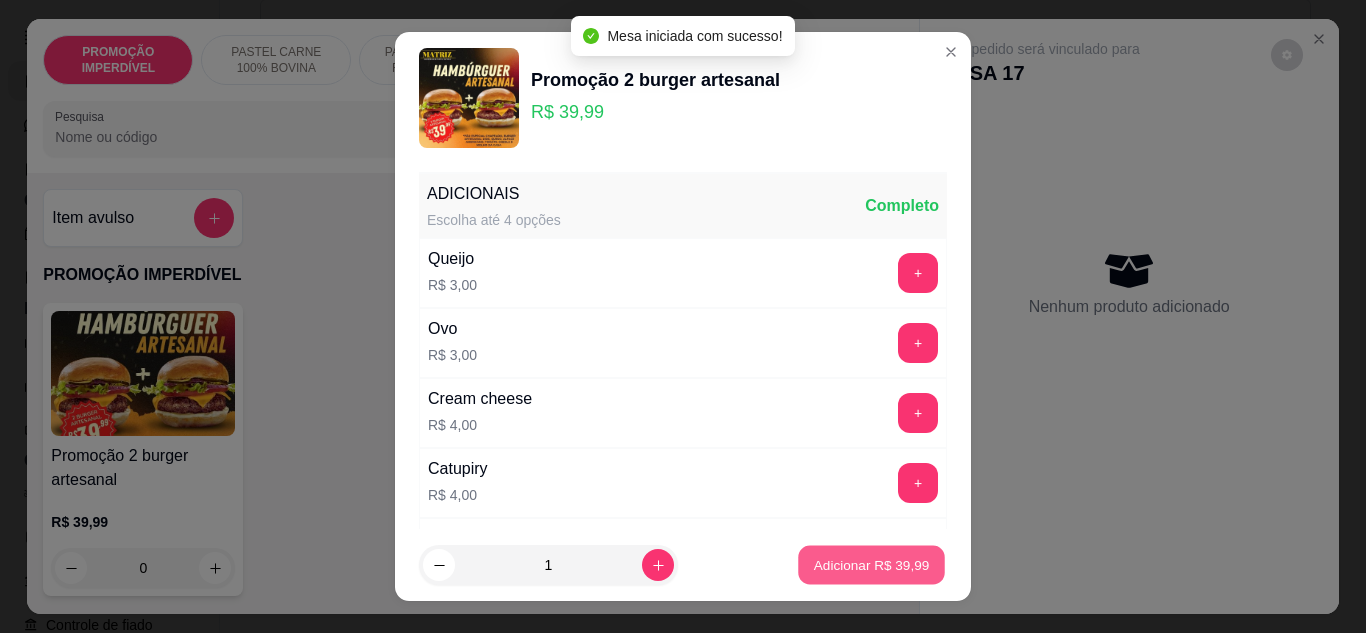click on "Adicionar   R$ 39,99" at bounding box center (871, 565) 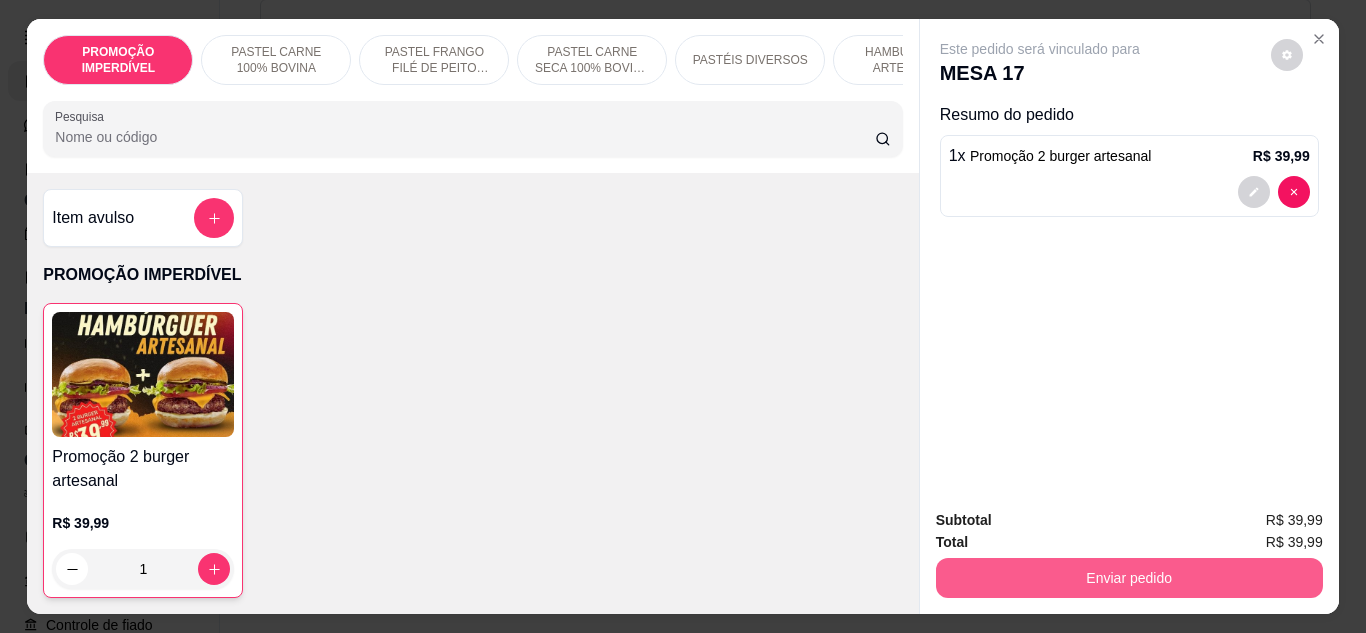 click on "Enviar pedido" at bounding box center (1129, 578) 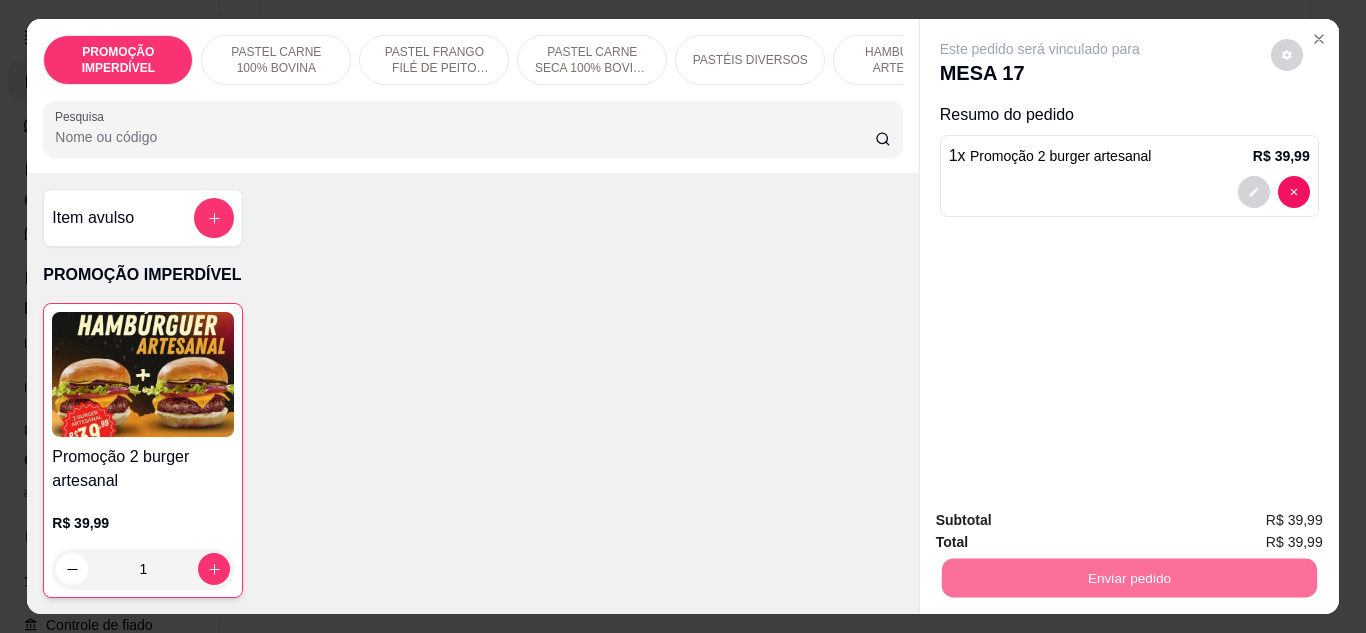 click on "Não registrar e enviar pedido" at bounding box center (1063, 521) 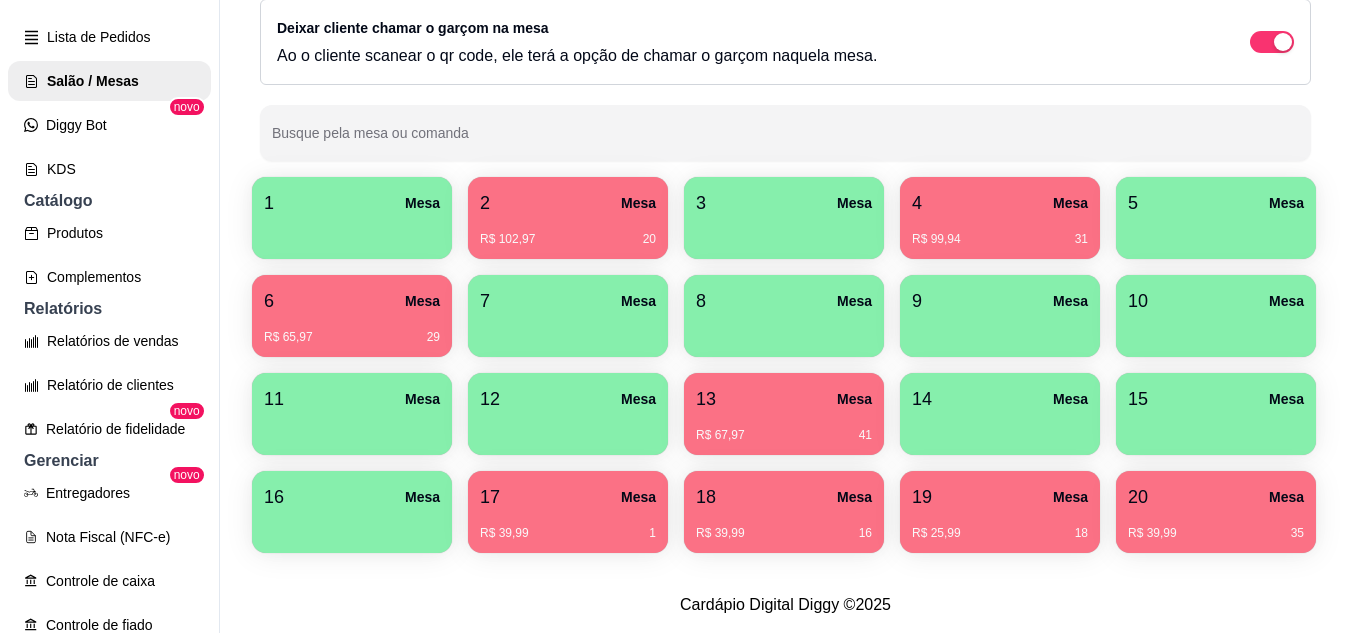 click on "R$ 67,97 41" at bounding box center (784, 435) 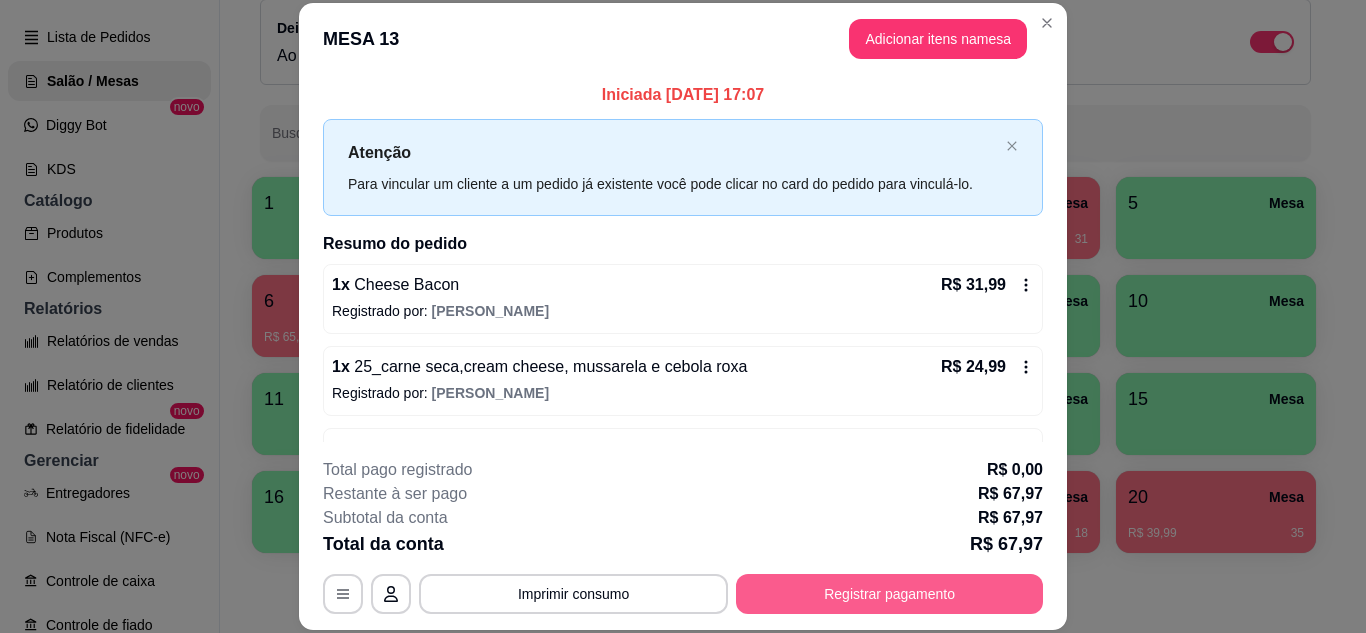 click on "Registrar pagamento" at bounding box center [889, 594] 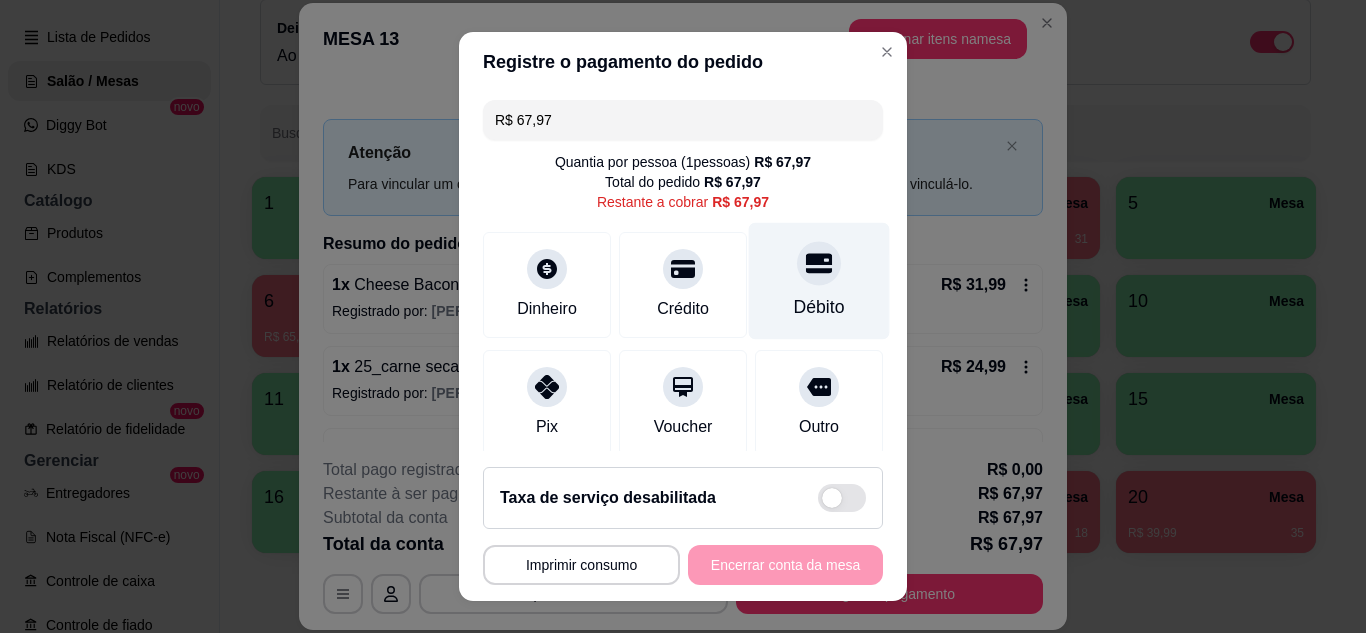 click on "Débito" at bounding box center (819, 307) 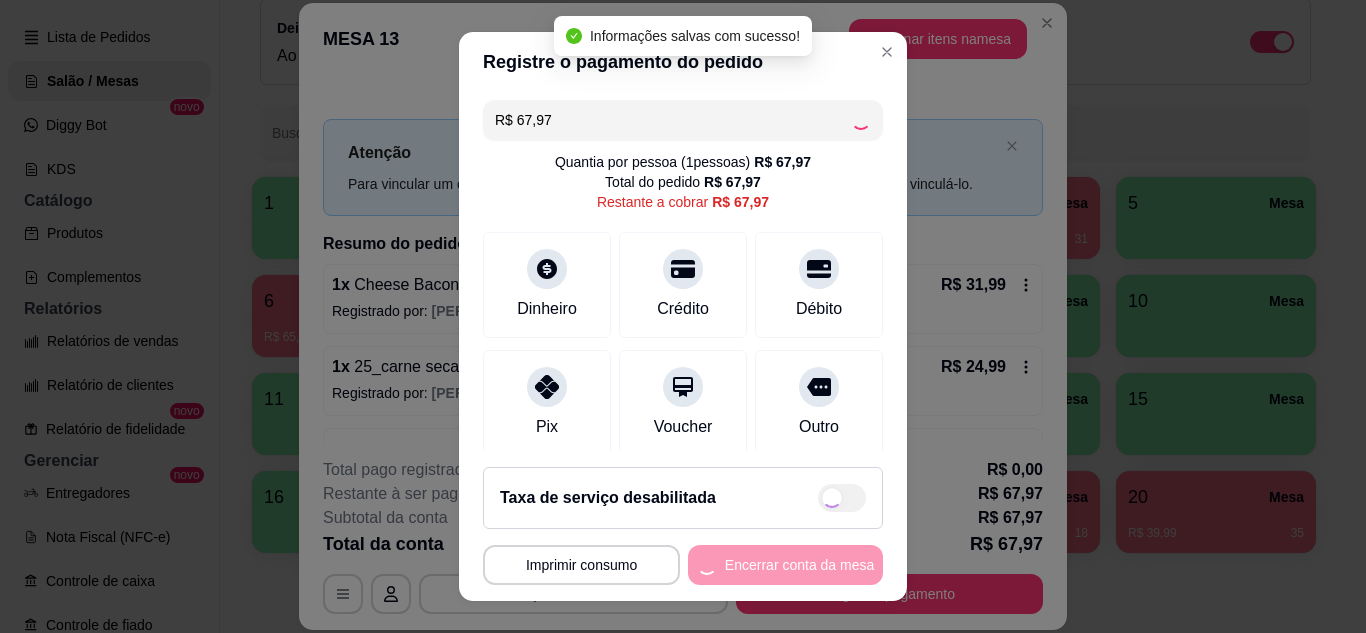 type on "R$ 0,00" 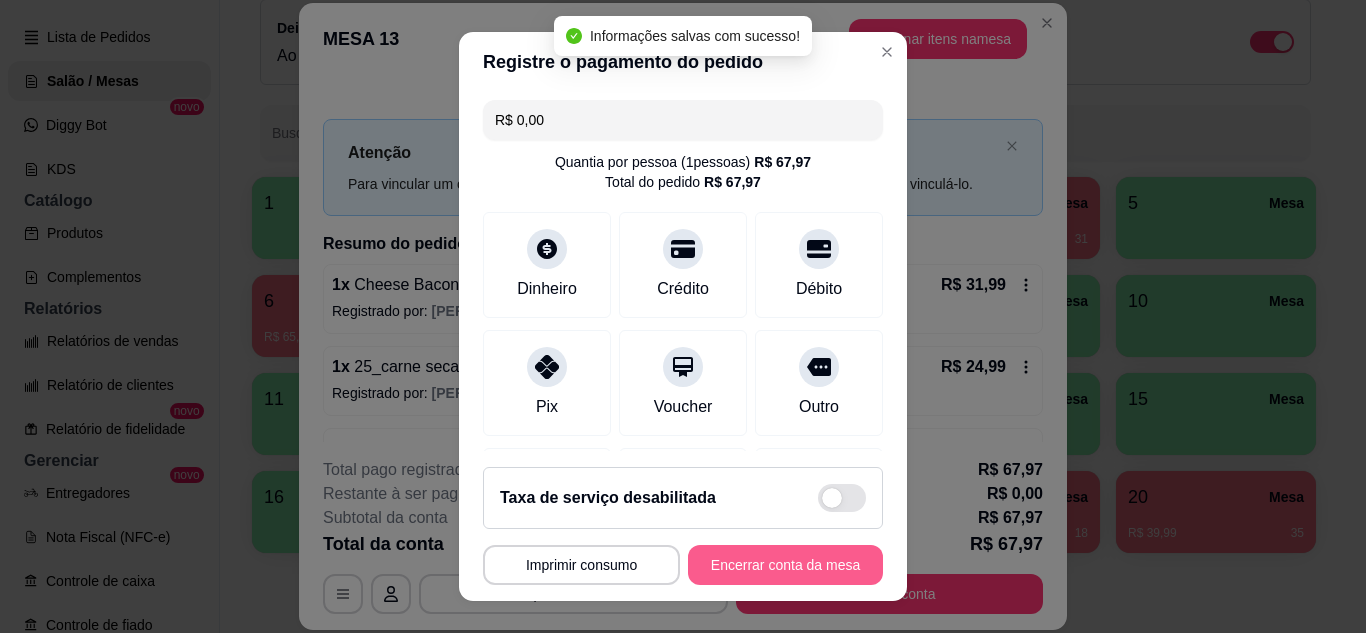 click on "Encerrar conta da mesa" at bounding box center (785, 565) 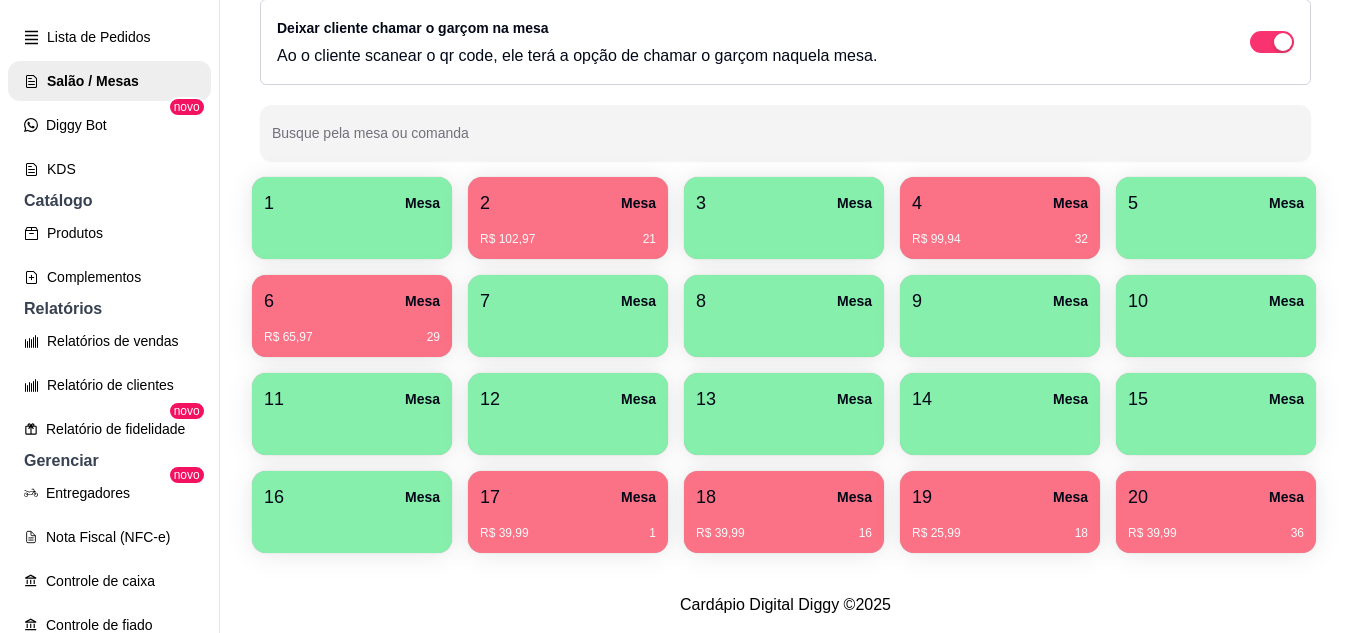 click on "Gestor de Pedidos" at bounding box center (109, -7) 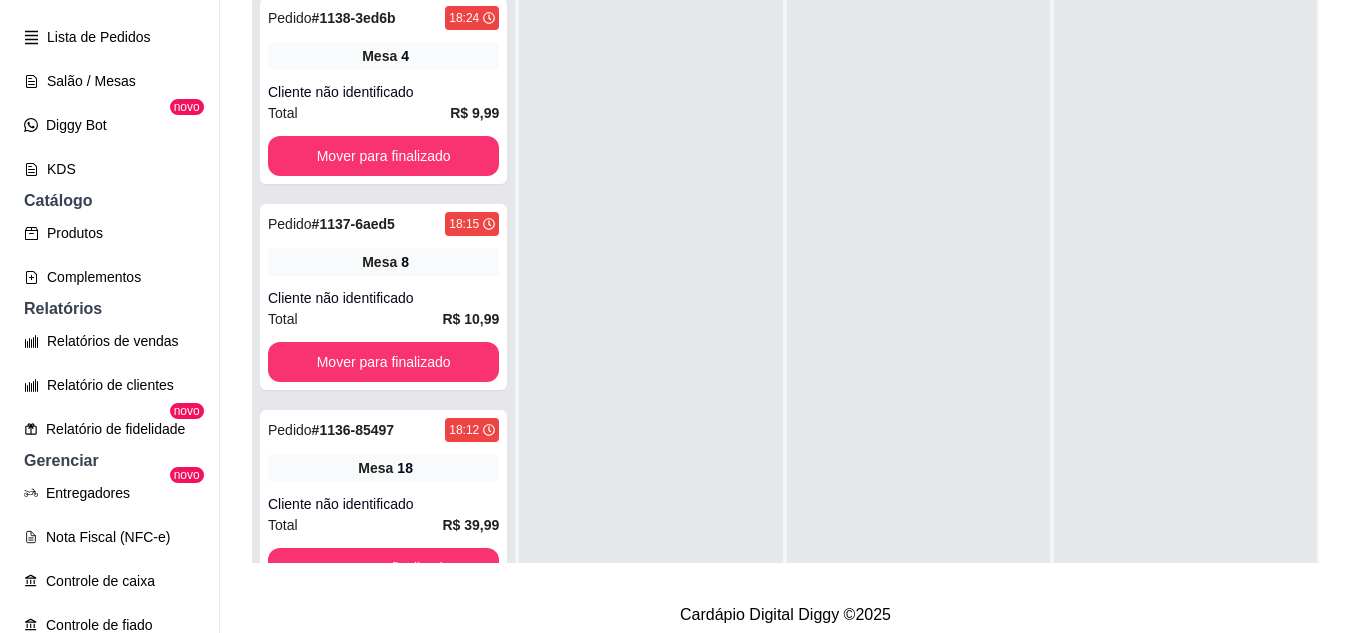 scroll, scrollTop: 0, scrollLeft: 0, axis: both 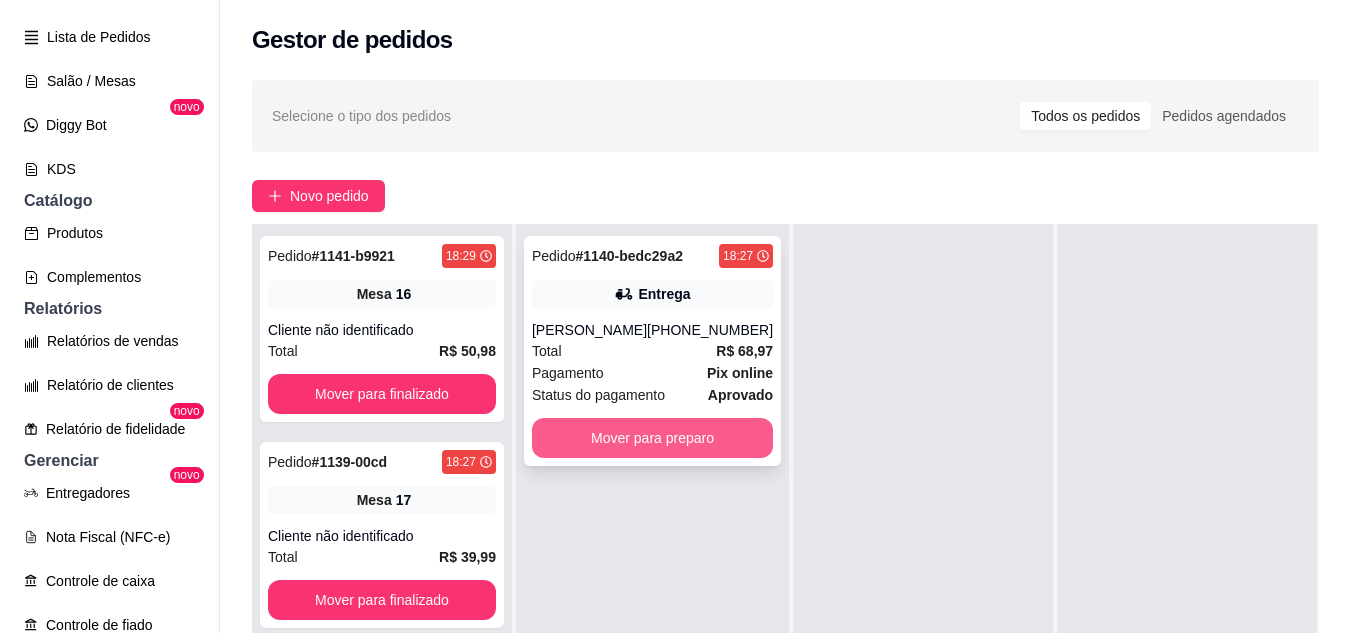 click on "Mover para preparo" at bounding box center (652, 438) 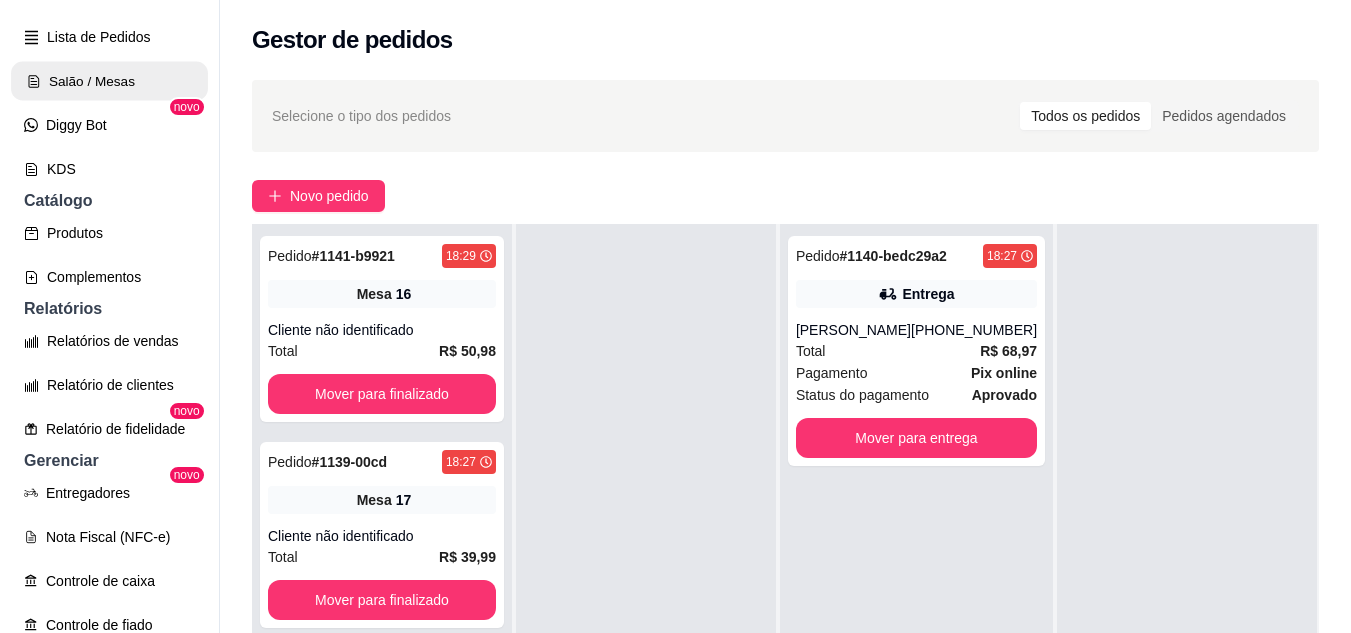 click on "Salão / Mesas" at bounding box center [109, 81] 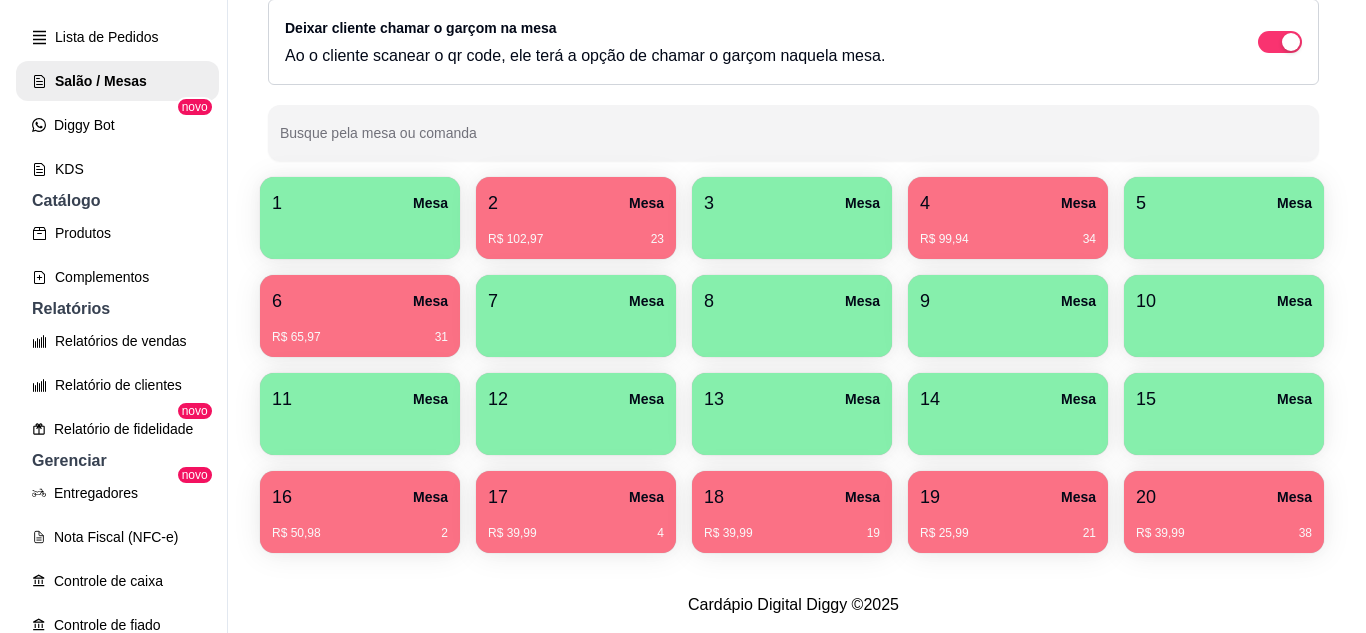 scroll, scrollTop: 294, scrollLeft: 0, axis: vertical 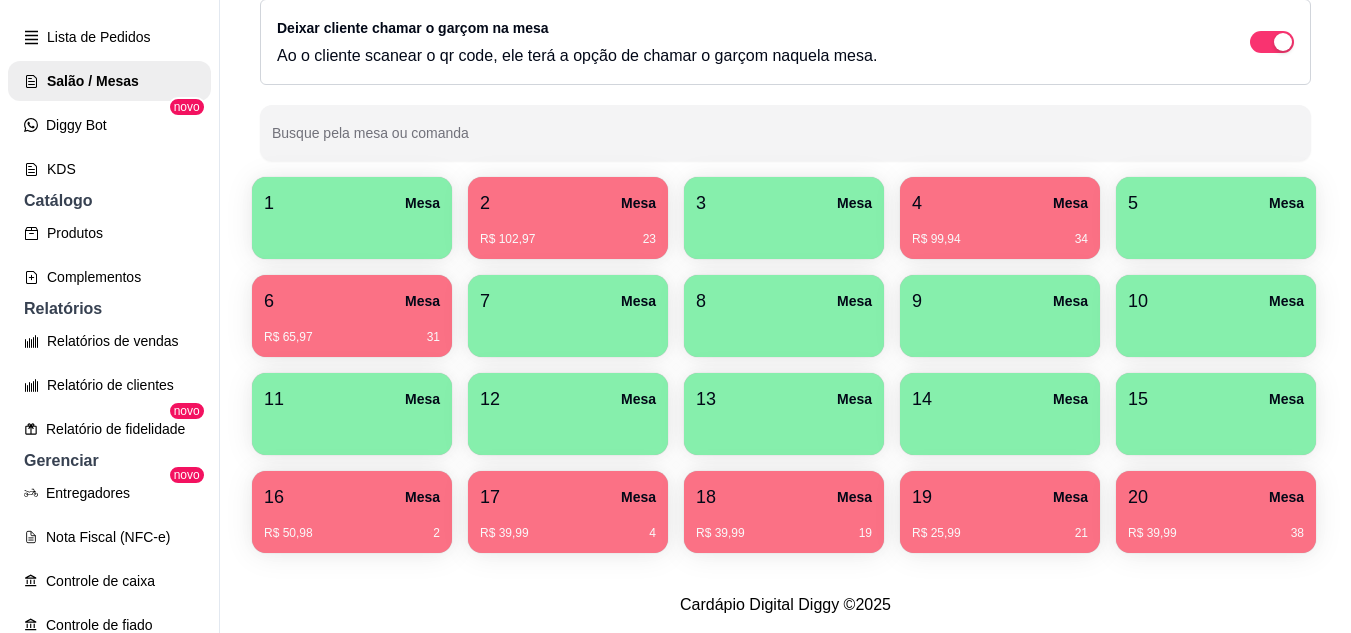 click on "Mesa" at bounding box center (638, 497) 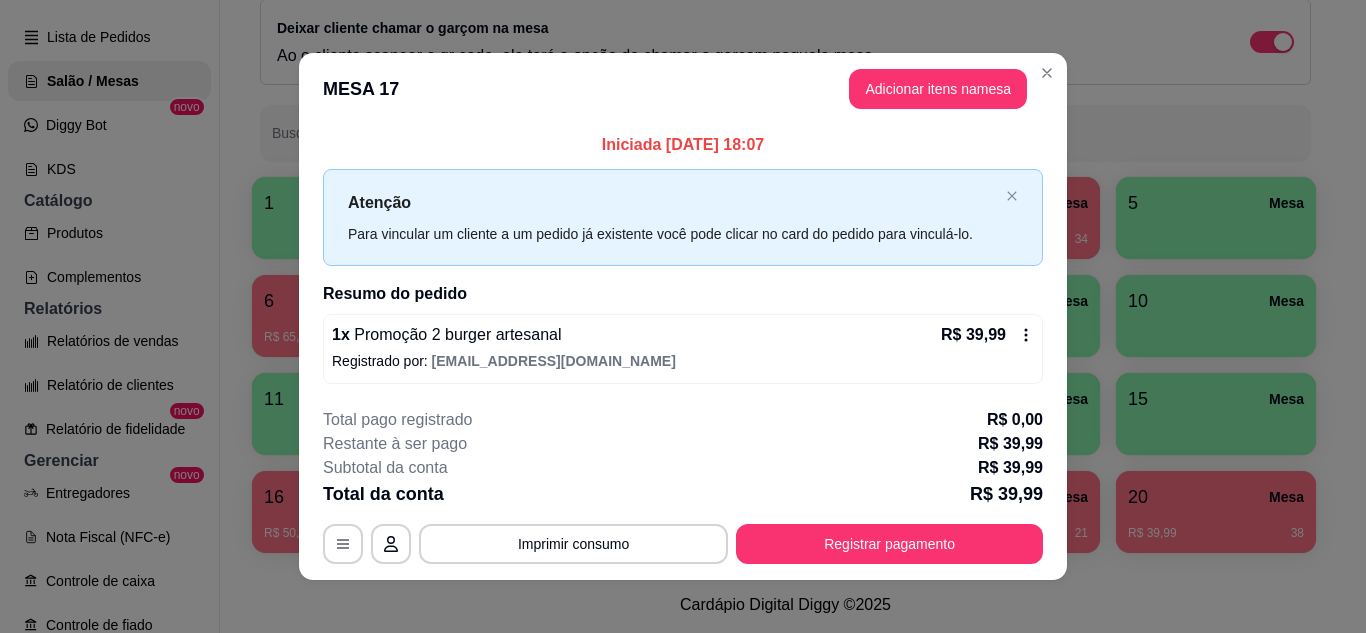scroll, scrollTop: 11, scrollLeft: 0, axis: vertical 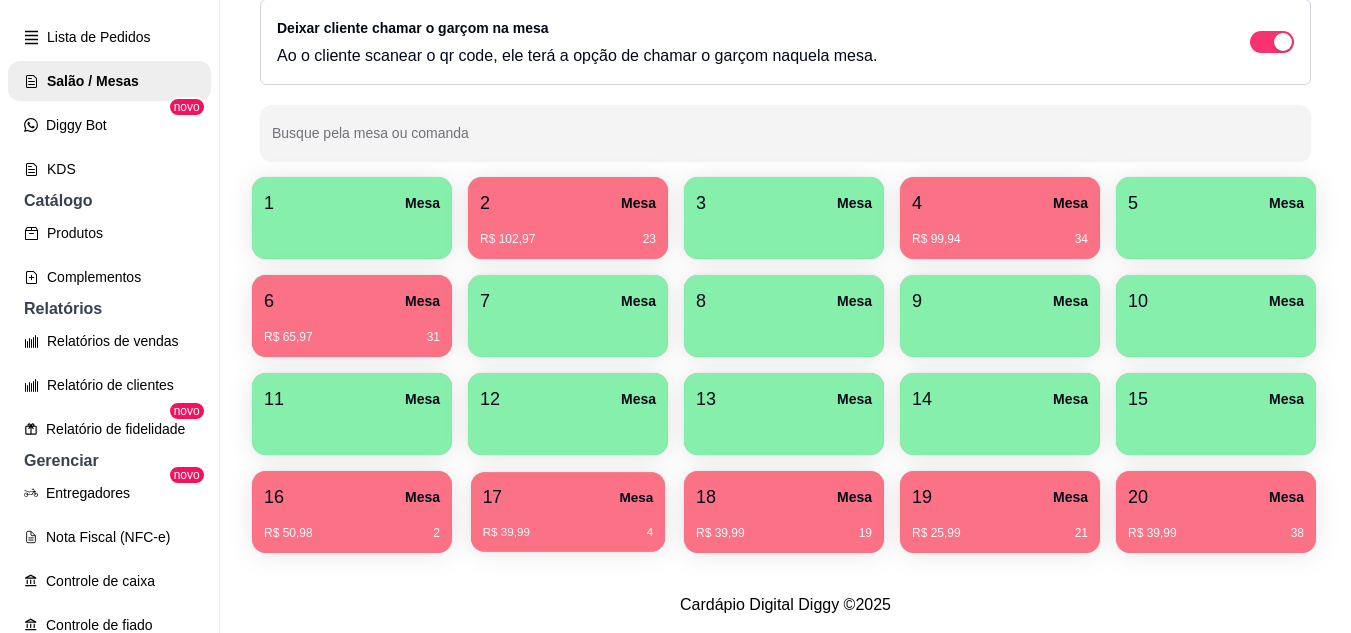 click on "17 Mesa" at bounding box center (568, 497) 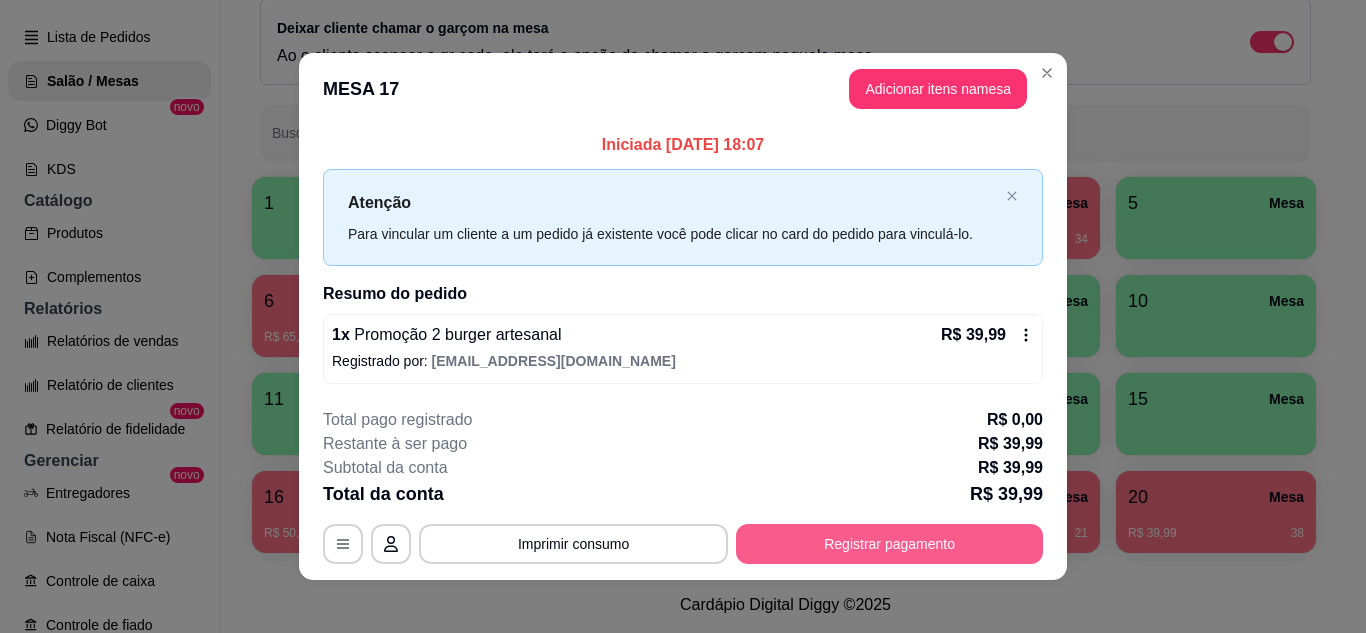 click on "Registrar pagamento" at bounding box center (889, 544) 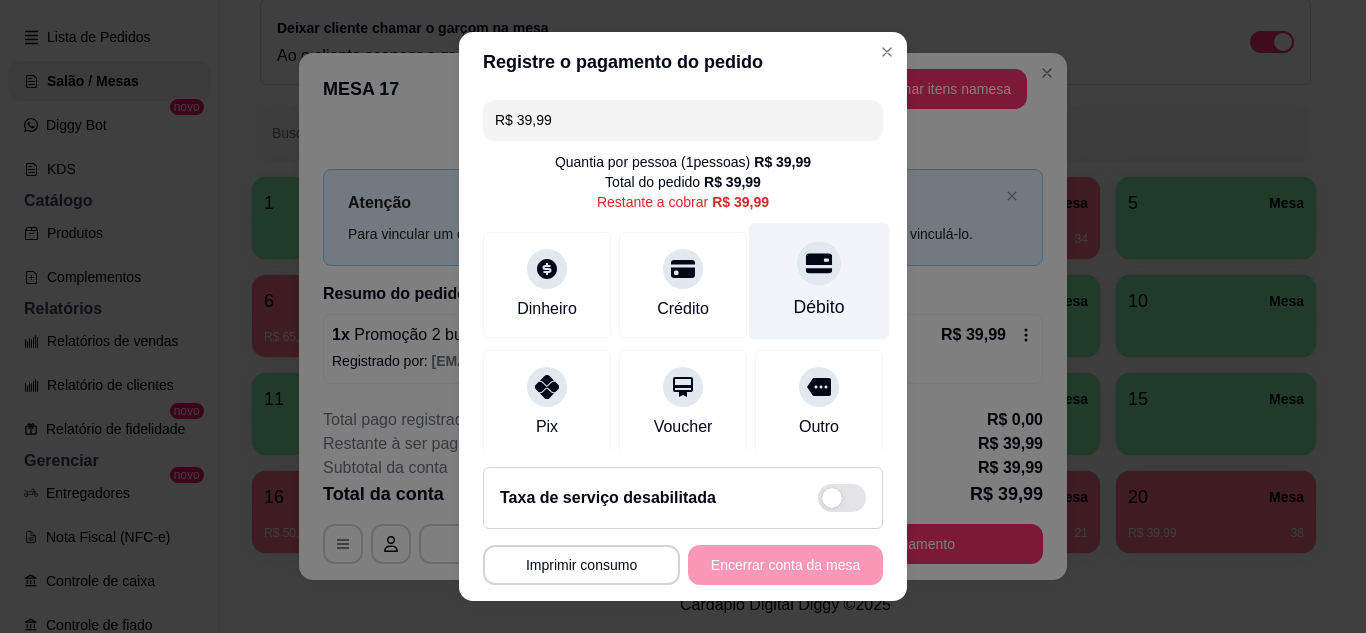 click on "Débito" at bounding box center (819, 280) 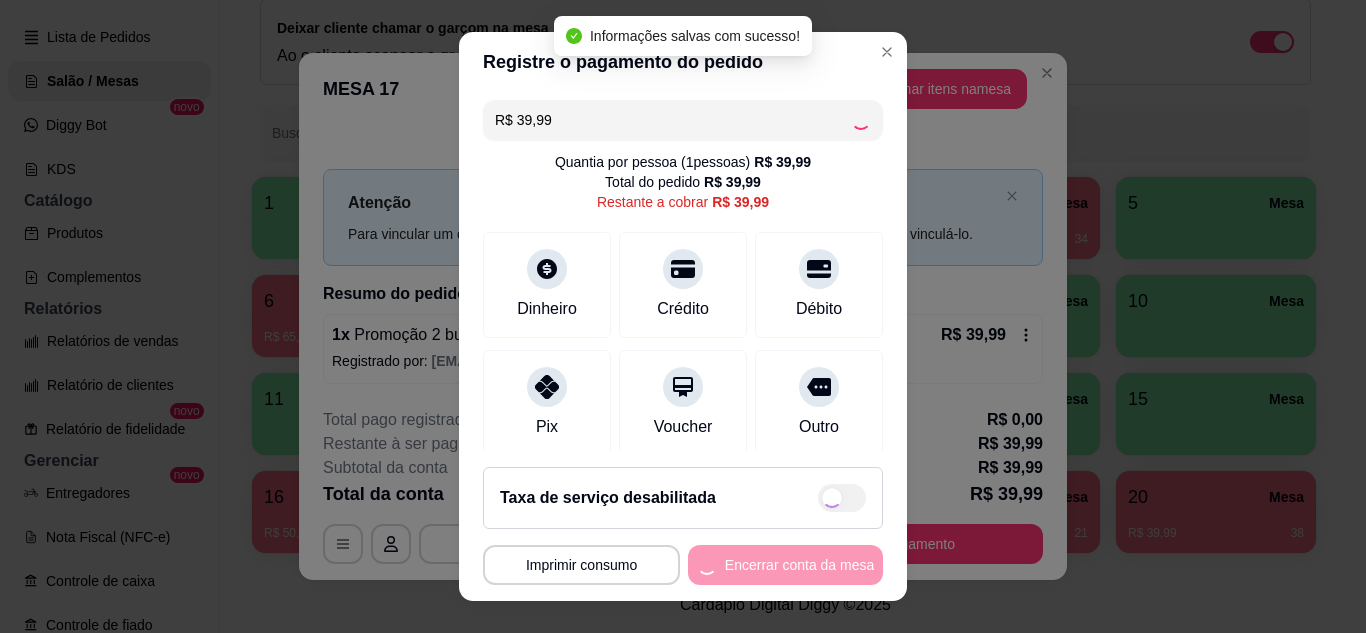 type on "R$ 0,00" 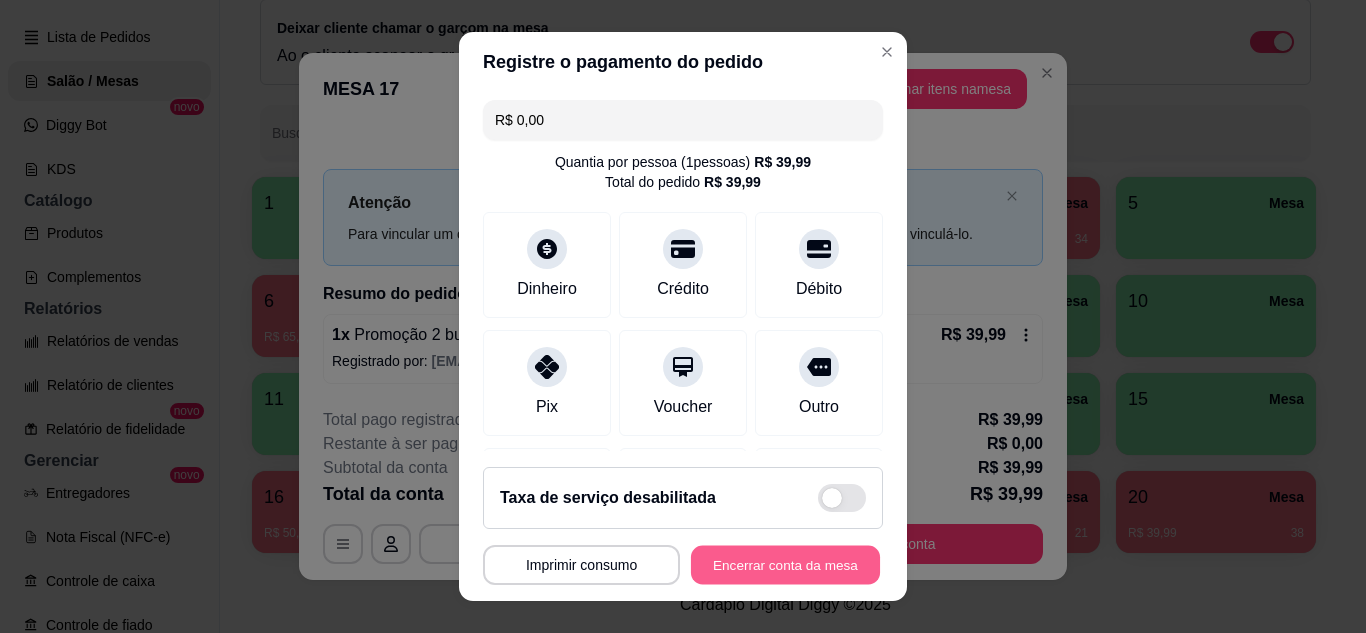 click on "Encerrar conta da mesa" at bounding box center (785, 565) 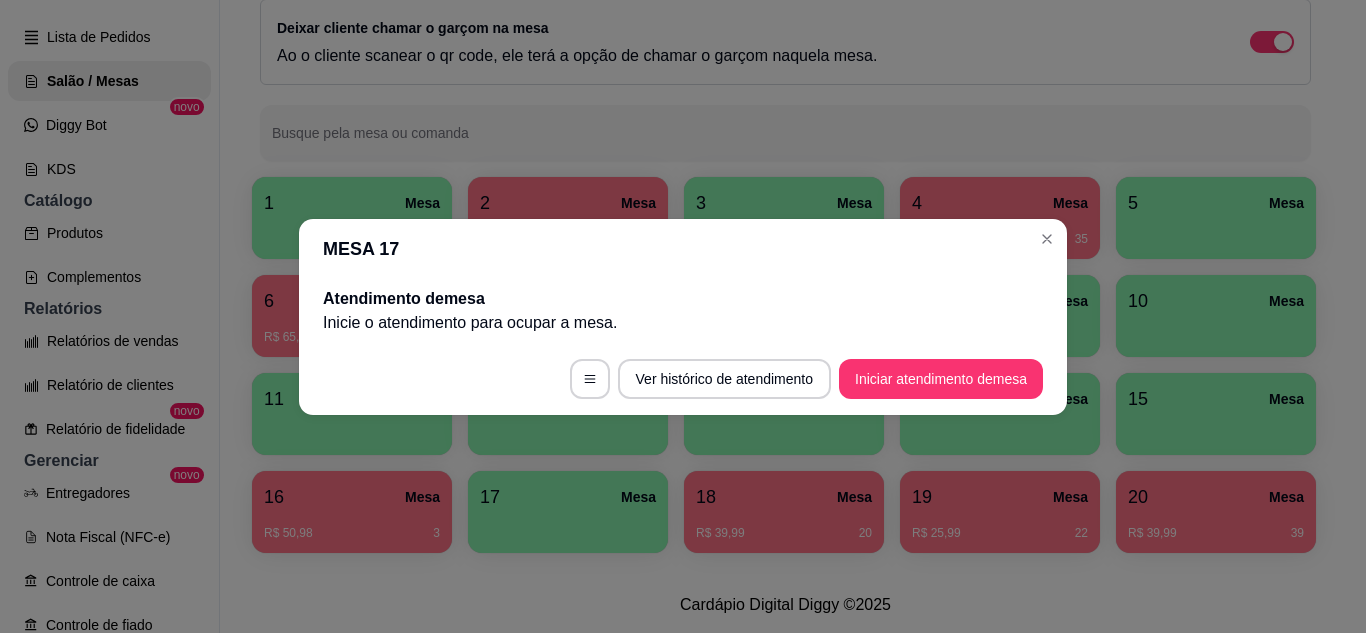 click on "MESA 17 Atendimento de  mesa Inicie o atendimento para ocupar a   mesa . Ver histórico de atendimento Iniciar atendimento de  mesa" at bounding box center (683, 316) 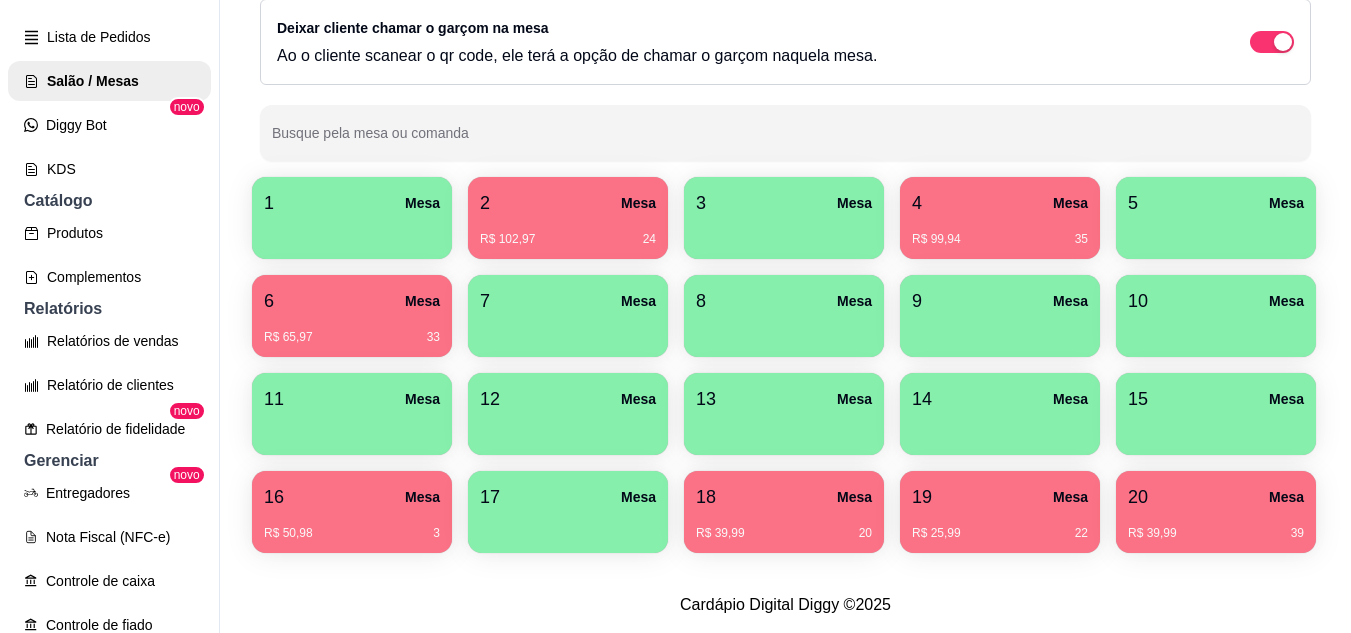 click on "19 Mesa" at bounding box center (1000, 497) 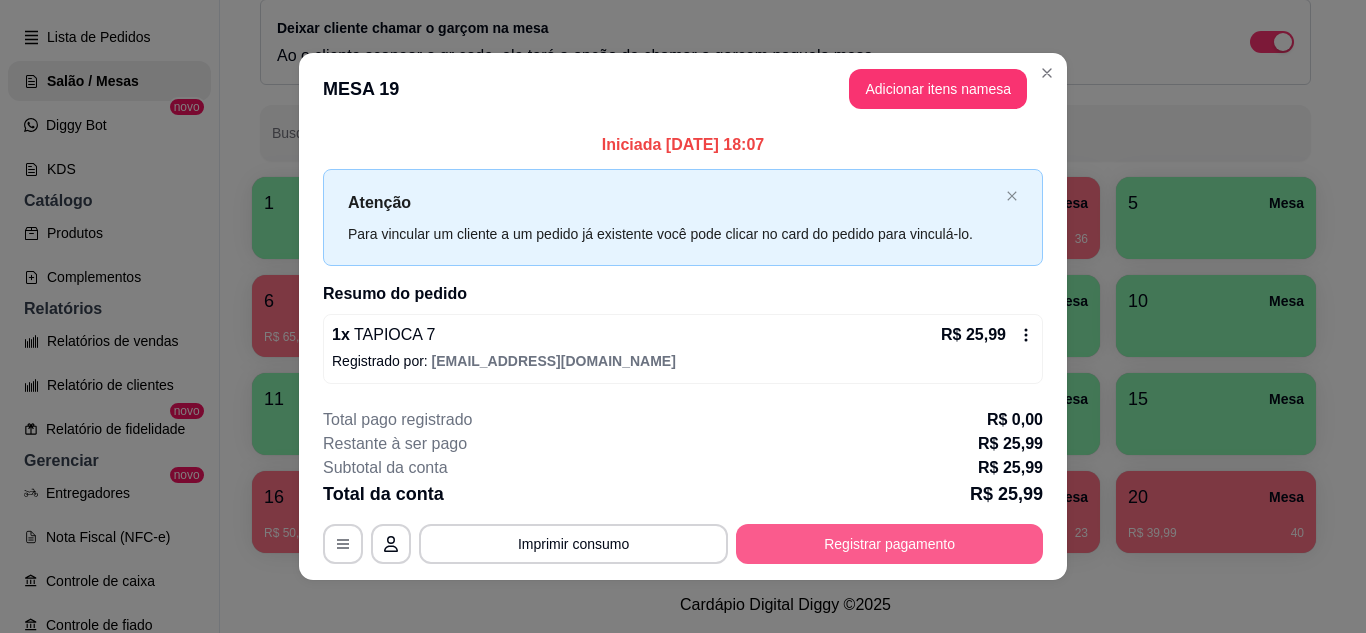 click on "Registrar pagamento" at bounding box center [889, 544] 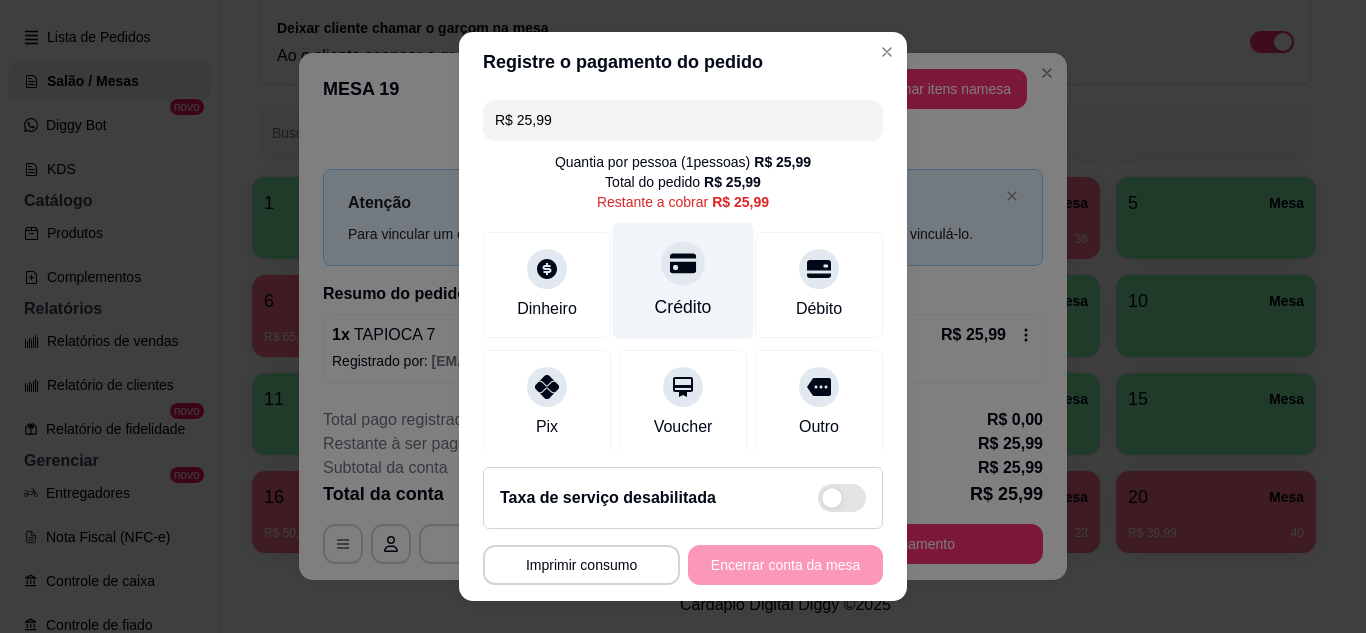 click on "Crédito" at bounding box center [683, 280] 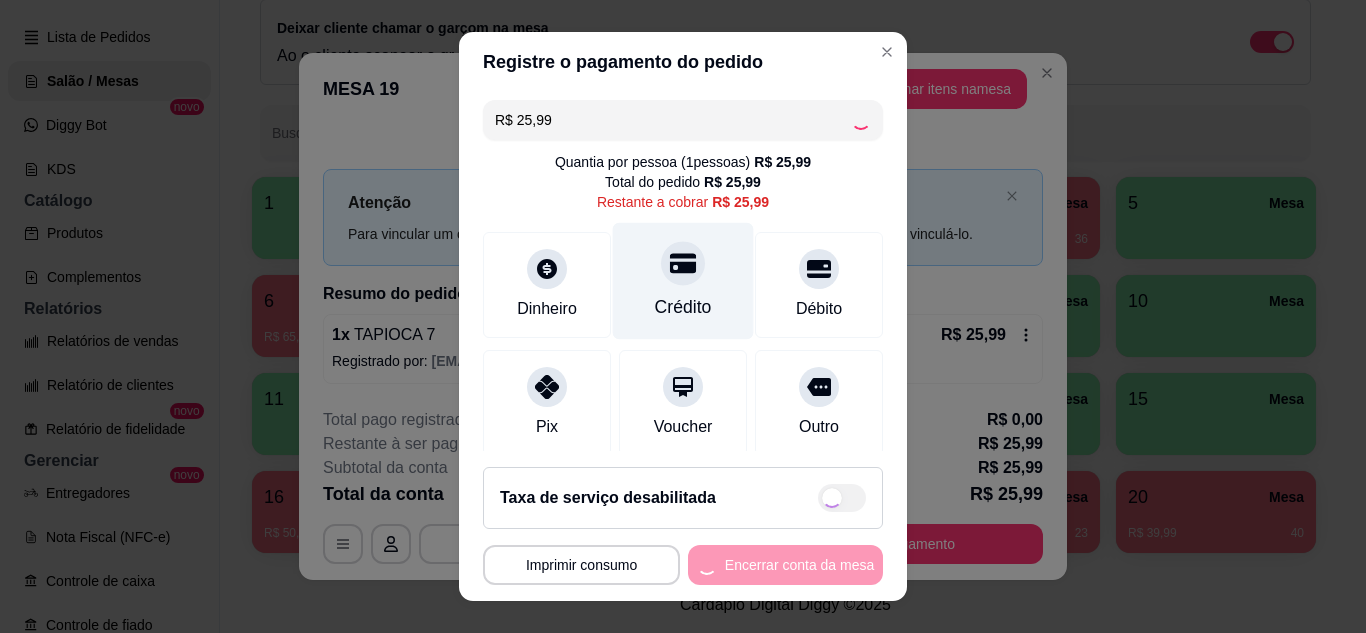 type on "R$ 0,00" 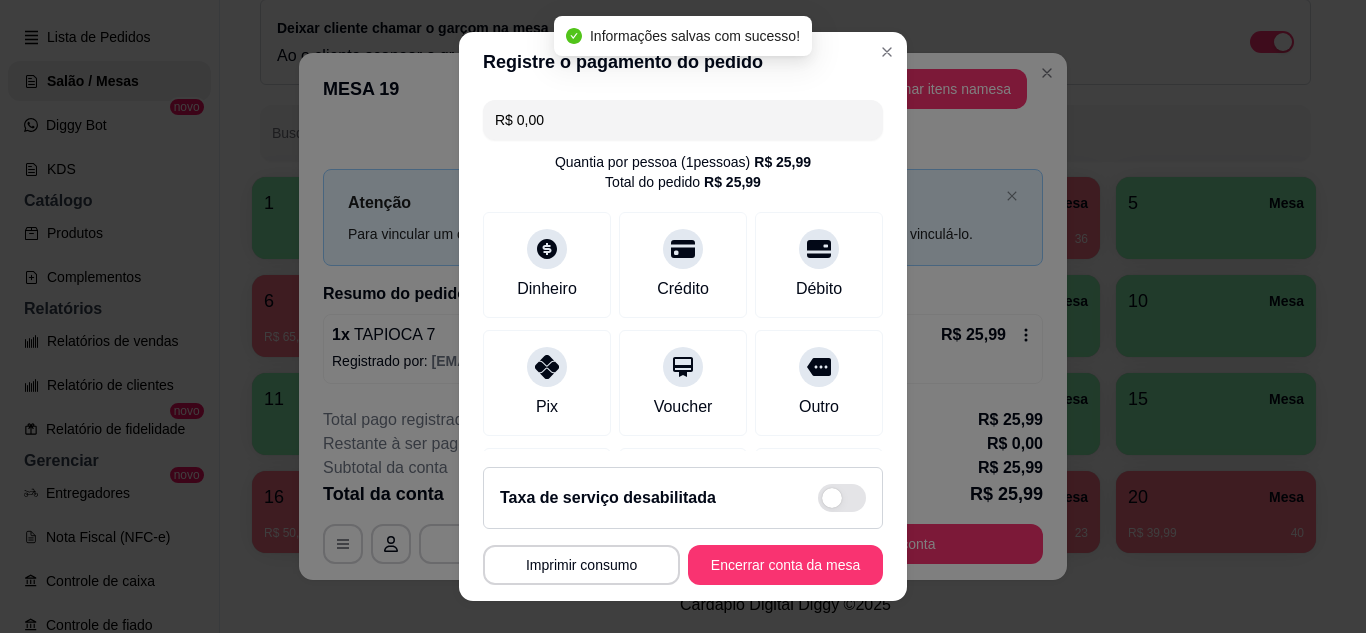 click on "**********" at bounding box center [683, 526] 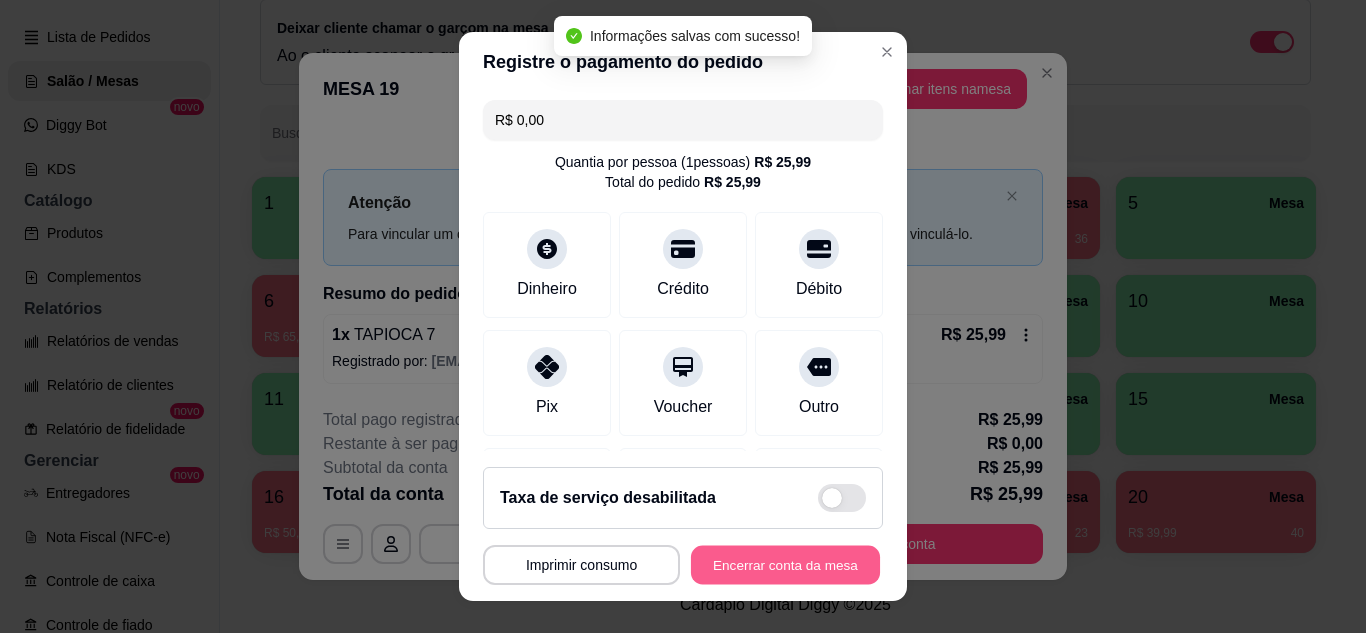 click on "Encerrar conta da mesa" at bounding box center [785, 565] 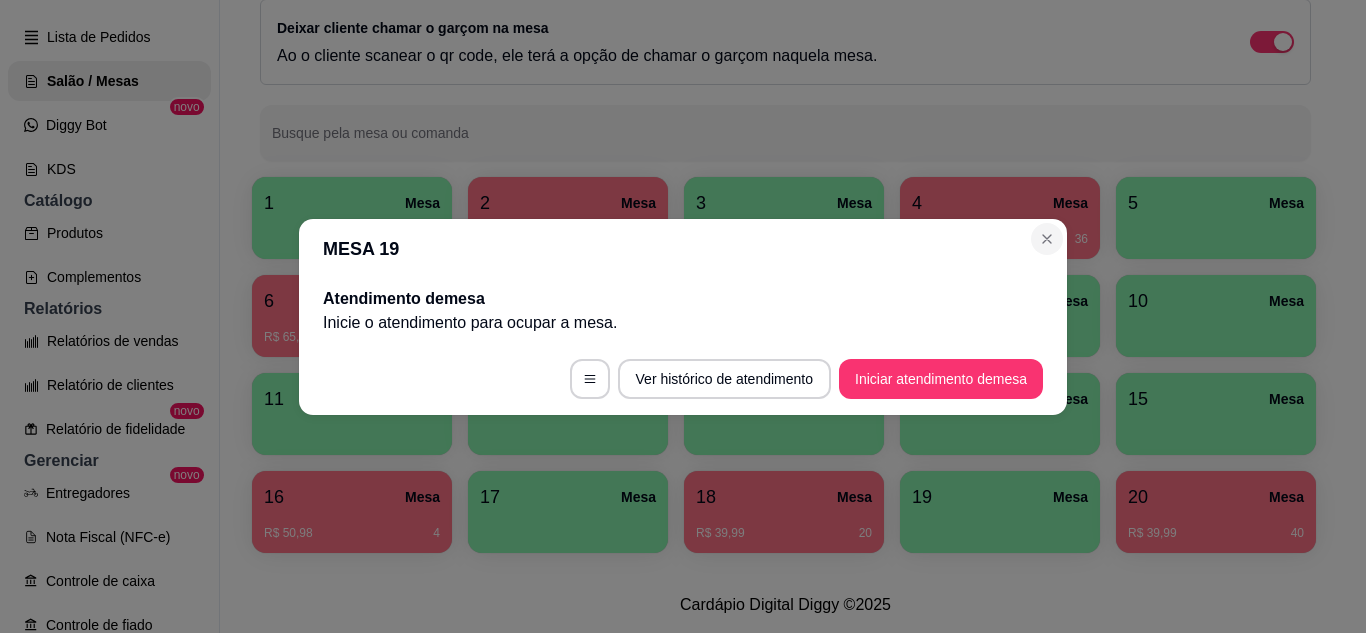 click on "MESA 19" at bounding box center (683, 249) 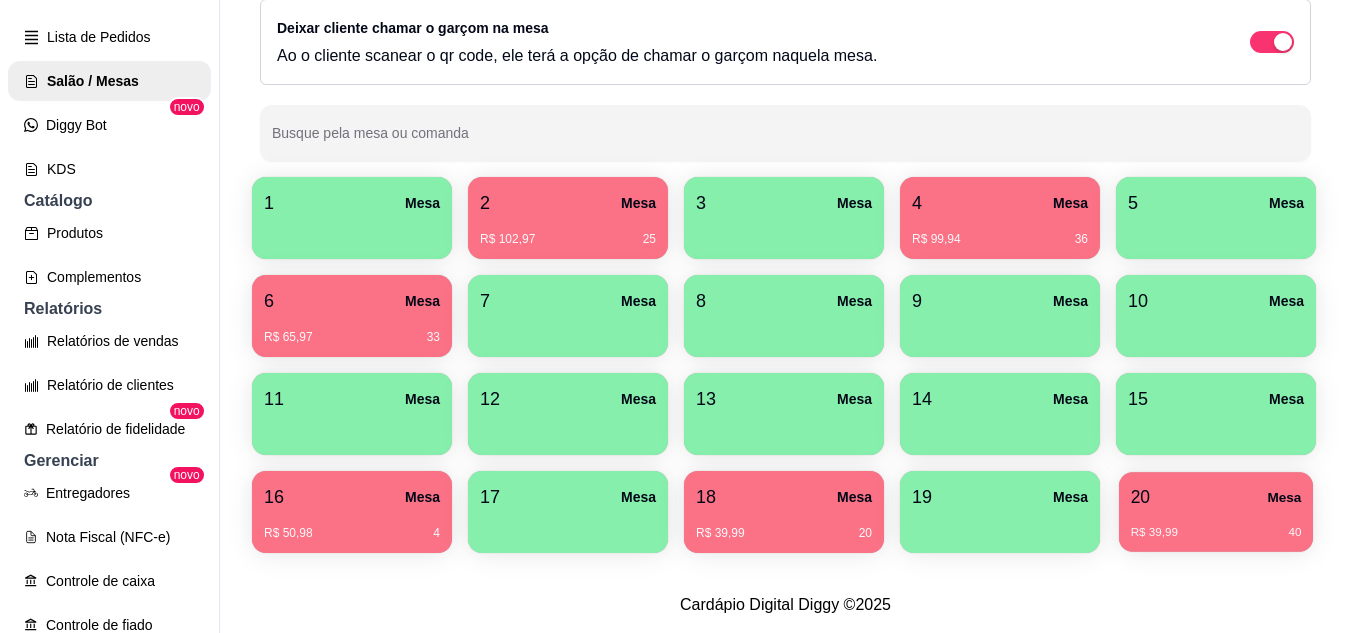 click on "20 Mesa" at bounding box center (1216, 497) 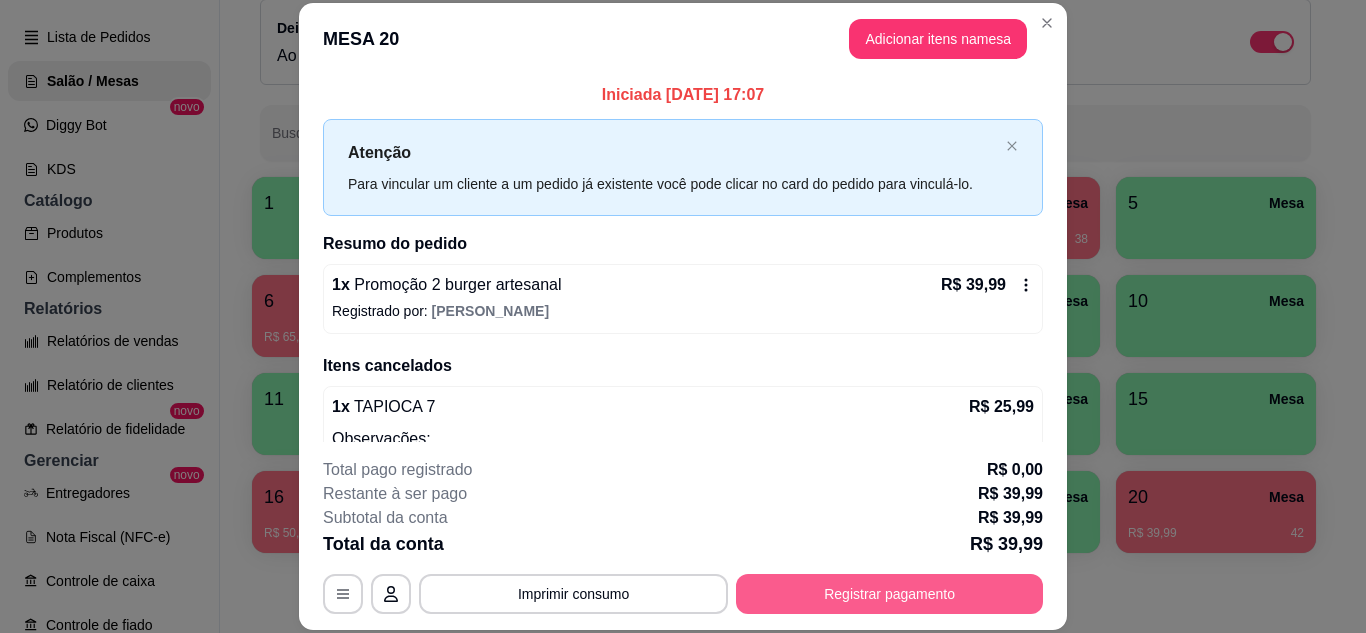 click on "Registrar pagamento" at bounding box center [889, 594] 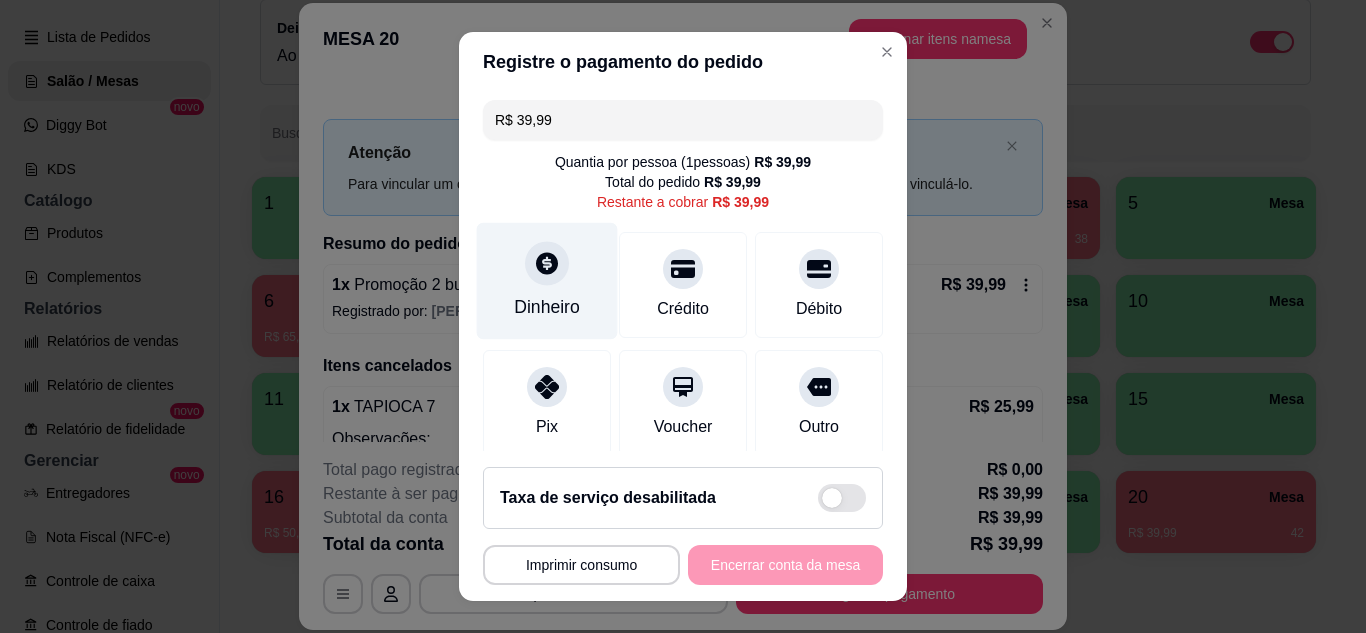 click on "Dinheiro" at bounding box center (547, 307) 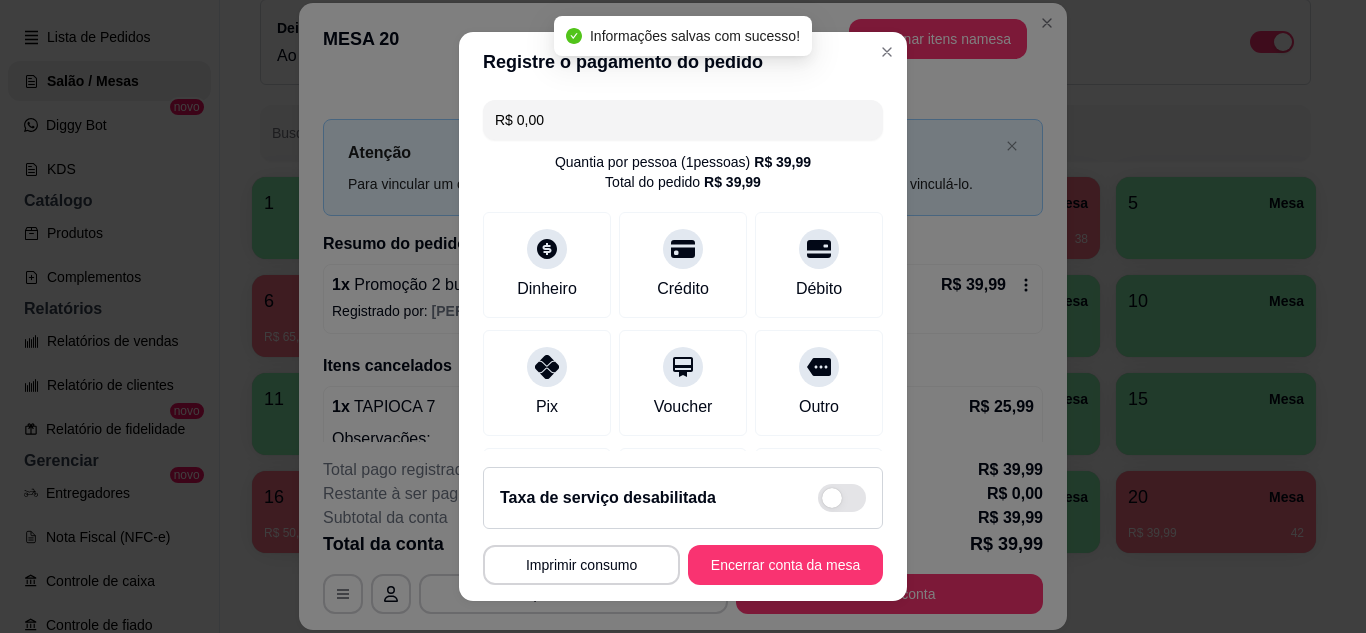 type on "R$ 0,00" 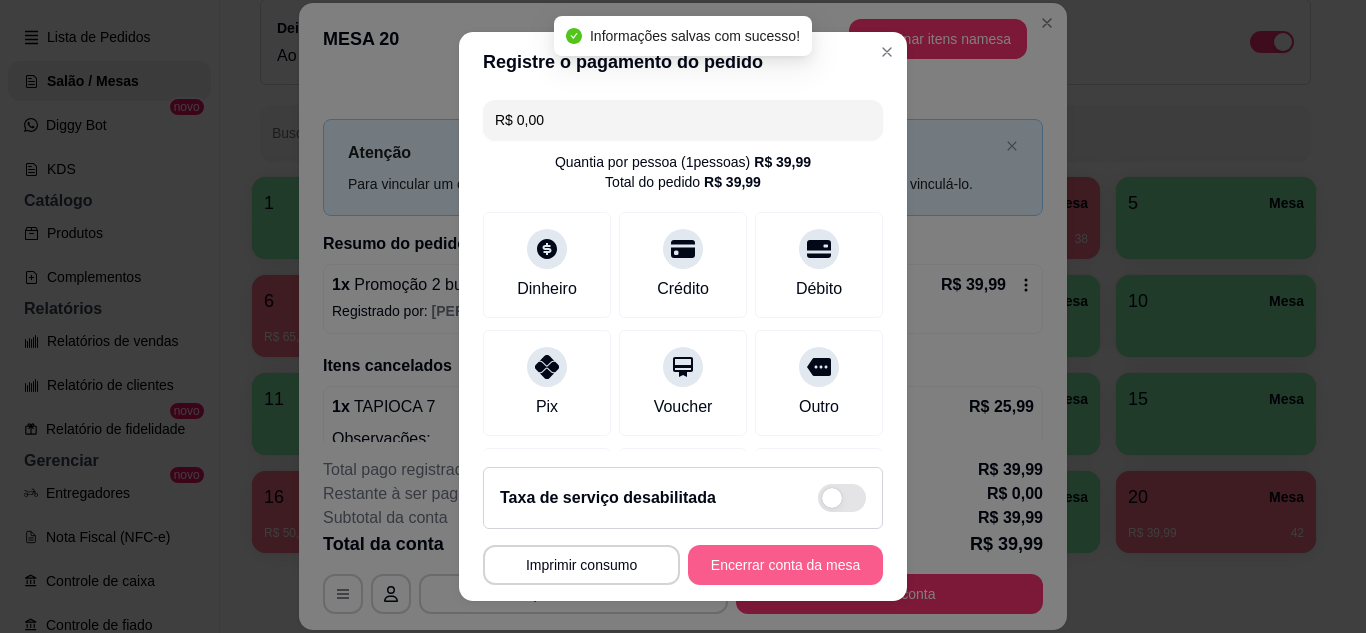 click on "Encerrar conta da mesa" at bounding box center [785, 565] 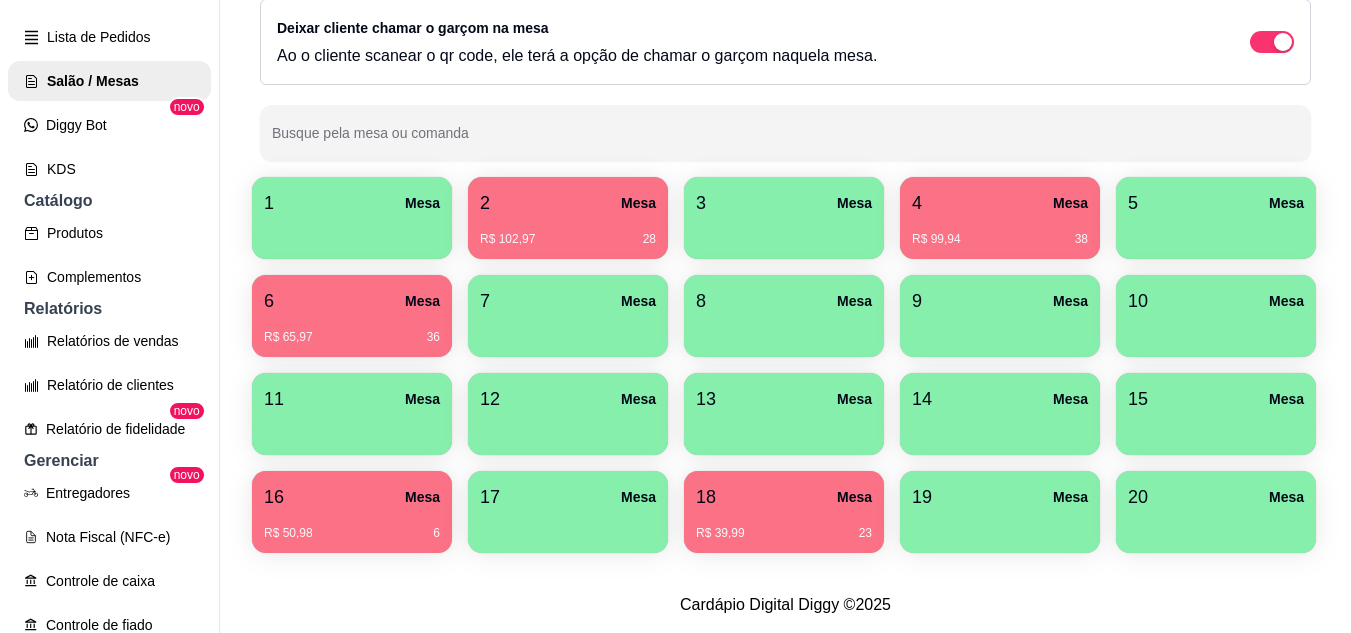 click on "4 Mesa" at bounding box center (1000, 203) 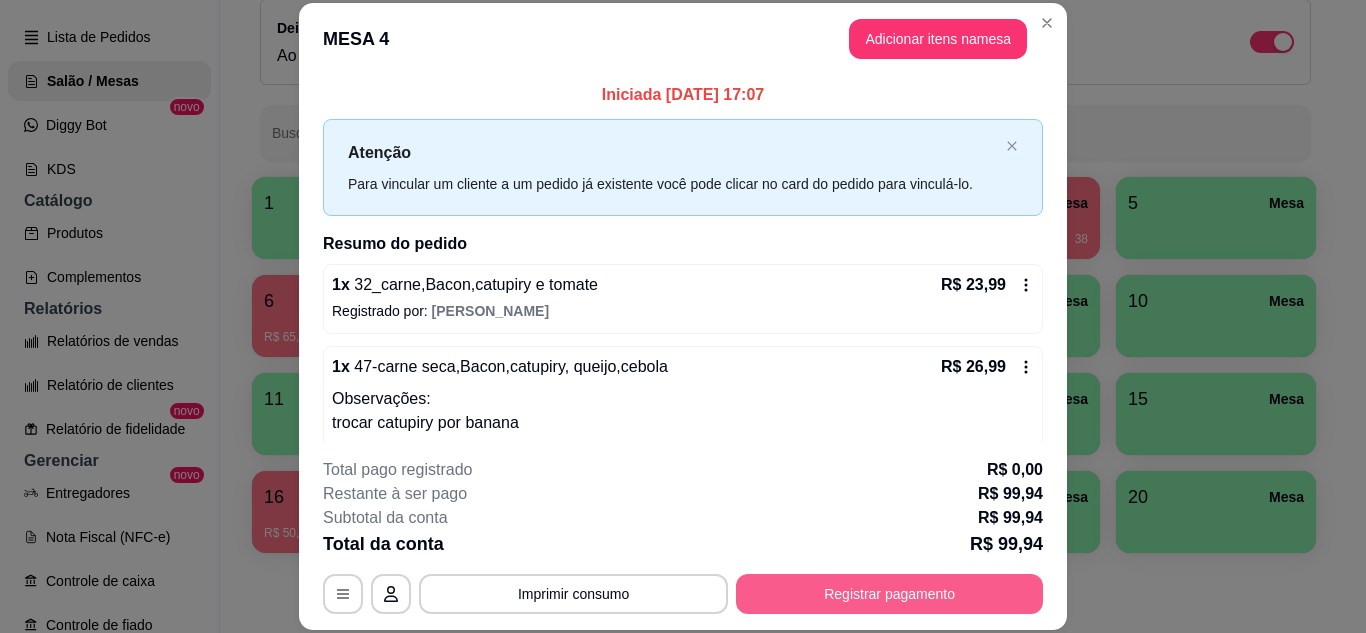 click on "Registrar pagamento" at bounding box center [889, 594] 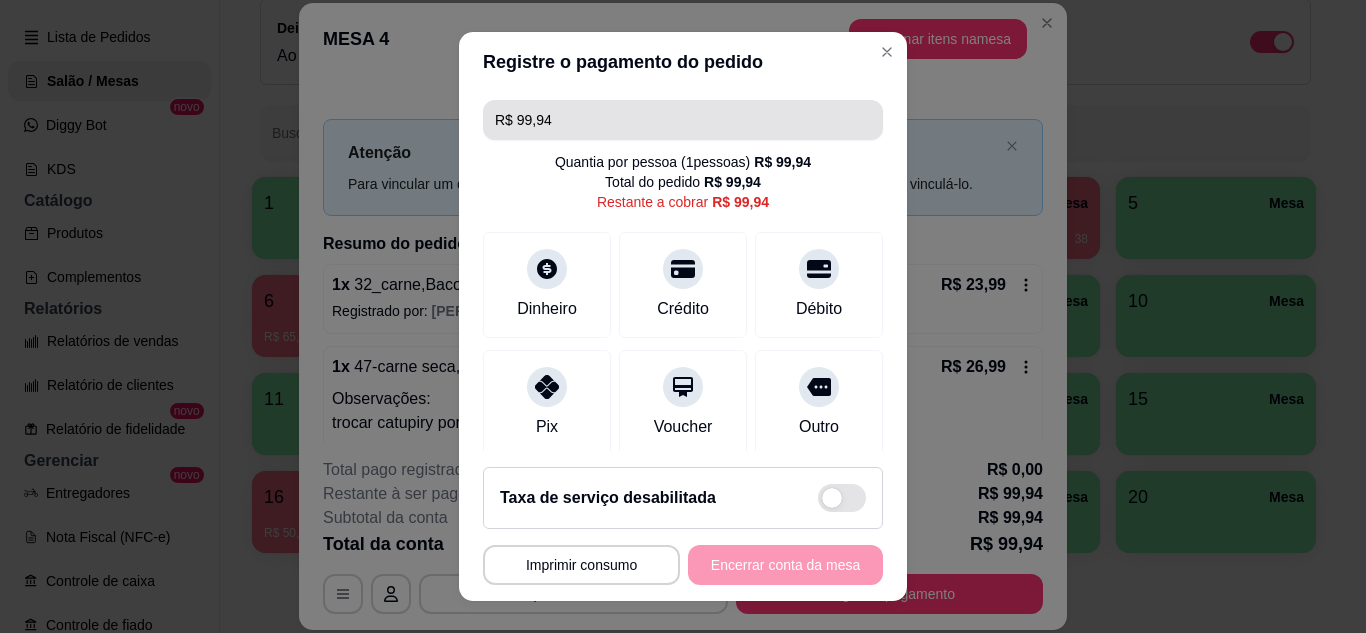 click on "R$ 99,94" at bounding box center (683, 120) 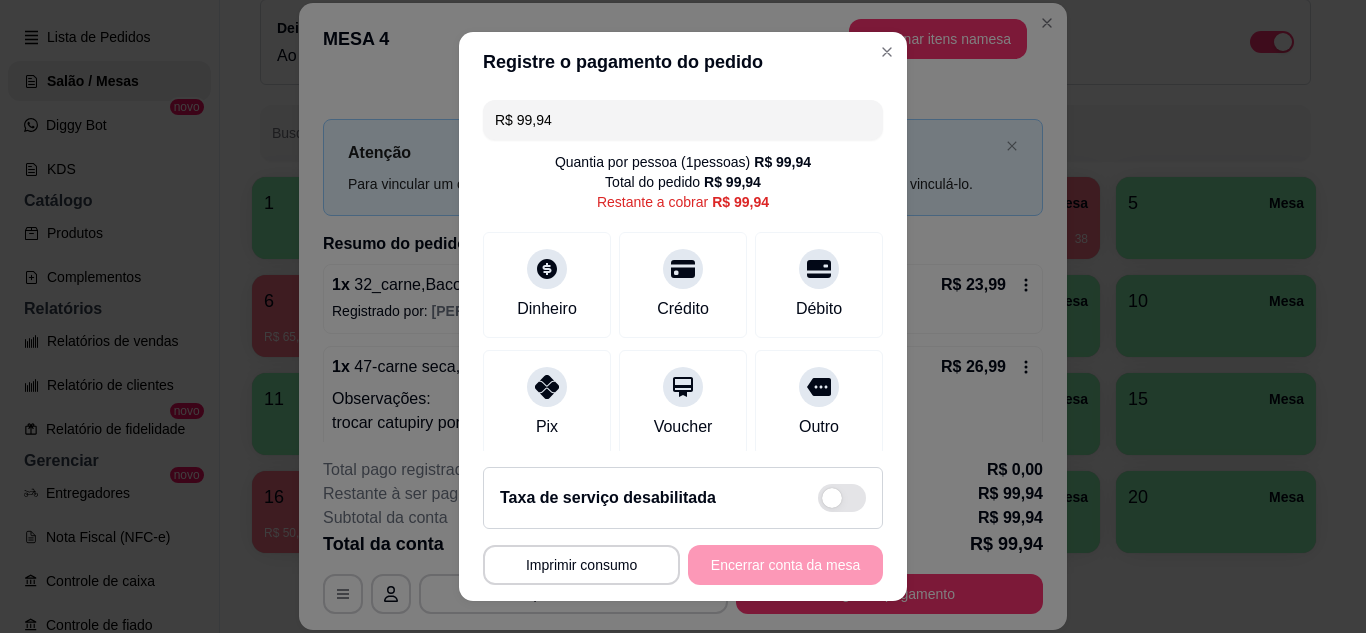 click on "R$ 99,94" at bounding box center (683, 120) 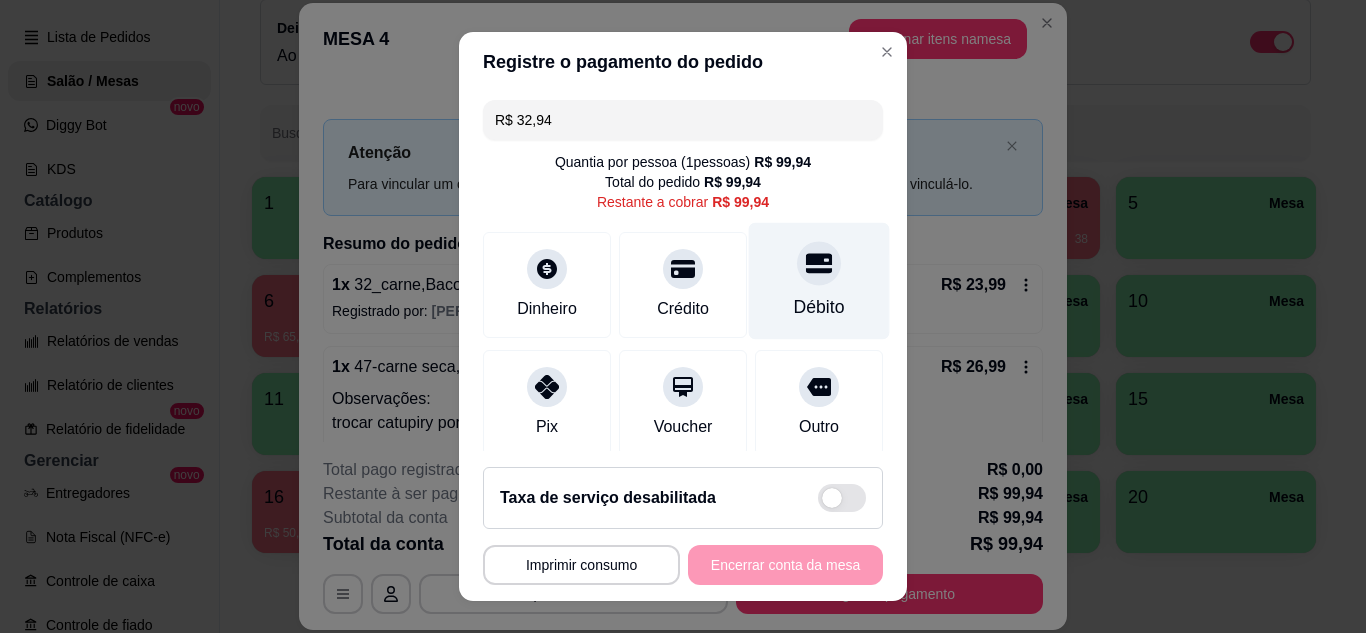 click on "Débito" at bounding box center (819, 280) 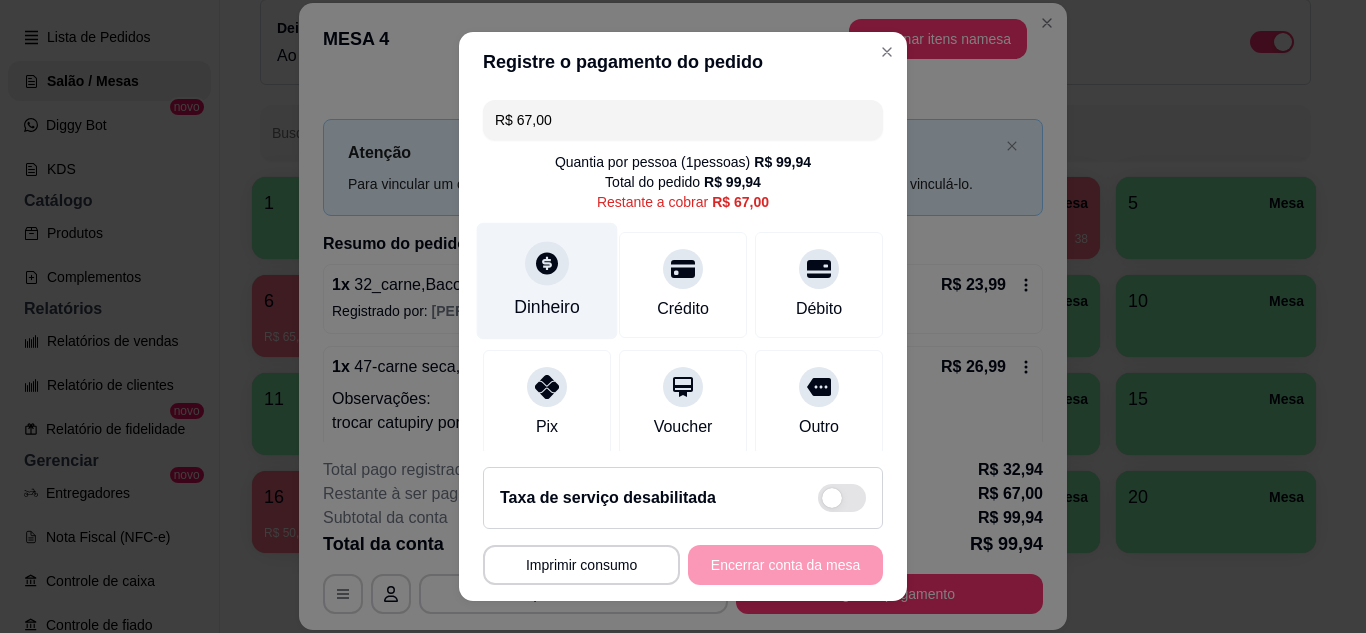 click on "Dinheiro" at bounding box center (547, 280) 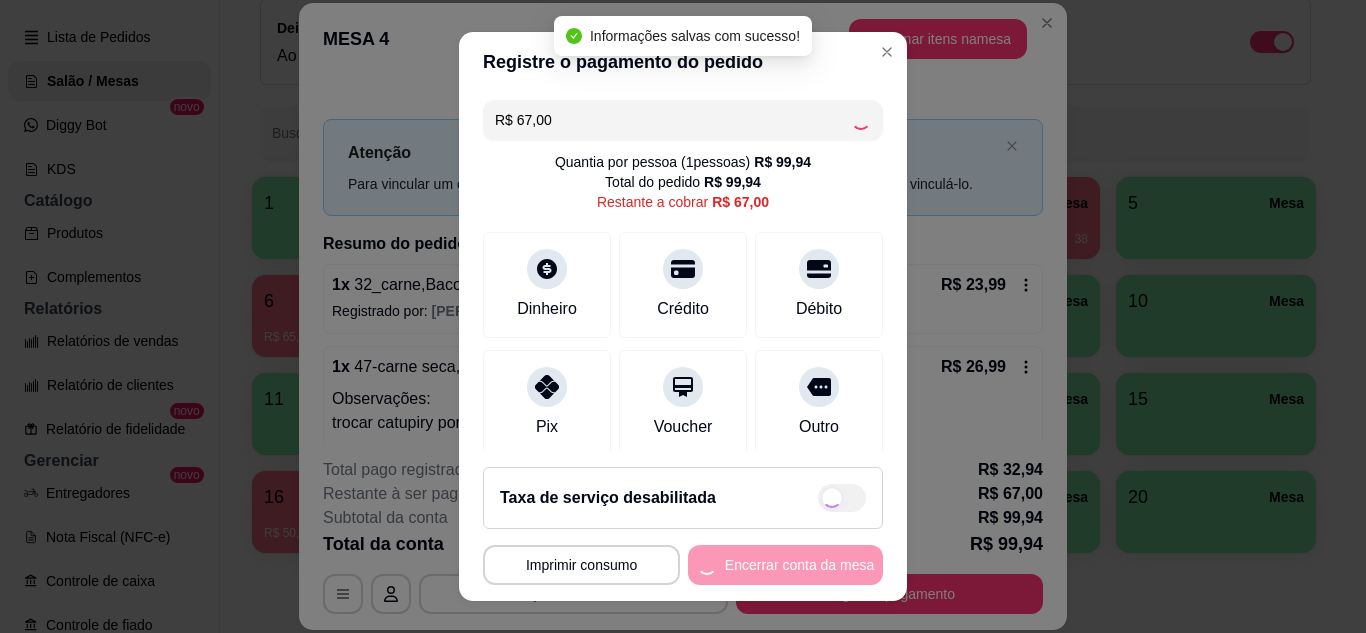 type on "R$ 0,00" 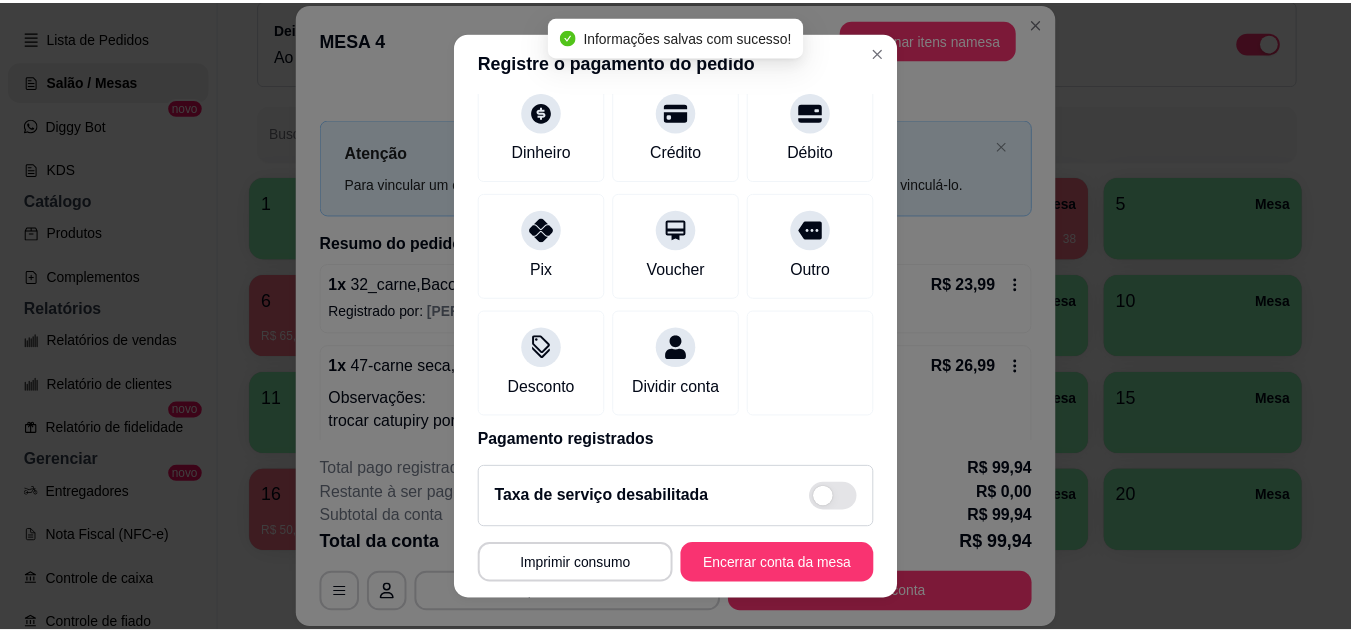 scroll, scrollTop: 314, scrollLeft: 0, axis: vertical 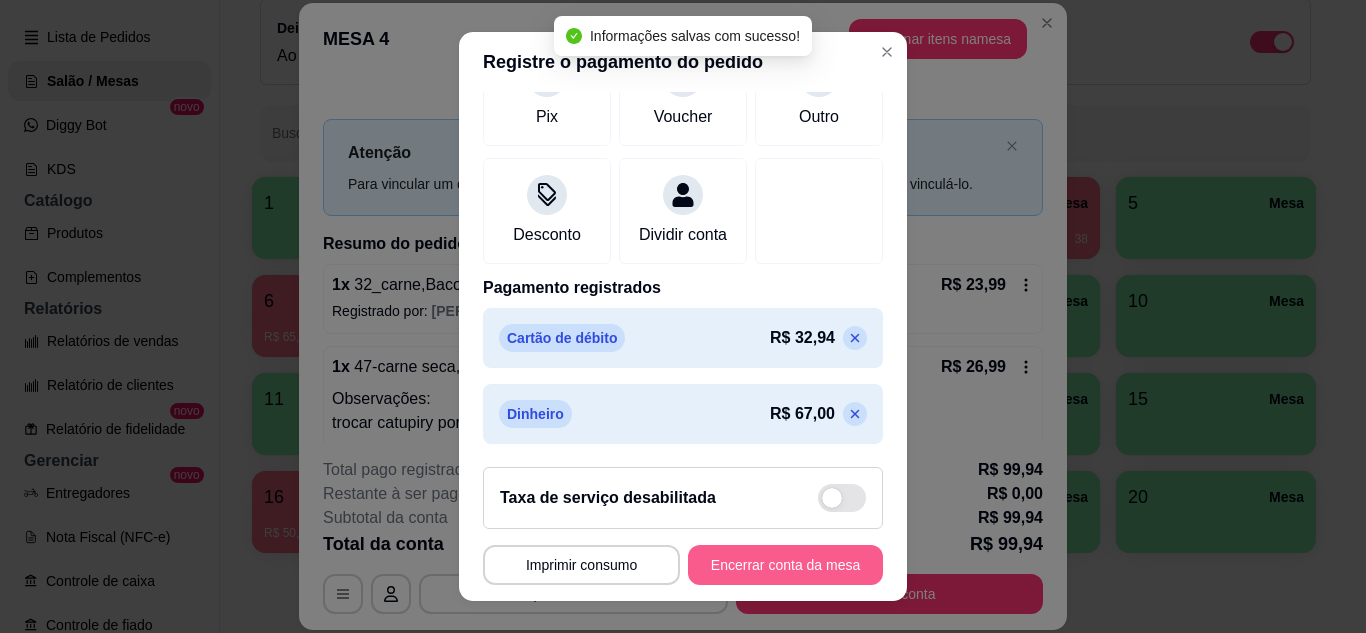 click on "Encerrar conta da mesa" at bounding box center (785, 565) 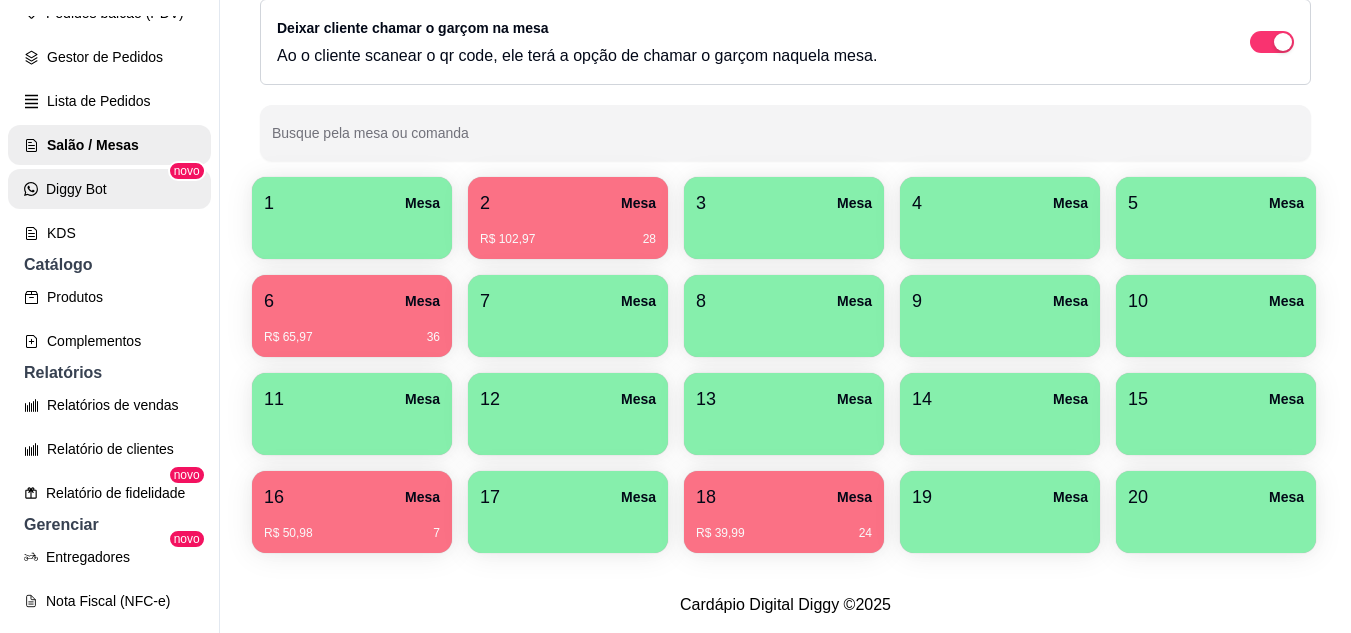 scroll, scrollTop: 237, scrollLeft: 0, axis: vertical 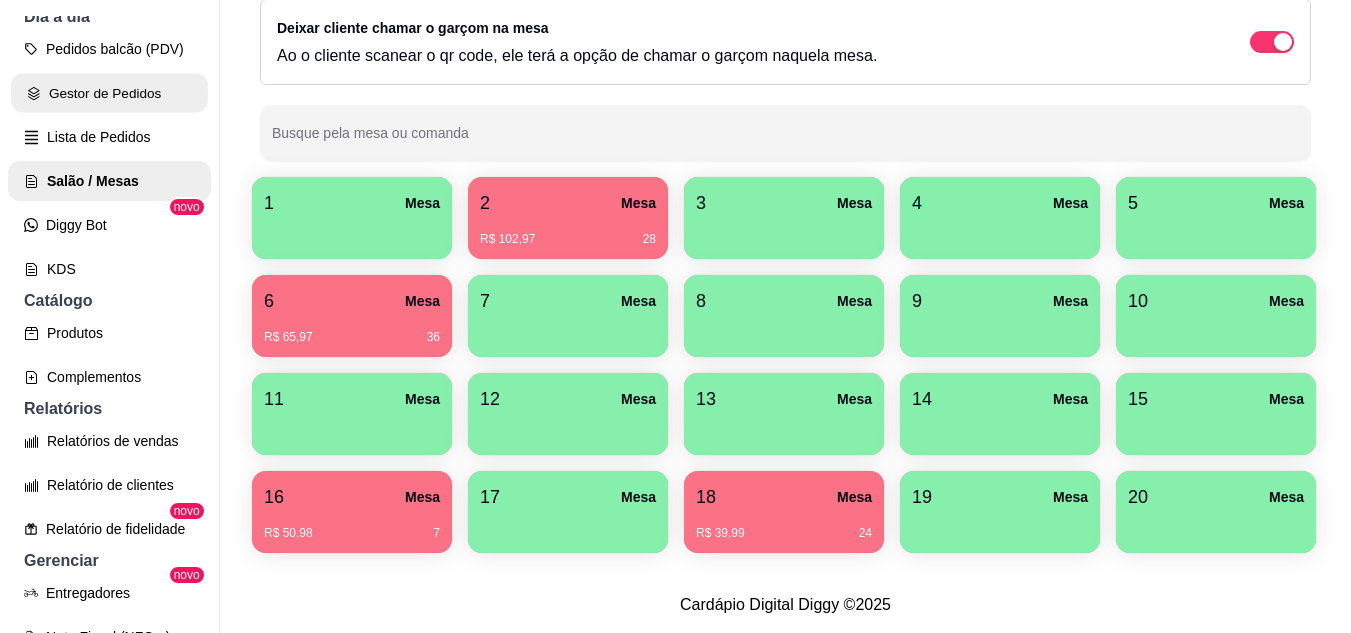 click on "Gestor de Pedidos" at bounding box center (109, 93) 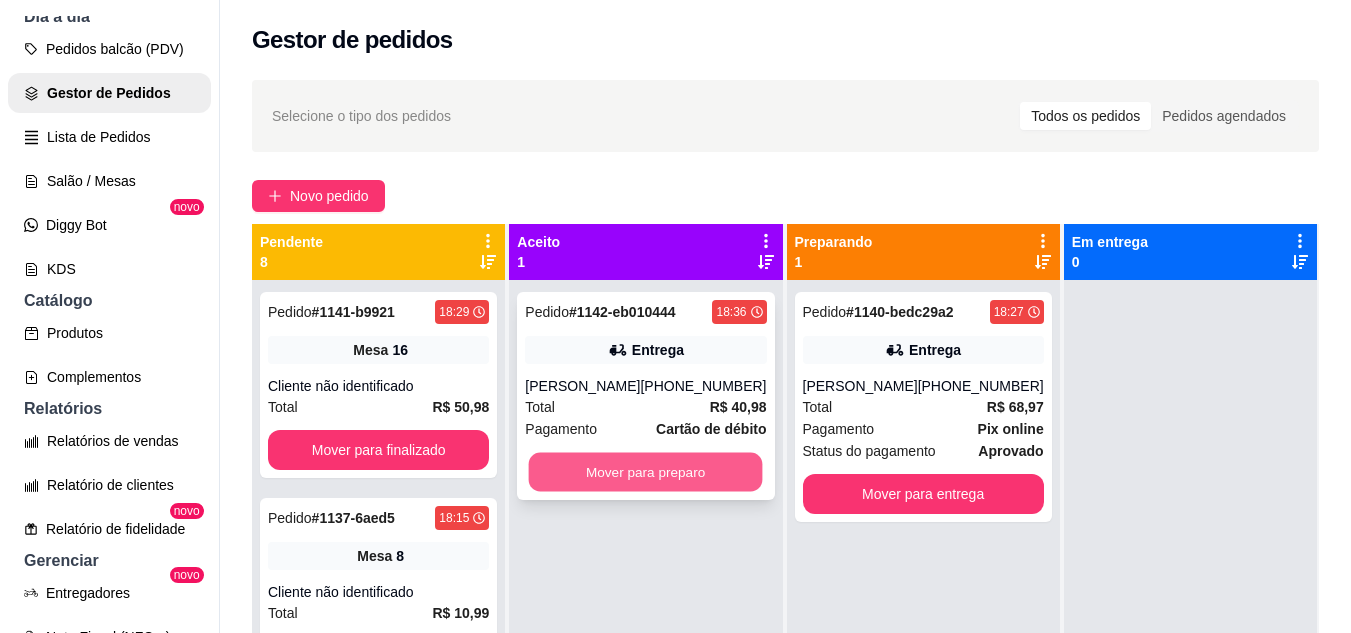 click on "Mover para preparo" at bounding box center (646, 472) 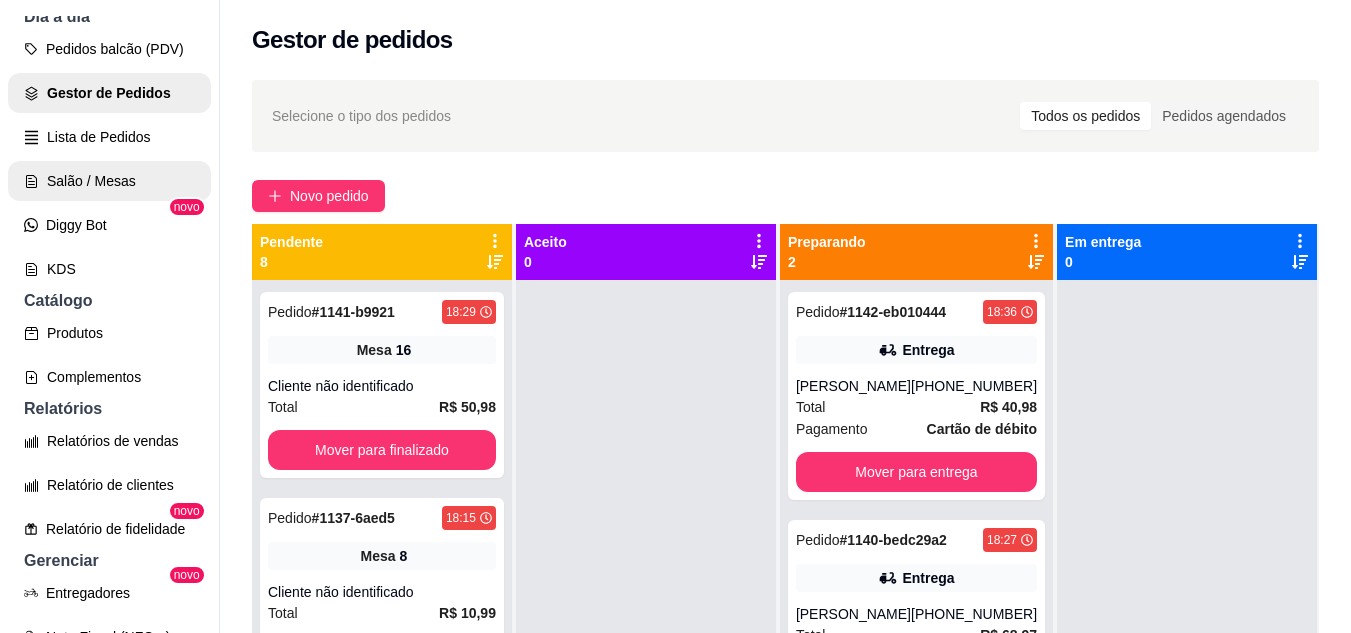 click on "Salão / Mesas" at bounding box center [109, 181] 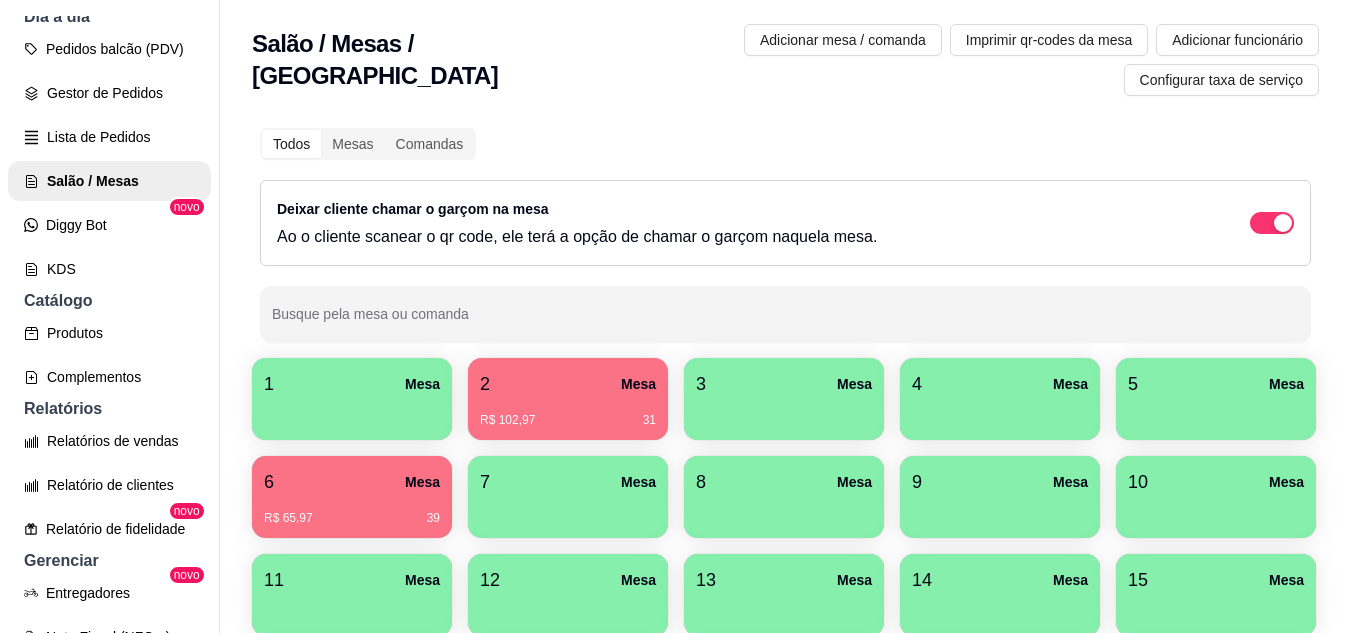 scroll, scrollTop: 294, scrollLeft: 0, axis: vertical 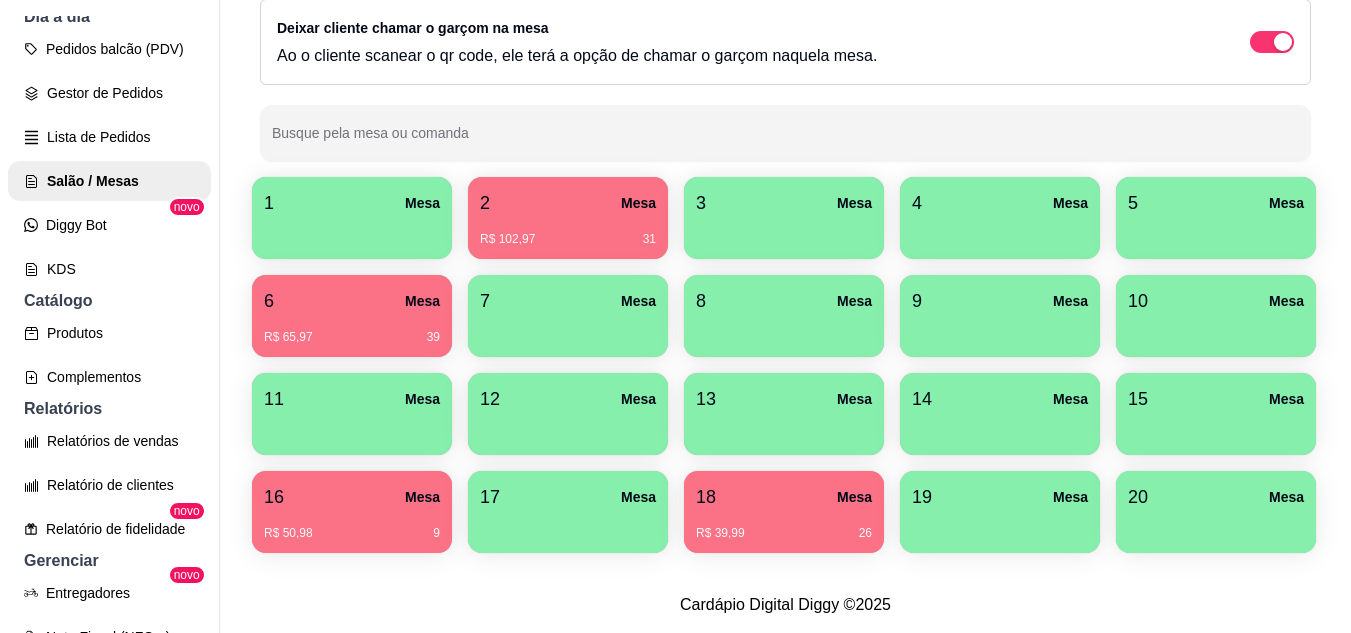 click on "R$ 39,99 26" at bounding box center (784, 533) 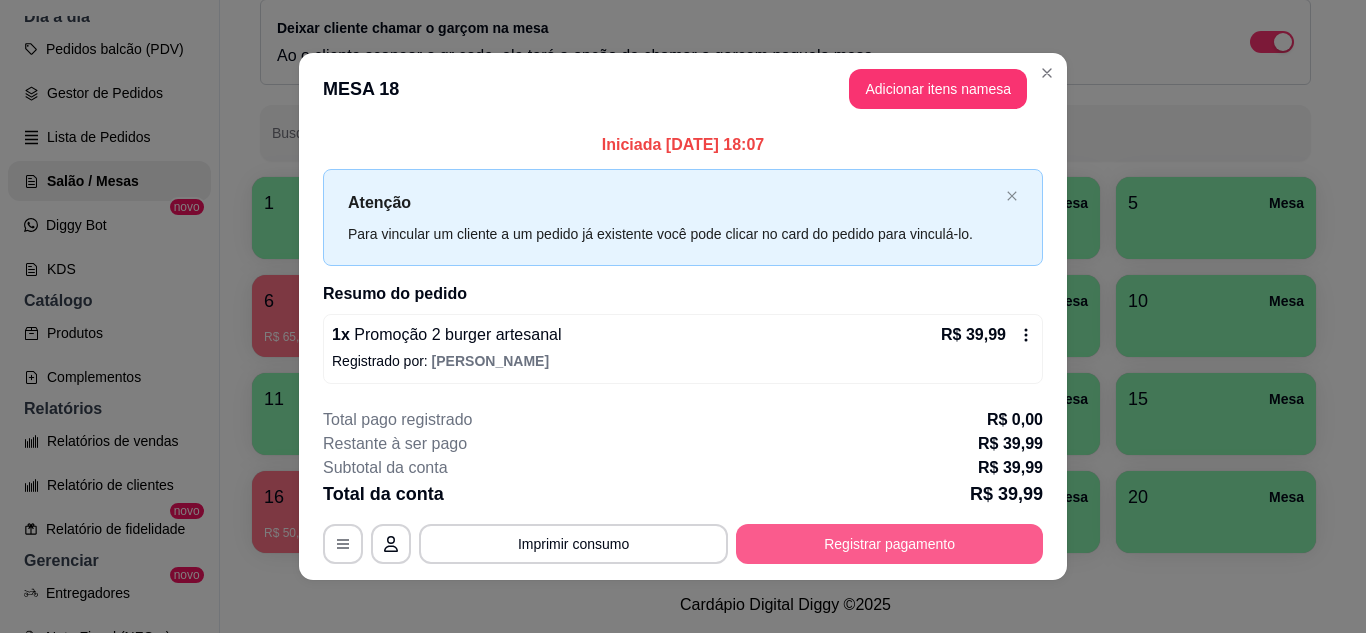click on "Registrar pagamento" at bounding box center (889, 544) 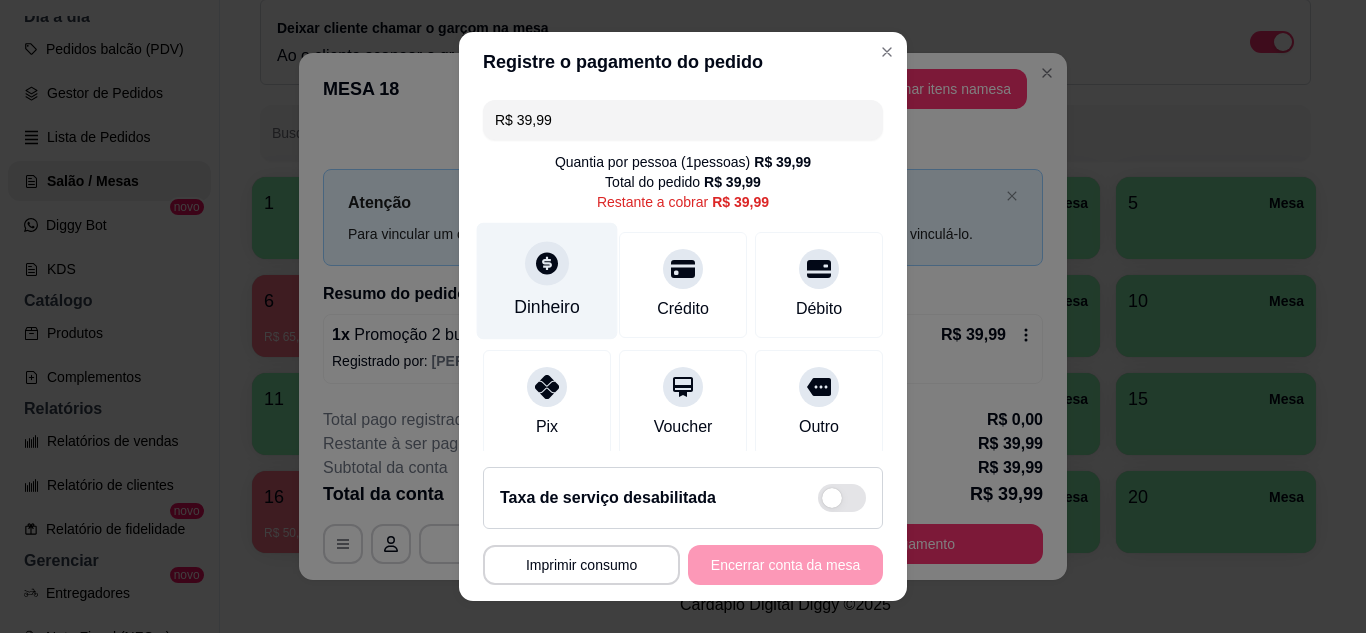 click at bounding box center (547, 263) 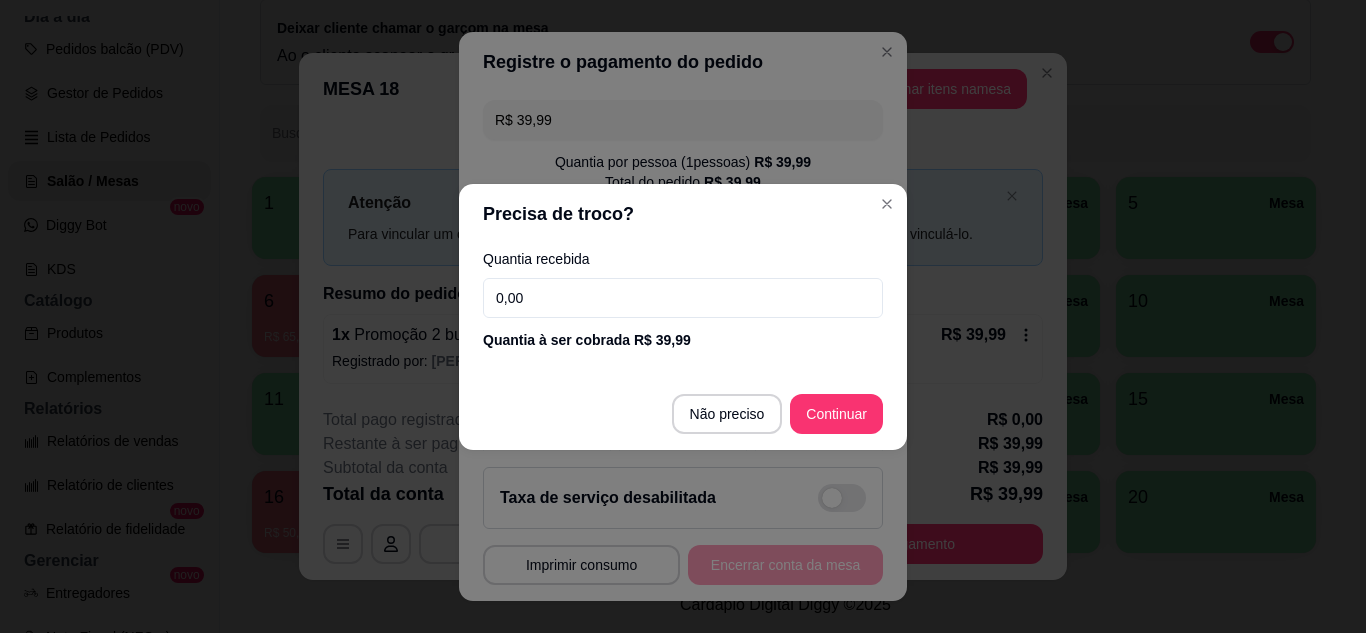 drag, startPoint x: 786, startPoint y: 391, endPoint x: 798, endPoint y: 407, distance: 20 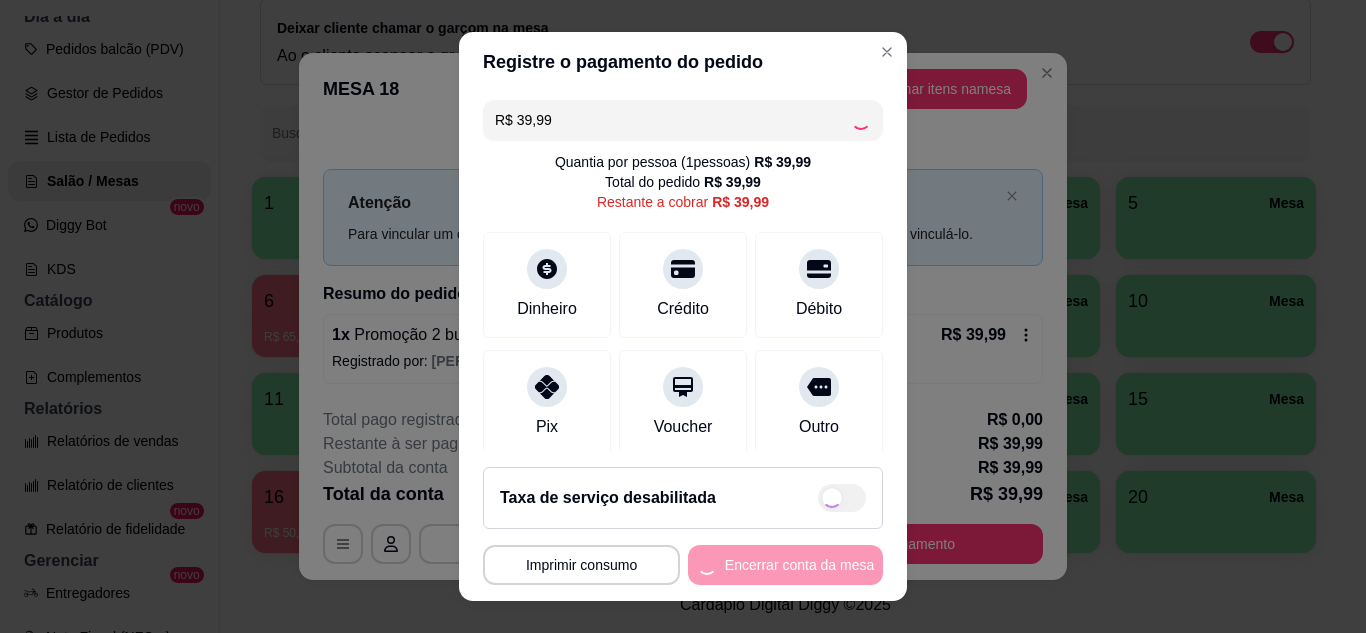 type on "R$ 0,00" 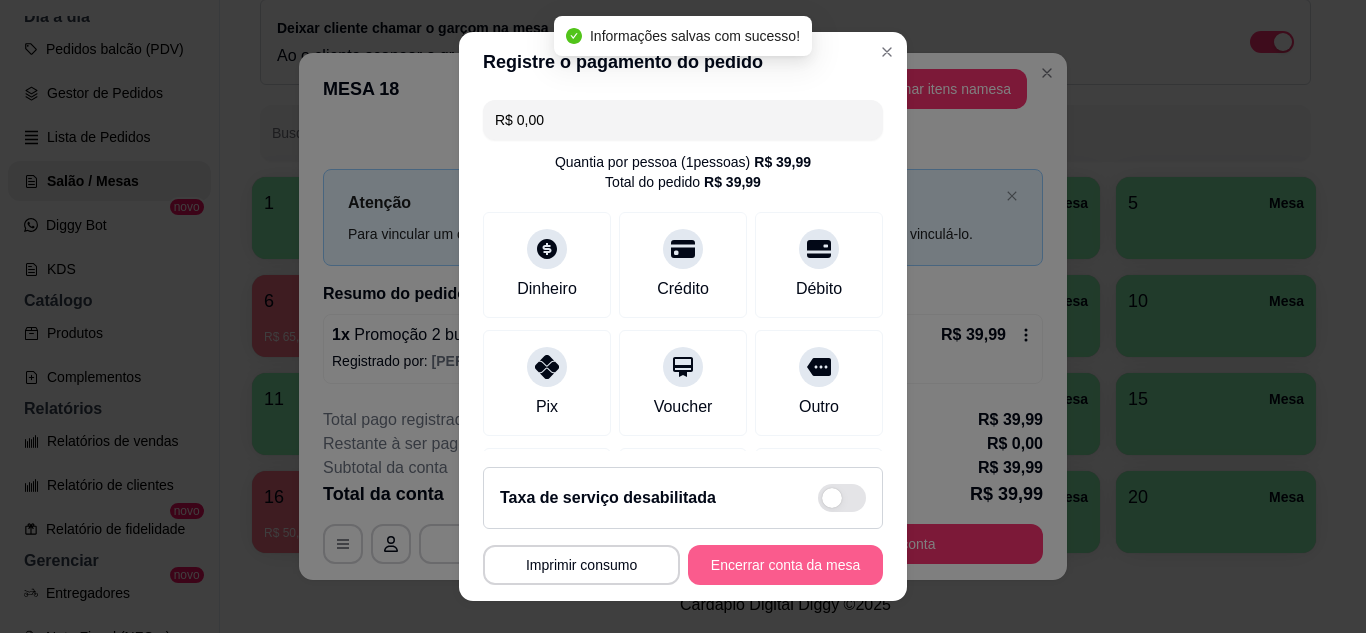 click on "Encerrar conta da mesa" at bounding box center [785, 565] 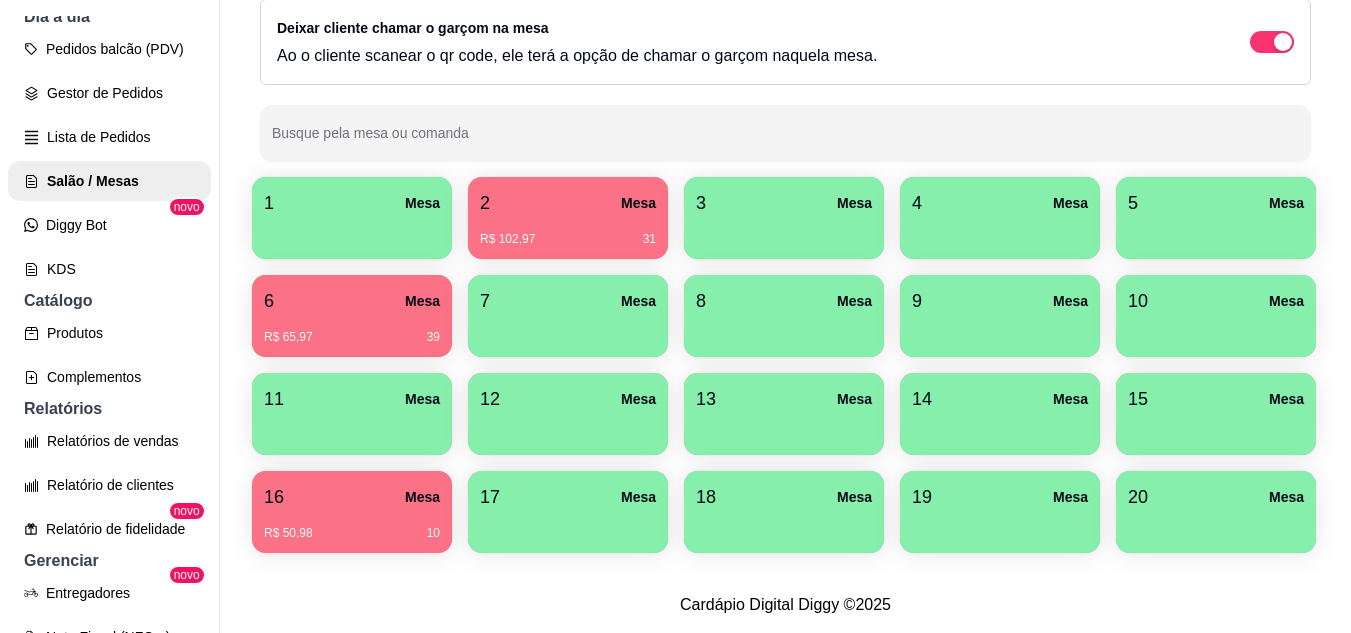 click on "6 Mesa" at bounding box center (352, 301) 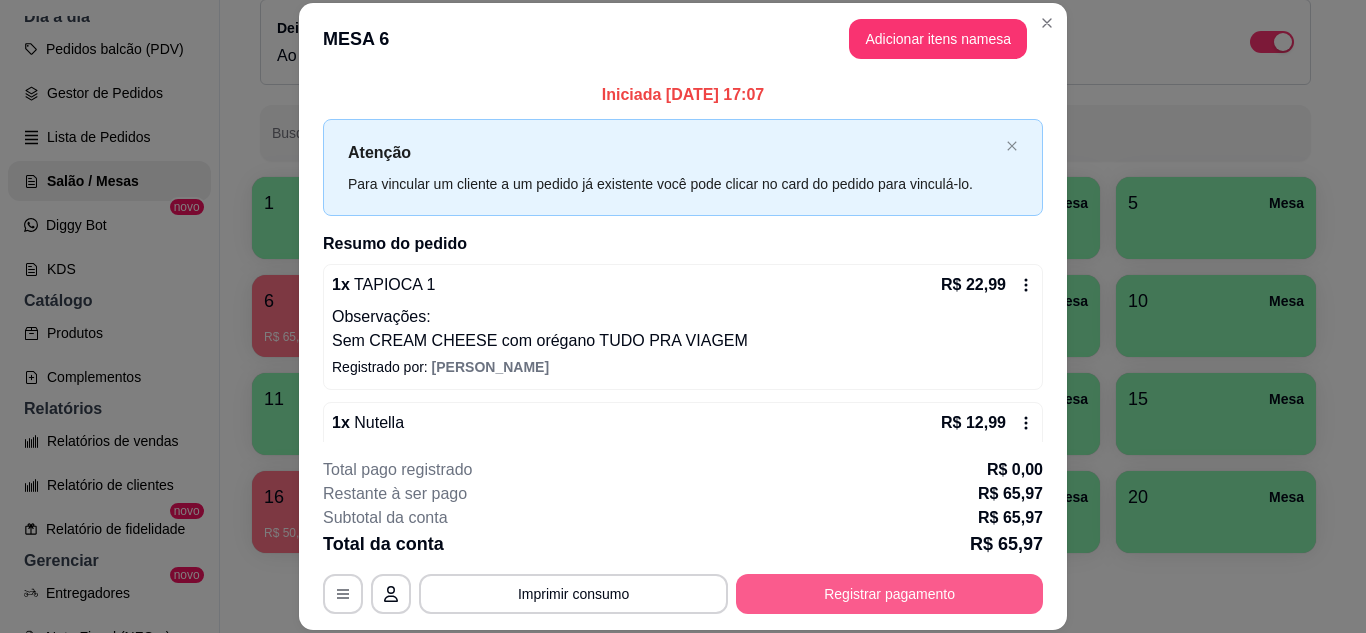click on "Registrar pagamento" at bounding box center (889, 594) 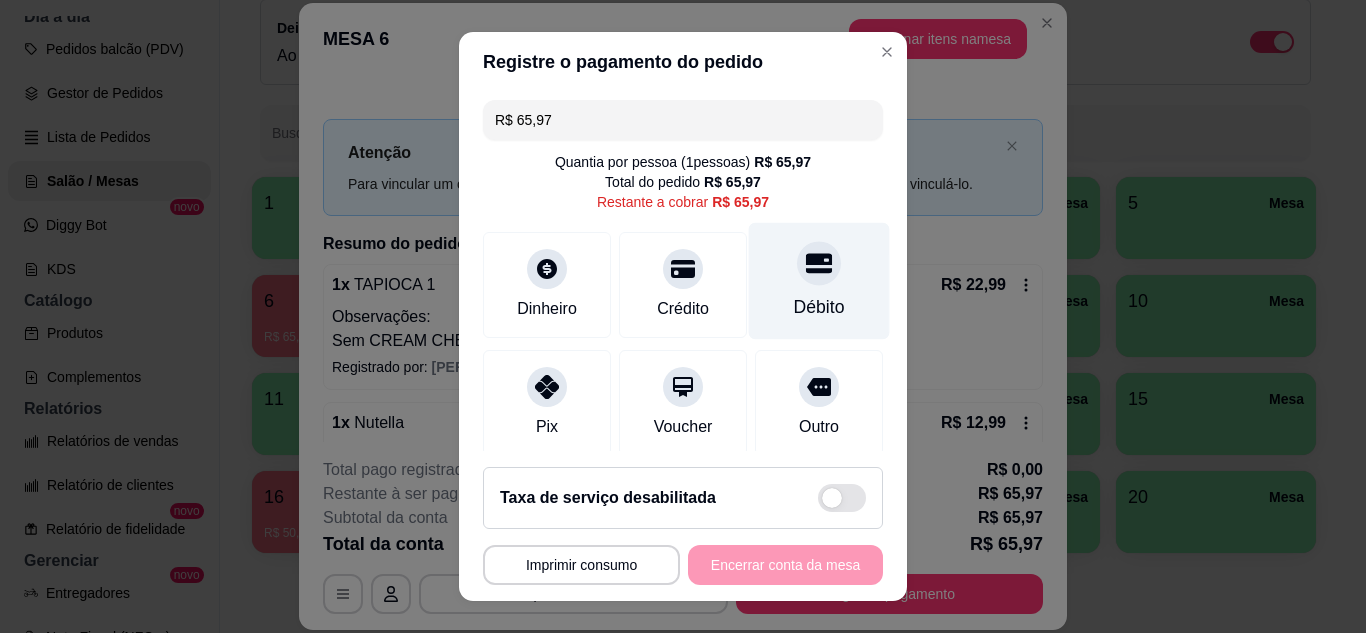 click on "Débito" at bounding box center [819, 280] 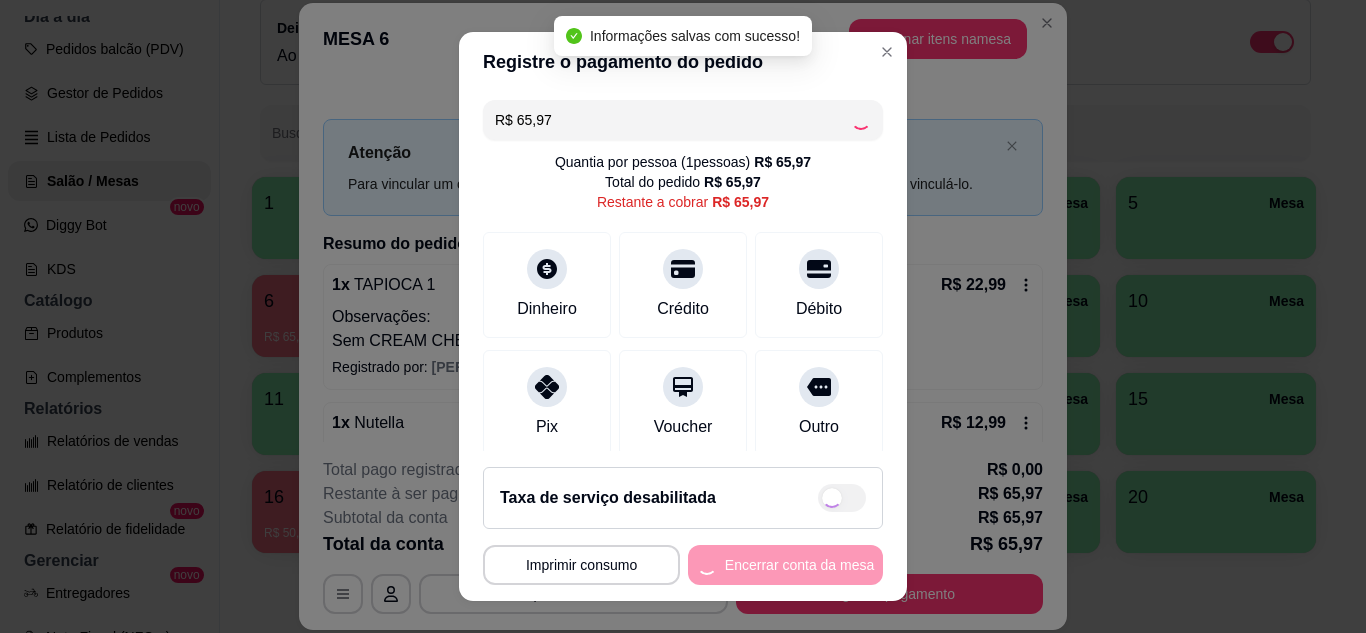 type on "R$ 0,00" 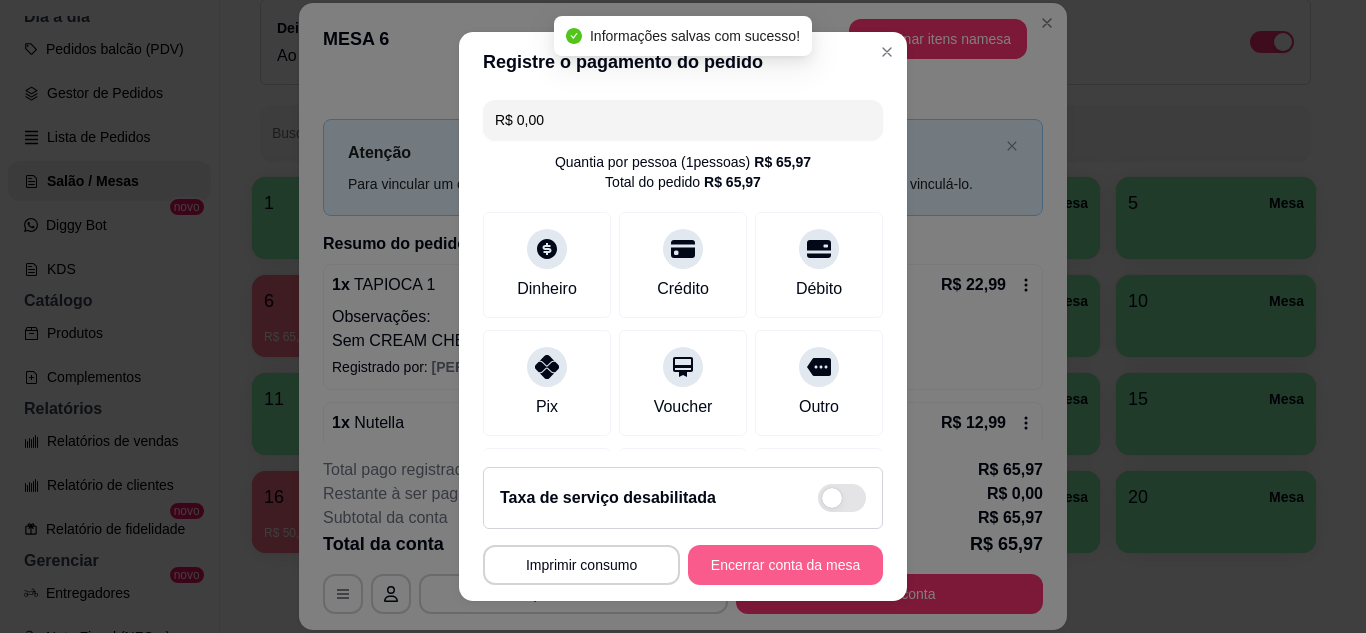 click on "Encerrar conta da mesa" at bounding box center (785, 565) 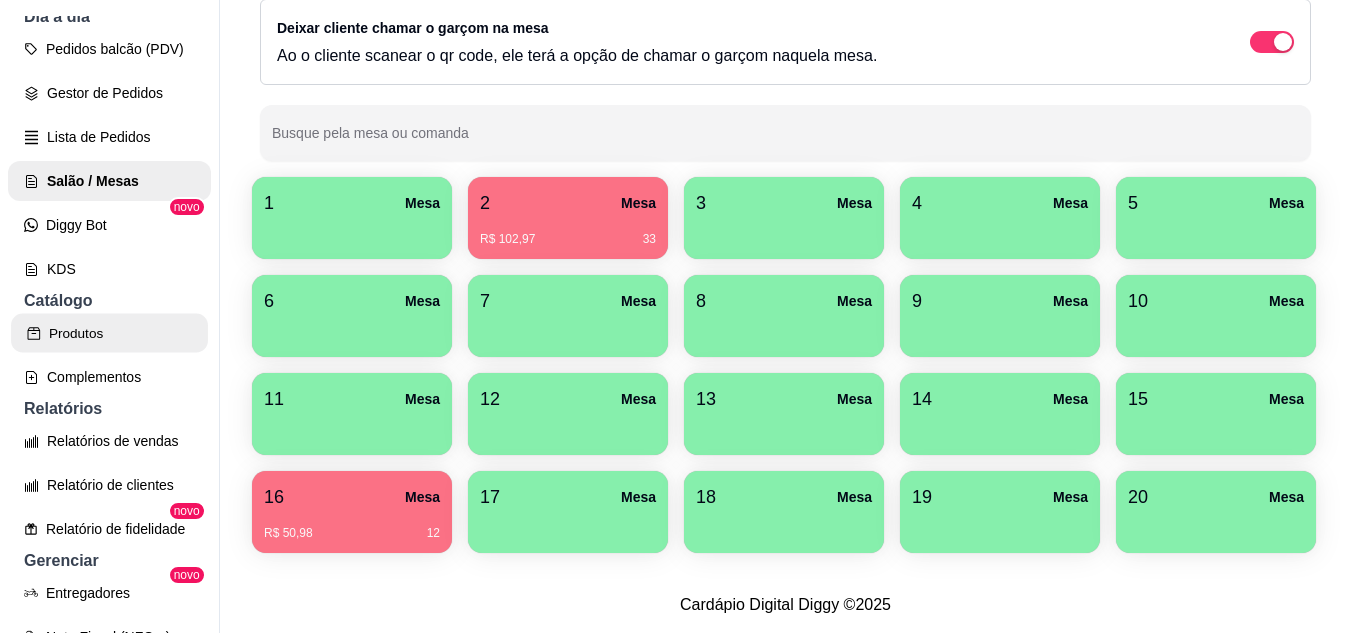 click on "Produtos" at bounding box center [109, 333] 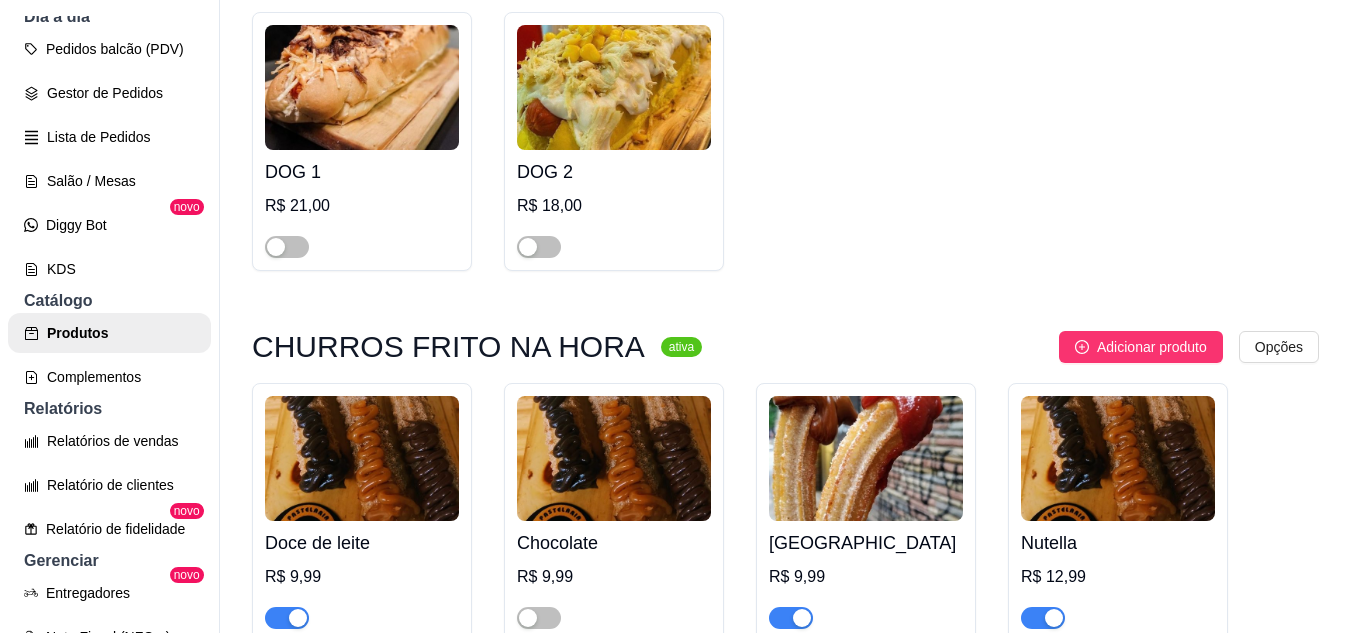 scroll, scrollTop: 8300, scrollLeft: 0, axis: vertical 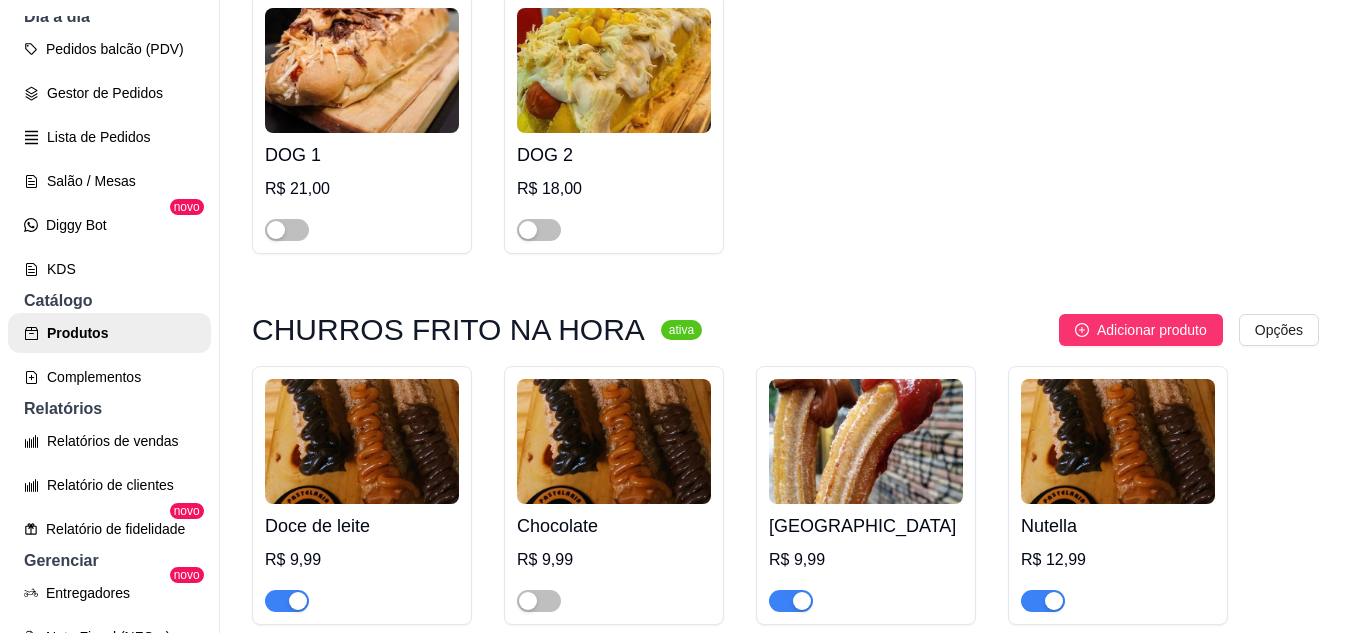click at bounding box center [276, 920] 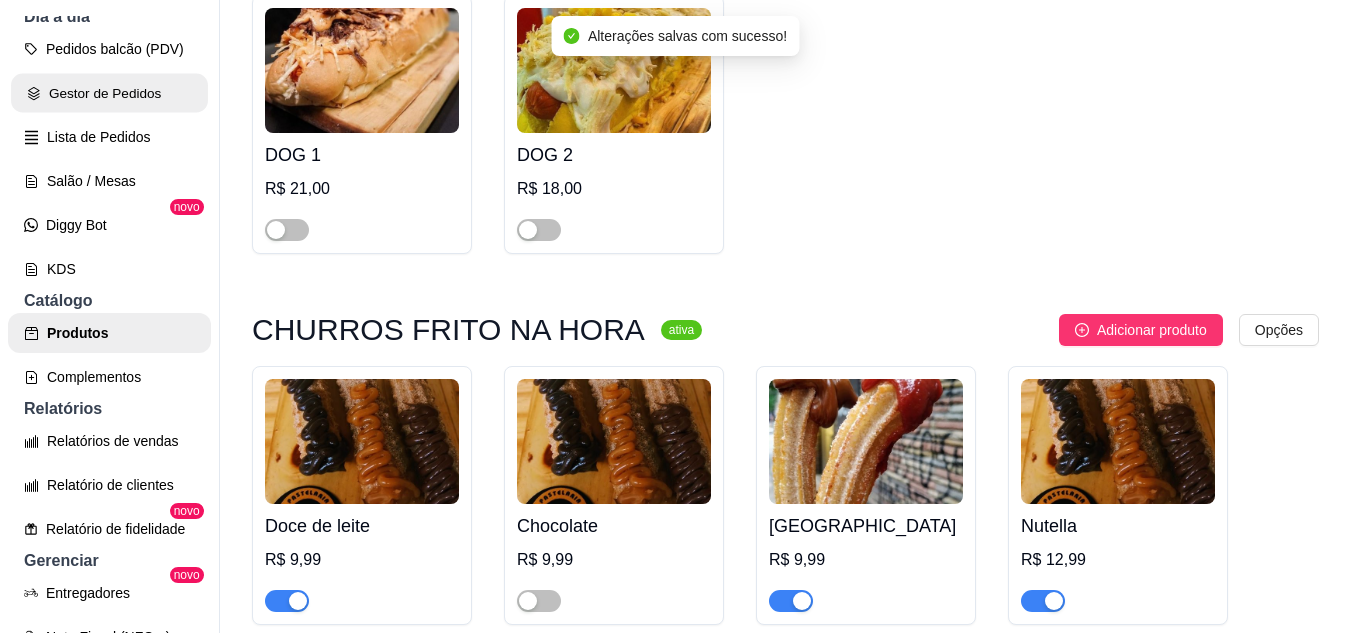 click on "Gestor de Pedidos" at bounding box center [109, 93] 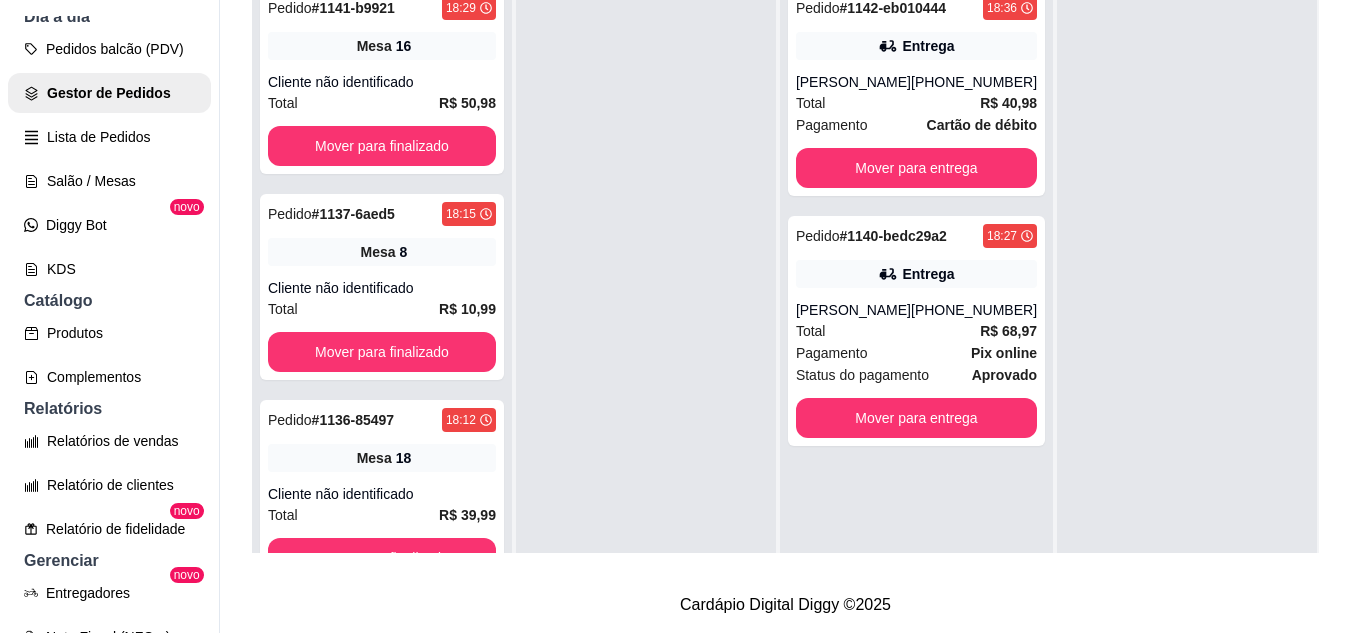 scroll, scrollTop: 0, scrollLeft: 0, axis: both 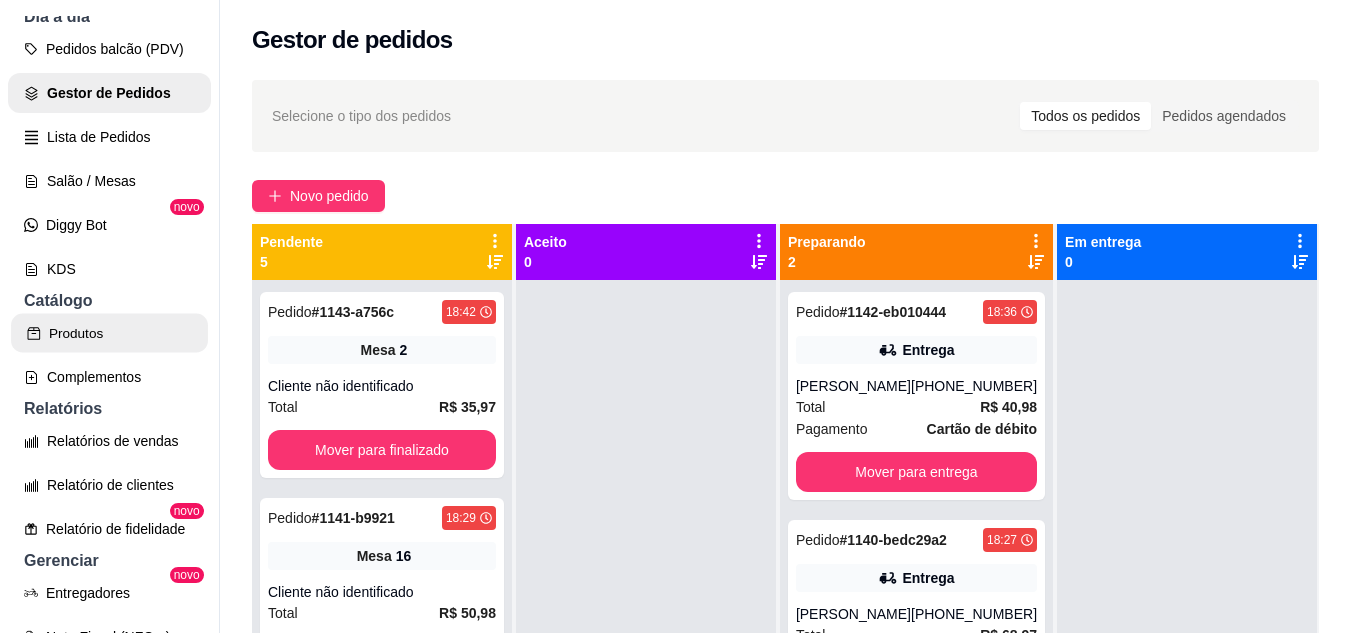 click on "Produtos" at bounding box center (109, 333) 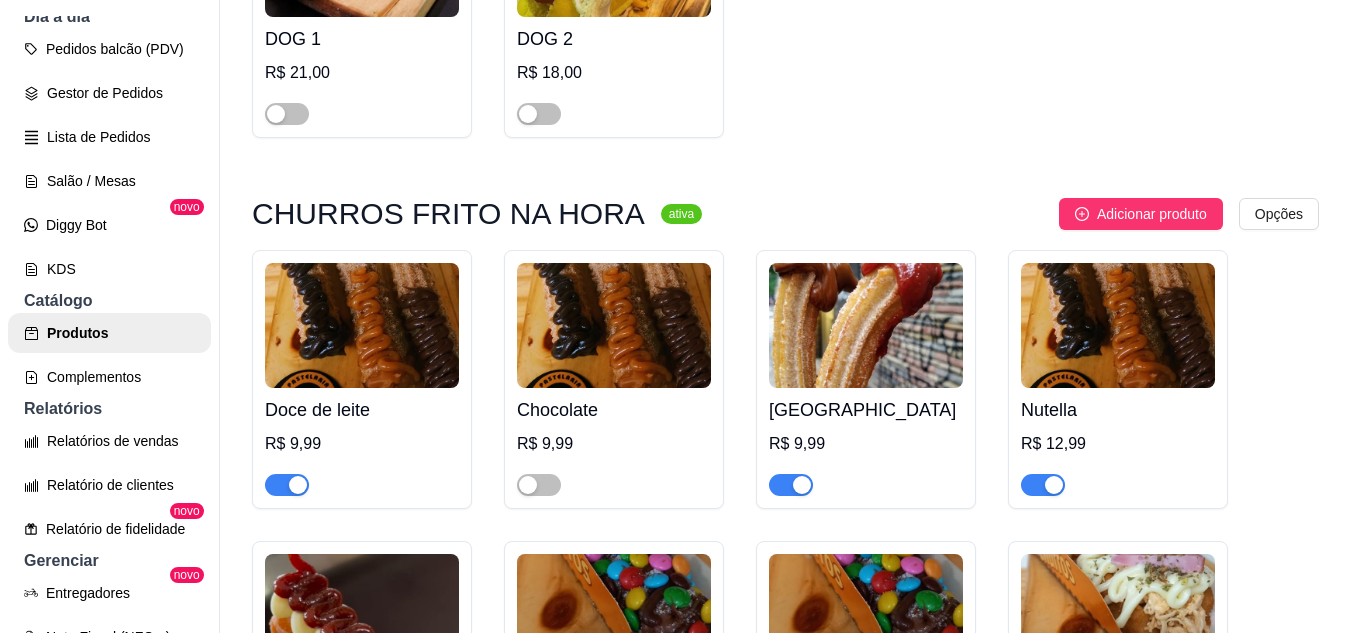 scroll, scrollTop: 8219, scrollLeft: 0, axis: vertical 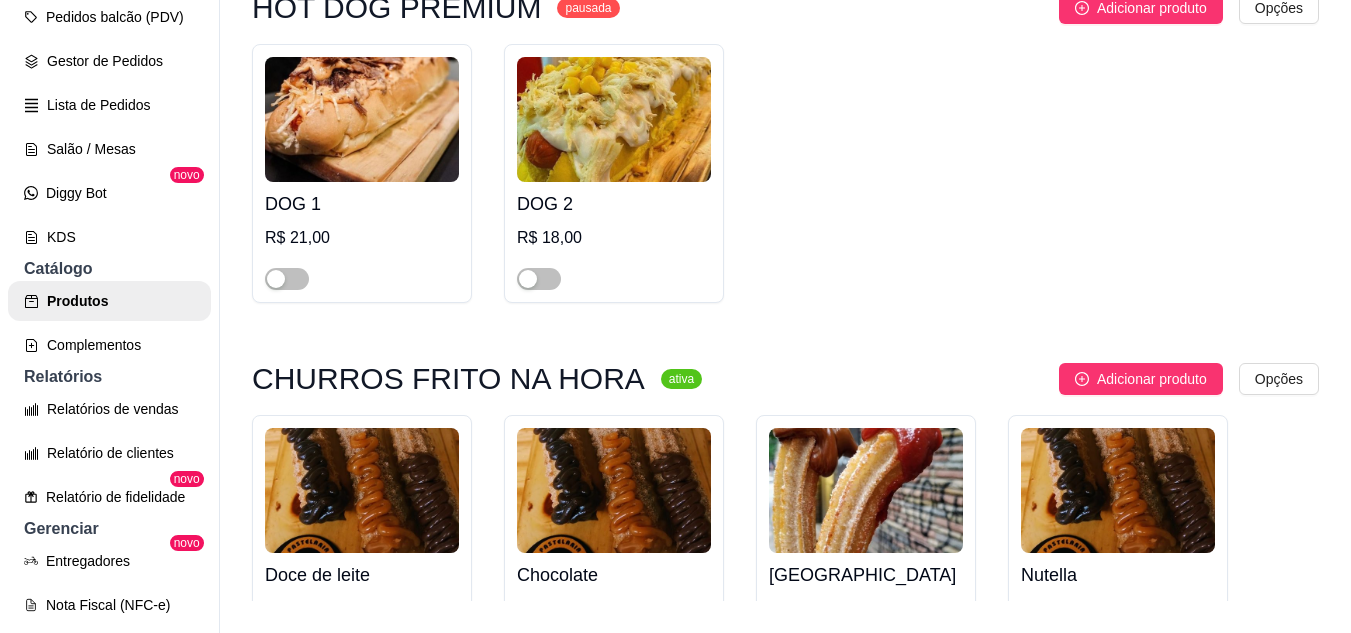 click at bounding box center (298, 969) 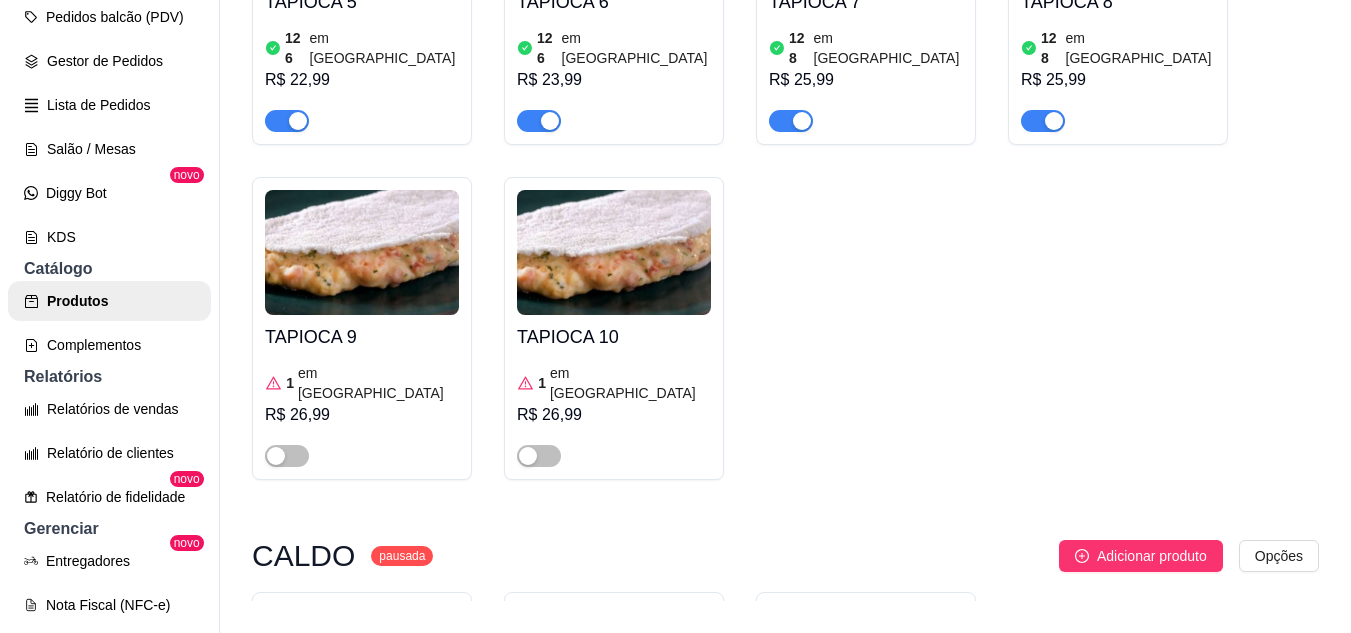 scroll, scrollTop: 7519, scrollLeft: 0, axis: vertical 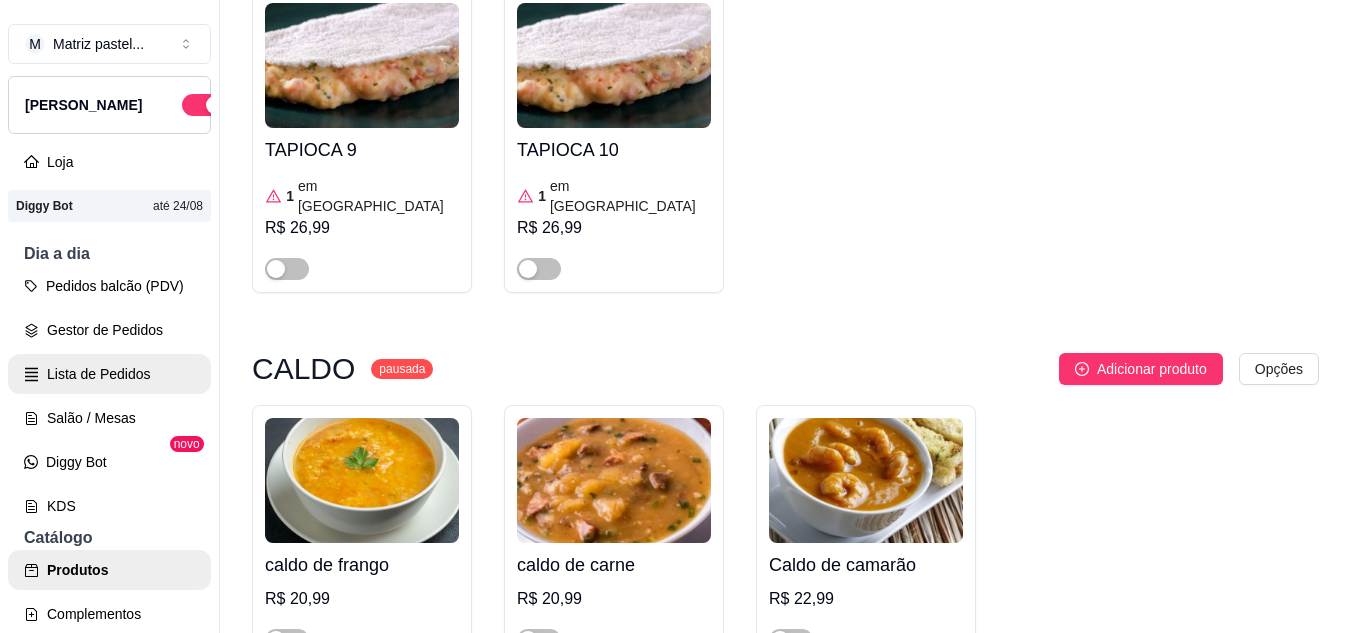 click on "Lista de Pedidos" at bounding box center [109, 374] 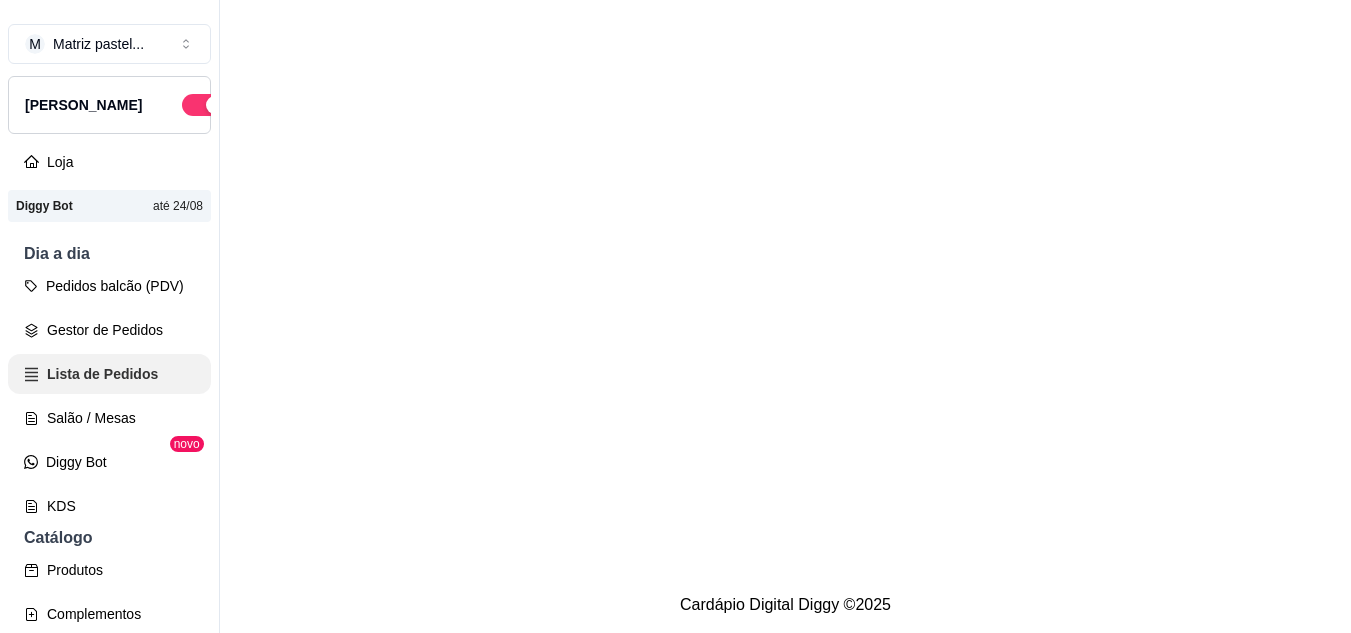 scroll, scrollTop: 0, scrollLeft: 0, axis: both 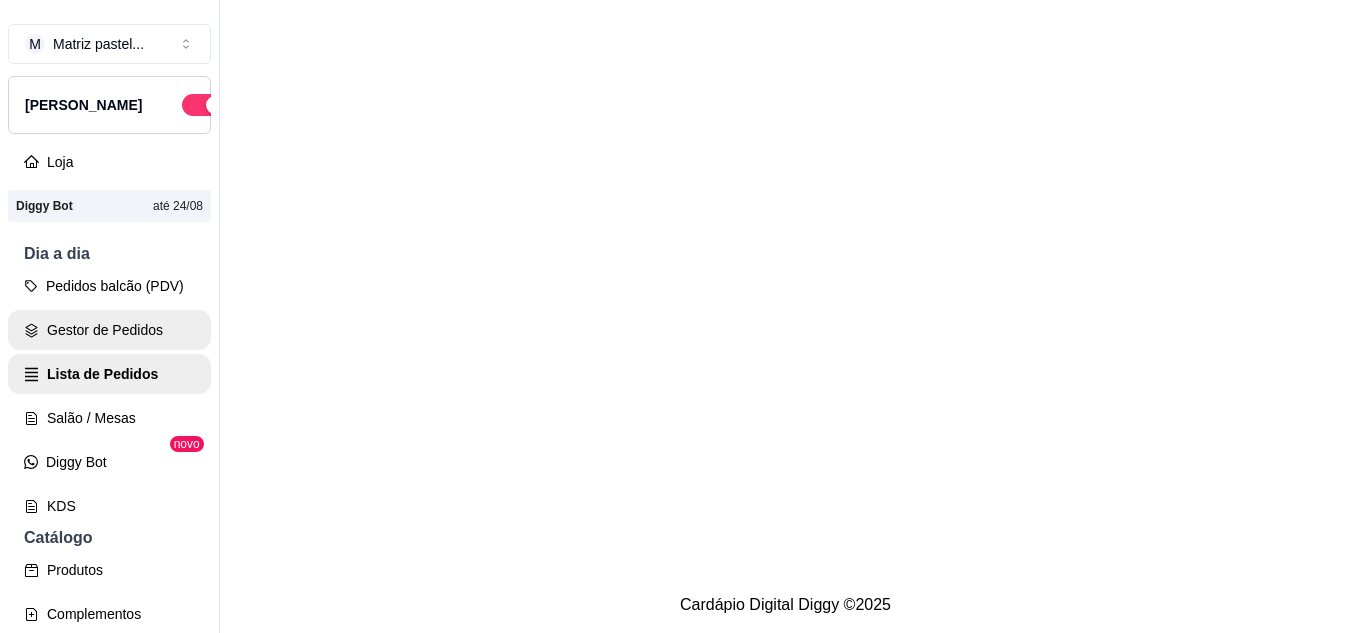 click on "Gestor de Pedidos" at bounding box center [109, 330] 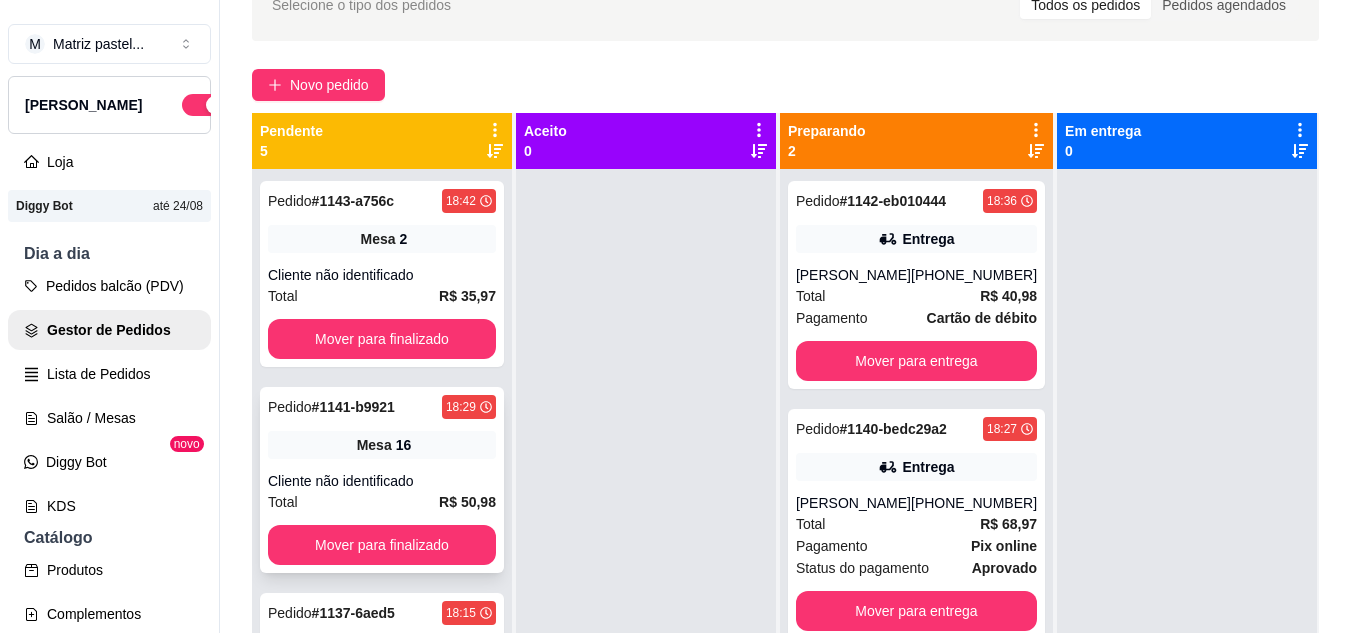 scroll, scrollTop: 300, scrollLeft: 0, axis: vertical 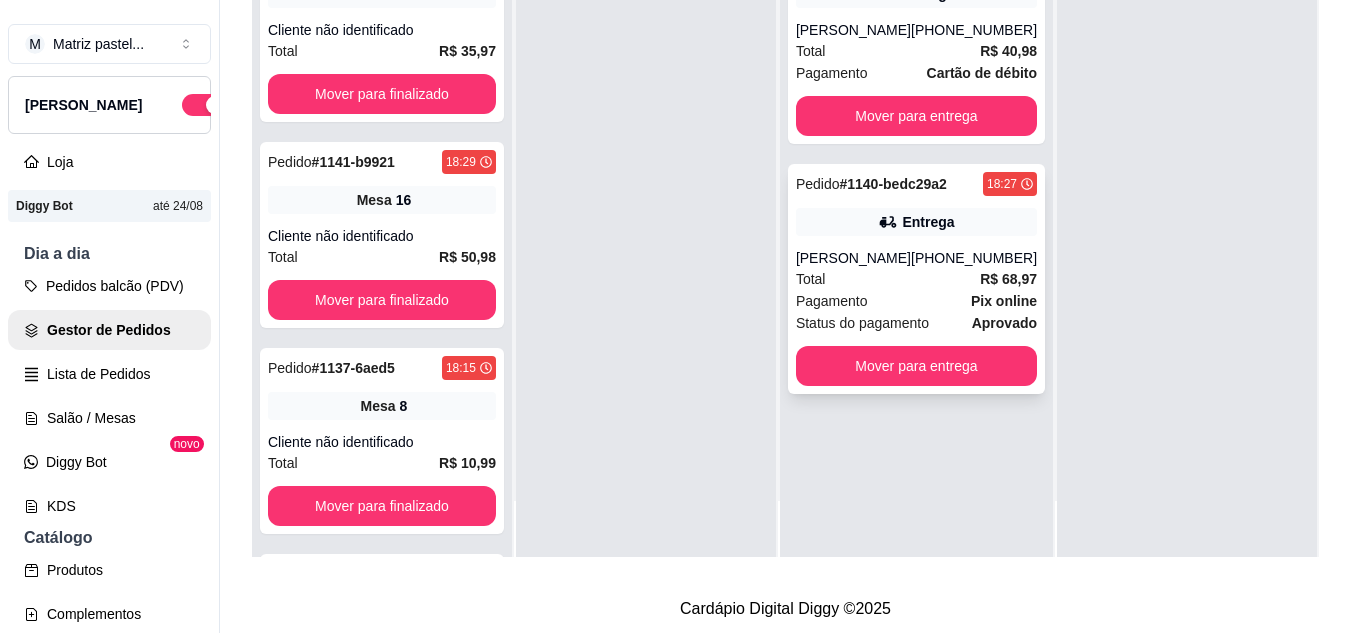 click on "[PERSON_NAME]" at bounding box center (853, 258) 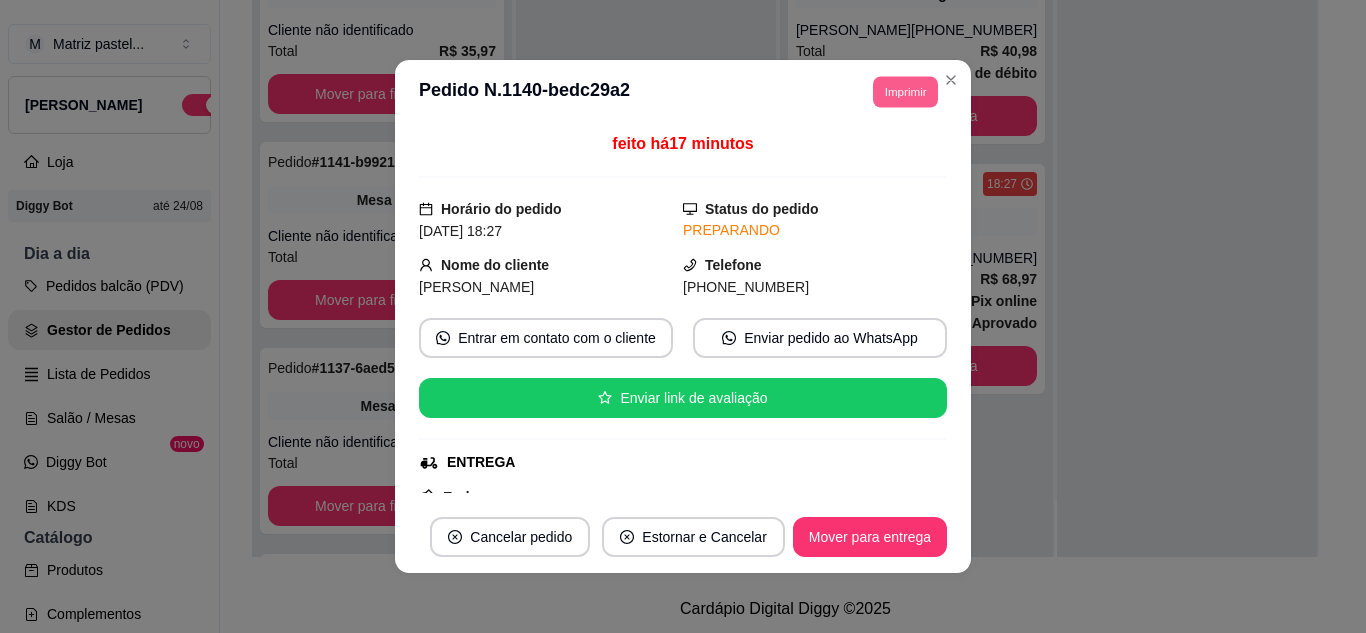 click on "Imprimir" at bounding box center (905, 91) 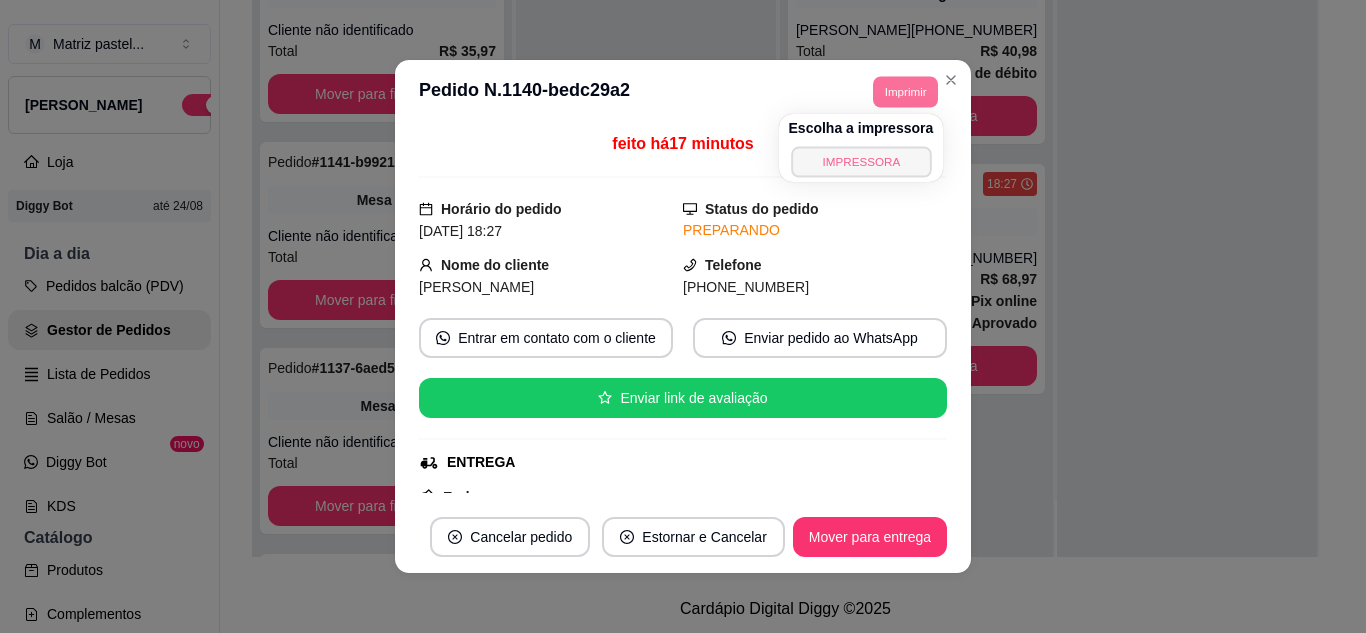 click on "IMPRESSORA" at bounding box center (861, 161) 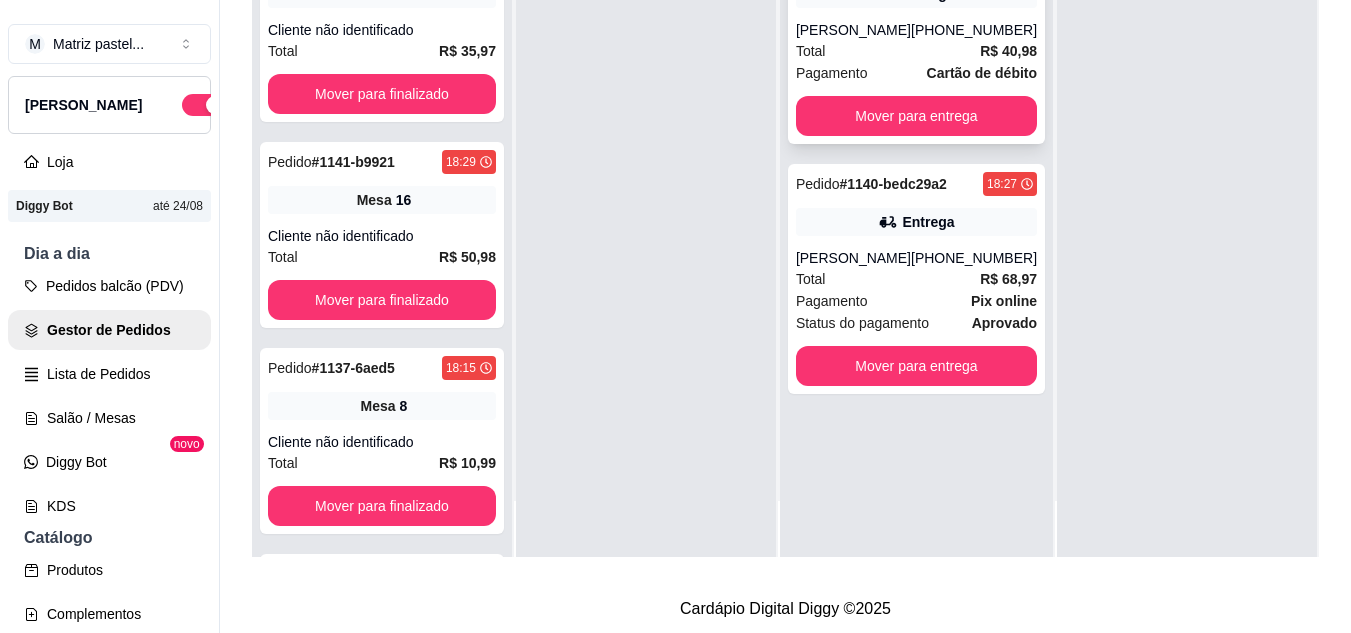 click on "Total R$ 40,98" at bounding box center (916, 51) 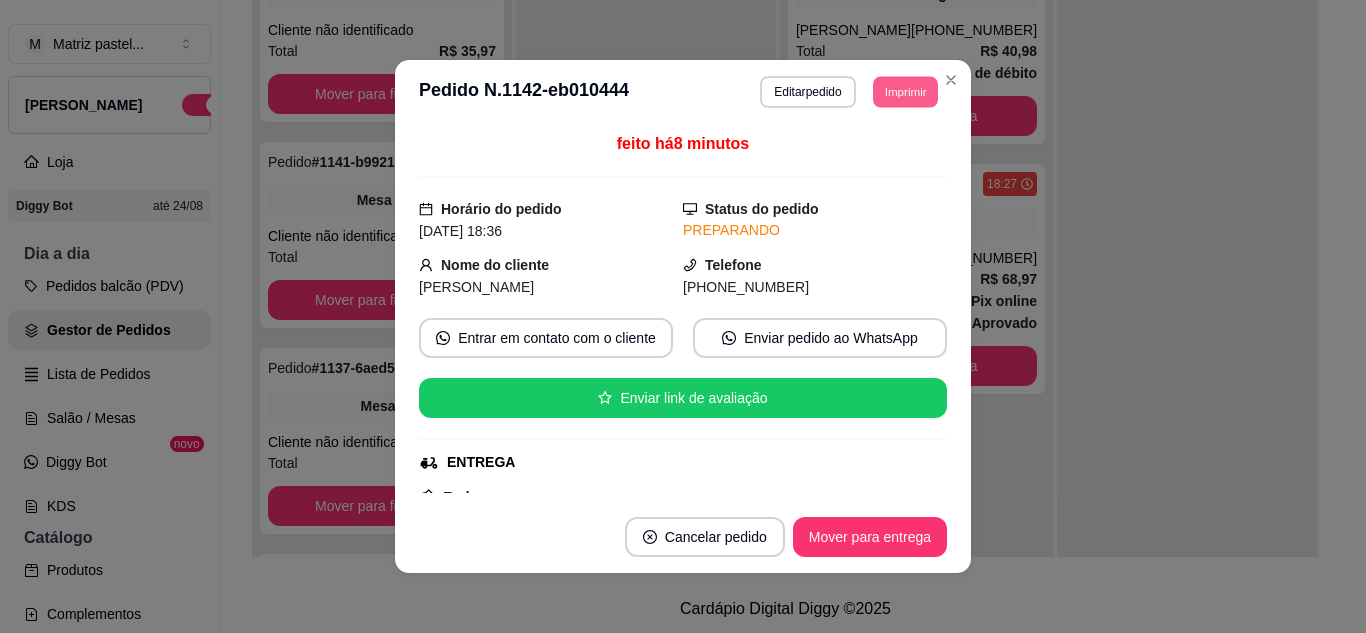 click on "Imprimir" at bounding box center [905, 91] 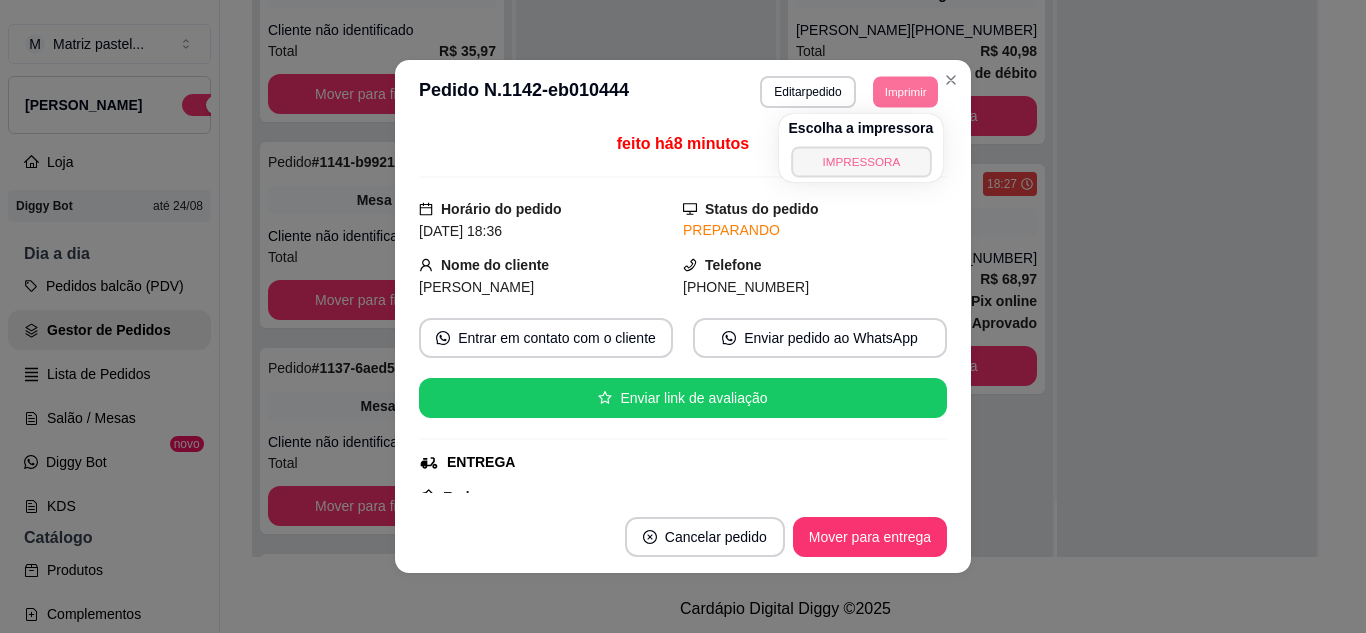 click on "IMPRESSORA" at bounding box center [861, 161] 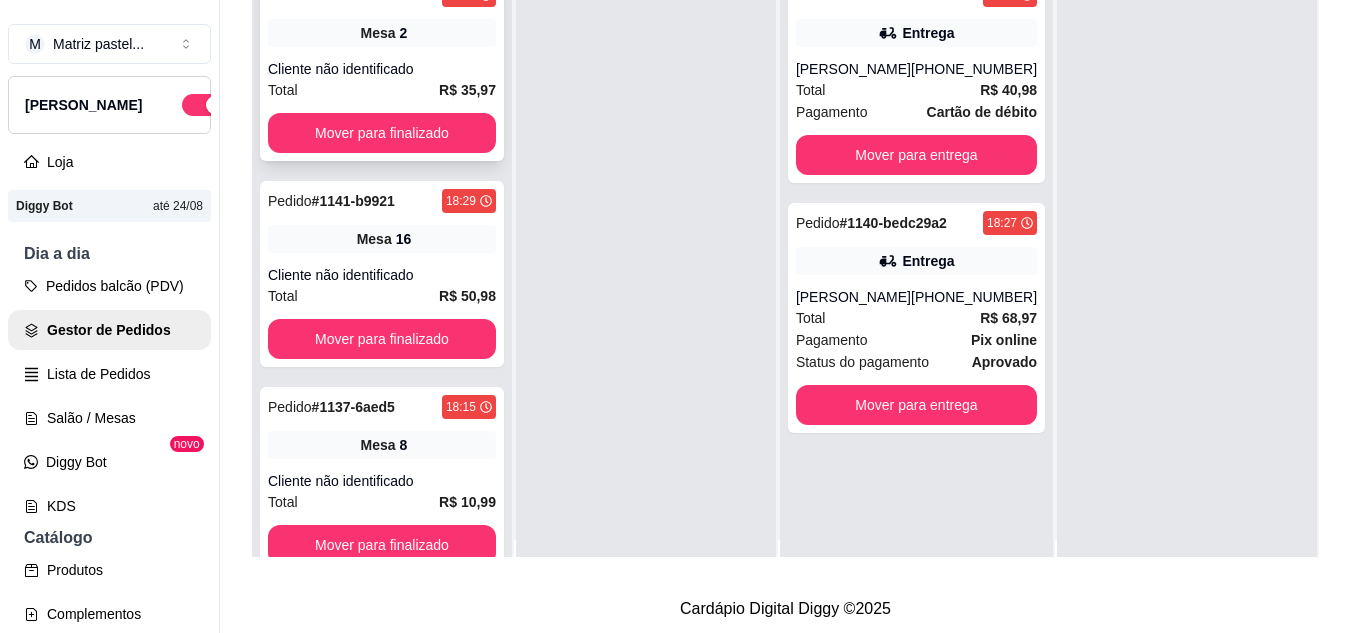 scroll, scrollTop: 0, scrollLeft: 0, axis: both 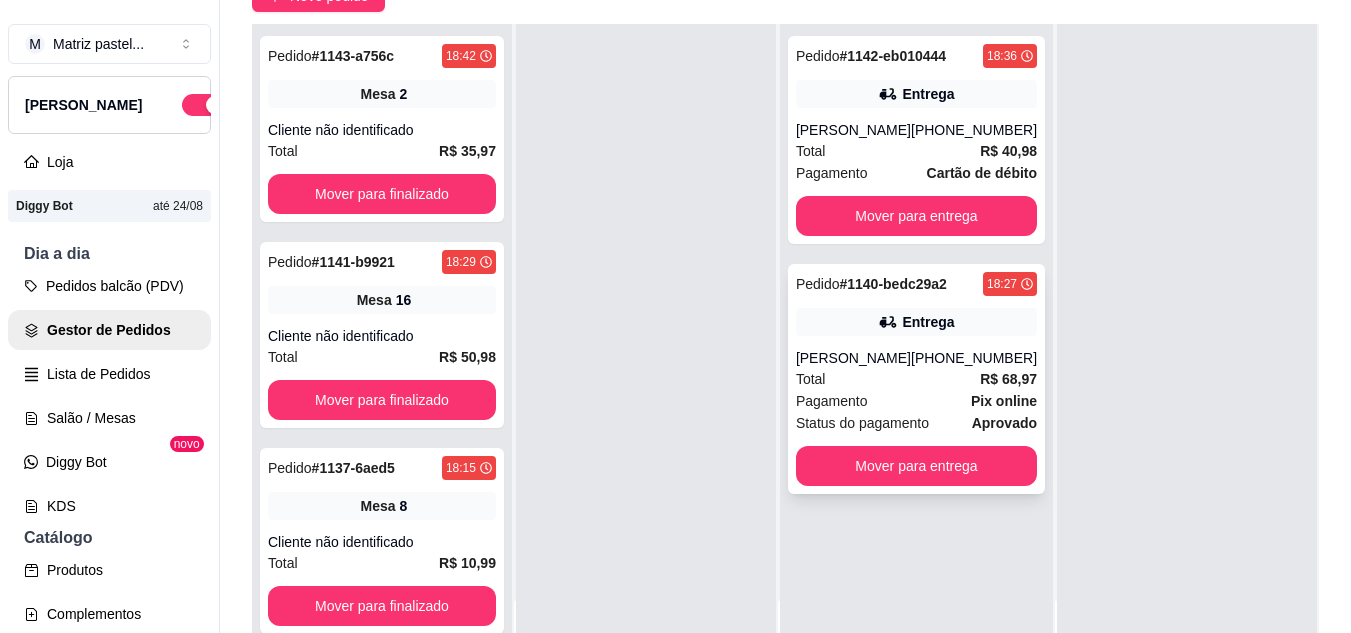 click on "Mover para entrega" at bounding box center [916, 466] 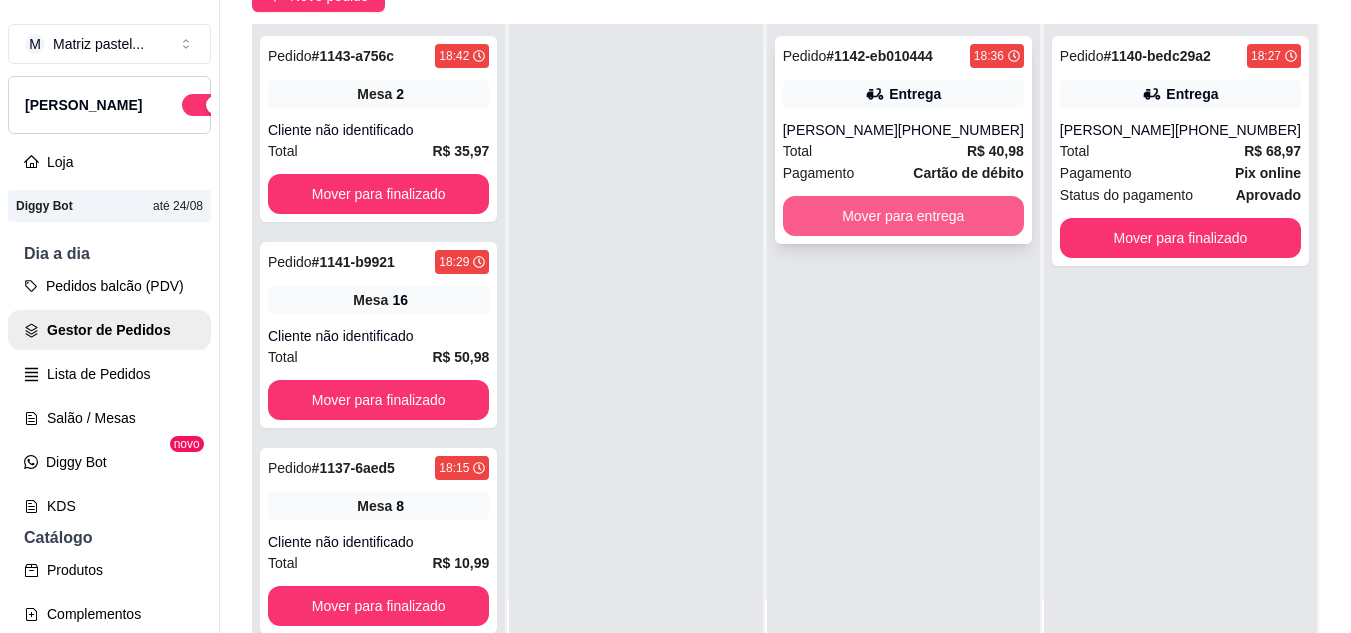 click on "Mover para entrega" at bounding box center (903, 216) 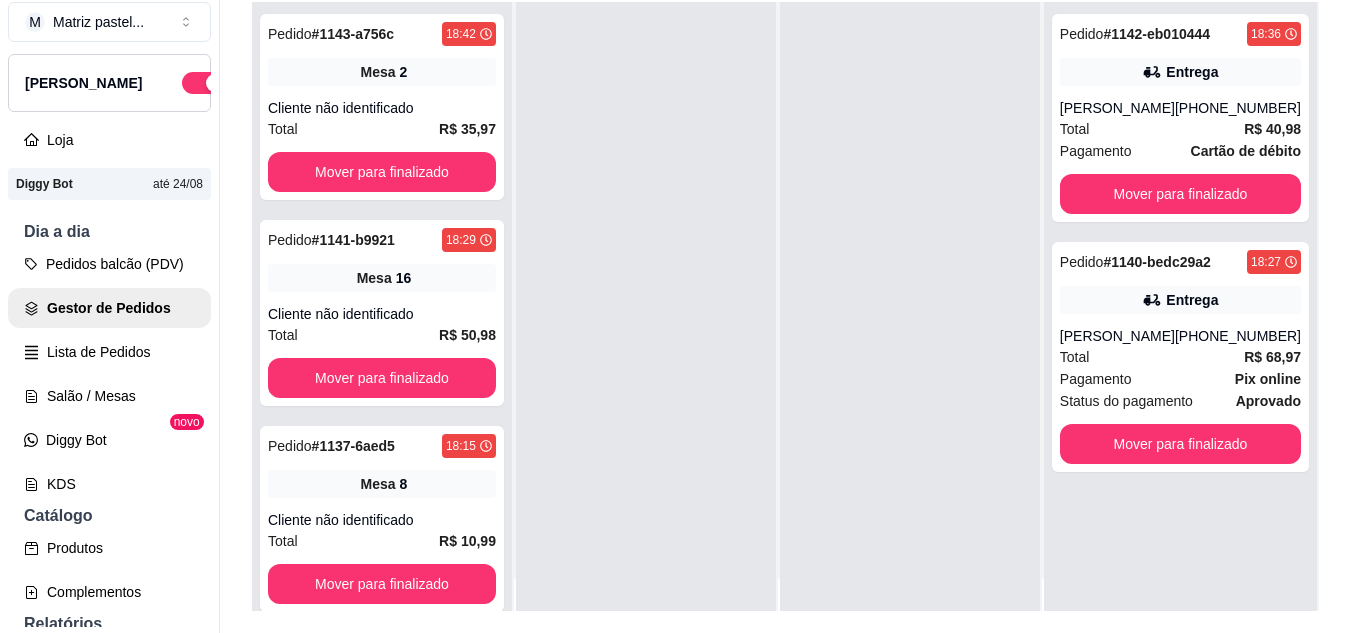 scroll, scrollTop: 32, scrollLeft: 0, axis: vertical 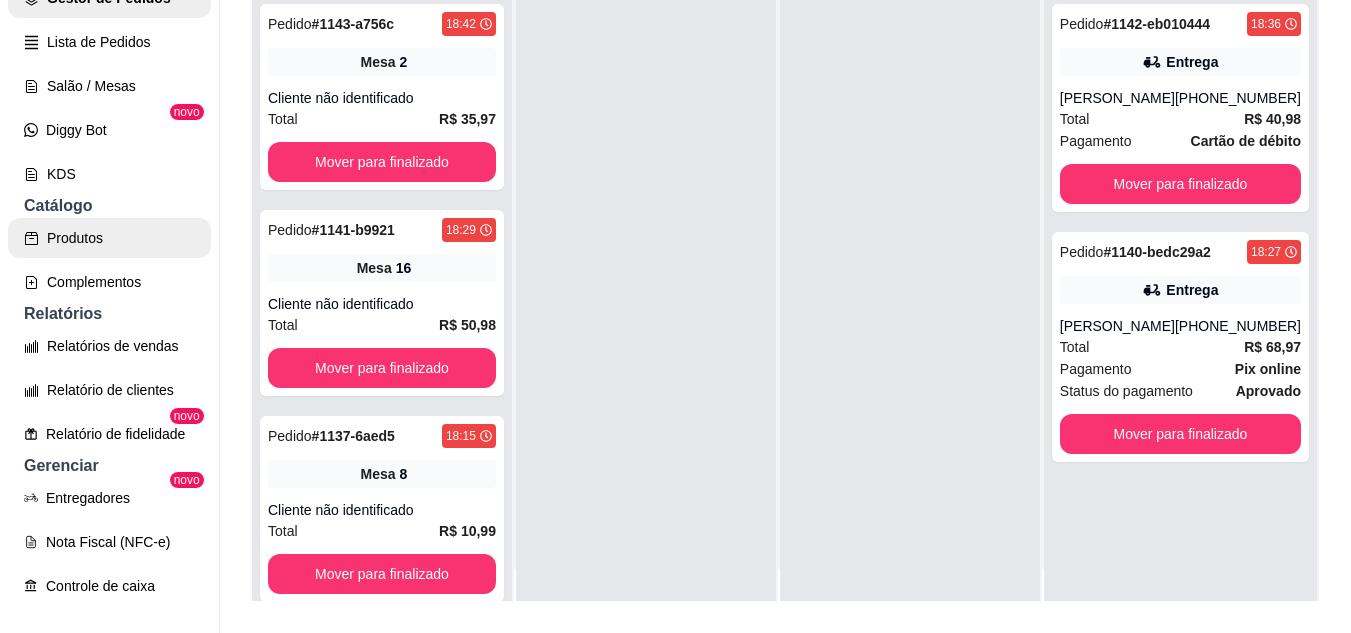 click on "Produtos" at bounding box center (109, 238) 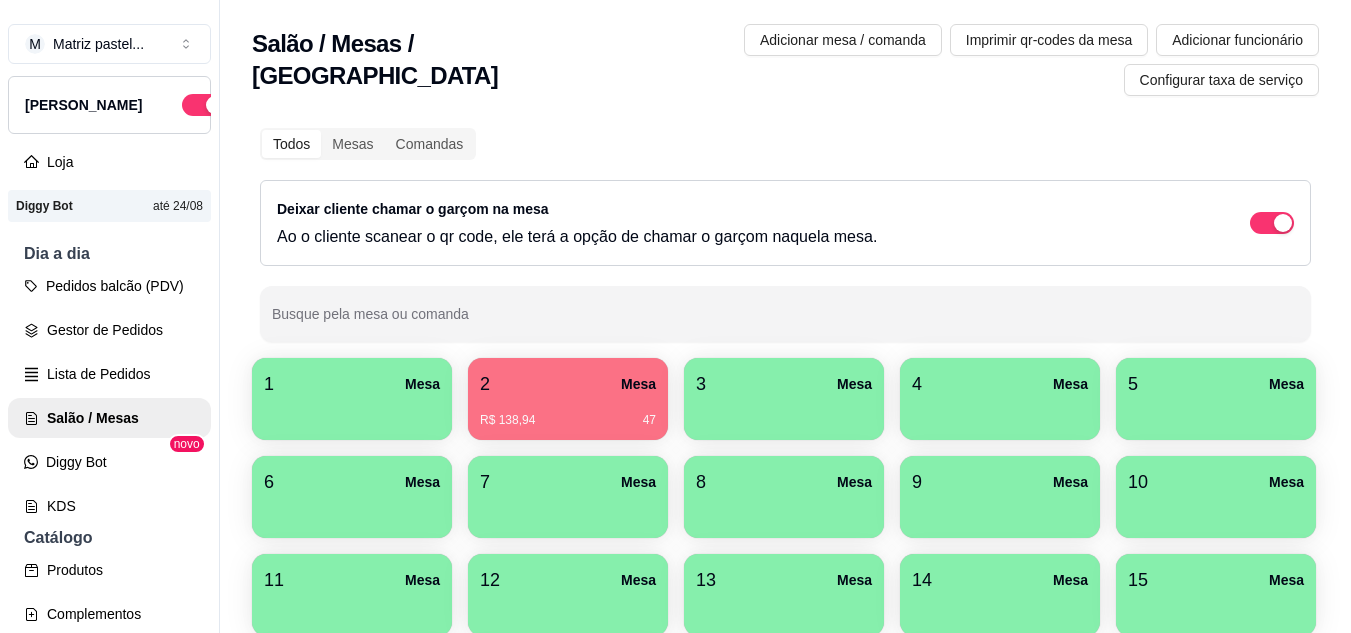 scroll, scrollTop: 0, scrollLeft: 0, axis: both 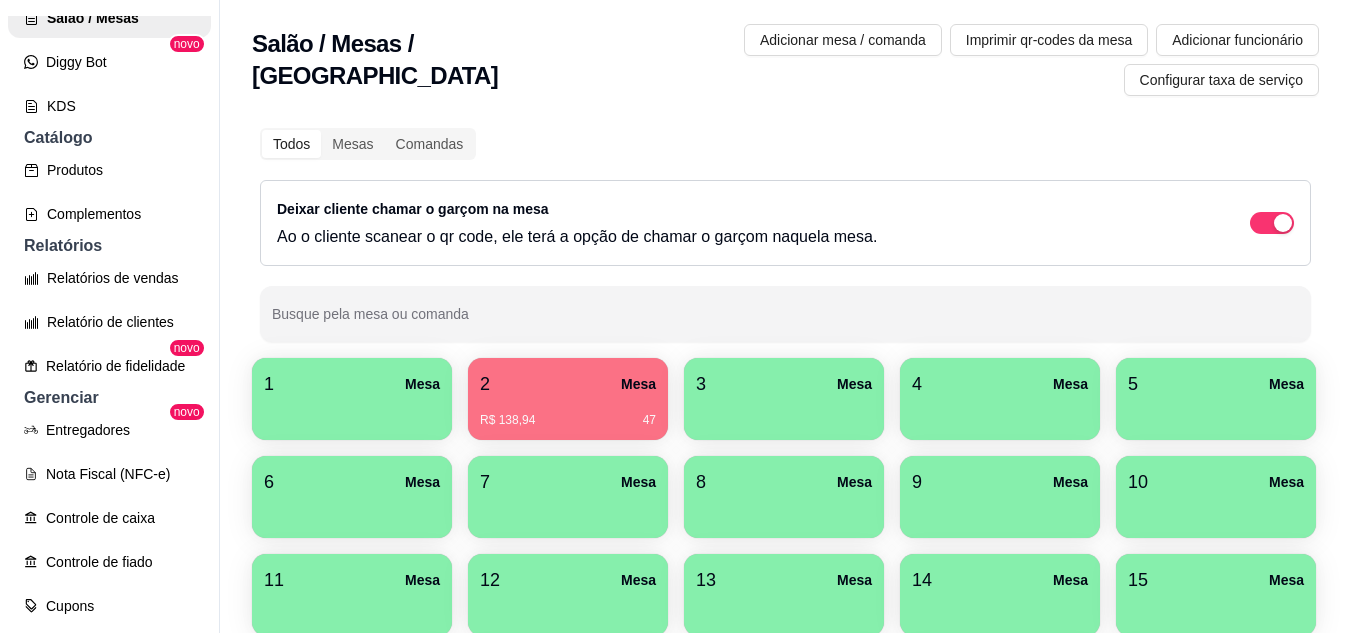 click on "R$ 138,94 47" at bounding box center [568, 413] 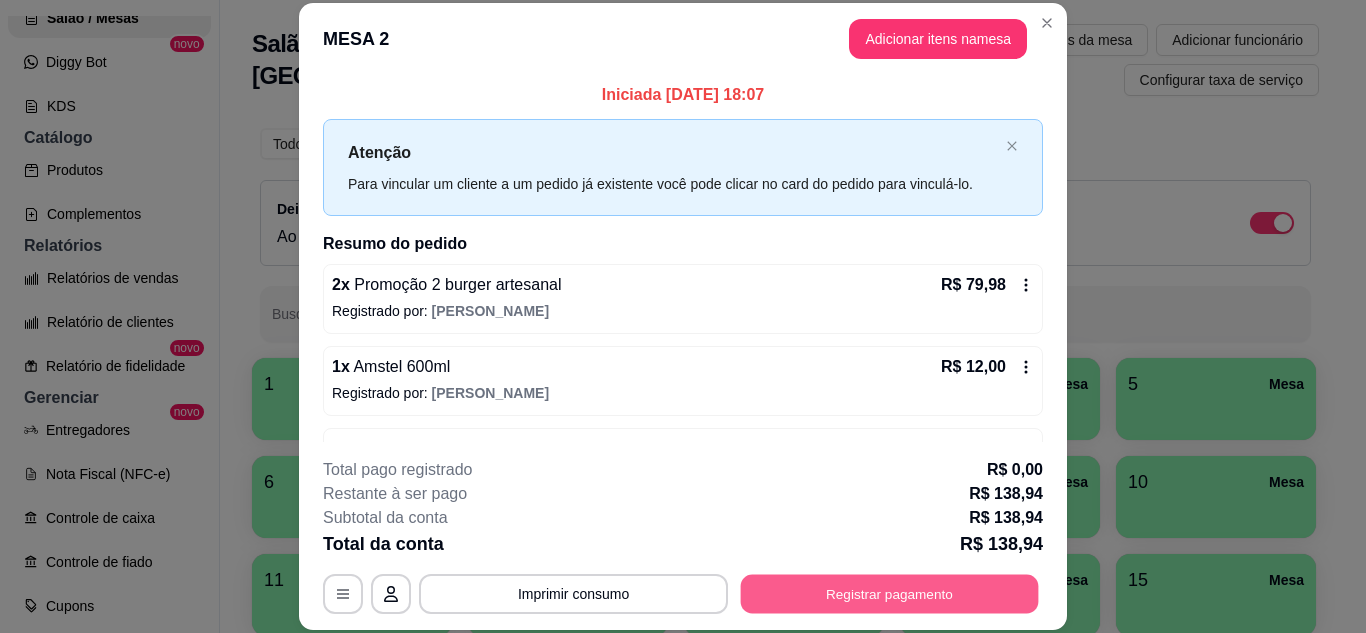 click on "Registrar pagamento" at bounding box center [890, 593] 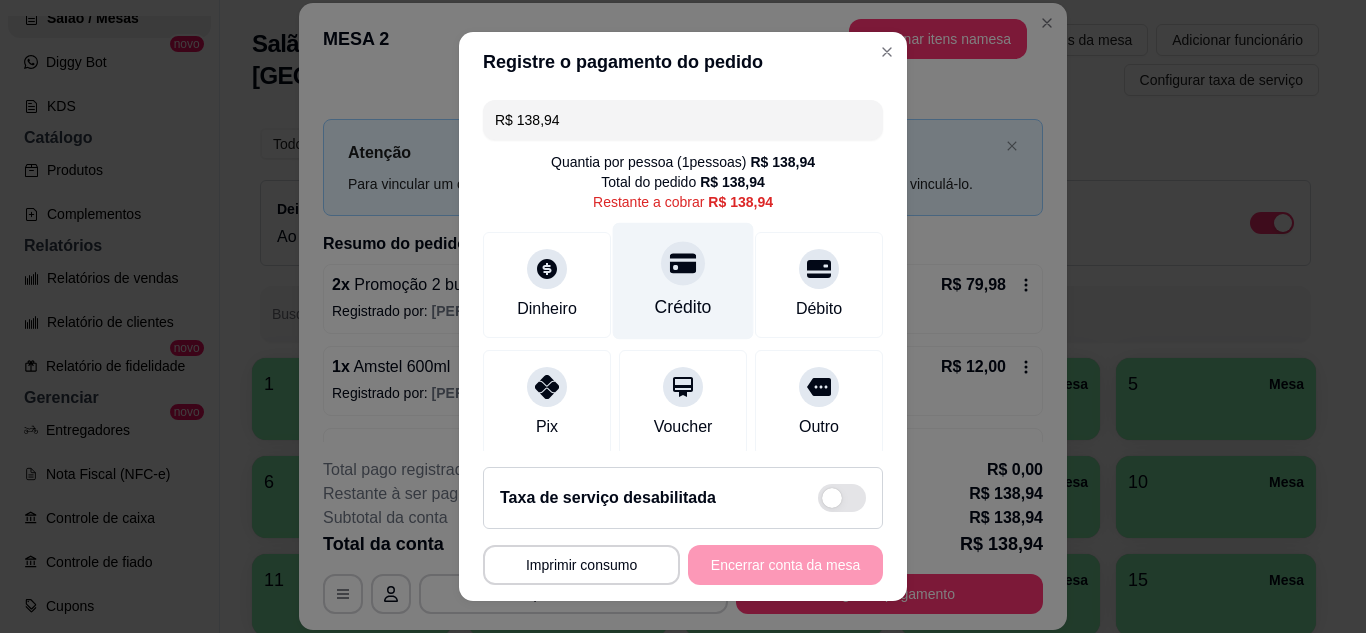 click on "Crédito" at bounding box center (683, 280) 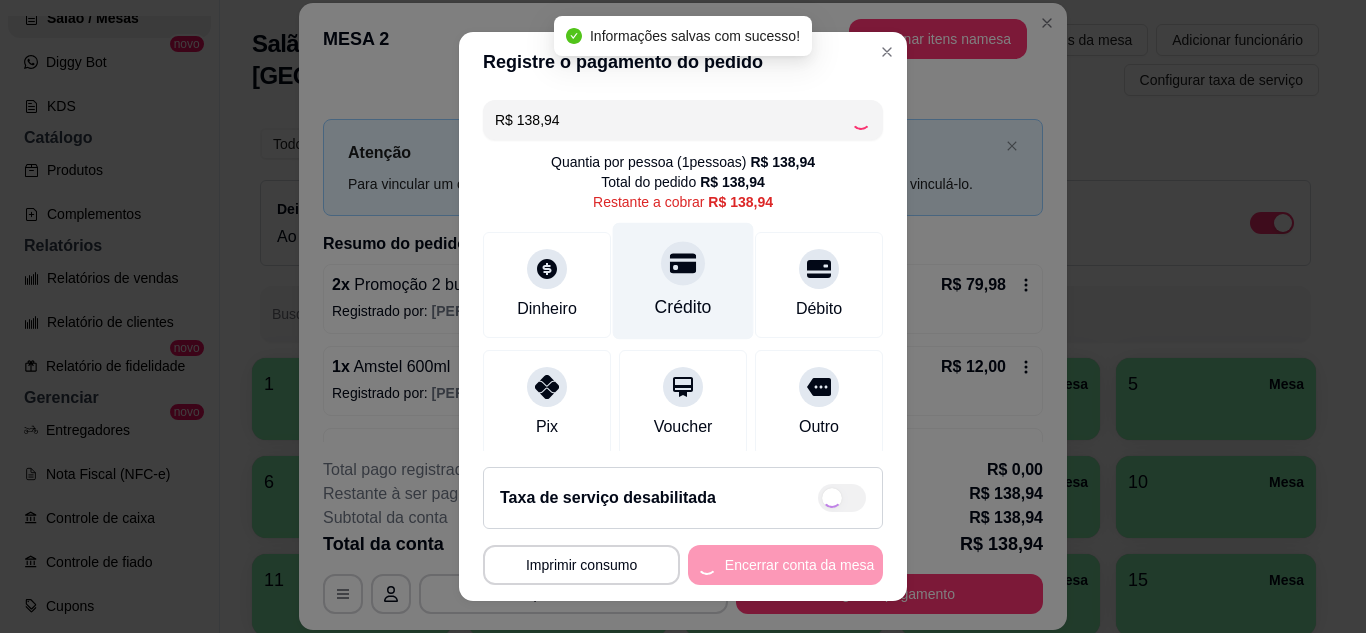 type on "R$ 0,00" 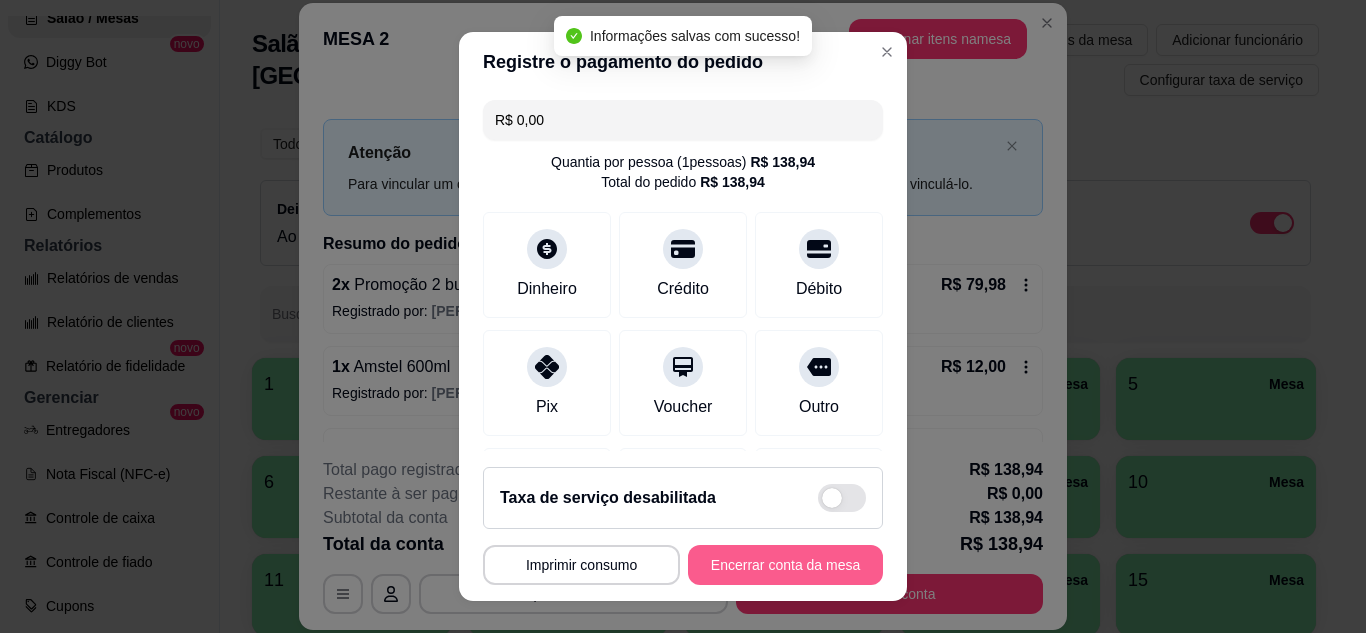 click on "Encerrar conta da mesa" at bounding box center (785, 565) 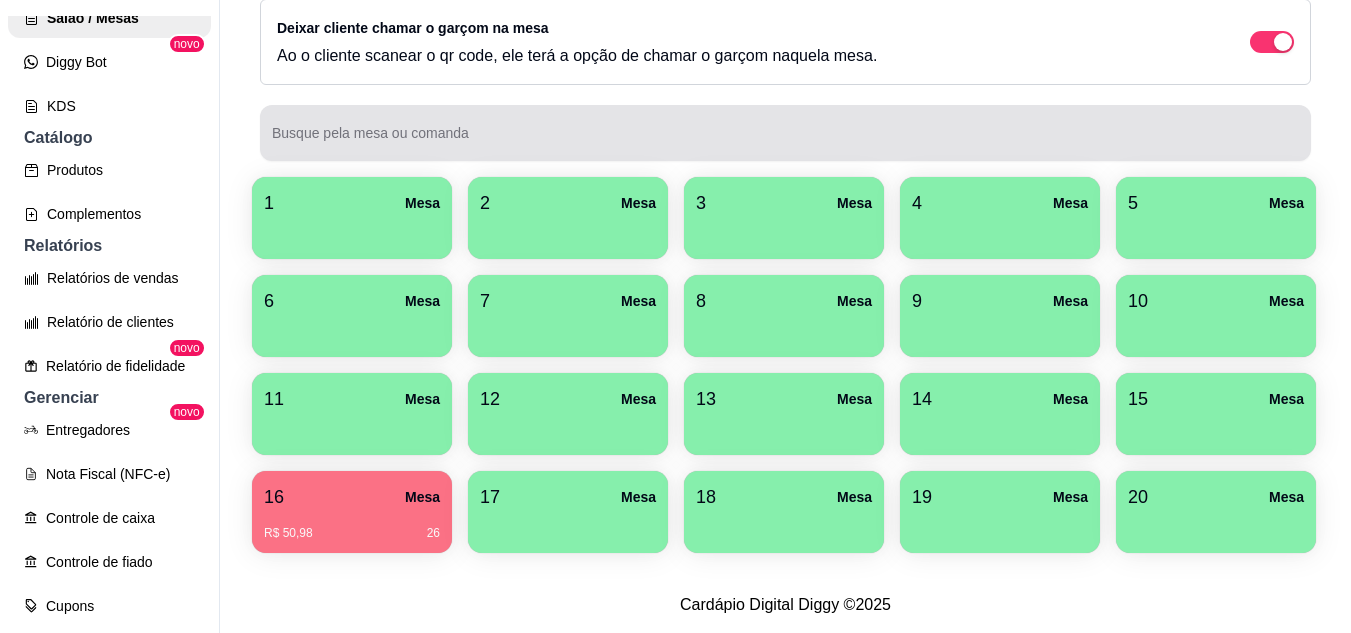 scroll, scrollTop: 294, scrollLeft: 0, axis: vertical 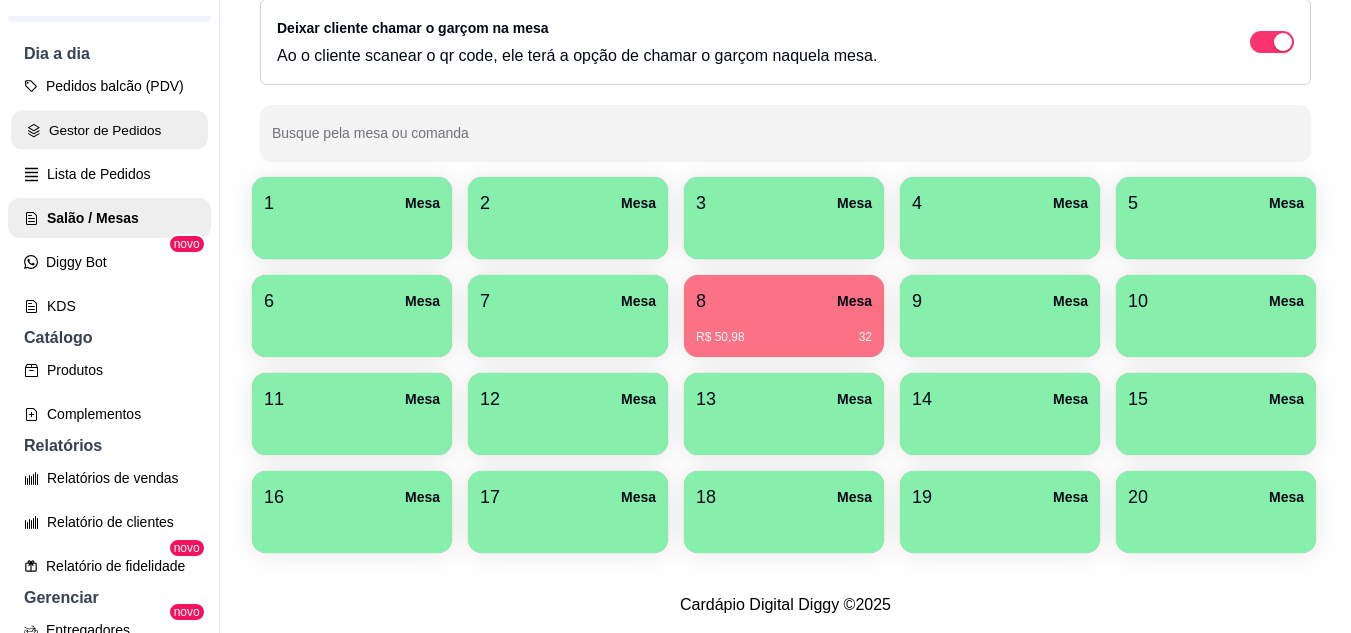click on "Gestor de Pedidos" at bounding box center (109, 130) 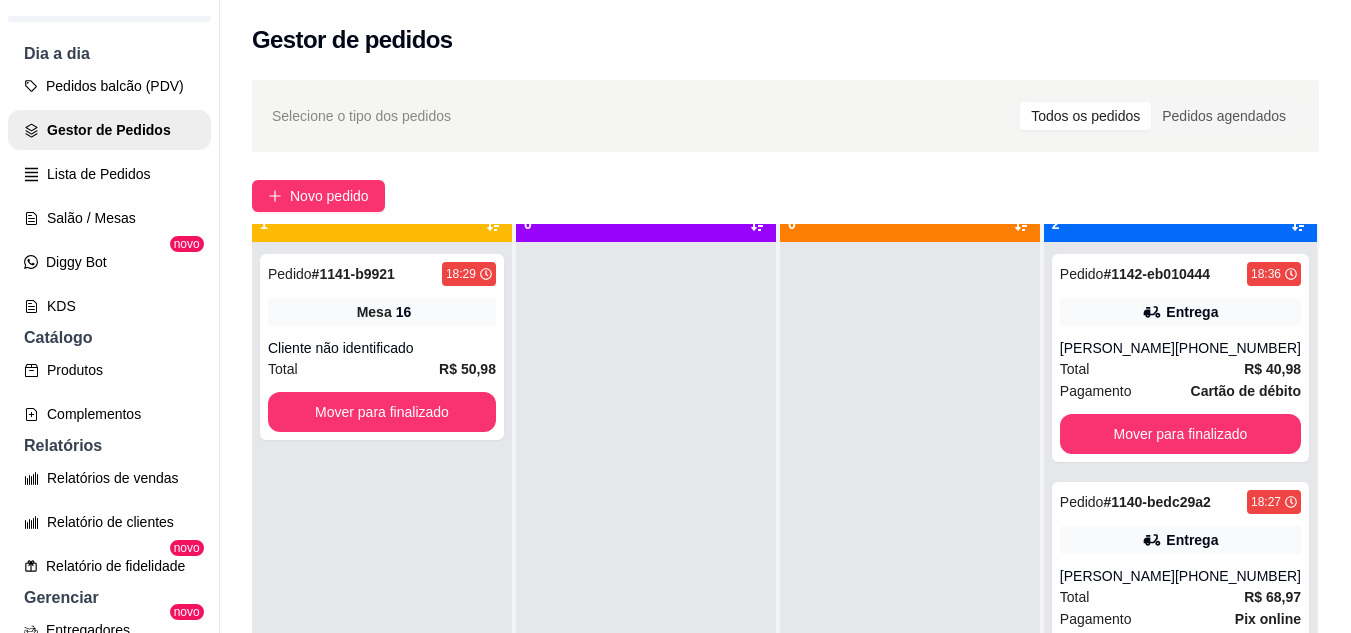 scroll, scrollTop: 56, scrollLeft: 0, axis: vertical 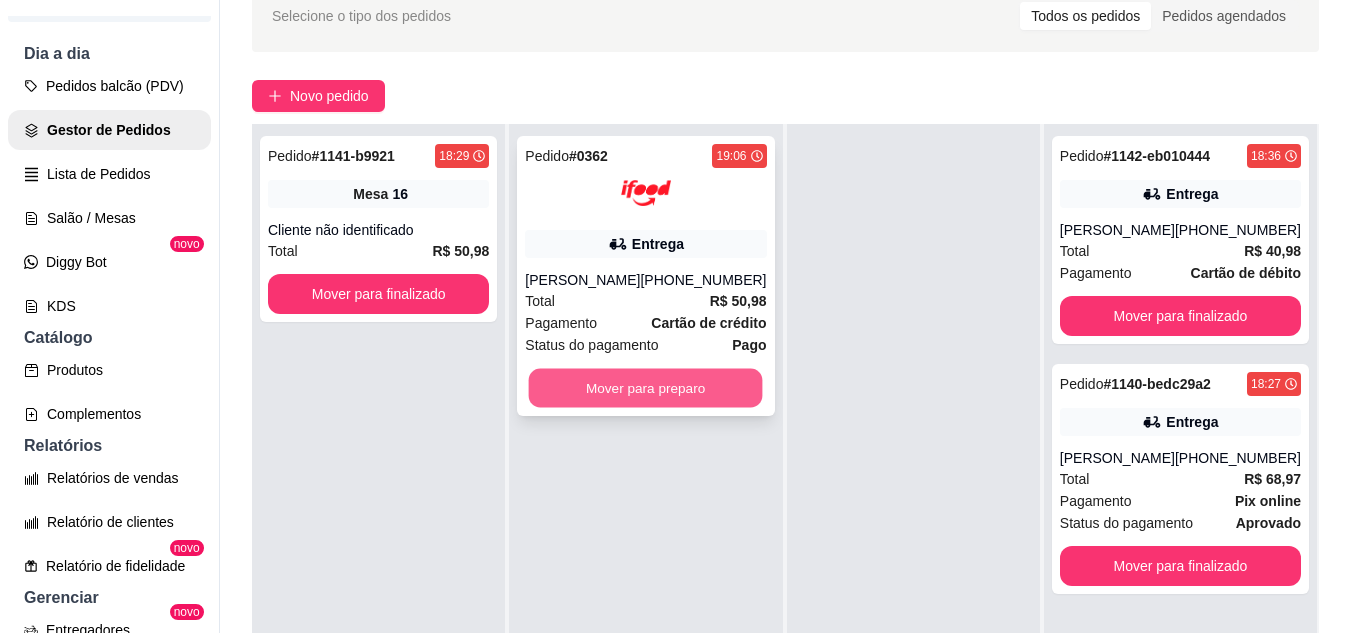 click on "Mover para preparo" at bounding box center (646, 388) 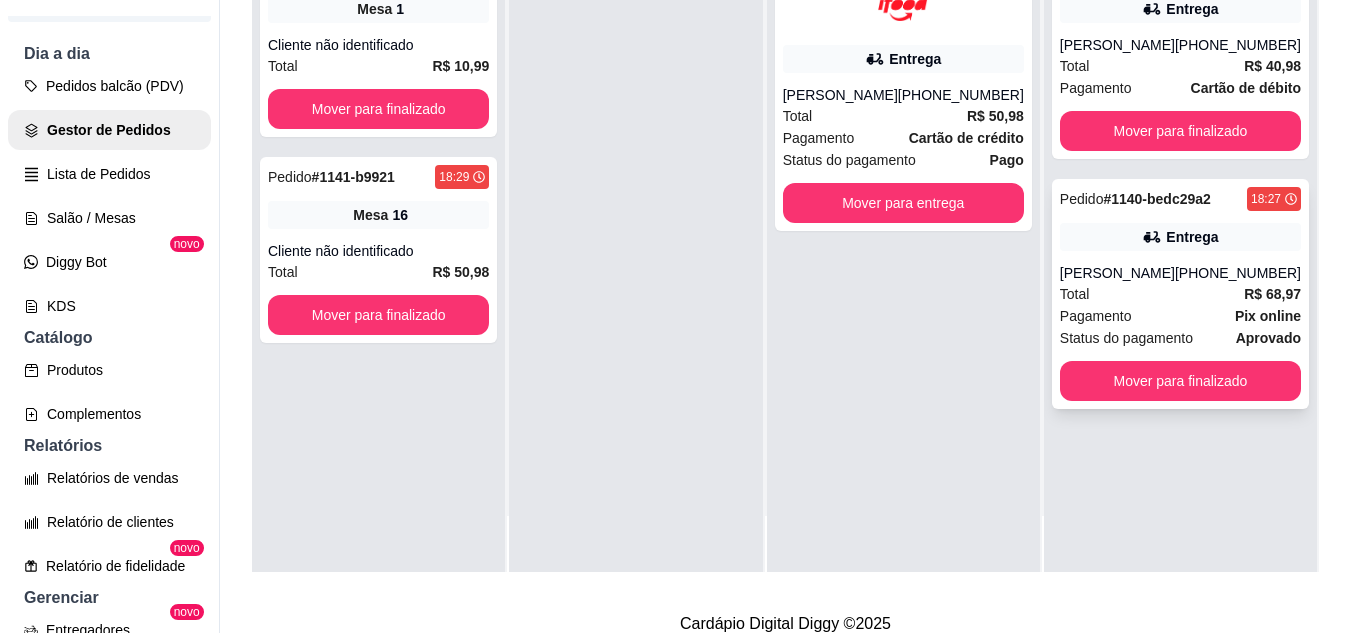 scroll, scrollTop: 300, scrollLeft: 0, axis: vertical 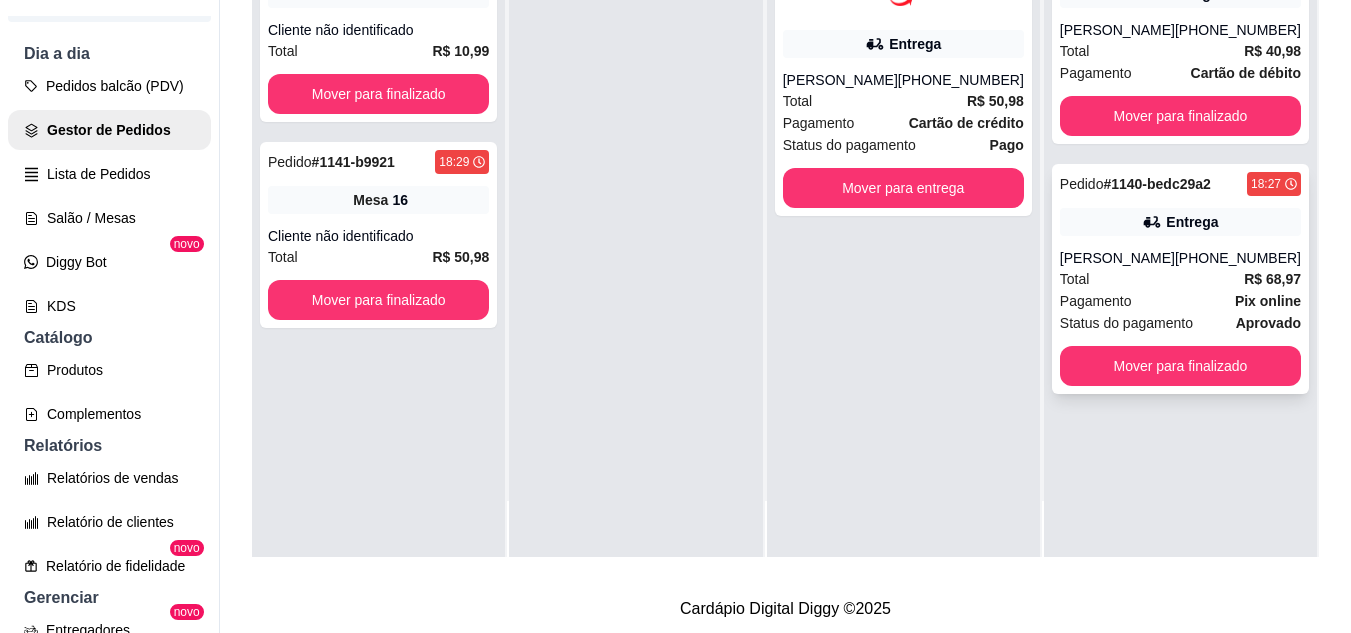 click on "[PERSON_NAME]" at bounding box center (1117, 258) 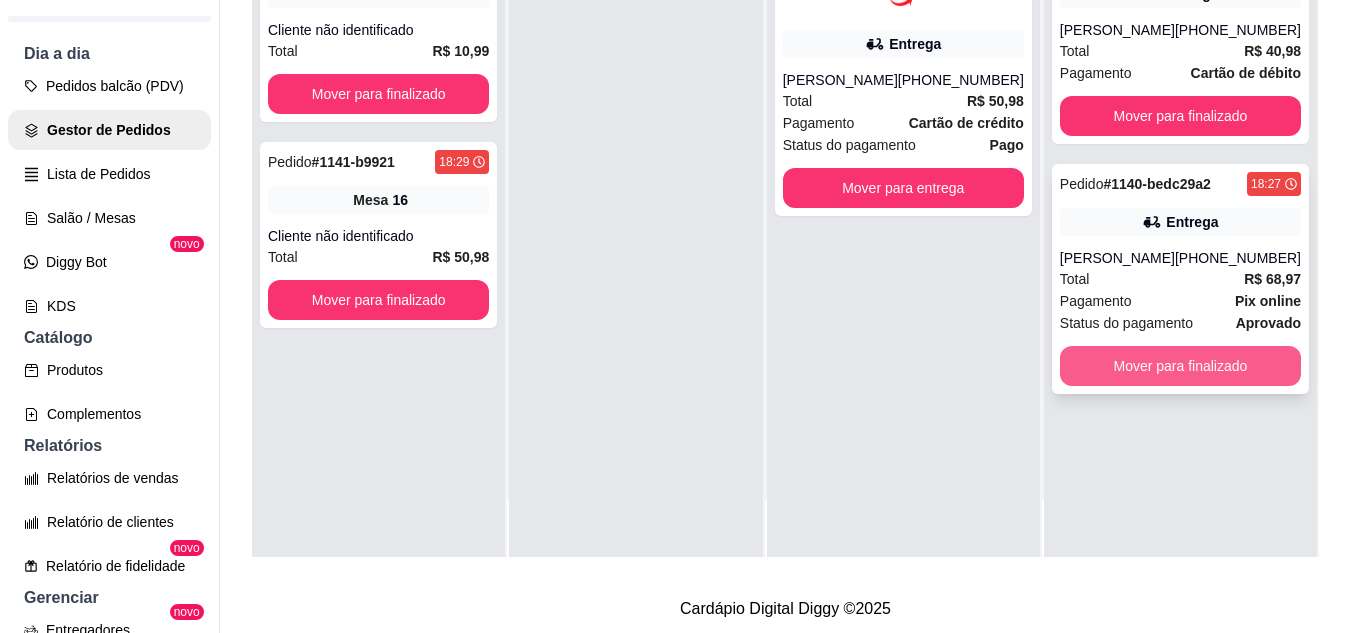 click on "Mover para finalizado" at bounding box center [1180, 366] 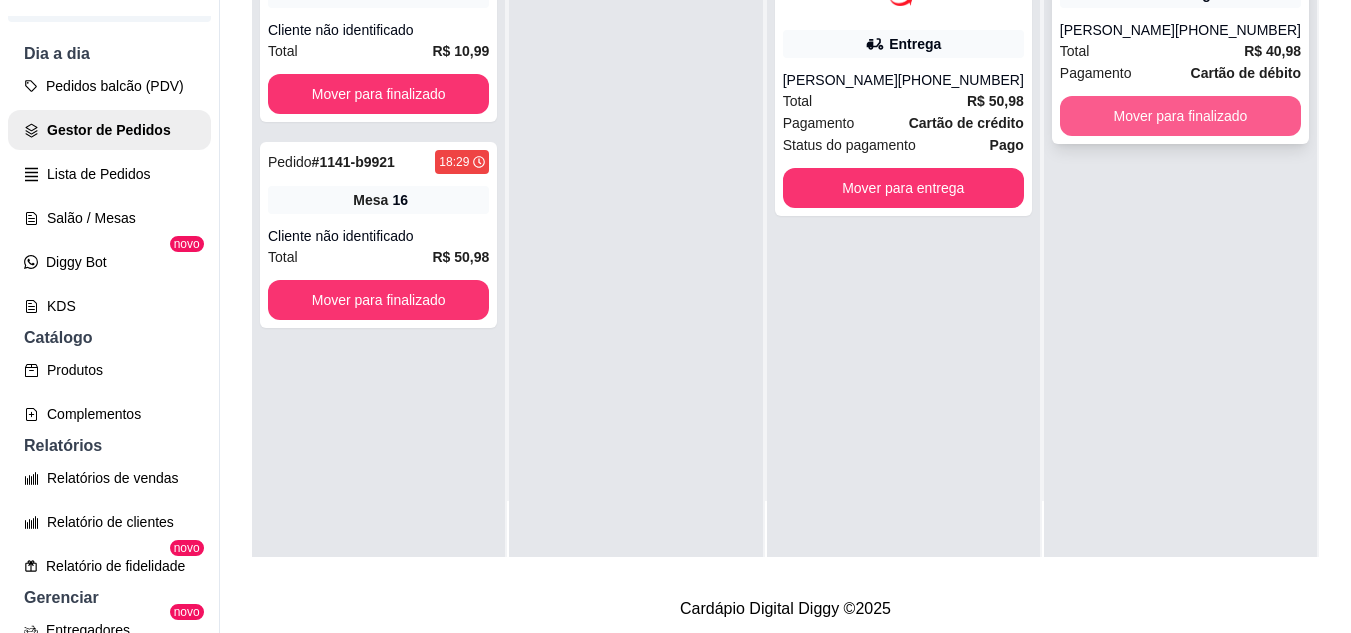 click on "Mover para finalizado" at bounding box center (1180, 116) 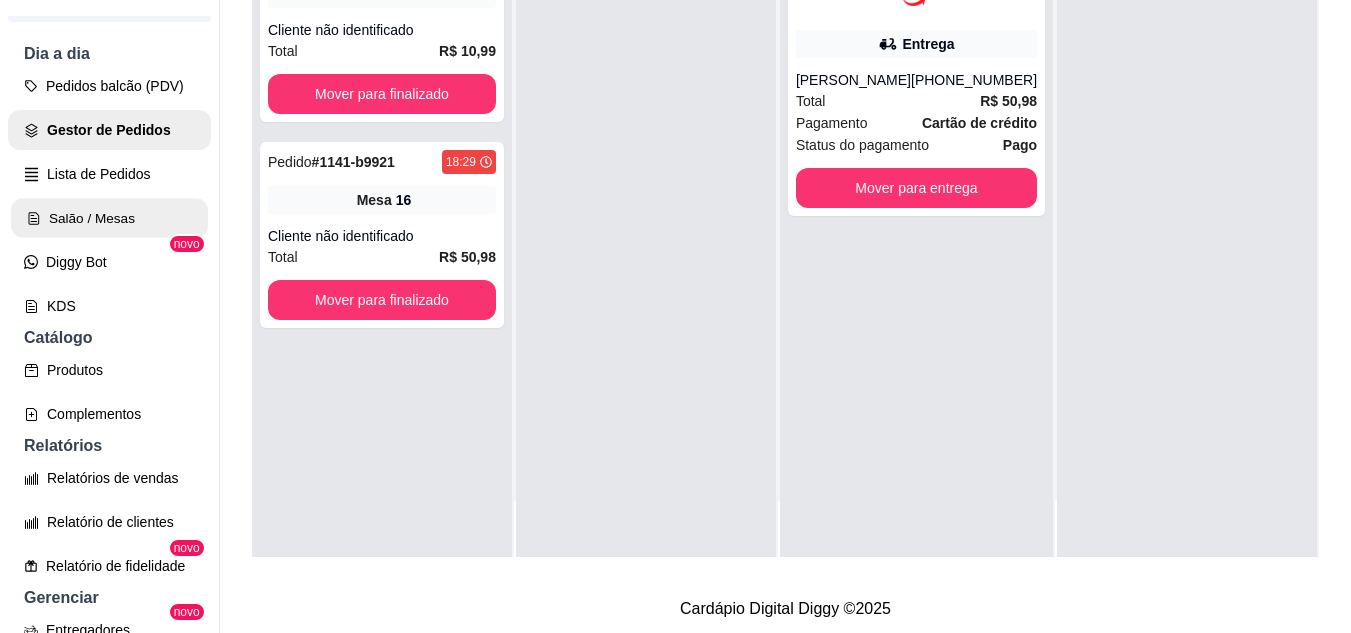 click on "Salão / Mesas" at bounding box center [109, 218] 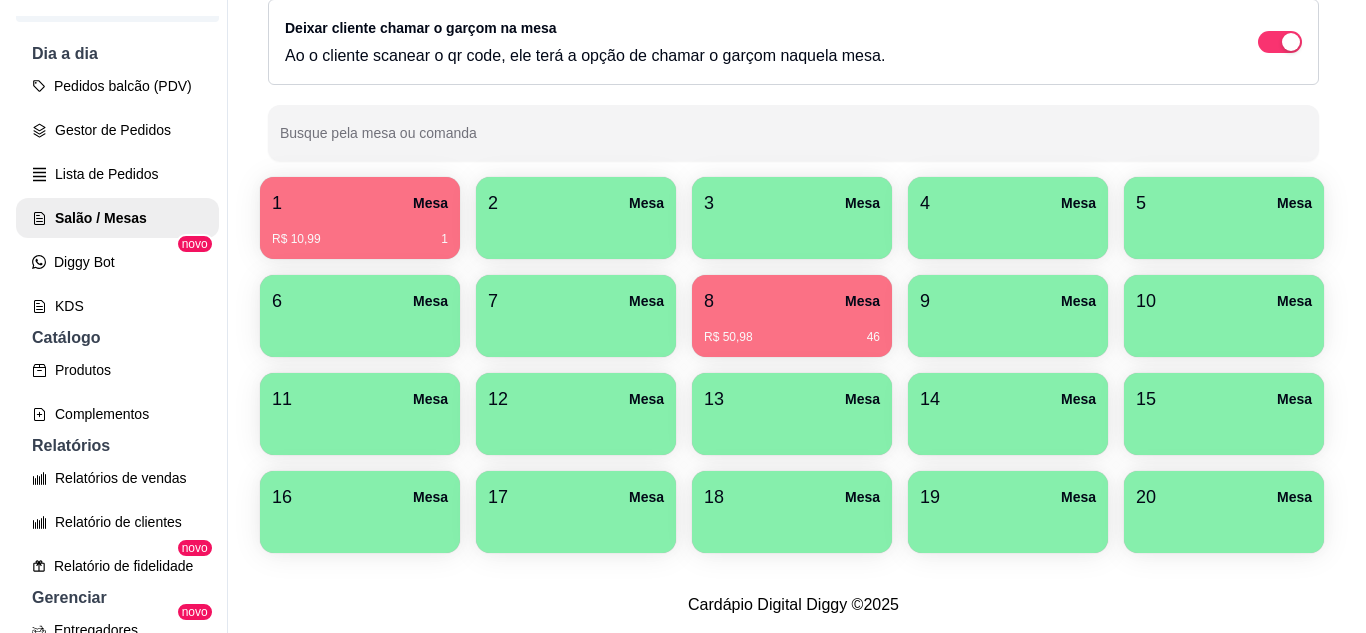 scroll, scrollTop: 200, scrollLeft: 0, axis: vertical 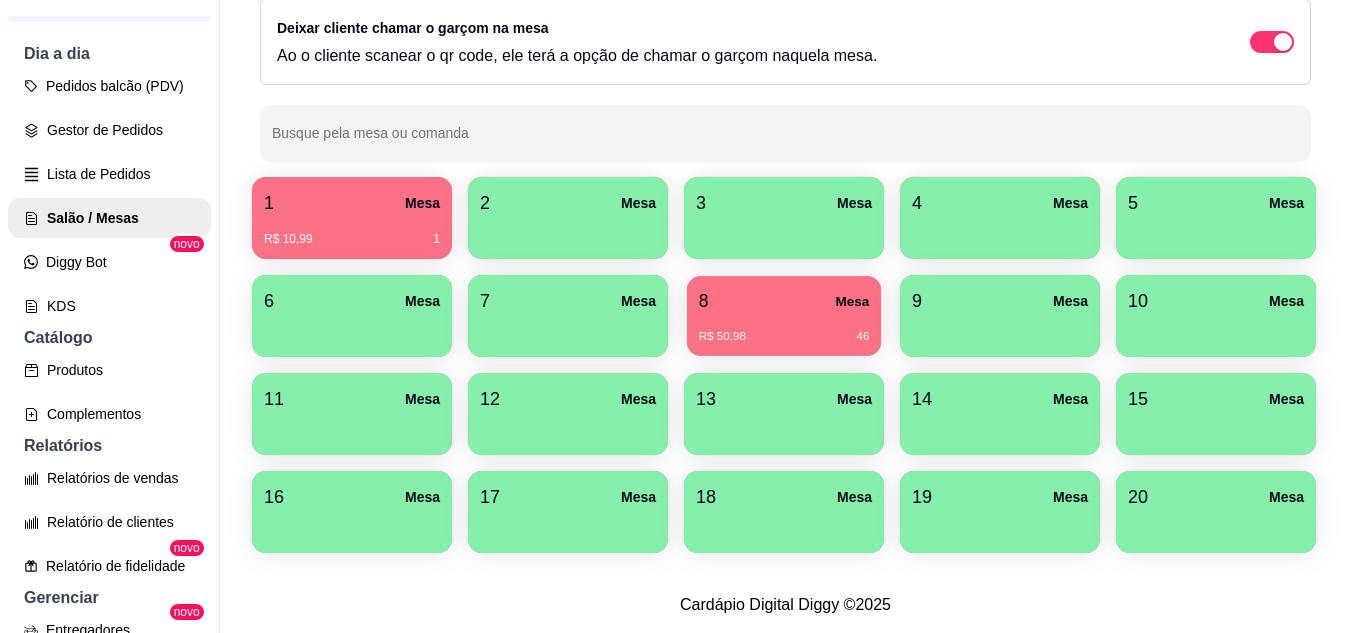 click on "Mesa" at bounding box center [852, 301] 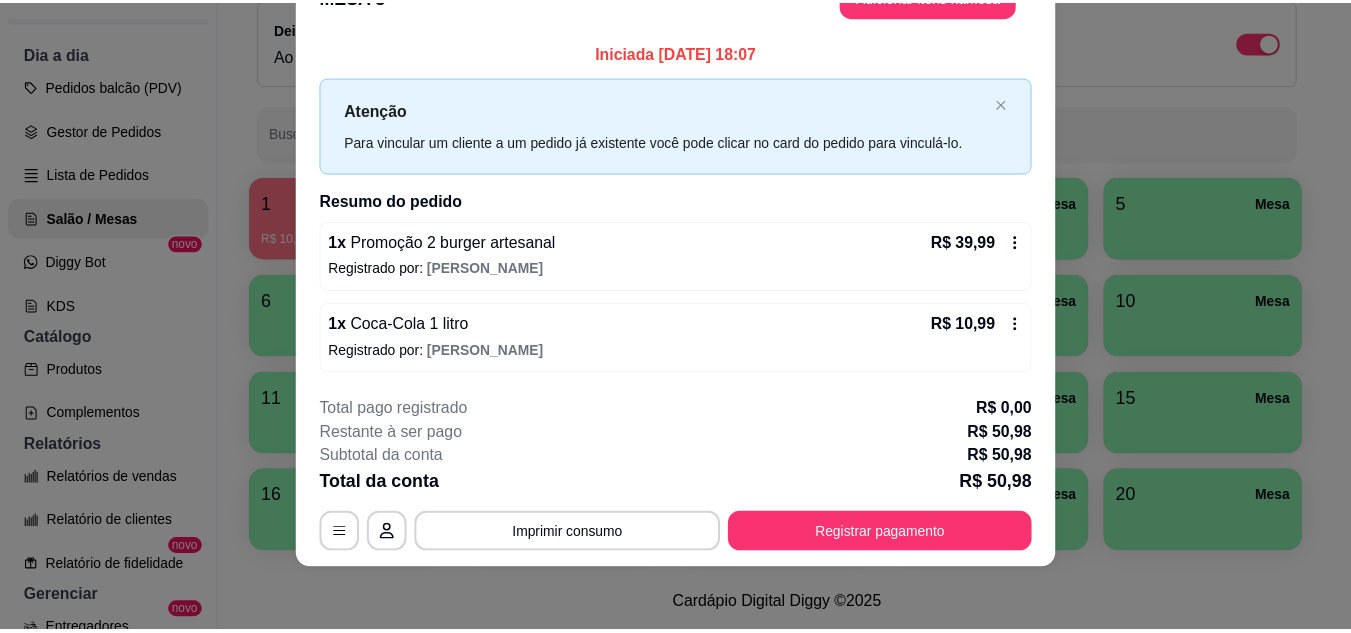 scroll, scrollTop: 0, scrollLeft: 0, axis: both 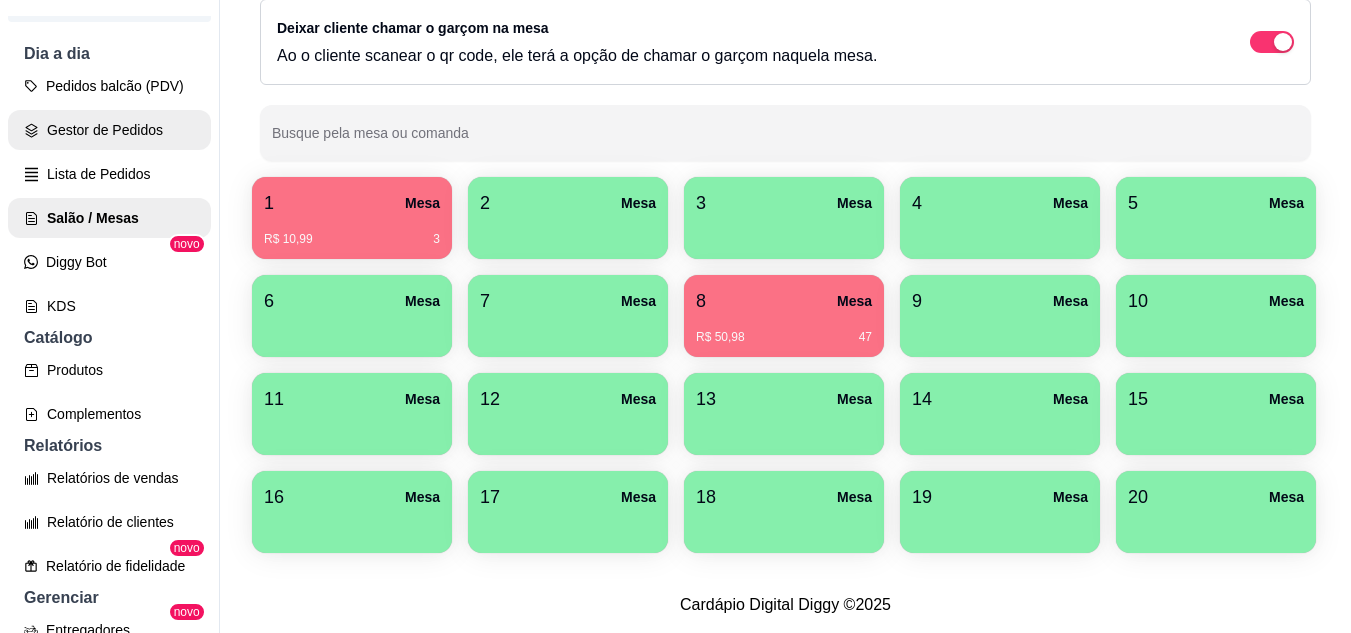 click on "Gestor de Pedidos" at bounding box center [109, 130] 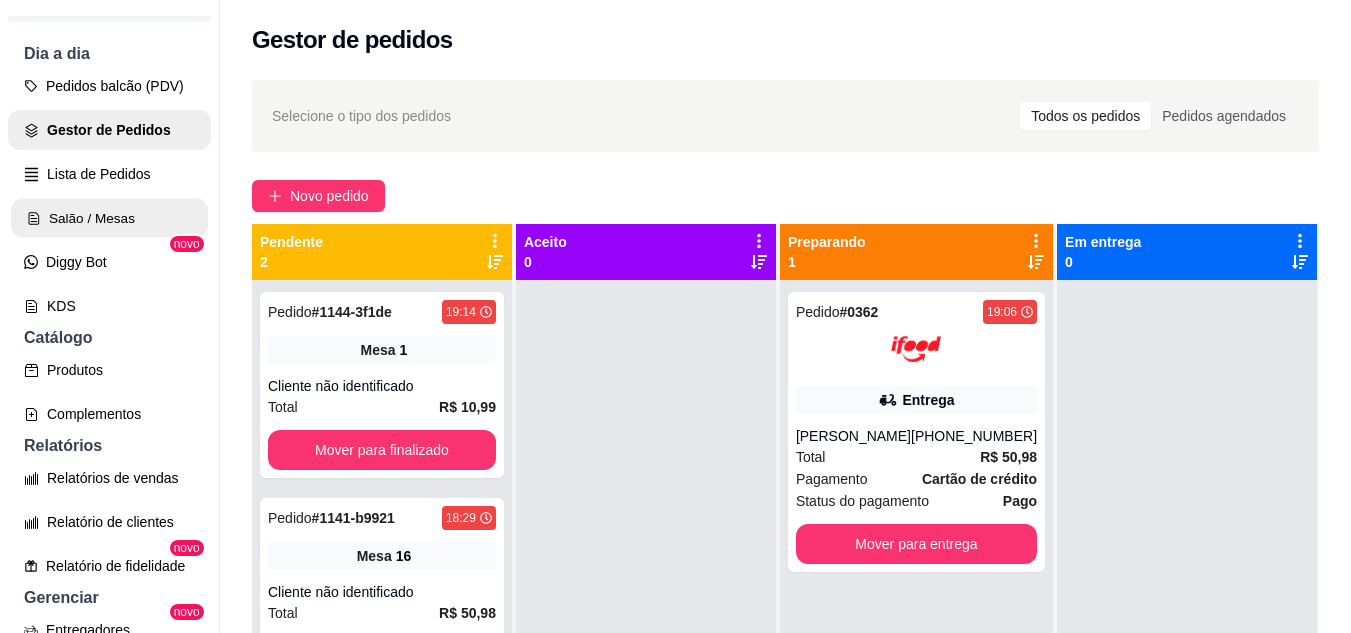 click on "Salão / Mesas" at bounding box center (109, 218) 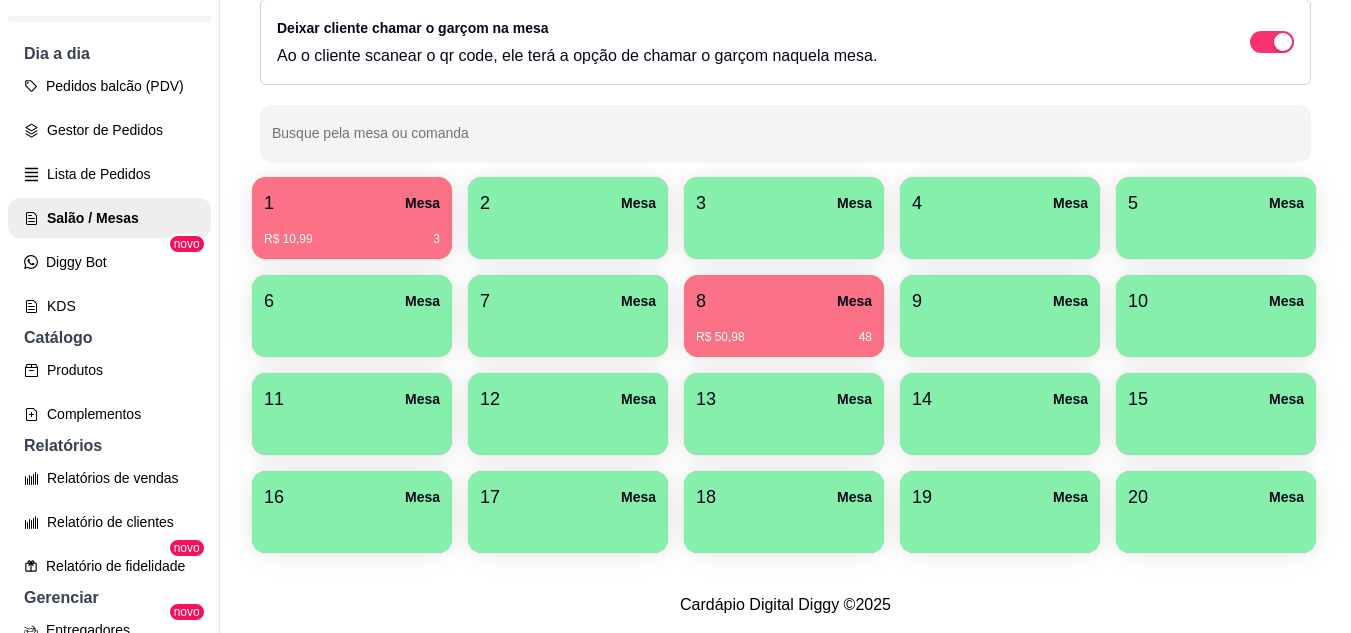 scroll, scrollTop: 294, scrollLeft: 0, axis: vertical 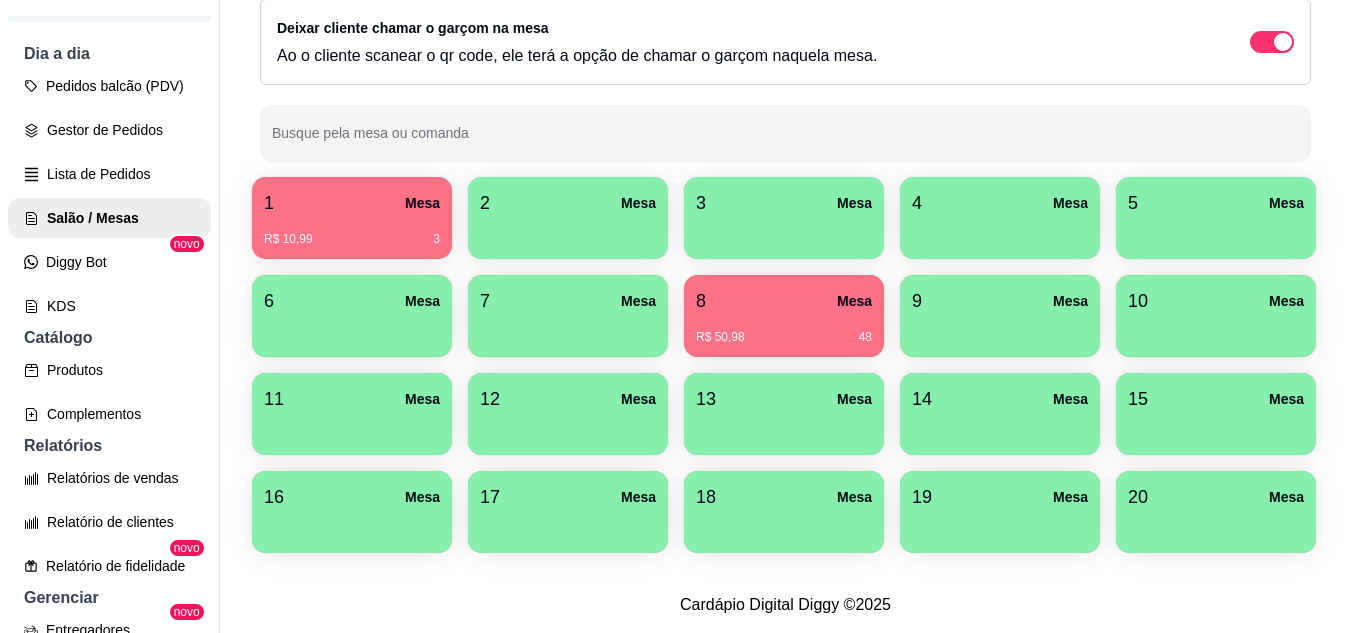 click on "8 Mesa" at bounding box center (784, 301) 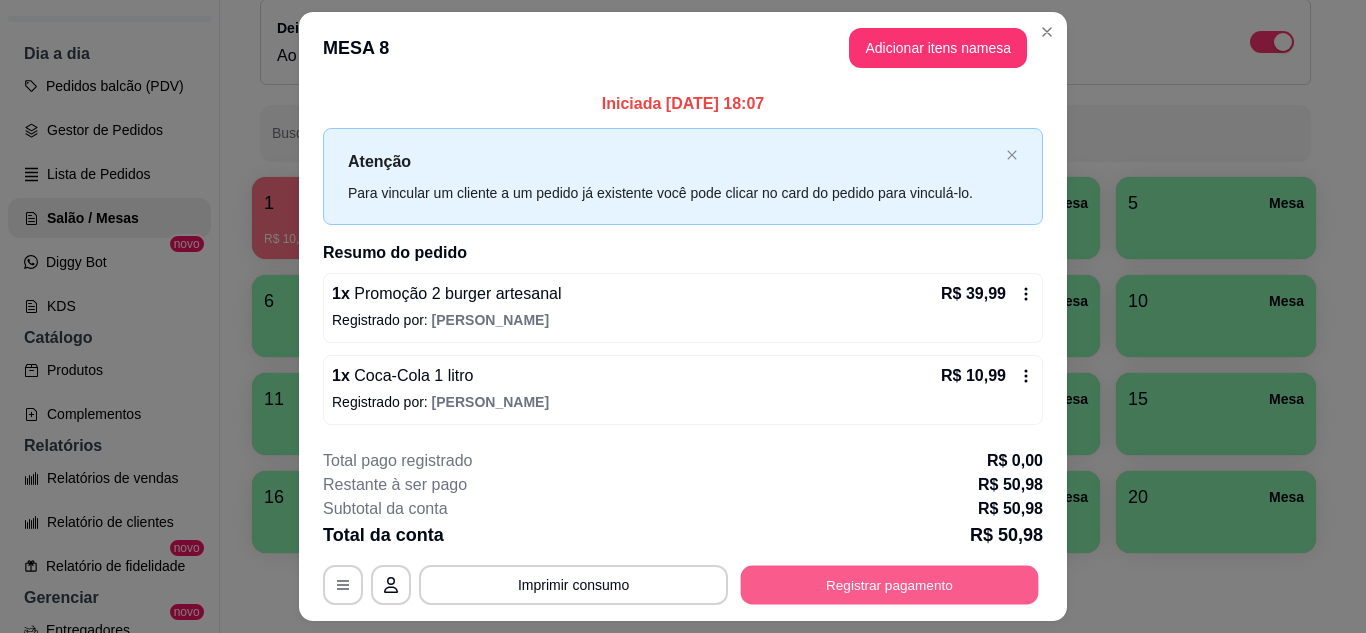 click on "Registrar pagamento" at bounding box center (890, 585) 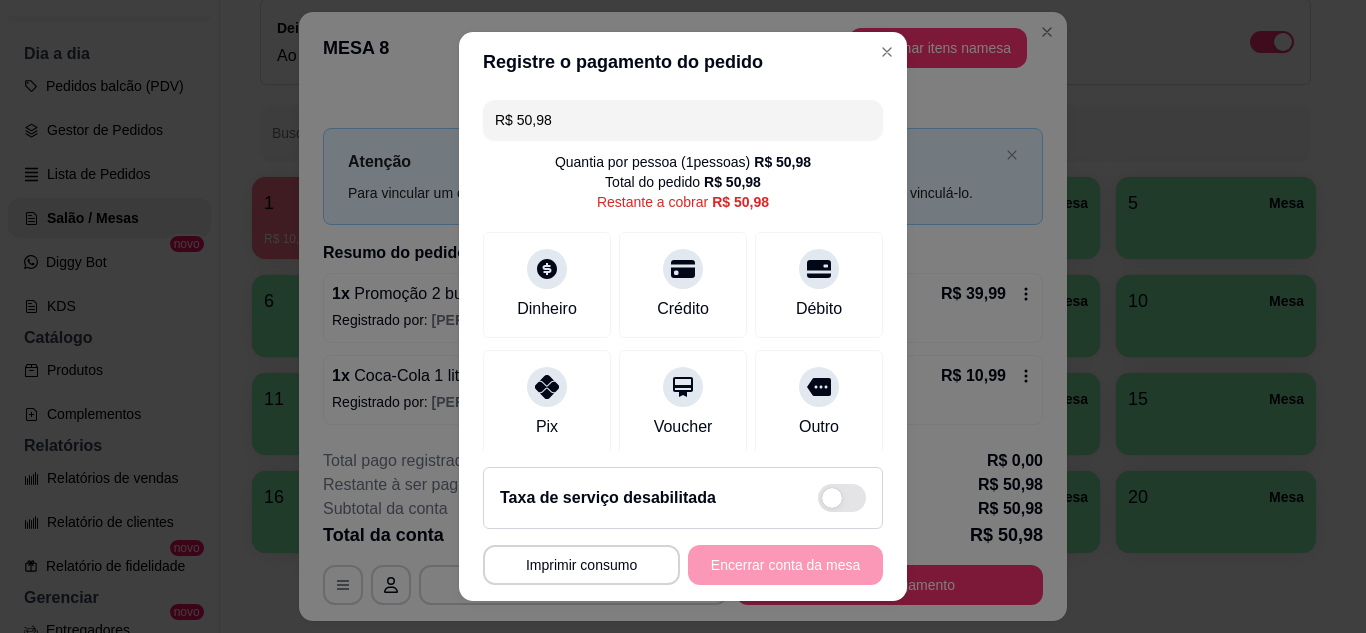 click on "R$ 50,98" at bounding box center [683, 120] 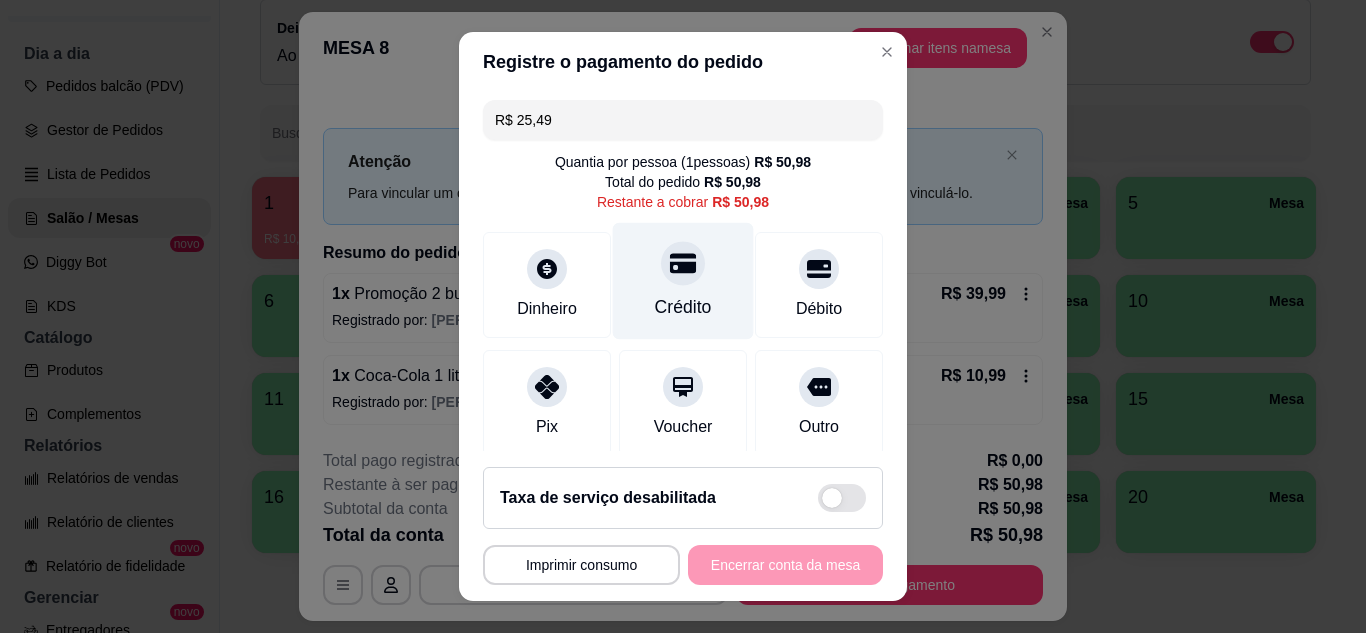 click on "Crédito" at bounding box center [683, 280] 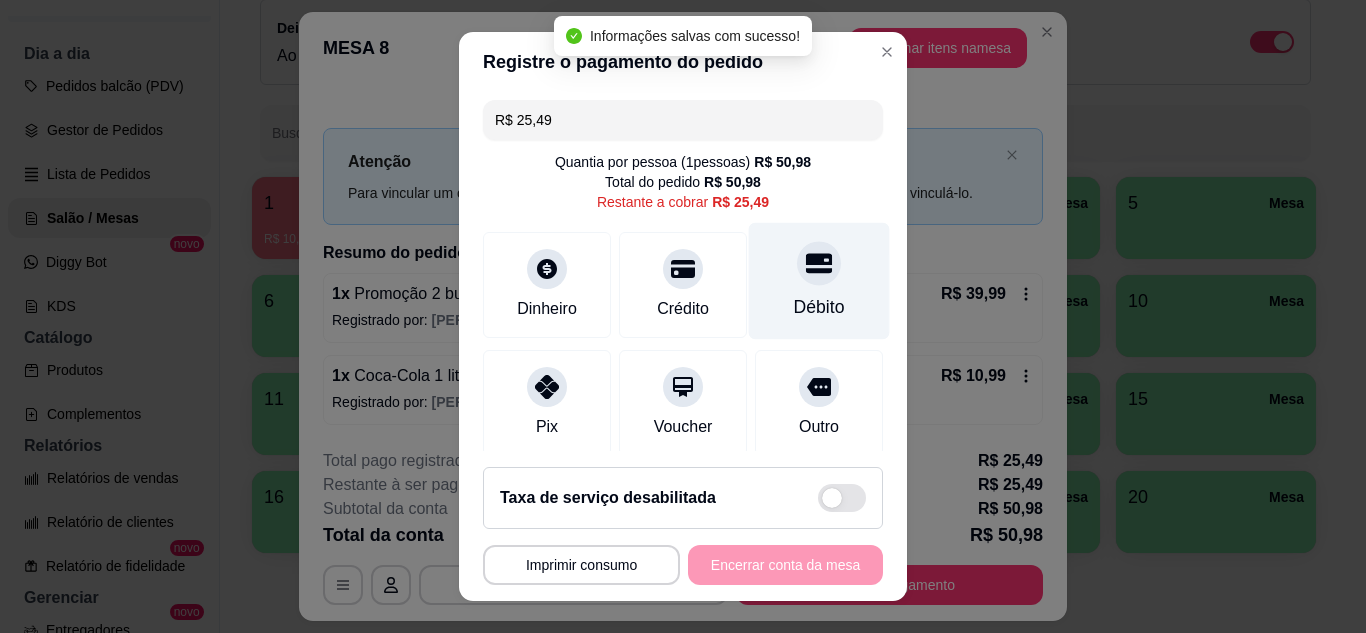 click on "Débito" at bounding box center [819, 280] 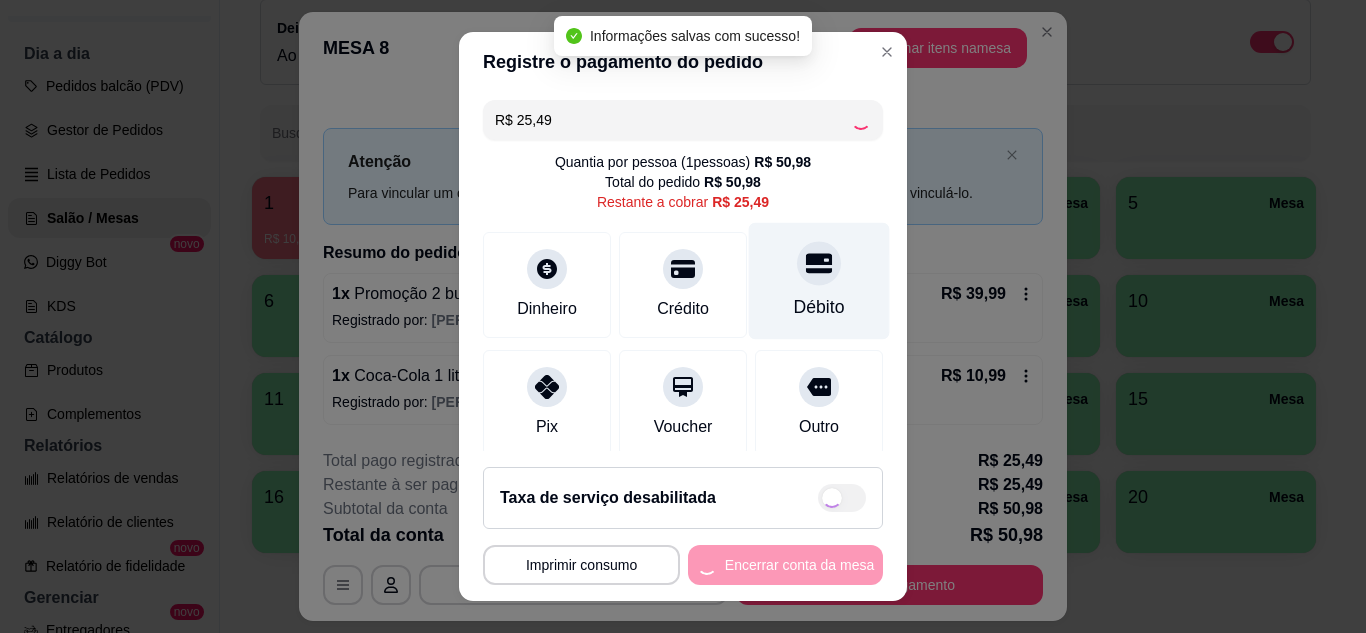 type on "R$ 0,00" 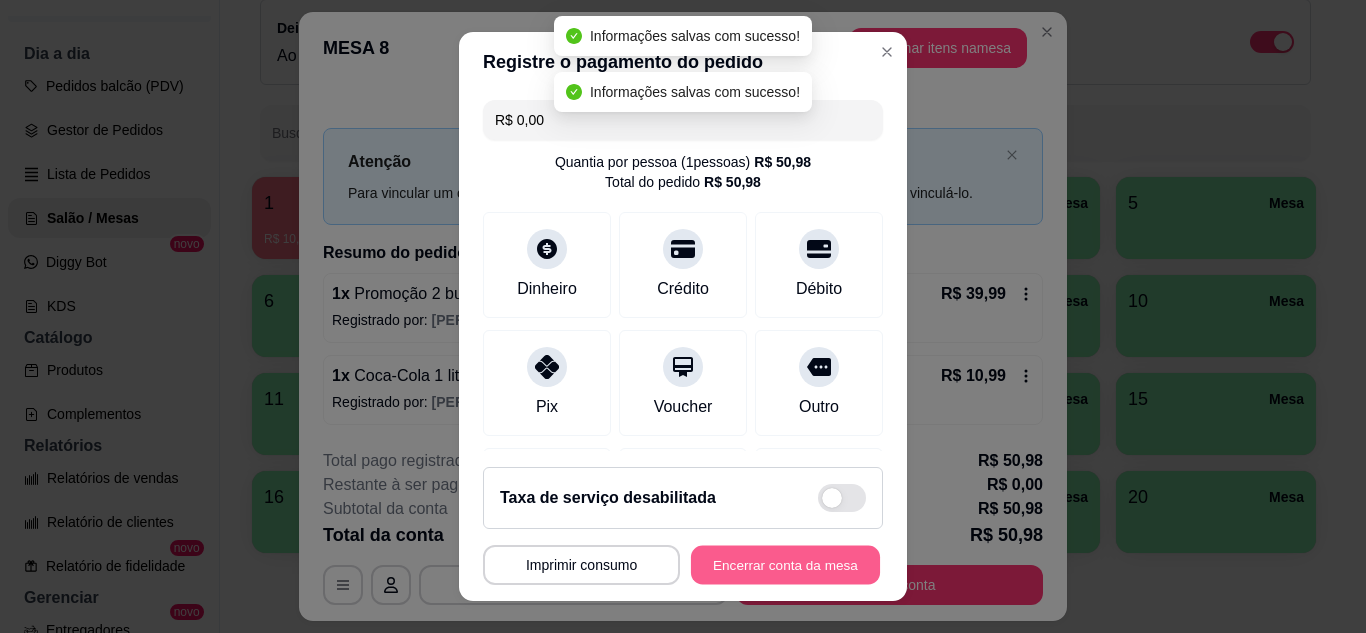 click on "Encerrar conta da mesa" at bounding box center (785, 565) 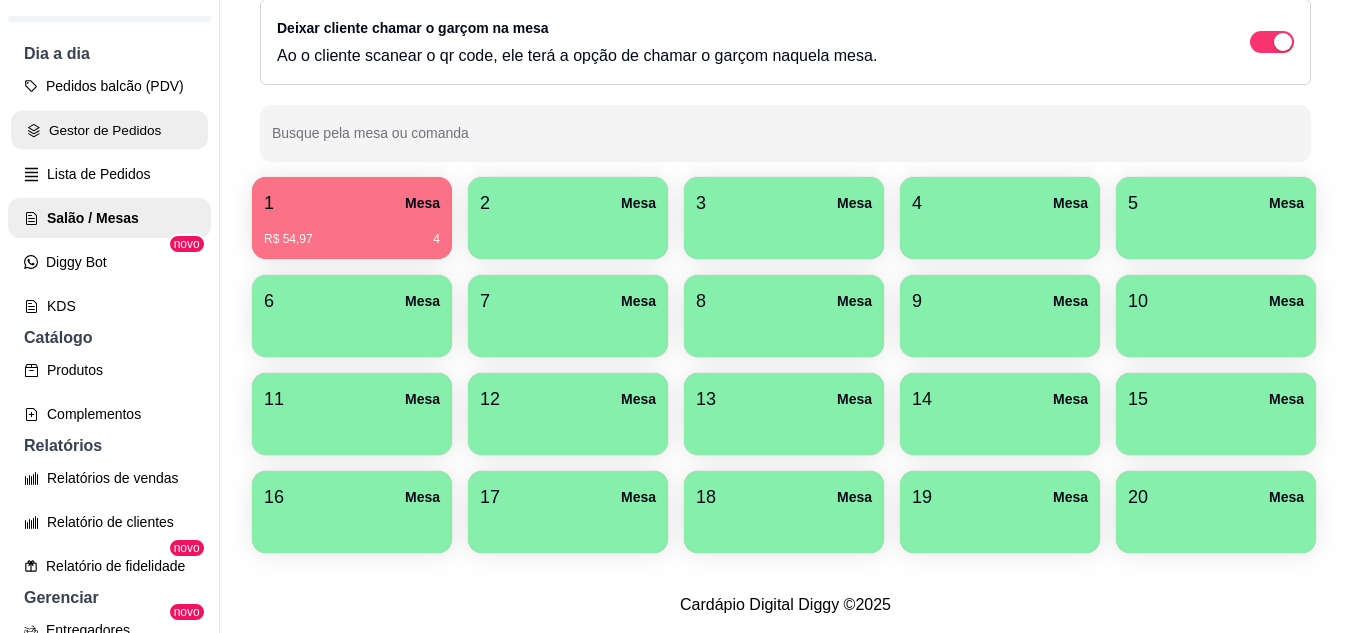 click on "Gestor de Pedidos" at bounding box center [109, 130] 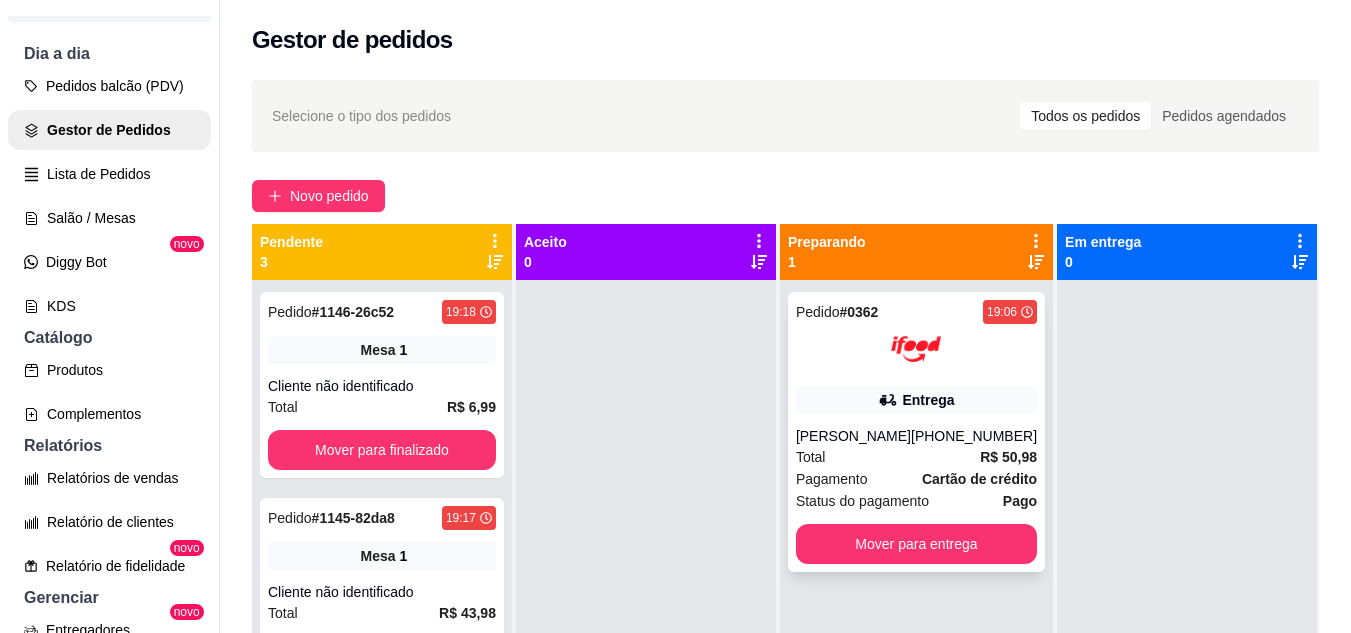 click on "[PHONE_NUMBER]" at bounding box center [974, 436] 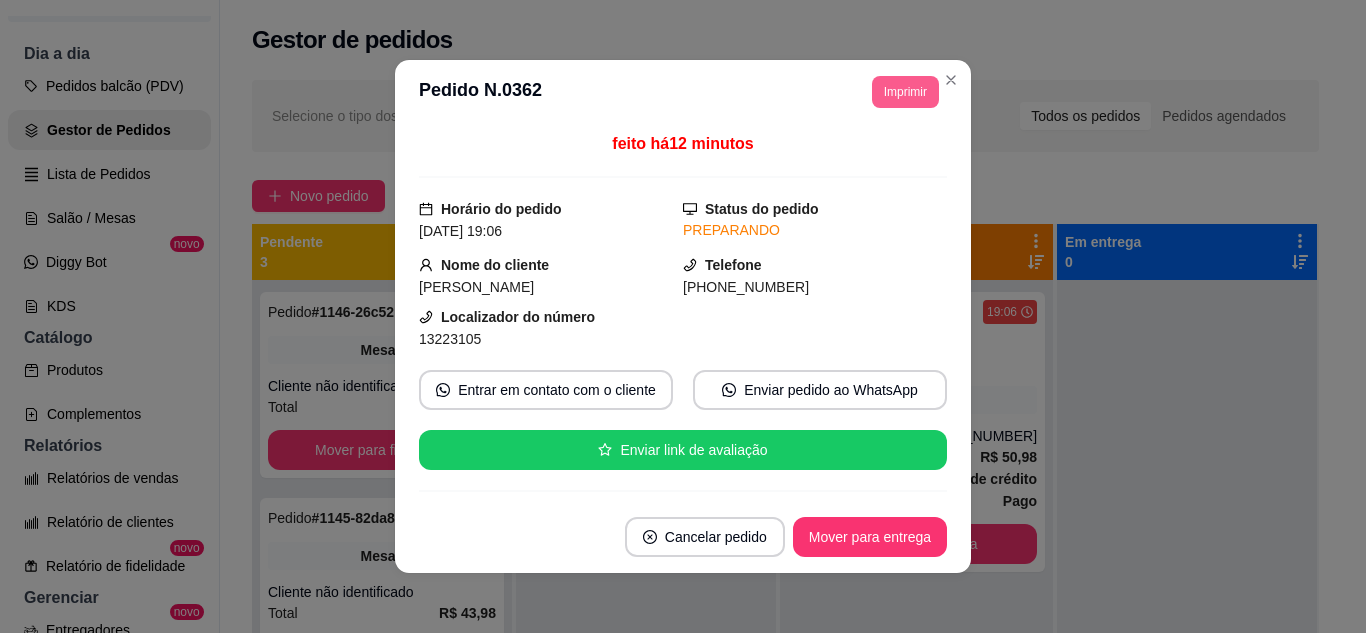 click on "Imprimir" at bounding box center (905, 92) 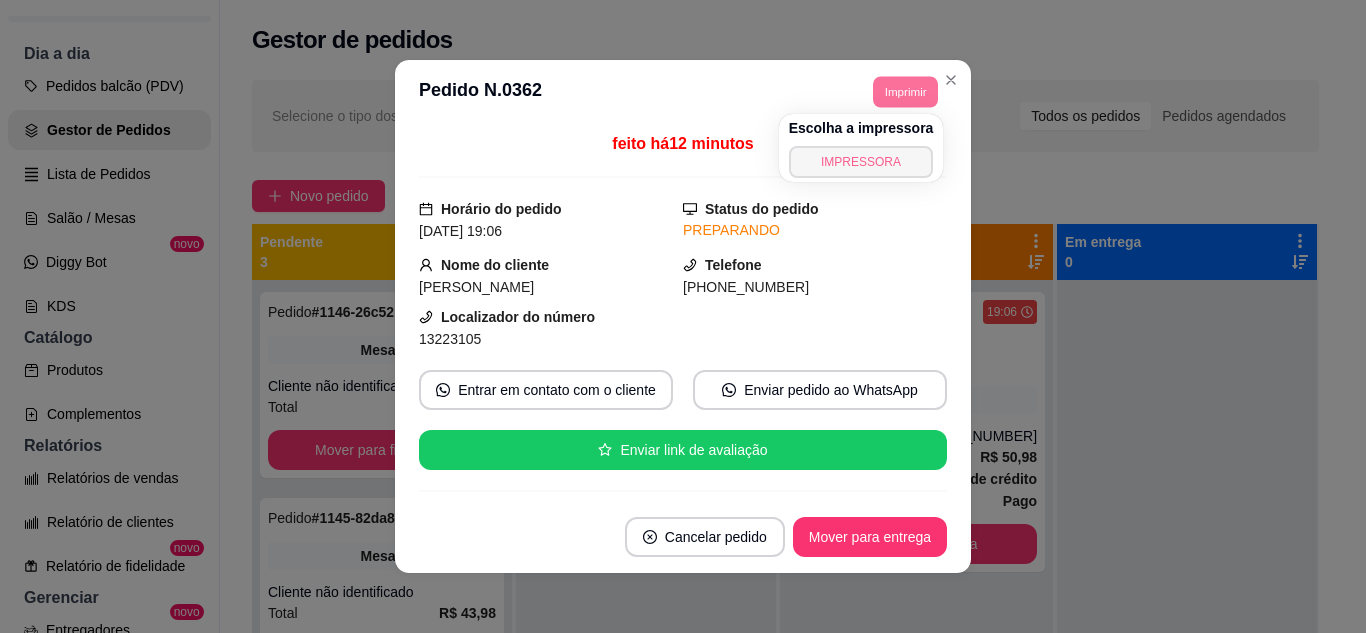 click on "IMPRESSORA" at bounding box center (861, 162) 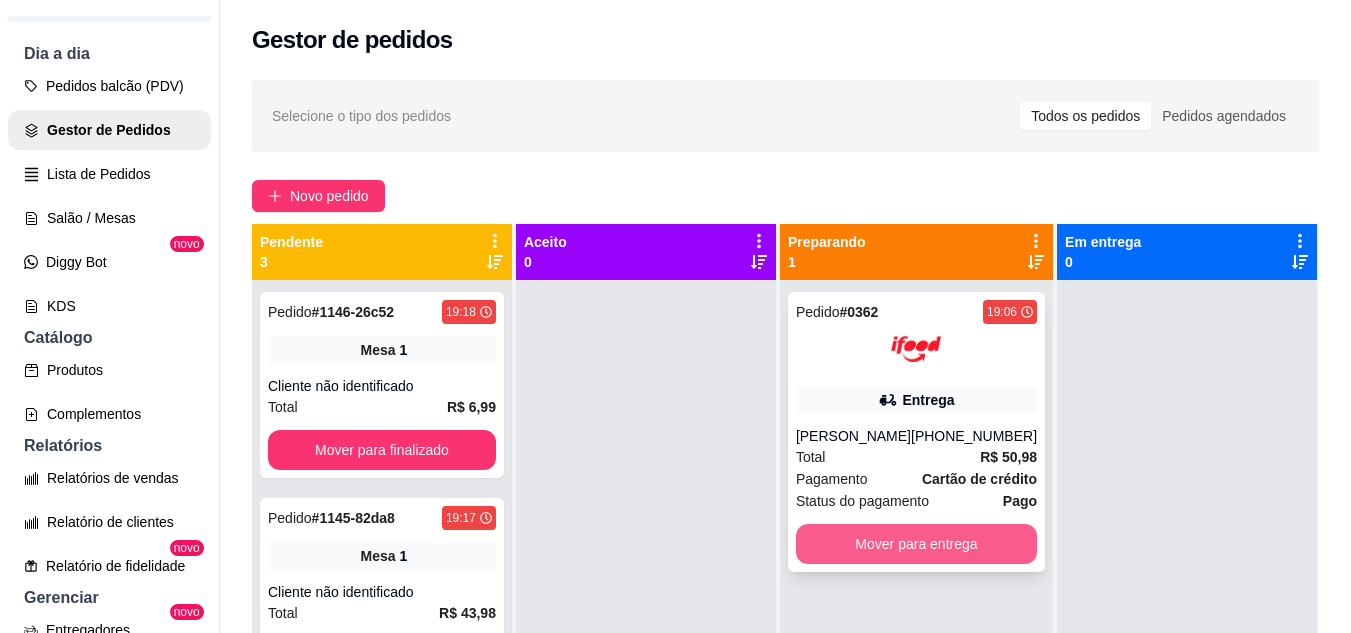 click on "Mover para entrega" at bounding box center (916, 544) 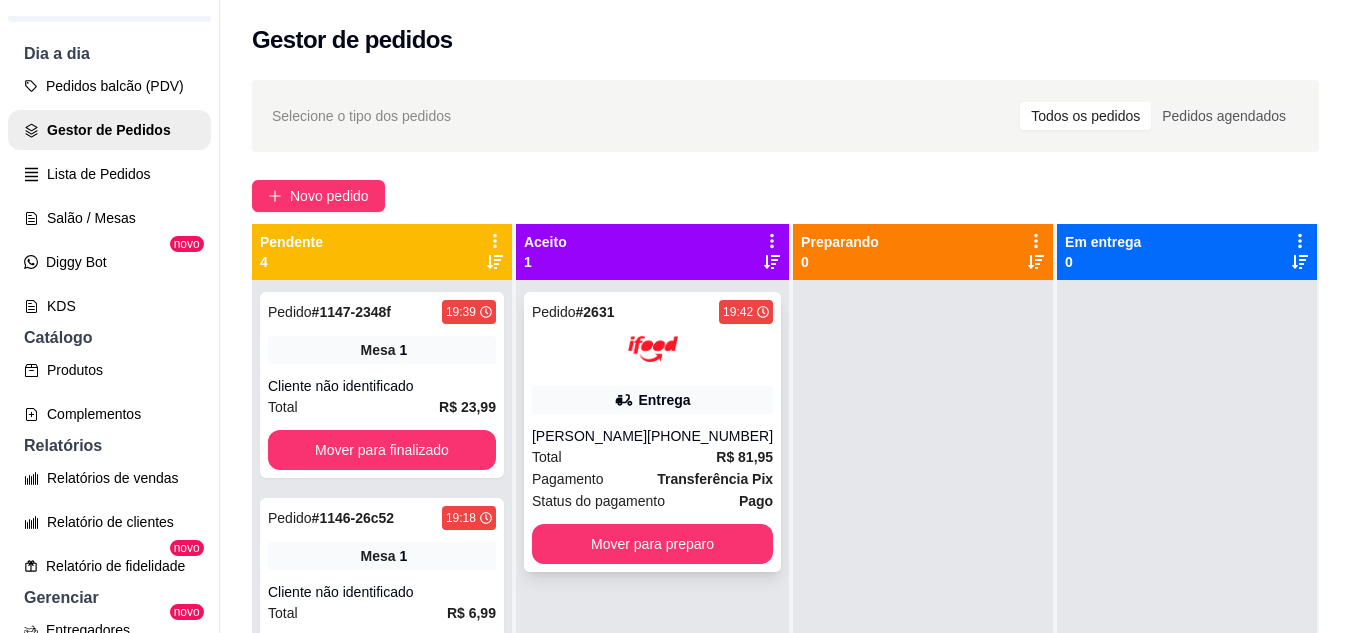 click on "Pedido  # 2631 19:42 Entrega Bruna Arribamar [PHONE_NUMBER] Total R$ 81,95 Pagamento Transferência Pix Status do pagamento Pago Mover para preparo" at bounding box center (652, 432) 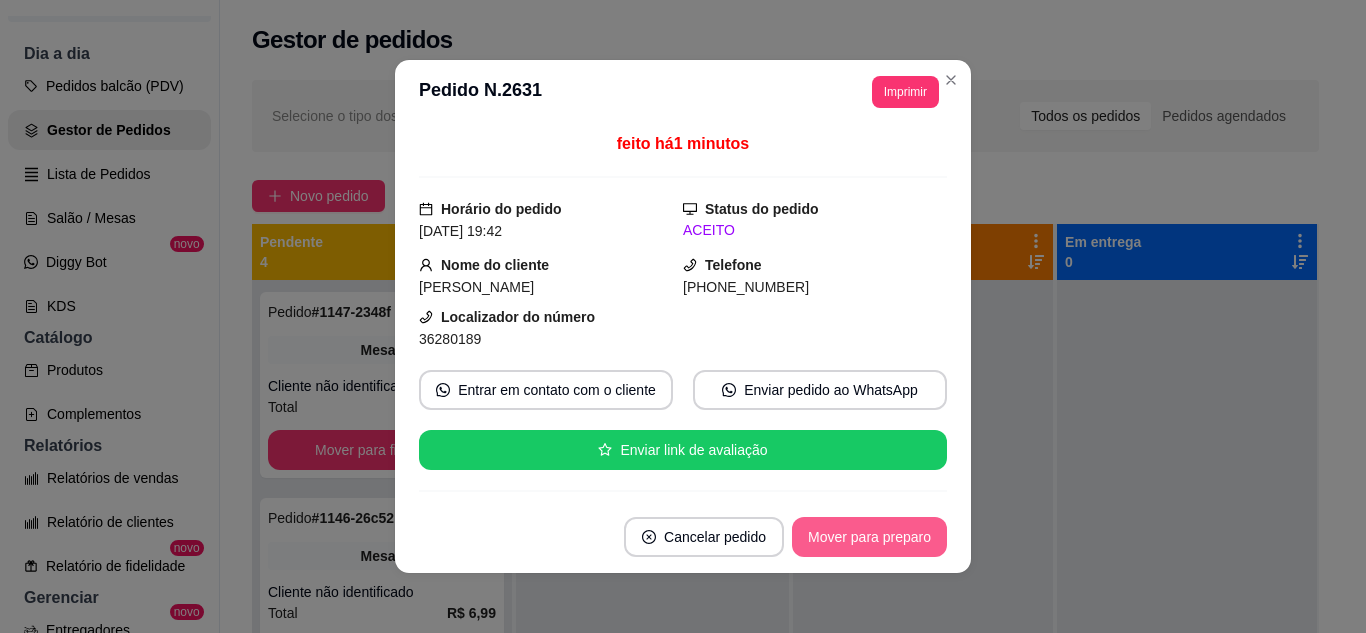 click on "Mover para preparo" at bounding box center [869, 537] 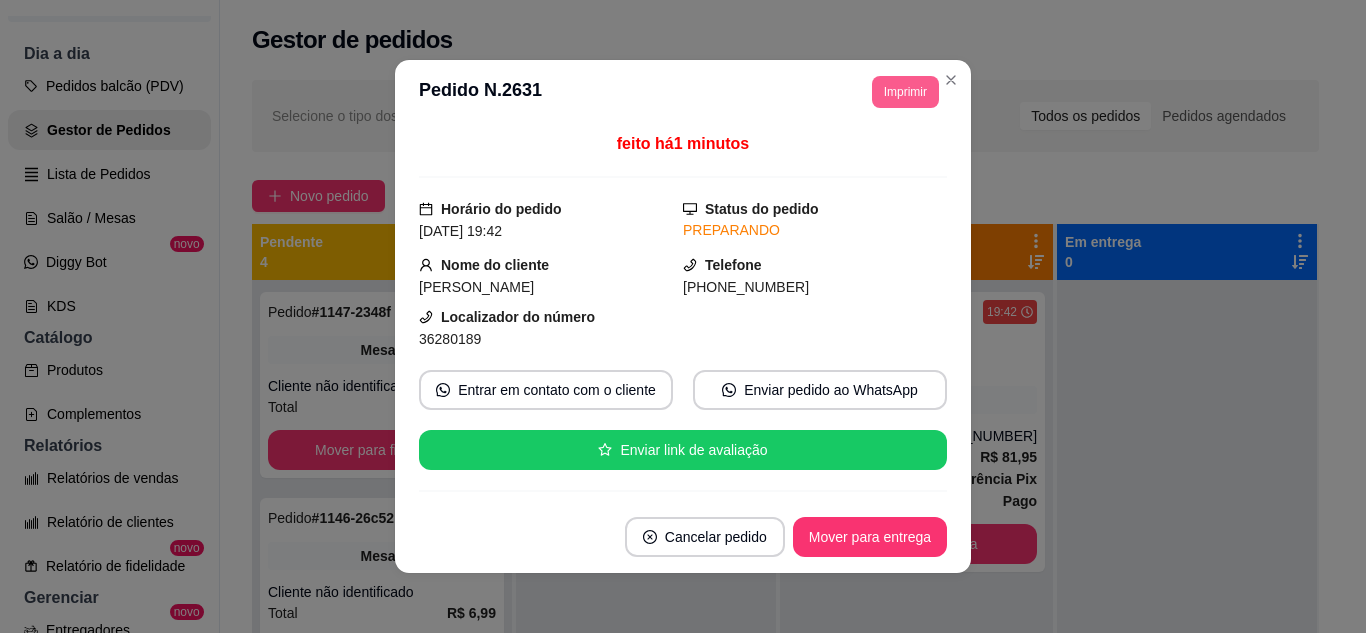 click on "Imprimir" at bounding box center [905, 92] 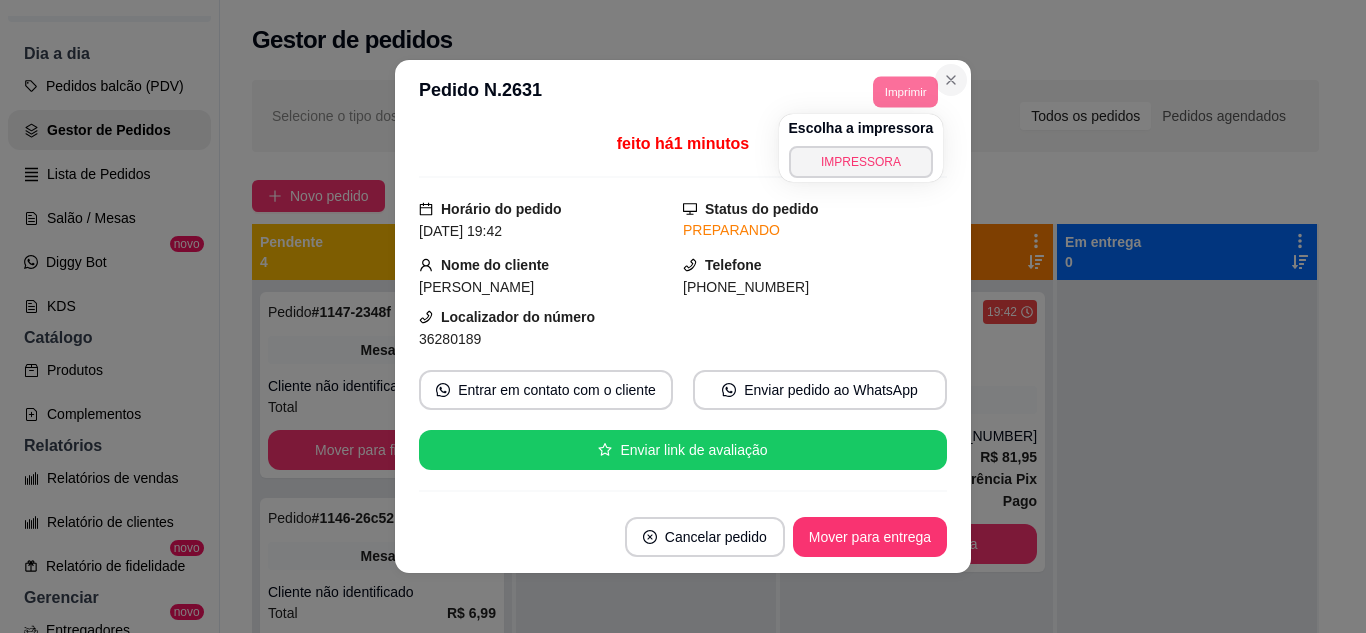 click 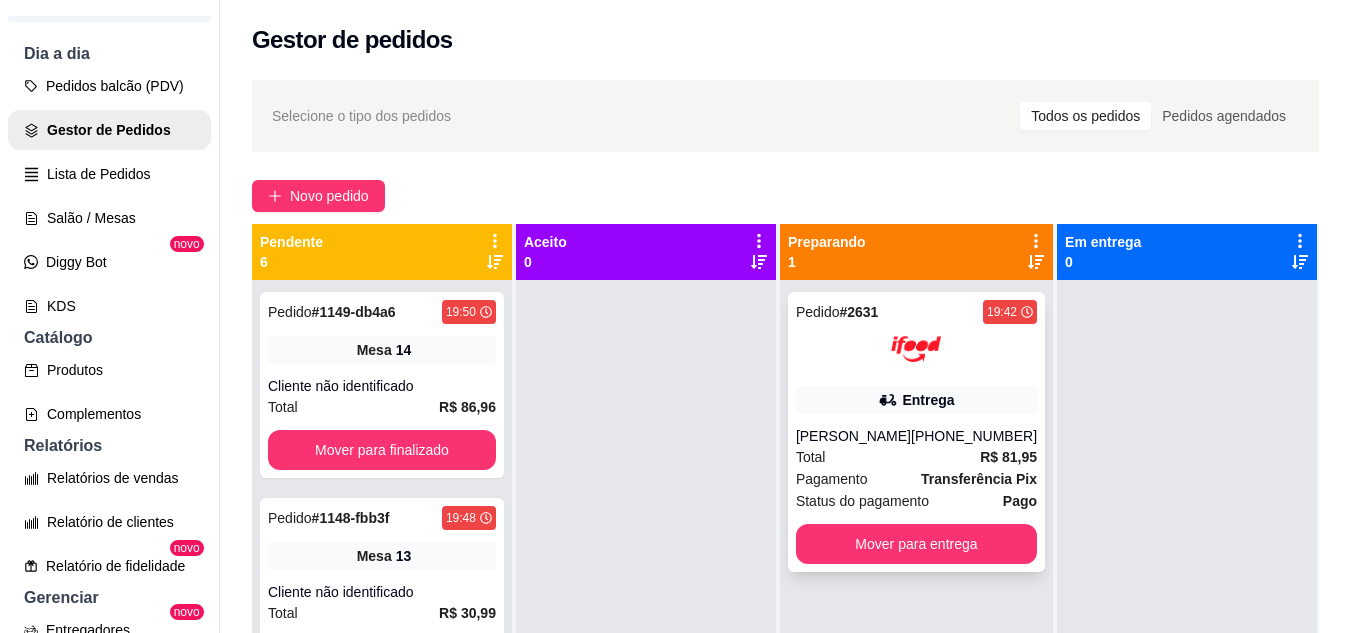 click at bounding box center (916, 349) 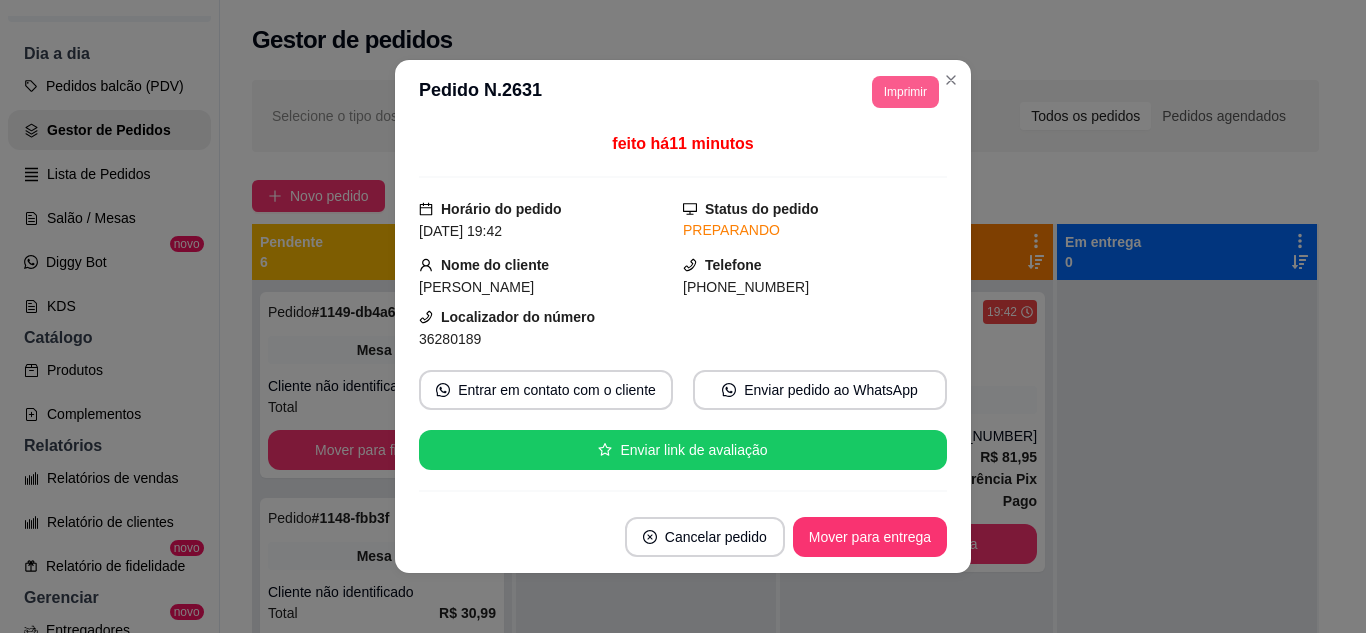 click on "Imprimir" at bounding box center (905, 92) 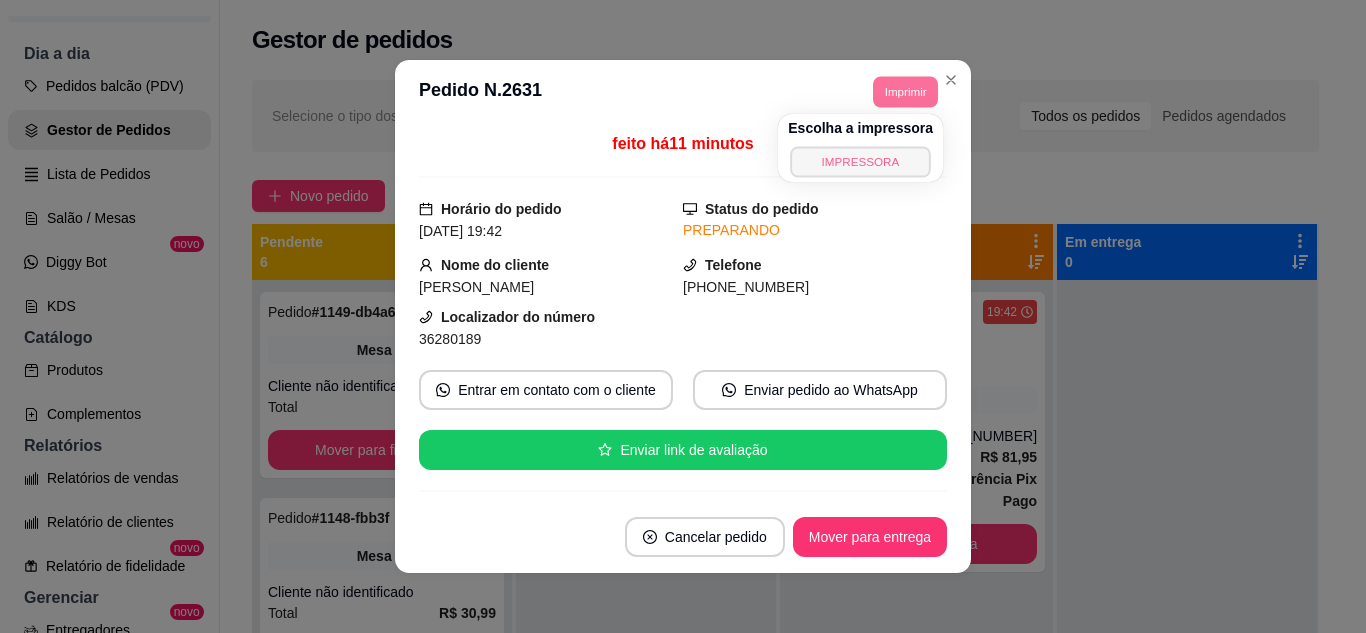 click on "IMPRESSORA" at bounding box center (860, 161) 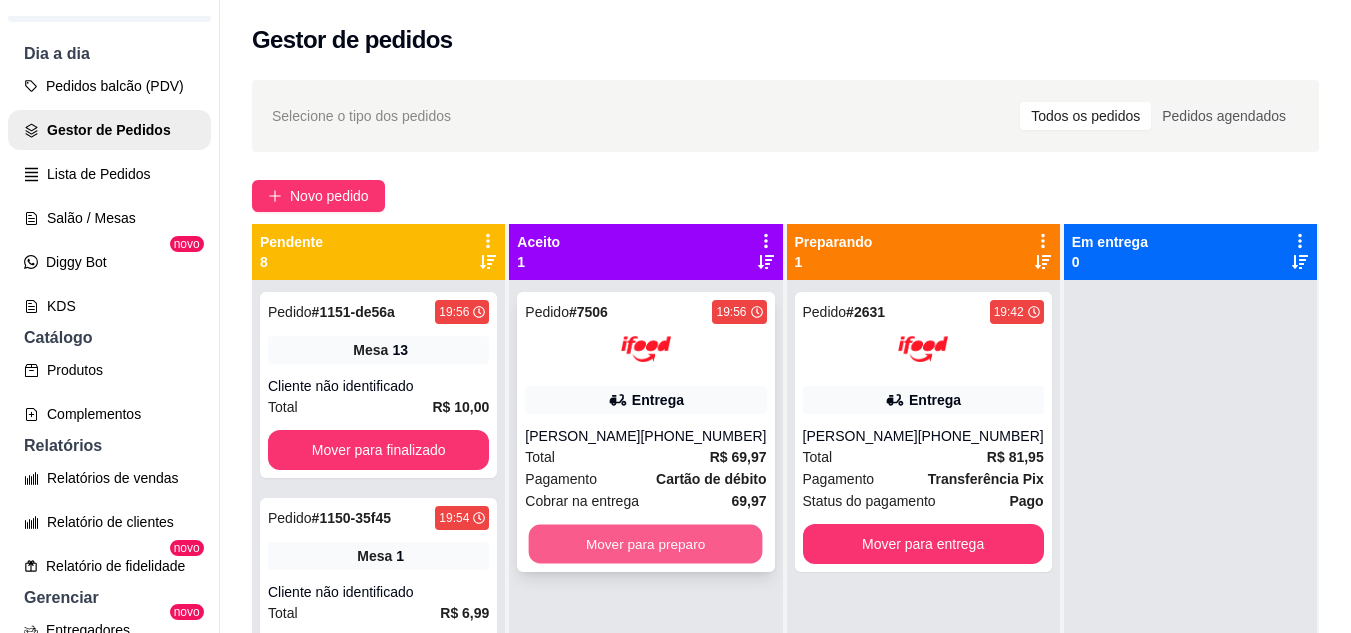 click on "Mover para preparo" at bounding box center (646, 544) 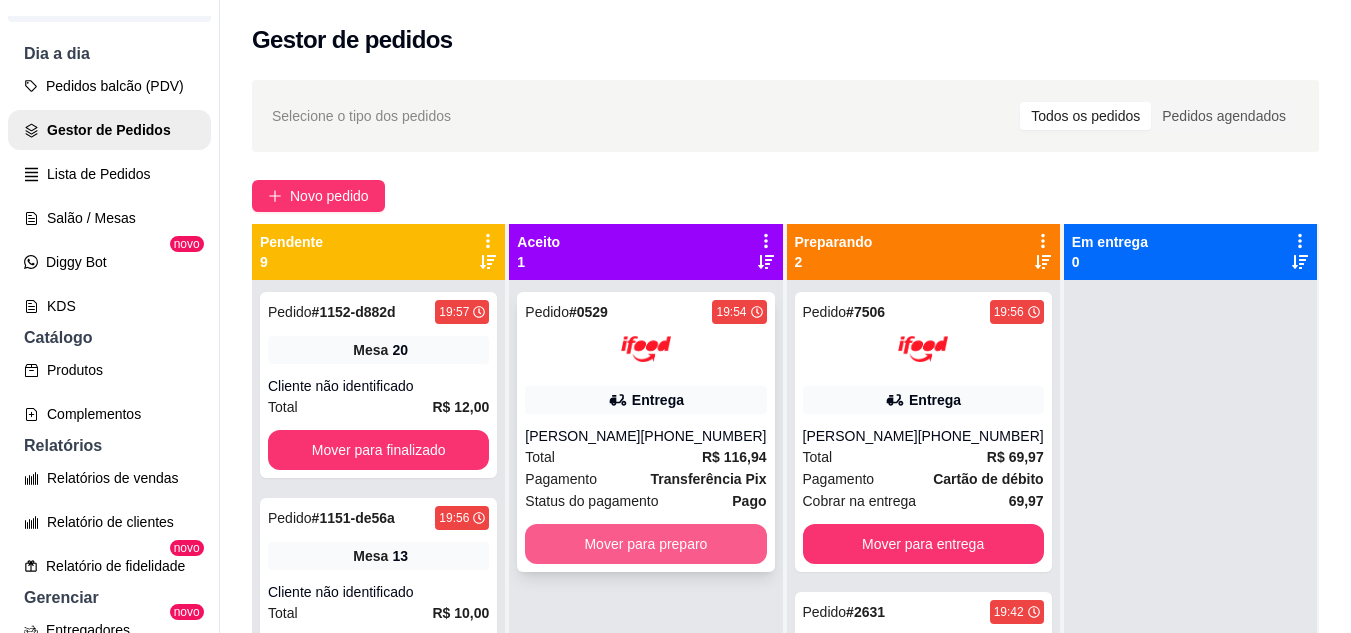 click on "Mover para preparo" at bounding box center [645, 544] 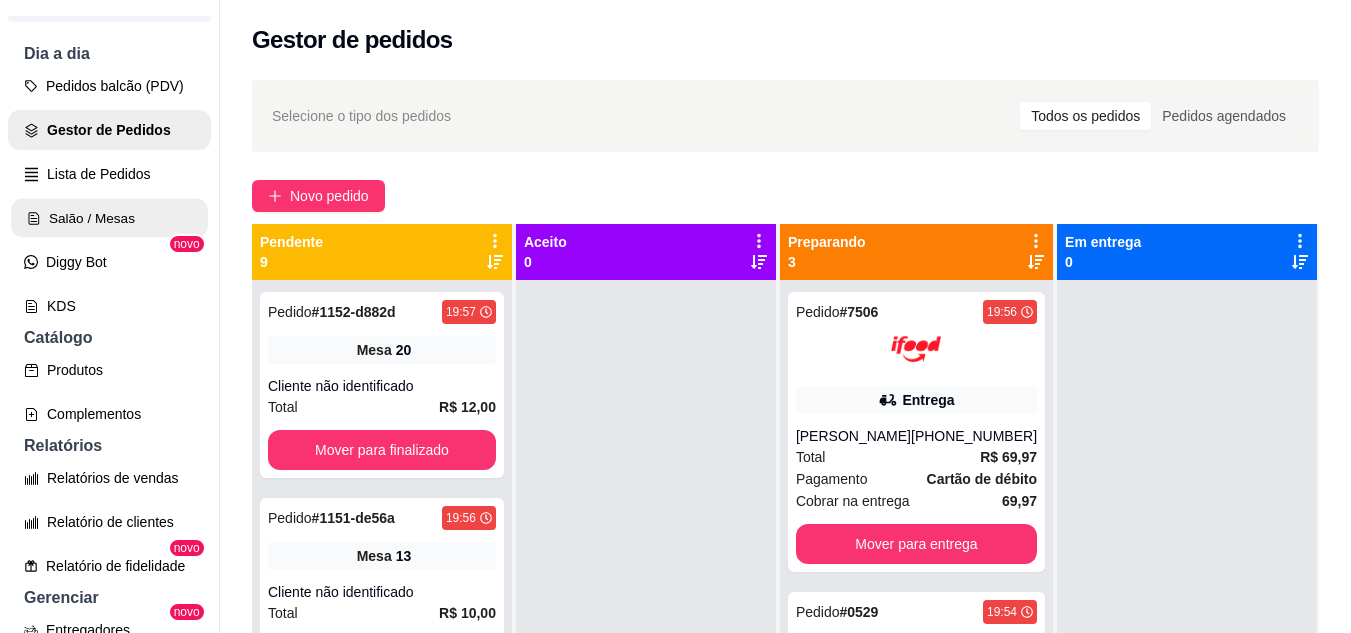 click on "Salão / Mesas" at bounding box center (109, 218) 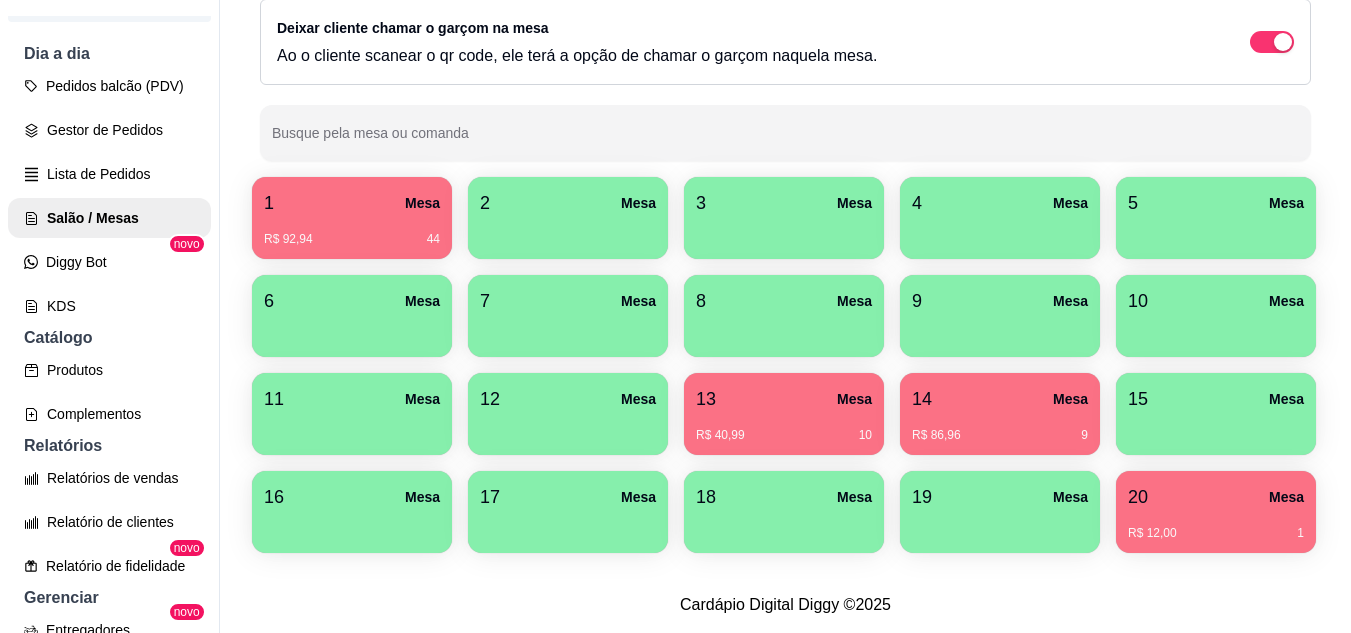 scroll, scrollTop: 294, scrollLeft: 0, axis: vertical 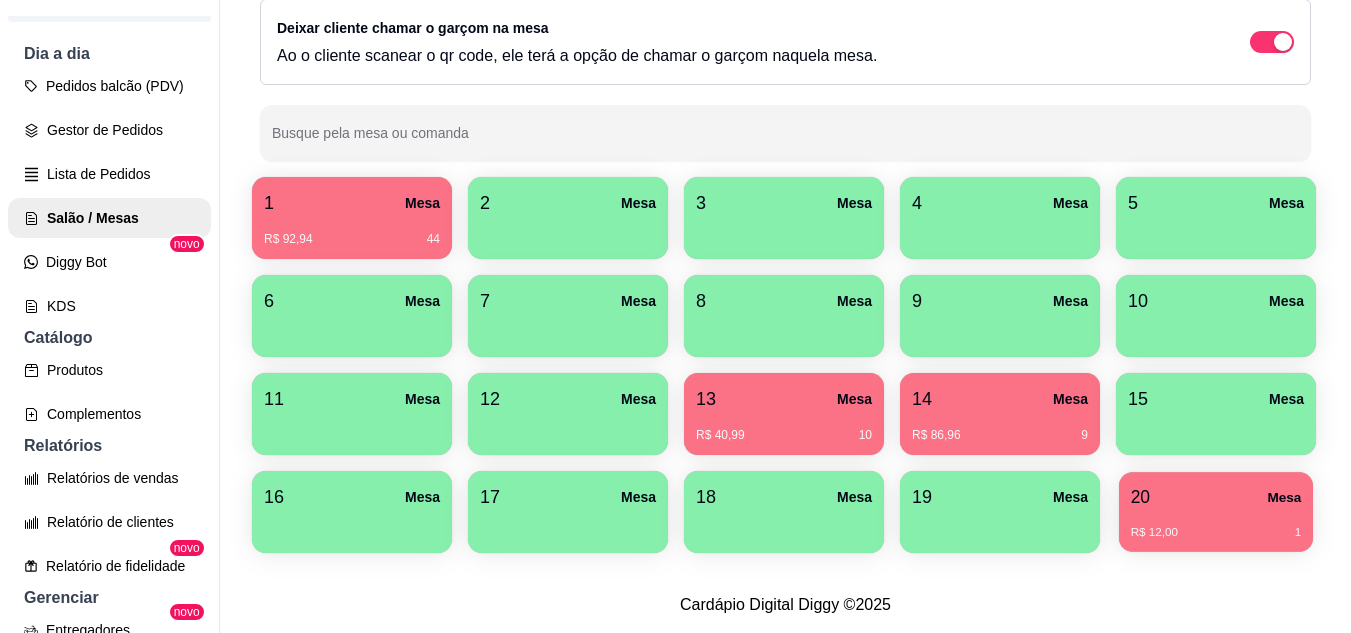 click on "20 Mesa R$ 12,00 1" at bounding box center [1216, 512] 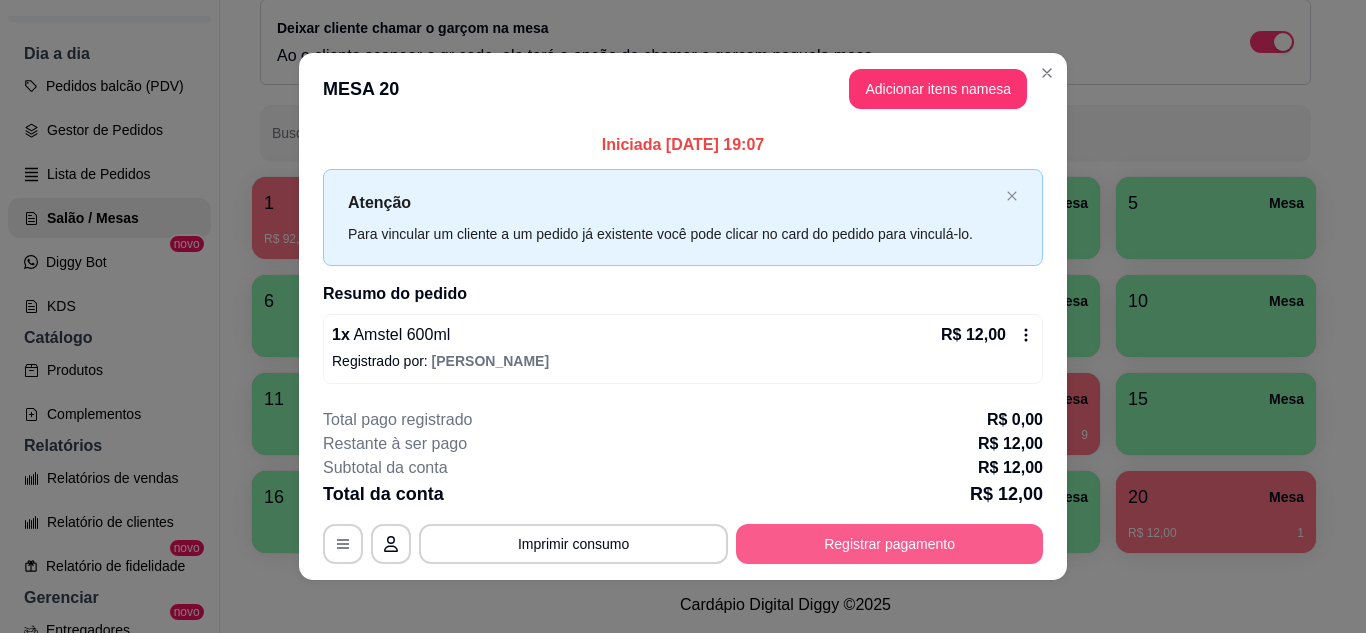 click on "Registrar pagamento" at bounding box center [889, 544] 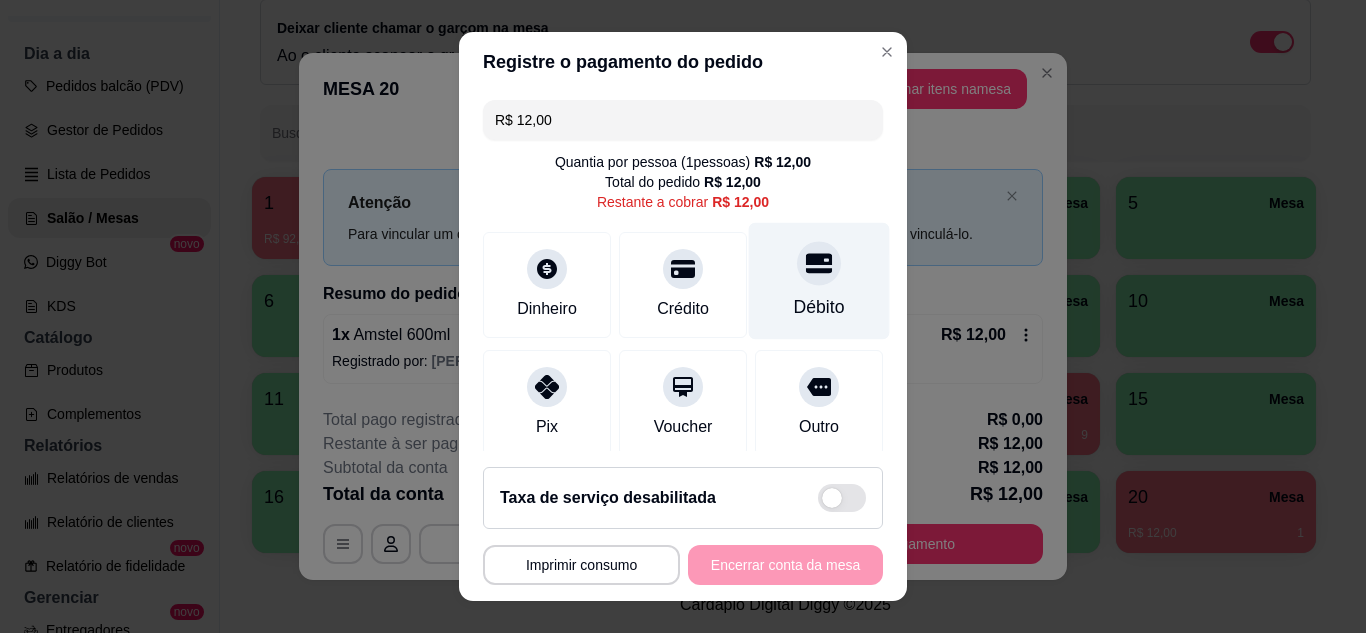 click on "Débito" at bounding box center (819, 280) 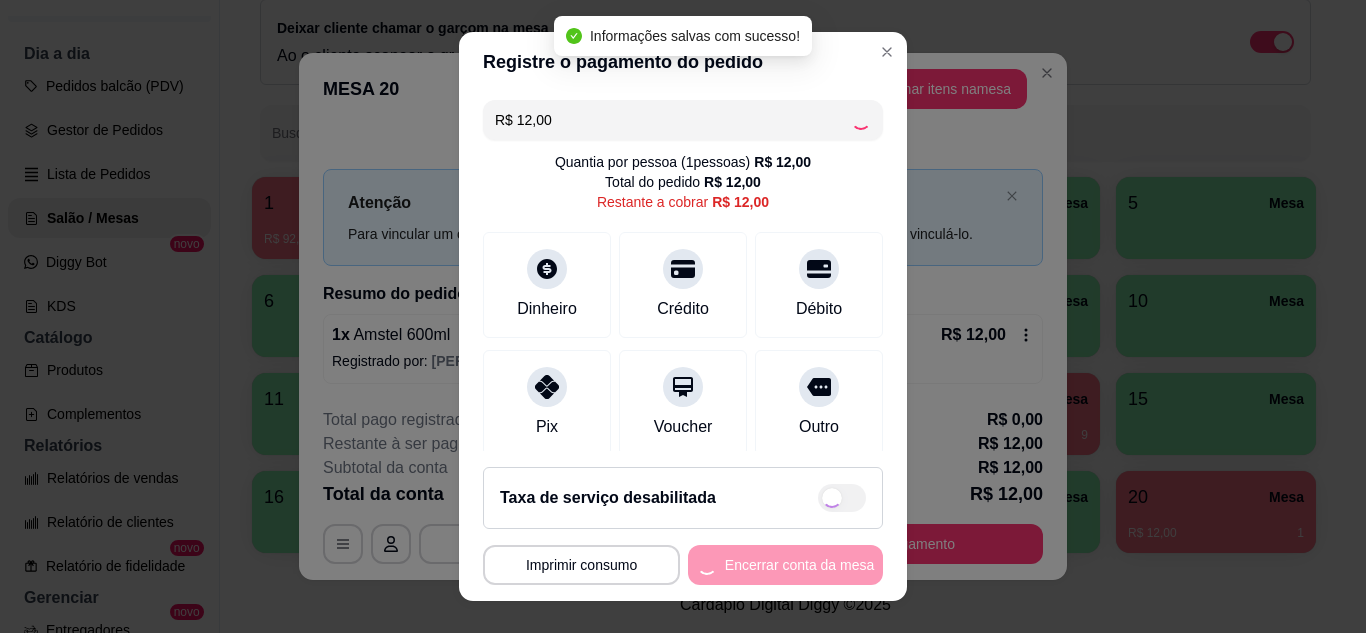 type on "R$ 0,00" 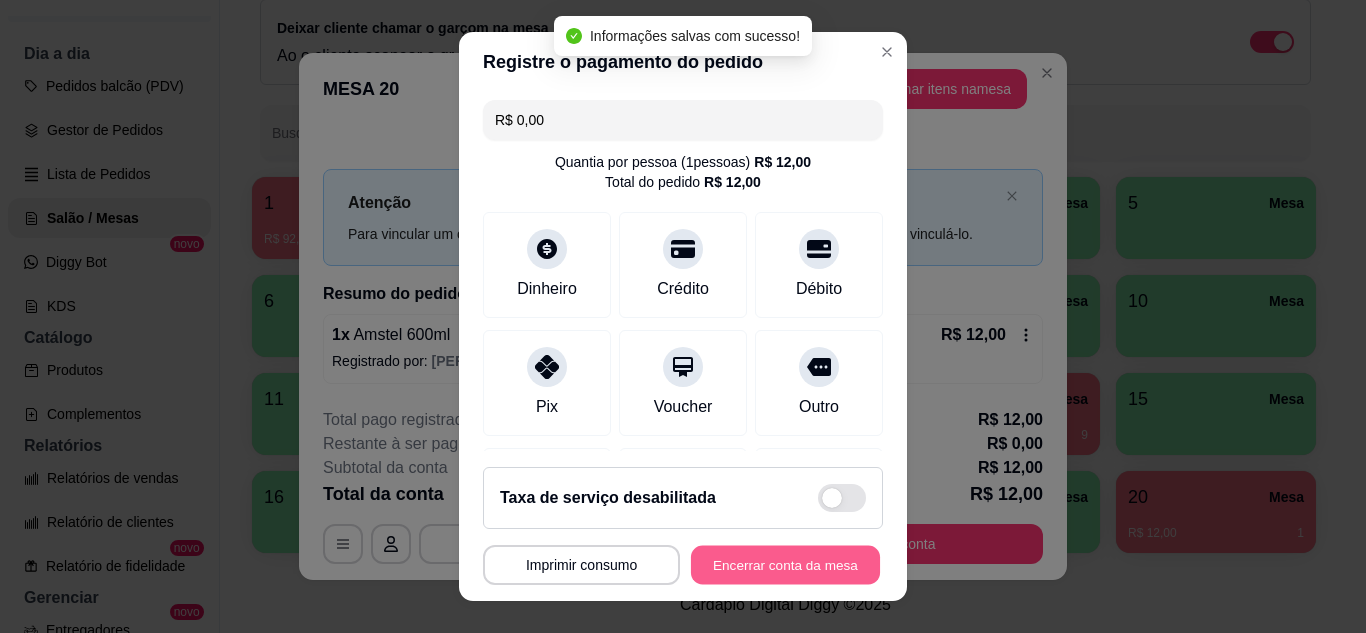click on "Encerrar conta da mesa" at bounding box center [785, 565] 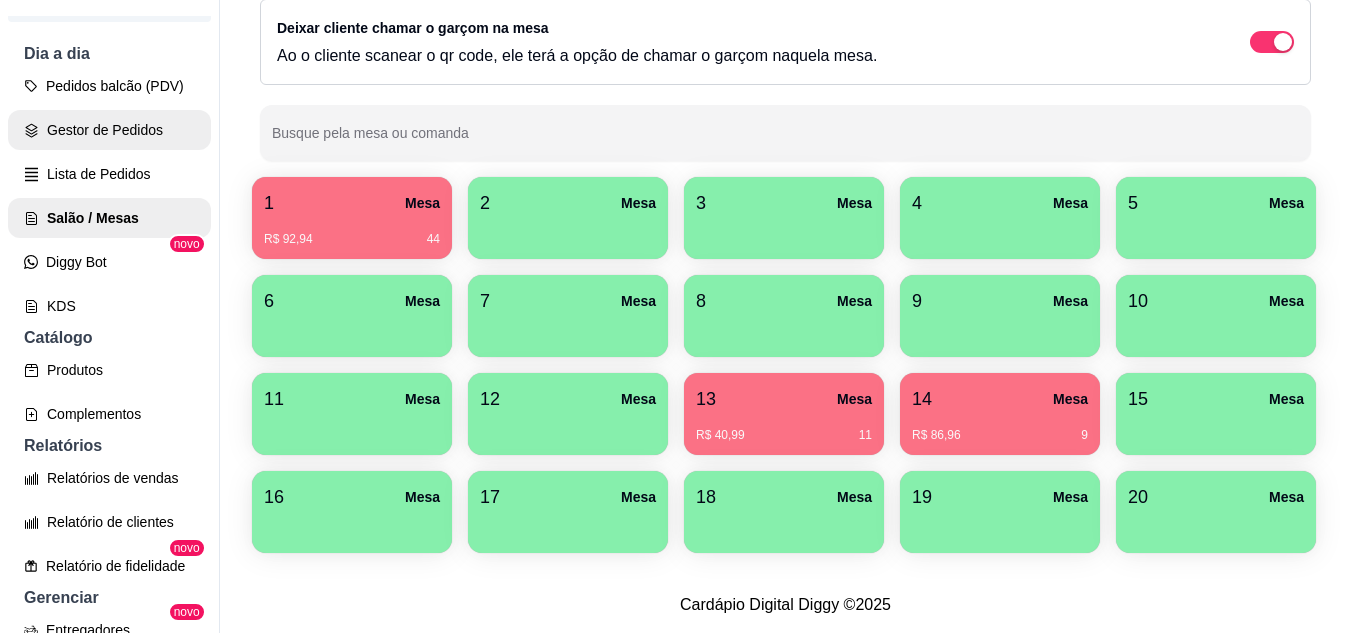 click on "Gestor de Pedidos" at bounding box center [109, 130] 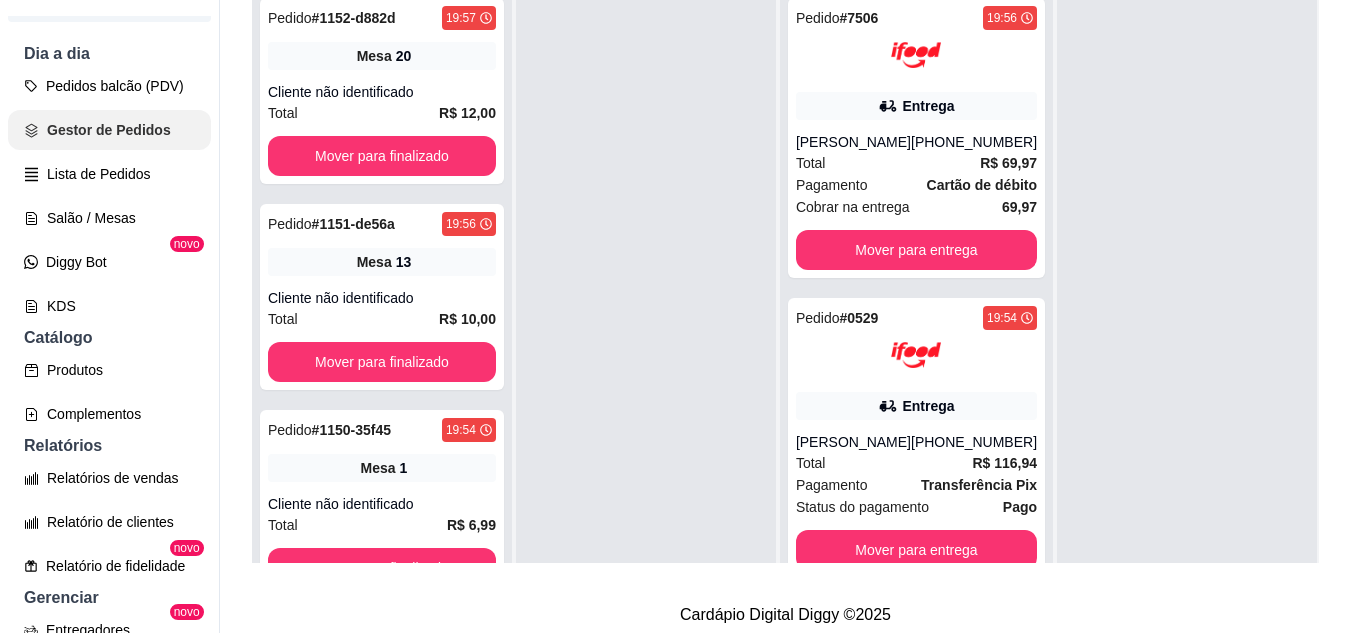 scroll, scrollTop: 0, scrollLeft: 0, axis: both 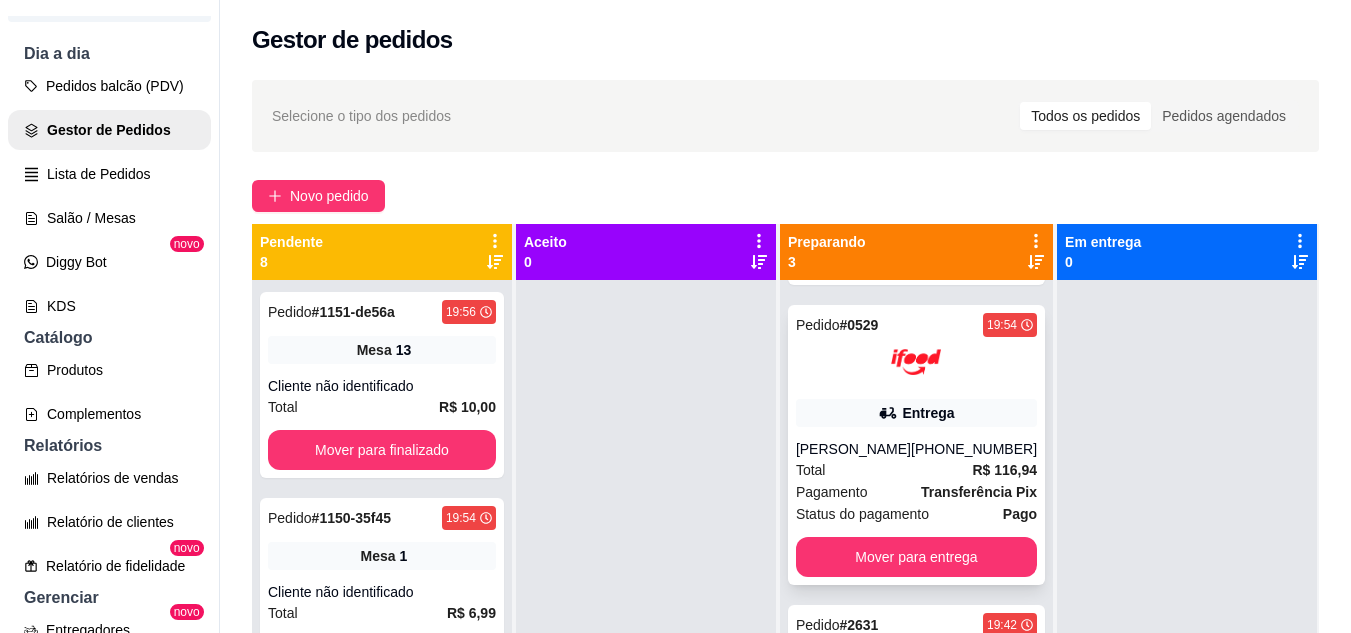 click on "Entrega" at bounding box center (916, 413) 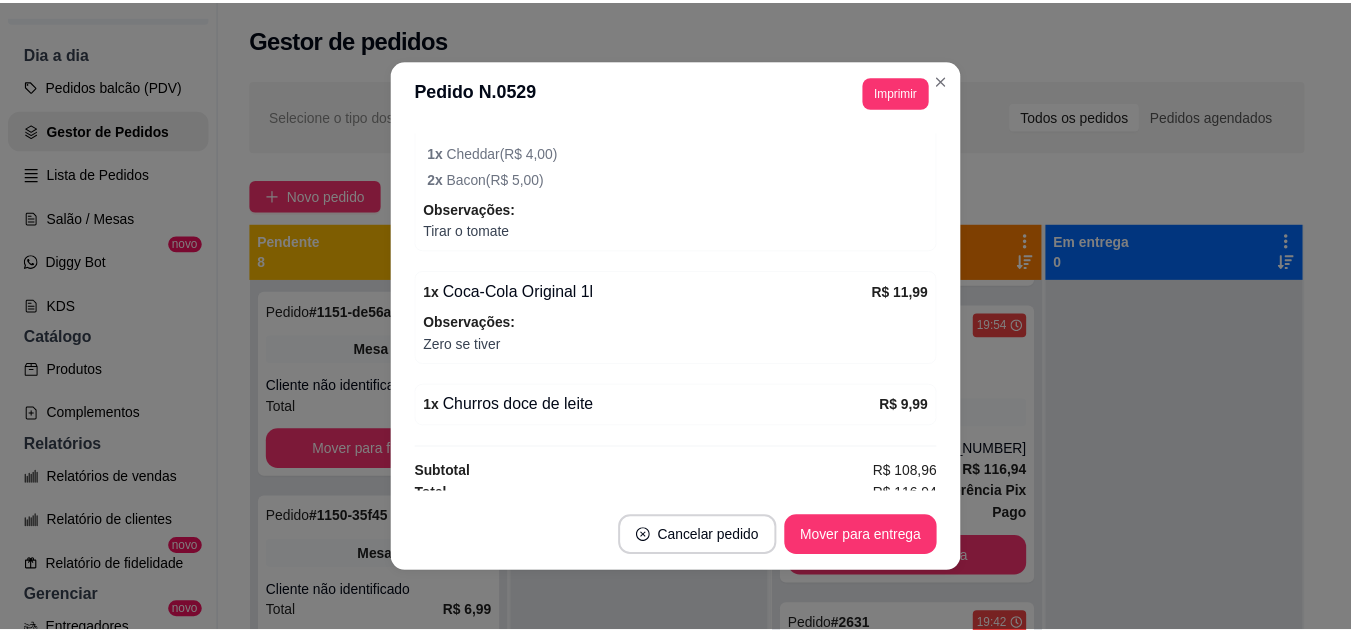 scroll, scrollTop: 836, scrollLeft: 0, axis: vertical 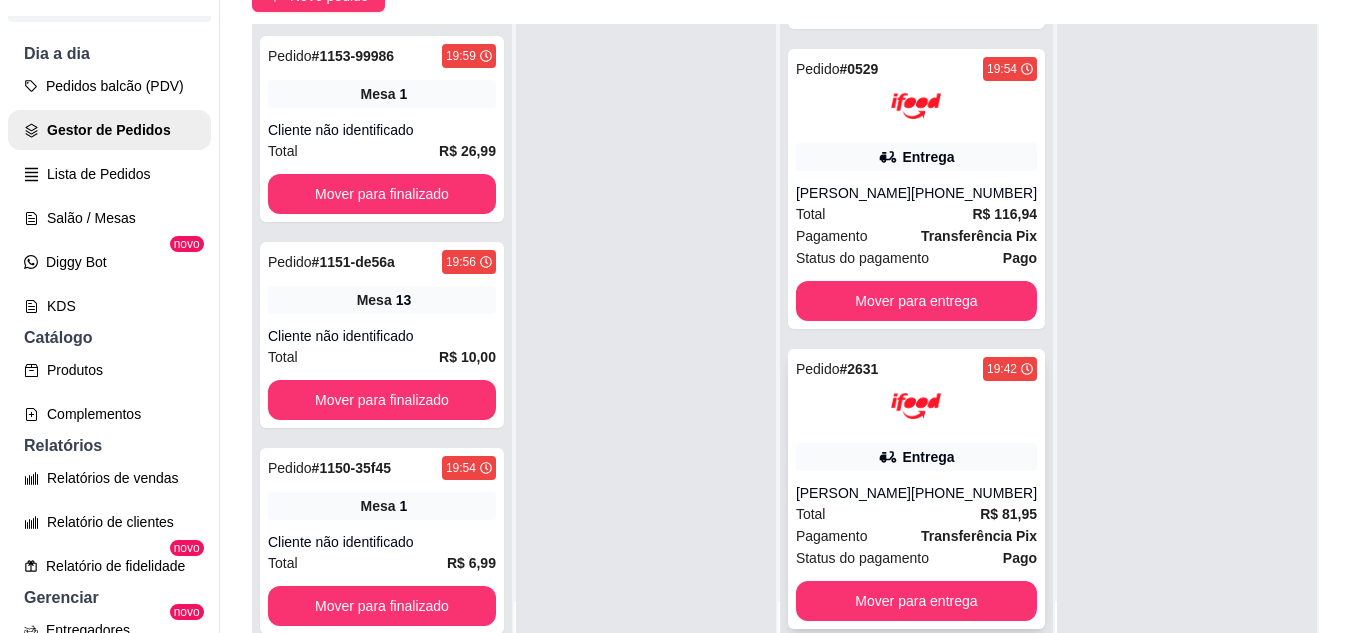 click at bounding box center (916, 406) 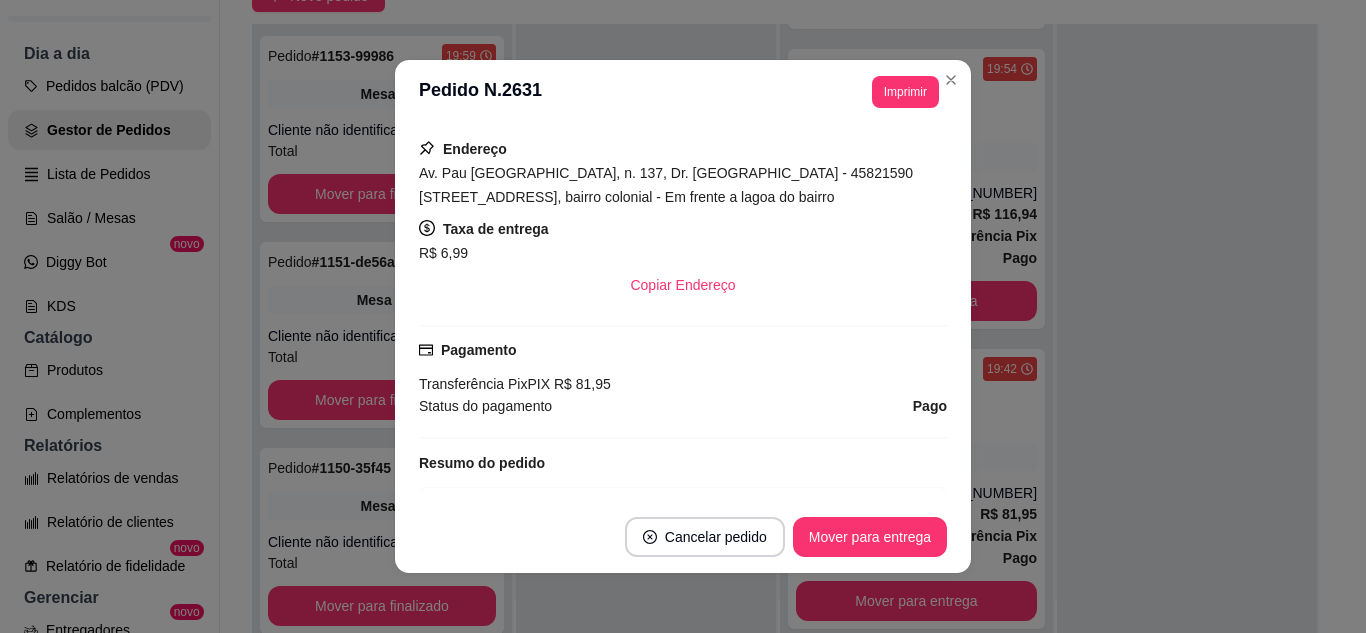 scroll, scrollTop: 690, scrollLeft: 0, axis: vertical 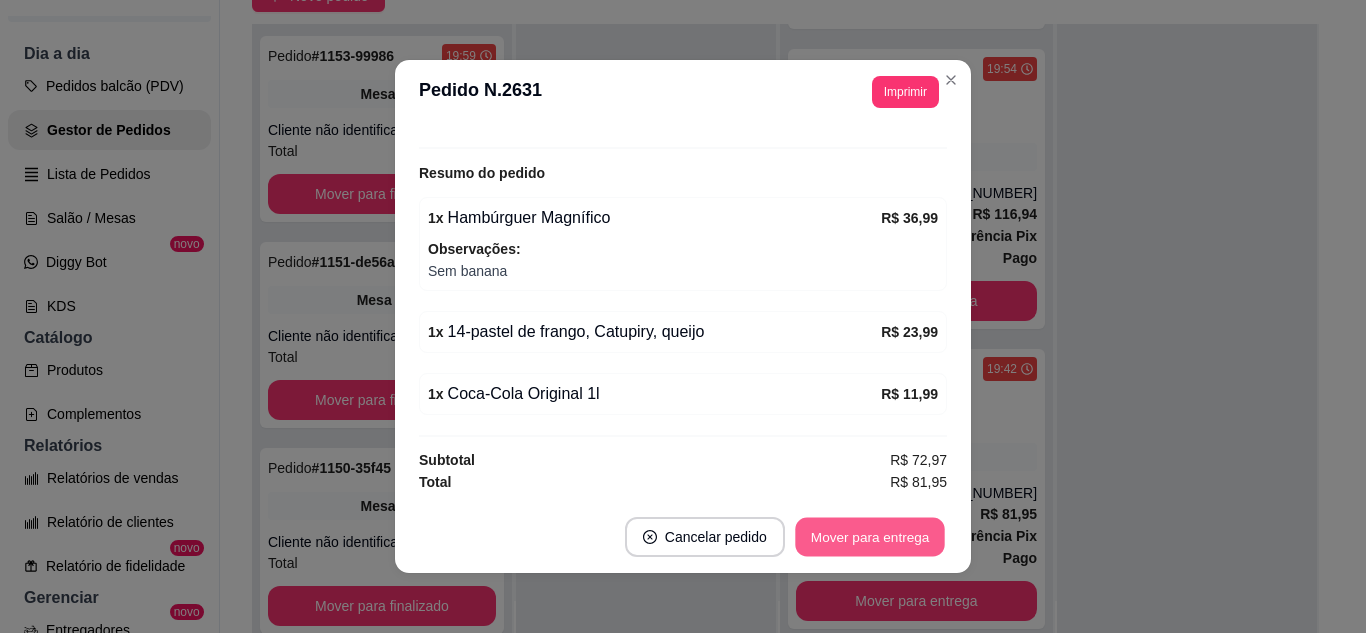 click on "Mover para entrega" at bounding box center (870, 537) 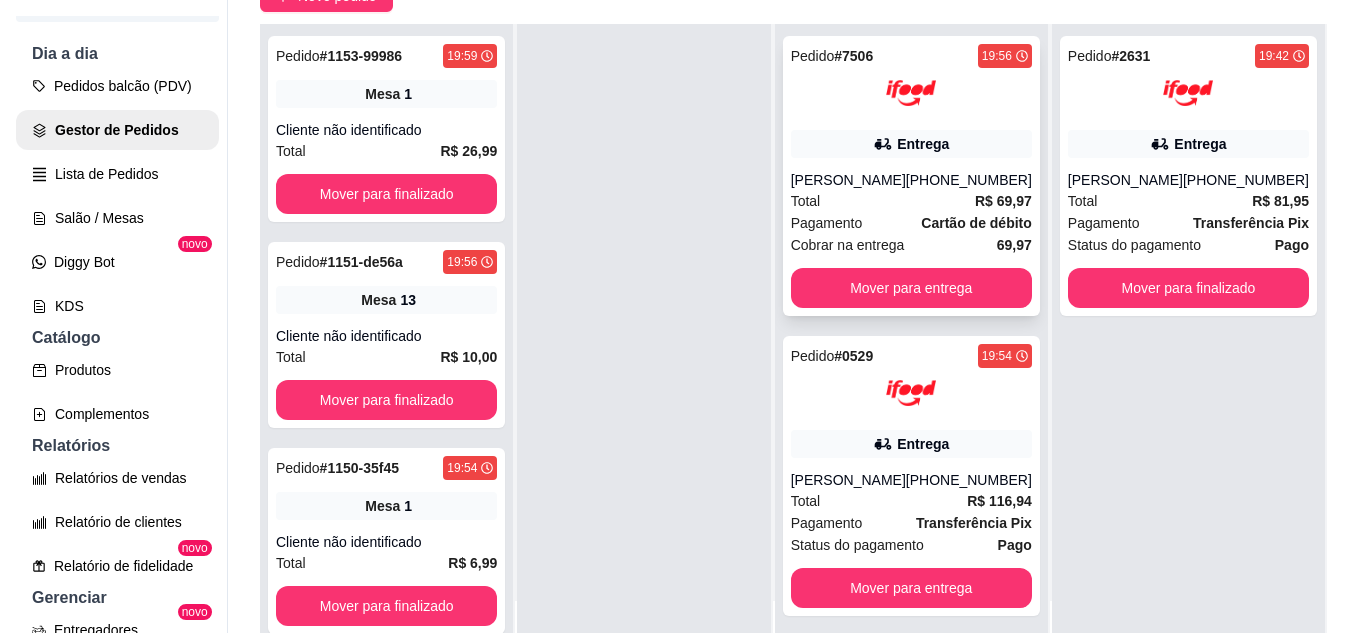 scroll, scrollTop: 0, scrollLeft: 0, axis: both 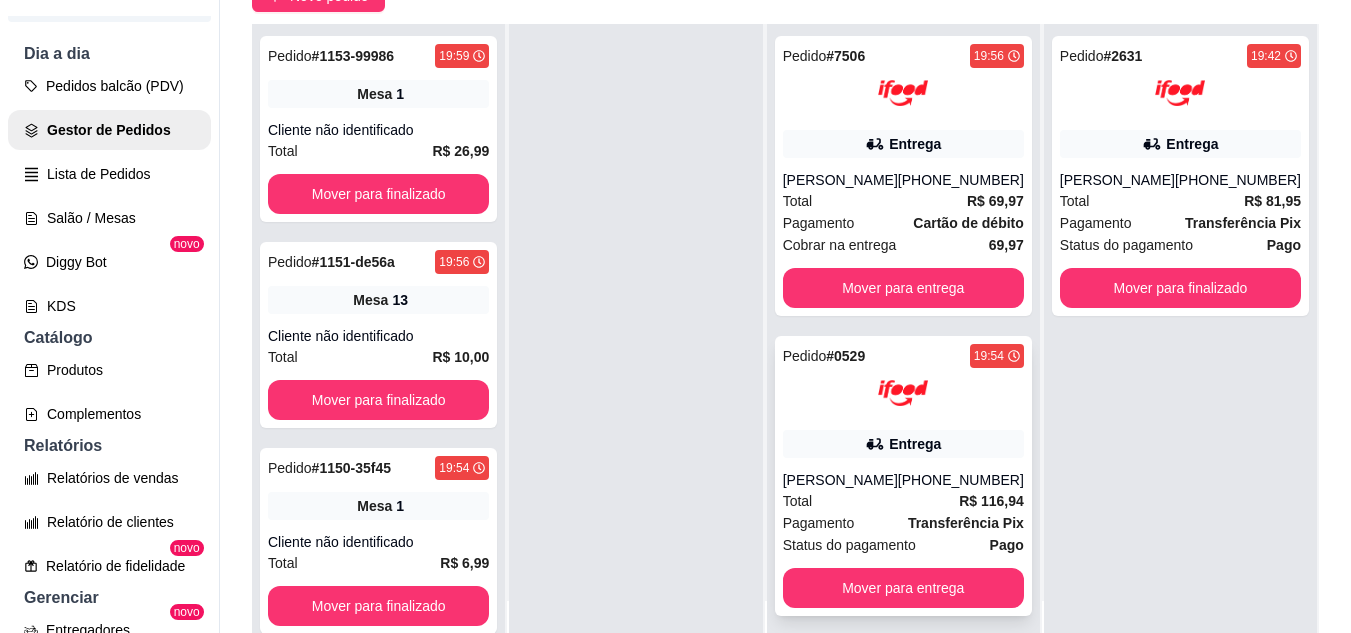 click at bounding box center (903, 393) 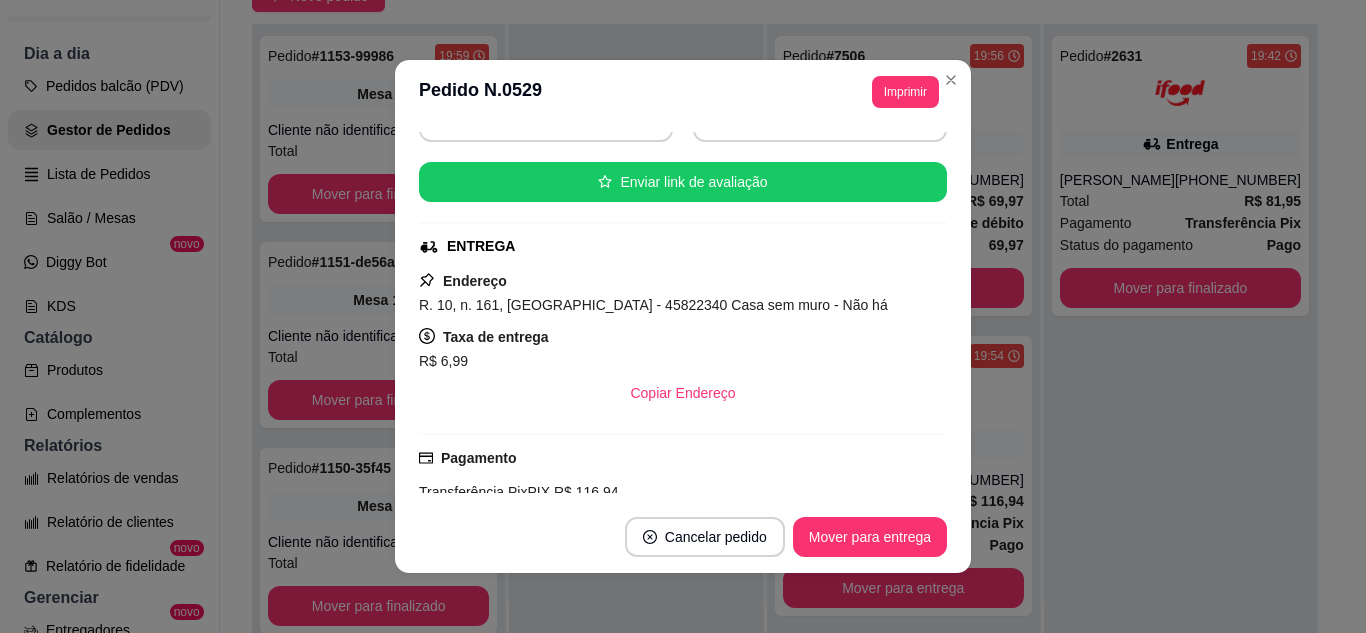 scroll, scrollTop: 300, scrollLeft: 0, axis: vertical 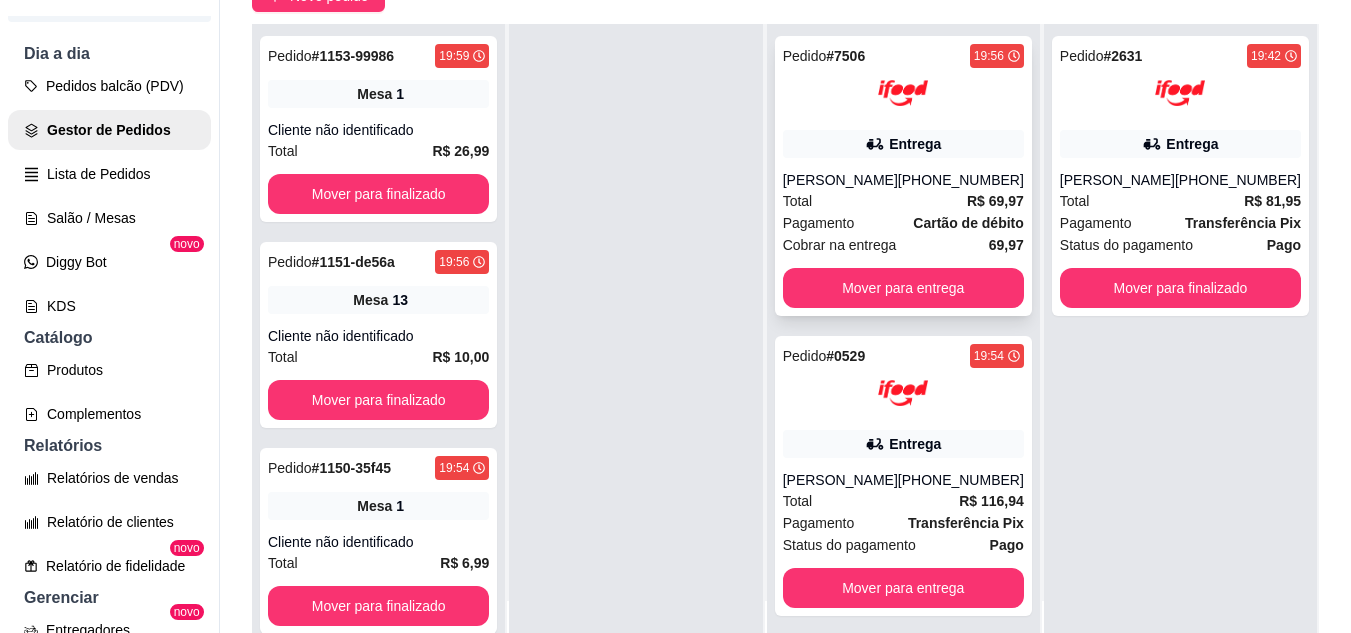 click on "Entrega" at bounding box center (903, 144) 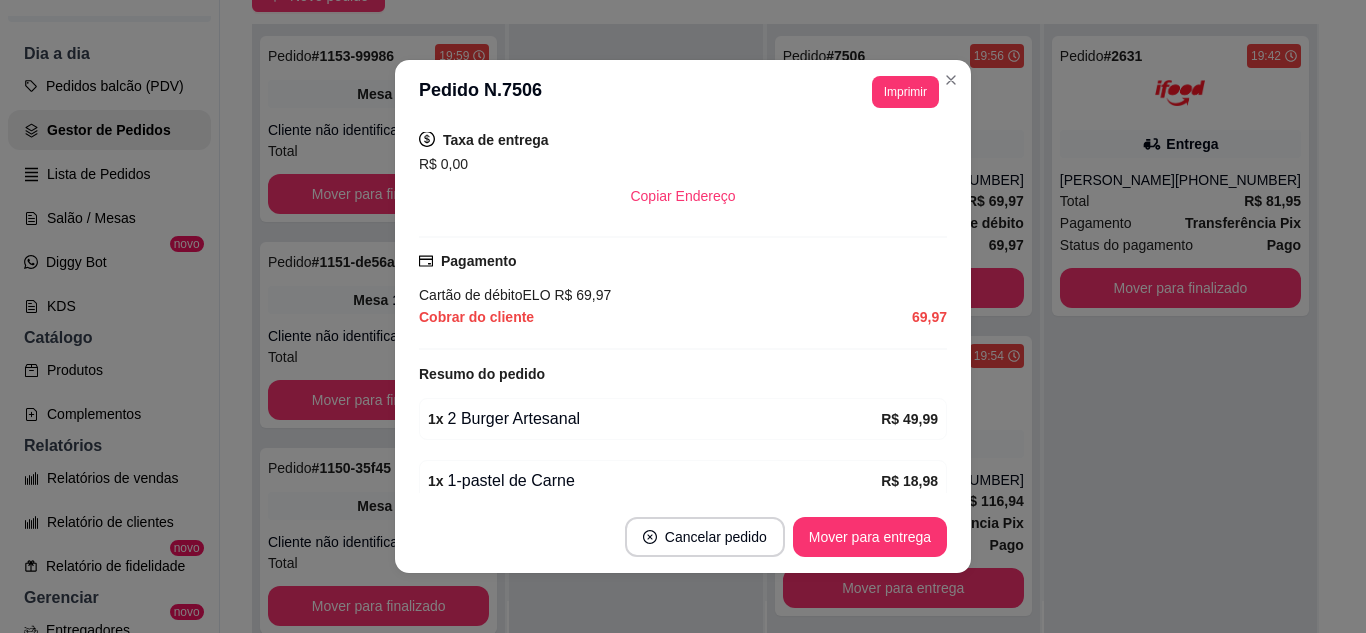 scroll, scrollTop: 552, scrollLeft: 0, axis: vertical 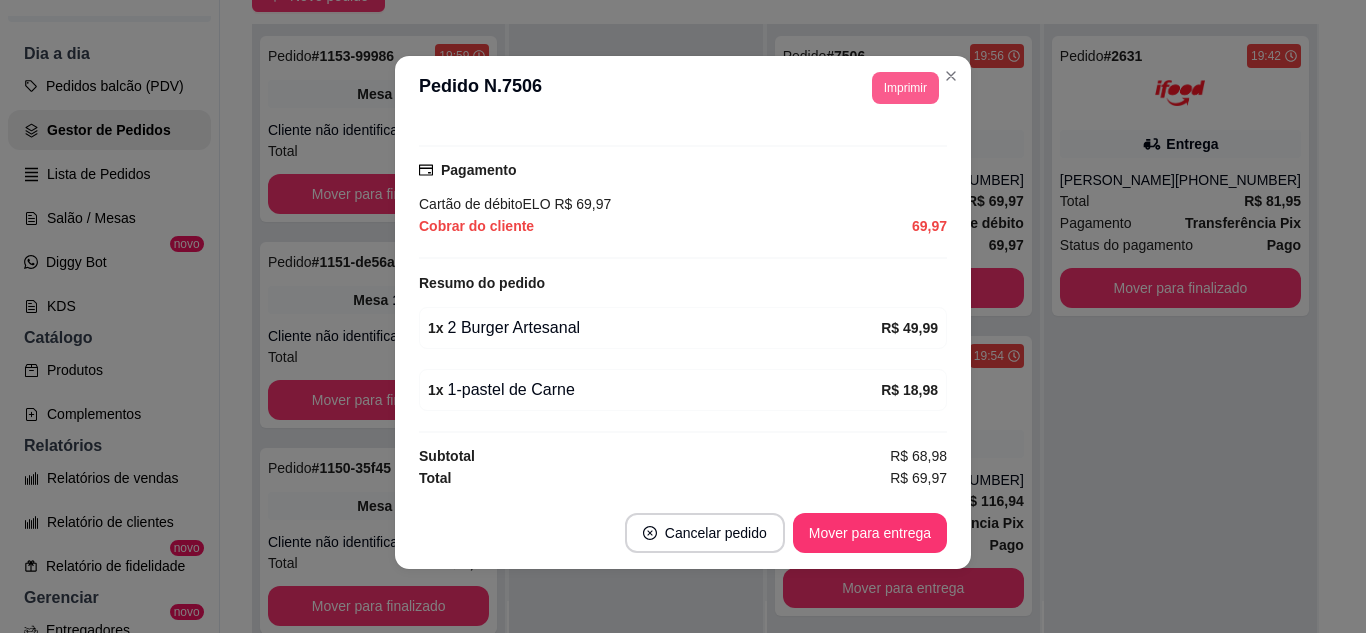 click on "Imprimir" at bounding box center [905, 88] 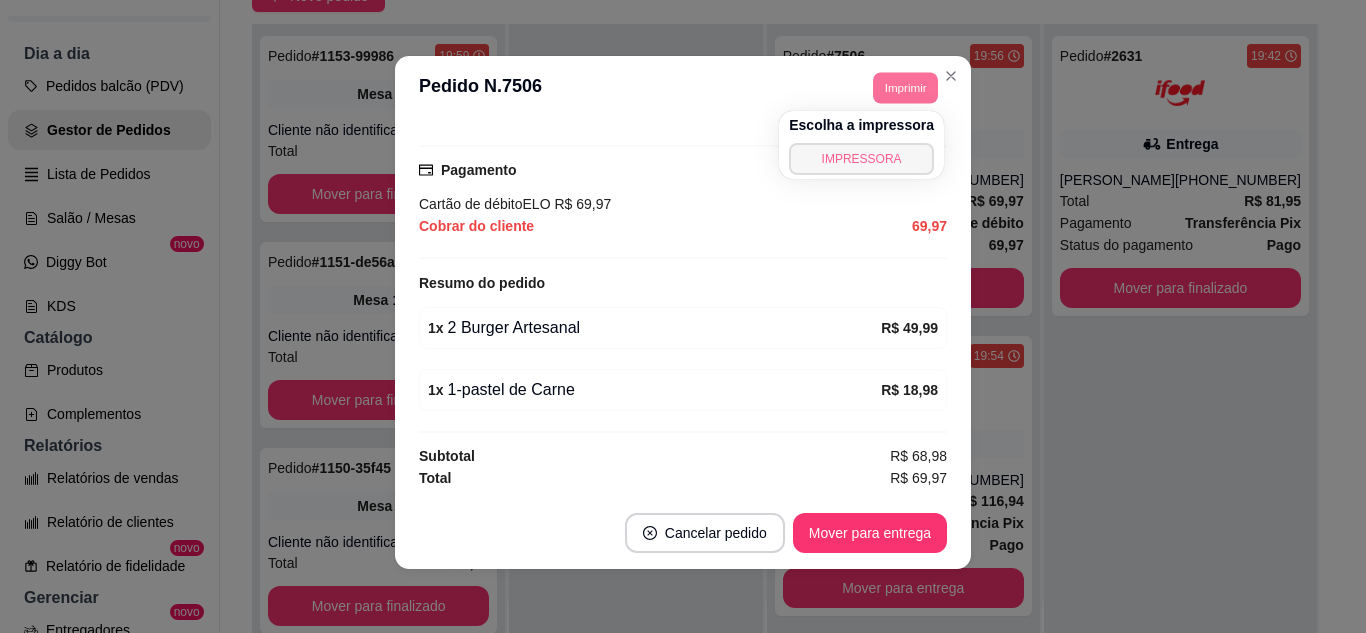 click on "IMPRESSORA" at bounding box center (861, 159) 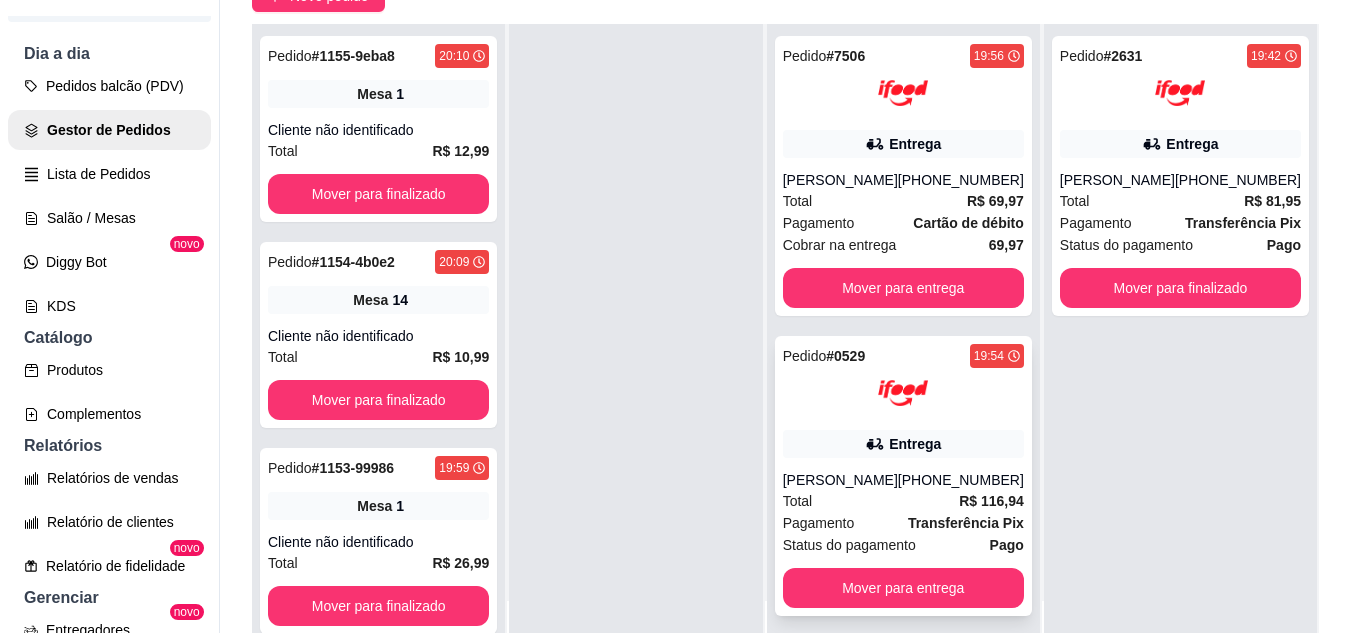 click on "Pedido  # 0529 19:54 Entrega [PERSON_NAME] [PHONE_NUMBER] Total R$ 116,94 Pagamento Transferência Pix Status do pagamento Pago Mover para entrega" at bounding box center (903, 476) 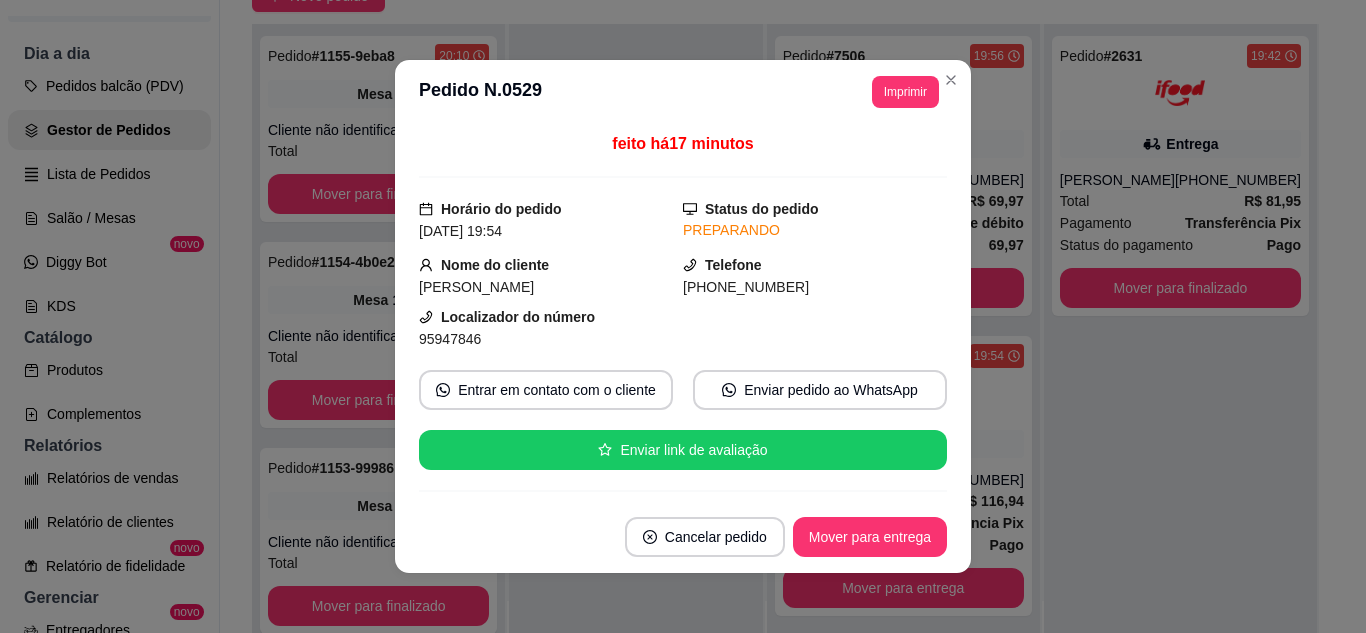 click on "Imprimir" at bounding box center (905, 92) 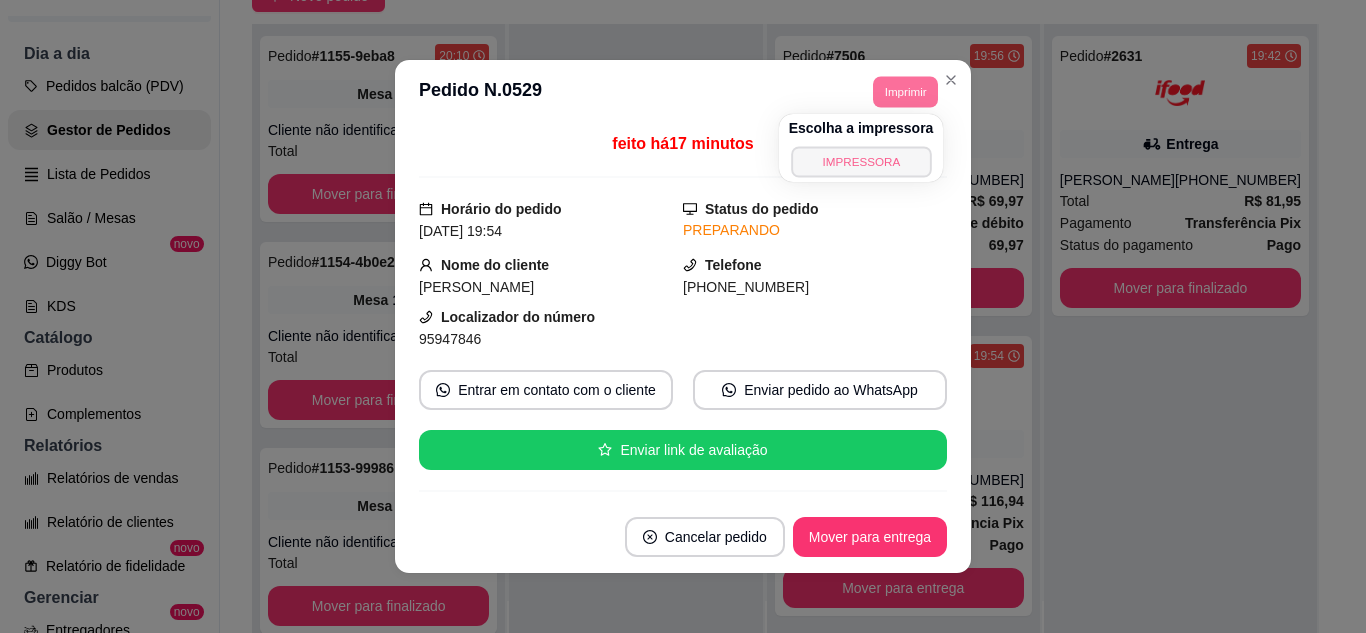 click on "IMPRESSORA" at bounding box center (861, 161) 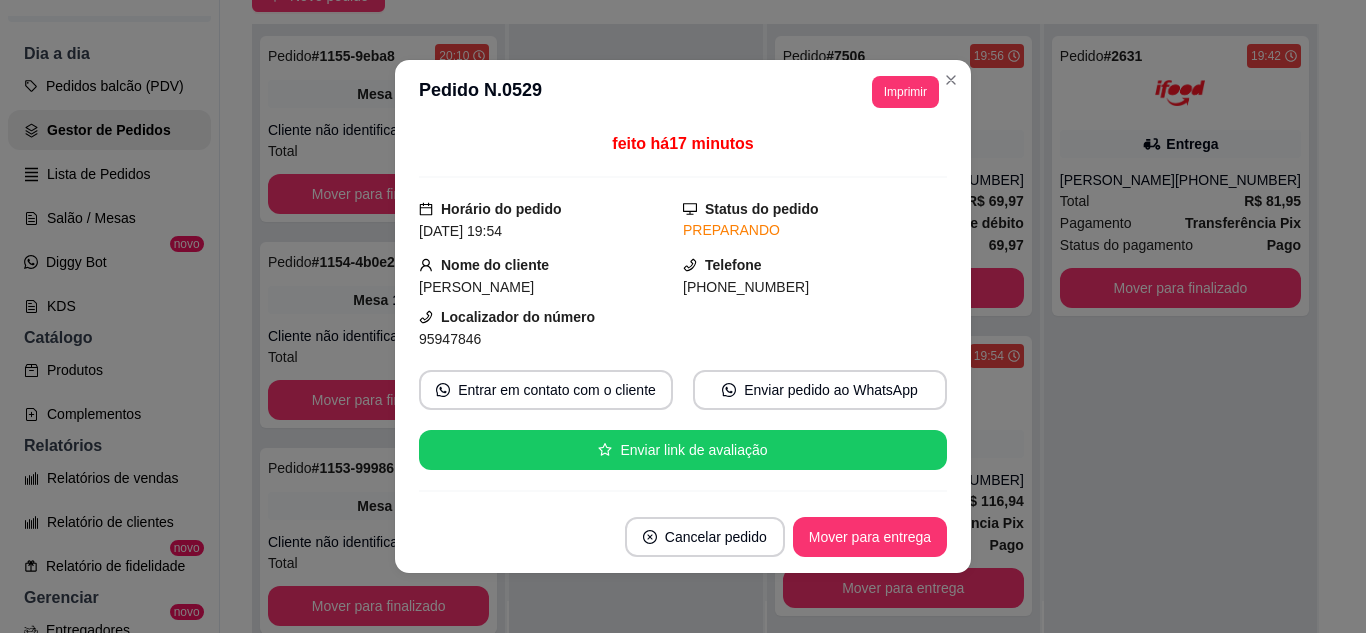click on "**********" at bounding box center [683, 92] 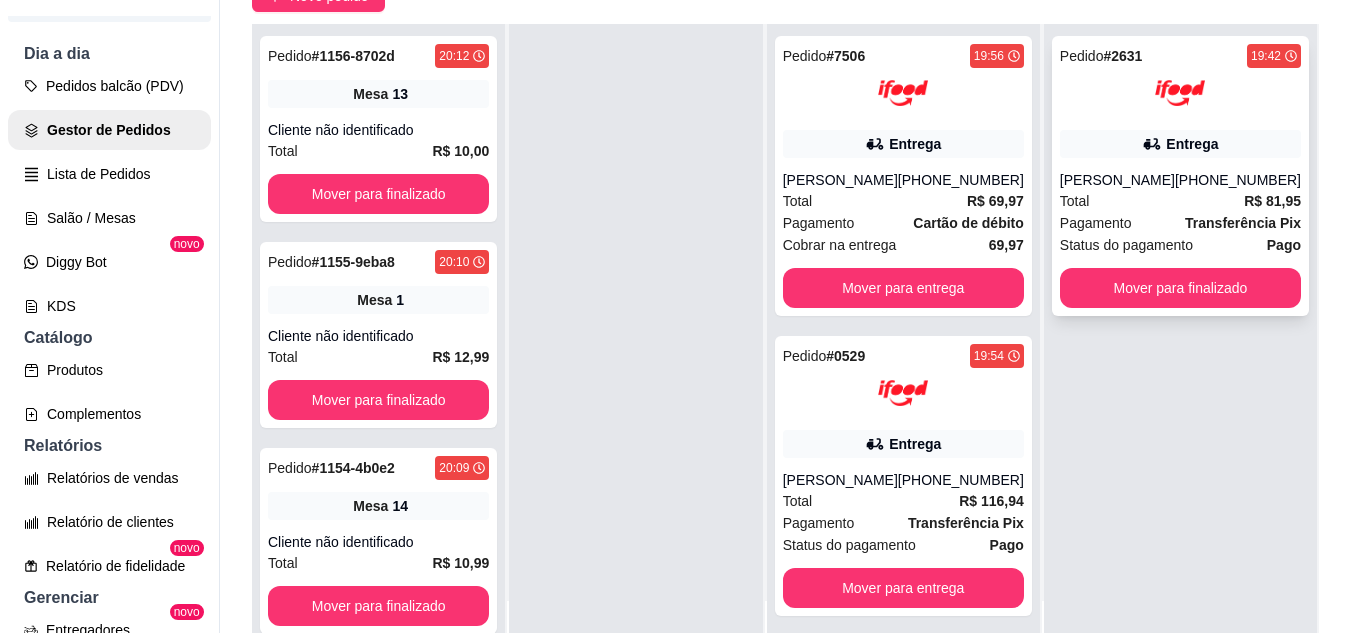 click on "Total R$ 81,95" at bounding box center (1180, 201) 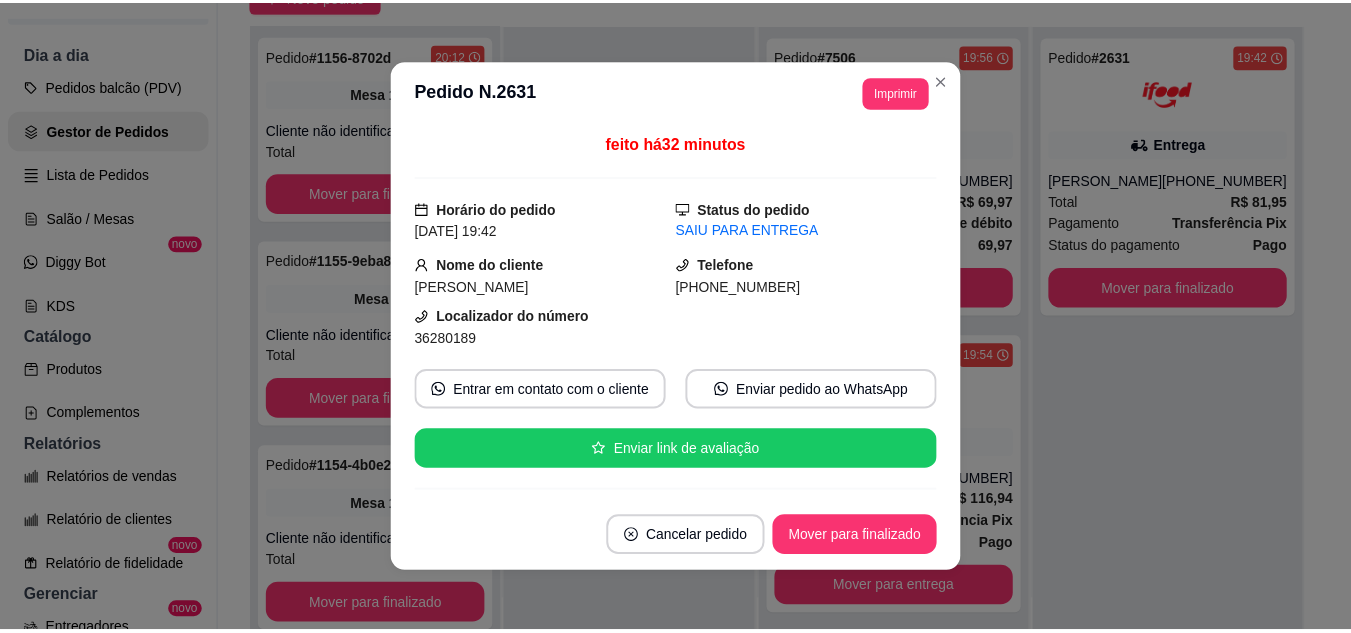 scroll, scrollTop: 100, scrollLeft: 0, axis: vertical 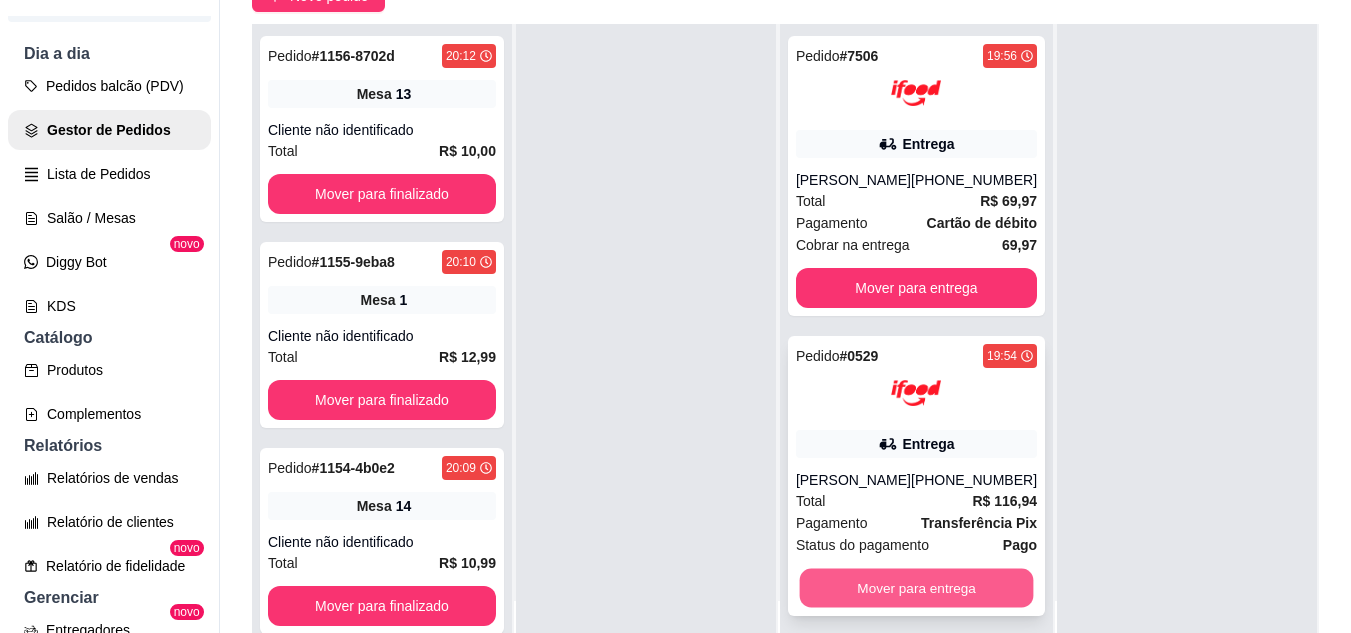 click on "Mover para entrega" at bounding box center [916, 588] 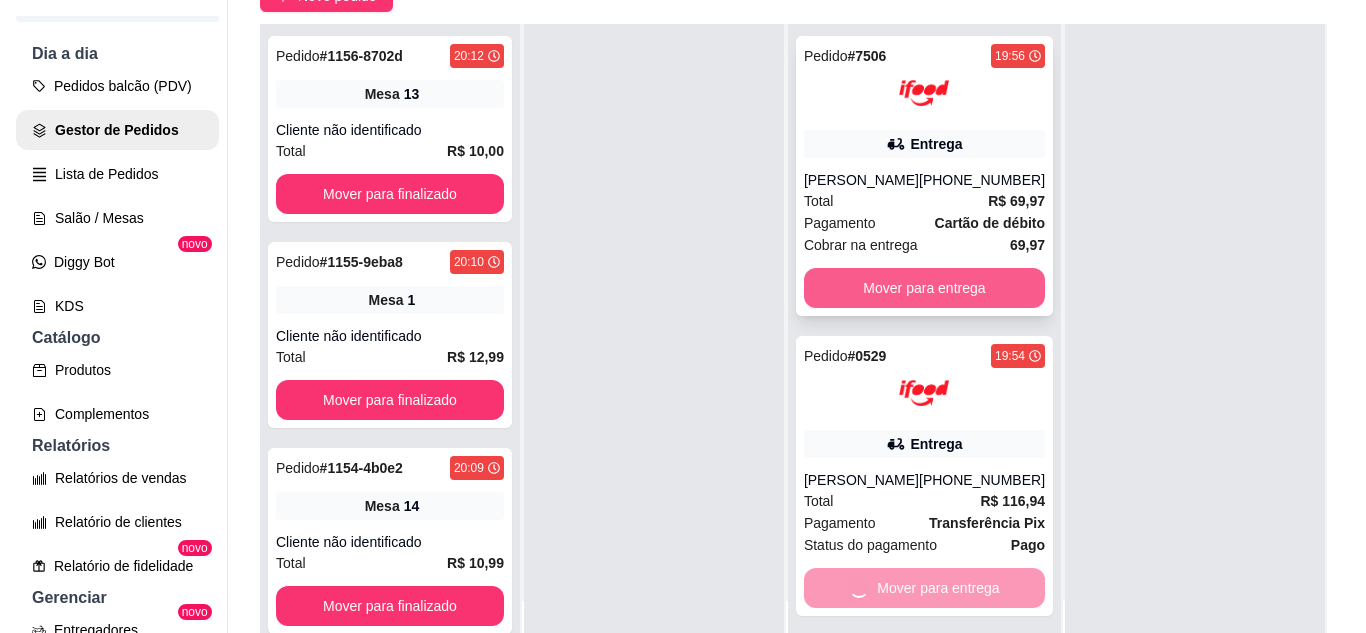 scroll, scrollTop: 0, scrollLeft: 0, axis: both 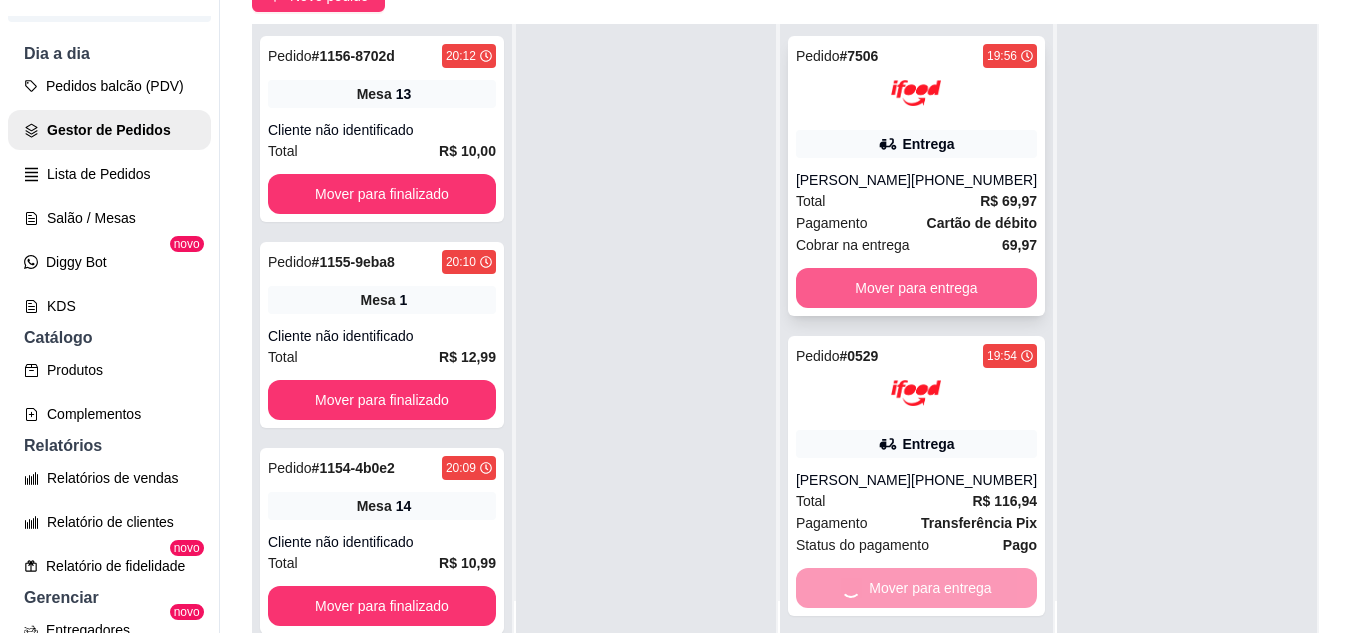 click on "Mover para entrega" at bounding box center (916, 288) 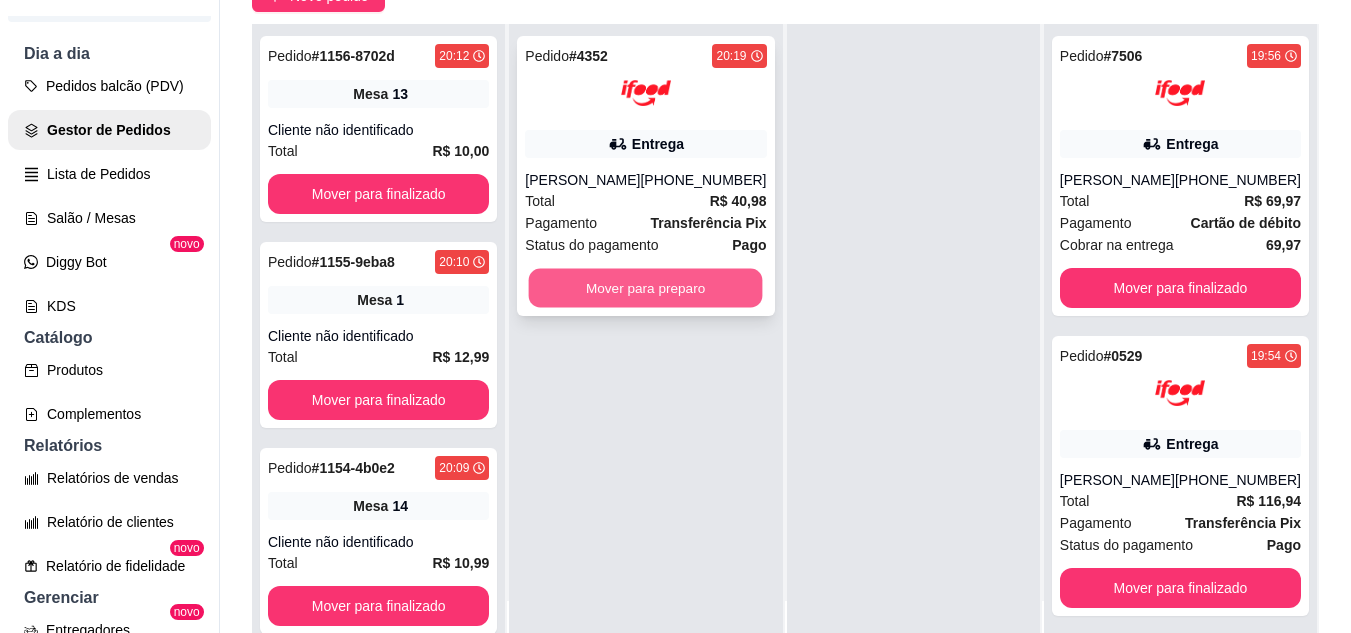 click on "Mover para preparo" at bounding box center (646, 288) 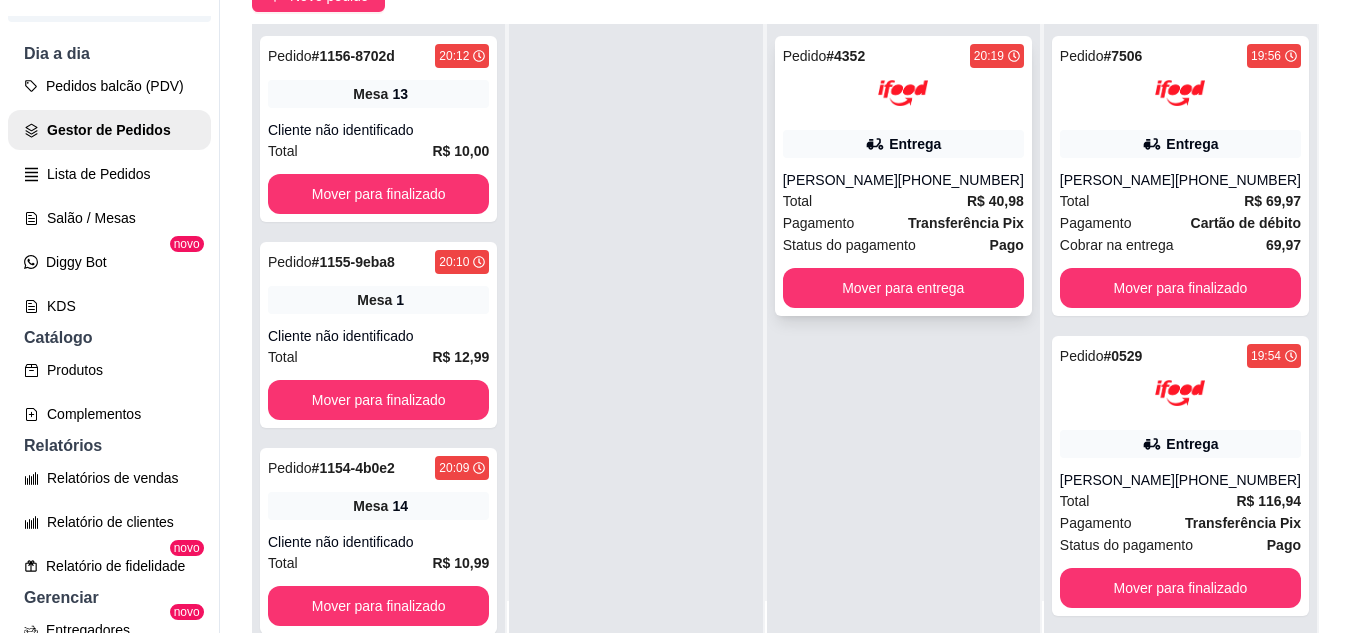 click on "Pedido  # 4352 20:19 Entrega [PERSON_NAME] [PHONE_NUMBER] Total R$ 40,98 Pagamento Transferência Pix Status do pagamento Pago Mover para entrega" at bounding box center [903, 176] 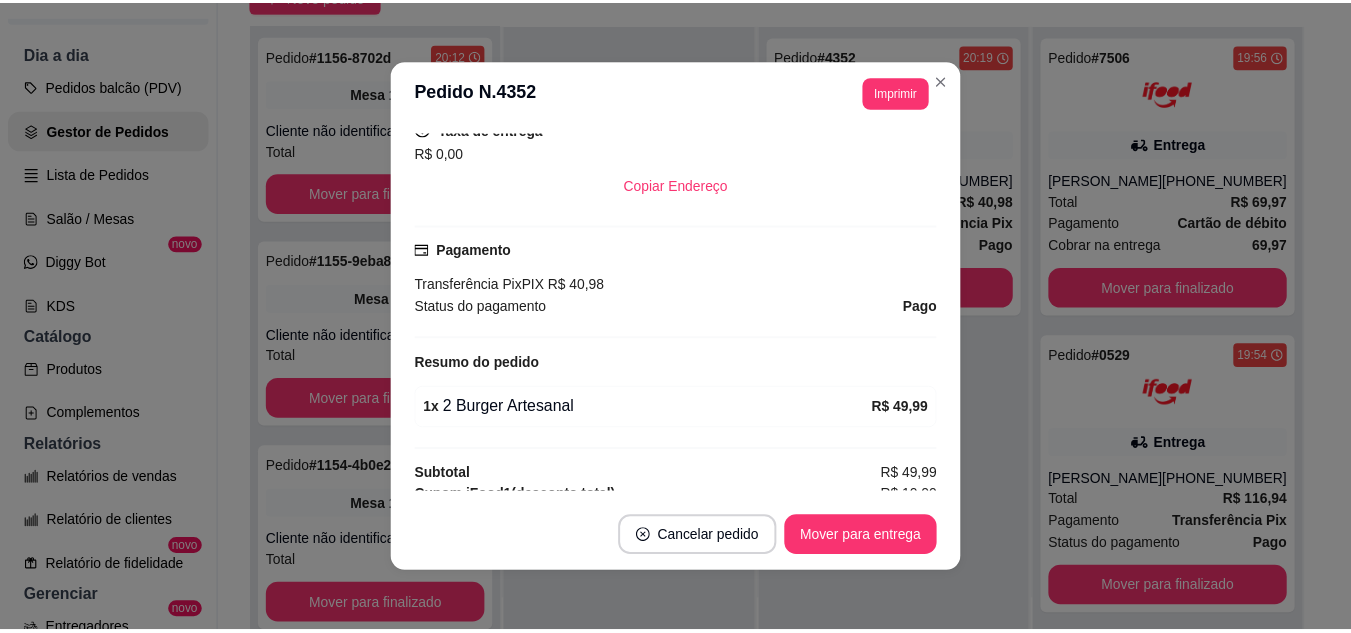 scroll, scrollTop: 600, scrollLeft: 0, axis: vertical 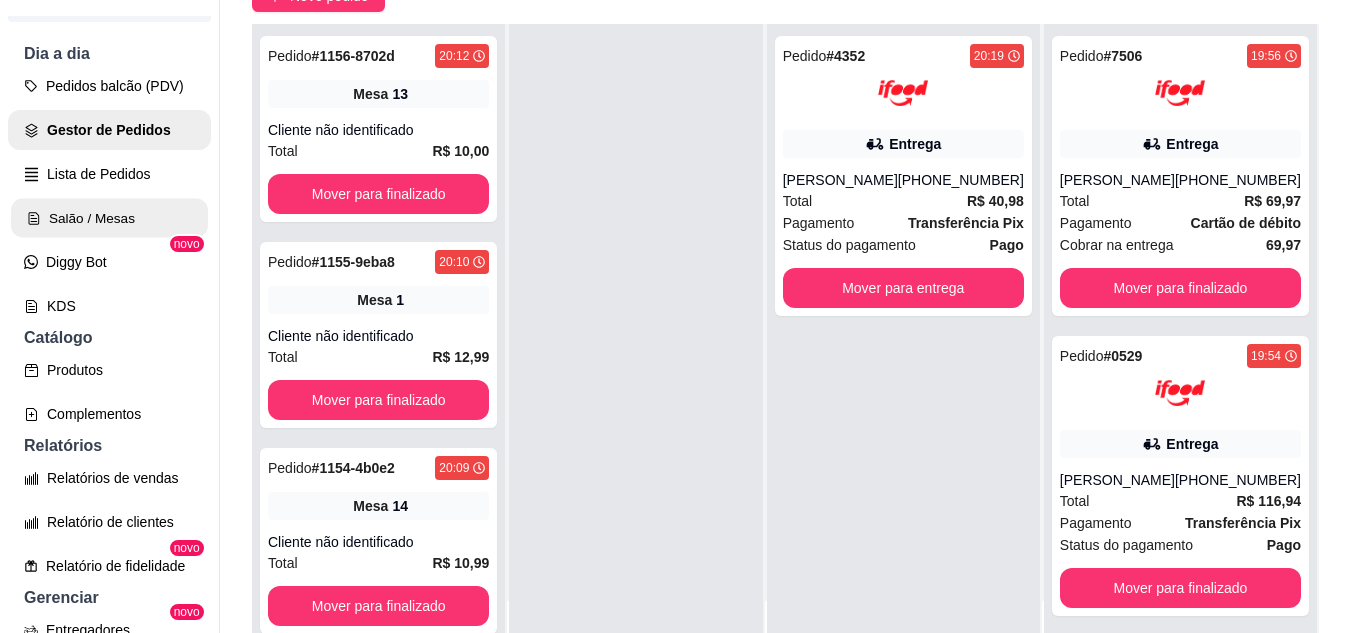 click on "Salão / Mesas" at bounding box center [109, 218] 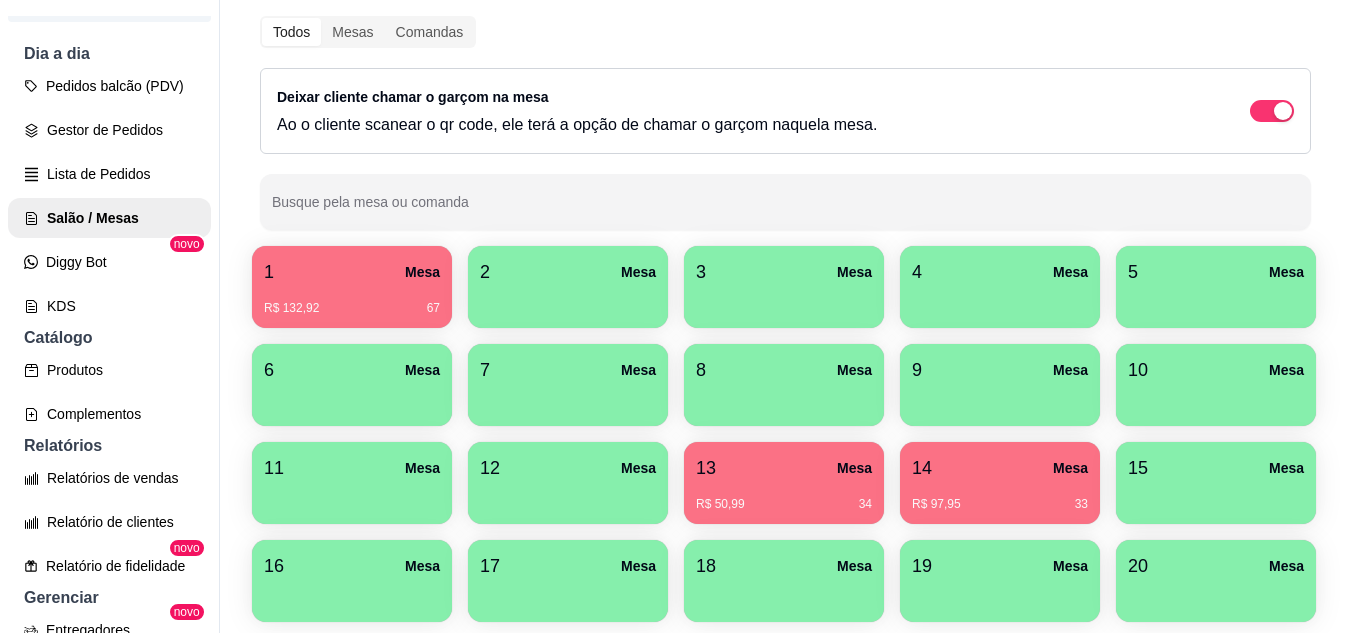 scroll, scrollTop: 294, scrollLeft: 0, axis: vertical 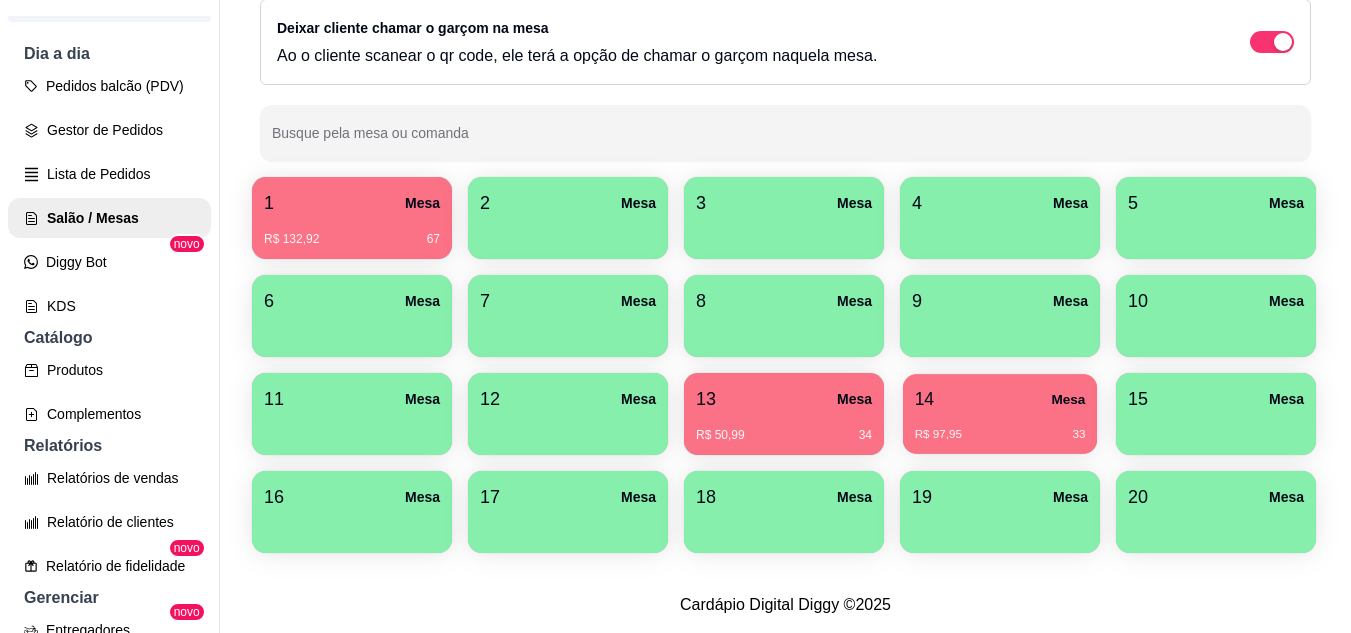 click on "R$ 97,95 33" at bounding box center [1000, 427] 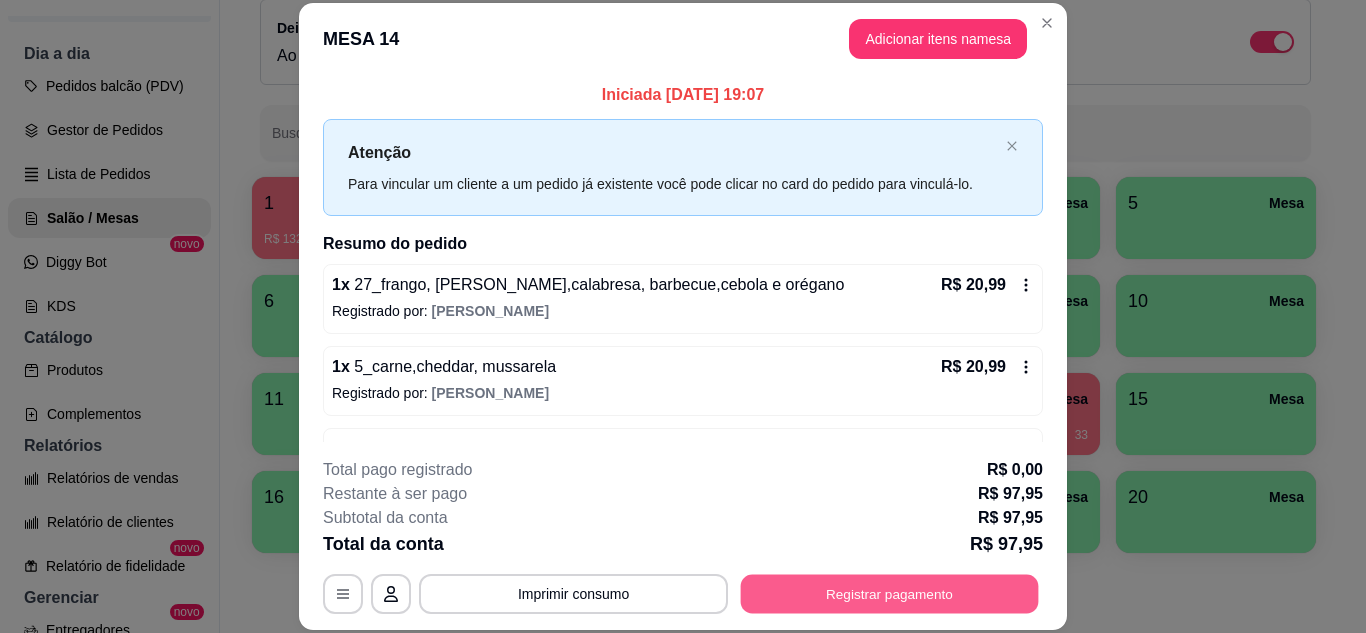 click on "Registrar pagamento" at bounding box center [890, 593] 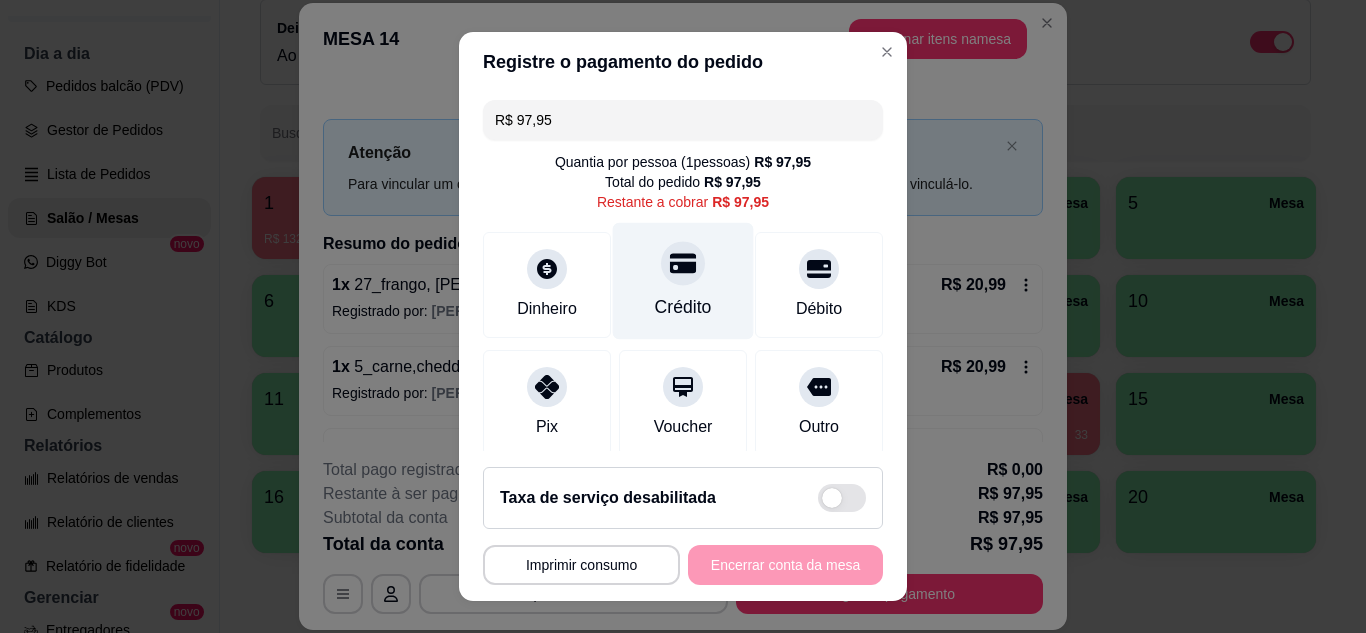 click at bounding box center (683, 263) 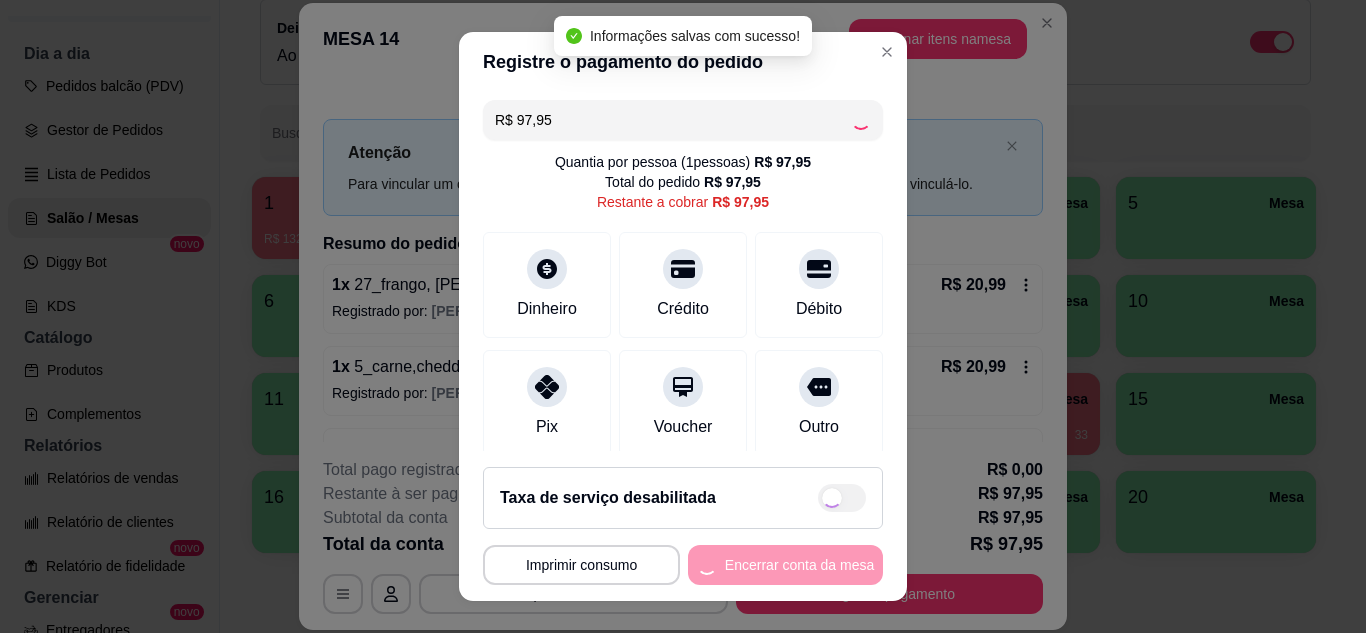 type on "R$ 0,00" 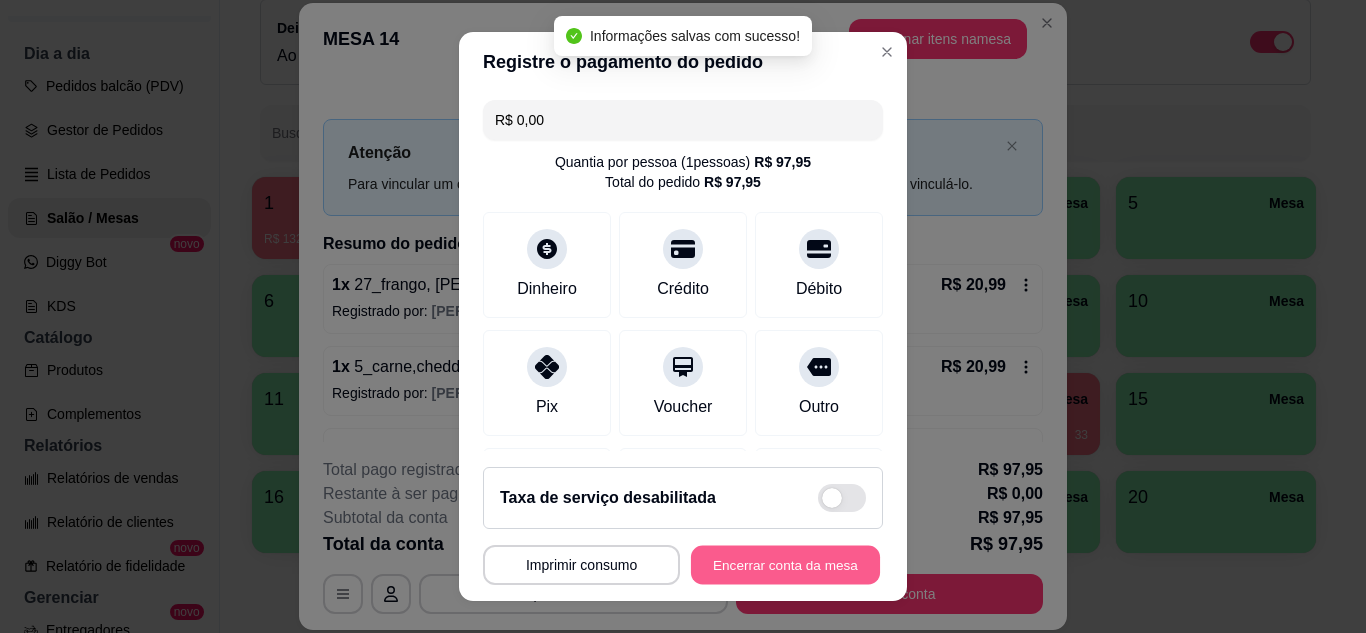 click on "Encerrar conta da mesa" at bounding box center [785, 565] 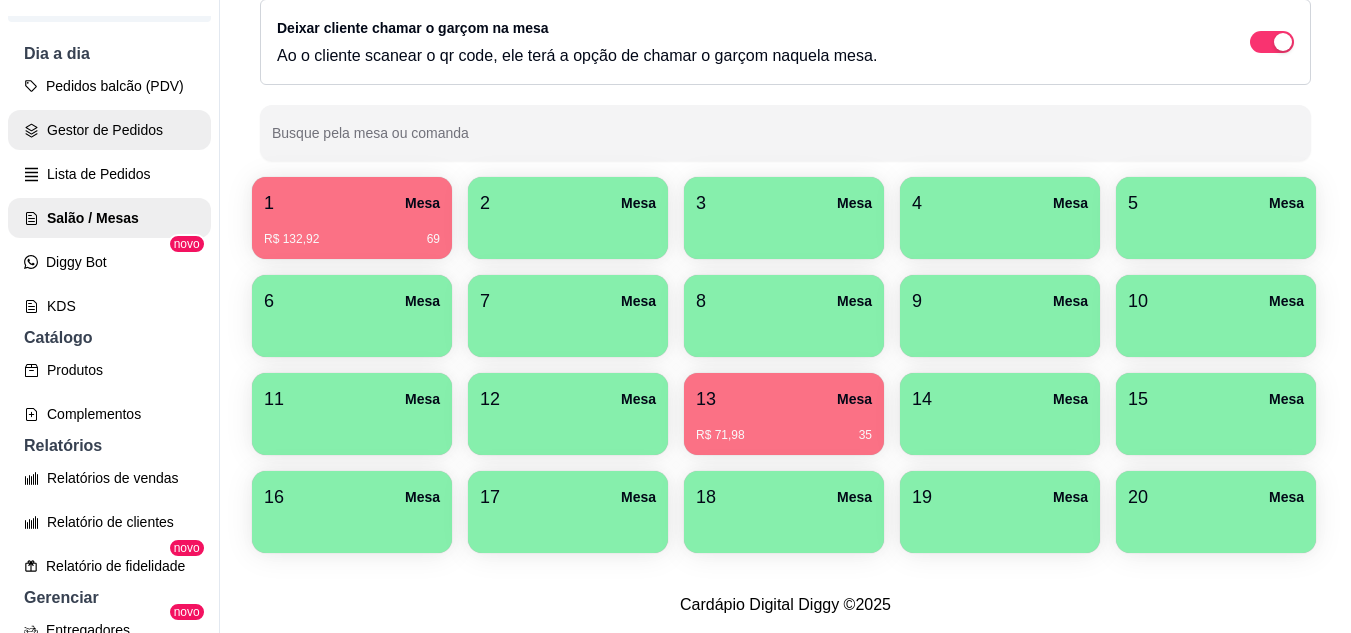 click on "Gestor de Pedidos" at bounding box center (109, 130) 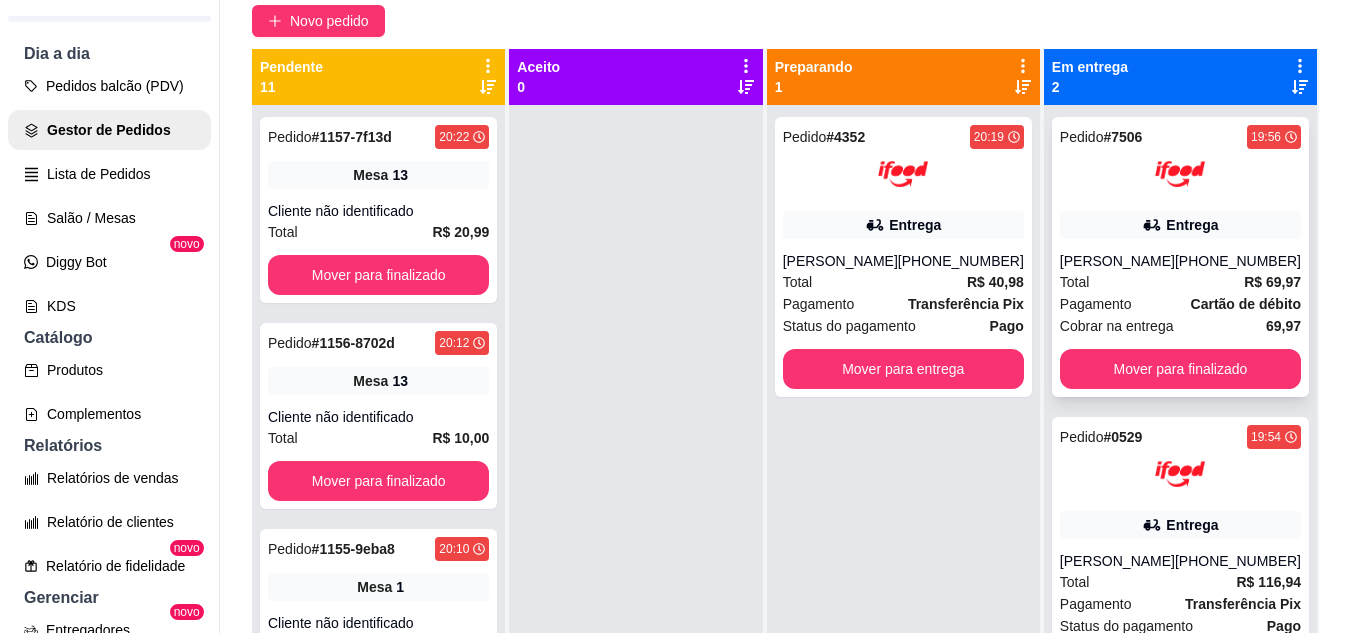 scroll, scrollTop: 200, scrollLeft: 0, axis: vertical 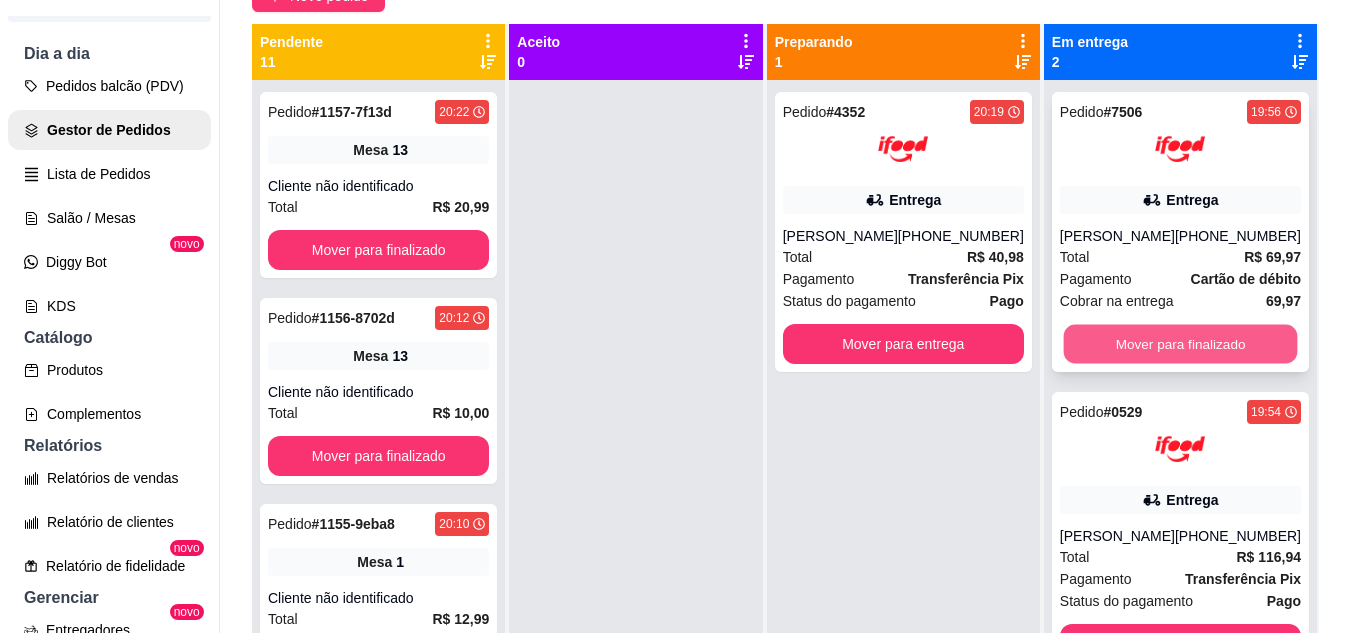 click on "Mover para finalizado" at bounding box center [1180, 344] 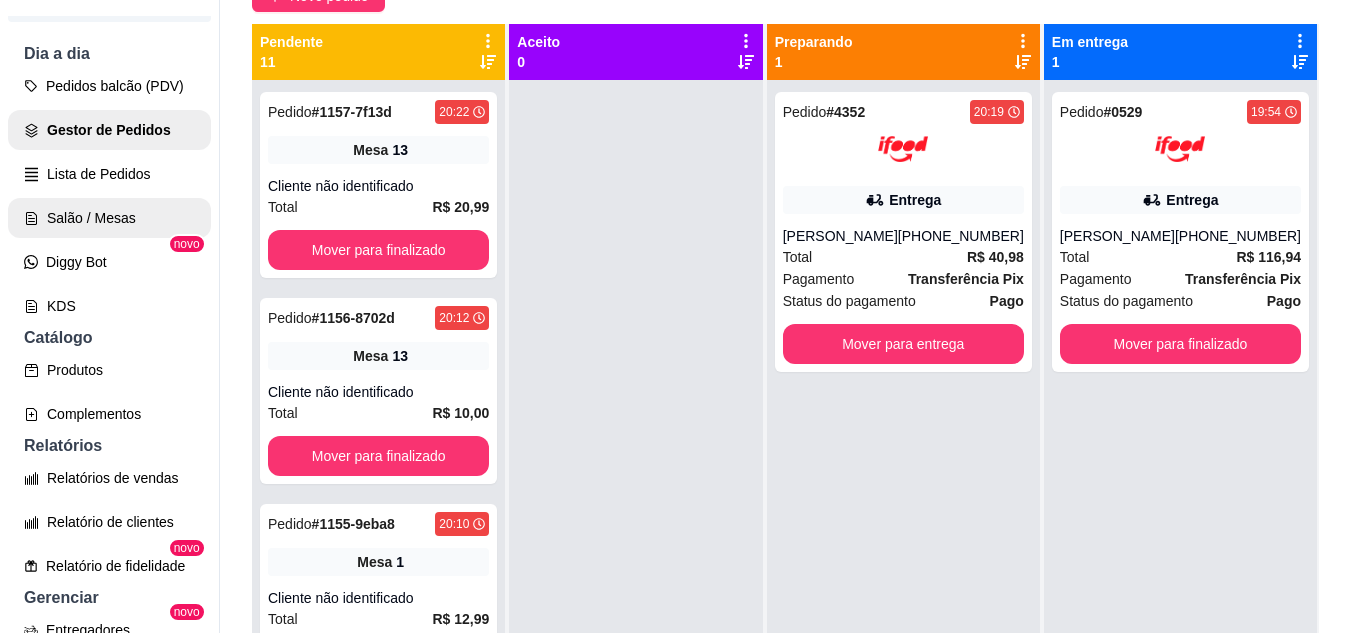 click on "Salão / Mesas" at bounding box center [109, 218] 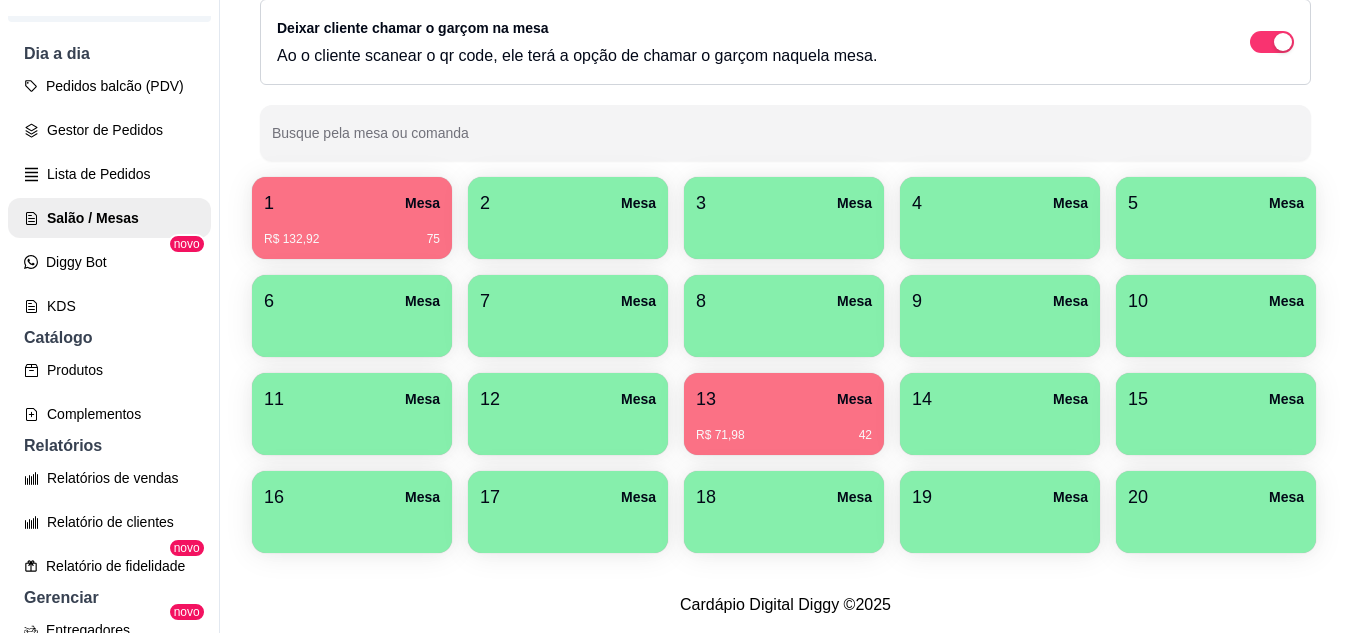 scroll, scrollTop: 294, scrollLeft: 0, axis: vertical 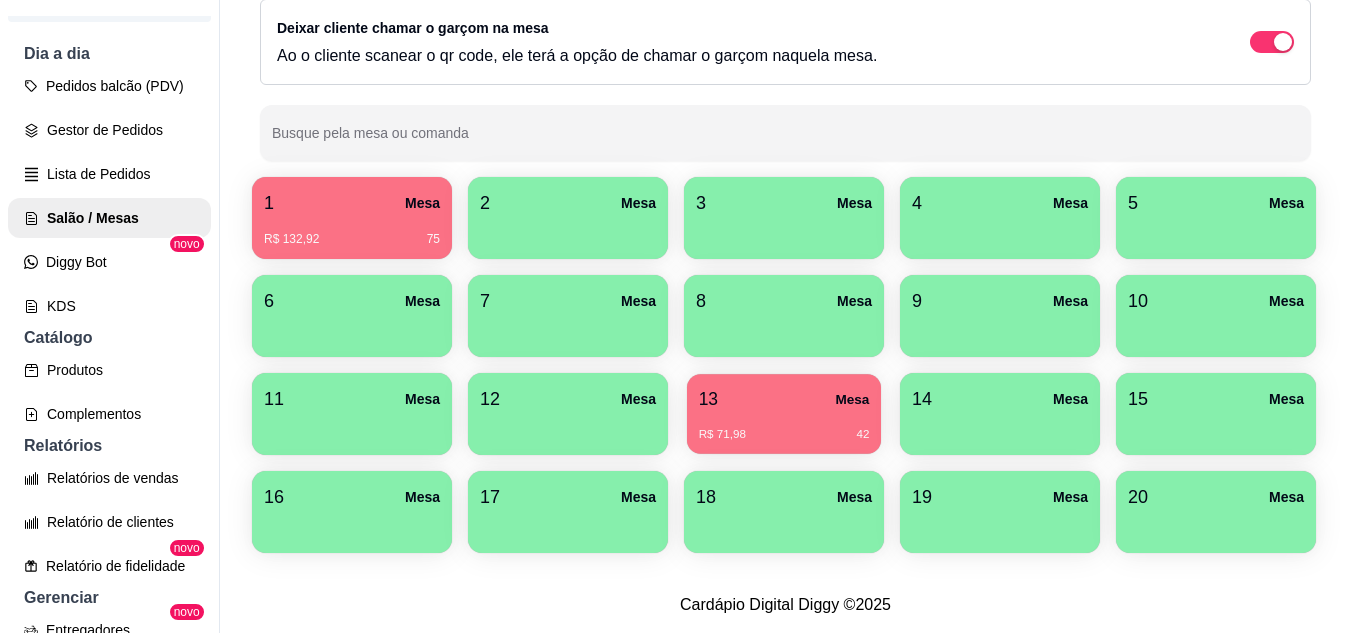 click on "13 Mesa" at bounding box center (784, 399) 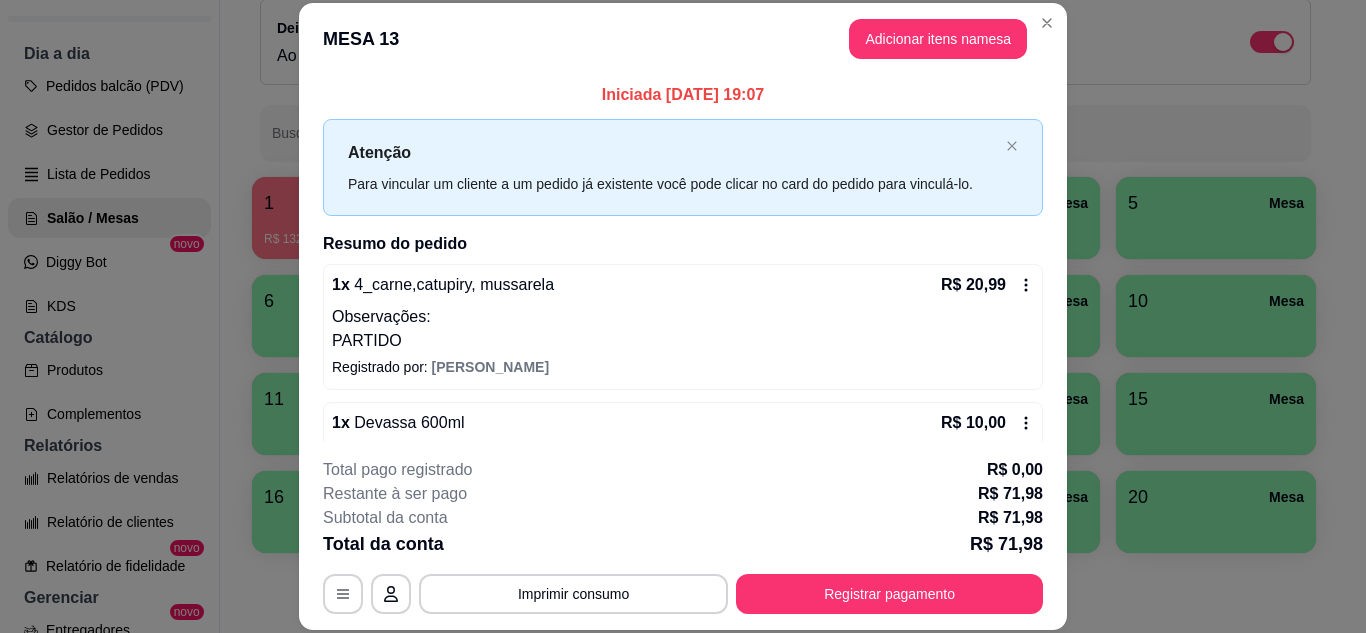 click on "Registrar pagamento" at bounding box center (889, 594) 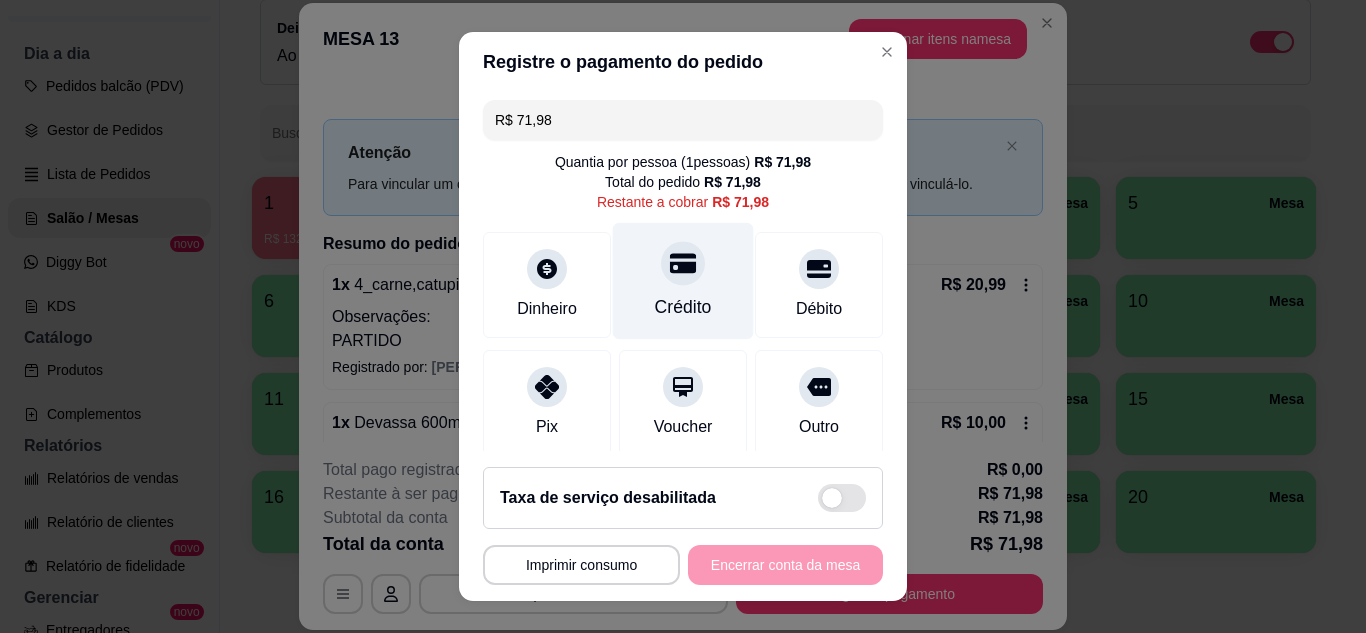 click on "Crédito" at bounding box center [683, 280] 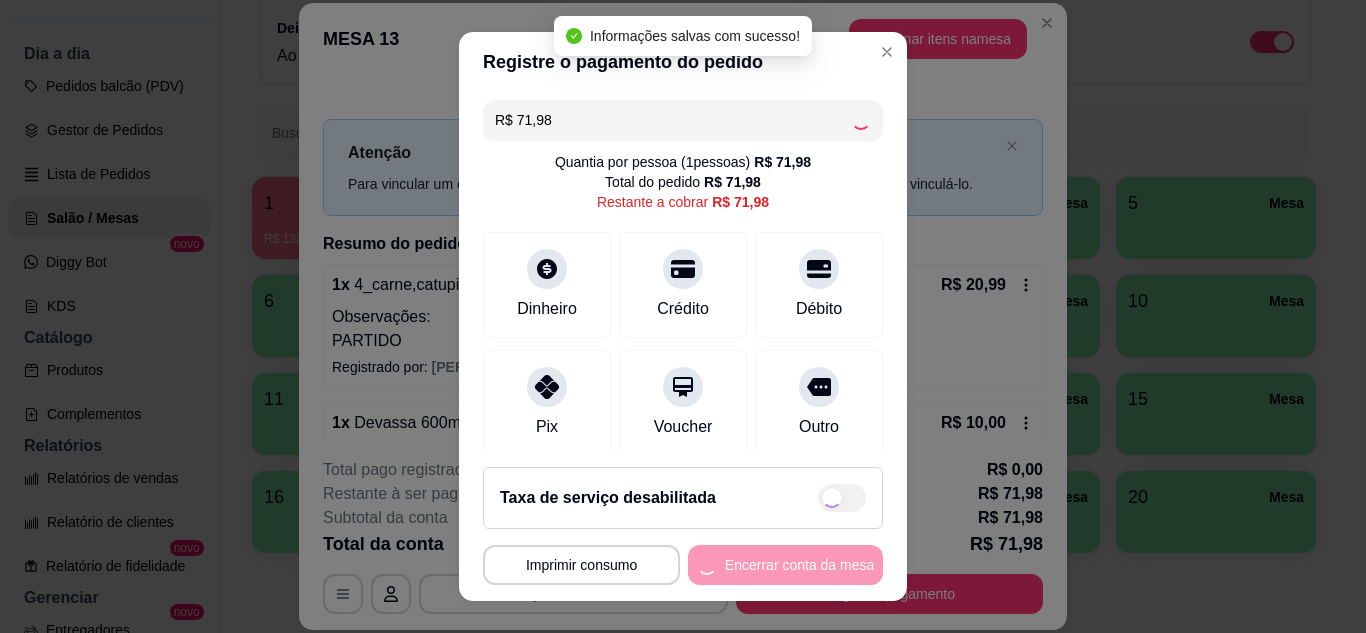 type on "R$ 0,00" 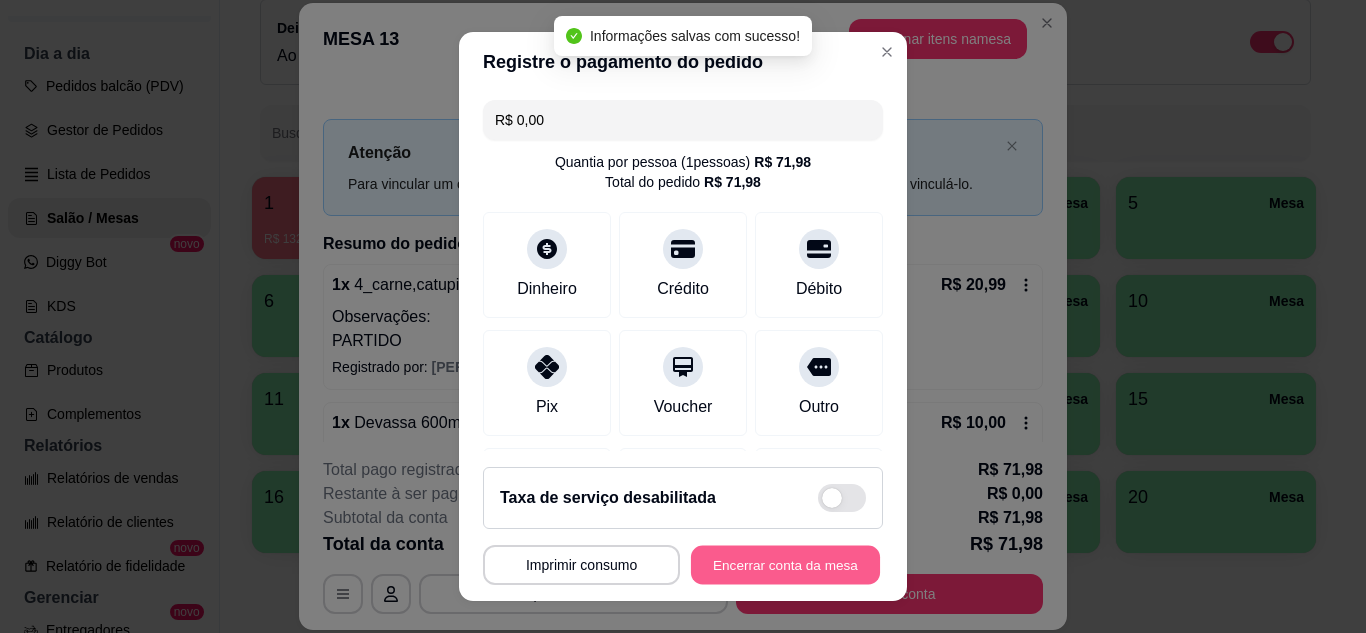 click on "Encerrar conta da mesa" at bounding box center (785, 565) 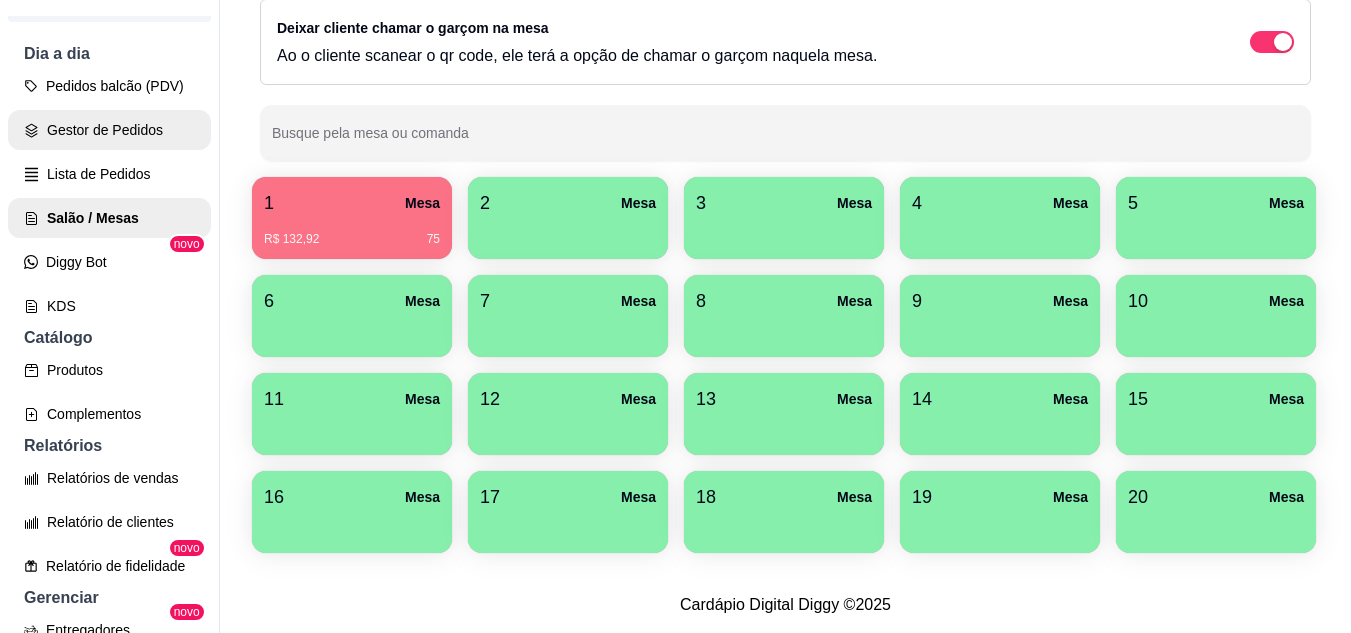 click on "Gestor de Pedidos" at bounding box center [109, 130] 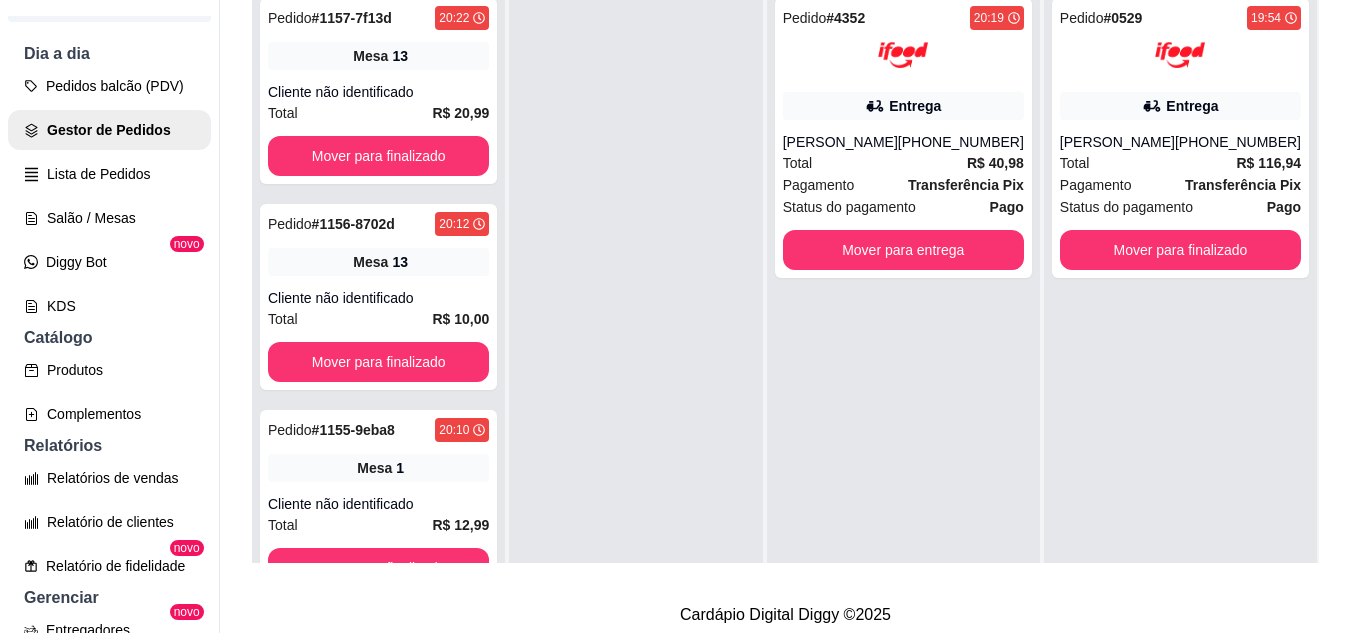 scroll, scrollTop: 0, scrollLeft: 0, axis: both 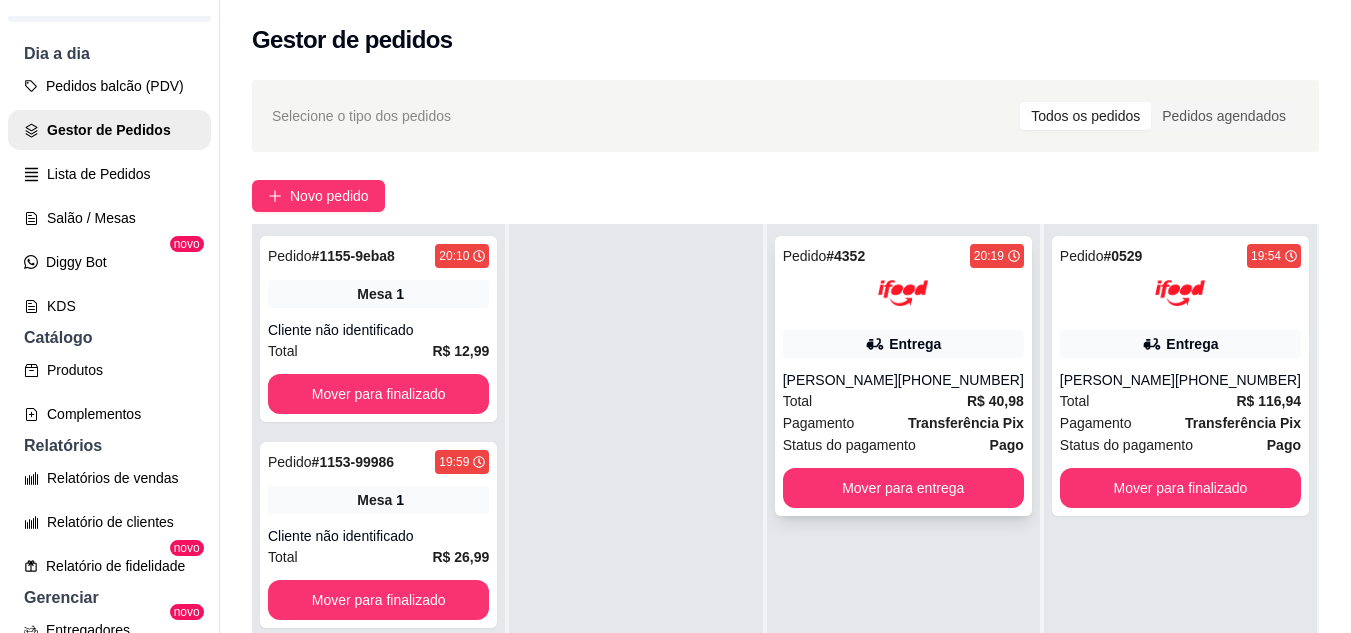 click at bounding box center [903, 293] 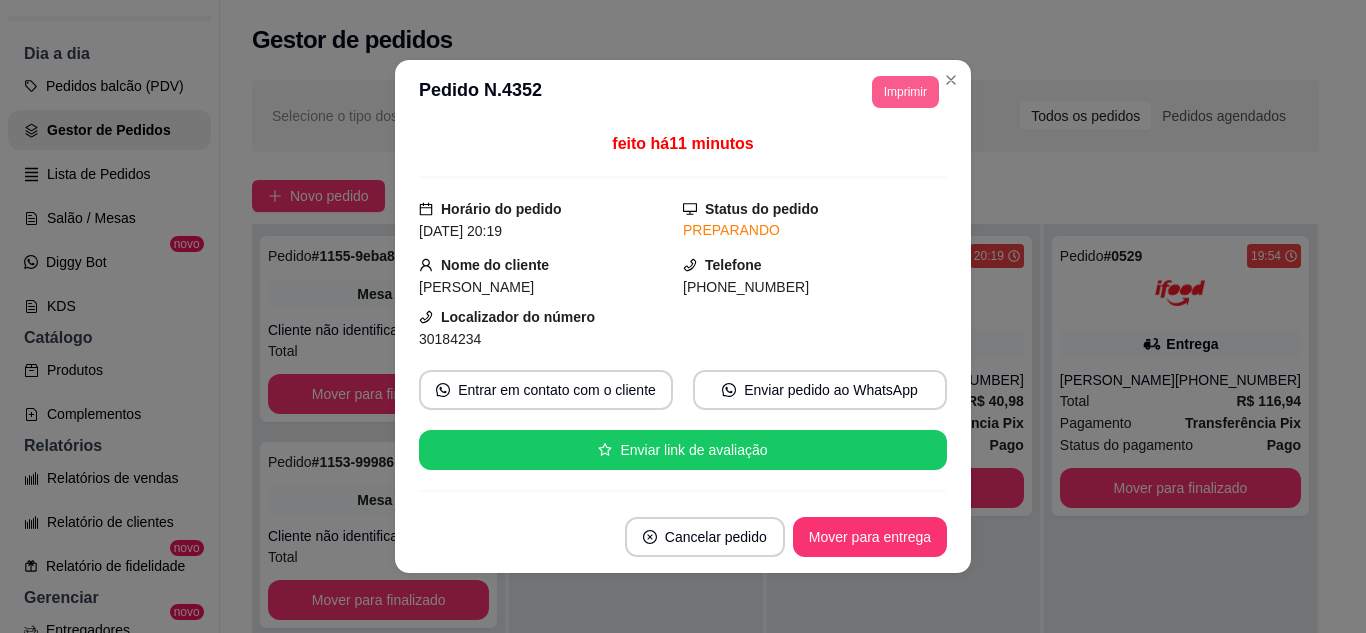 click on "Imprimir" at bounding box center (905, 92) 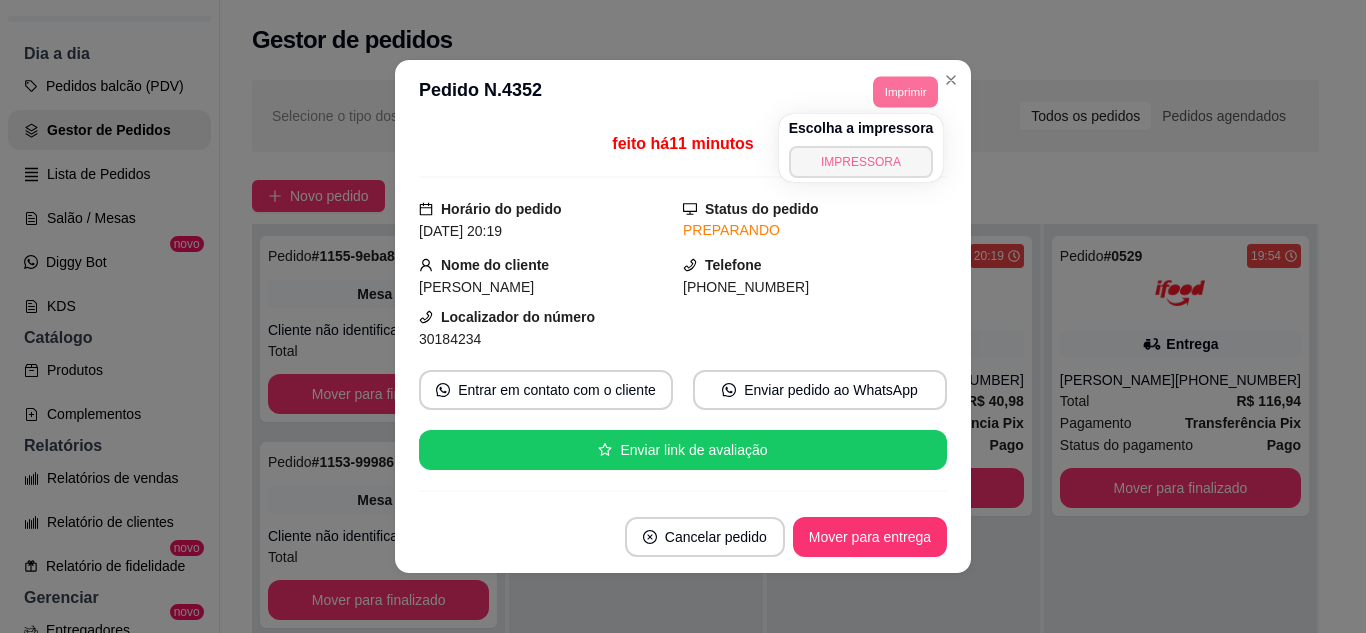 click on "IMPRESSORA" at bounding box center [861, 162] 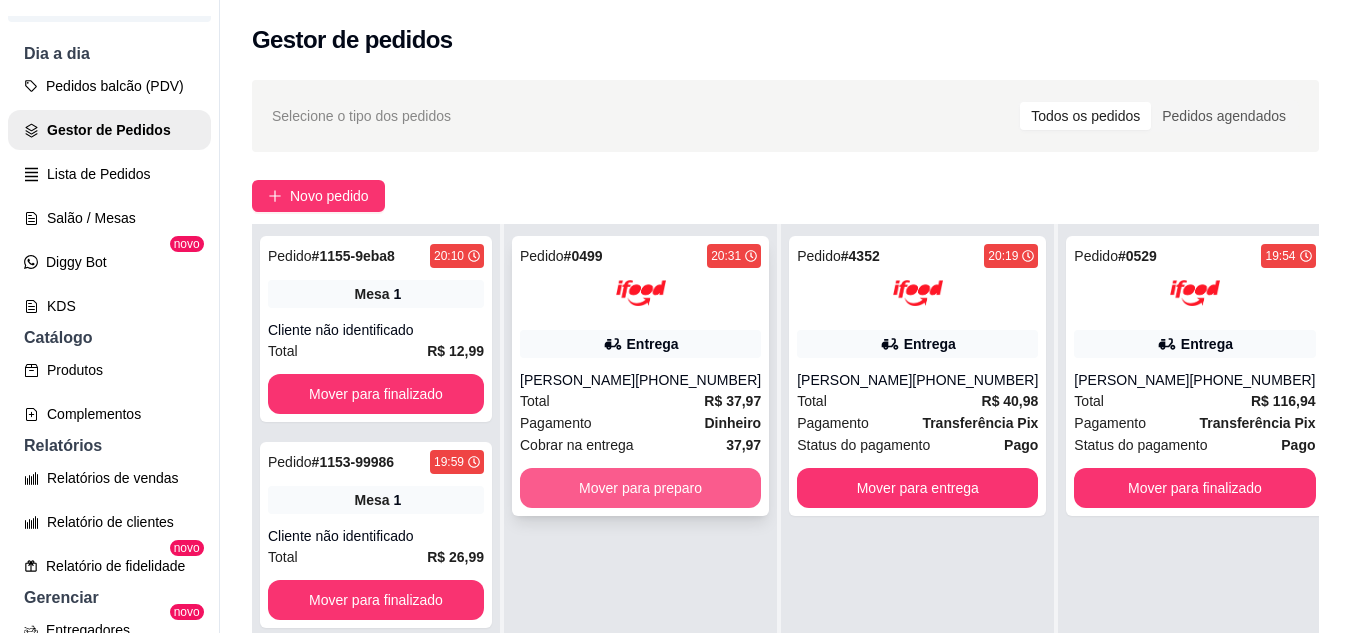 click on "Mover para preparo" at bounding box center [640, 488] 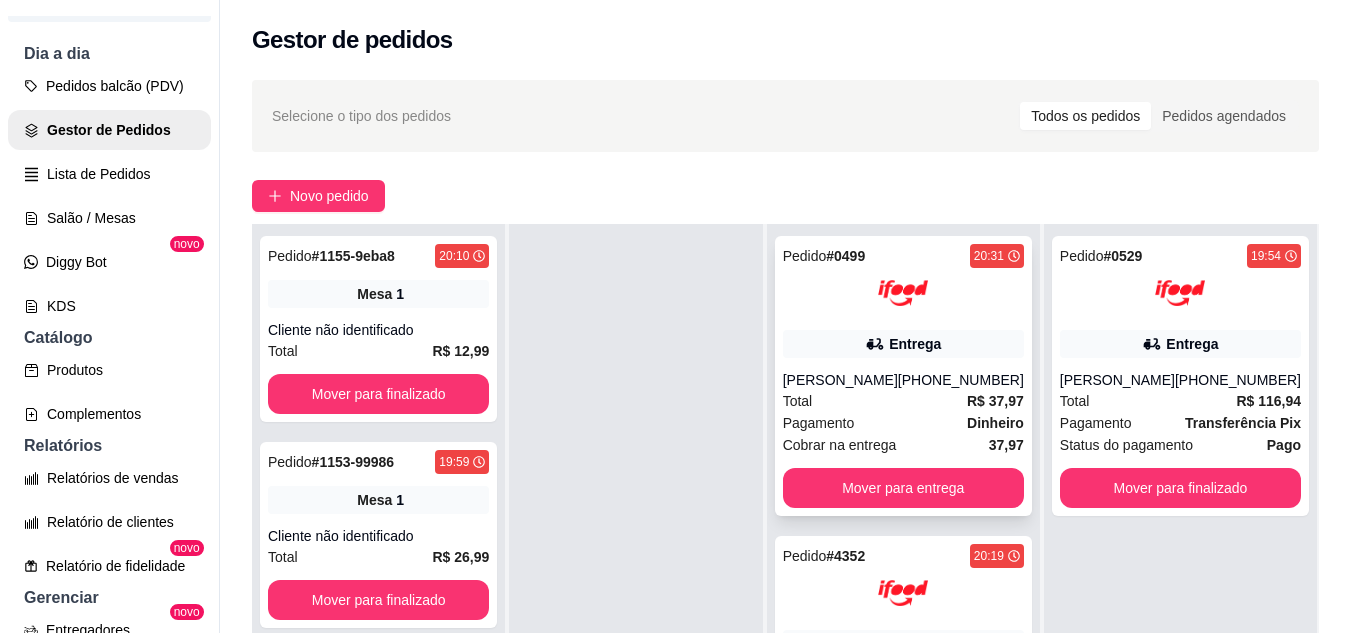 click at bounding box center [903, 293] 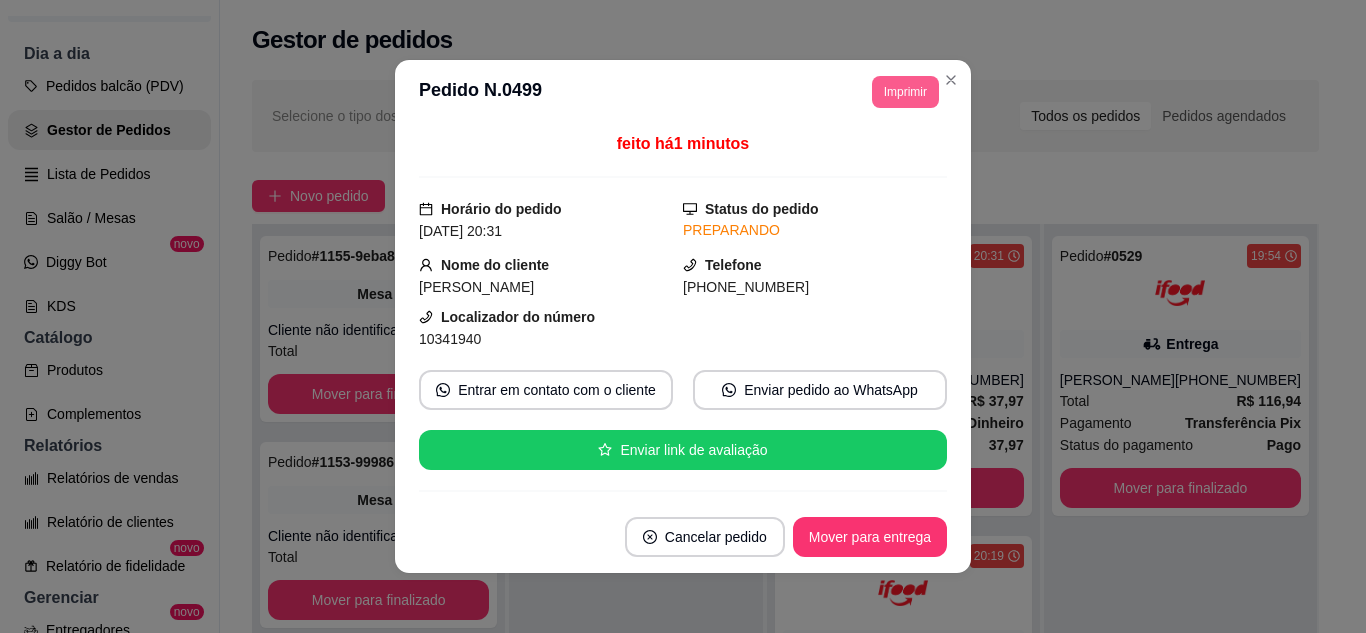 click on "Imprimir" at bounding box center [905, 92] 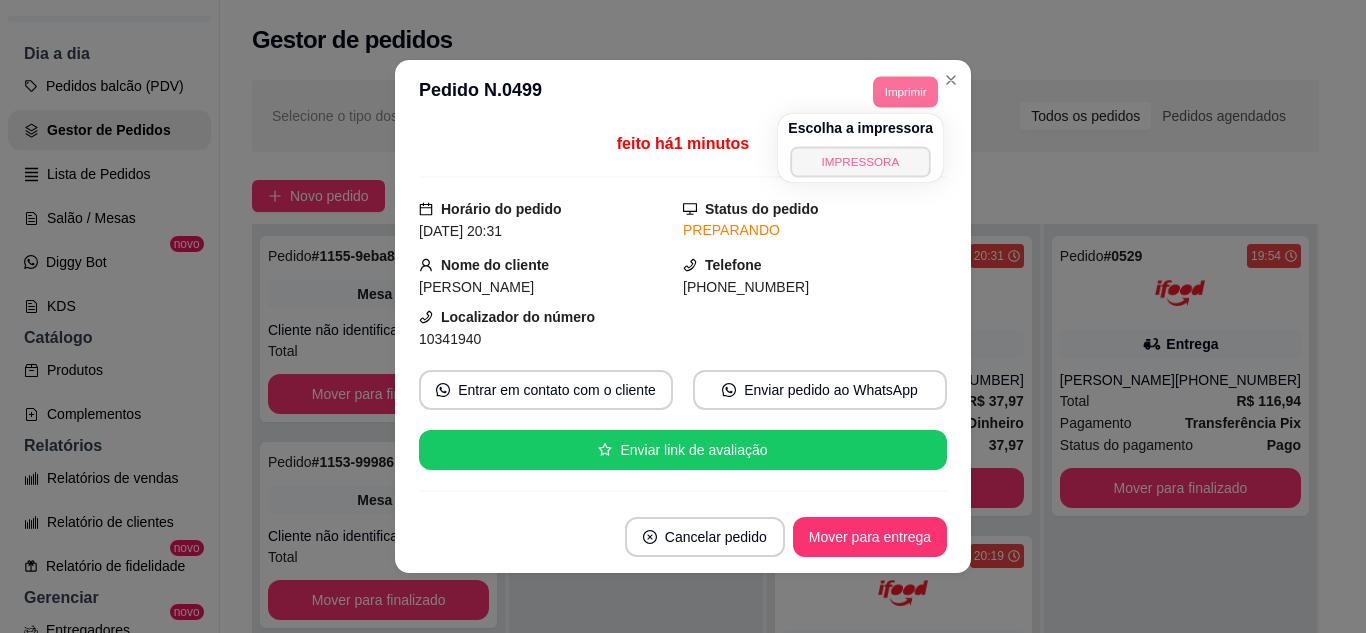 click on "IMPRESSORA" at bounding box center (860, 161) 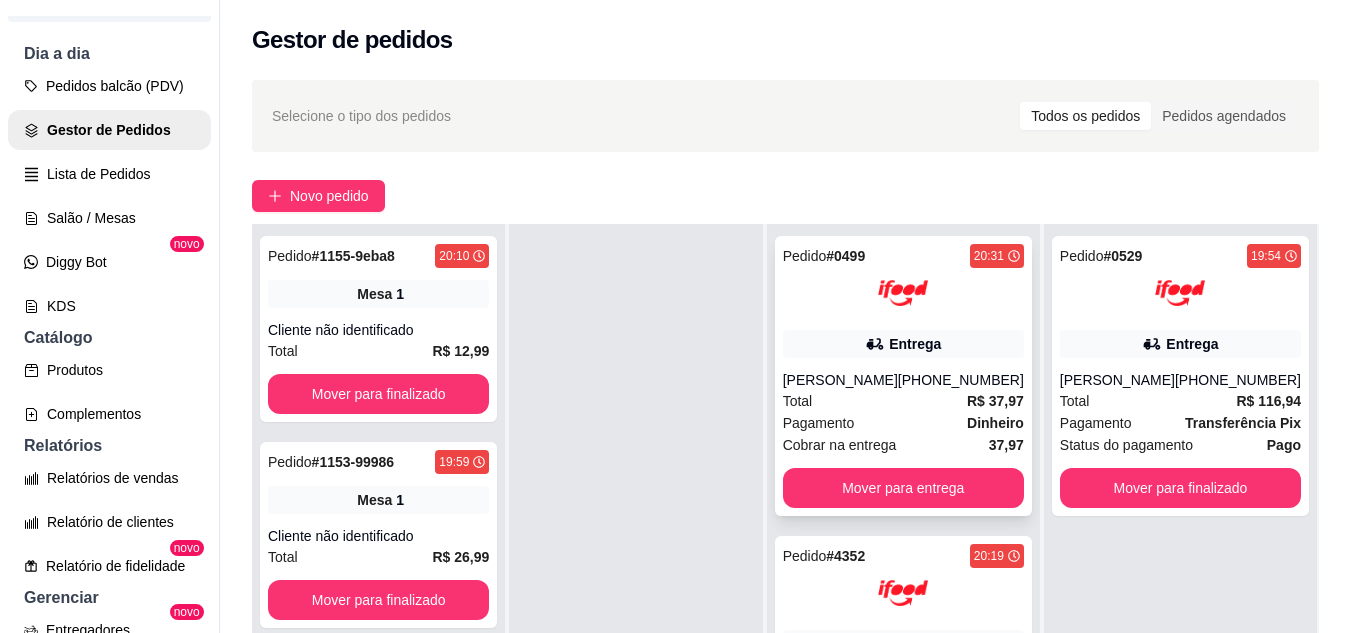 click on "[PERSON_NAME]" at bounding box center (840, 380) 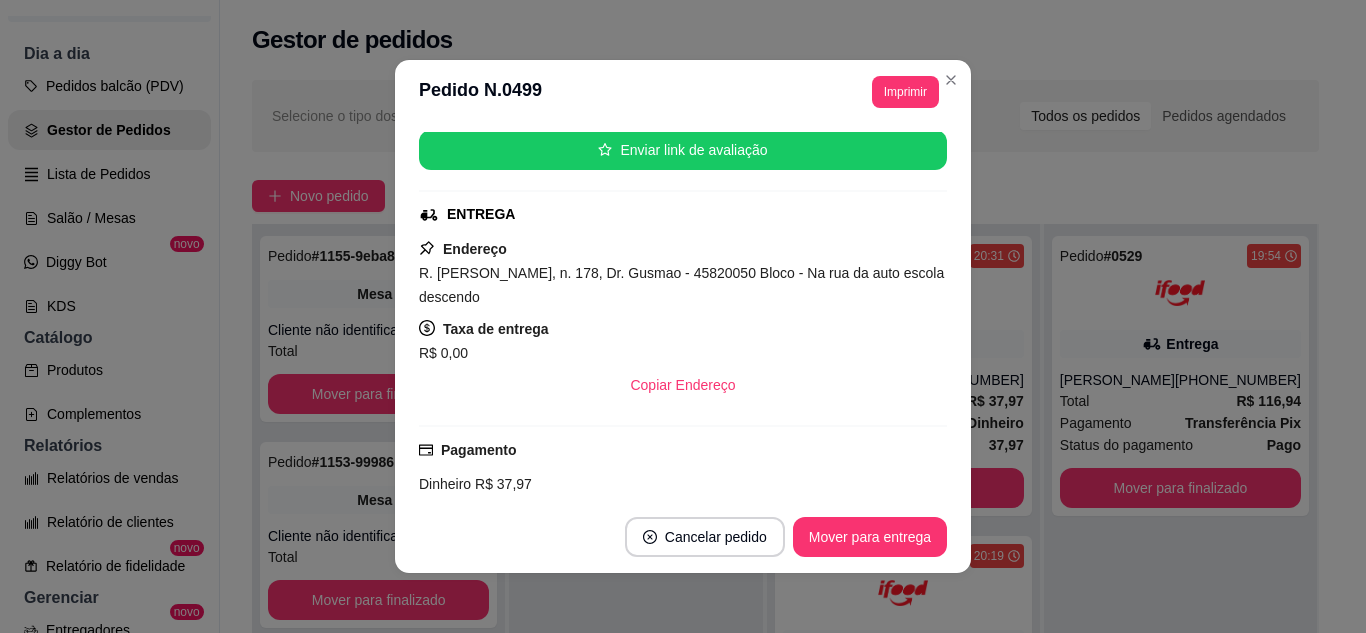 scroll, scrollTop: 400, scrollLeft: 0, axis: vertical 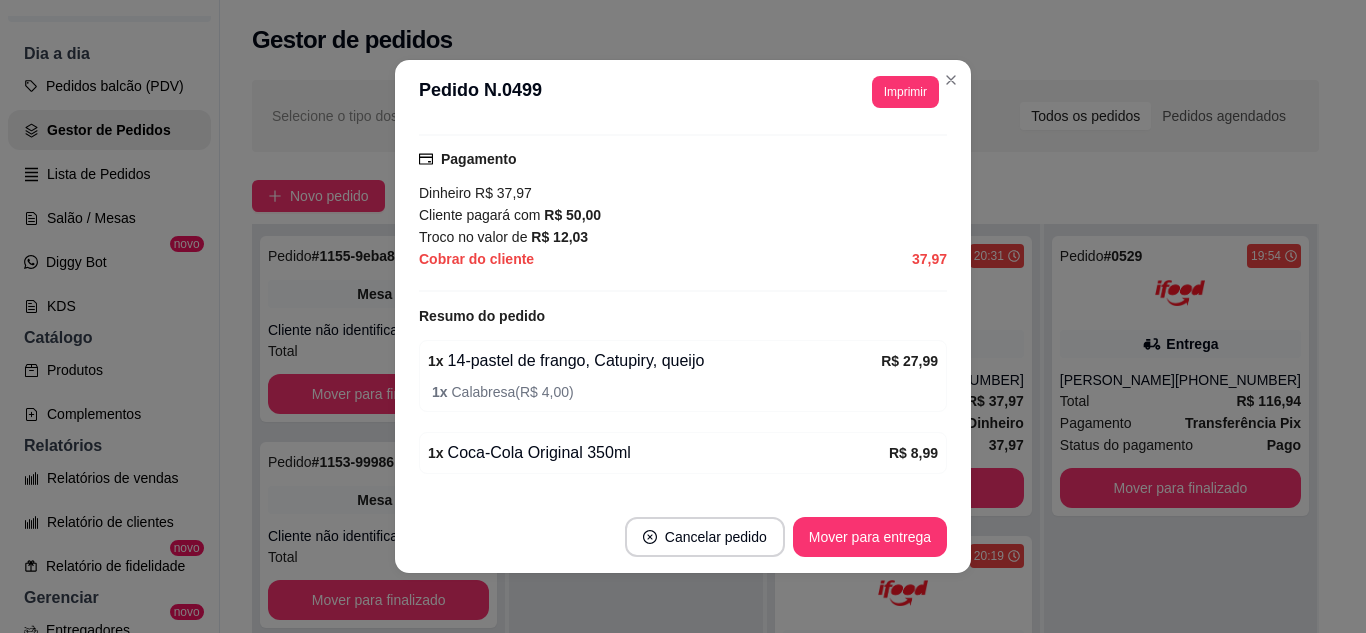 drag, startPoint x: 630, startPoint y: 341, endPoint x: 534, endPoint y: 243, distance: 137.186 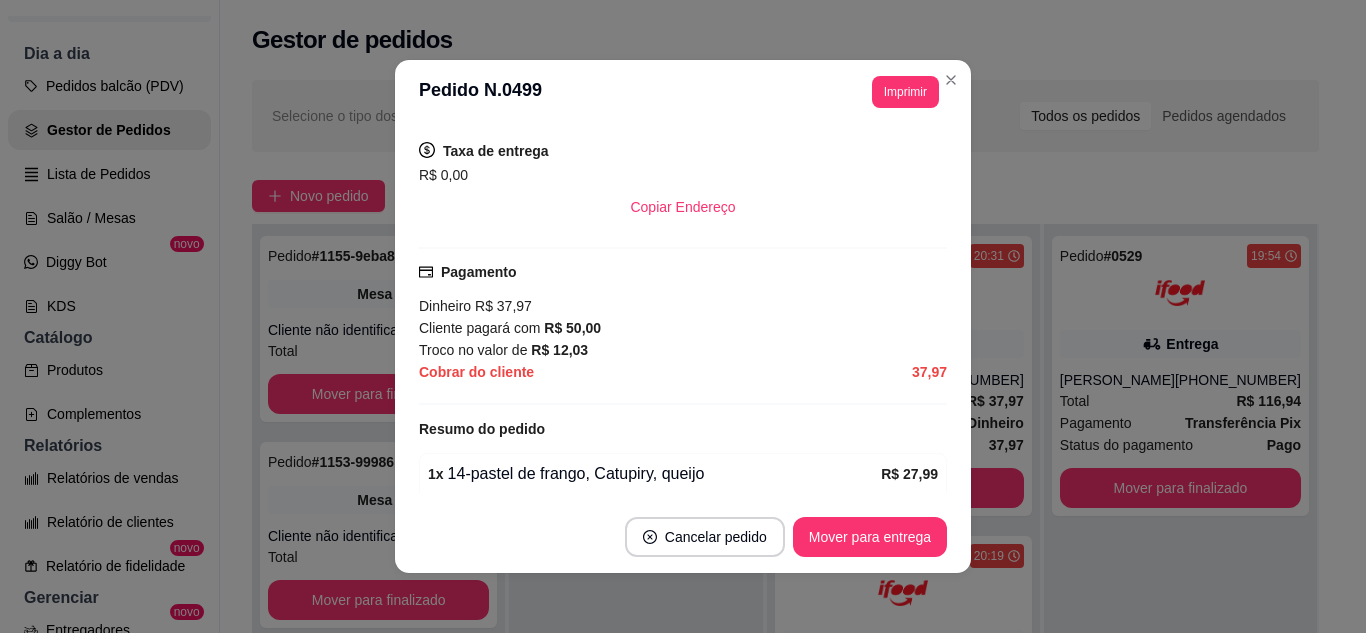 scroll, scrollTop: 443, scrollLeft: 0, axis: vertical 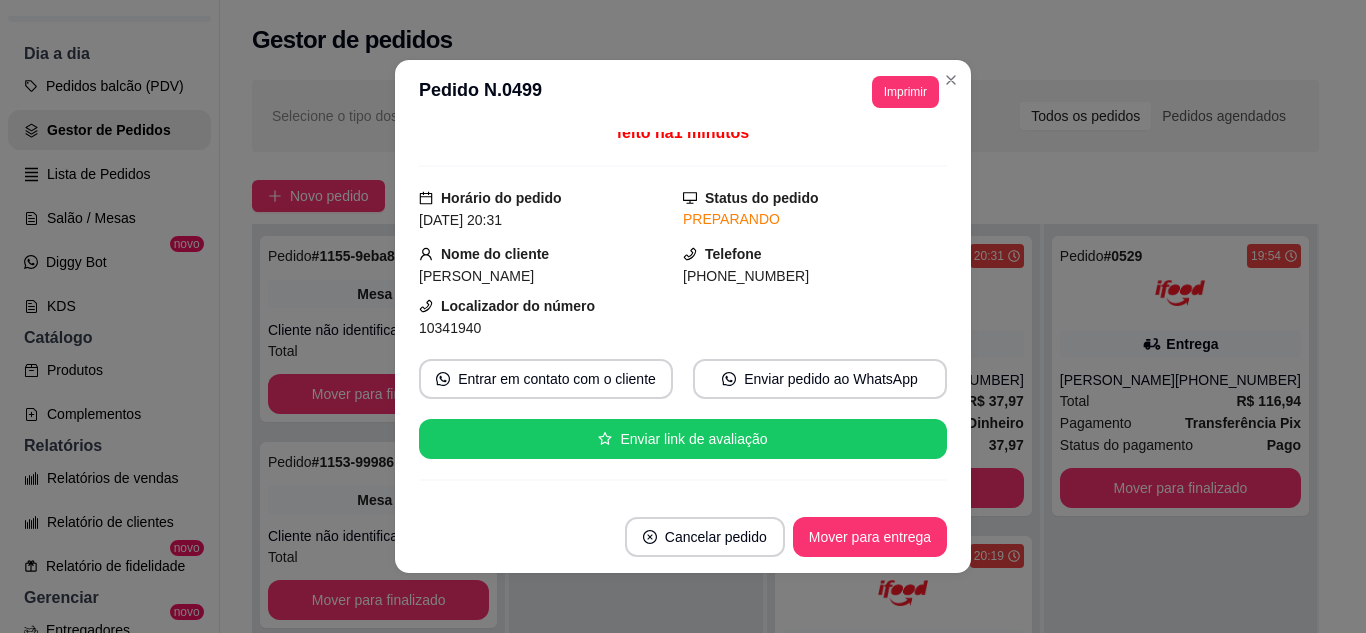 drag, startPoint x: 820, startPoint y: 253, endPoint x: 811, endPoint y: 217, distance: 37.107952 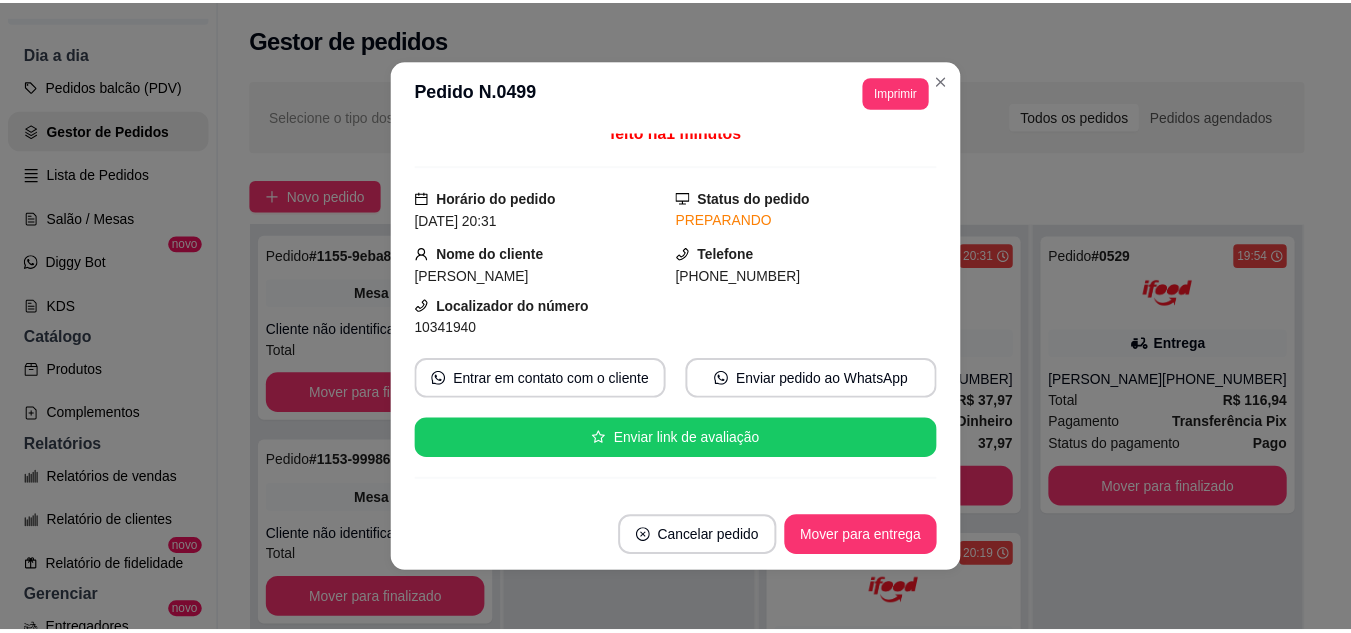 scroll, scrollTop: 5, scrollLeft: 0, axis: vertical 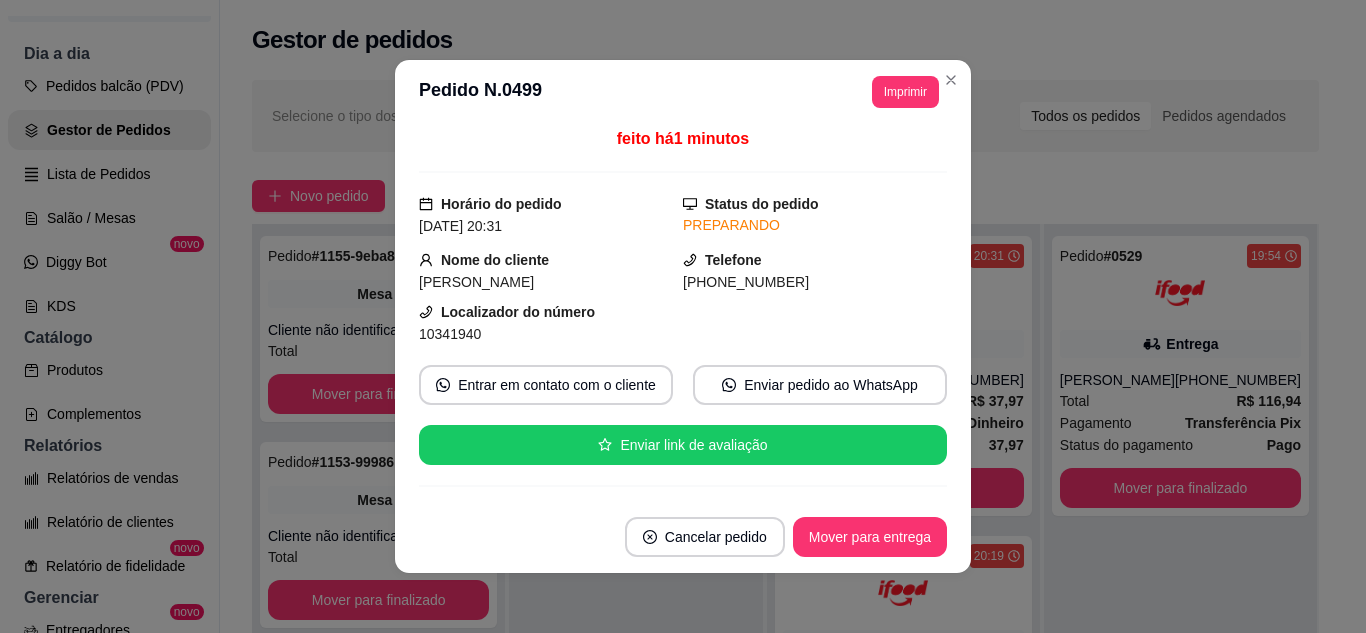 click on "**********" at bounding box center (683, 92) 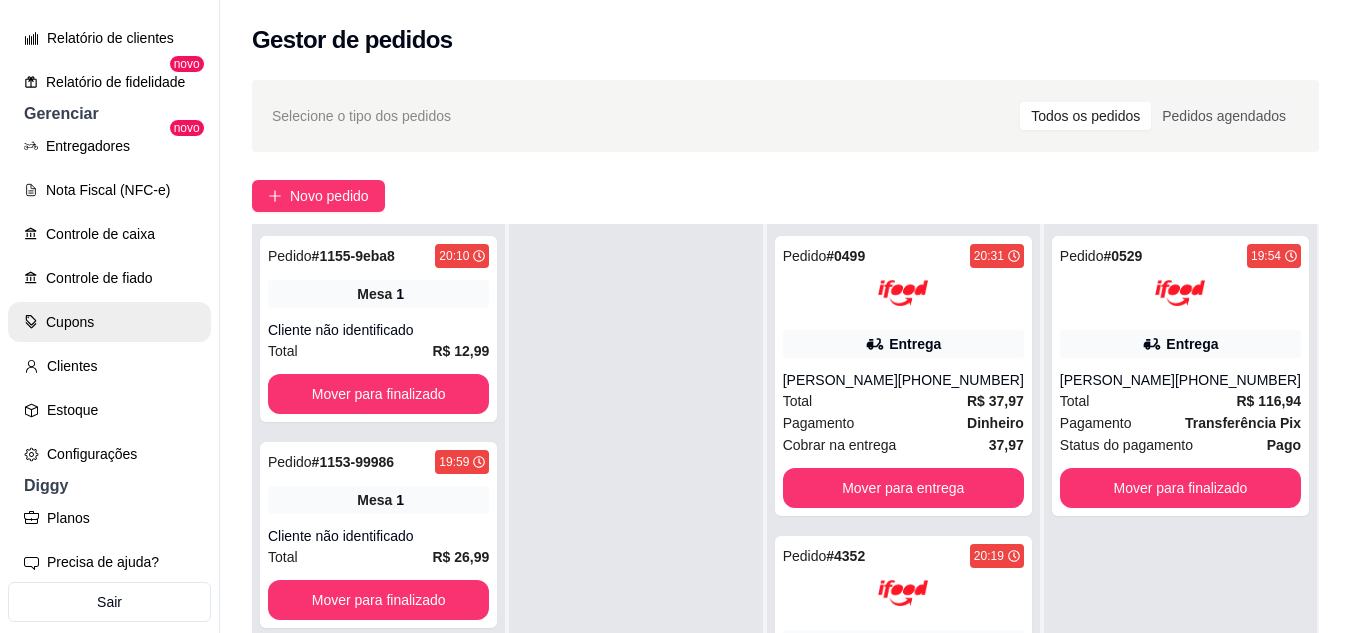 scroll, scrollTop: 737, scrollLeft: 0, axis: vertical 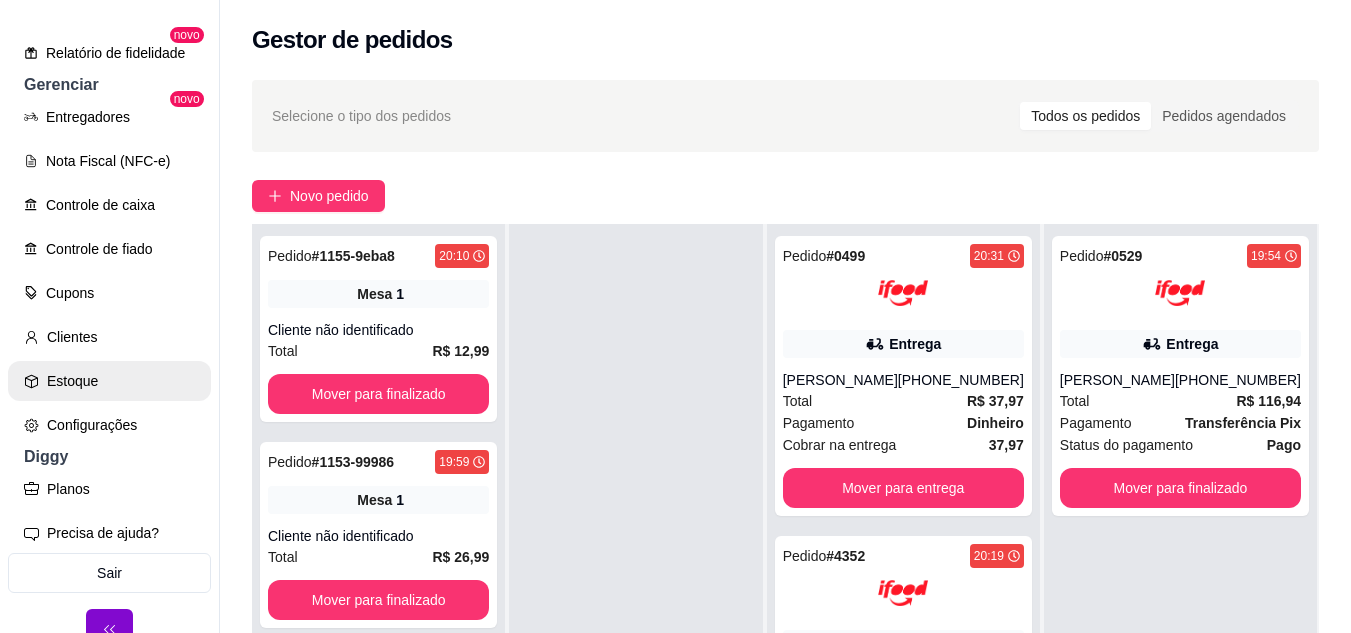 click on "Estoque" at bounding box center [109, 381] 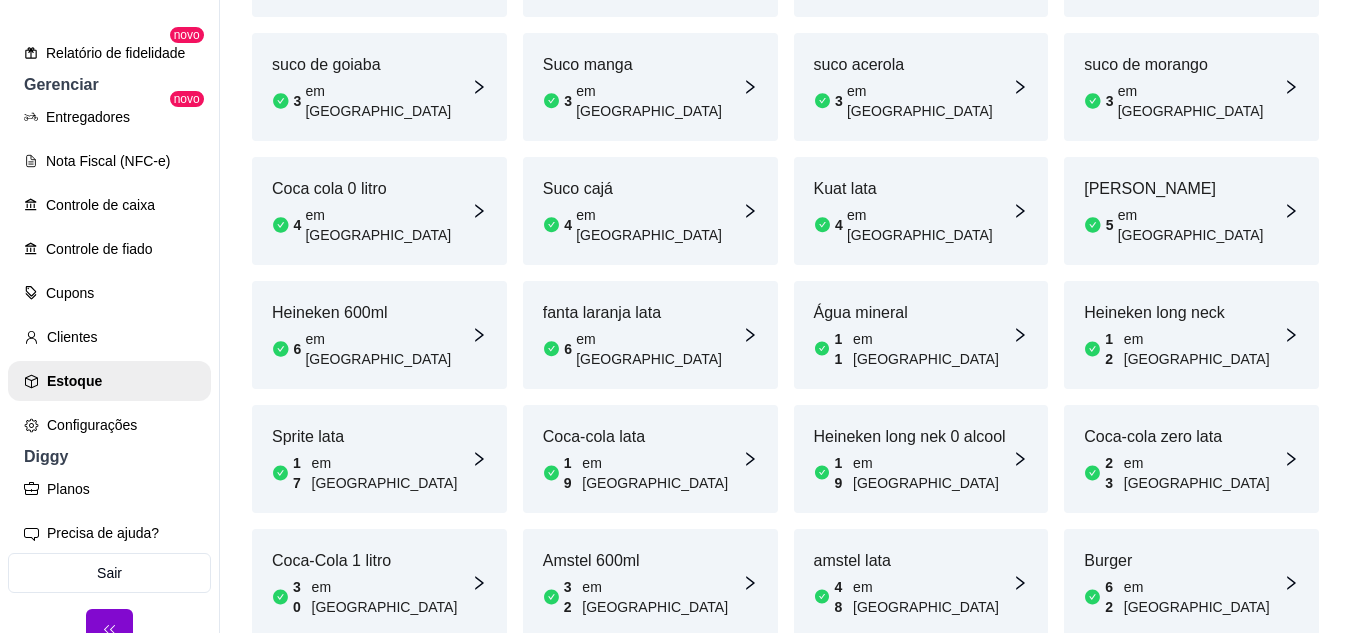scroll, scrollTop: 954, scrollLeft: 0, axis: vertical 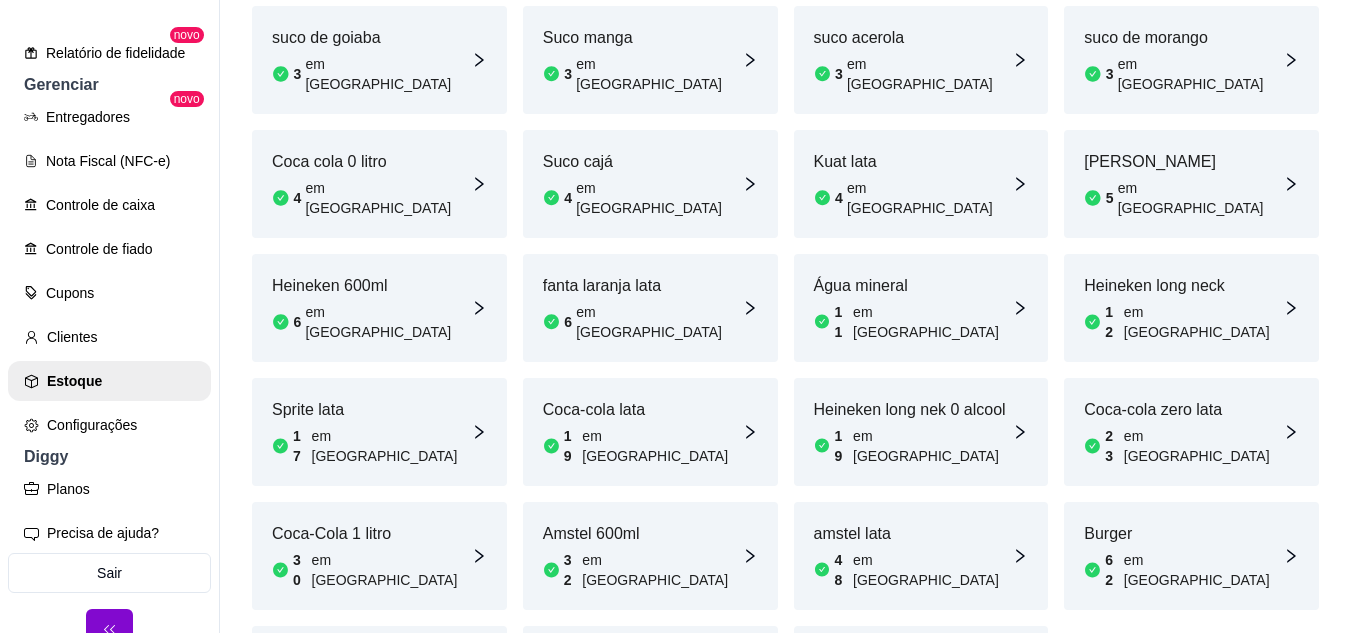 click on "Burger 62 em [GEOGRAPHIC_DATA]" at bounding box center (1183, 556) 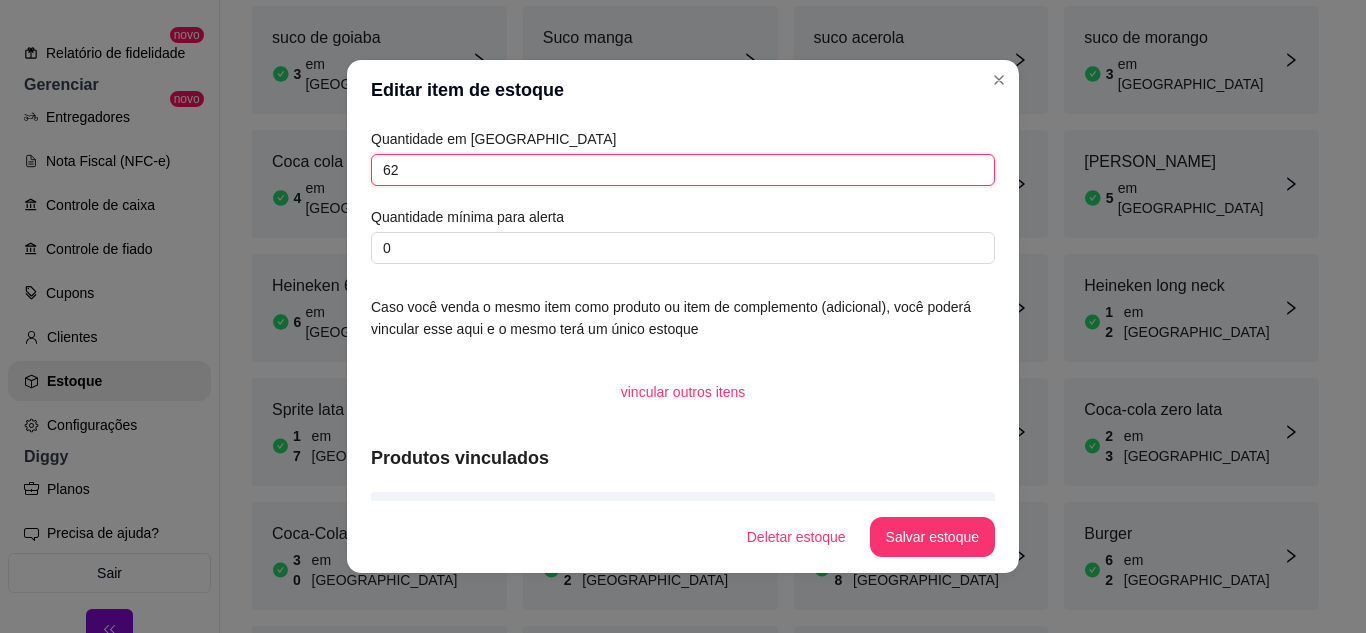 click on "62" at bounding box center [683, 170] 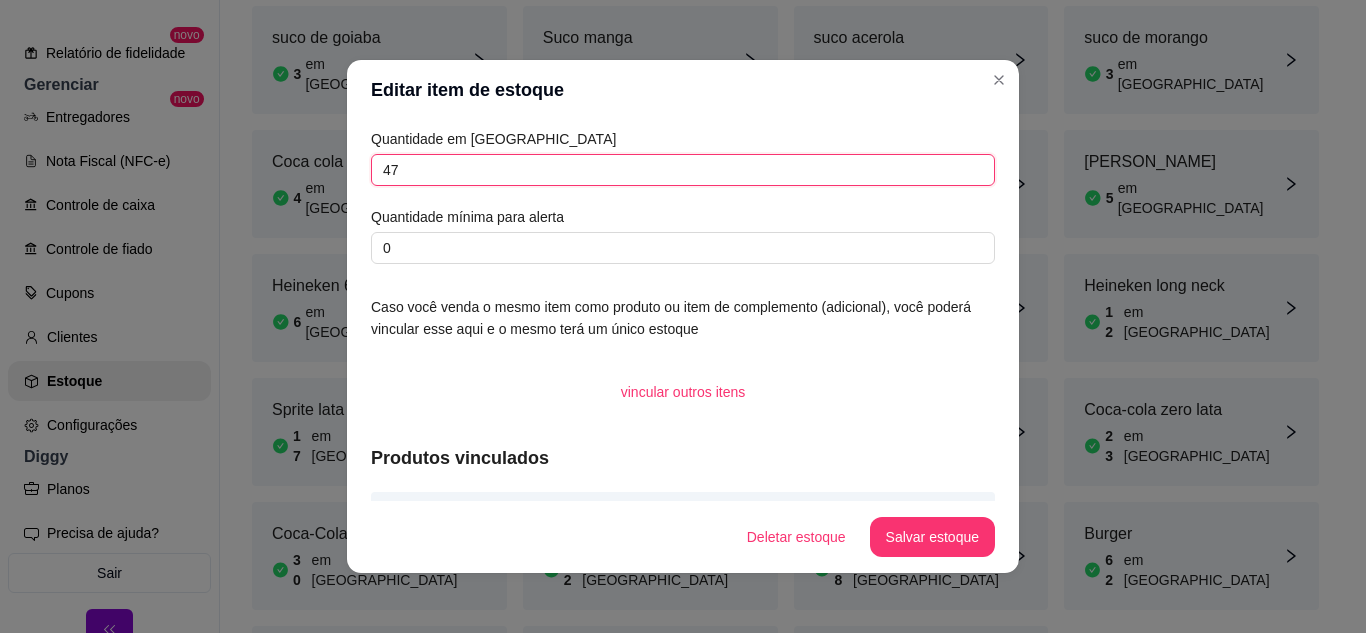 type on "47" 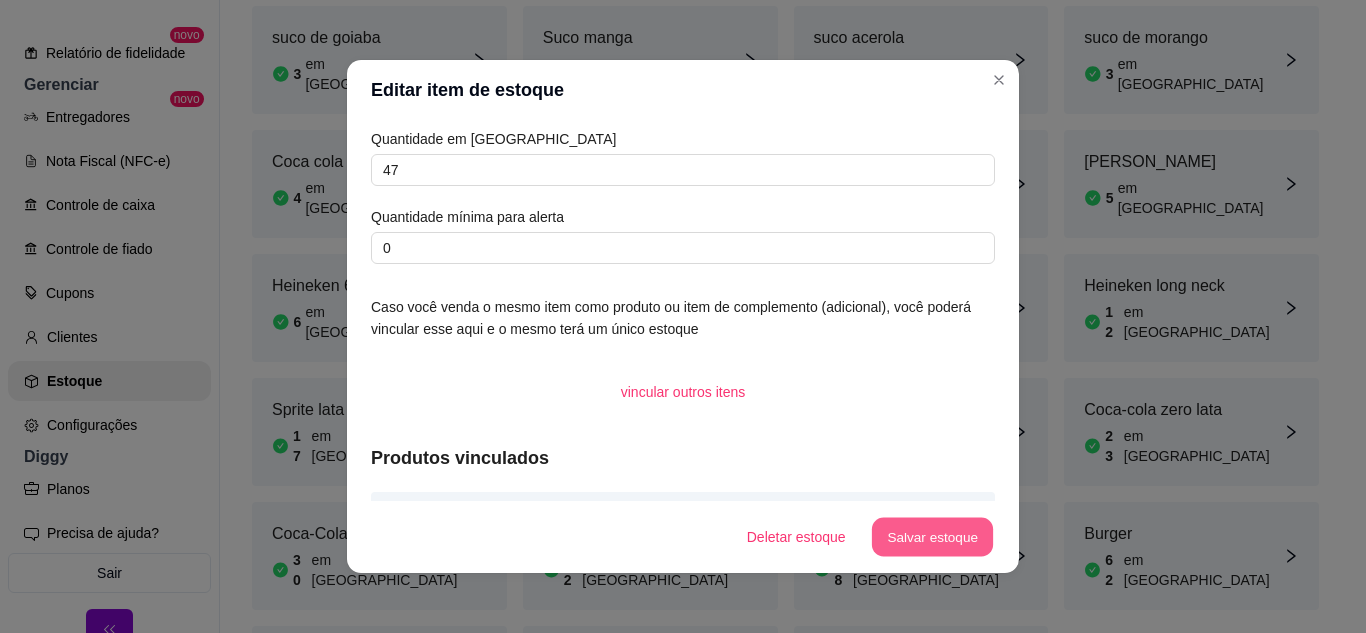 click on "Salvar estoque" at bounding box center [932, 537] 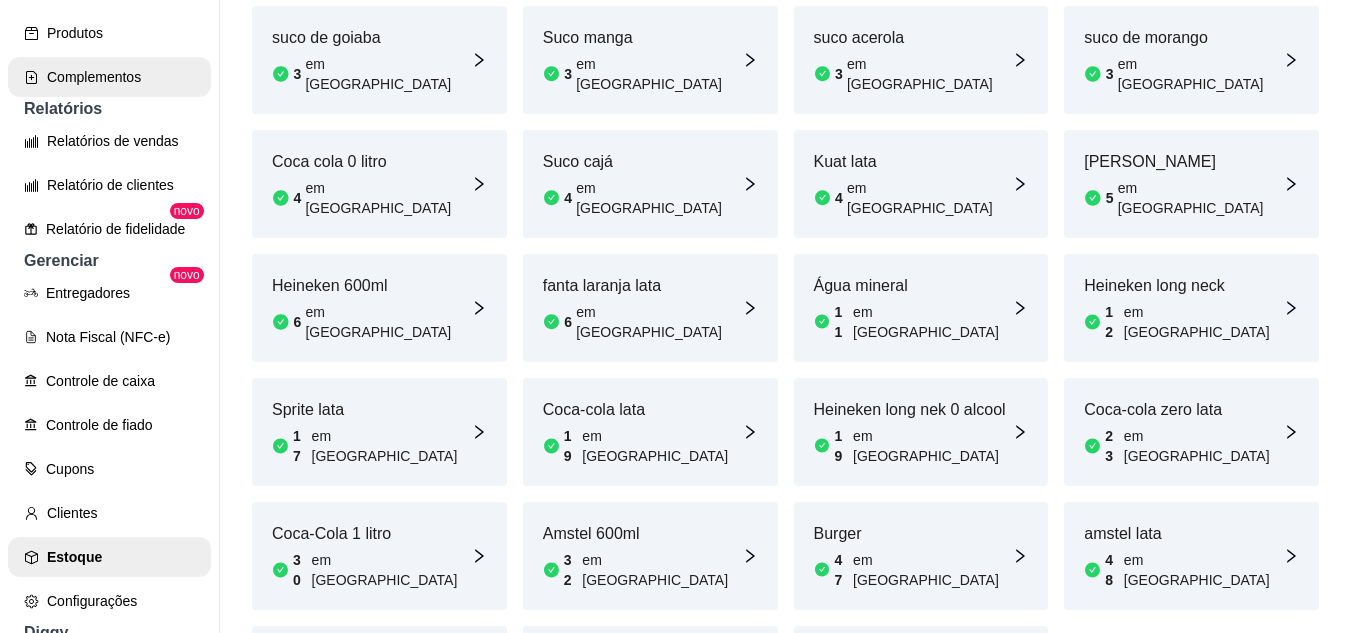 scroll, scrollTop: 337, scrollLeft: 0, axis: vertical 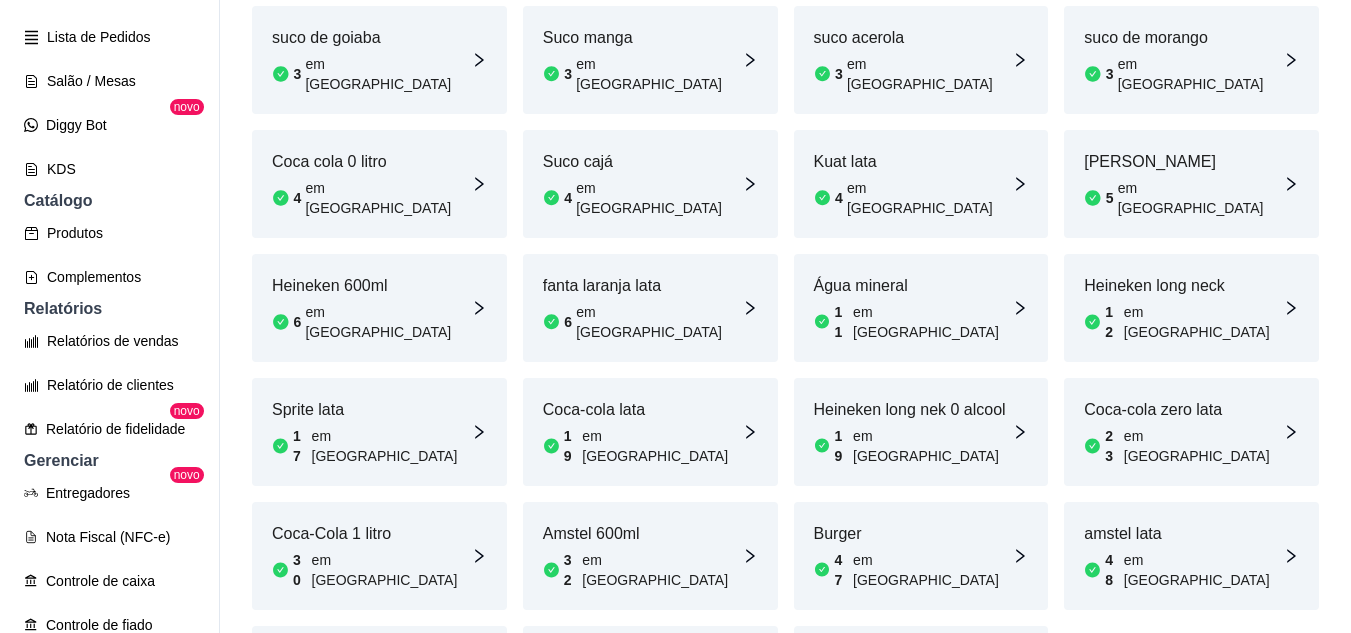 click on "Gestor de Pedidos" at bounding box center [109, -7] 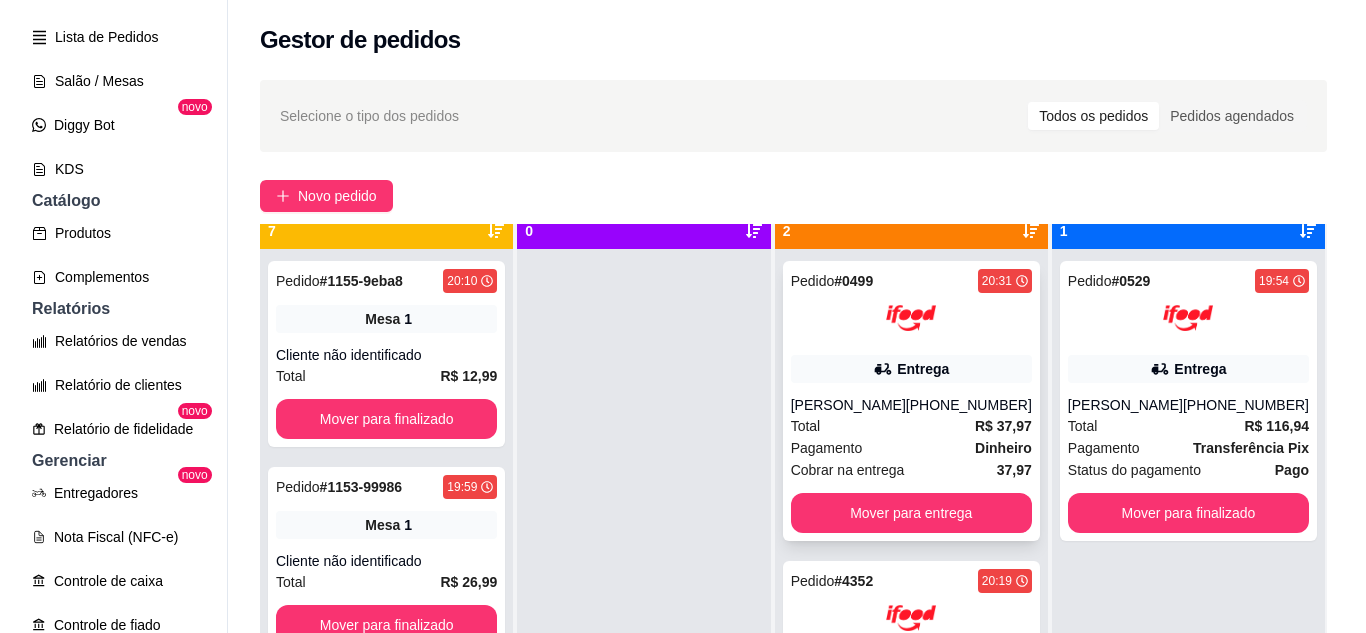 scroll, scrollTop: 56, scrollLeft: 0, axis: vertical 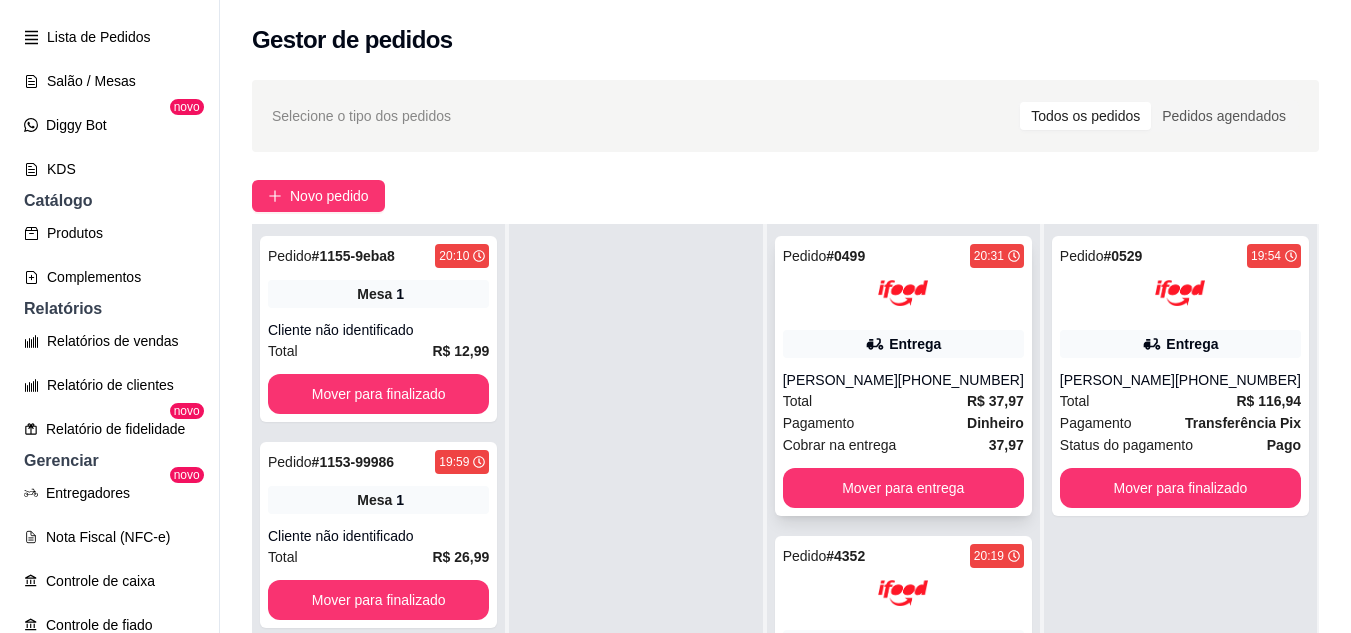 click on "Pedido  # 0499 20:31 Entrega [PERSON_NAME] [PHONE_NUMBER] Total R$ 37,97 Pagamento Dinheiro Cobrar na entrega 37,97 Mover para entrega" at bounding box center (903, 376) 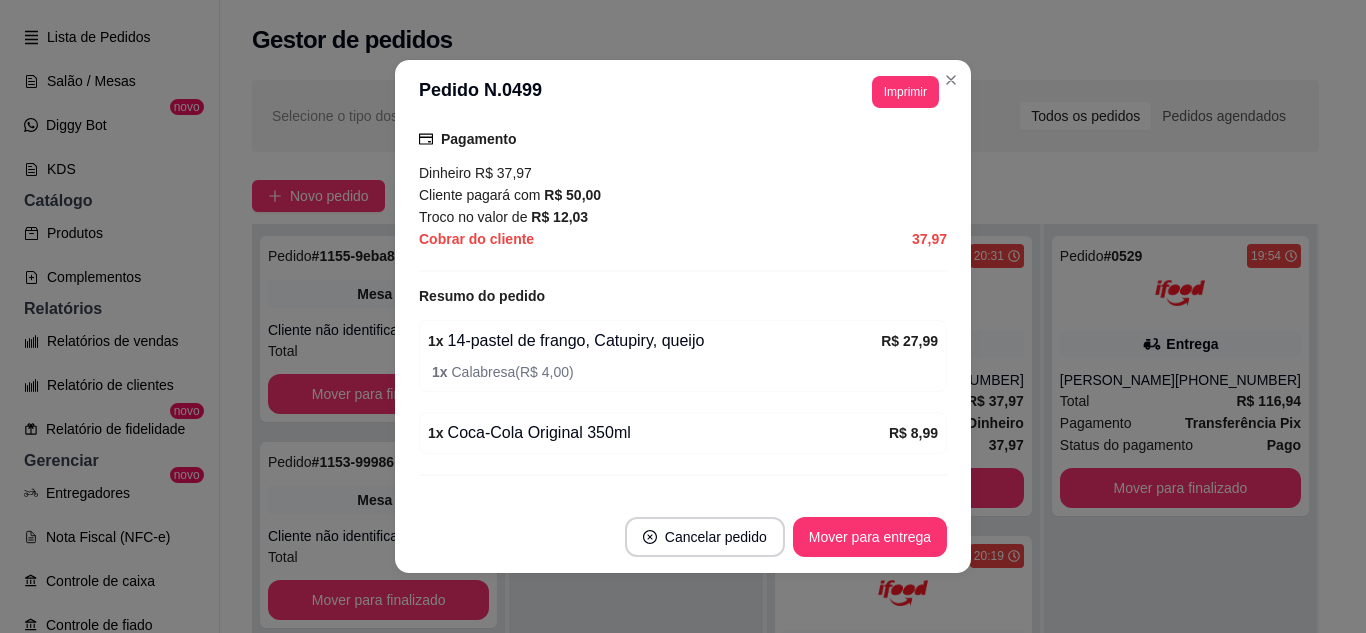 scroll, scrollTop: 650, scrollLeft: 0, axis: vertical 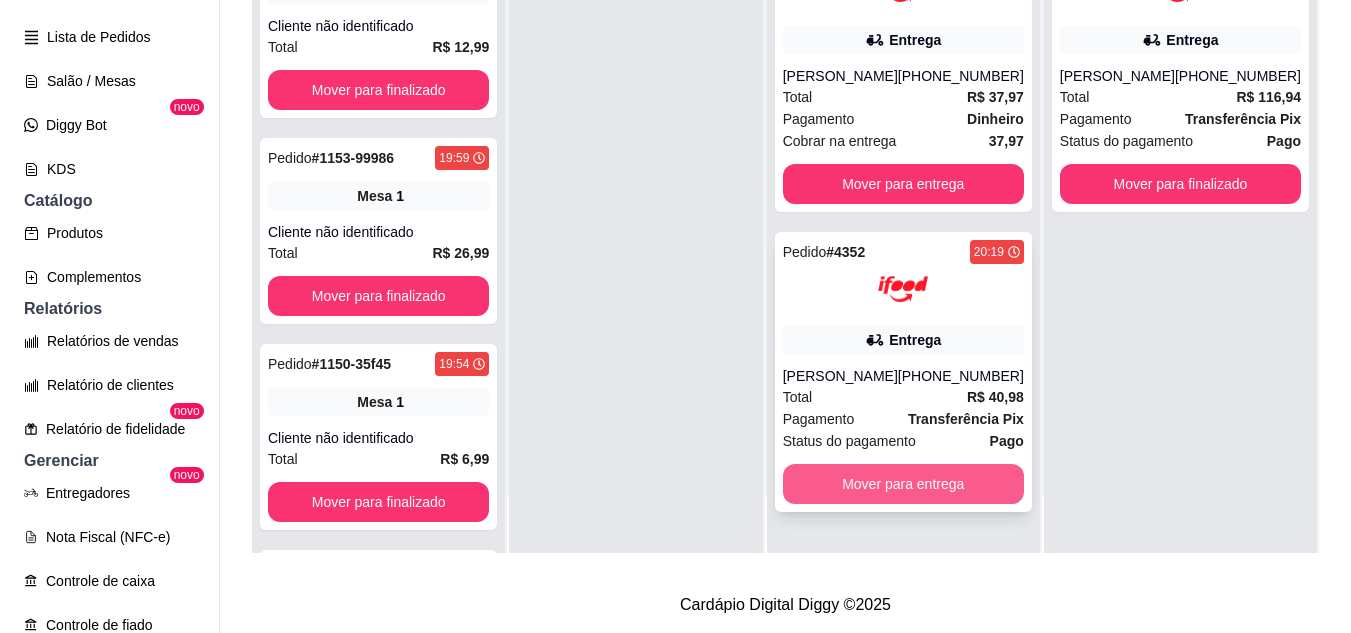 click on "Mover para entrega" at bounding box center [903, 484] 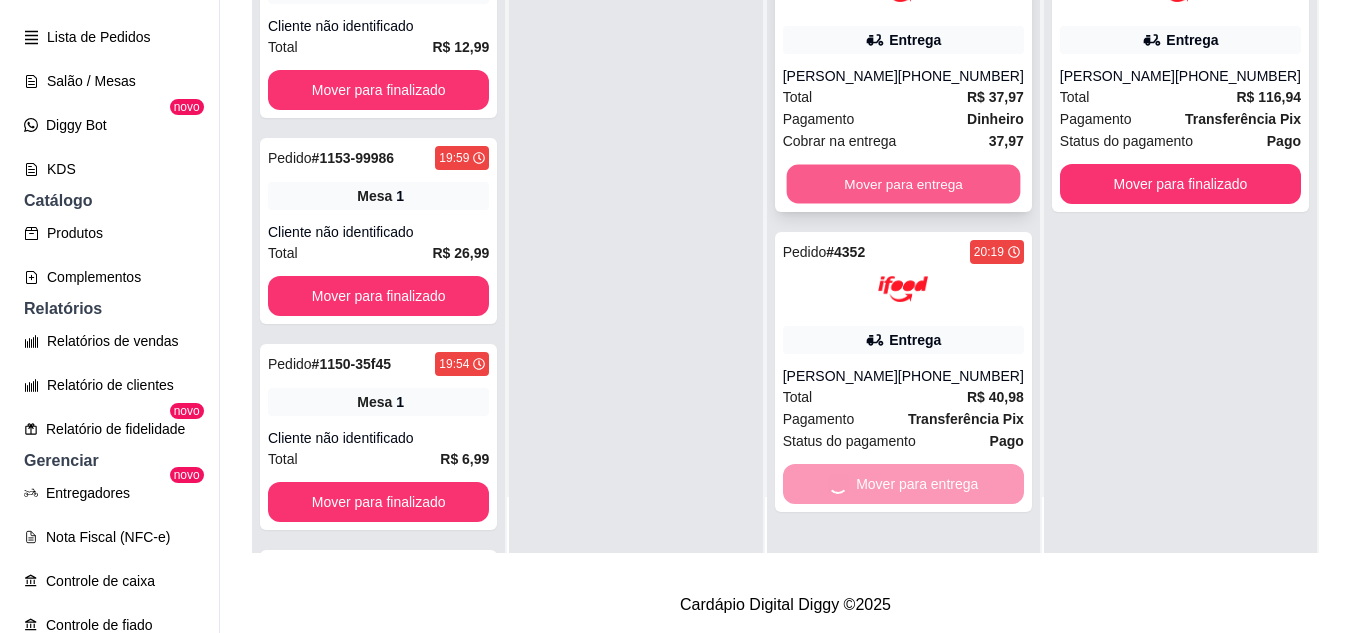click on "Mover para entrega" at bounding box center [903, 184] 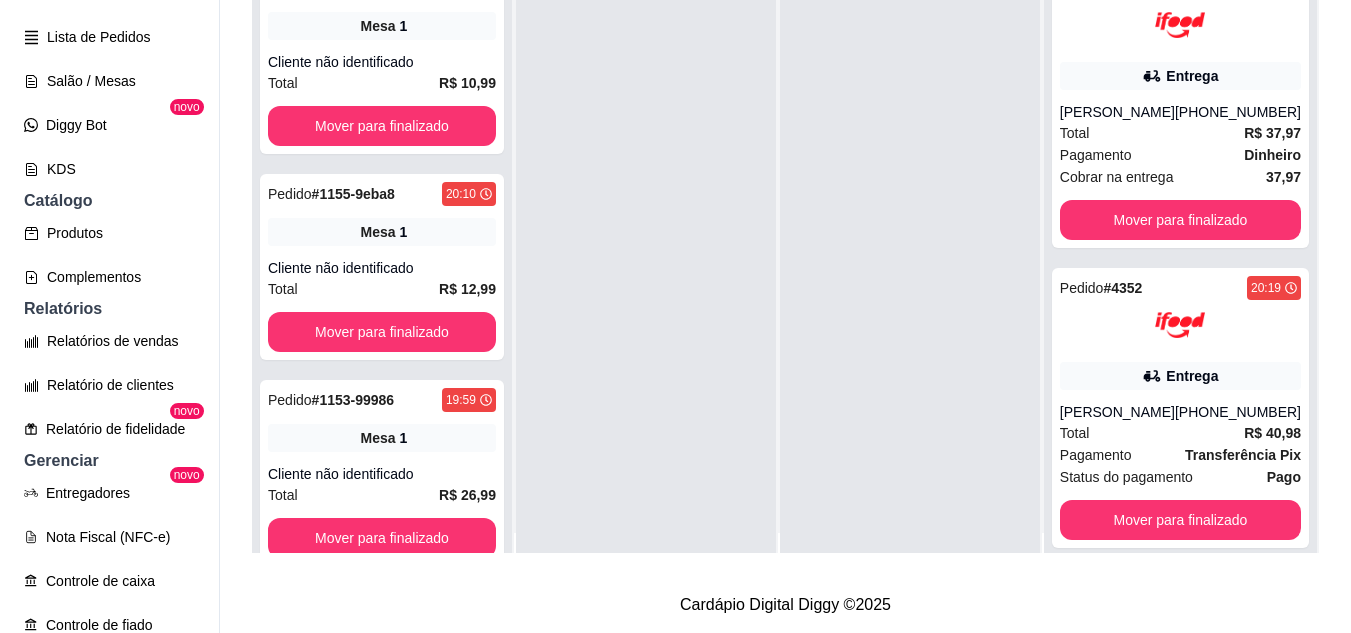 scroll, scrollTop: 0, scrollLeft: 0, axis: both 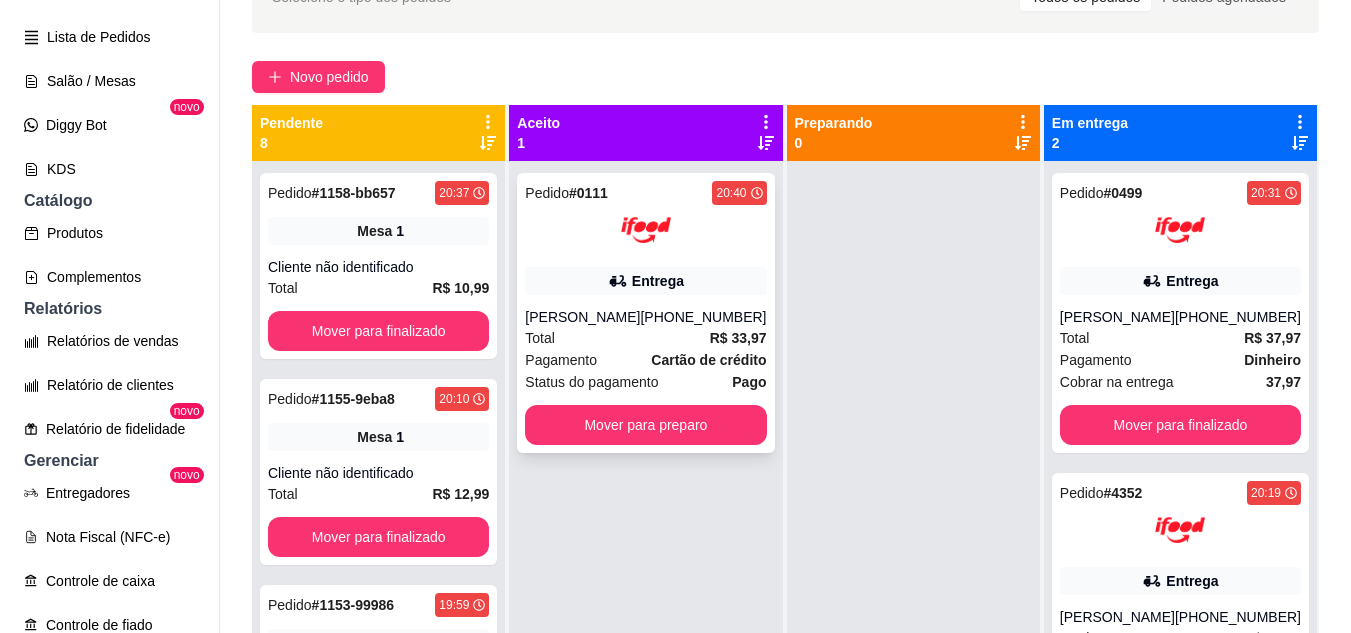 click on "Pedido  # 0111 20:40 Entrega [PERSON_NAME] [PHONE_NUMBER] Total R$ 33,97 Pagamento Cartão de crédito Status do pagamento Pago Mover para preparo" at bounding box center (645, 313) 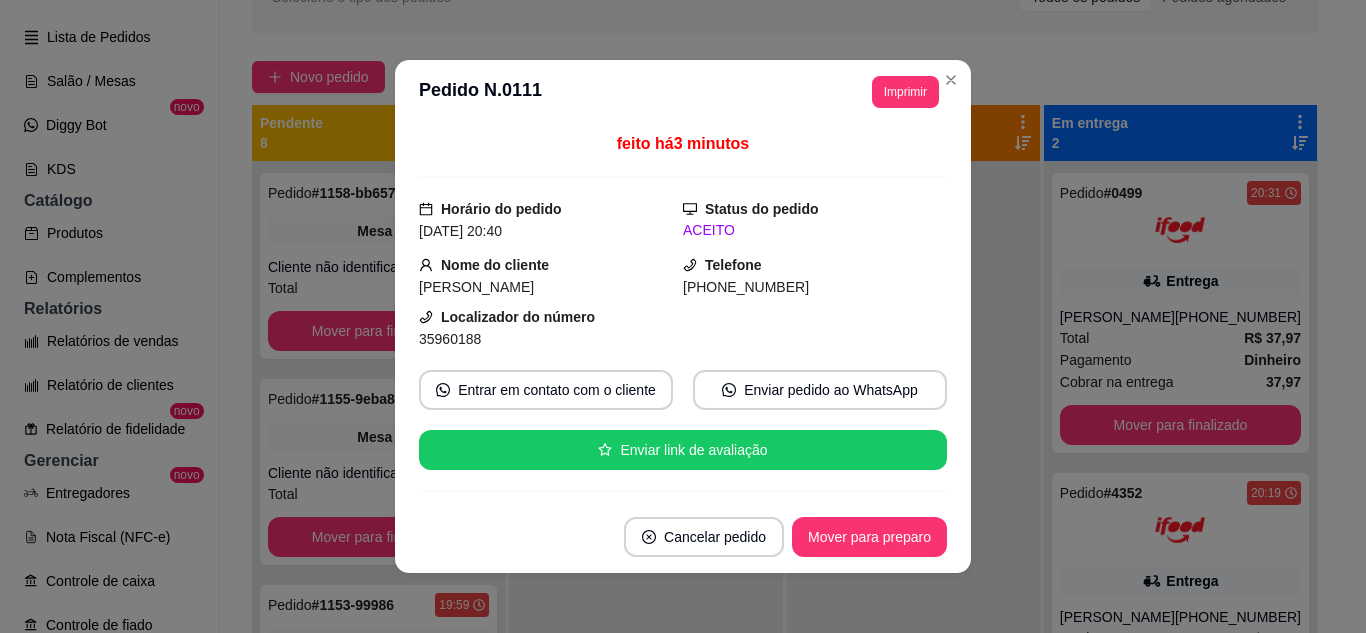click on "**********" at bounding box center [683, 92] 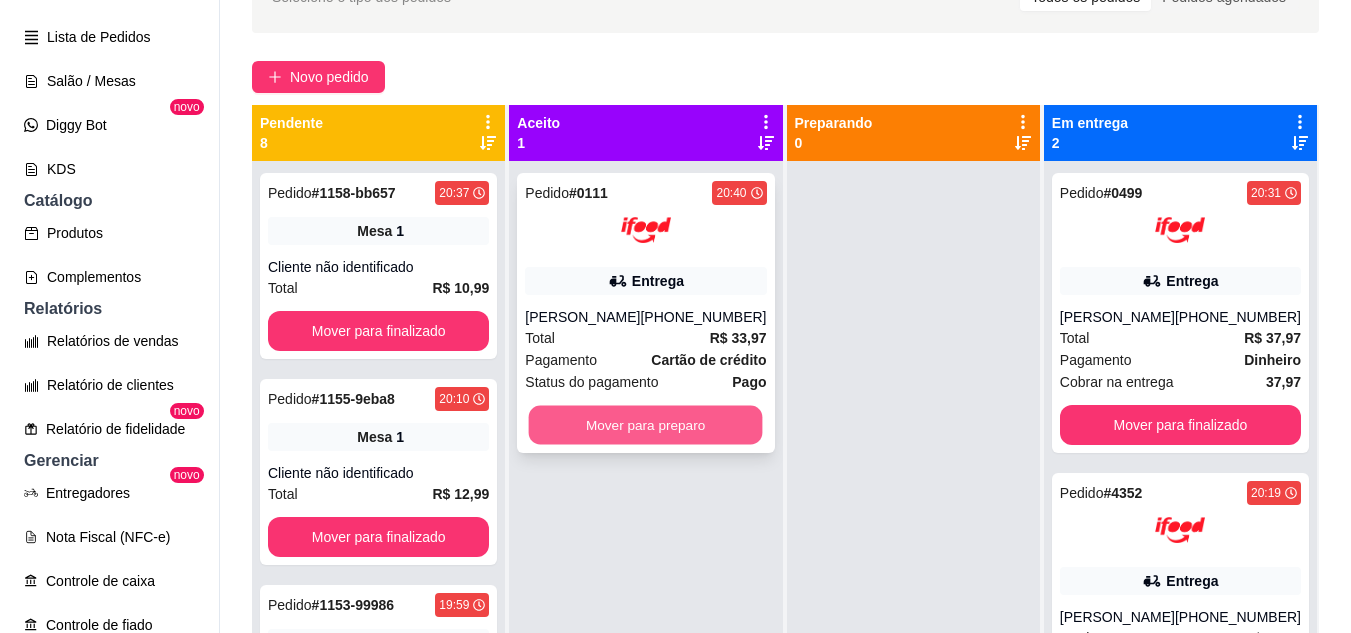 click on "Mover para preparo" at bounding box center (646, 425) 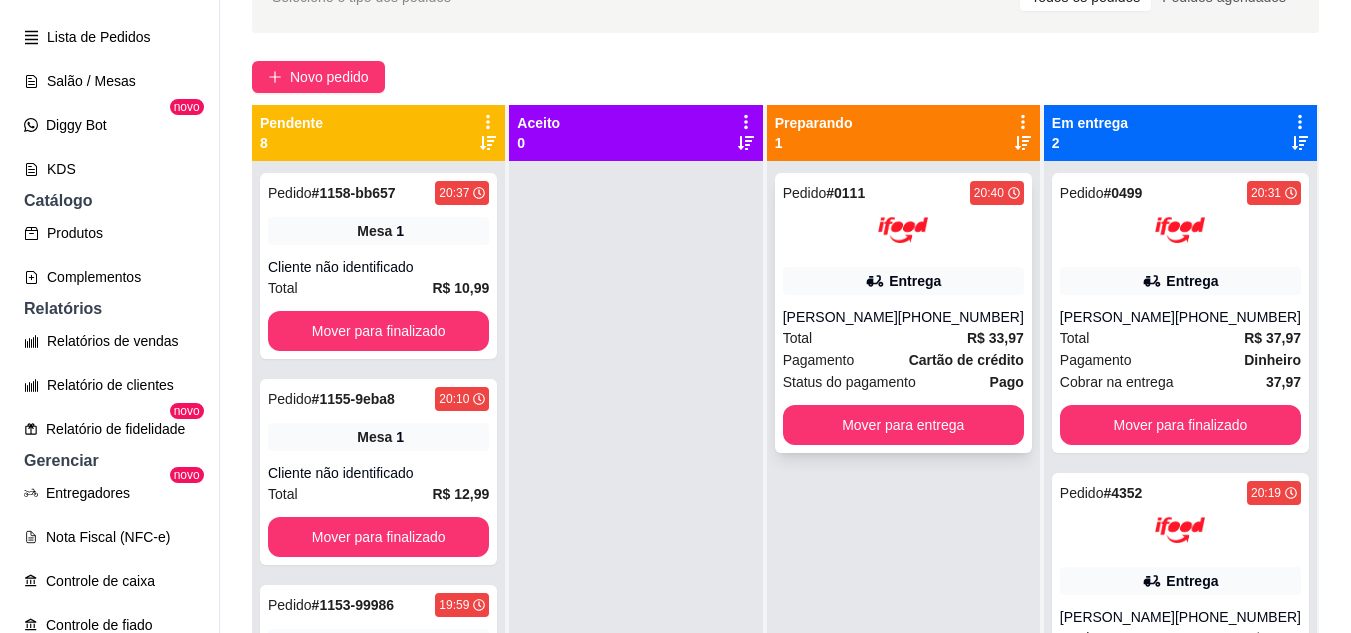 click at bounding box center [903, 230] 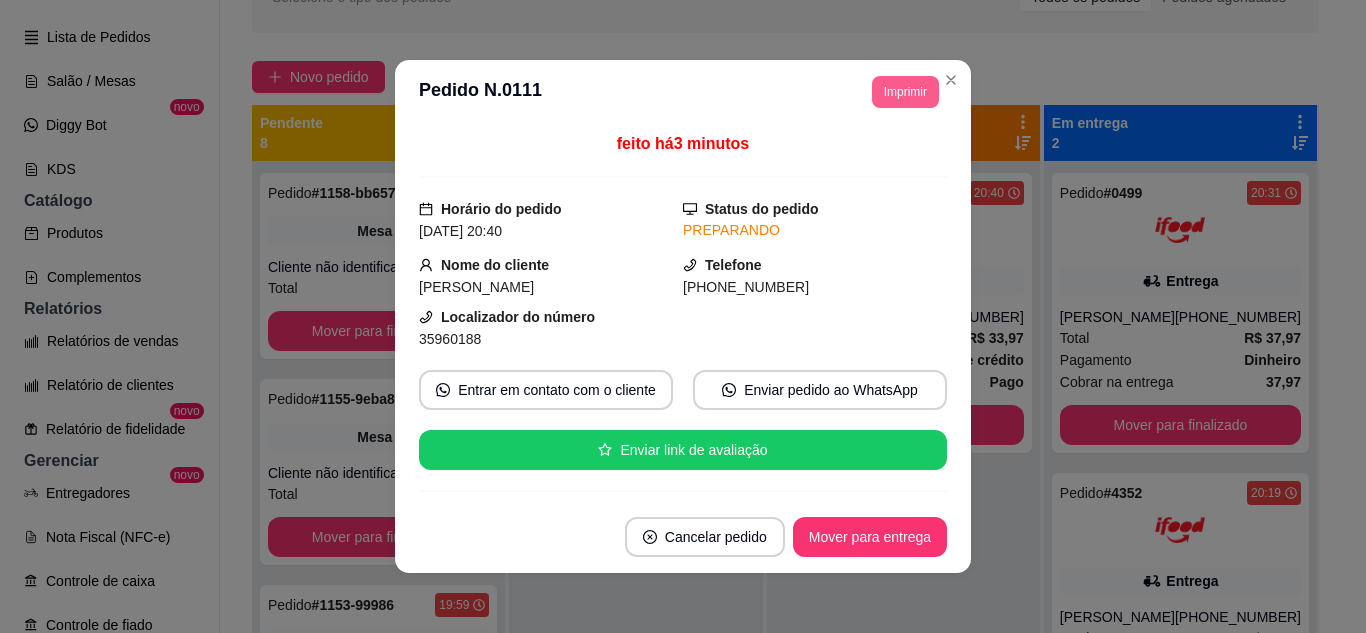 click on "Imprimir" at bounding box center (905, 92) 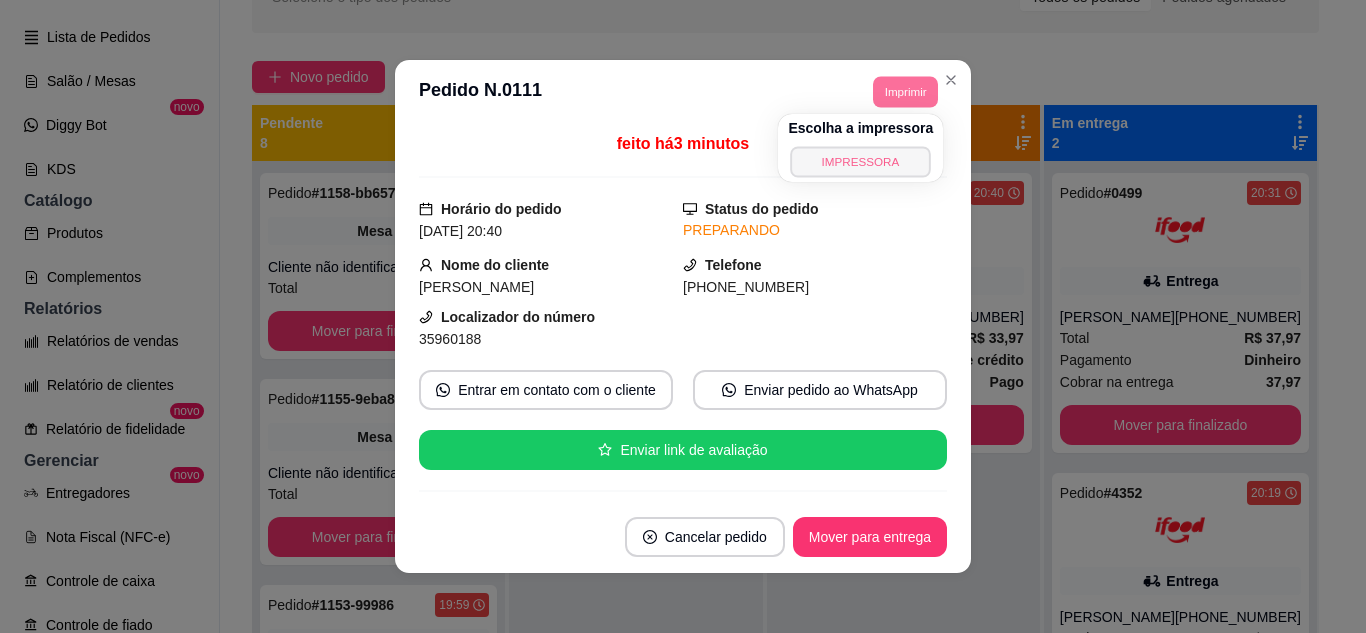 click on "IMPRESSORA" at bounding box center [861, 161] 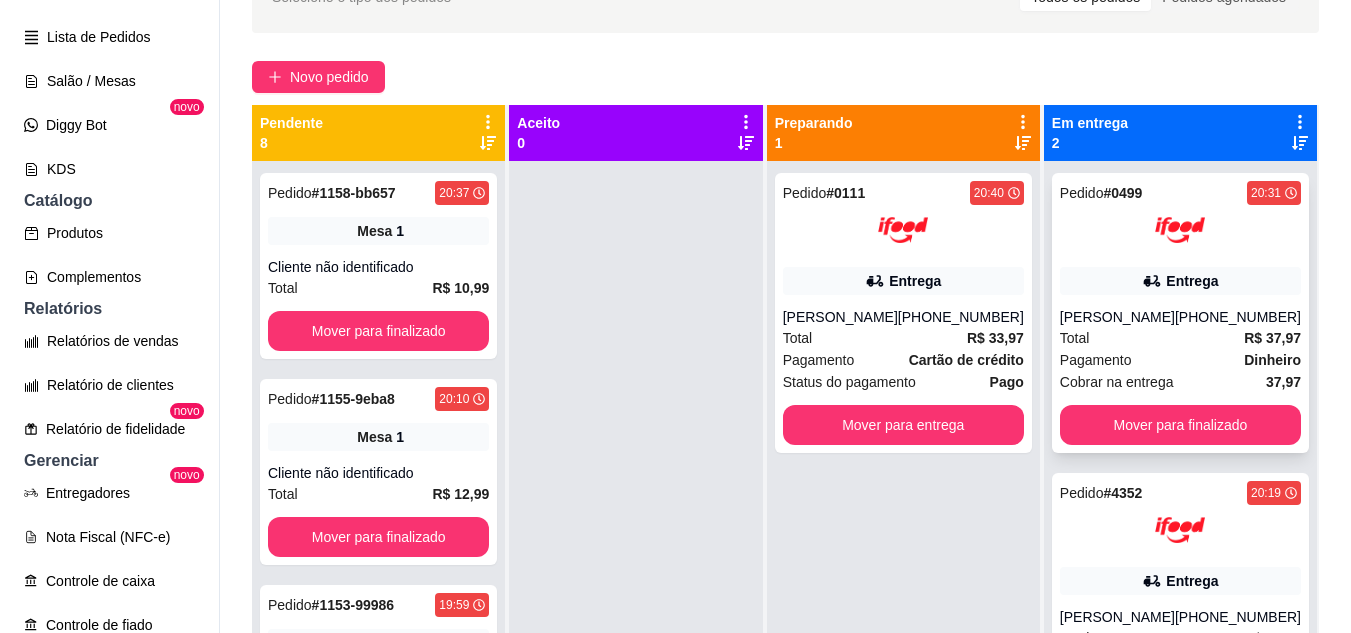 scroll, scrollTop: 56, scrollLeft: 0, axis: vertical 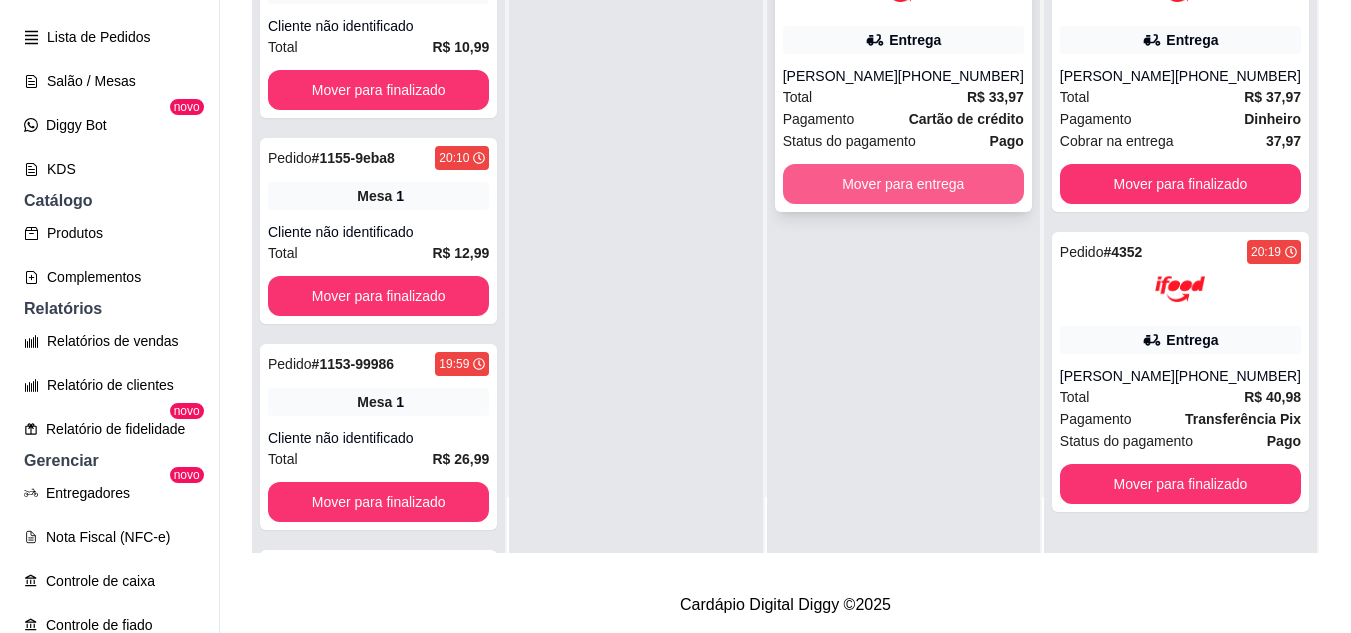 click on "Mover para entrega" at bounding box center (903, 184) 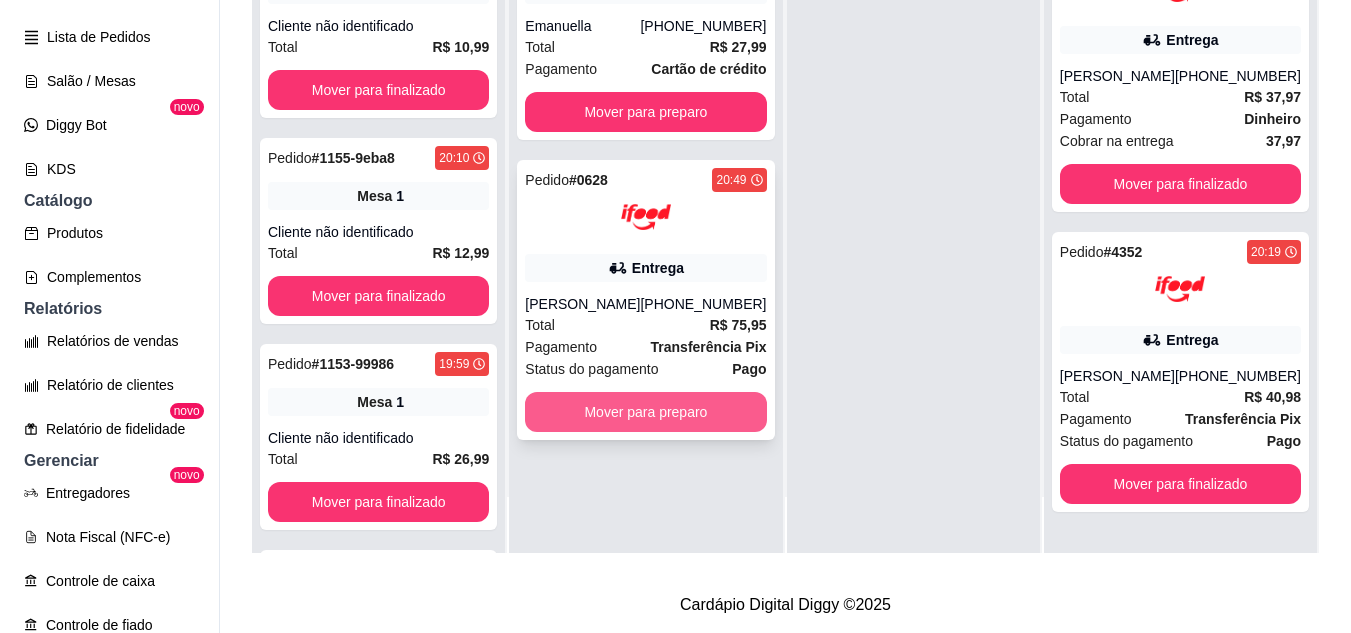 click on "Mover para preparo" at bounding box center [645, 412] 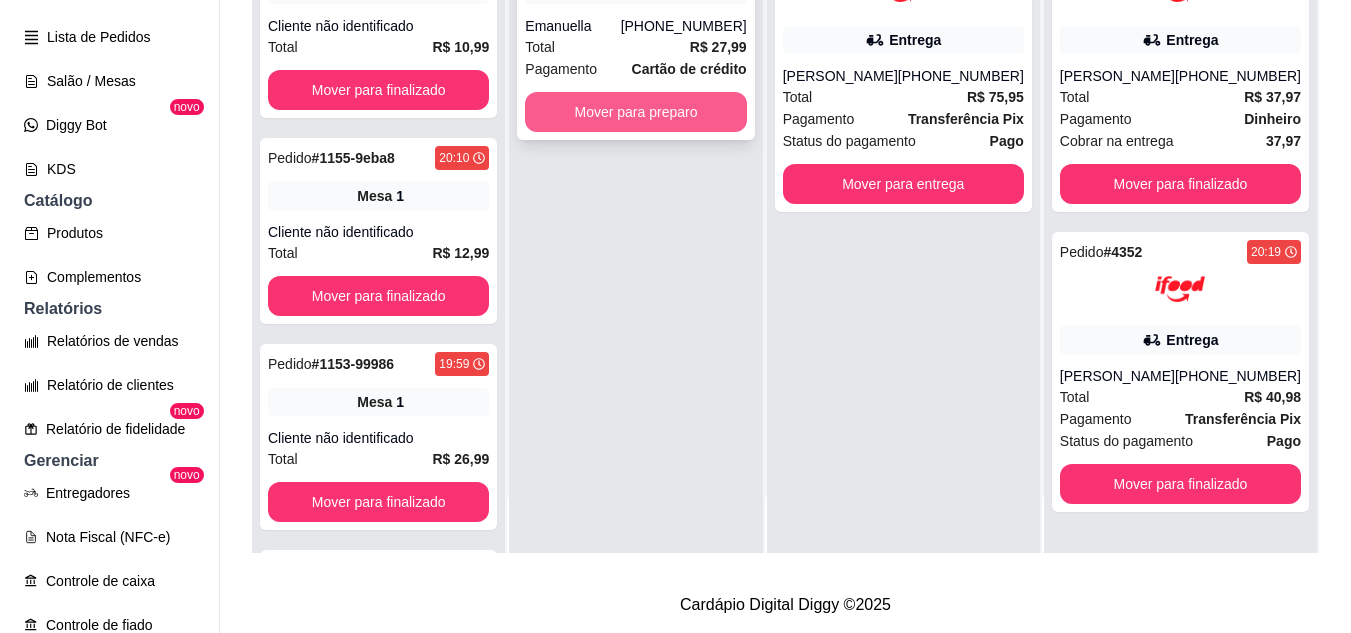 click on "Mover para preparo" at bounding box center (635, 112) 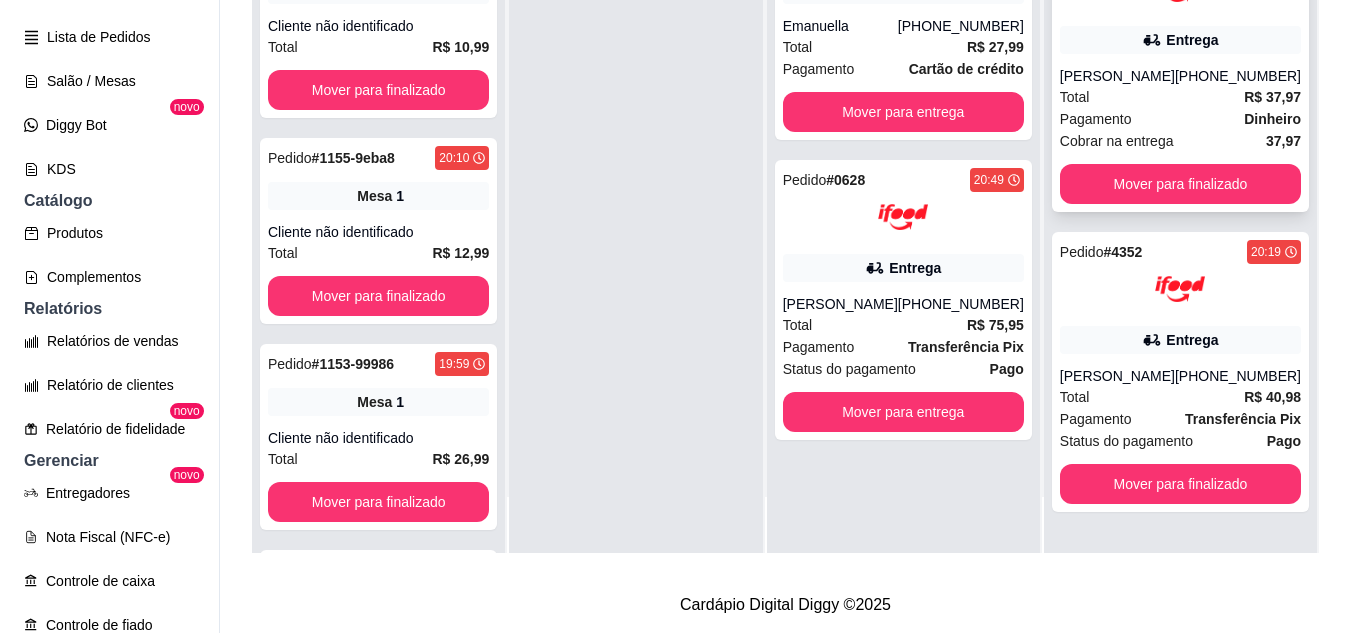 scroll, scrollTop: 0, scrollLeft: 0, axis: both 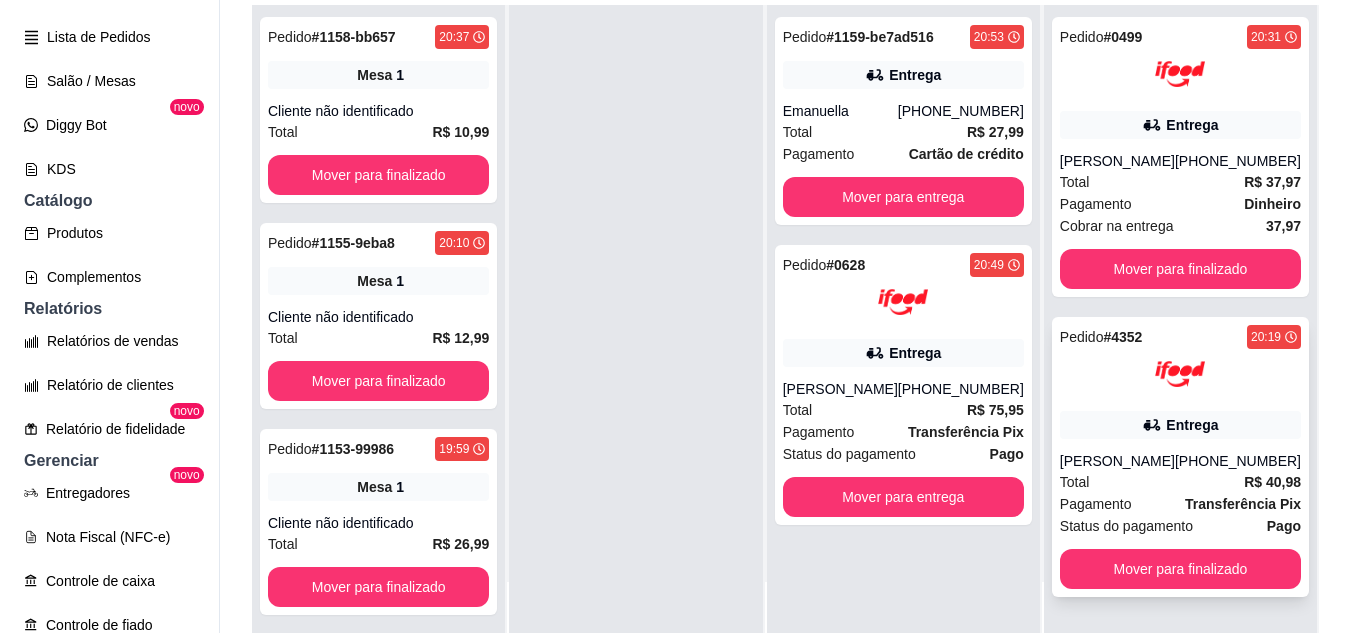 click on "[PHONE_NUMBER]" at bounding box center (1238, 461) 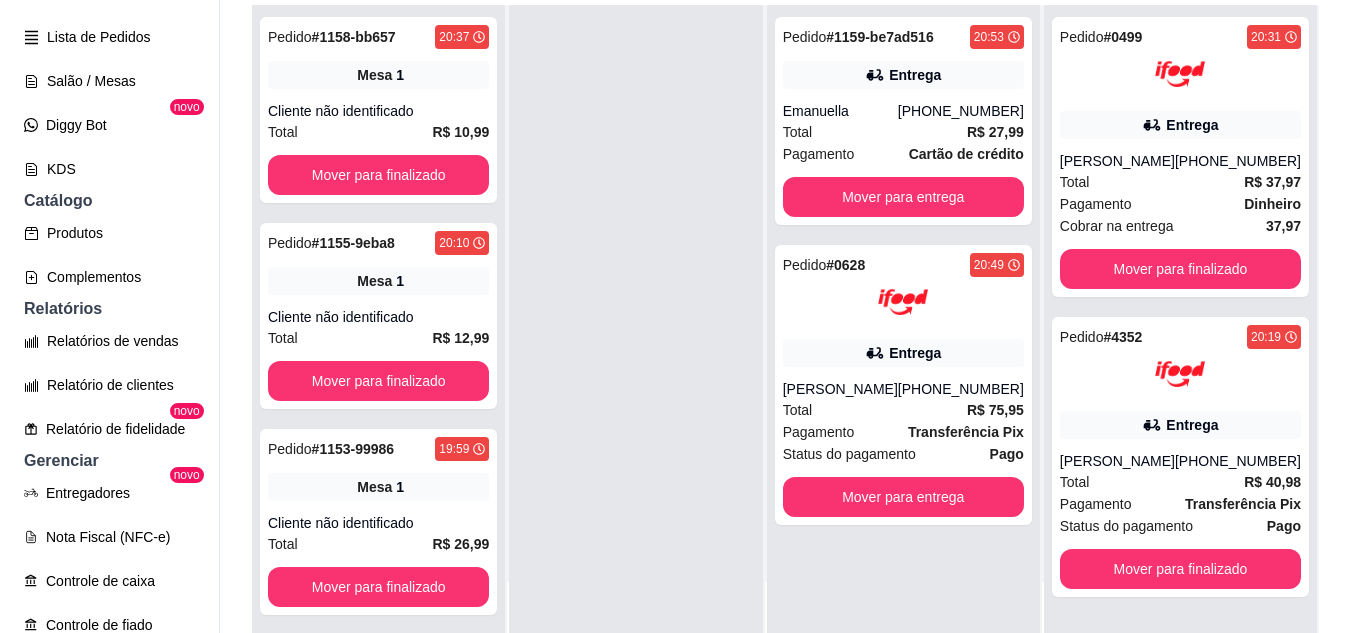 scroll, scrollTop: 100, scrollLeft: 0, axis: vertical 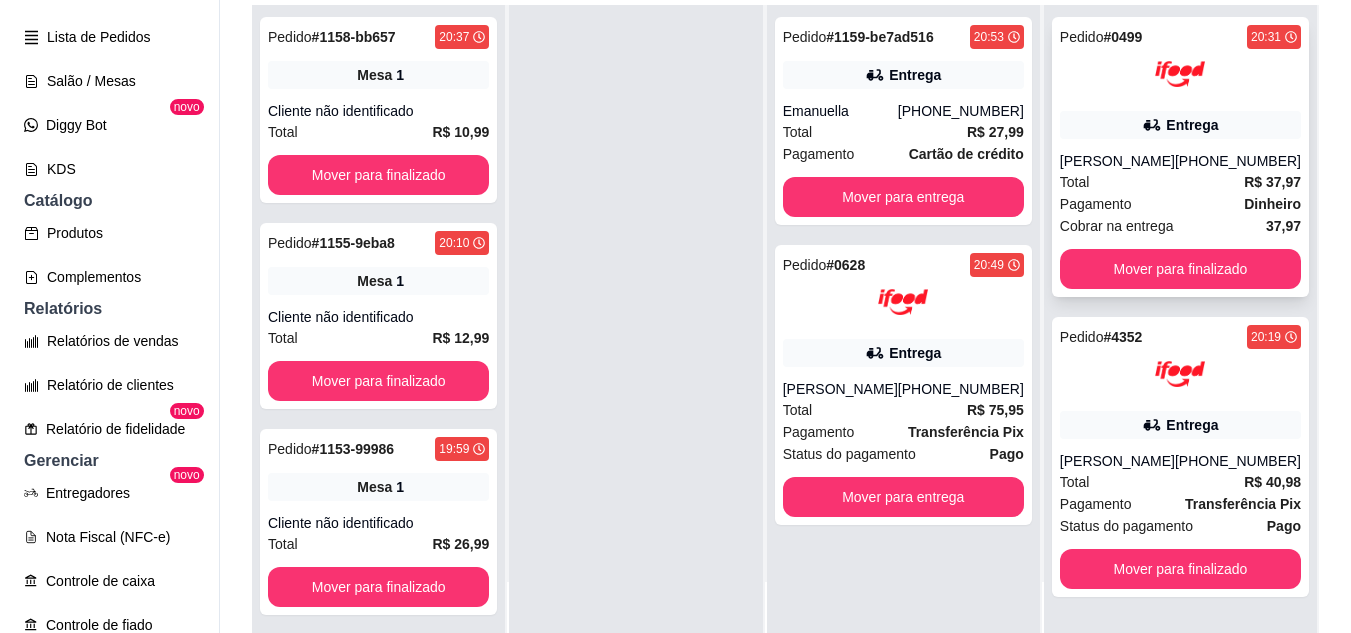 click on "Entrega" at bounding box center [1180, 125] 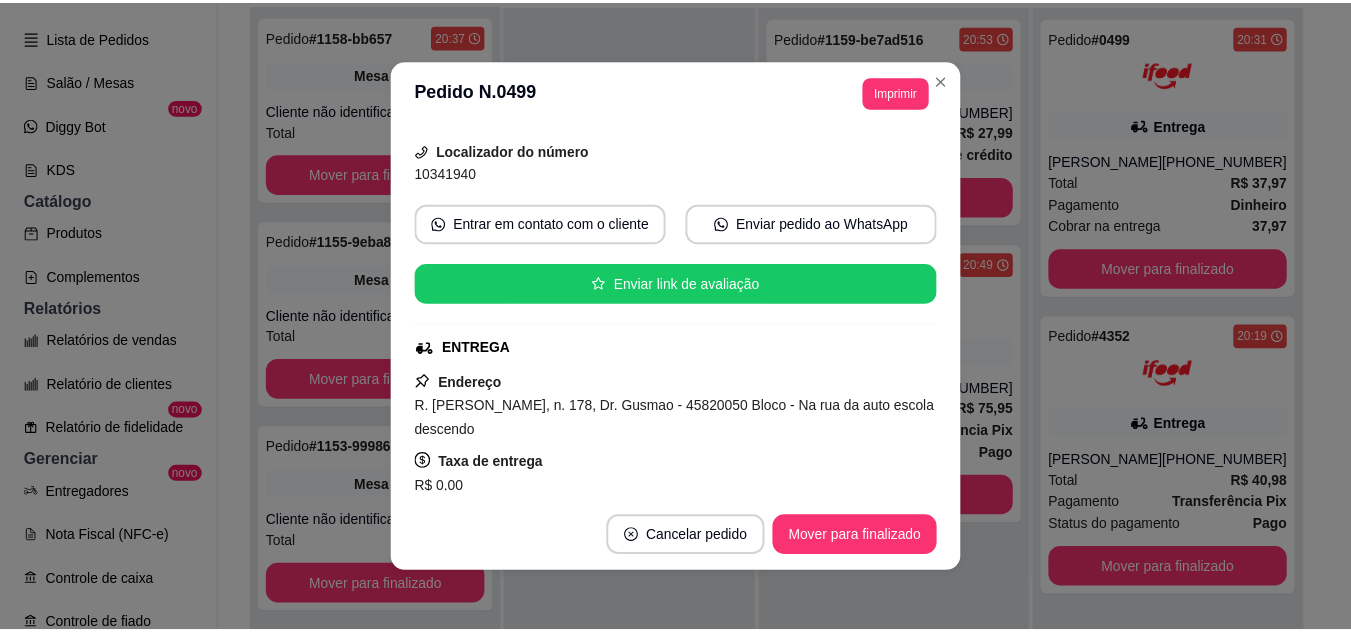 scroll, scrollTop: 200, scrollLeft: 0, axis: vertical 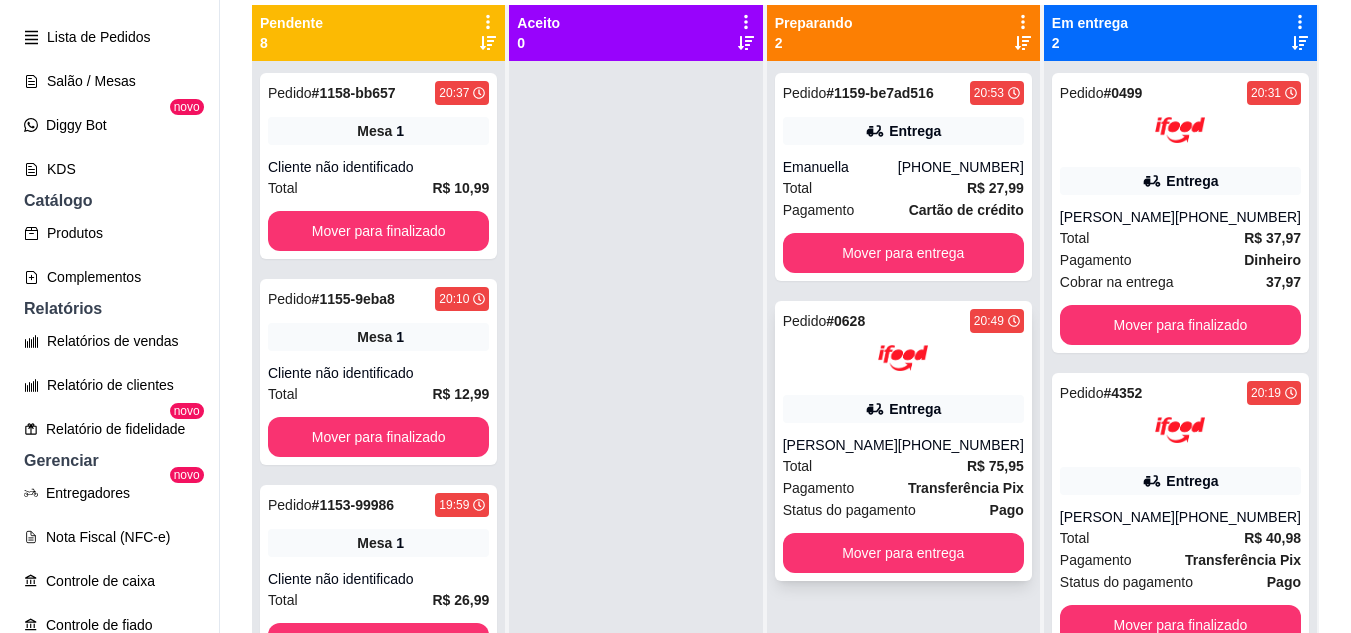drag, startPoint x: 930, startPoint y: 390, endPoint x: 939, endPoint y: 411, distance: 22.847319 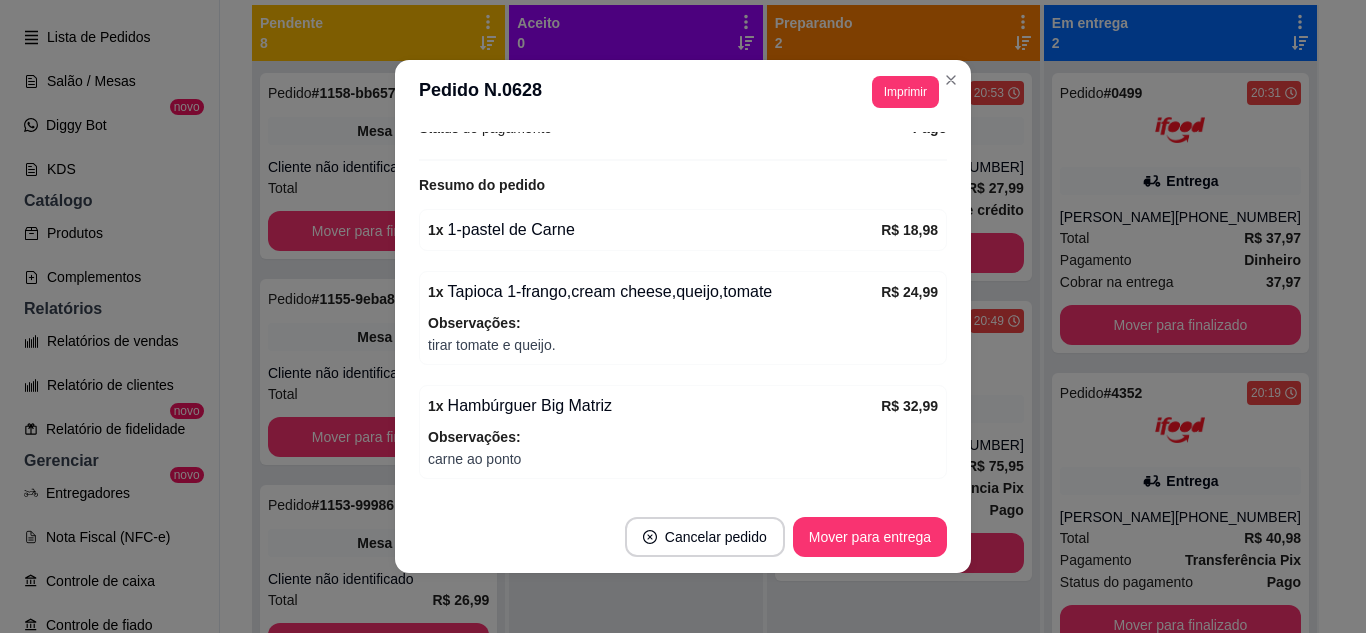 scroll, scrollTop: 700, scrollLeft: 0, axis: vertical 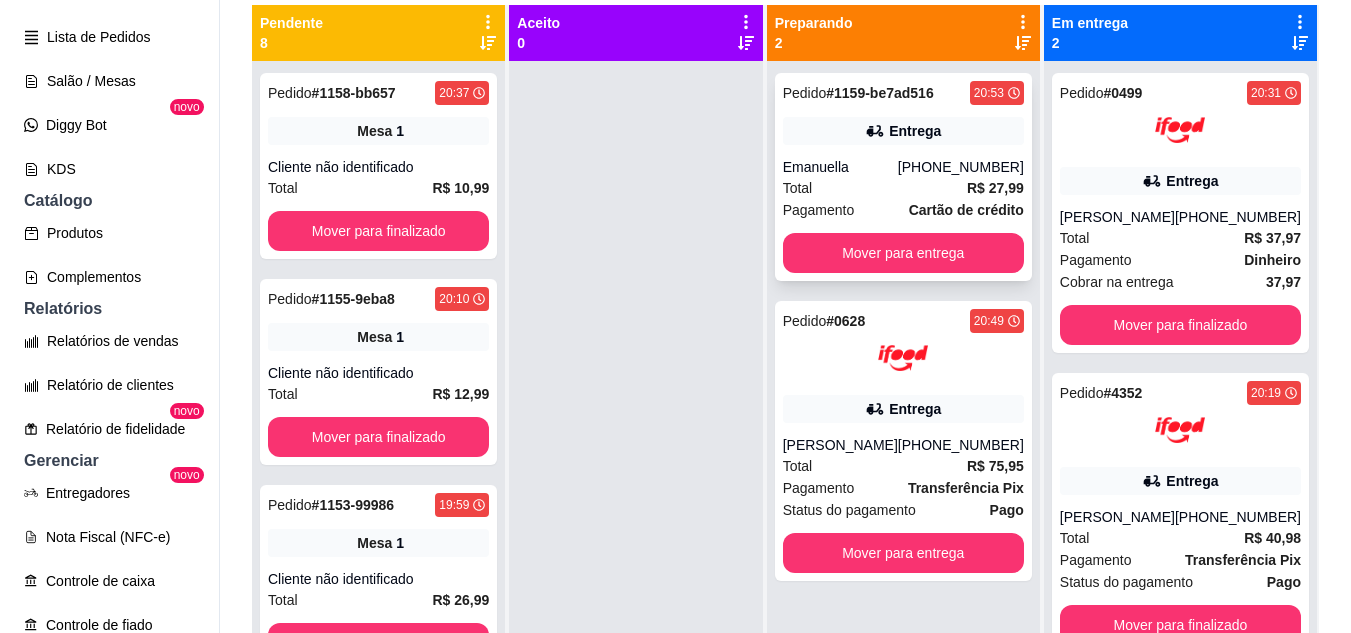 click on "Emanuella" at bounding box center (840, 167) 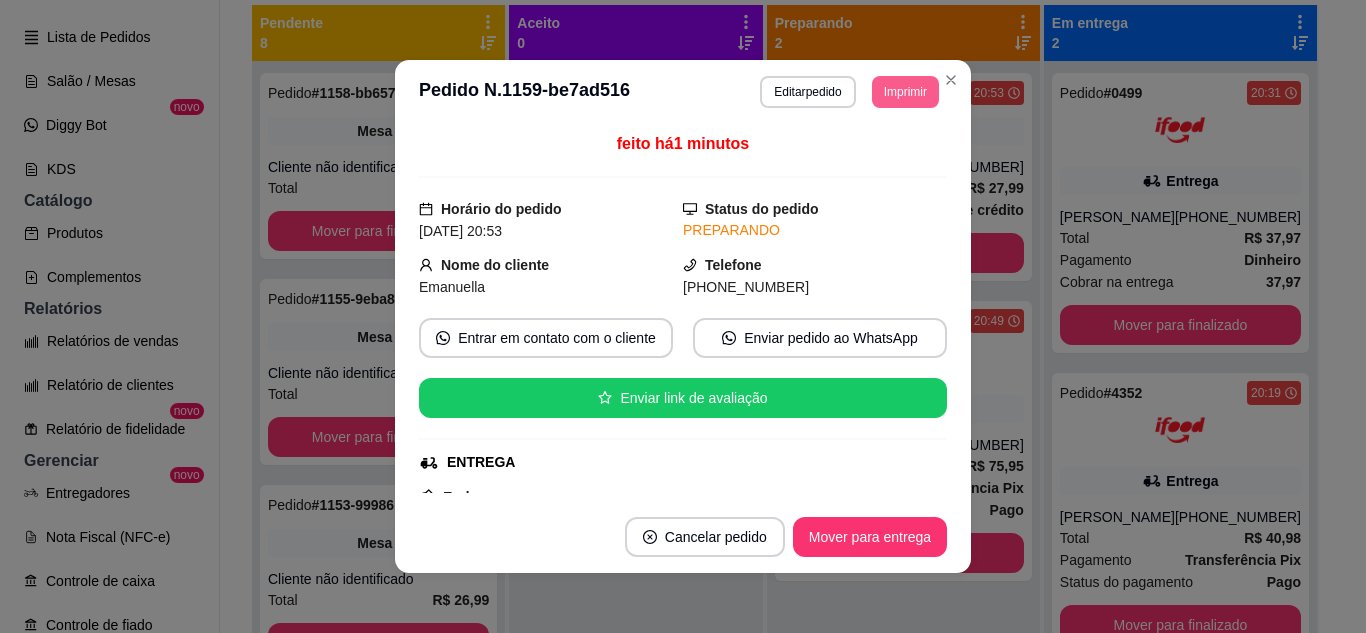 click on "Imprimir" at bounding box center [905, 92] 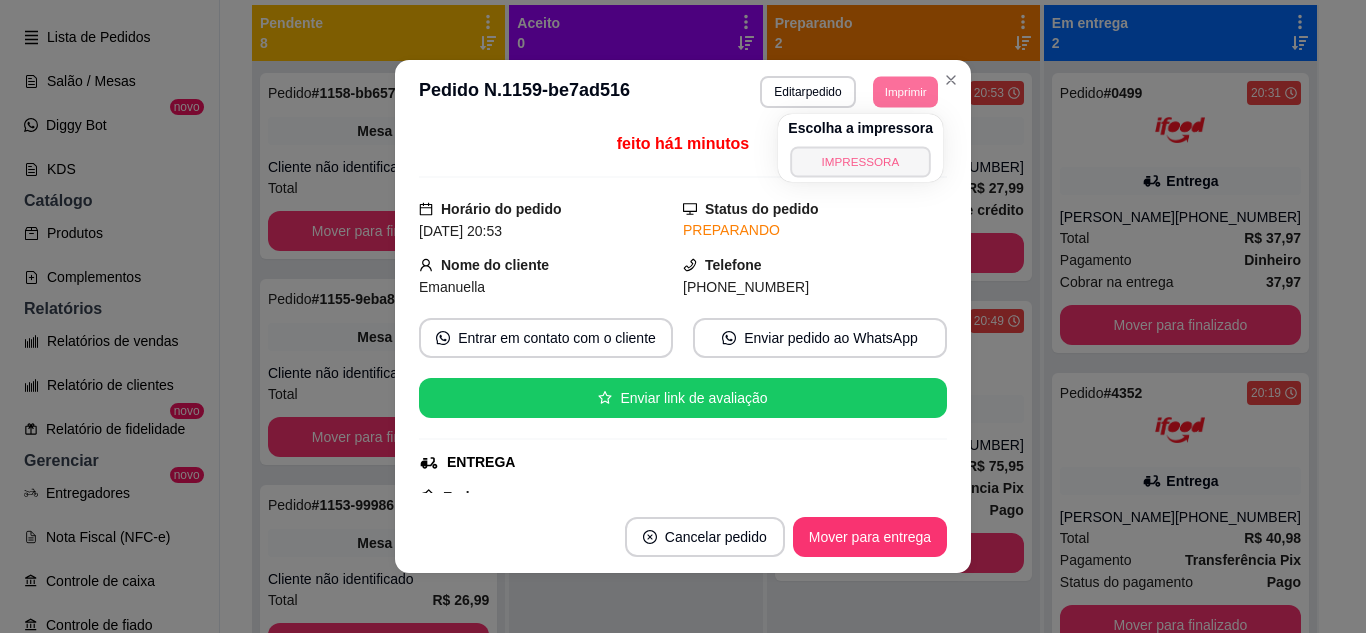 click on "IMPRESSORA" at bounding box center (861, 161) 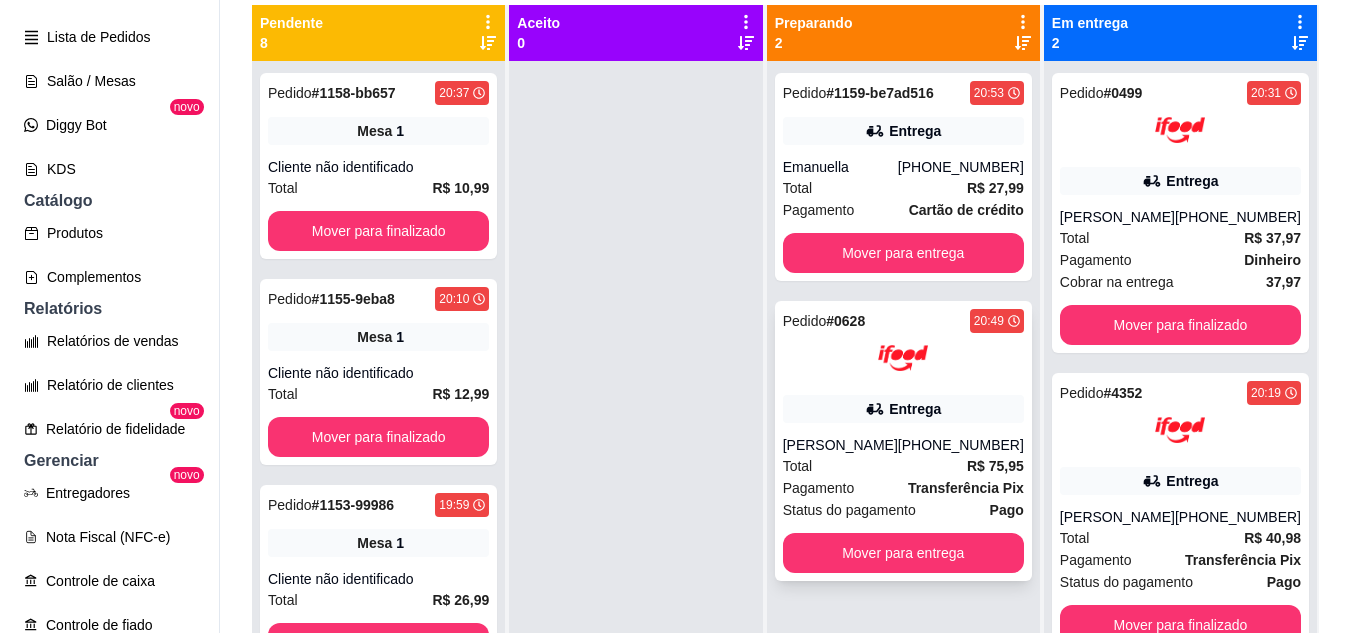 click at bounding box center (903, 358) 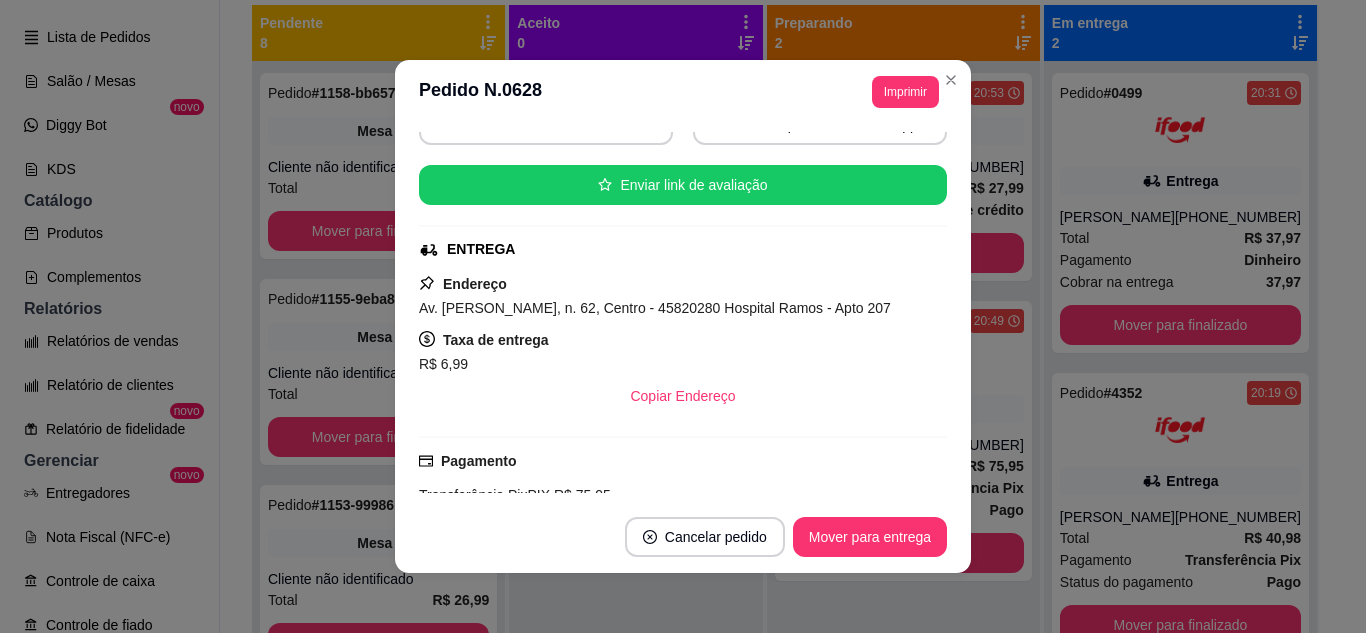 scroll, scrollTop: 300, scrollLeft: 0, axis: vertical 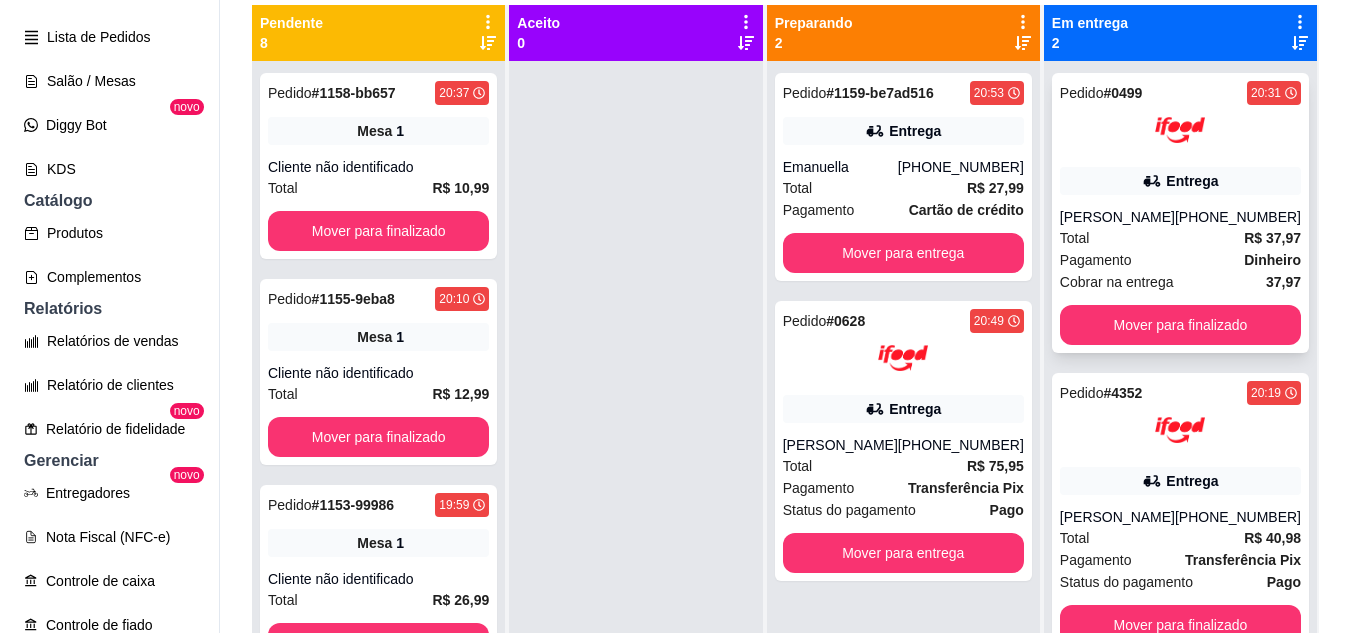 click on "Pedido  # 0499 20:31 Entrega [PERSON_NAME] [PHONE_NUMBER] Total R$ 37,97 Pagamento Dinheiro Cobrar na entrega 37,97 Mover para finalizado" at bounding box center (1180, 213) 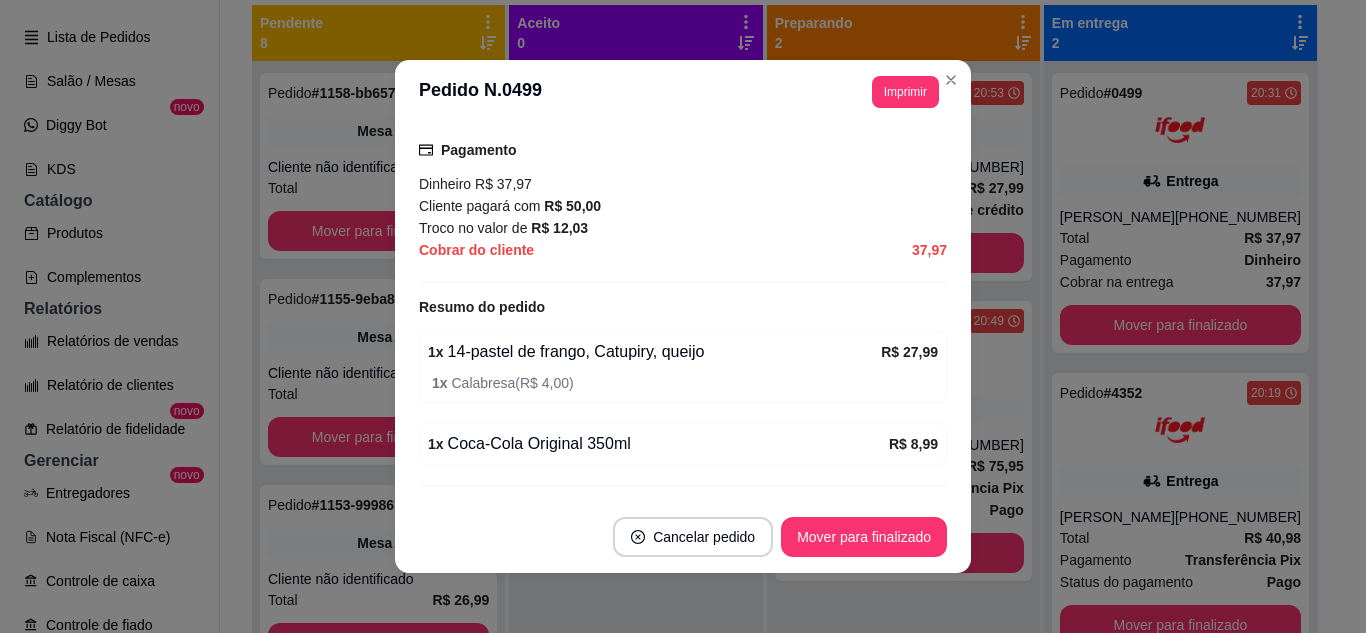 scroll, scrollTop: 650, scrollLeft: 0, axis: vertical 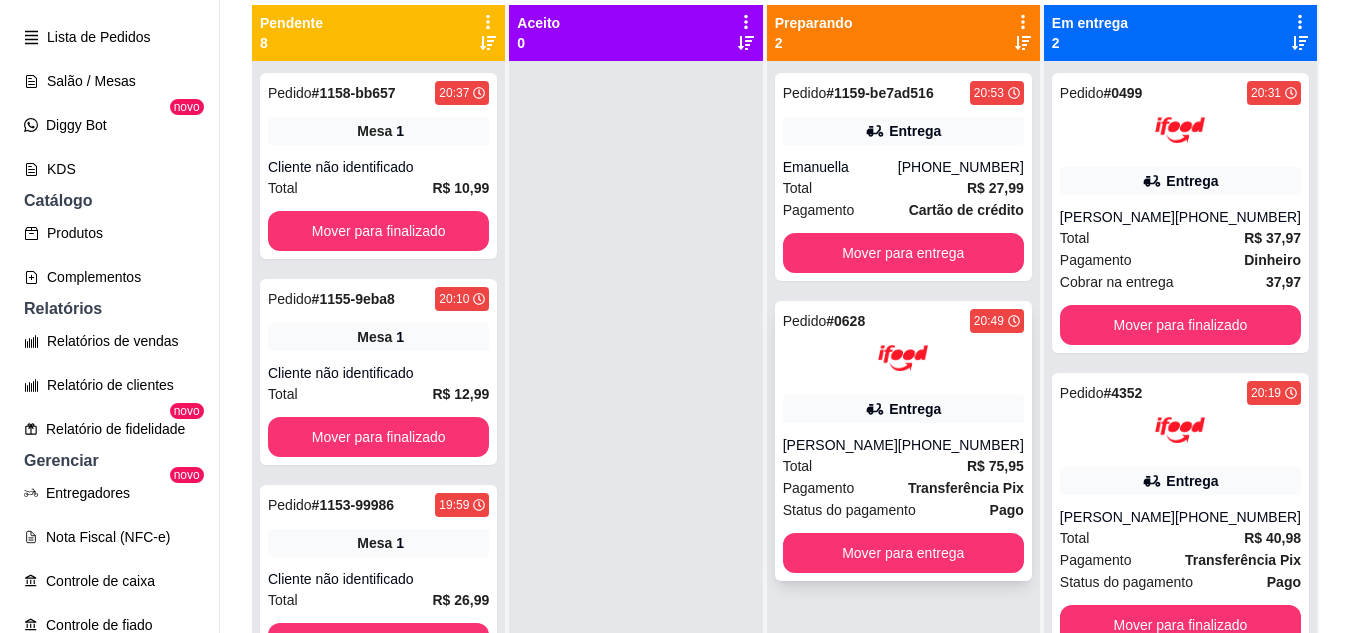 click on "Total R$ 75,95" at bounding box center (903, 466) 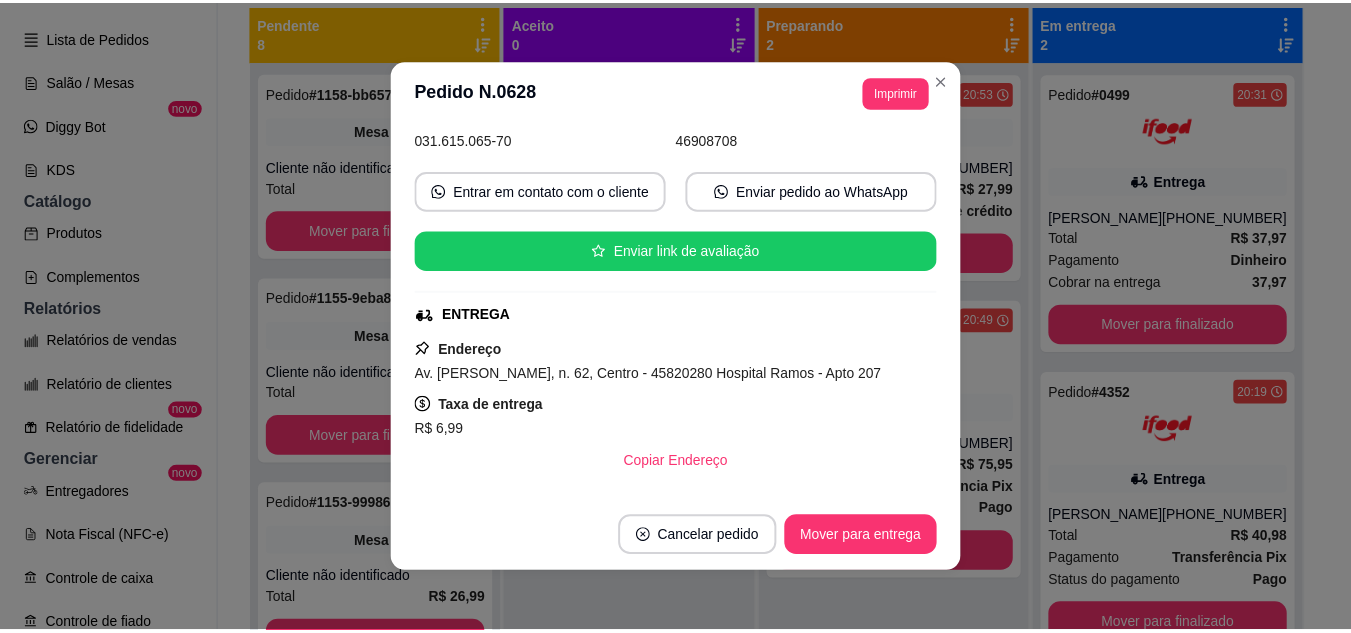 scroll, scrollTop: 200, scrollLeft: 0, axis: vertical 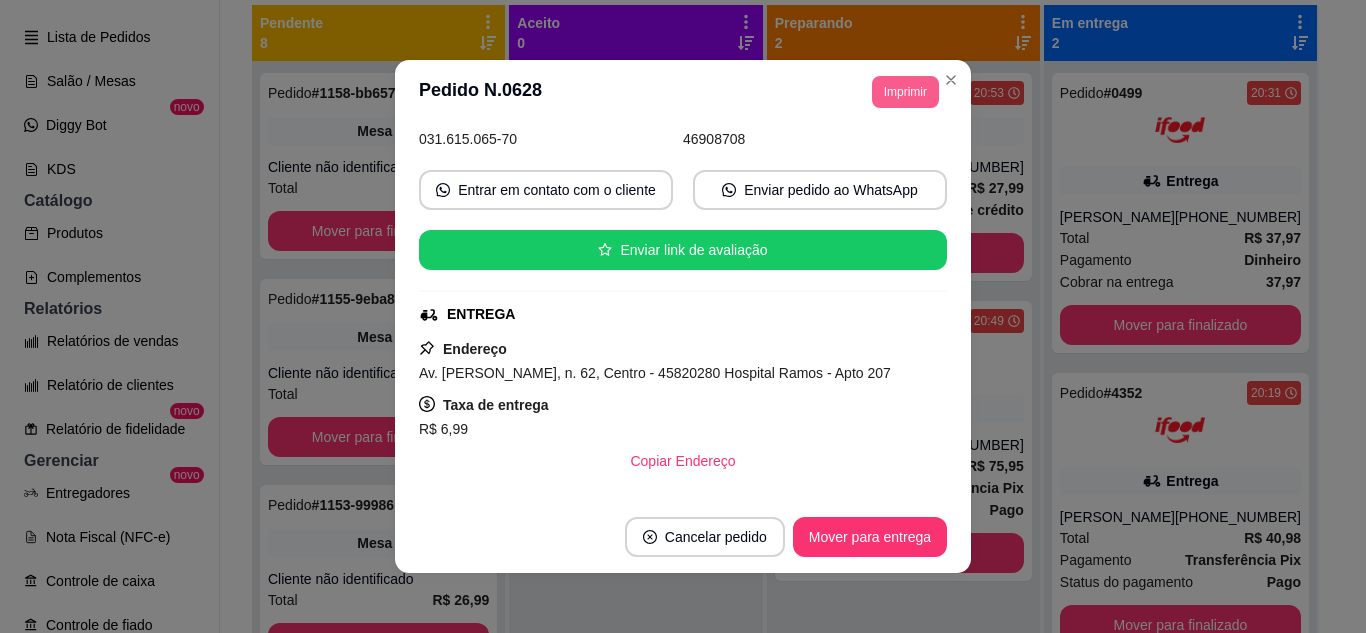 click on "Imprimir" at bounding box center (905, 92) 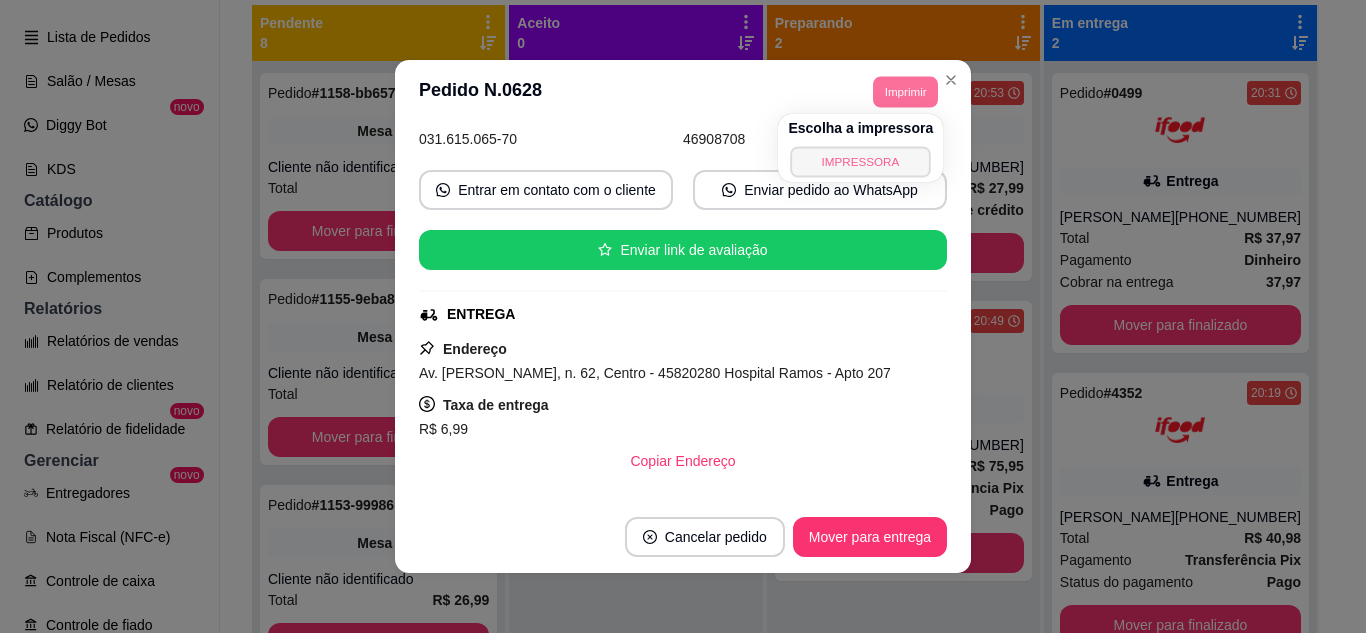 click on "IMPRESSORA" at bounding box center (861, 161) 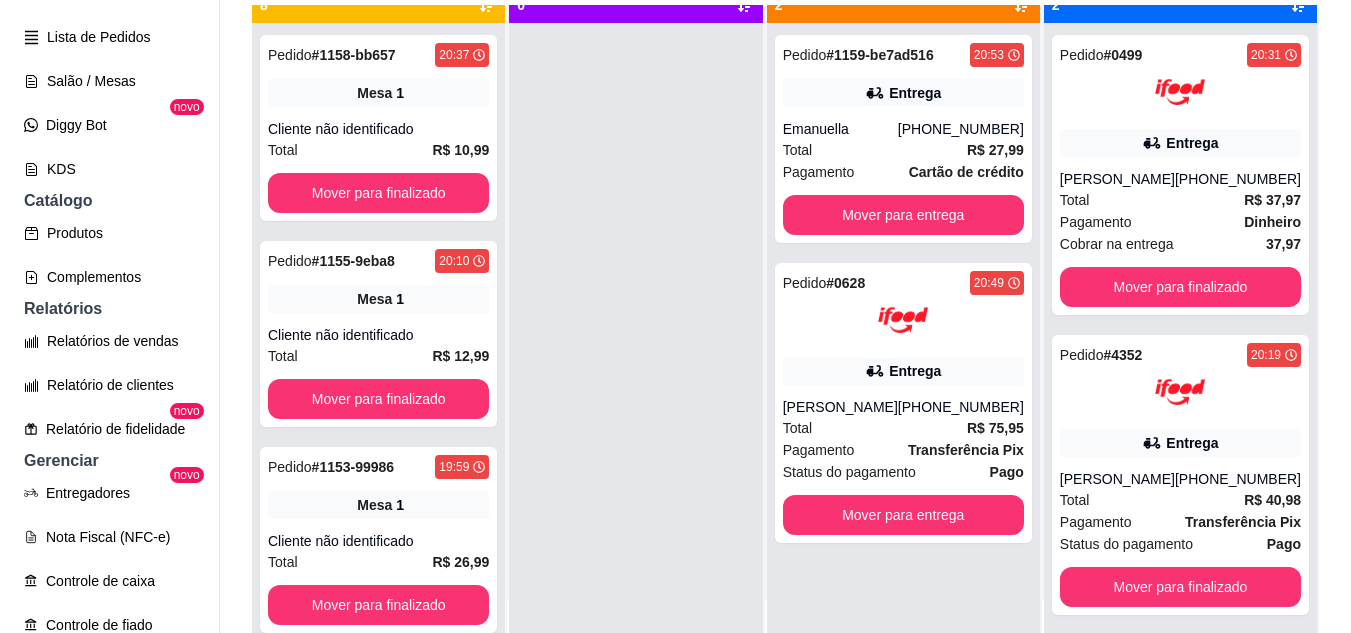 scroll, scrollTop: 56, scrollLeft: 0, axis: vertical 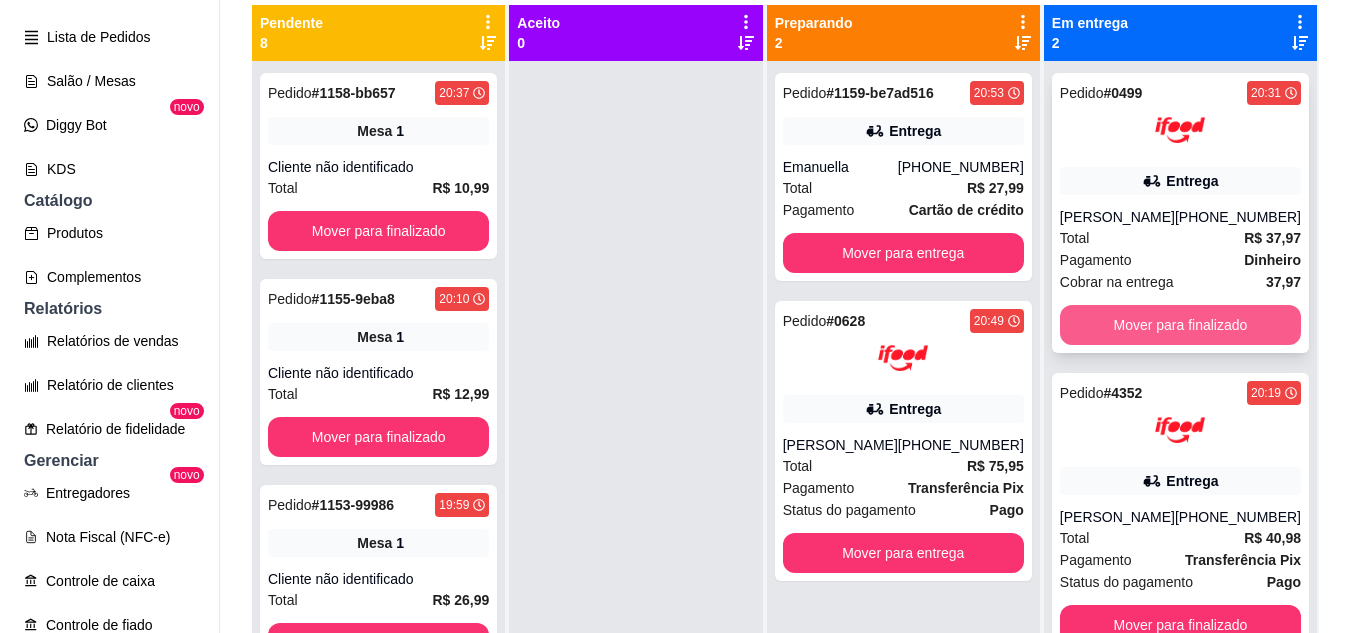 click on "Mover para finalizado" at bounding box center [1180, 325] 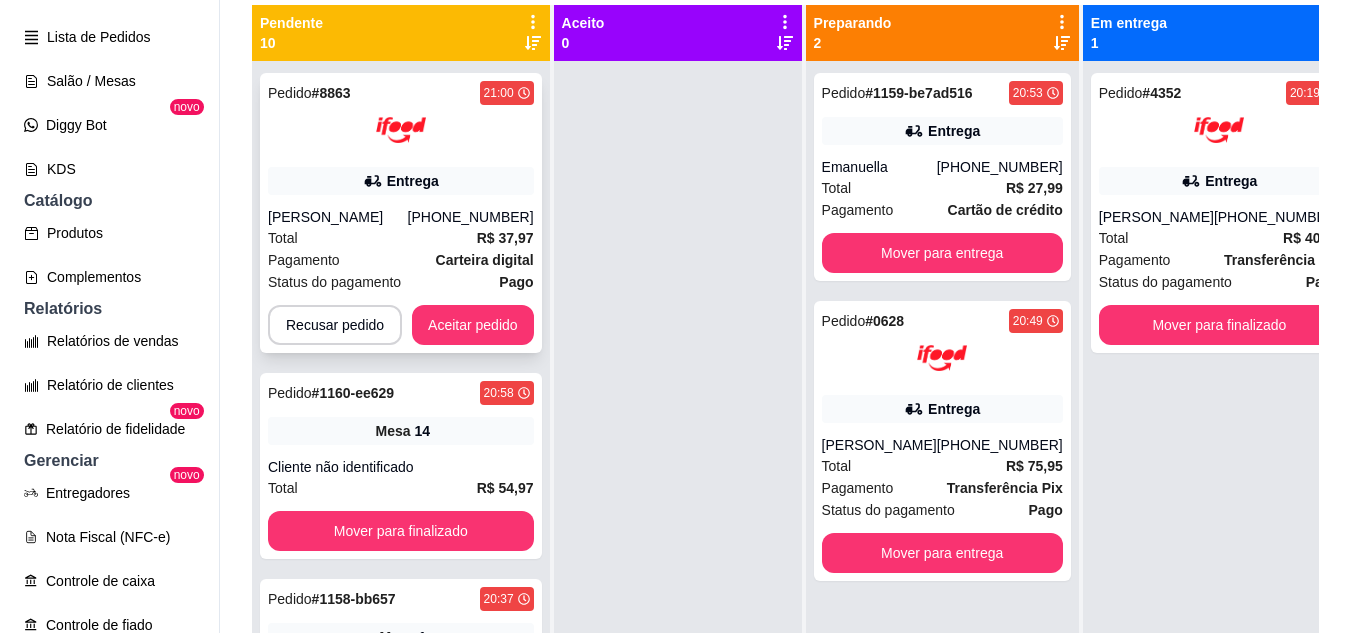 click on "Pedido  # 8863 21:00 Entrega [PERSON_NAME] [PHONE_NUMBER] Total R$ 37,97 Pagamento Carteira digital Status do pagamento Pago Recusar pedido Aceitar pedido" at bounding box center [401, 213] 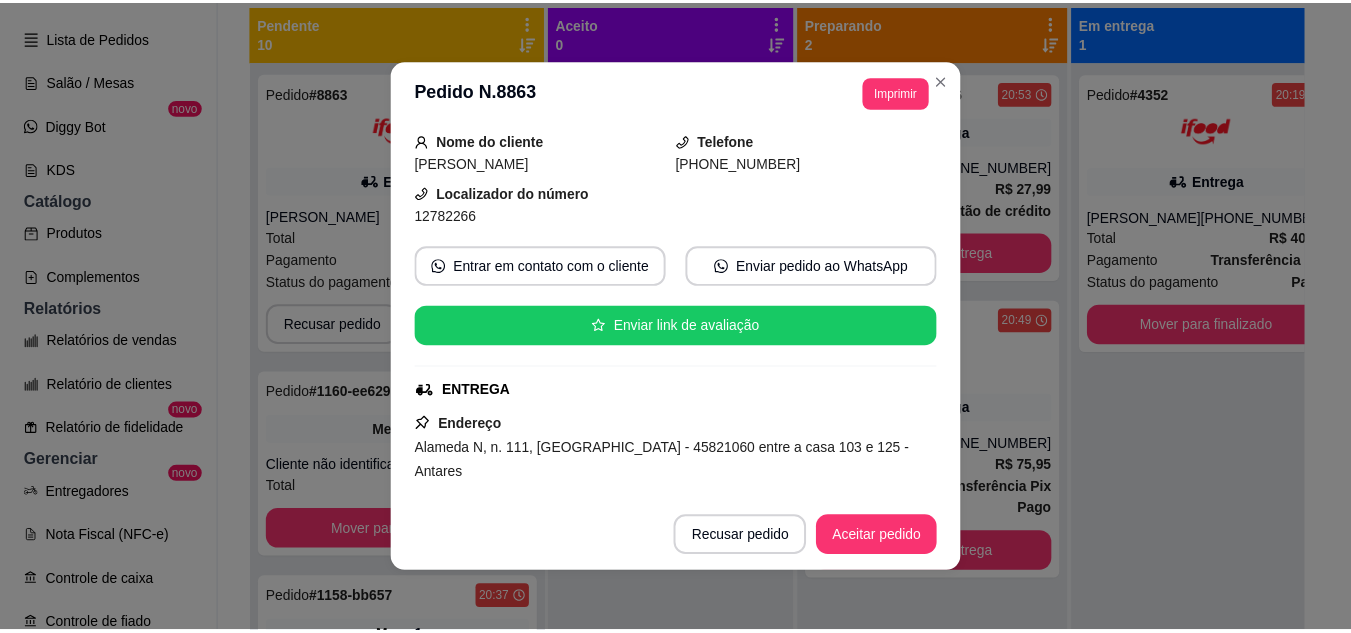 scroll, scrollTop: 200, scrollLeft: 0, axis: vertical 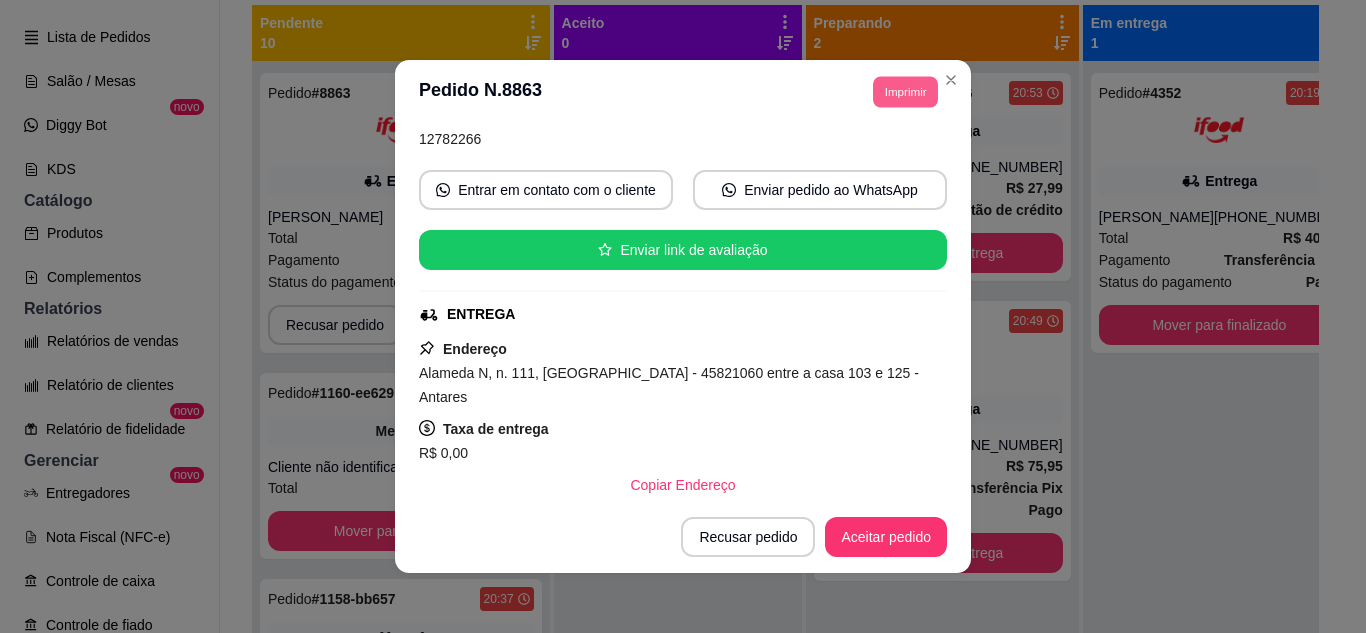 click on "Imprimir" at bounding box center (905, 91) 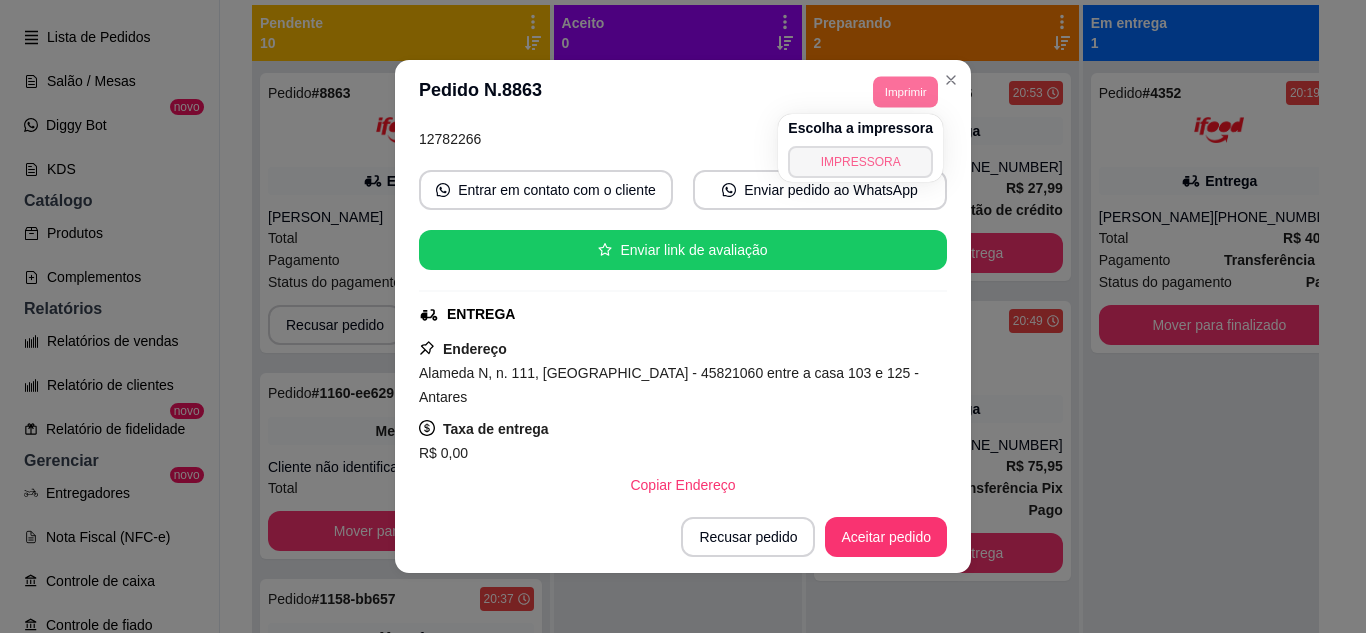 click on "IMPRESSORA" at bounding box center (860, 162) 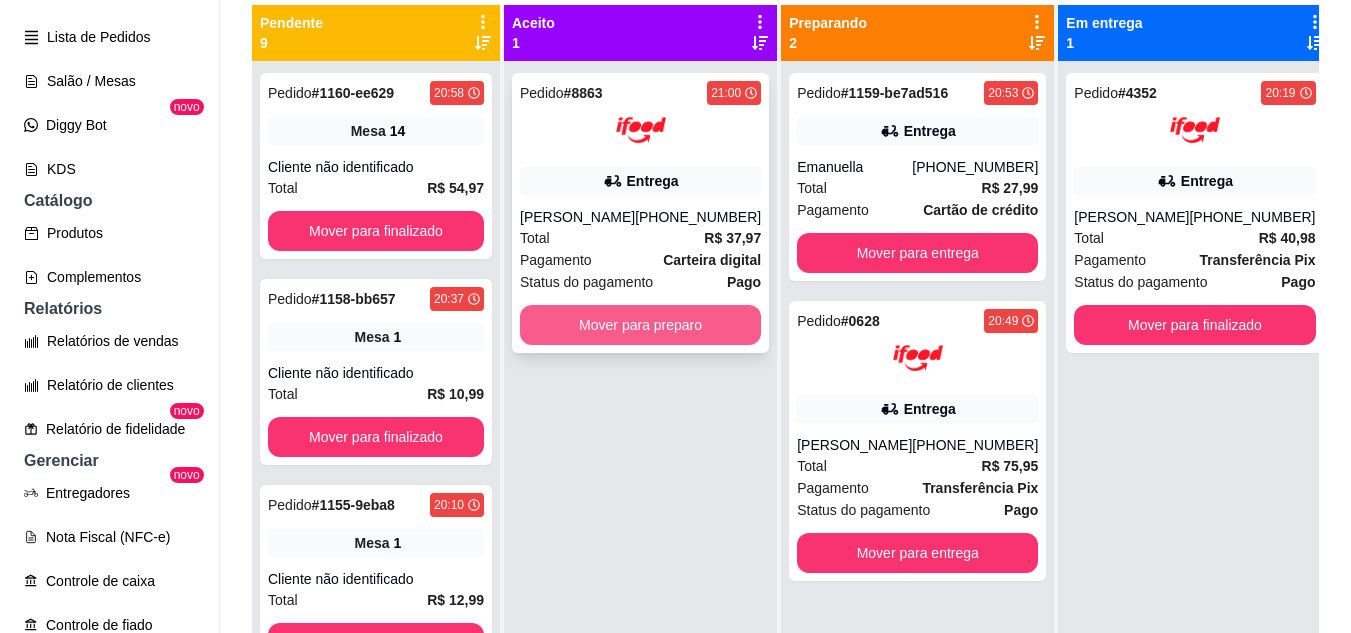 click on "Mover para preparo" at bounding box center [640, 325] 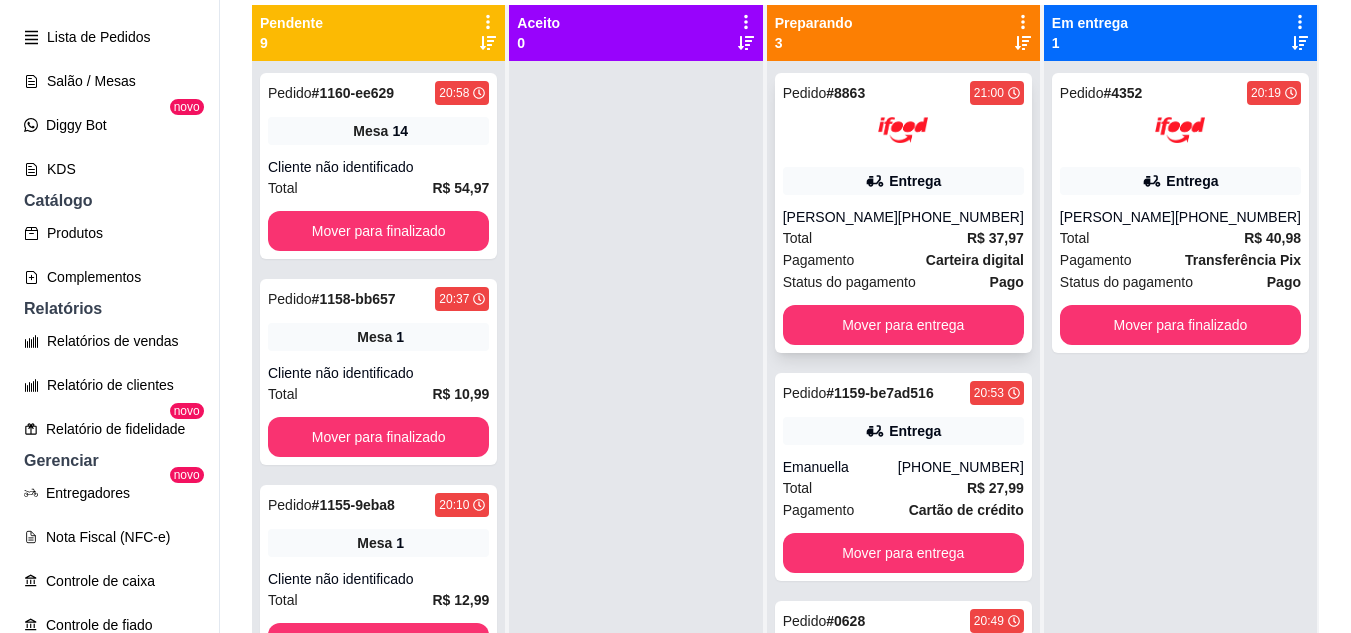 click at bounding box center [903, 130] 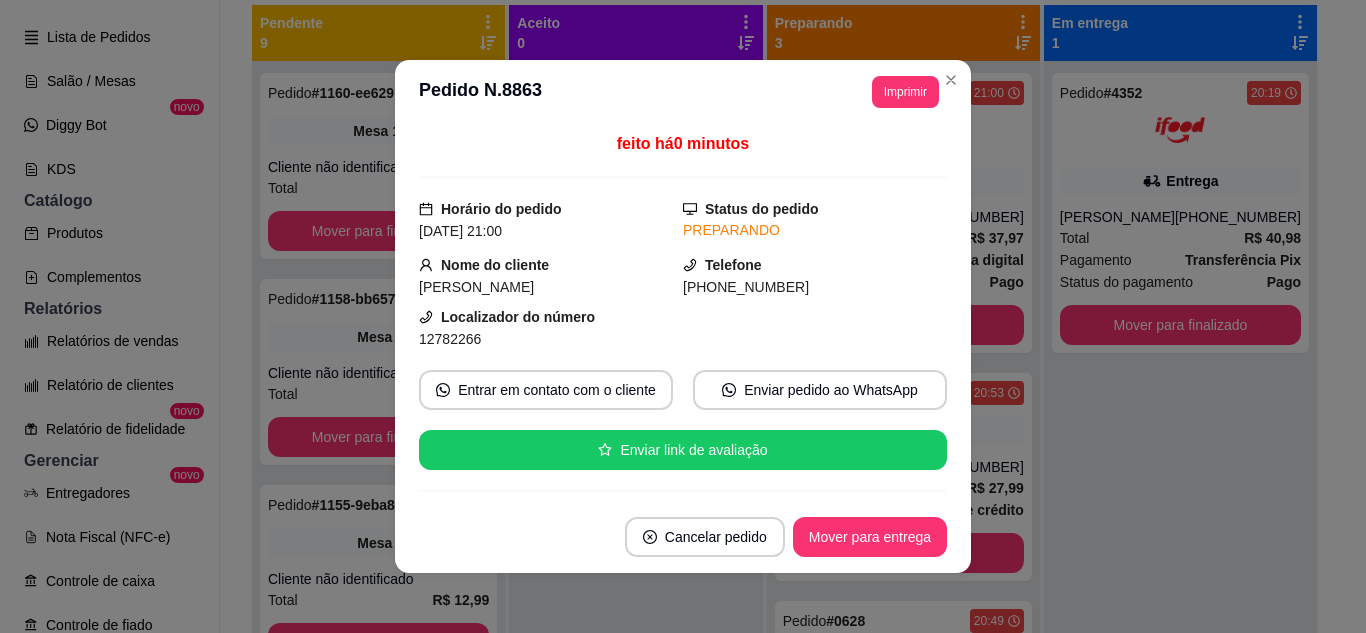 drag, startPoint x: 870, startPoint y: 122, endPoint x: 879, endPoint y: 117, distance: 10.29563 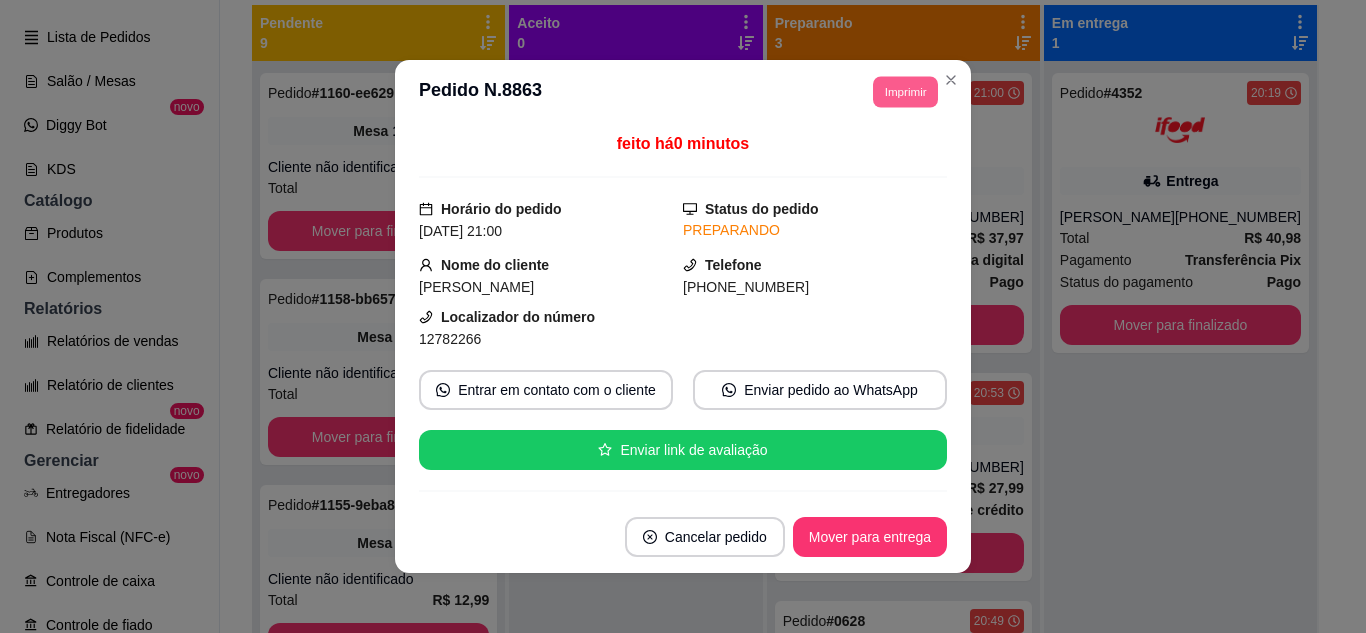 click on "Imprimir" at bounding box center (905, 91) 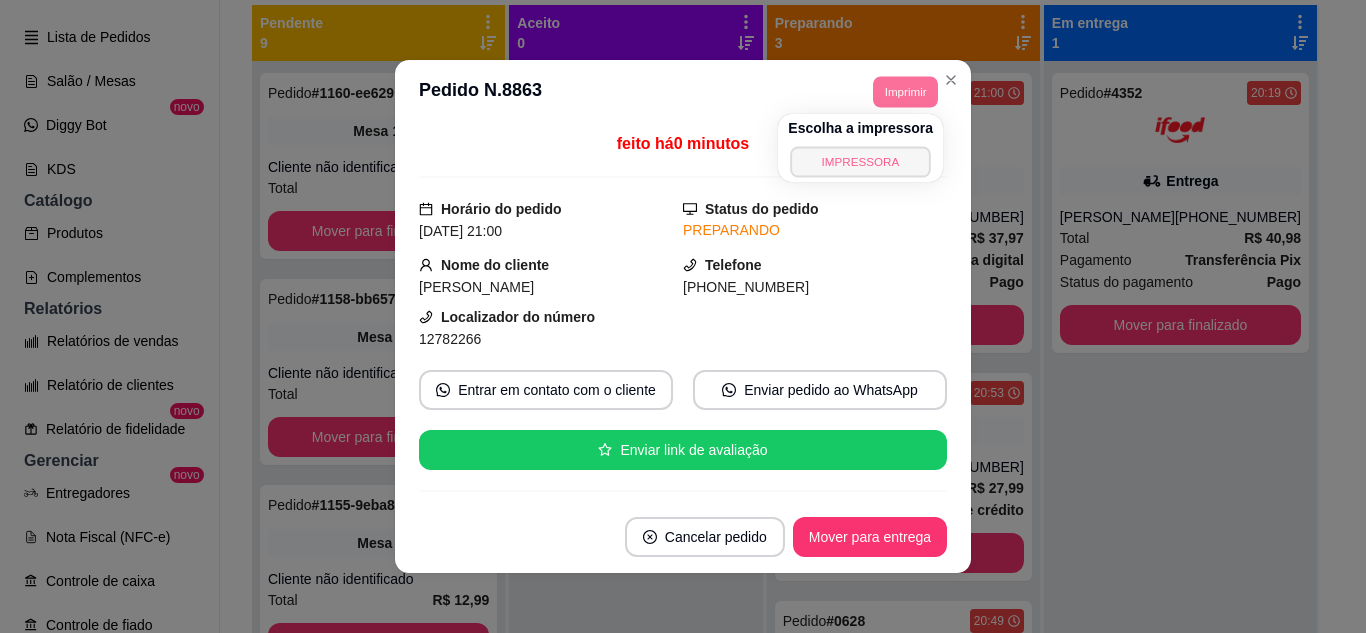 click on "IMPRESSORA" at bounding box center (861, 161) 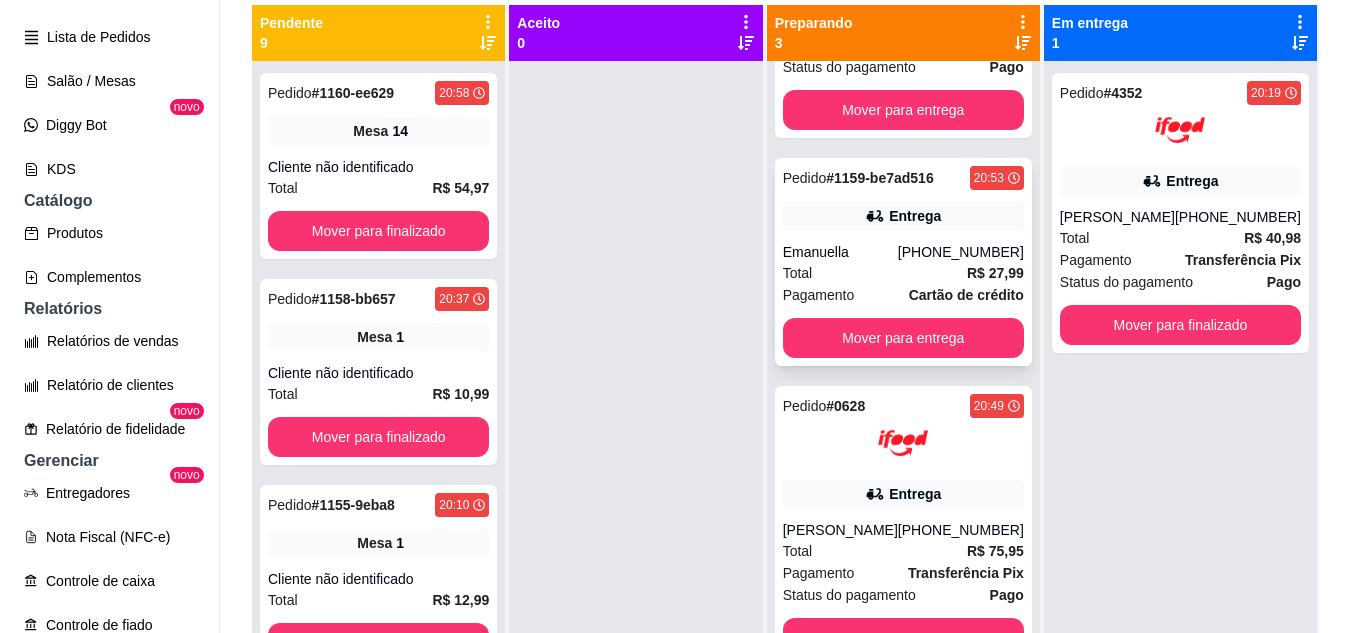 scroll, scrollTop: 235, scrollLeft: 0, axis: vertical 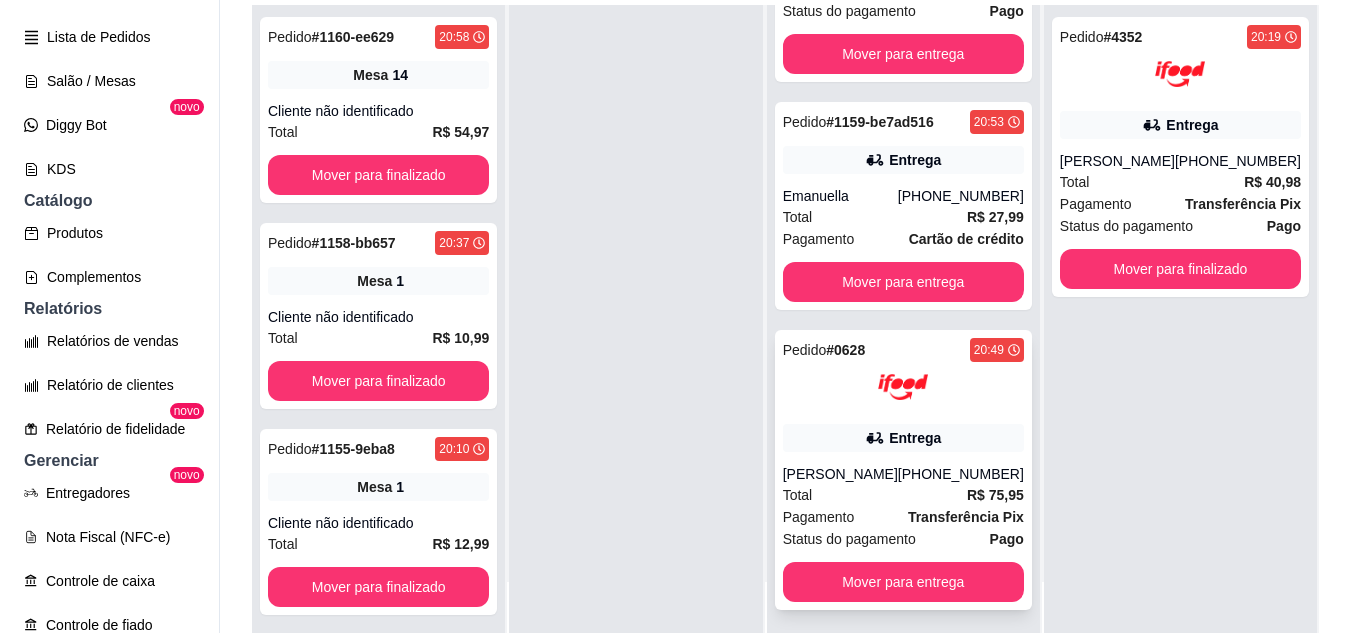 click on "[PERSON_NAME]" at bounding box center (840, 474) 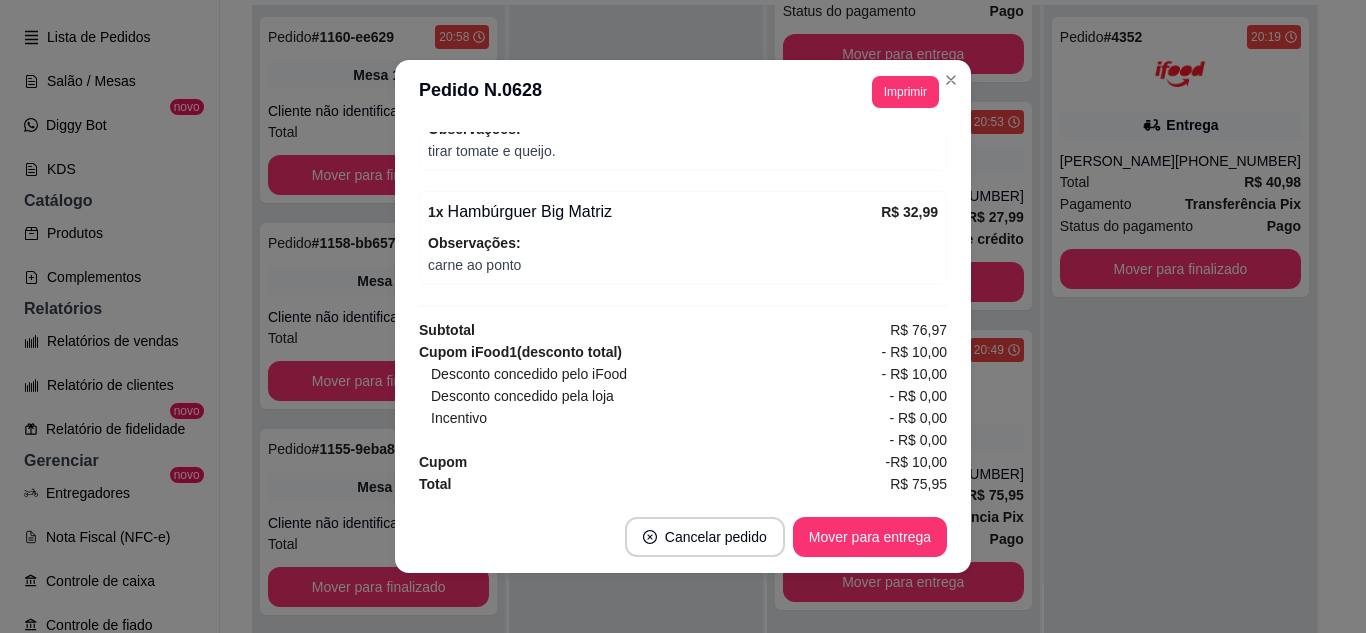 scroll, scrollTop: 850, scrollLeft: 0, axis: vertical 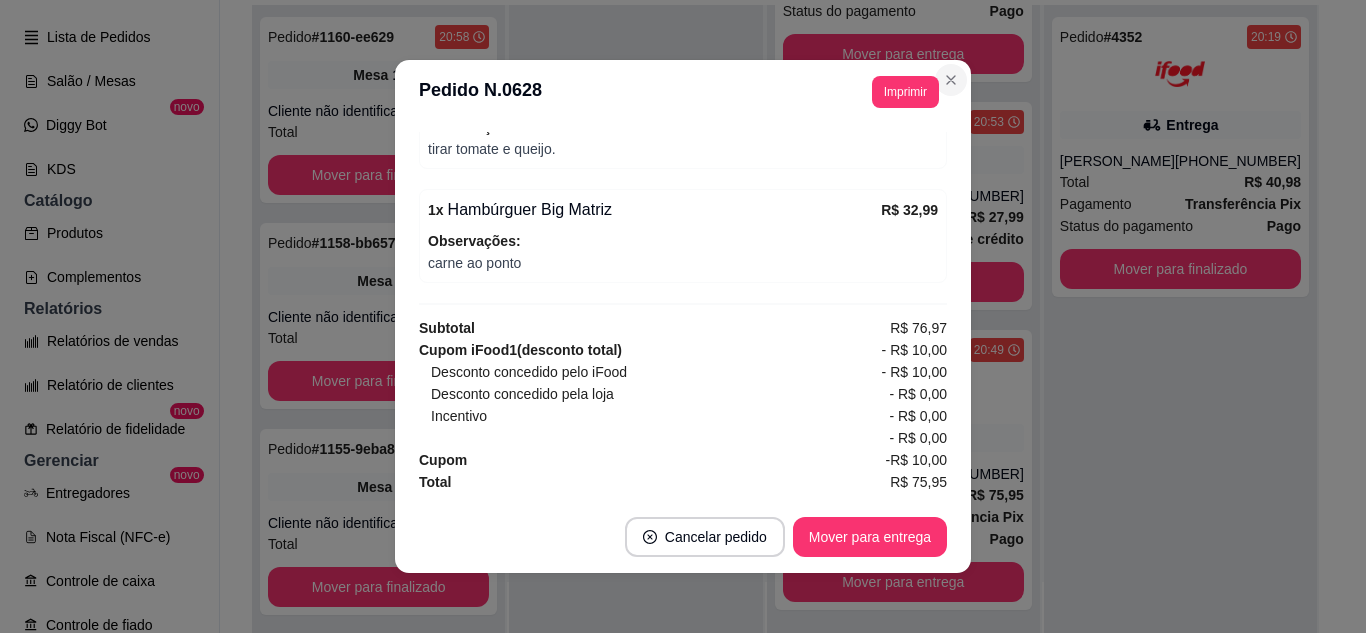 click on "**********" at bounding box center [683, 316] 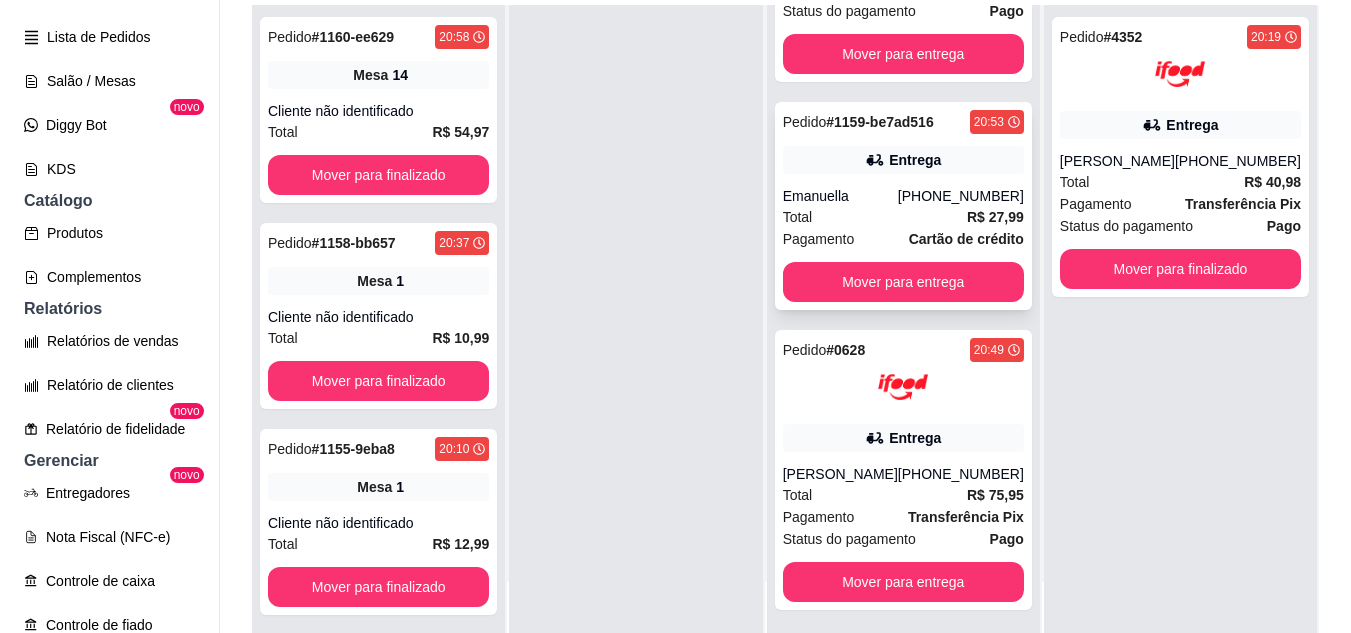 click on "Entrega" at bounding box center [903, 160] 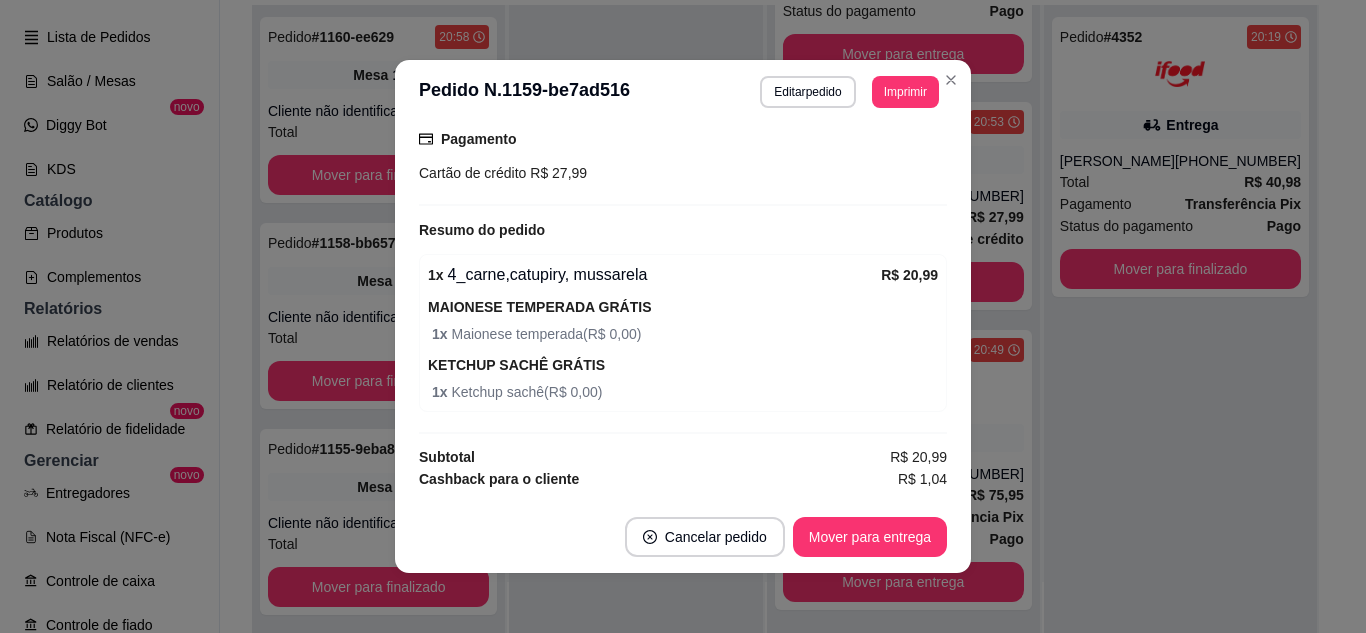 scroll, scrollTop: 554, scrollLeft: 0, axis: vertical 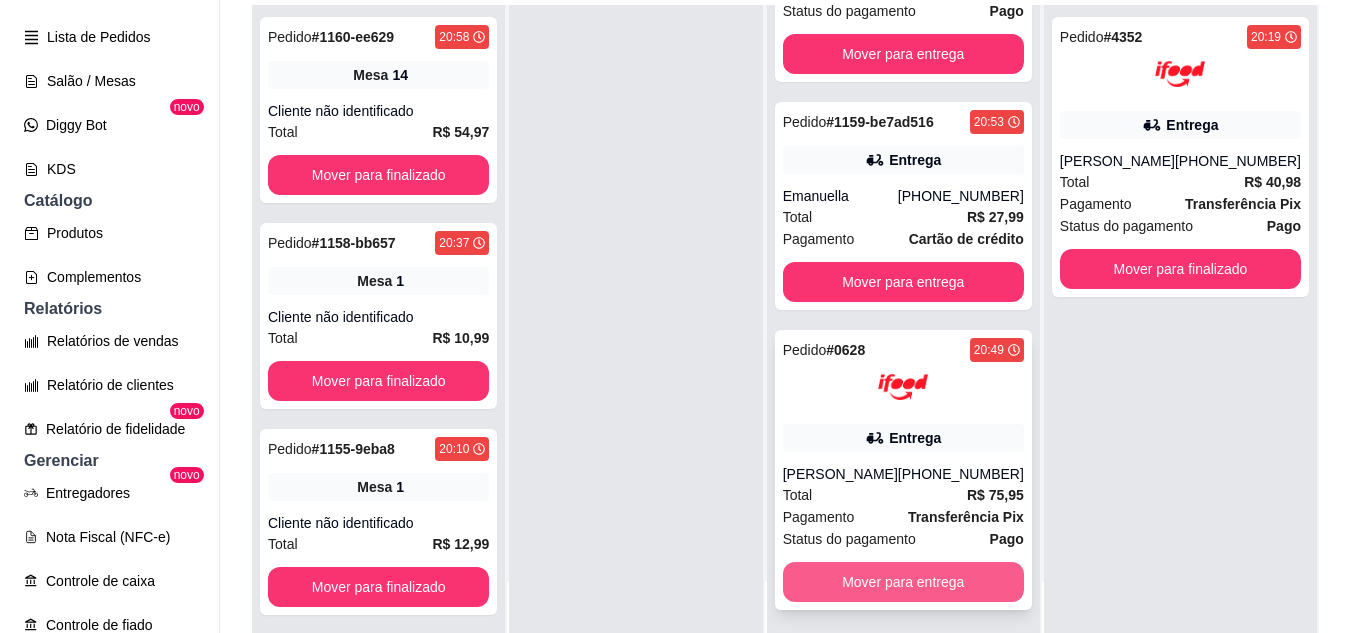 click on "Mover para entrega" at bounding box center (903, 582) 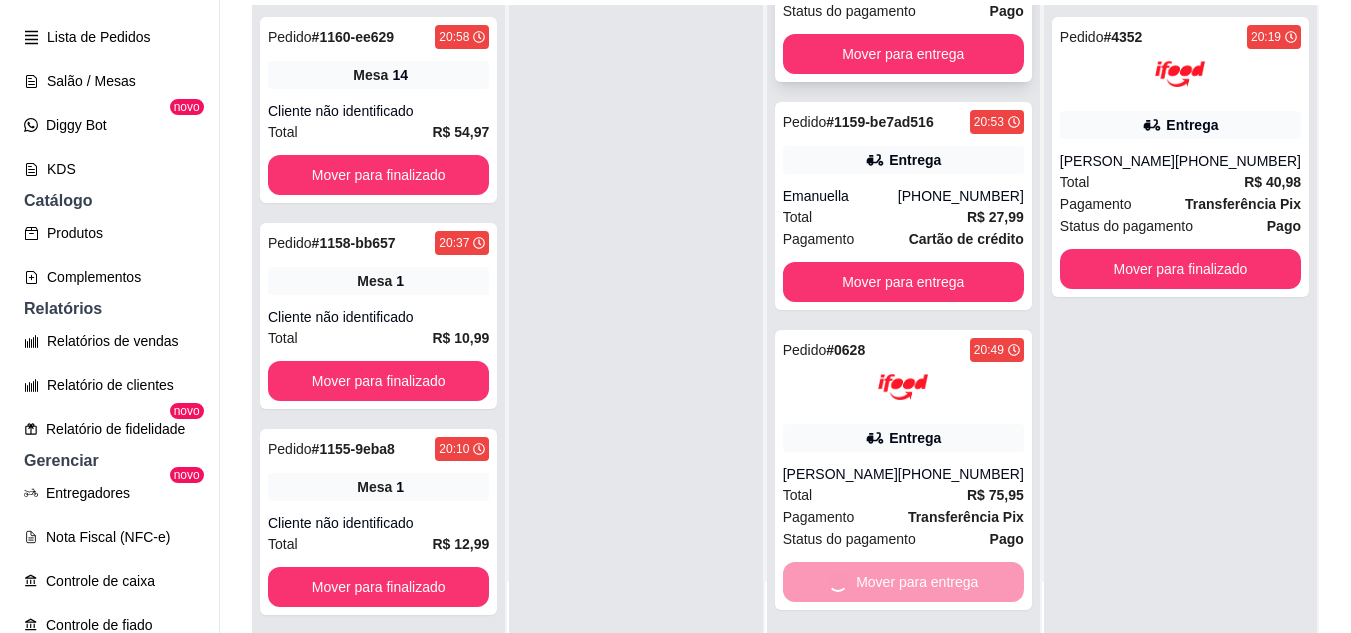scroll, scrollTop: 0, scrollLeft: 0, axis: both 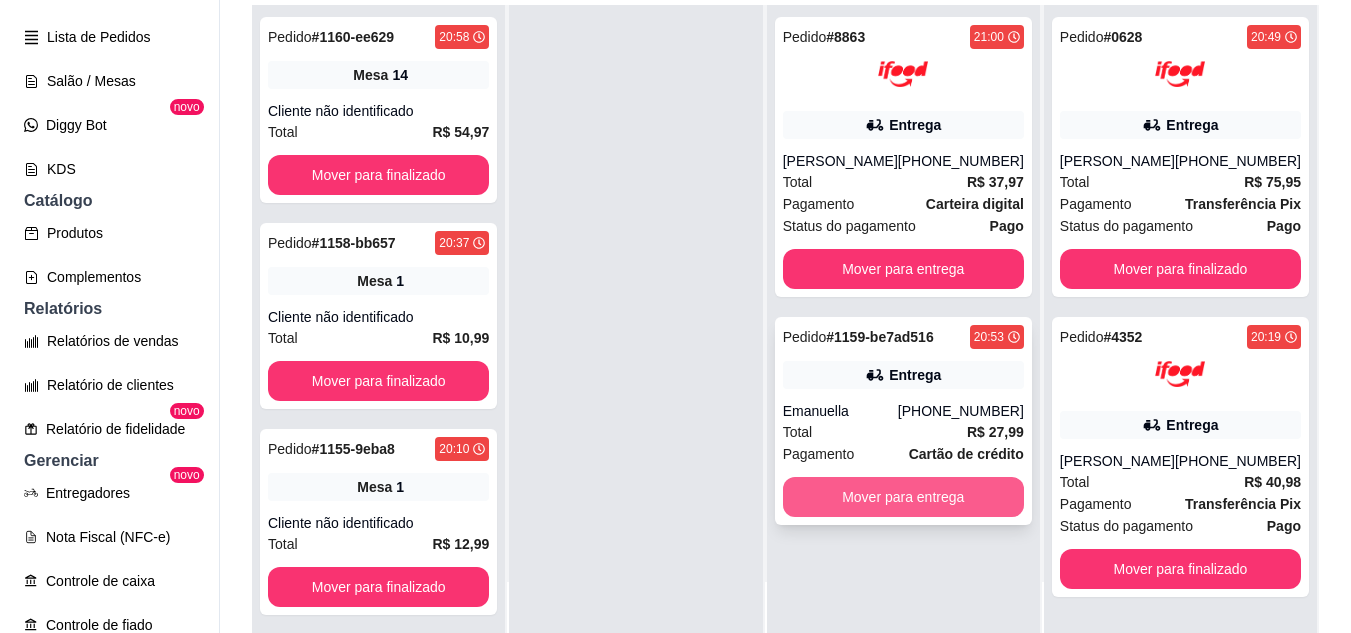 click on "Mover para entrega" at bounding box center [903, 497] 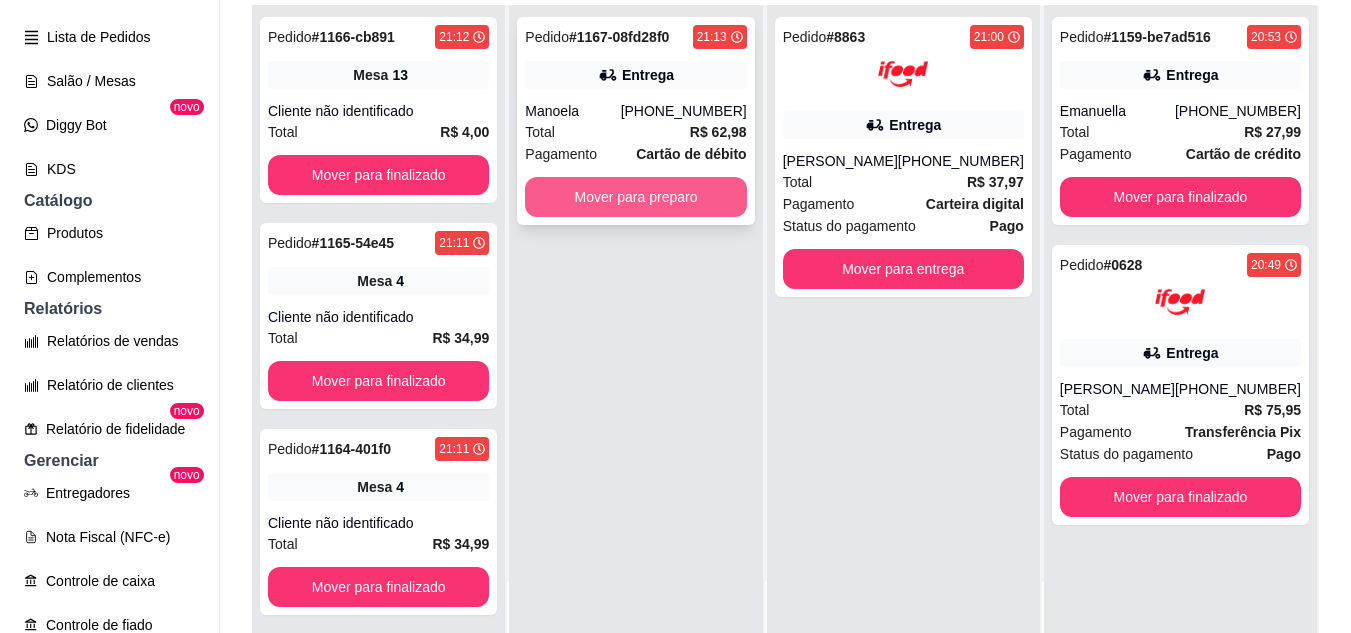 click on "Mover para preparo" at bounding box center (635, 197) 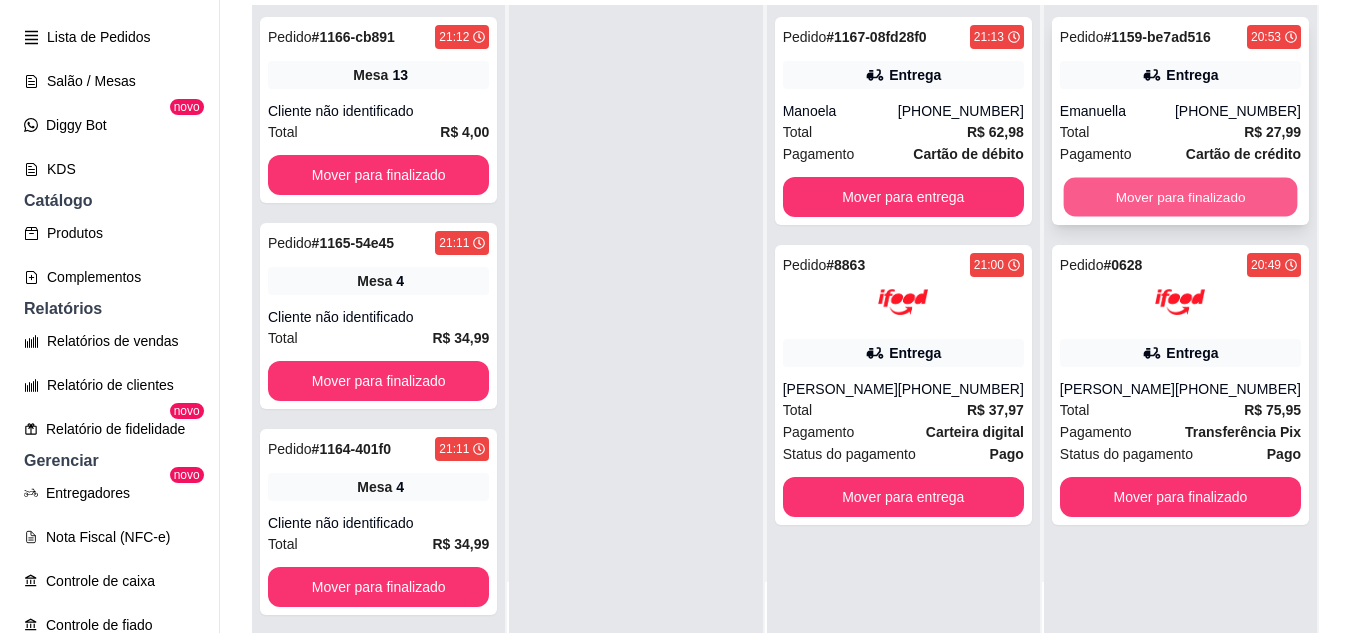 click on "Mover para finalizado" at bounding box center (1180, 197) 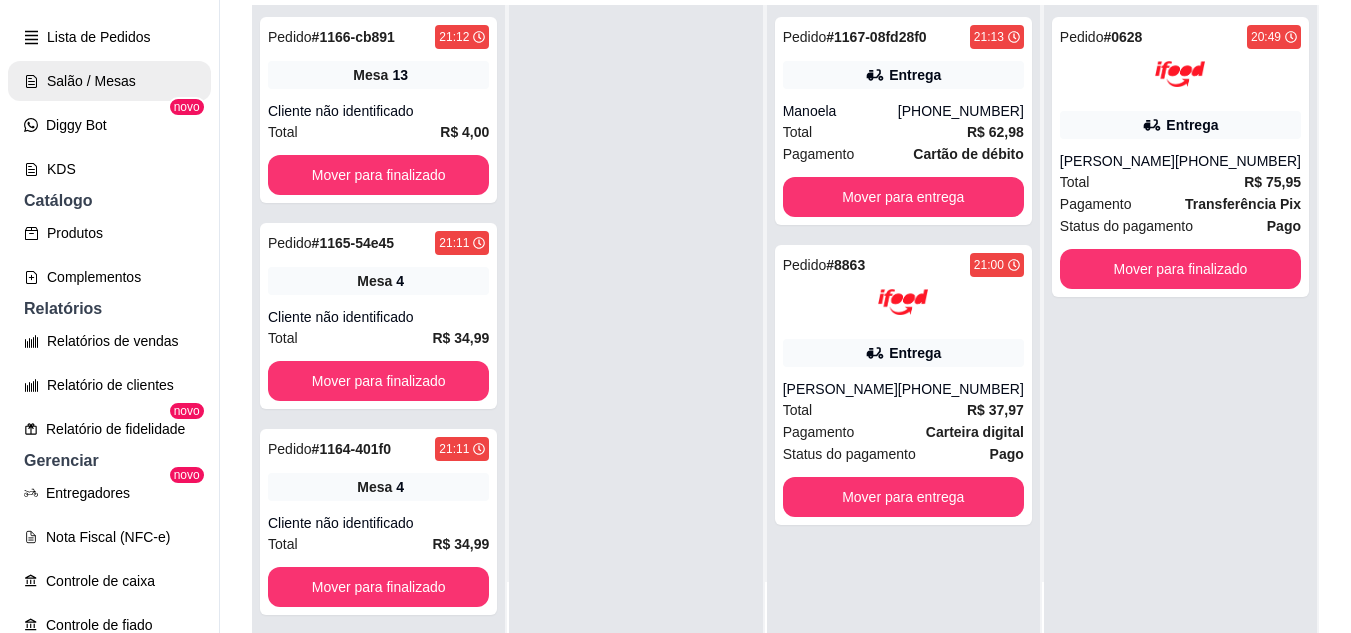 click on "Salão / Mesas" at bounding box center [109, 81] 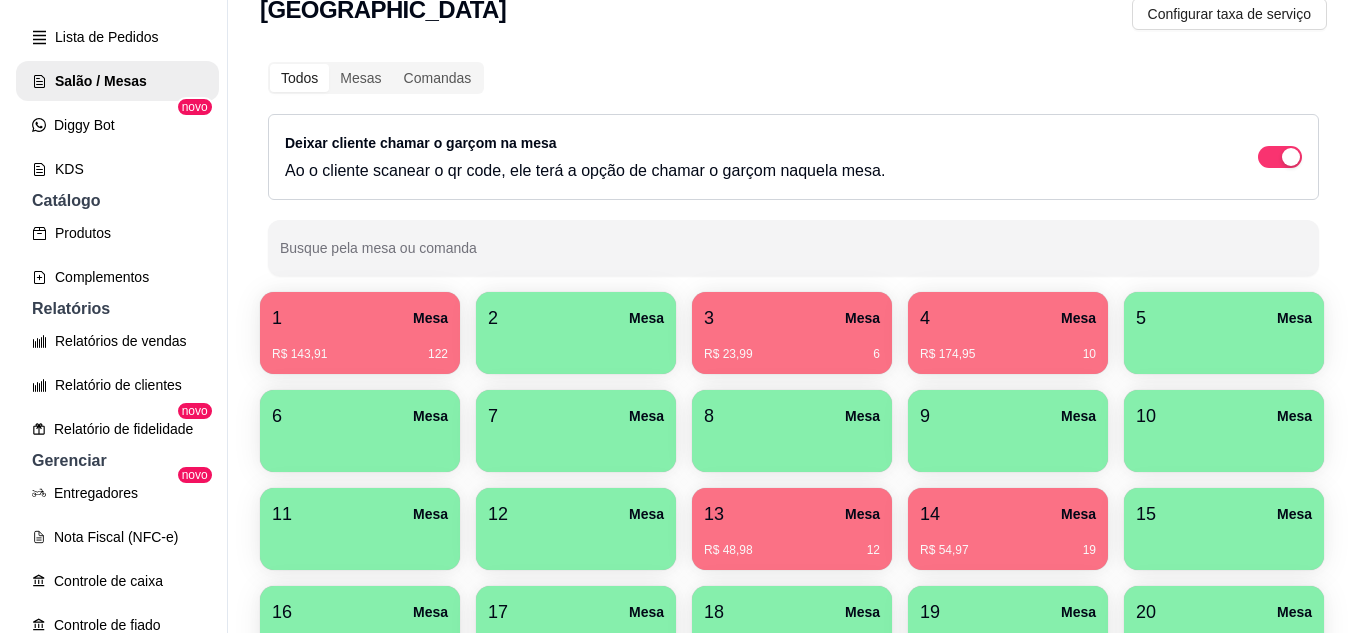 scroll, scrollTop: 100, scrollLeft: 0, axis: vertical 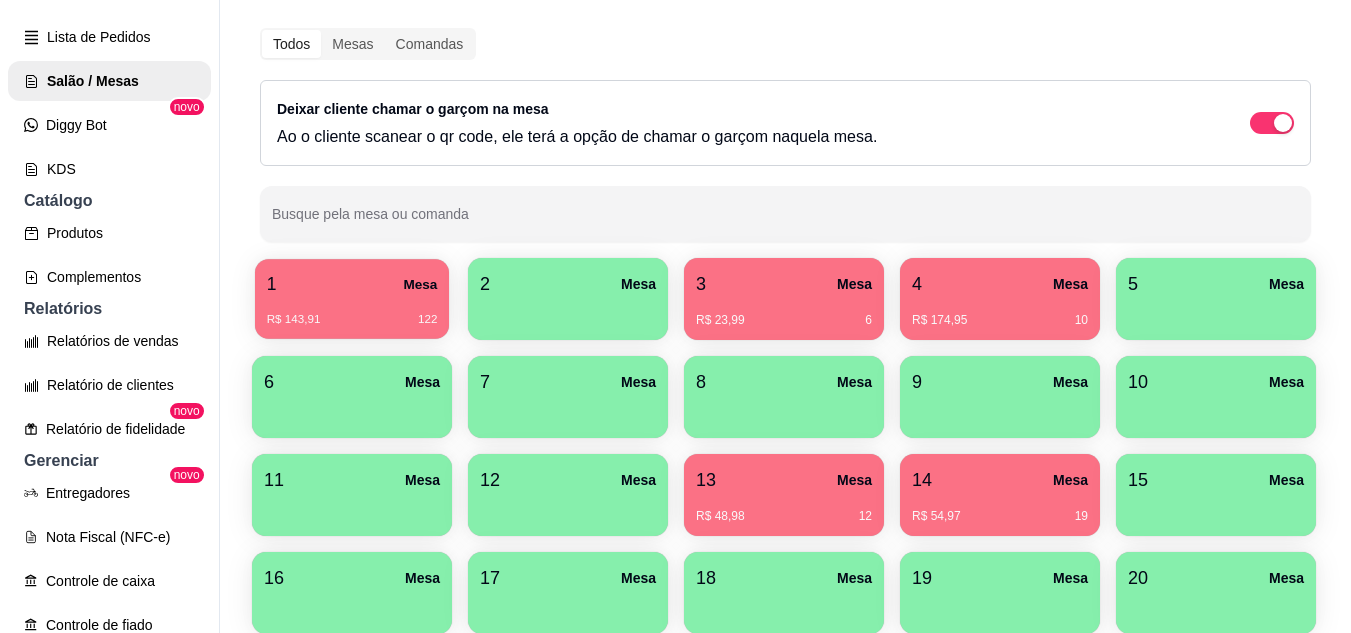 click on "R$ 143,91 122" at bounding box center (352, 312) 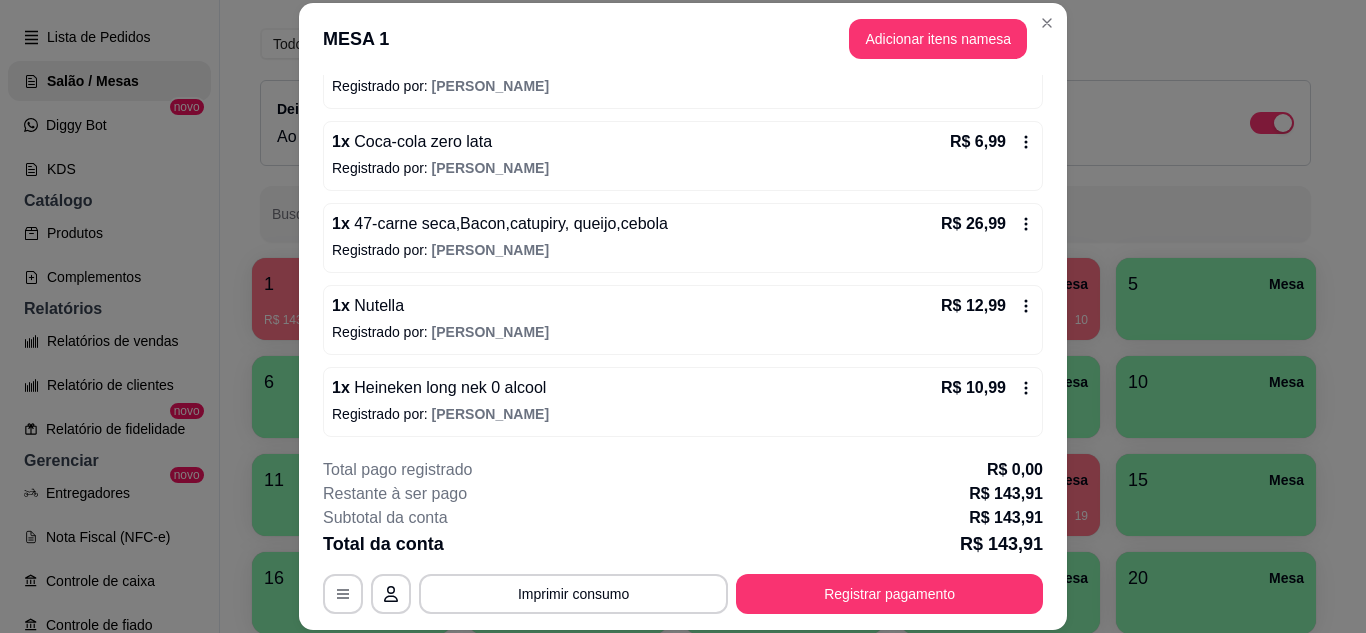 scroll, scrollTop: 612, scrollLeft: 0, axis: vertical 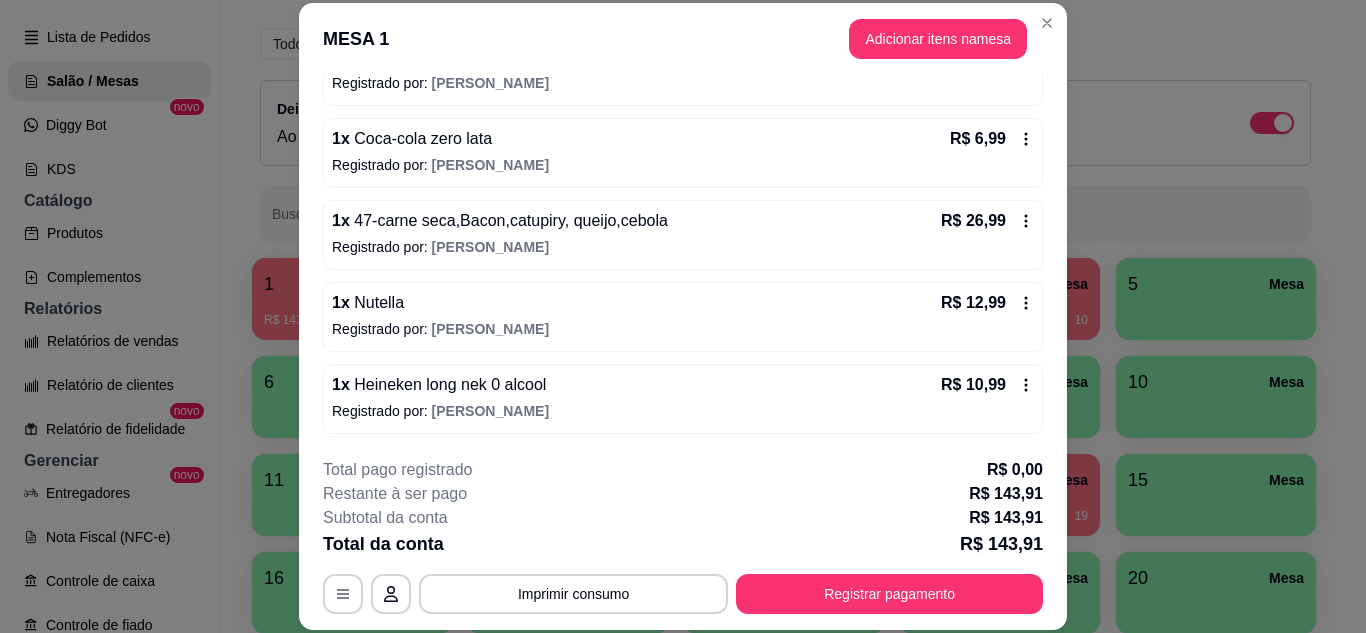 click 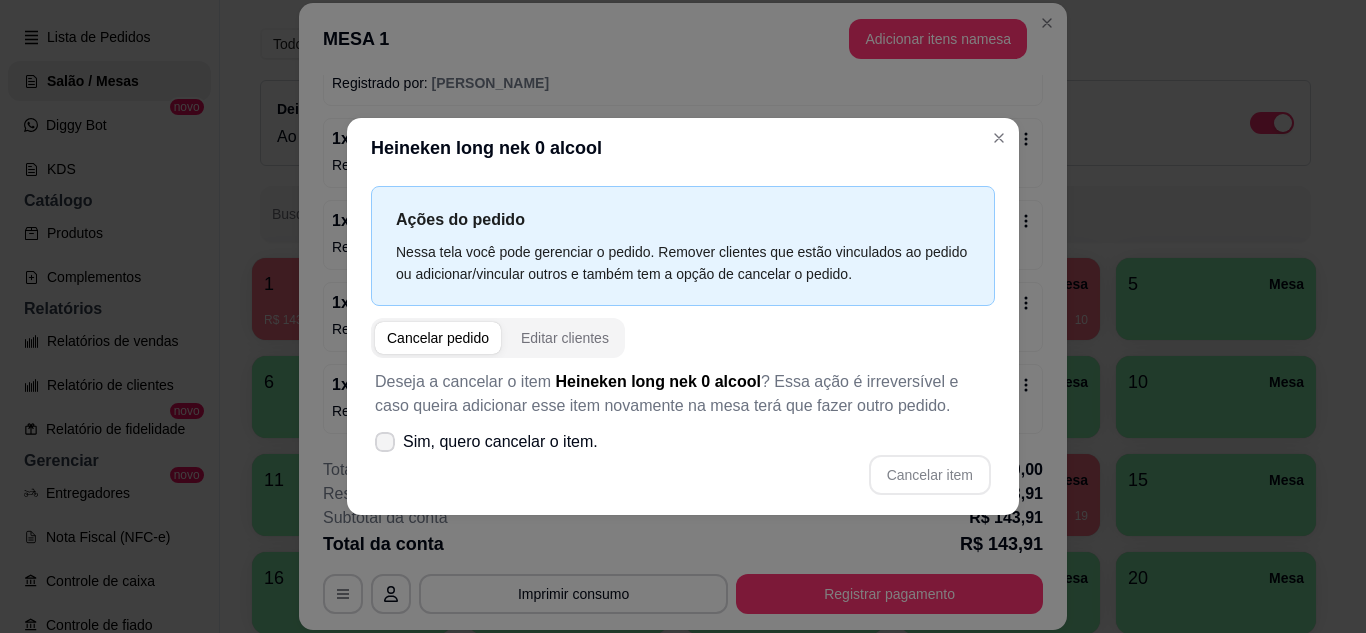 click on "Sim, quero cancelar o item." at bounding box center [500, 442] 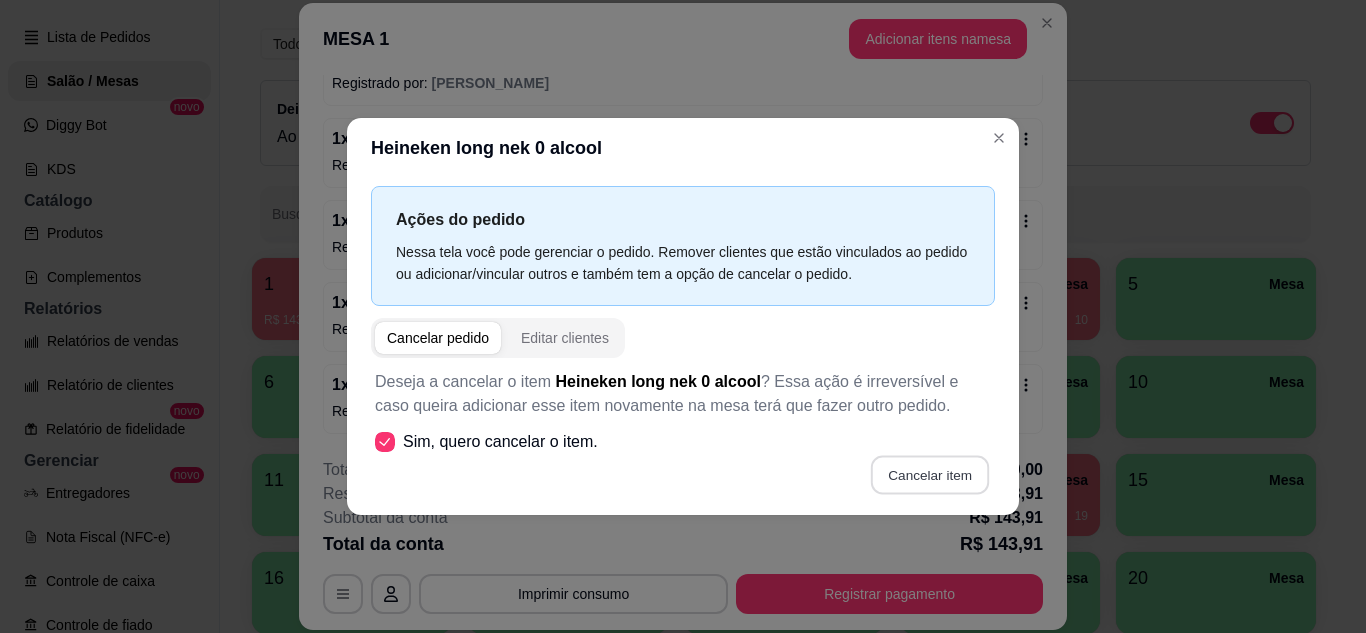 click on "Cancelar item" at bounding box center (929, 474) 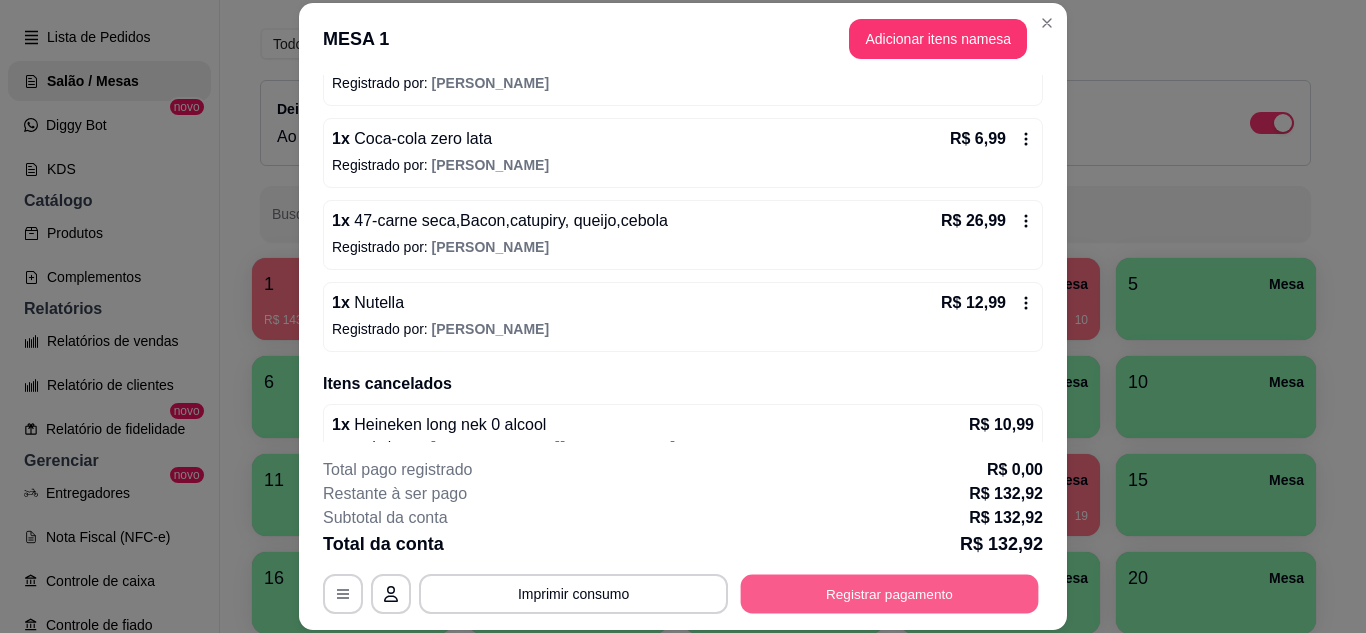 click on "Registrar pagamento" at bounding box center (890, 593) 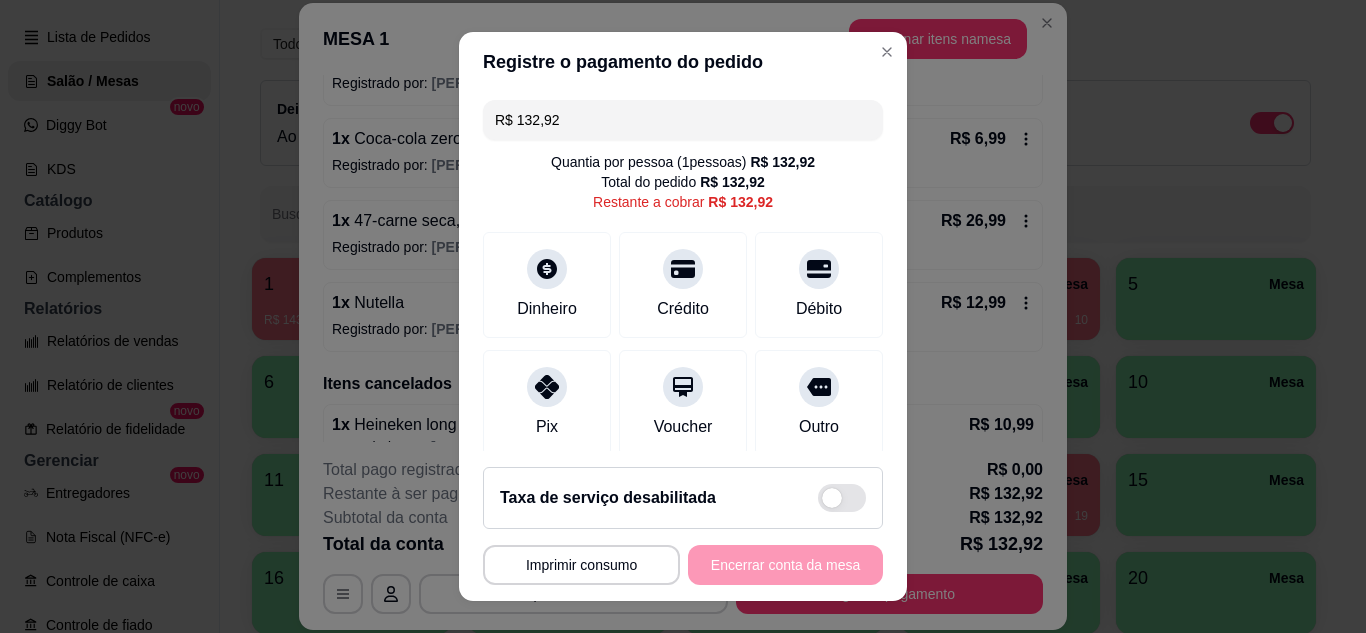 click on "R$ 132,92" at bounding box center [683, 120] 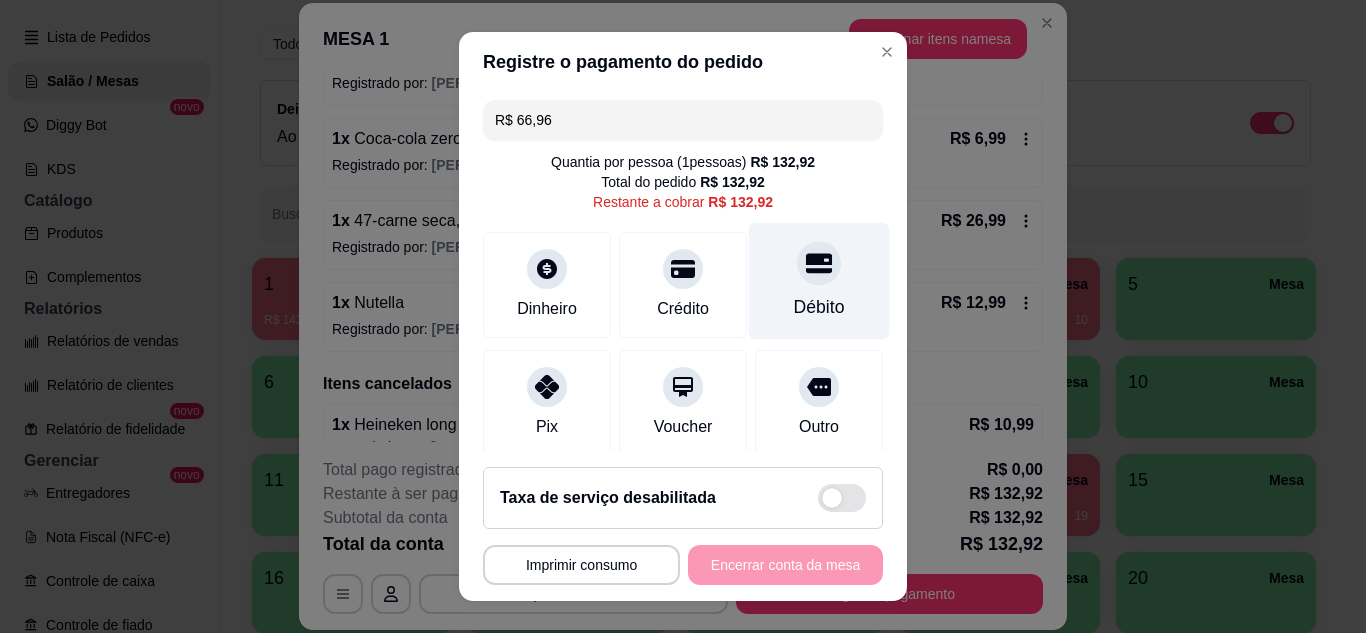 click on "Débito" at bounding box center [819, 307] 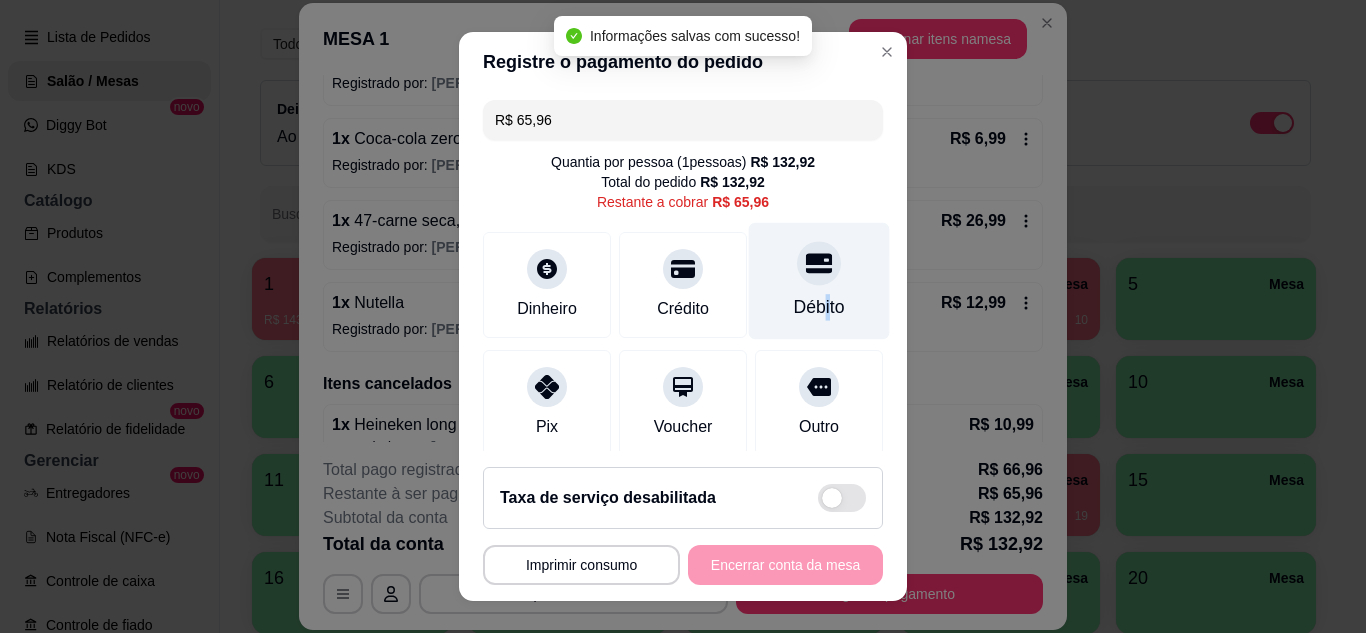 click on "Débito" at bounding box center [819, 307] 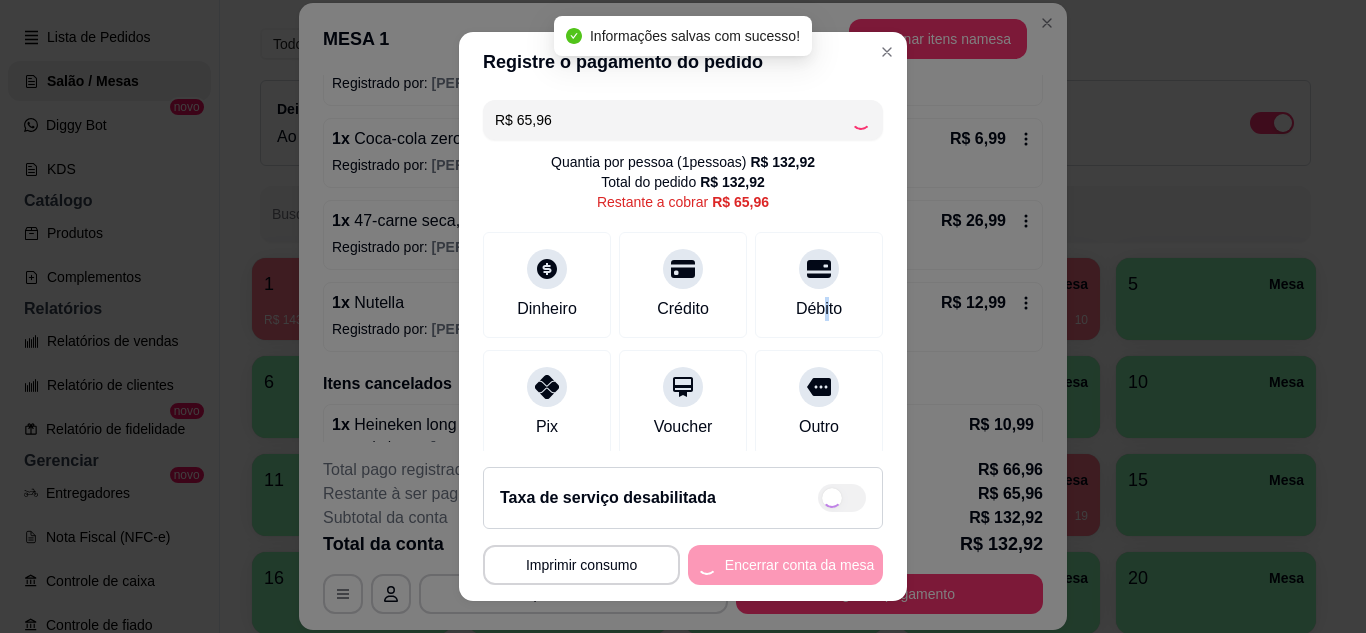 type on "R$ 0,00" 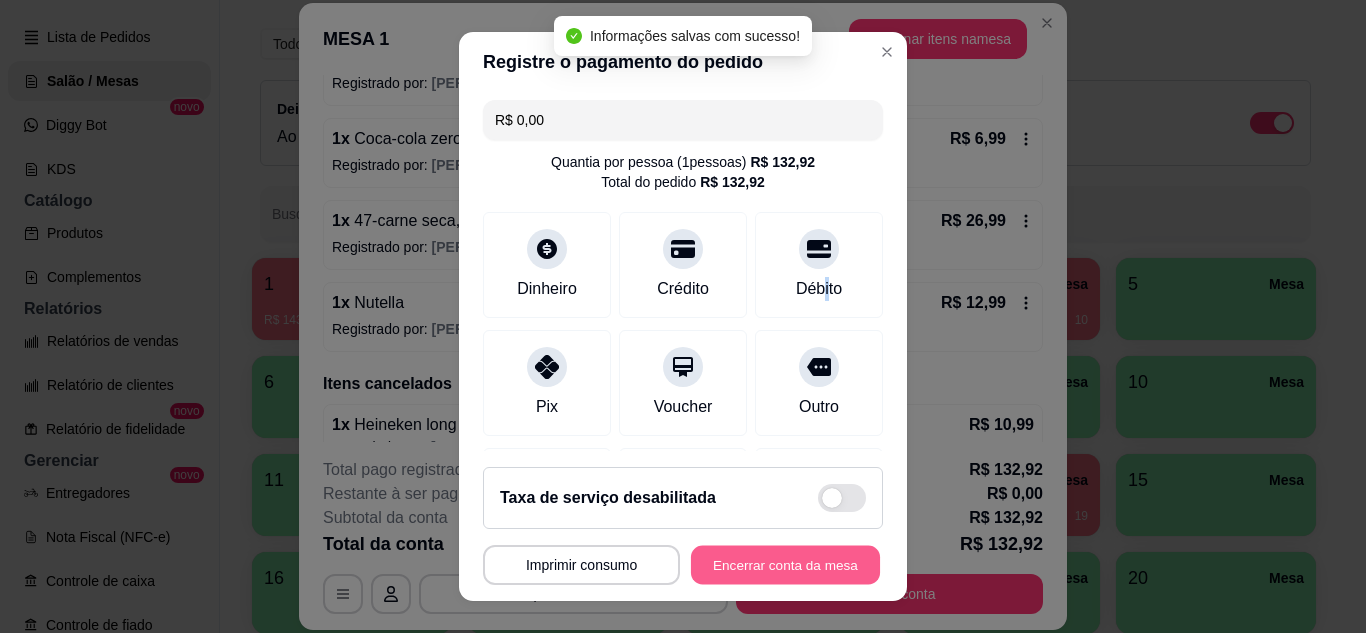 click on "Encerrar conta da mesa" at bounding box center [785, 565] 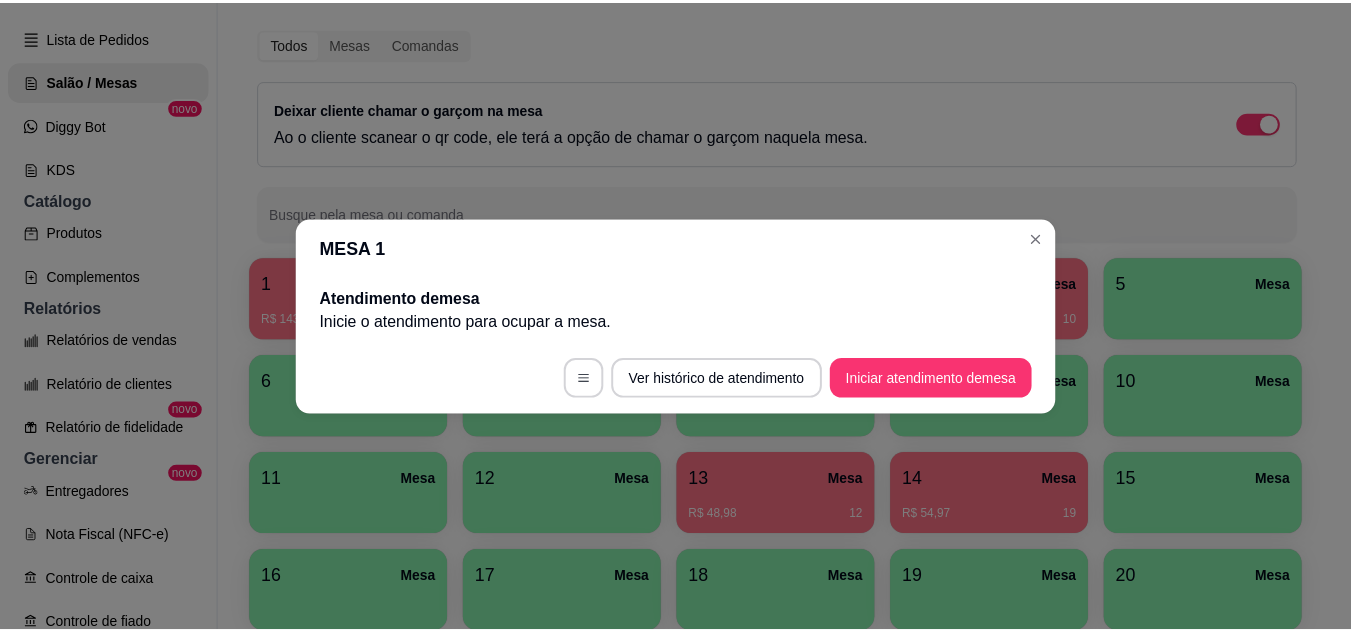 scroll, scrollTop: 0, scrollLeft: 0, axis: both 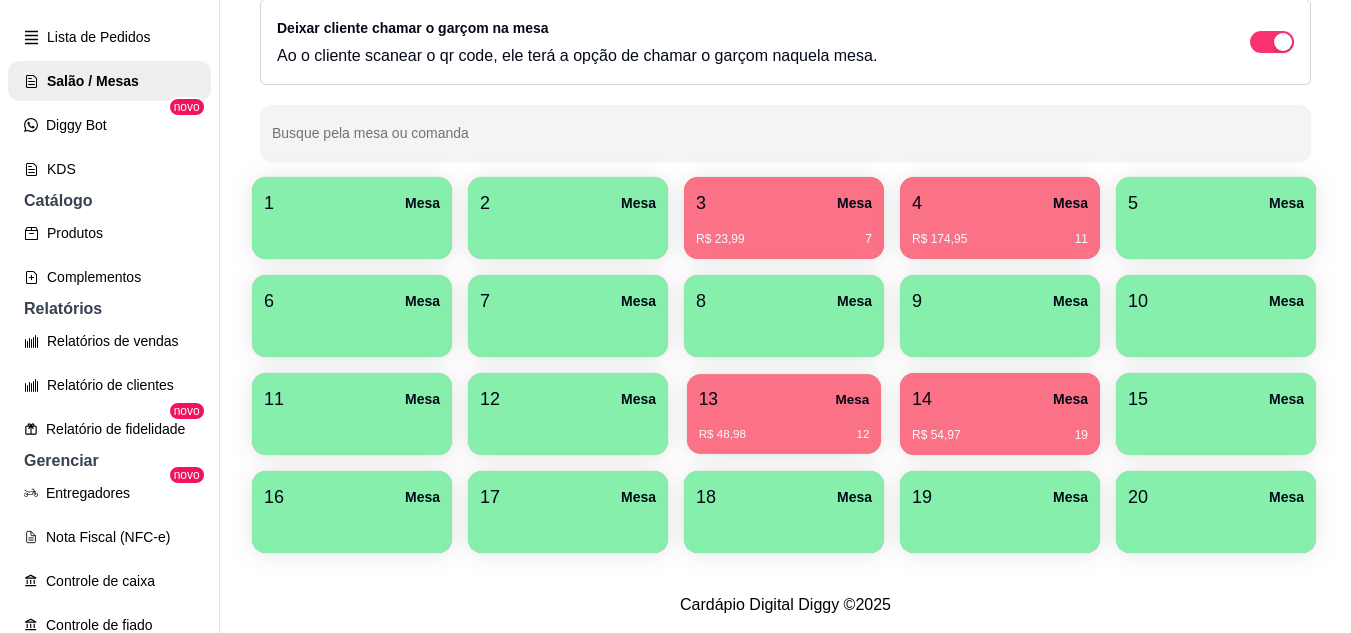 click on "13 Mesa" at bounding box center [784, 399] 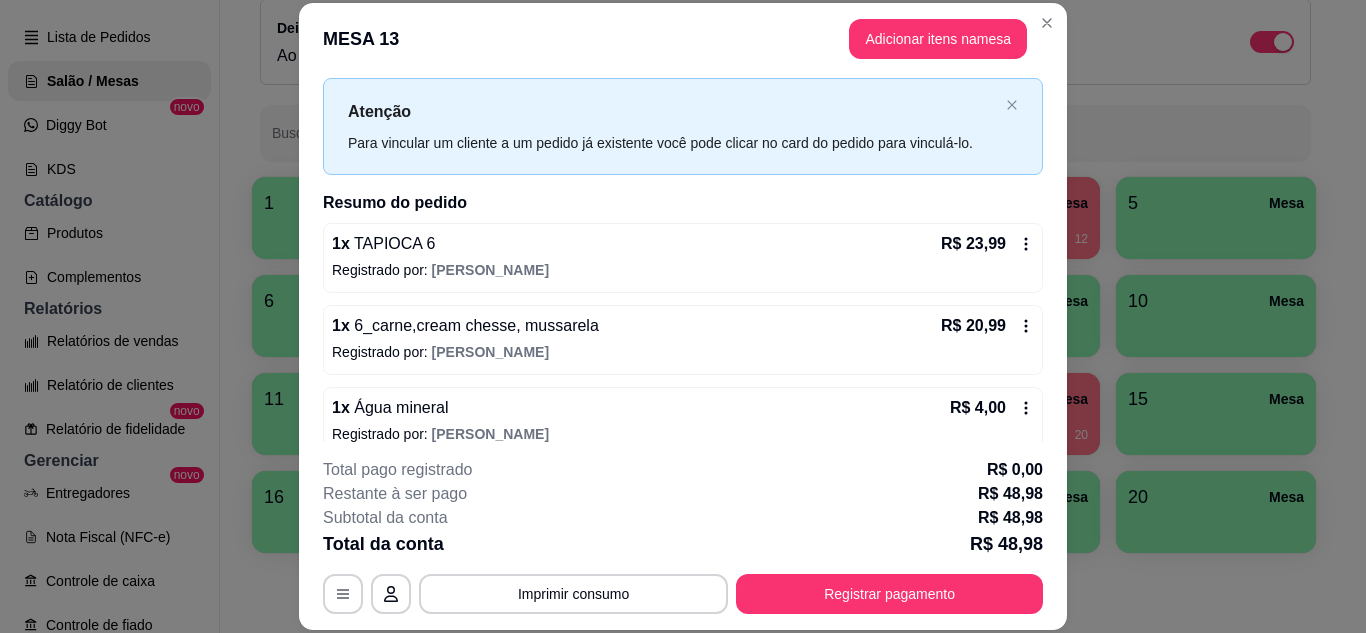 scroll, scrollTop: 64, scrollLeft: 0, axis: vertical 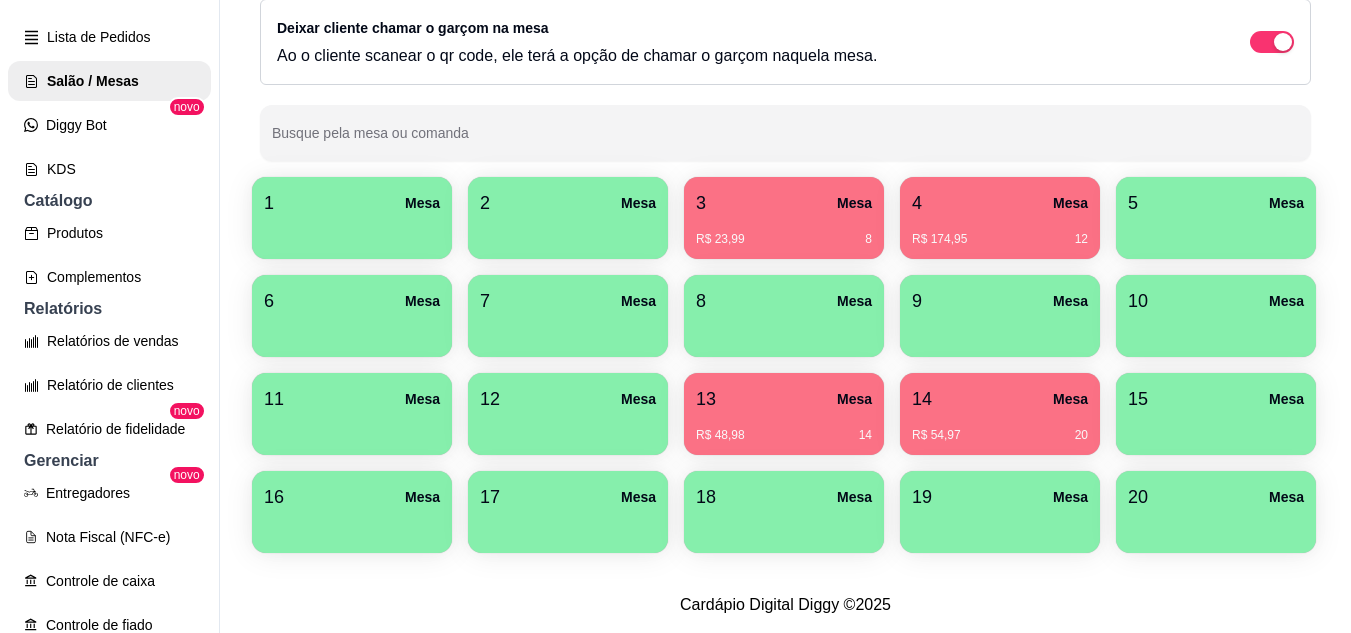 click on "14 Mesa" at bounding box center [1000, 399] 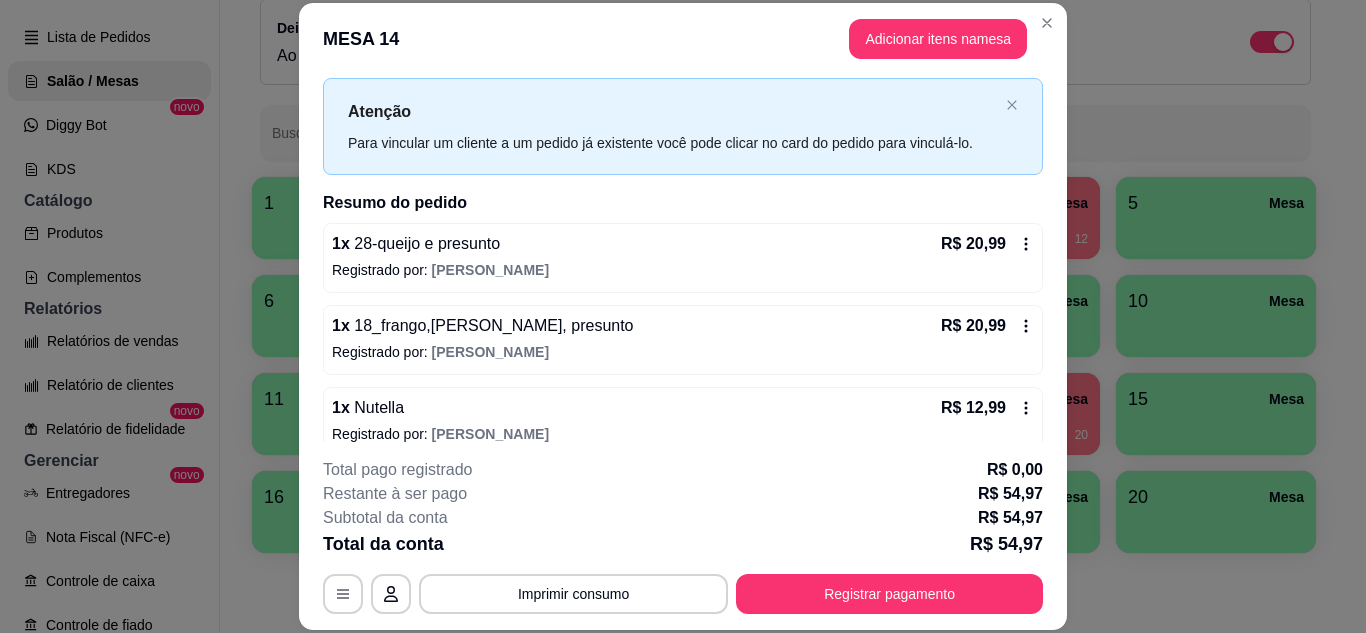 scroll, scrollTop: 64, scrollLeft: 0, axis: vertical 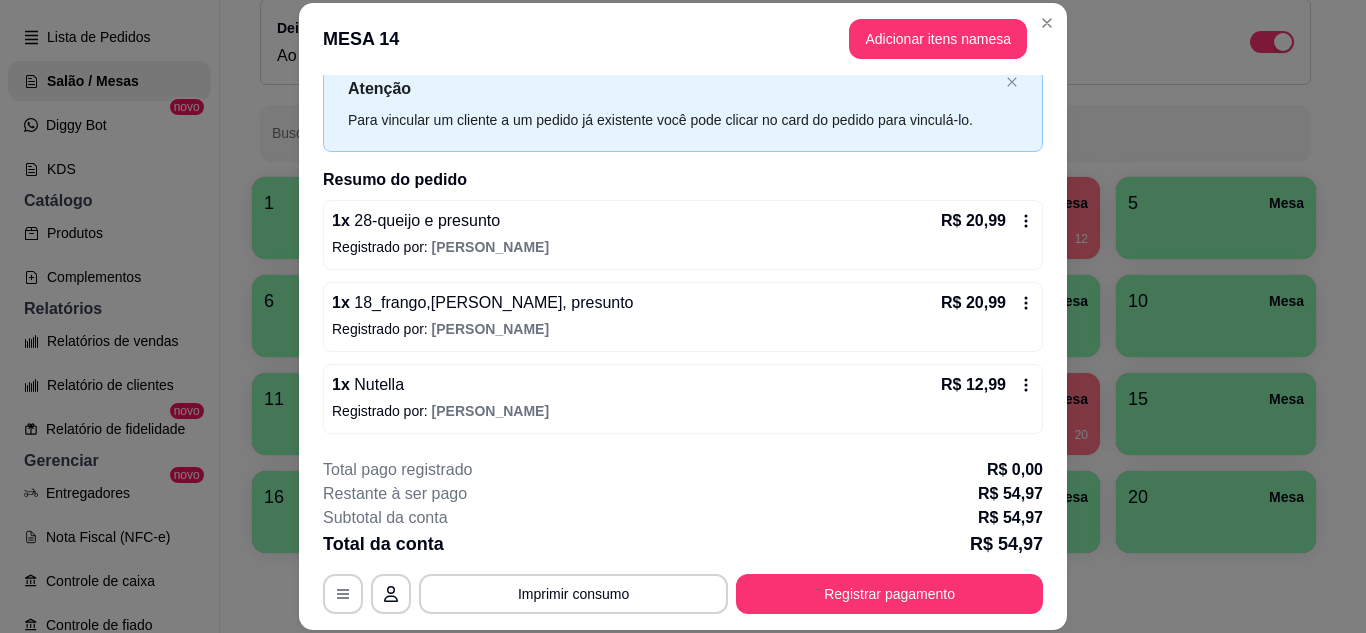 click on "**********" at bounding box center [683, 536] 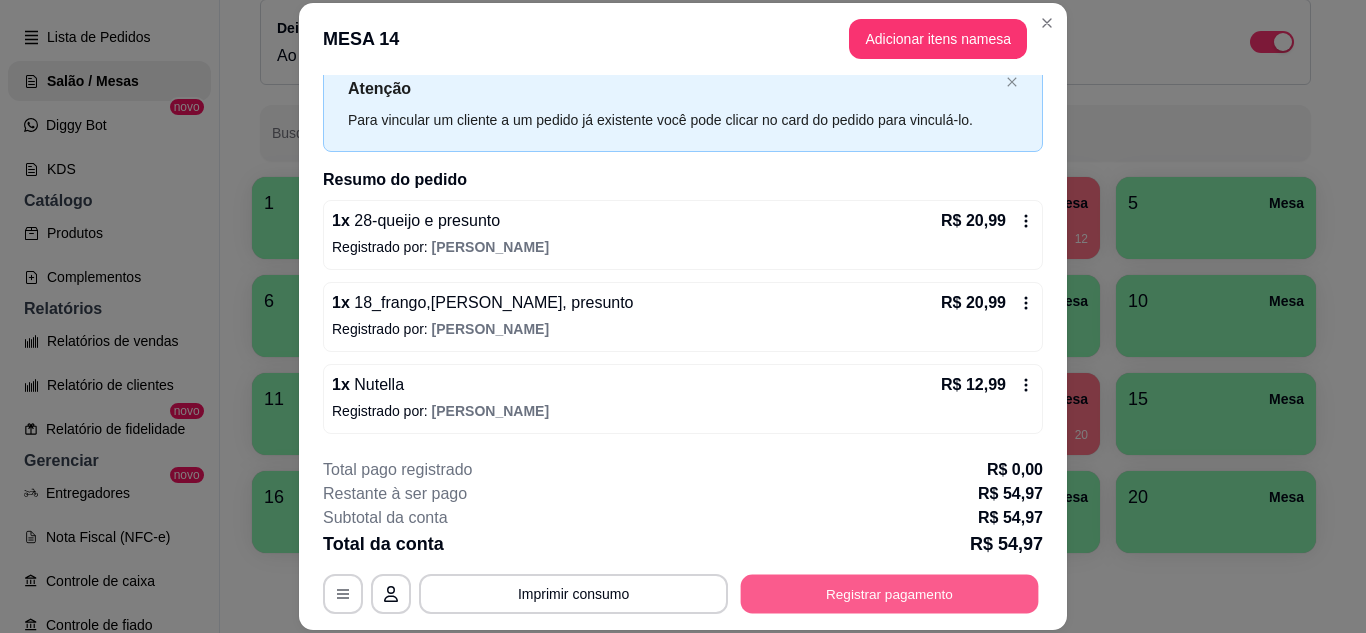 click on "Registrar pagamento" at bounding box center (890, 593) 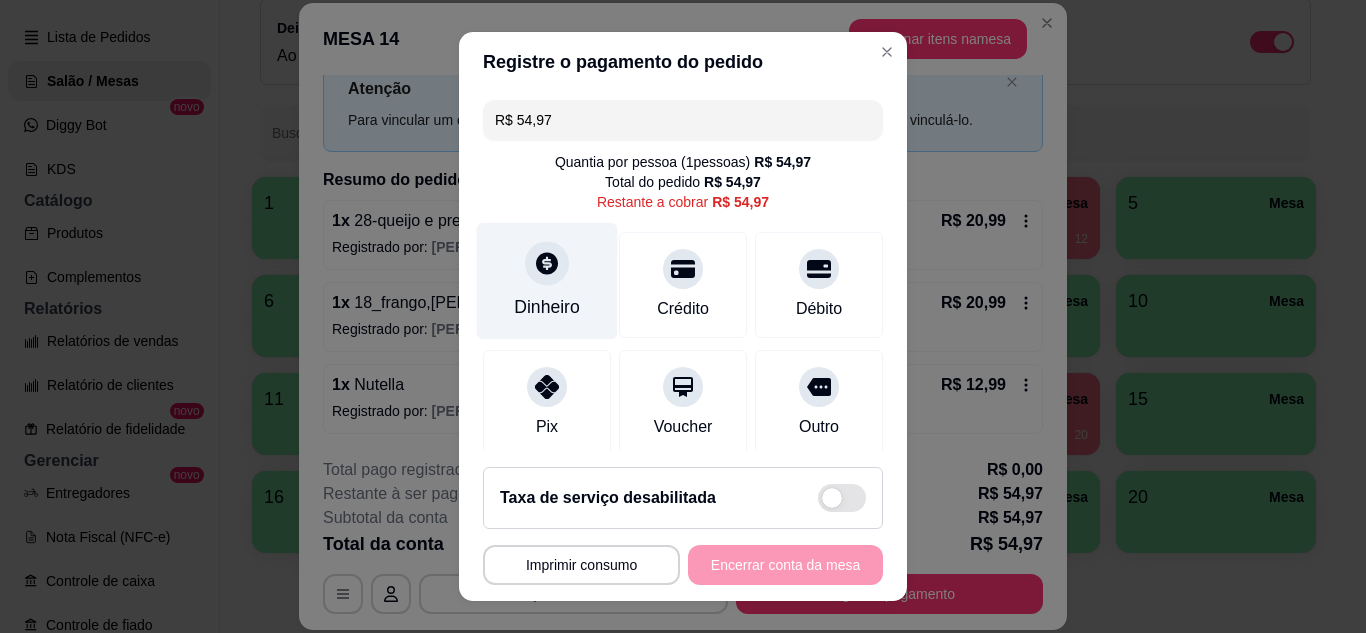 click on "Dinheiro" at bounding box center [547, 307] 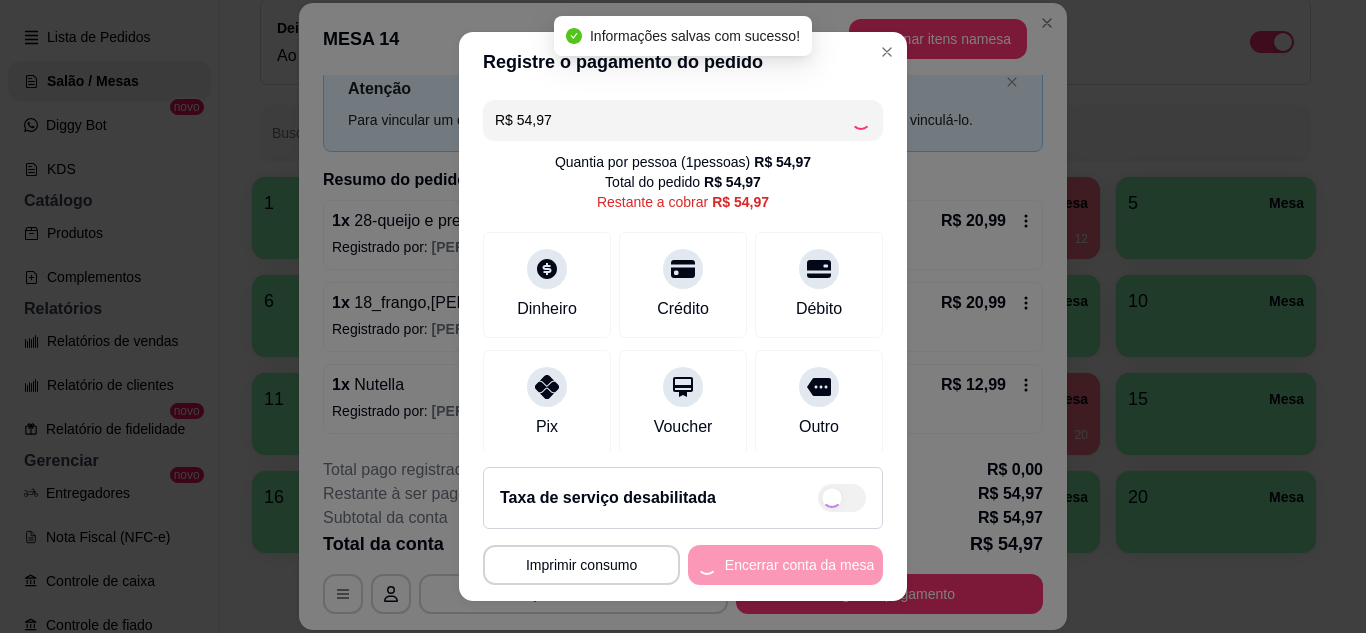 type on "R$ 0,00" 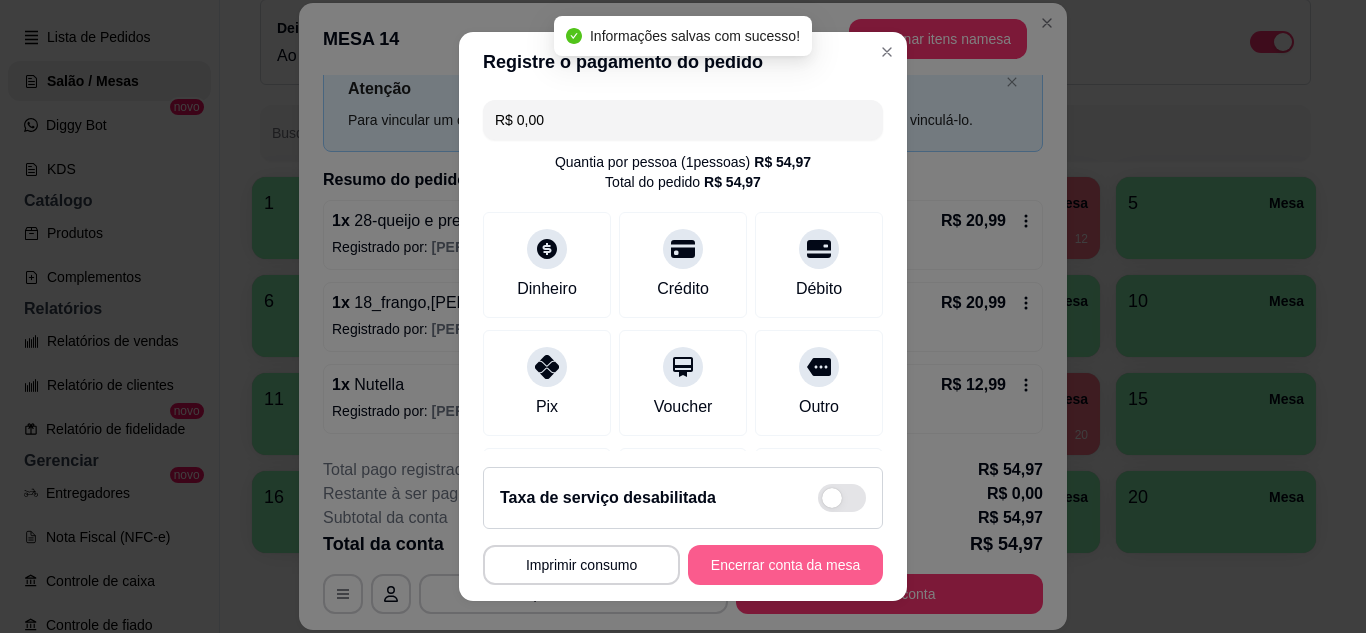 click on "Encerrar conta da mesa" at bounding box center (785, 565) 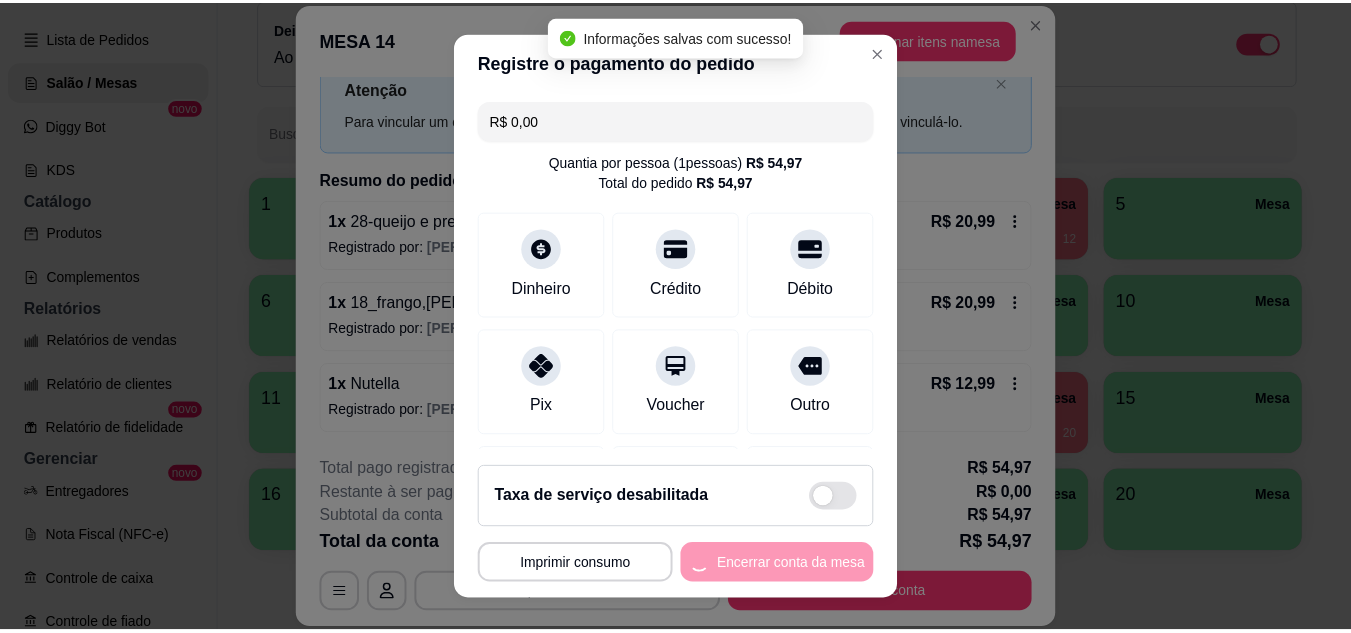 scroll, scrollTop: 0, scrollLeft: 0, axis: both 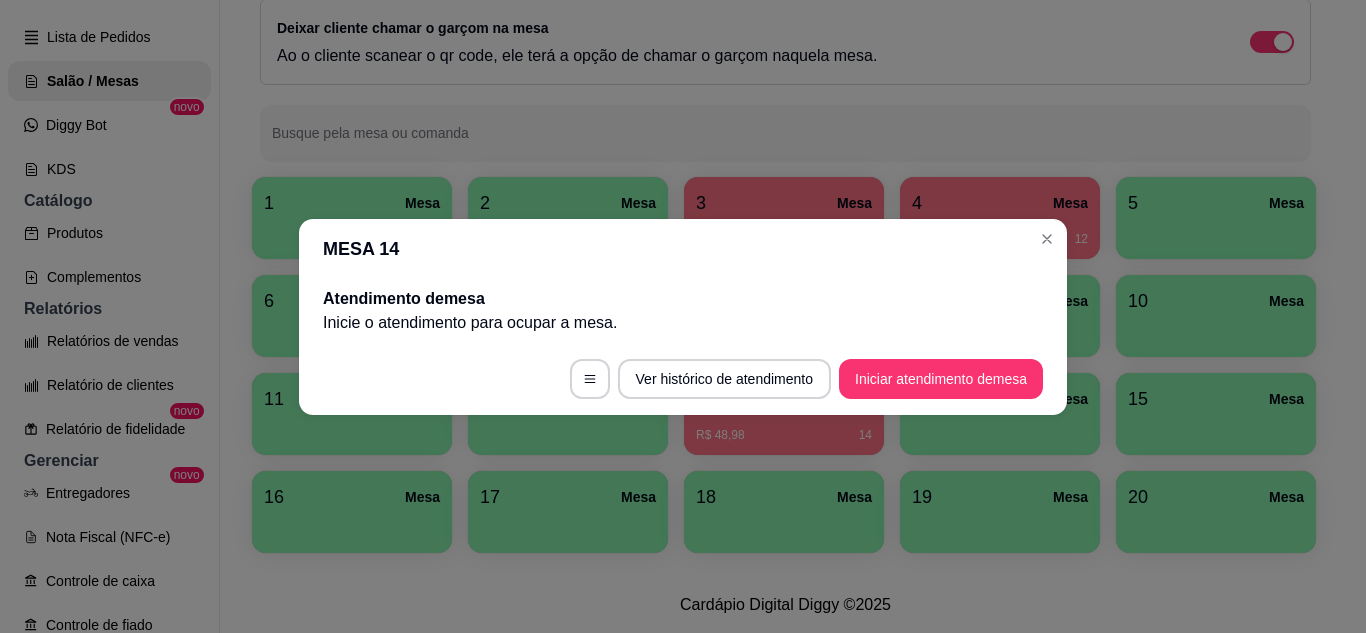 click on "MESA 14" at bounding box center [683, 249] 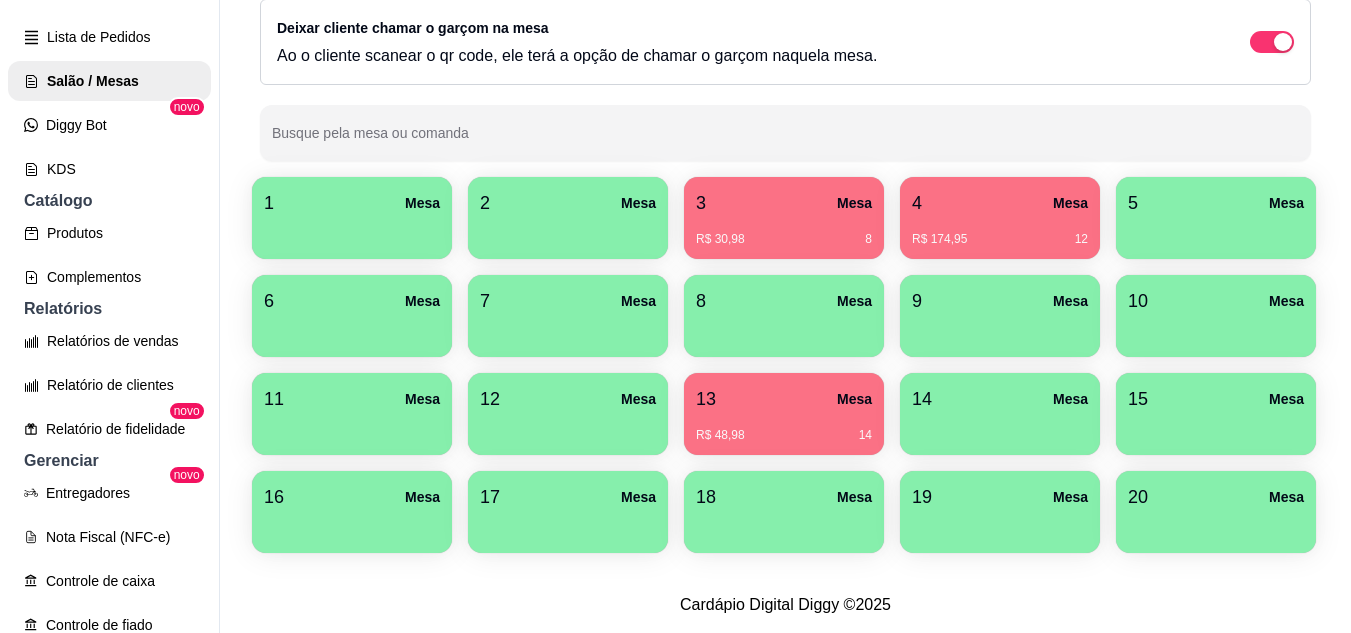 click on "Gestor de Pedidos" at bounding box center (109, -7) 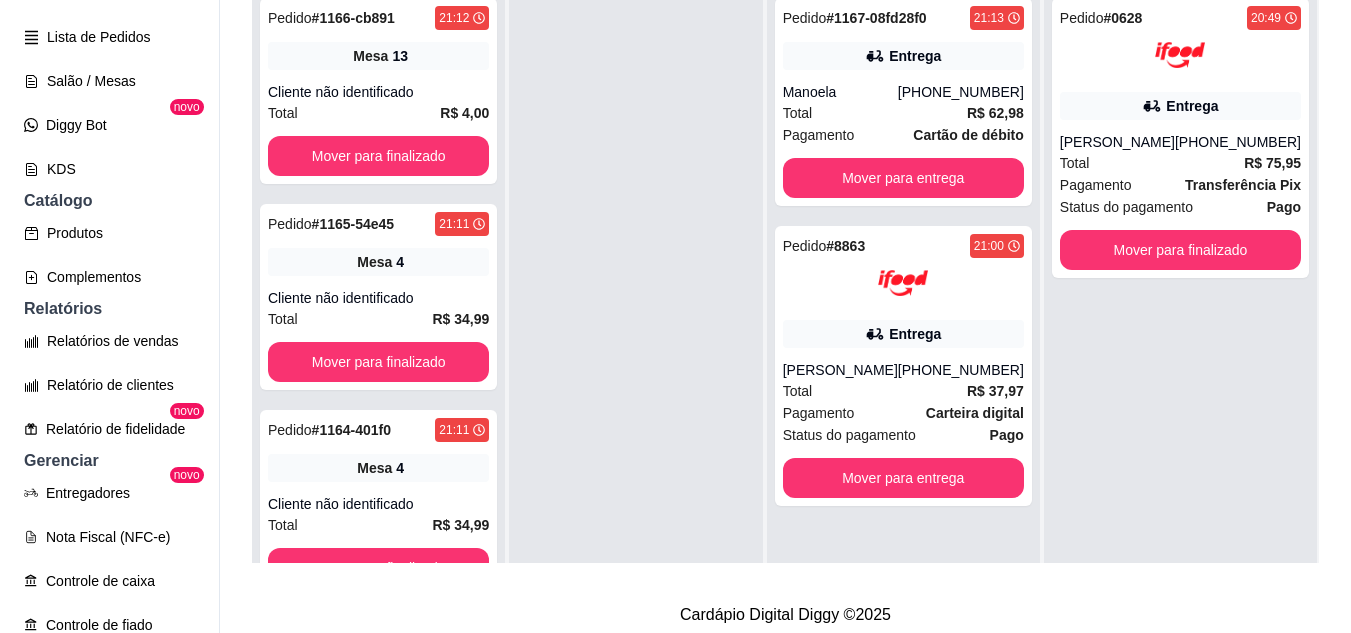 scroll, scrollTop: 0, scrollLeft: 0, axis: both 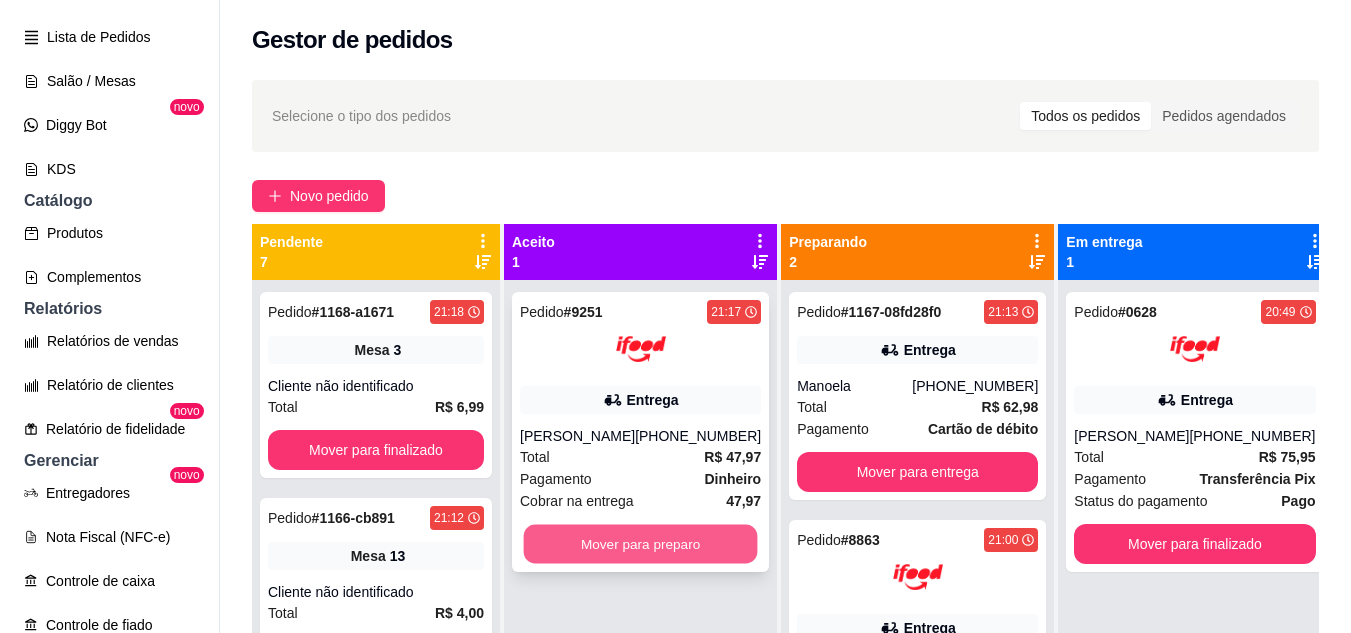 click on "Mover para preparo" at bounding box center (641, 544) 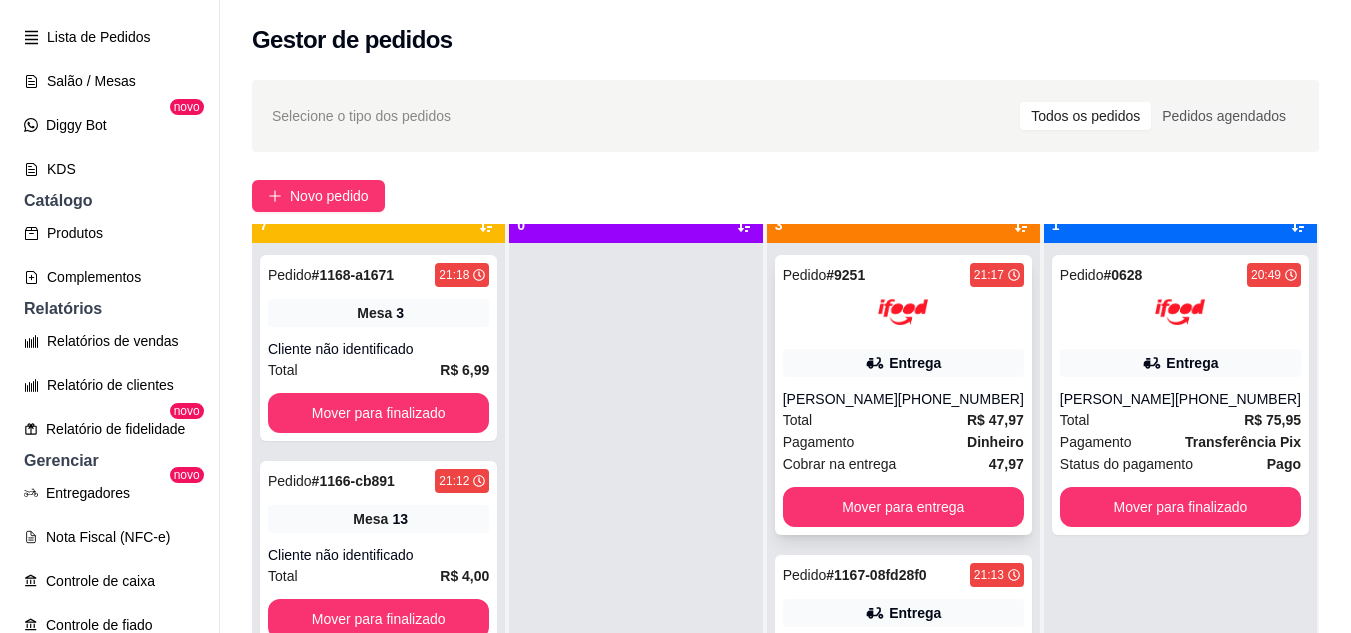 scroll, scrollTop: 56, scrollLeft: 0, axis: vertical 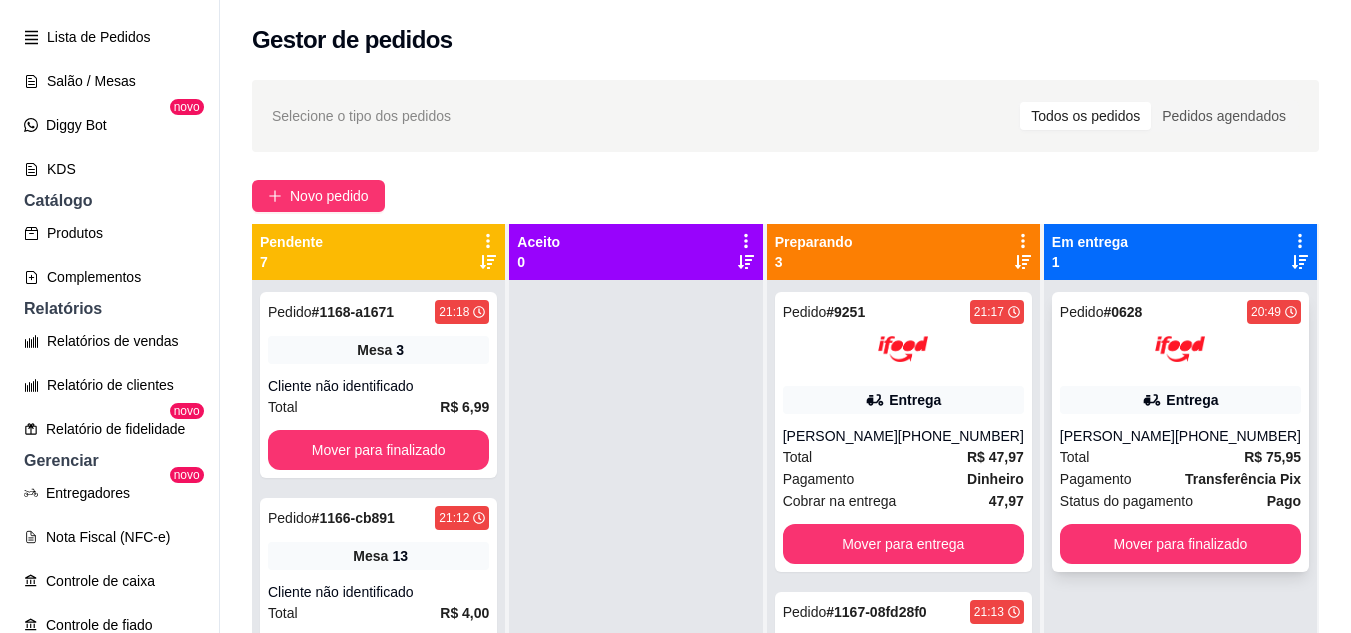 click on "[PERSON_NAME]" at bounding box center (1117, 436) 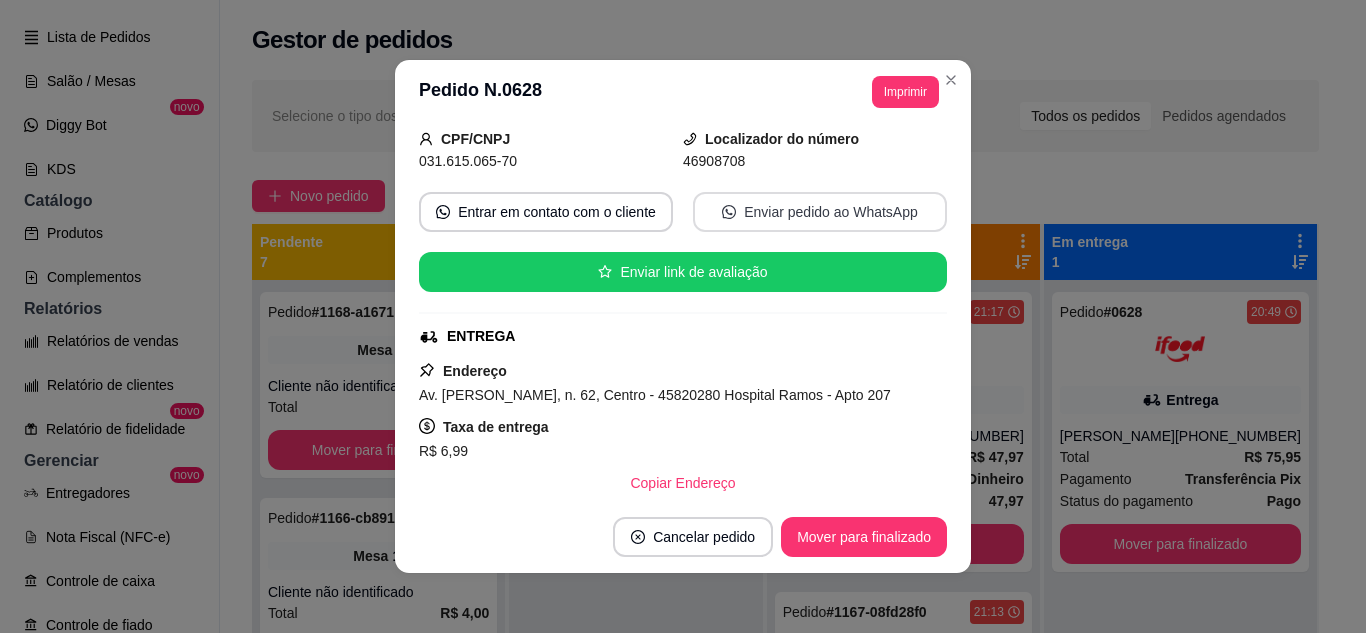 scroll, scrollTop: 200, scrollLeft: 0, axis: vertical 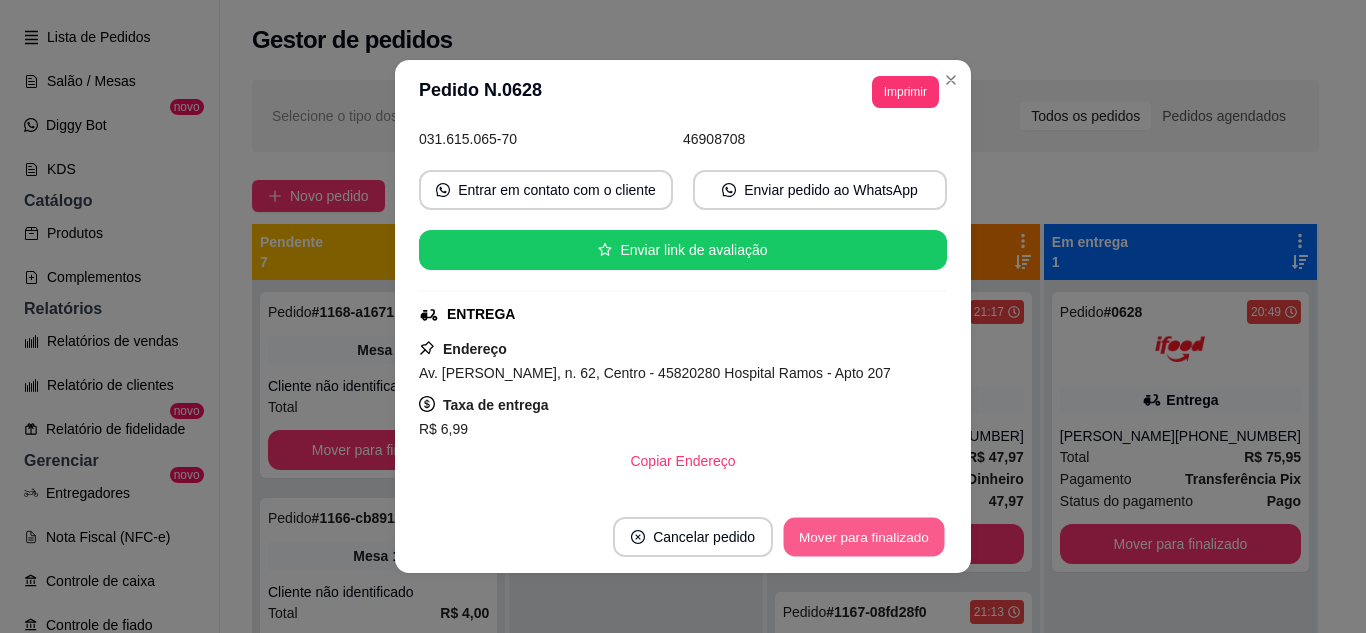 click on "Mover para finalizado" at bounding box center [864, 537] 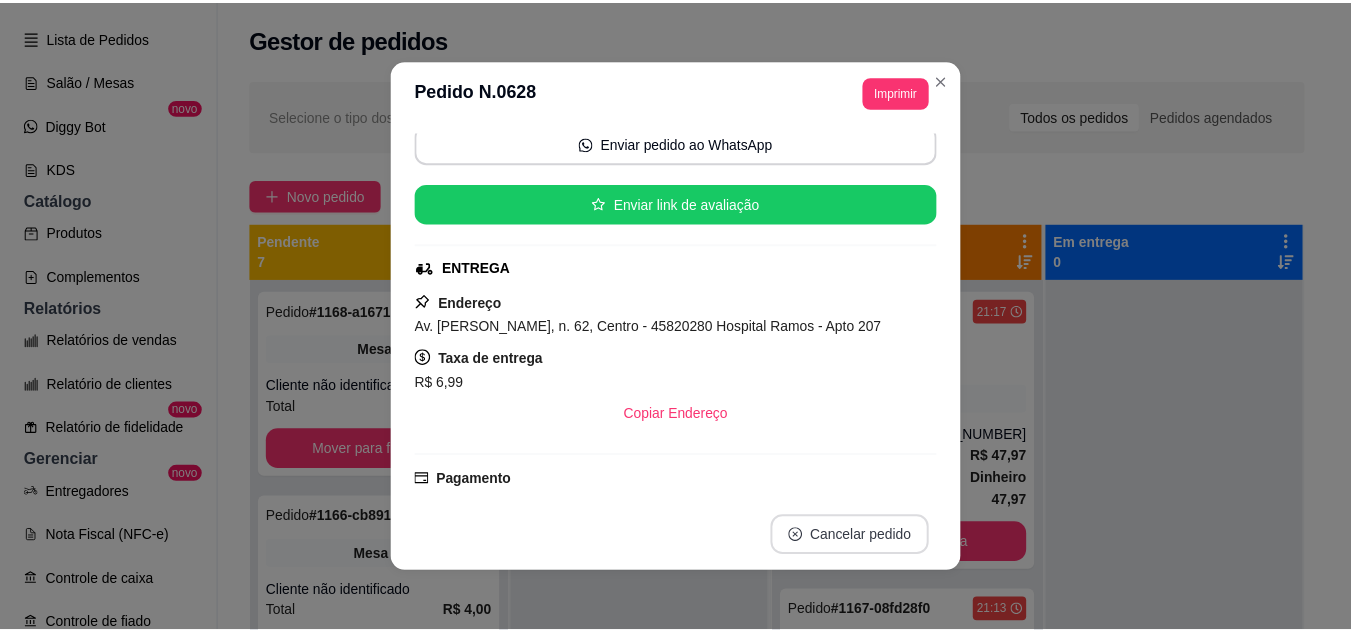 scroll, scrollTop: 154, scrollLeft: 0, axis: vertical 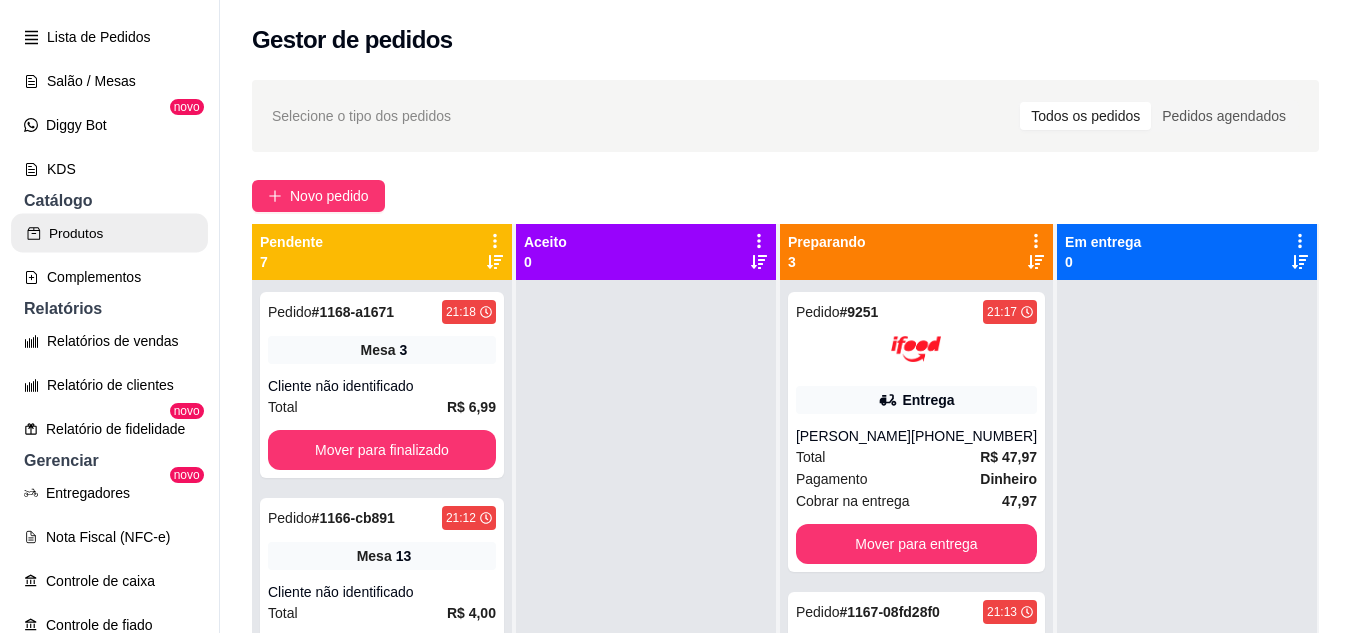 click on "Produtos" at bounding box center (109, 233) 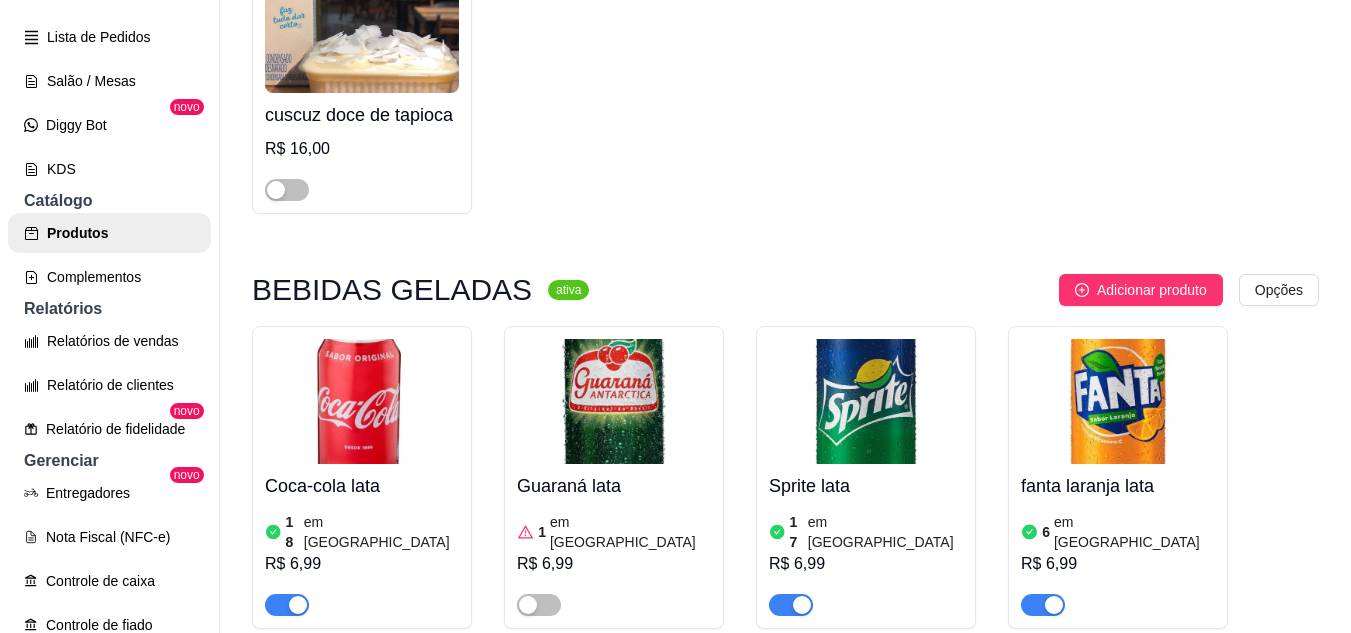 scroll, scrollTop: 9400, scrollLeft: 0, axis: vertical 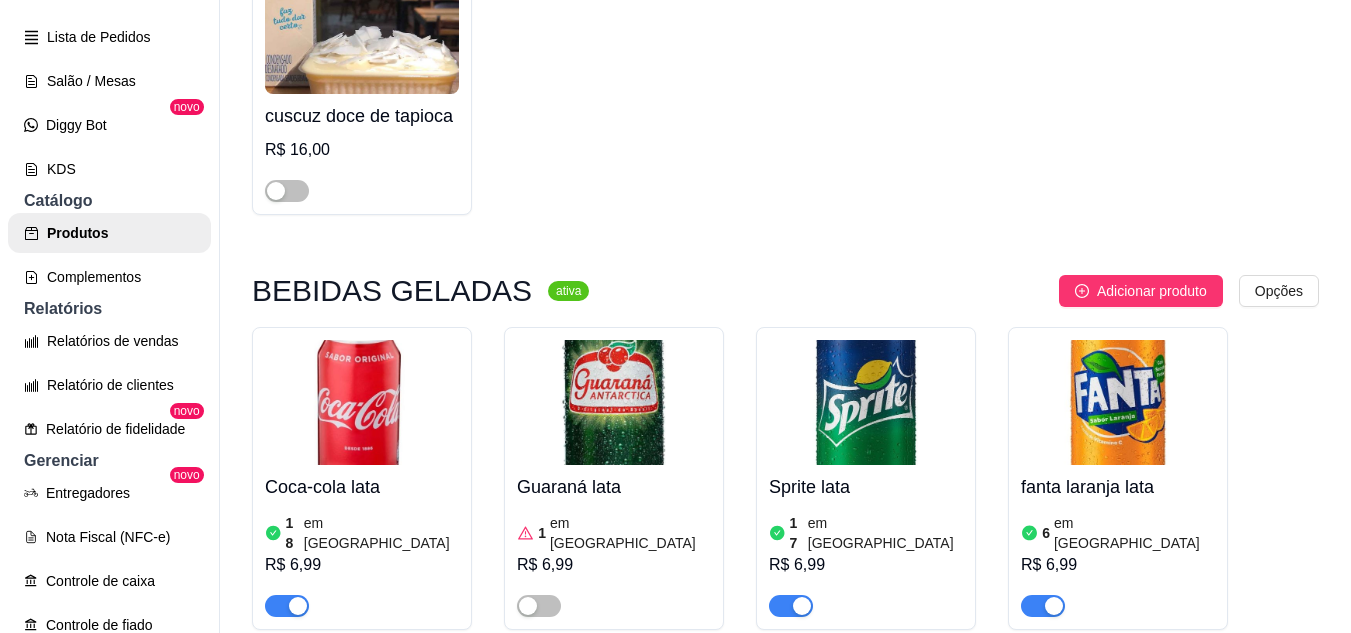 click at bounding box center (550, 941) 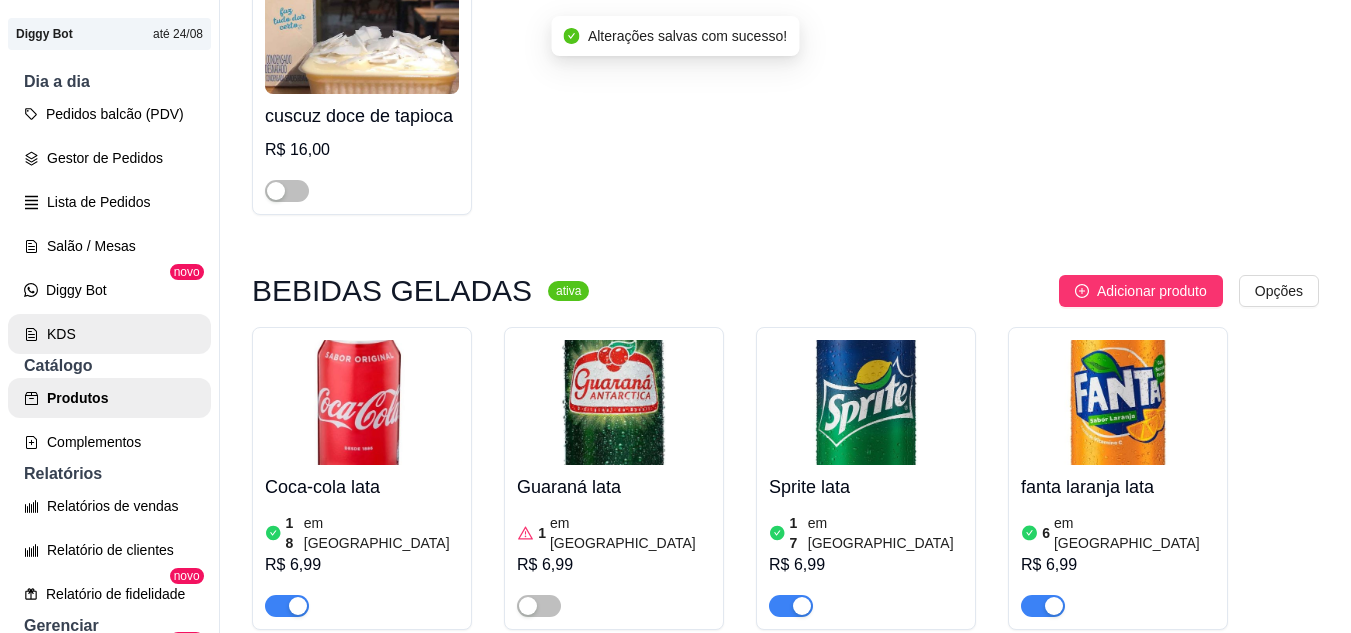 scroll, scrollTop: 137, scrollLeft: 0, axis: vertical 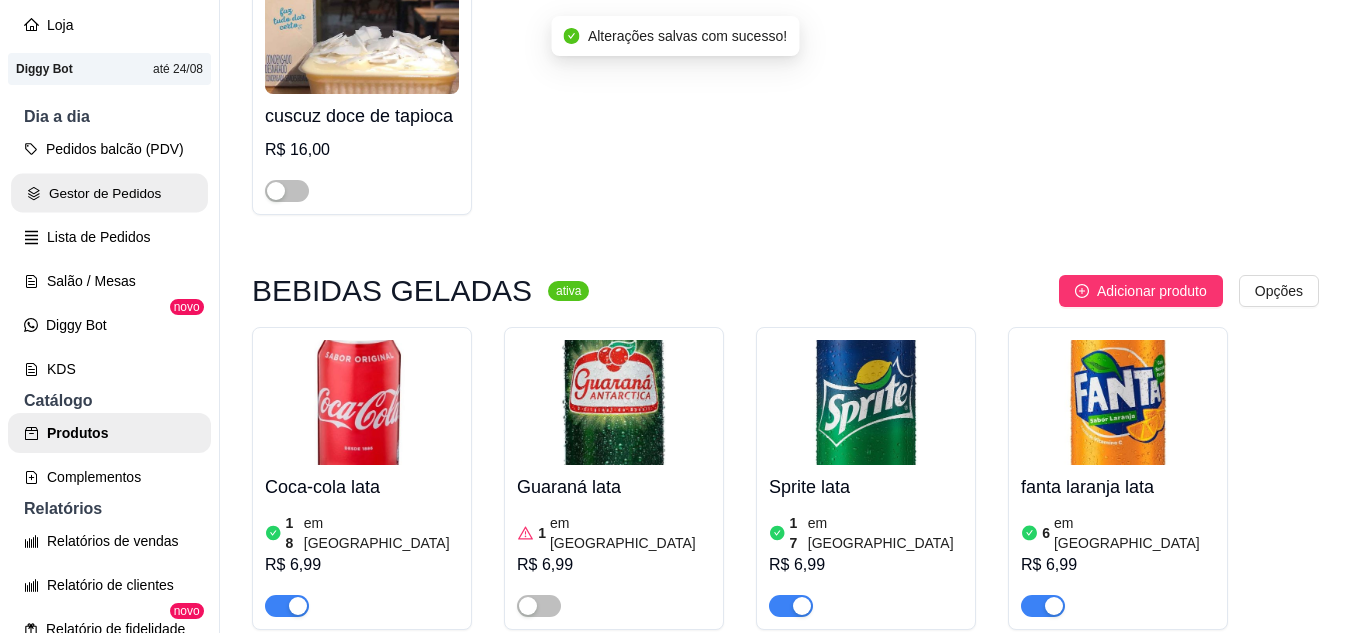click on "Gestor de Pedidos" at bounding box center (109, 193) 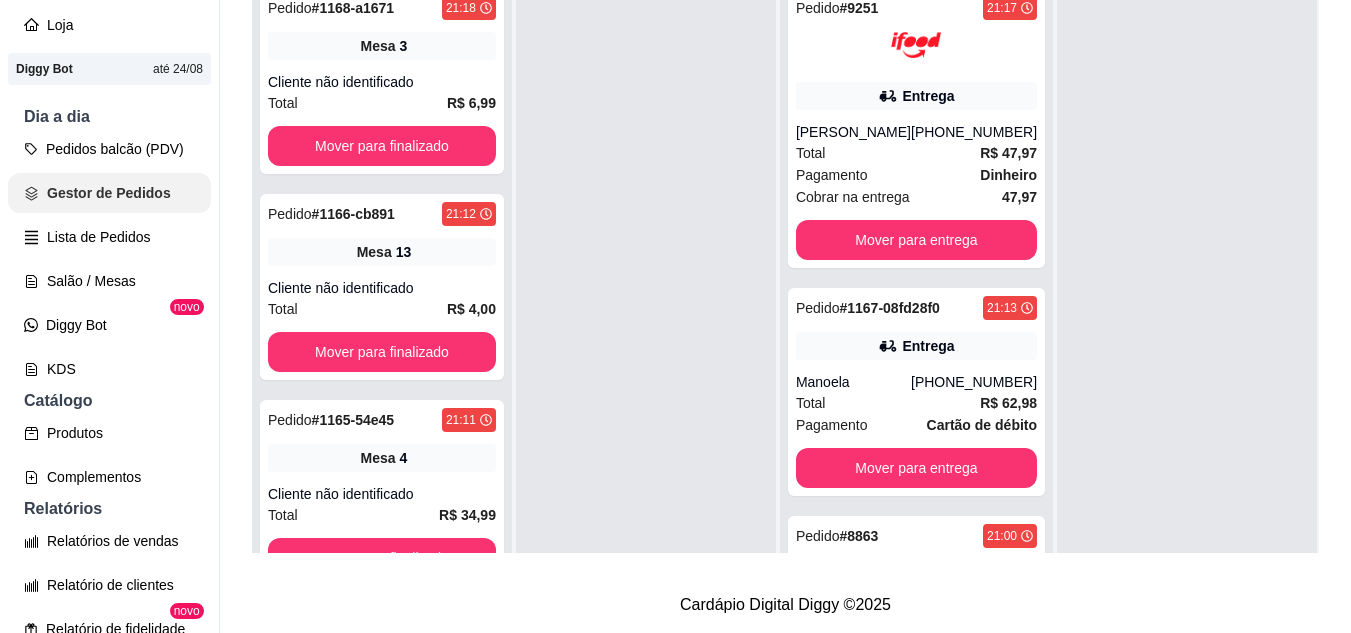 scroll, scrollTop: 0, scrollLeft: 0, axis: both 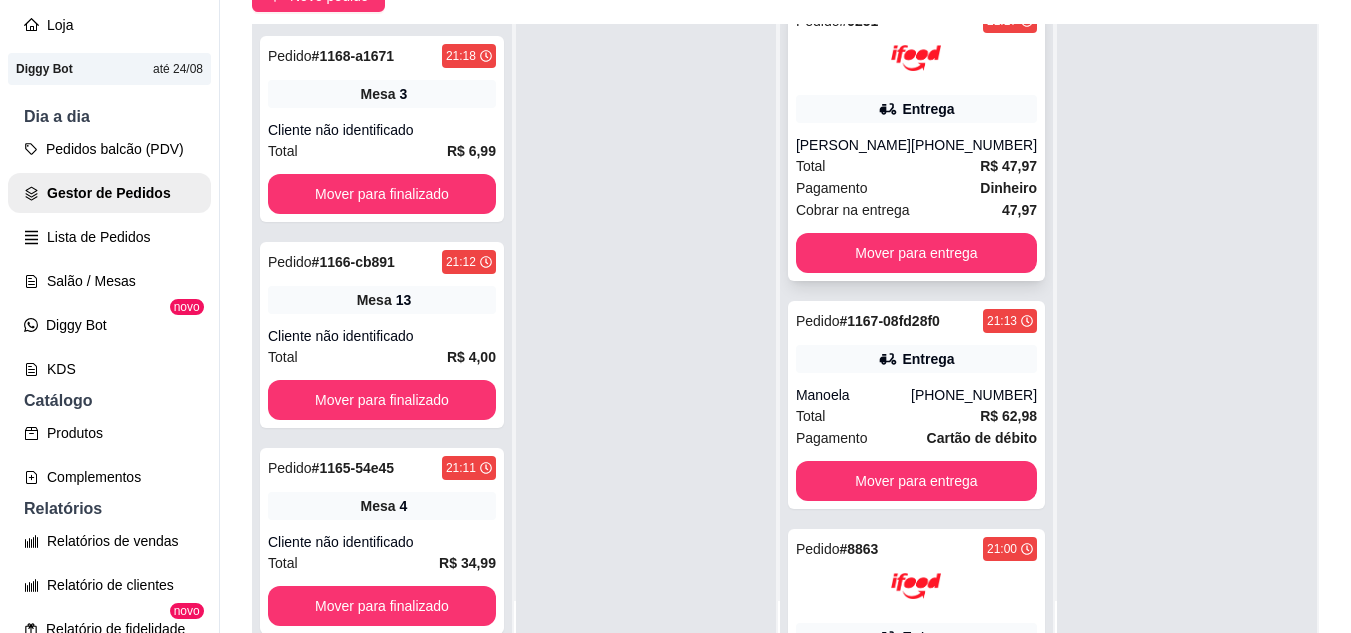 click on "Pedido  # 9251 21:17 Entrega [PERSON_NAME] [PHONE_NUMBER] Total R$ 47,97 Pagamento Dinheiro Cobrar na entrega 47,97 Mover para entrega" at bounding box center (916, 141) 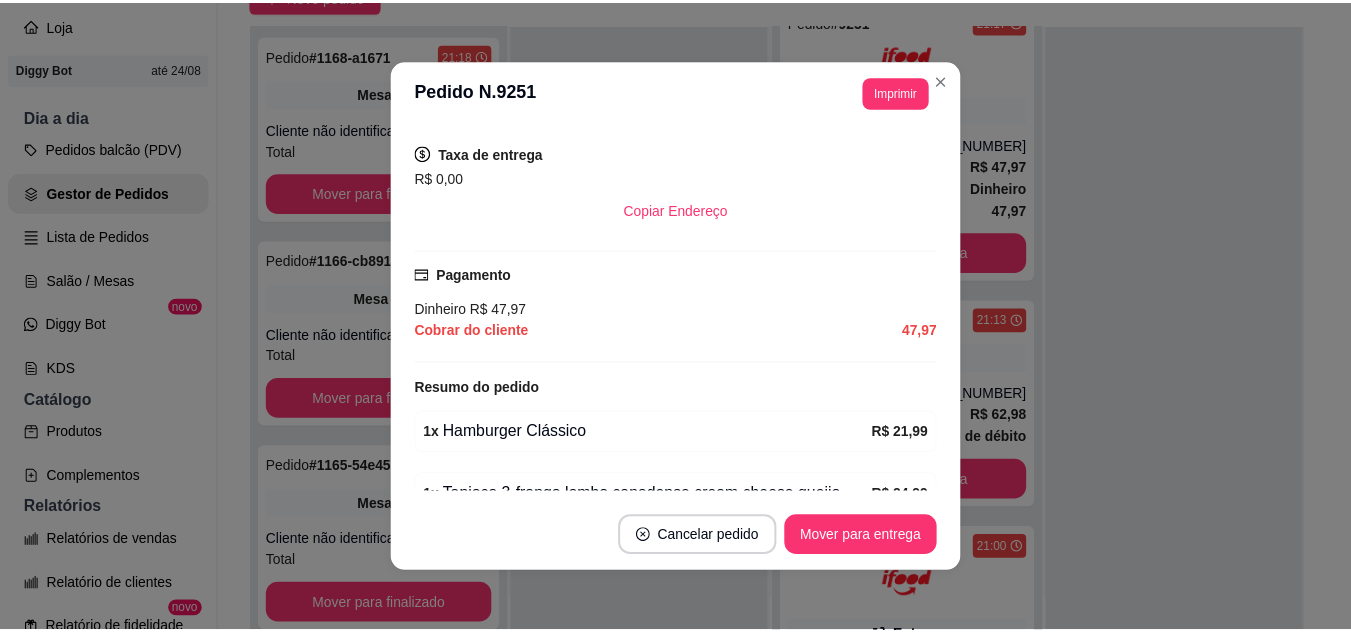 scroll, scrollTop: 576, scrollLeft: 0, axis: vertical 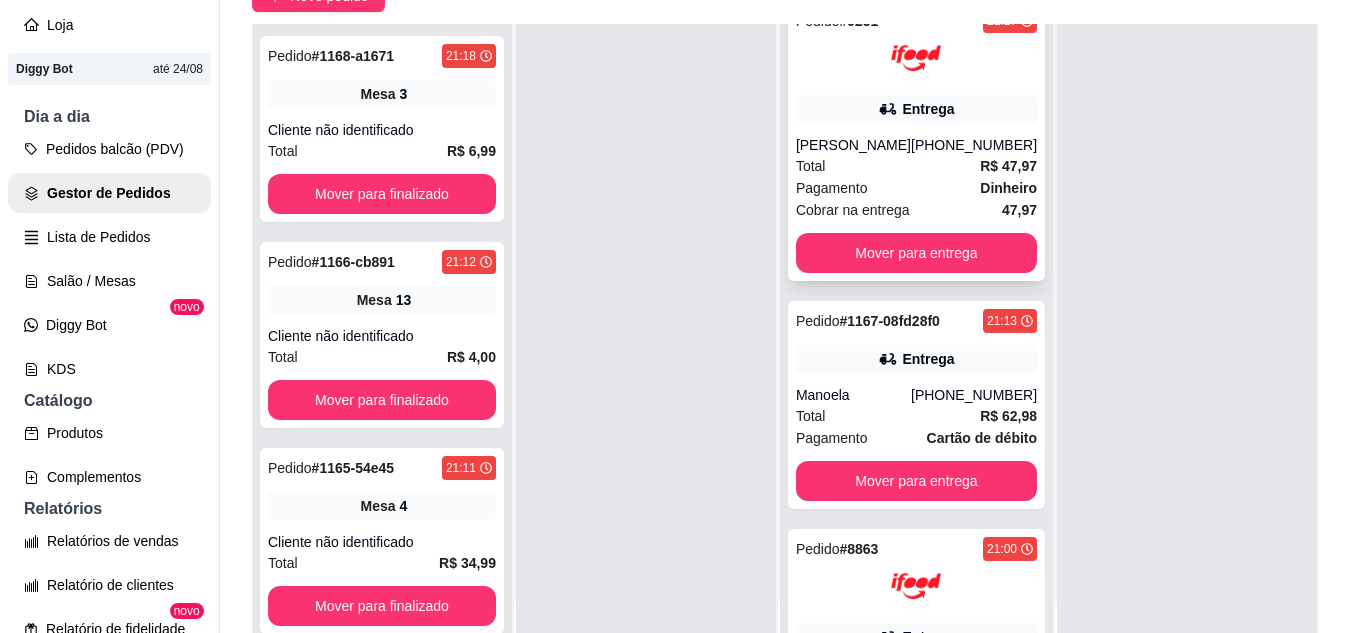 click on "Entrega" at bounding box center [916, 109] 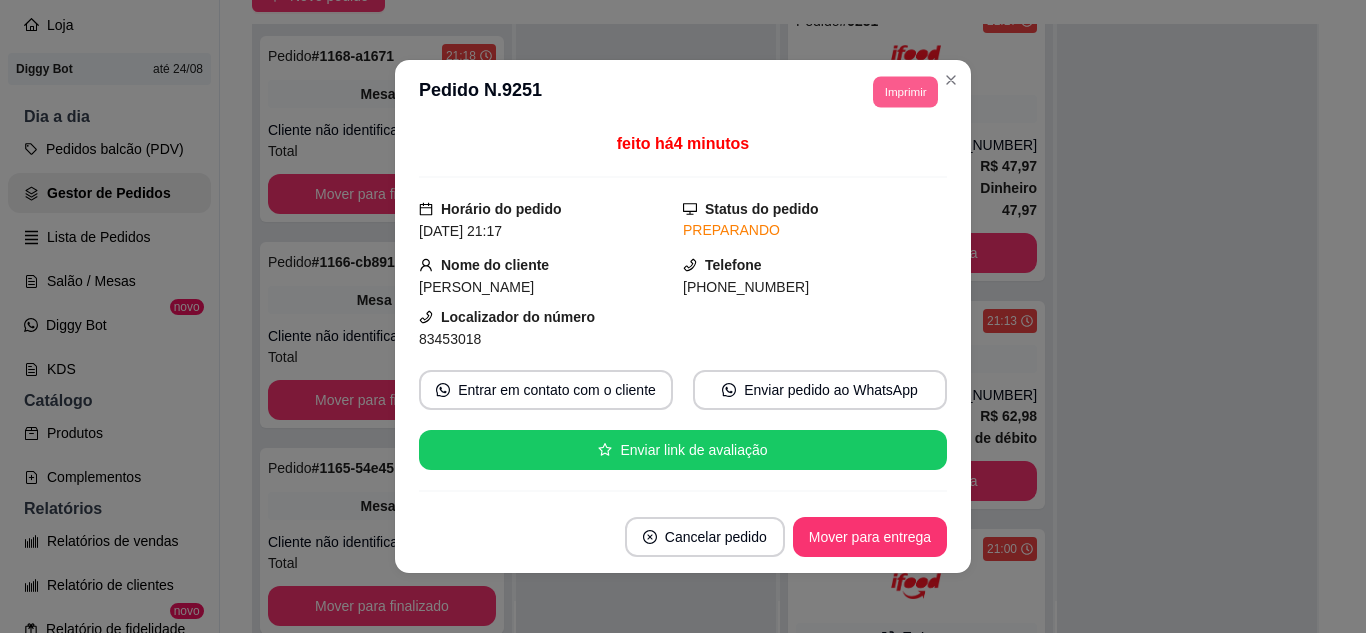 click on "Imprimir" at bounding box center [905, 91] 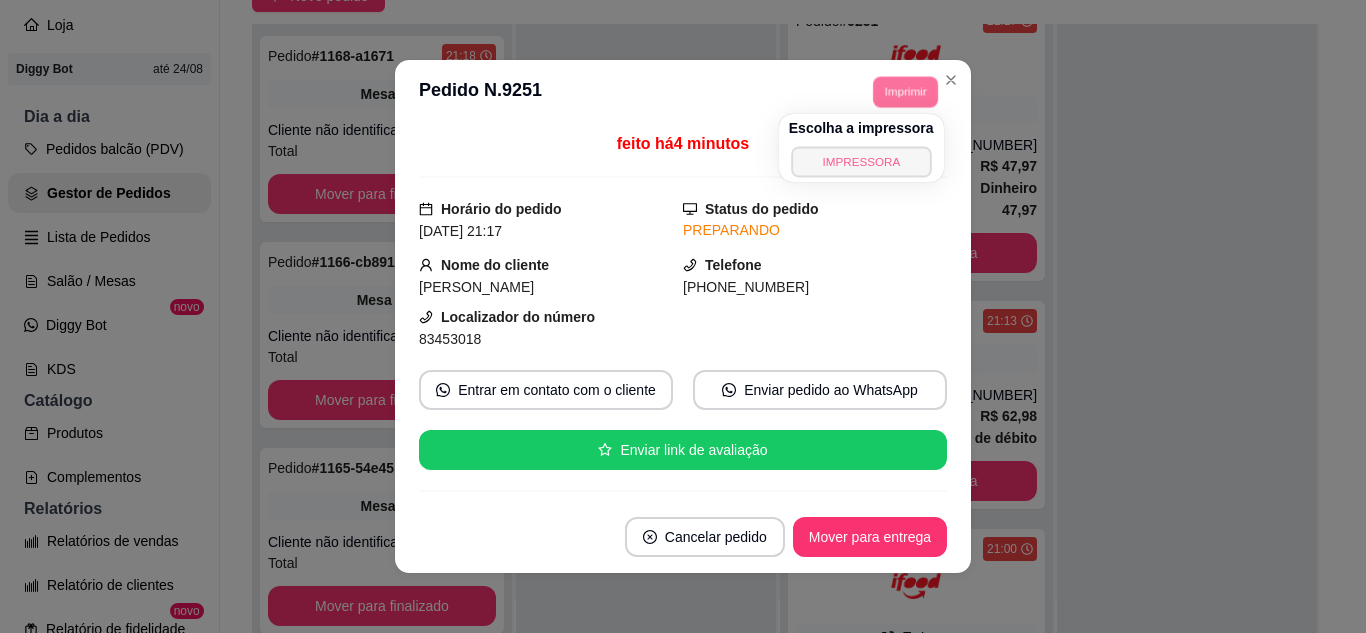 click on "IMPRESSORA" at bounding box center [861, 161] 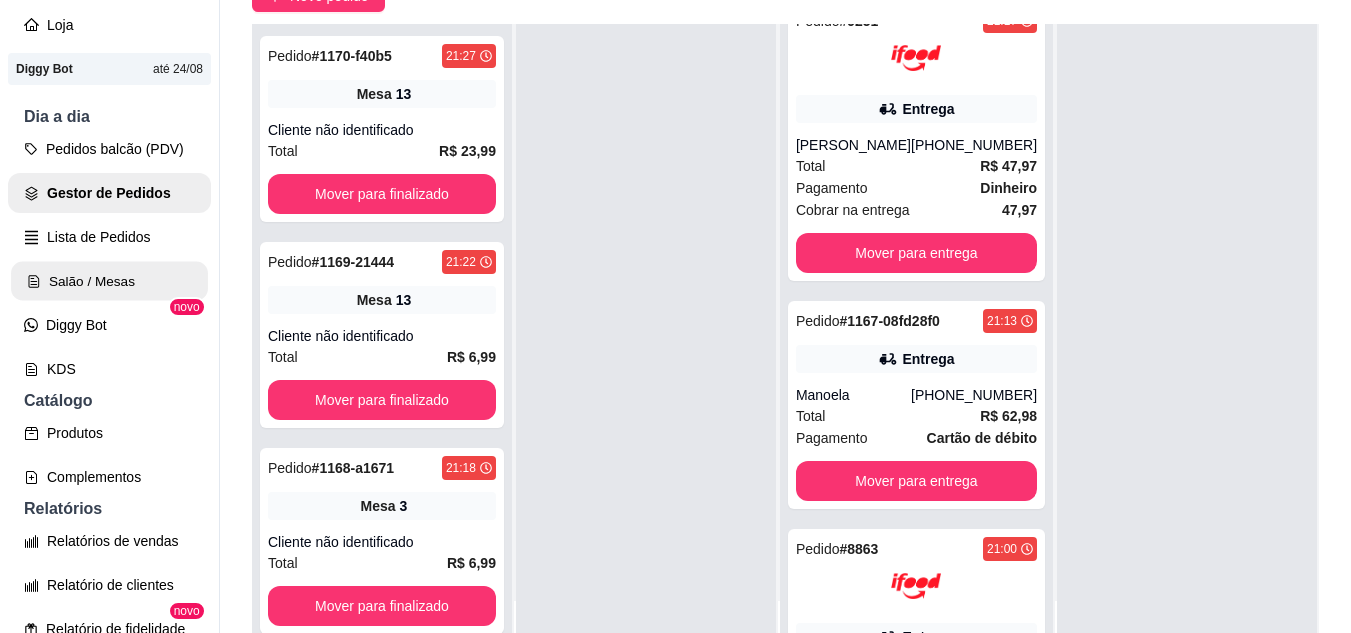 click on "Salão / Mesas" at bounding box center [109, 281] 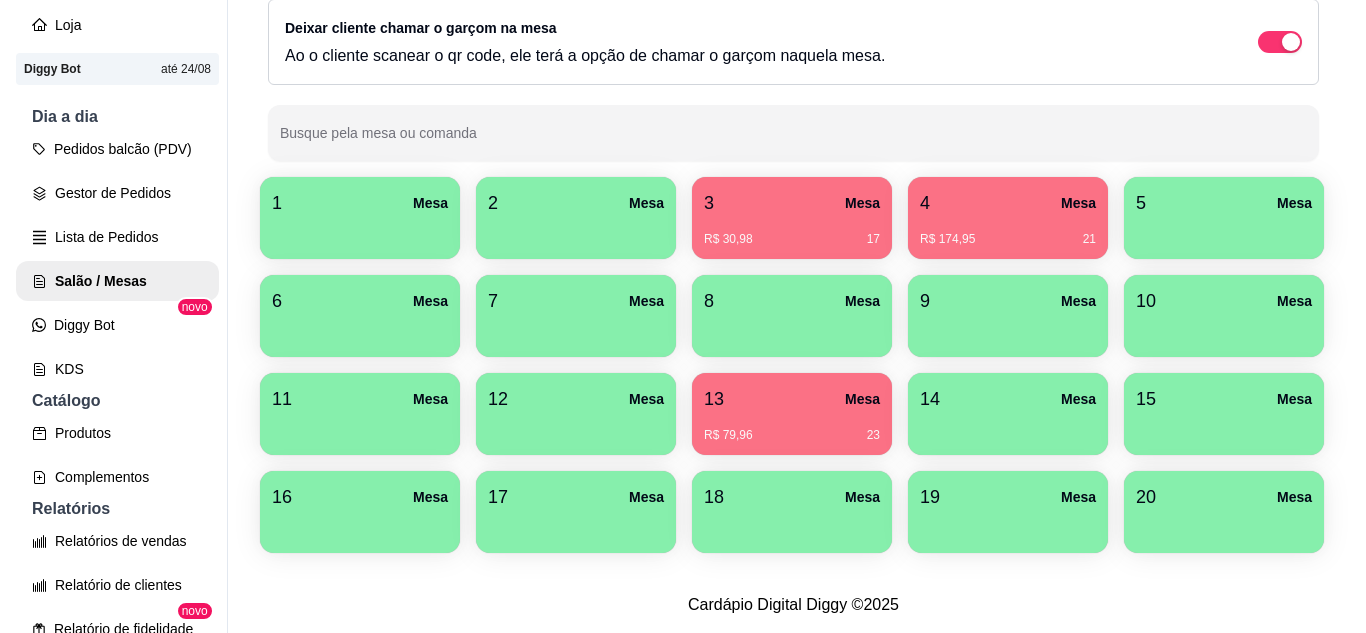 scroll, scrollTop: 294, scrollLeft: 0, axis: vertical 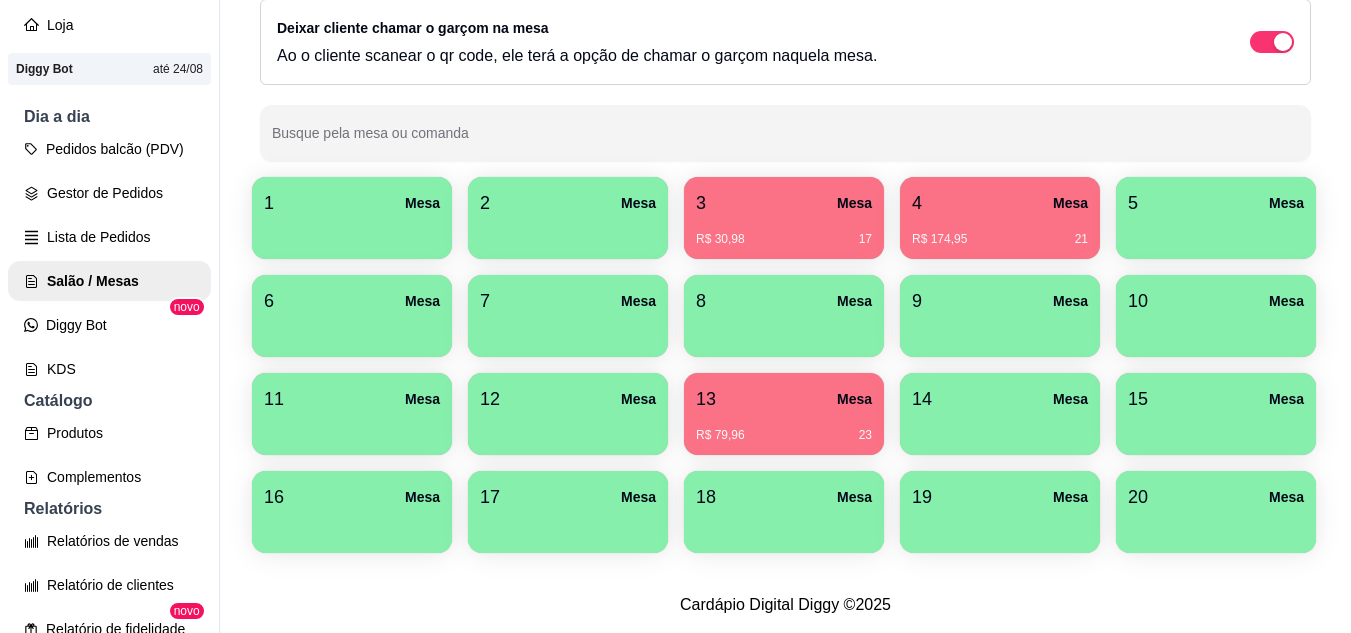 click on "13 Mesa" at bounding box center [784, 399] 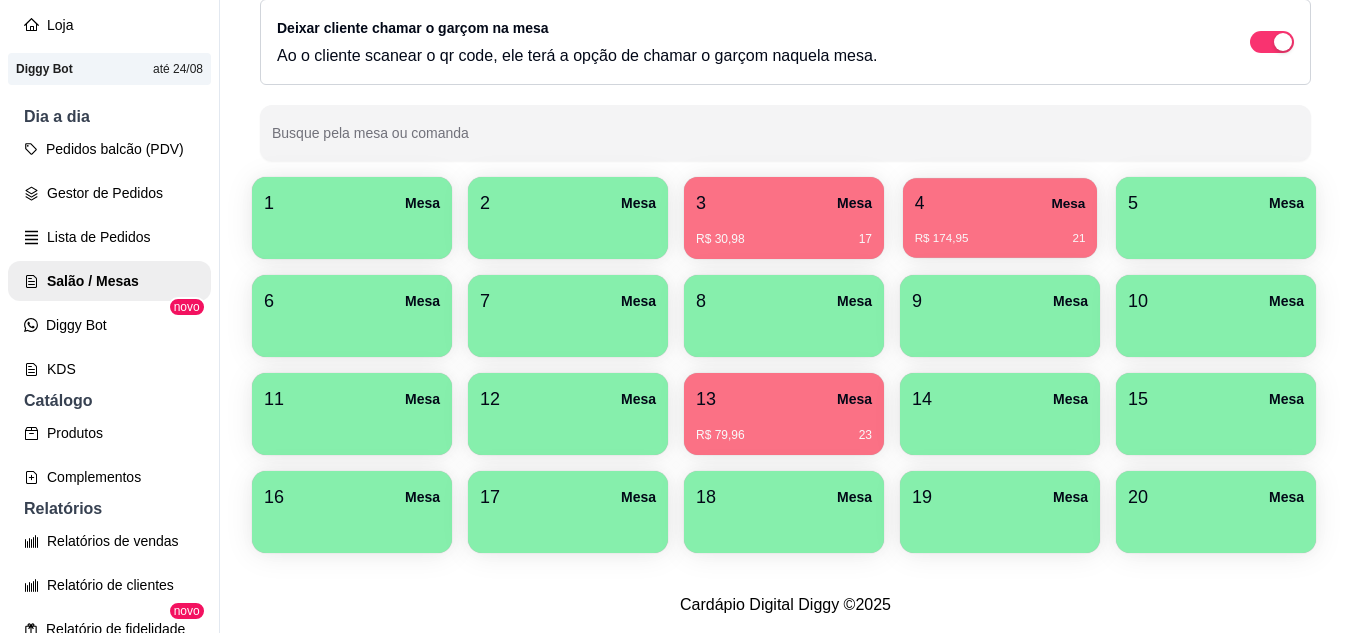 click on "4 Mesa" at bounding box center [1000, 203] 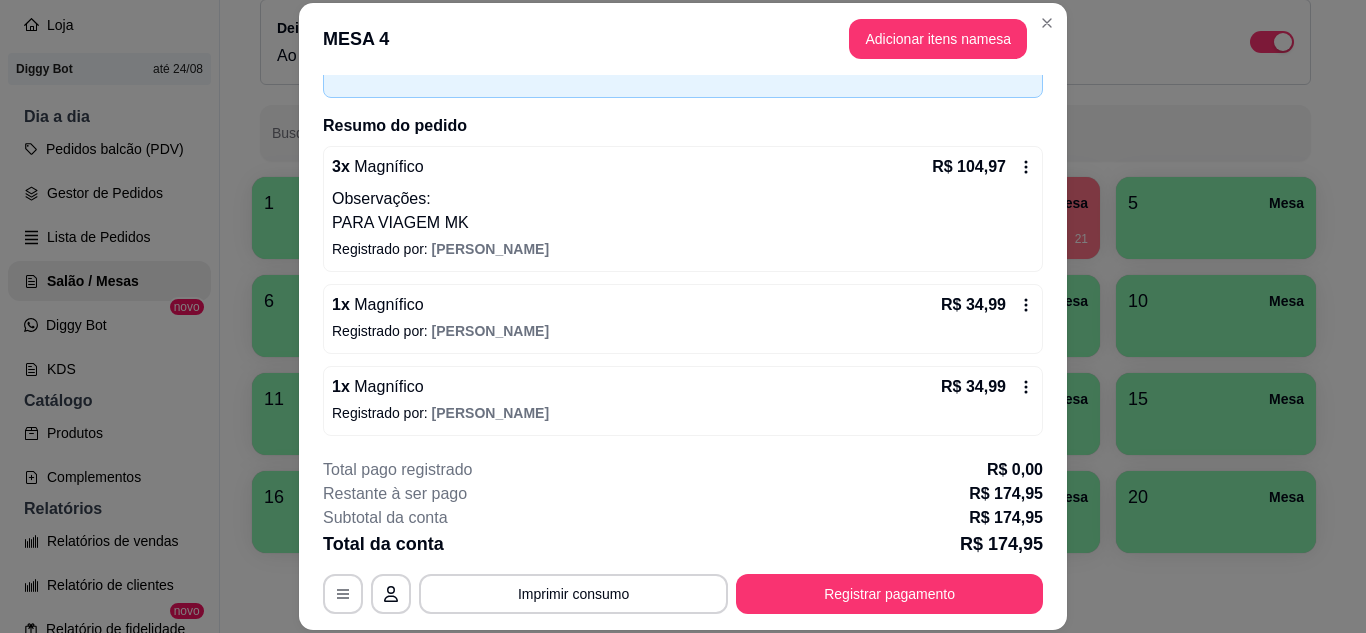 scroll, scrollTop: 120, scrollLeft: 0, axis: vertical 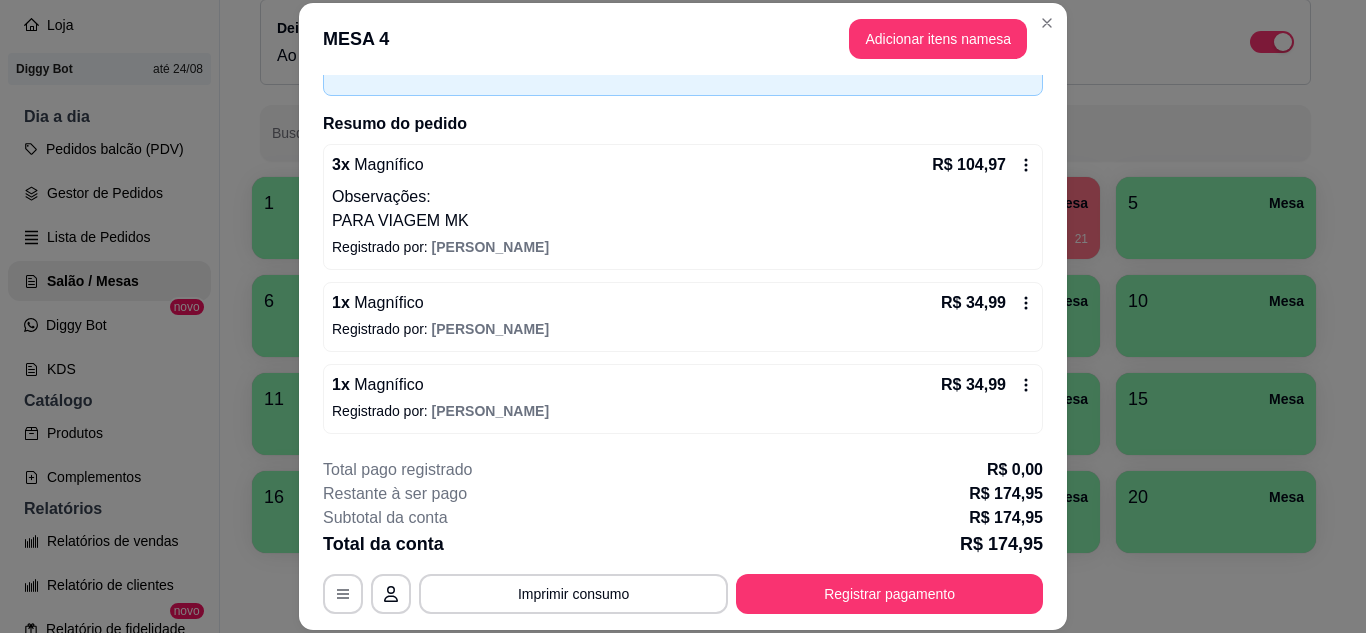 click 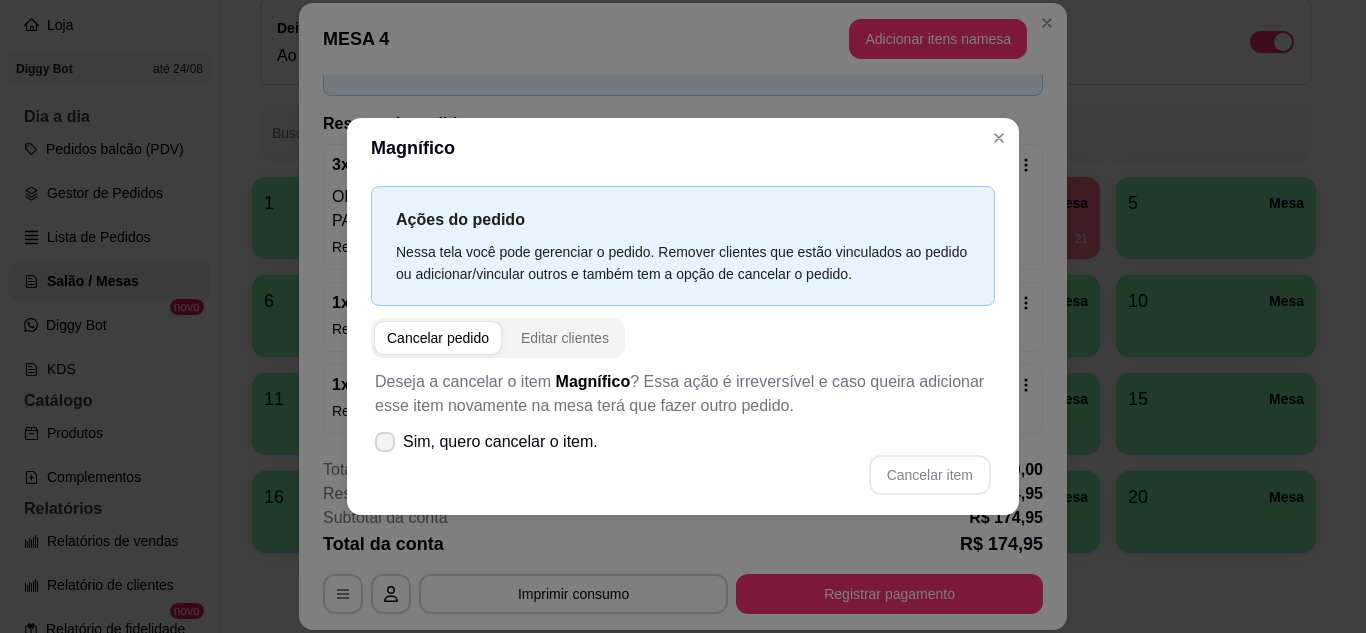 click on "Sim, quero cancelar o item." at bounding box center (500, 442) 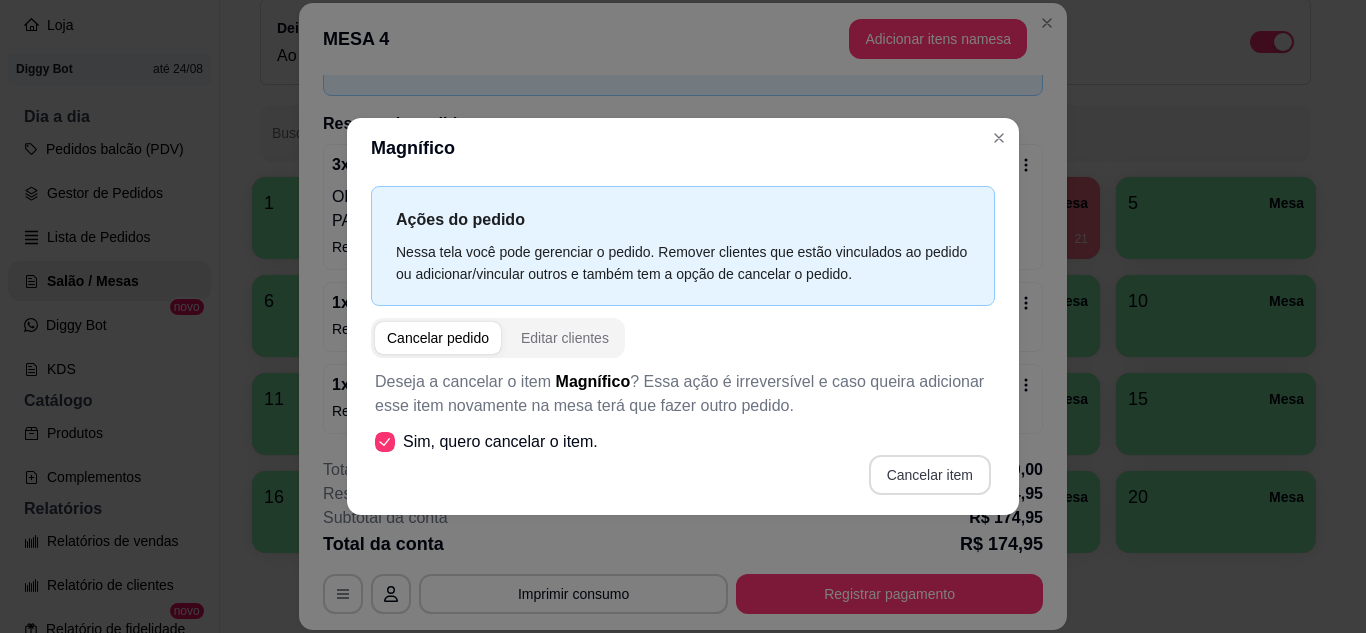 click on "Cancelar item" at bounding box center [930, 475] 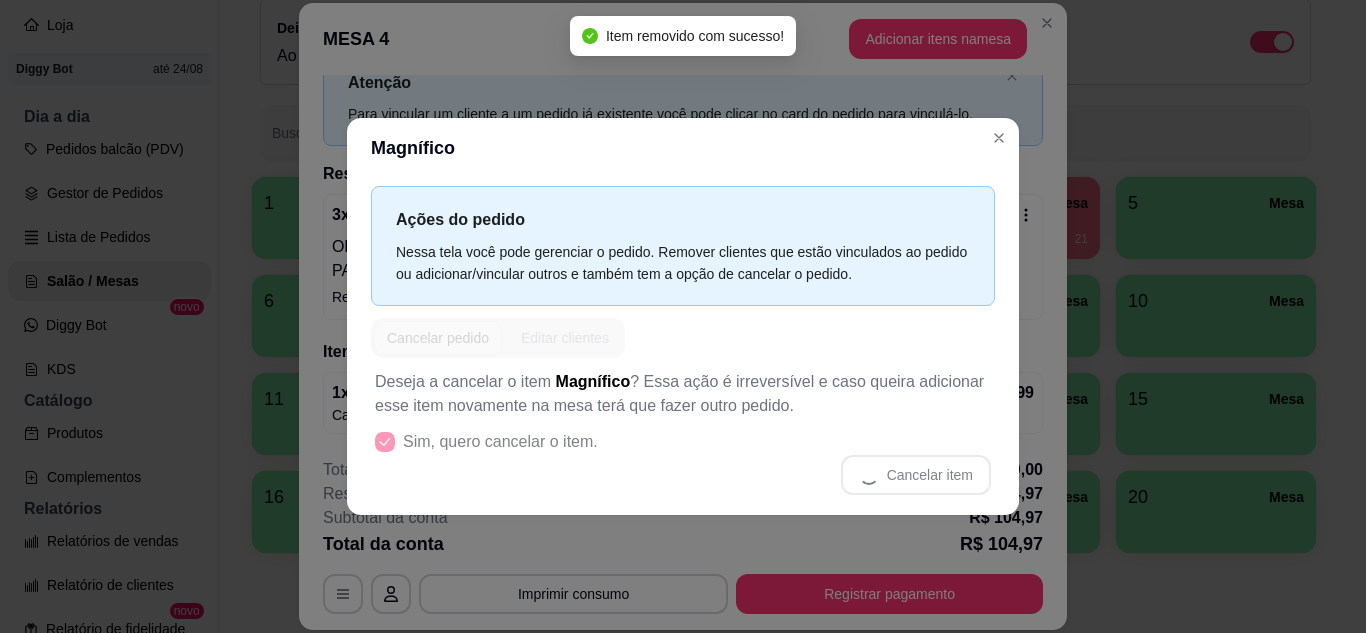 scroll, scrollTop: 70, scrollLeft: 0, axis: vertical 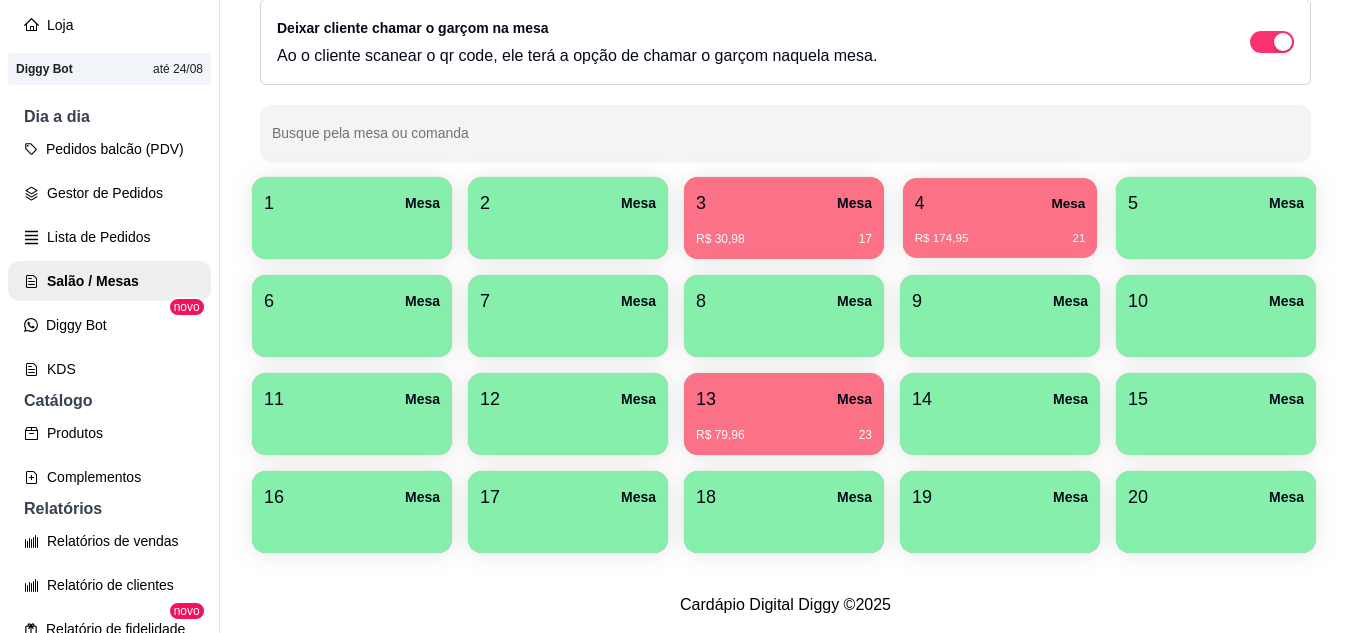 click on "R$ 174,95 21" at bounding box center (1000, 231) 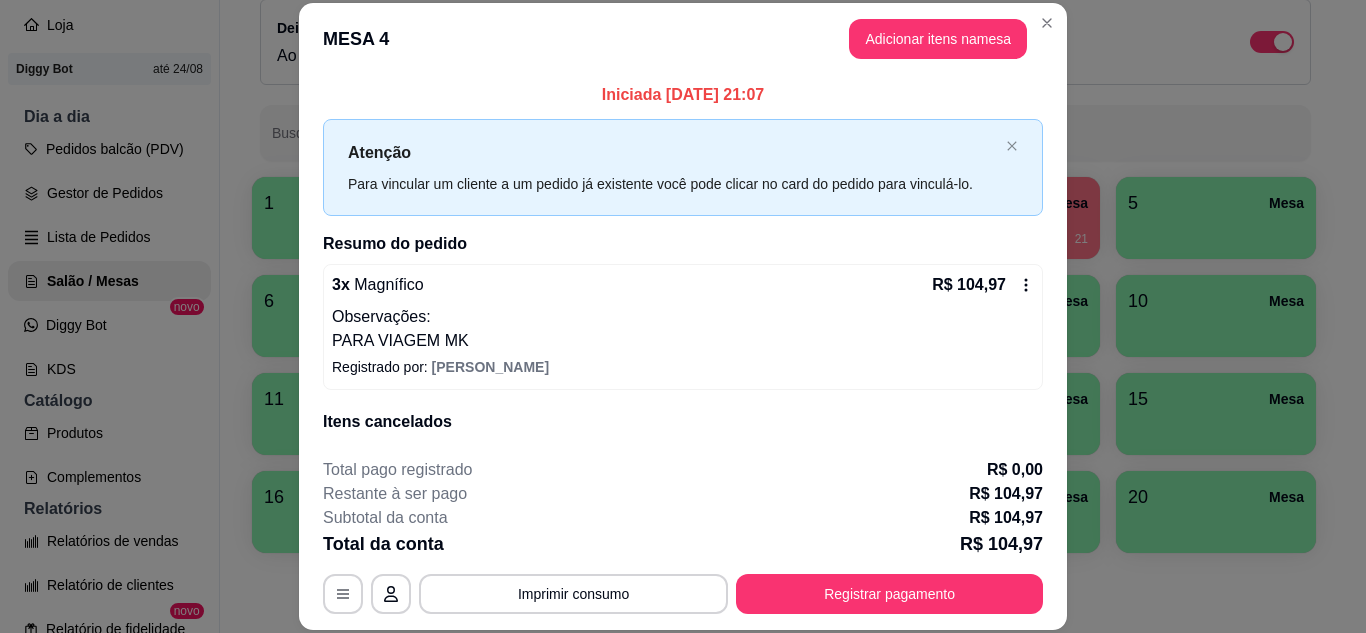 scroll, scrollTop: 70, scrollLeft: 0, axis: vertical 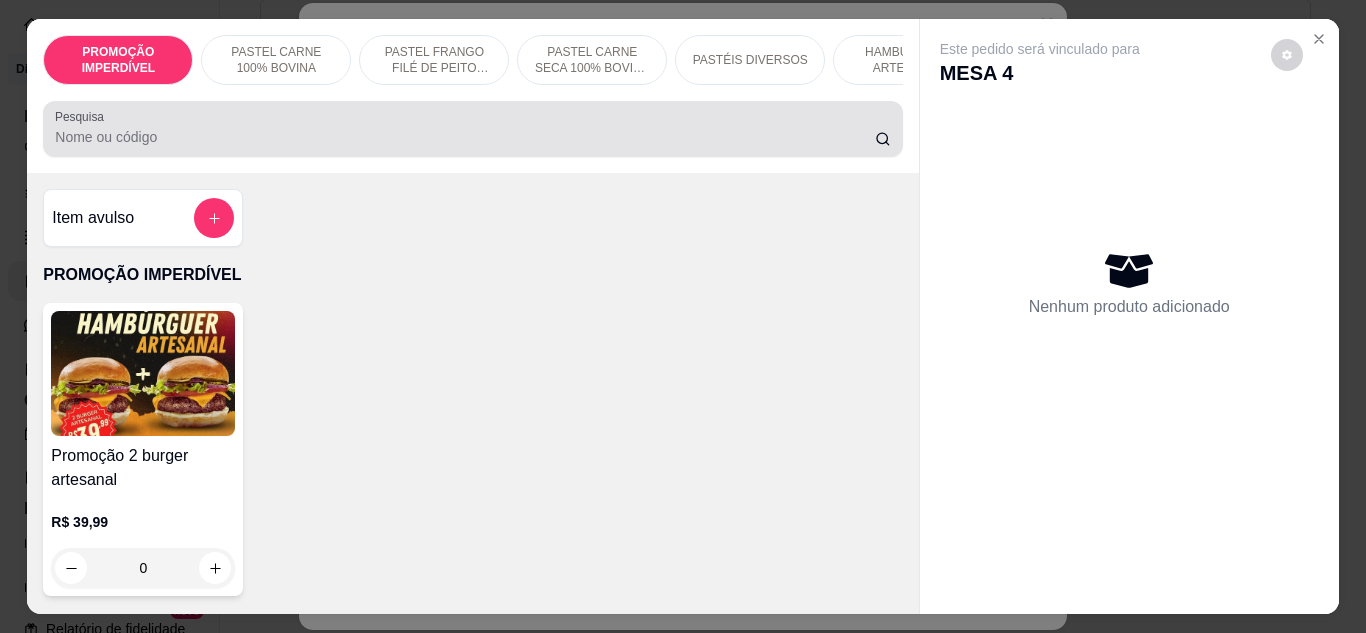 click on "Pesquisa" at bounding box center (465, 137) 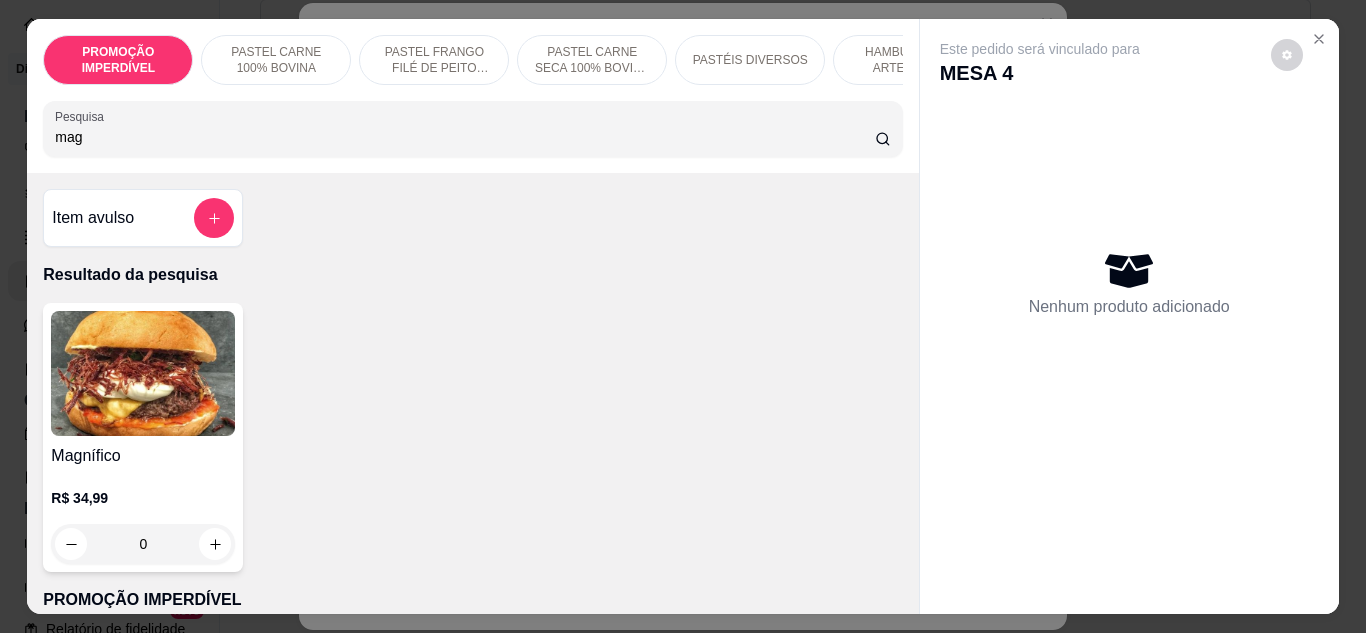 type on "mag" 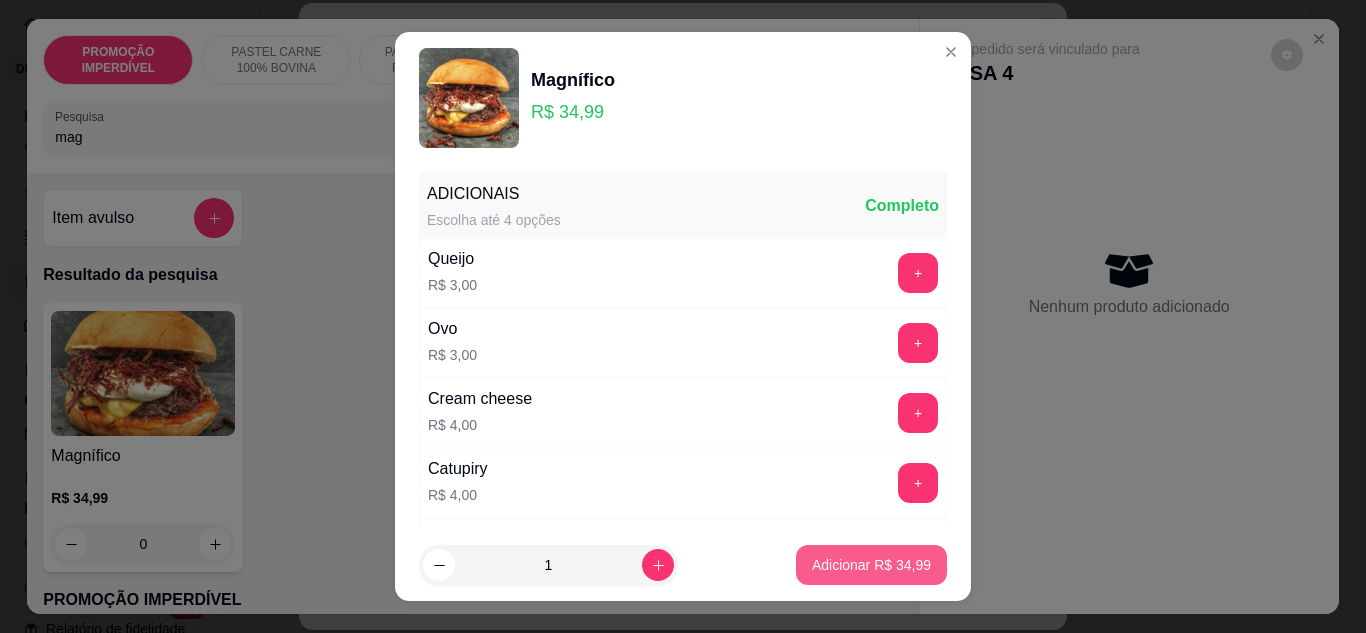 click on "Adicionar   R$ 34,99" at bounding box center (871, 565) 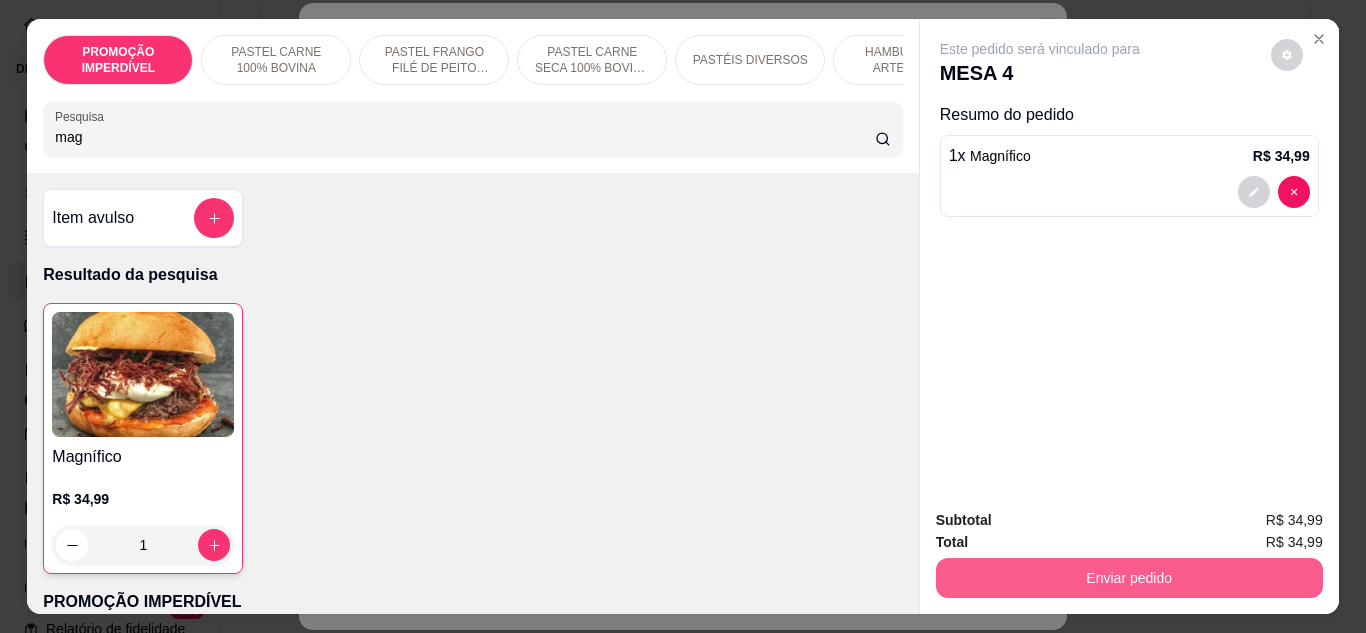click on "Enviar pedido" at bounding box center [1129, 578] 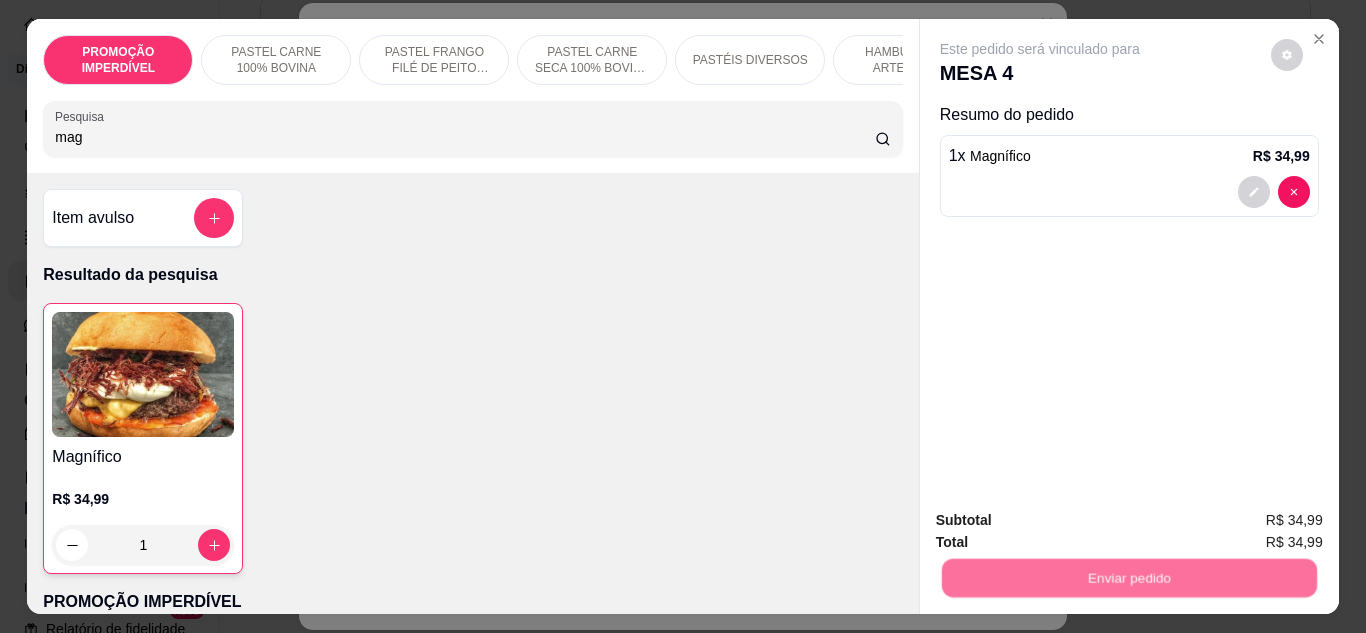 click on "Não registrar e enviar pedido" at bounding box center [1063, 520] 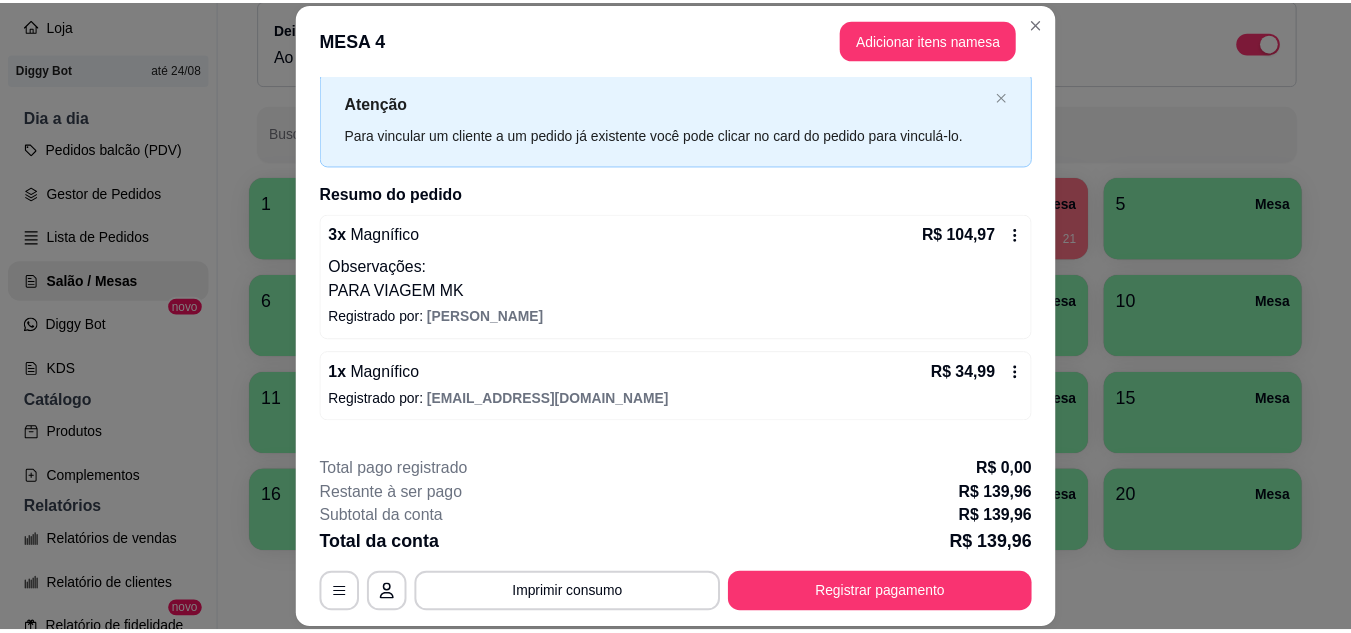 scroll, scrollTop: 152, scrollLeft: 0, axis: vertical 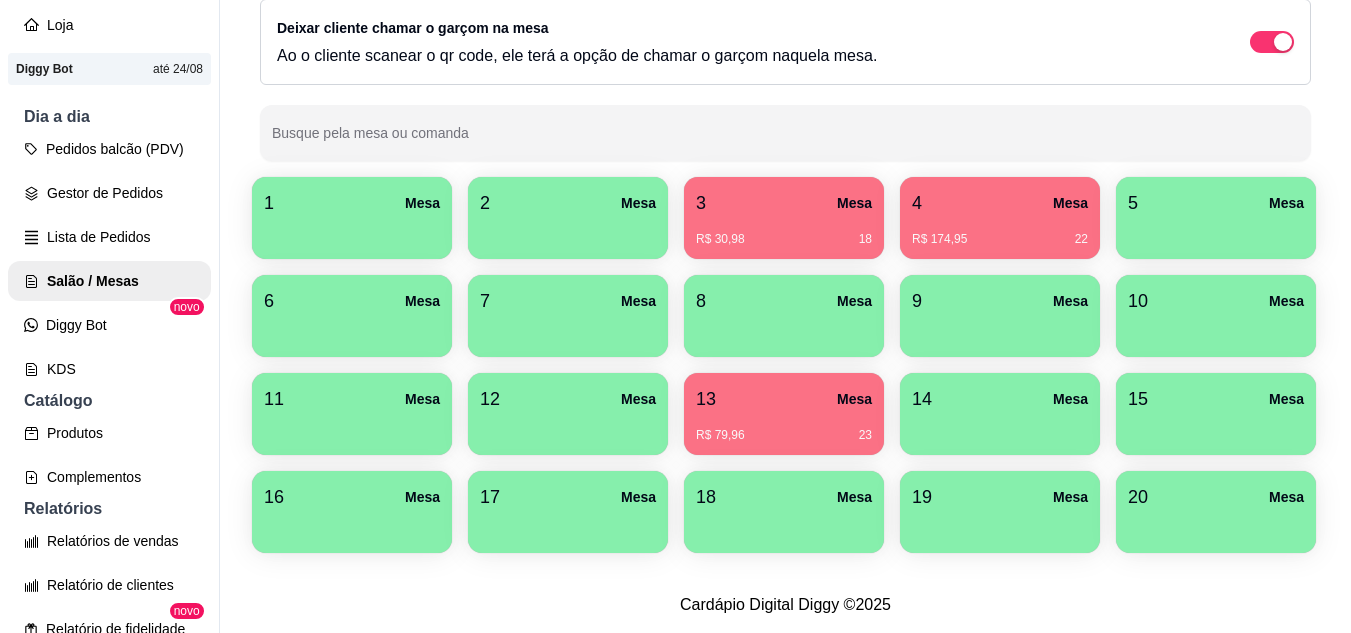 click on "R$ 174,95 22" at bounding box center (1000, 232) 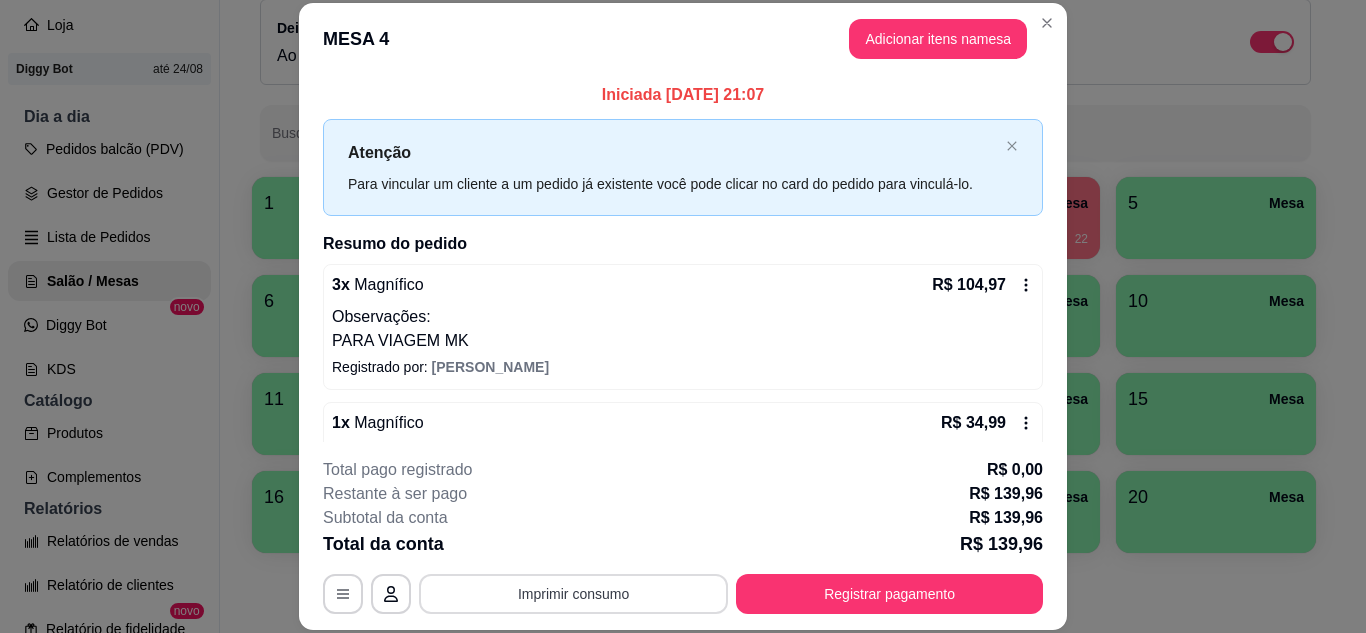 click on "Imprimir consumo" at bounding box center [573, 594] 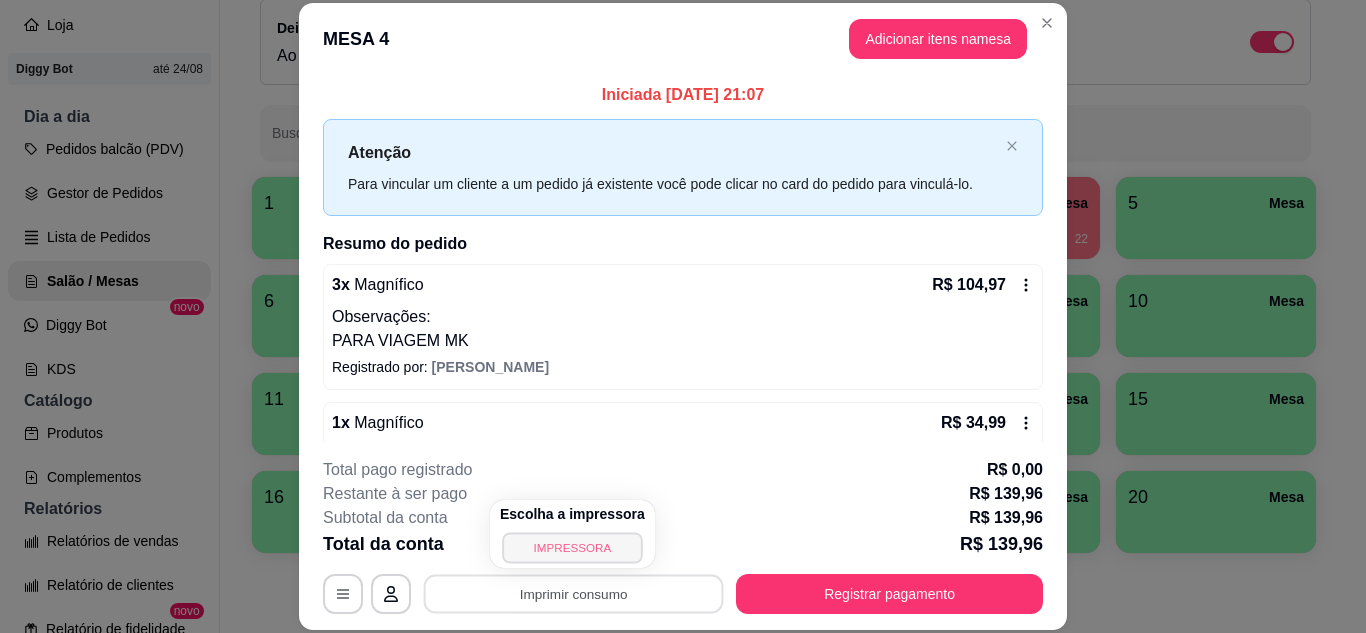 click on "IMPRESSORA" at bounding box center [572, 547] 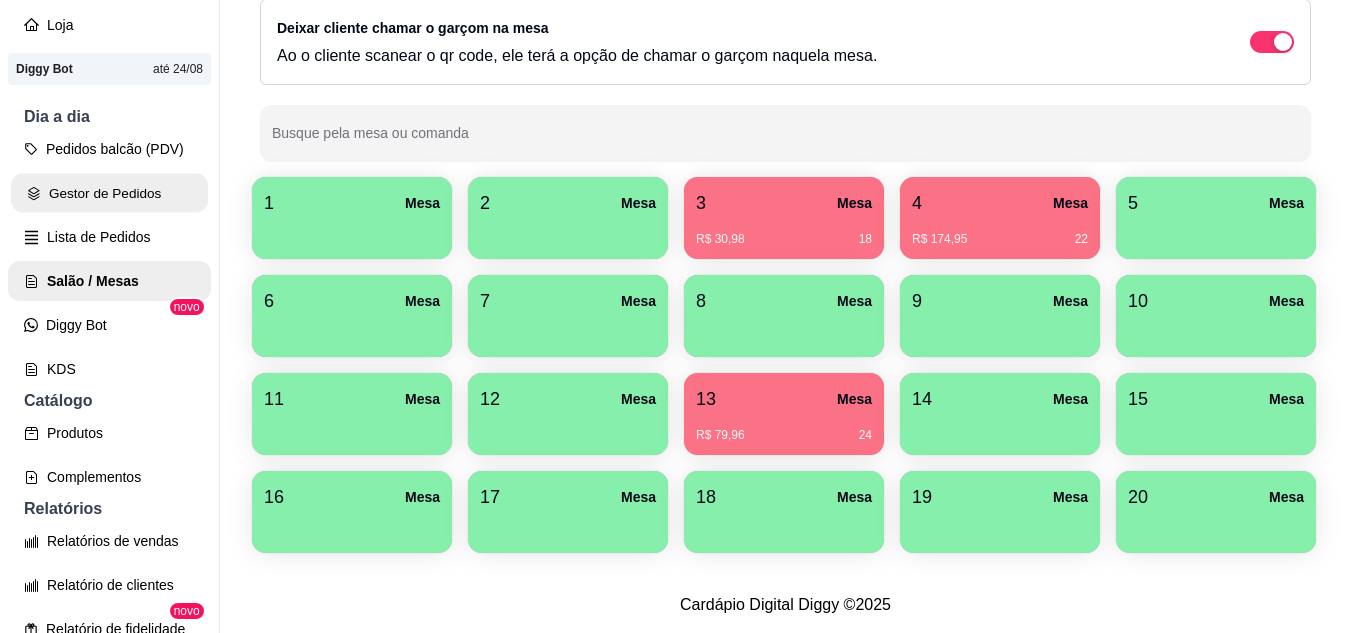 click on "Gestor de Pedidos" at bounding box center (109, 193) 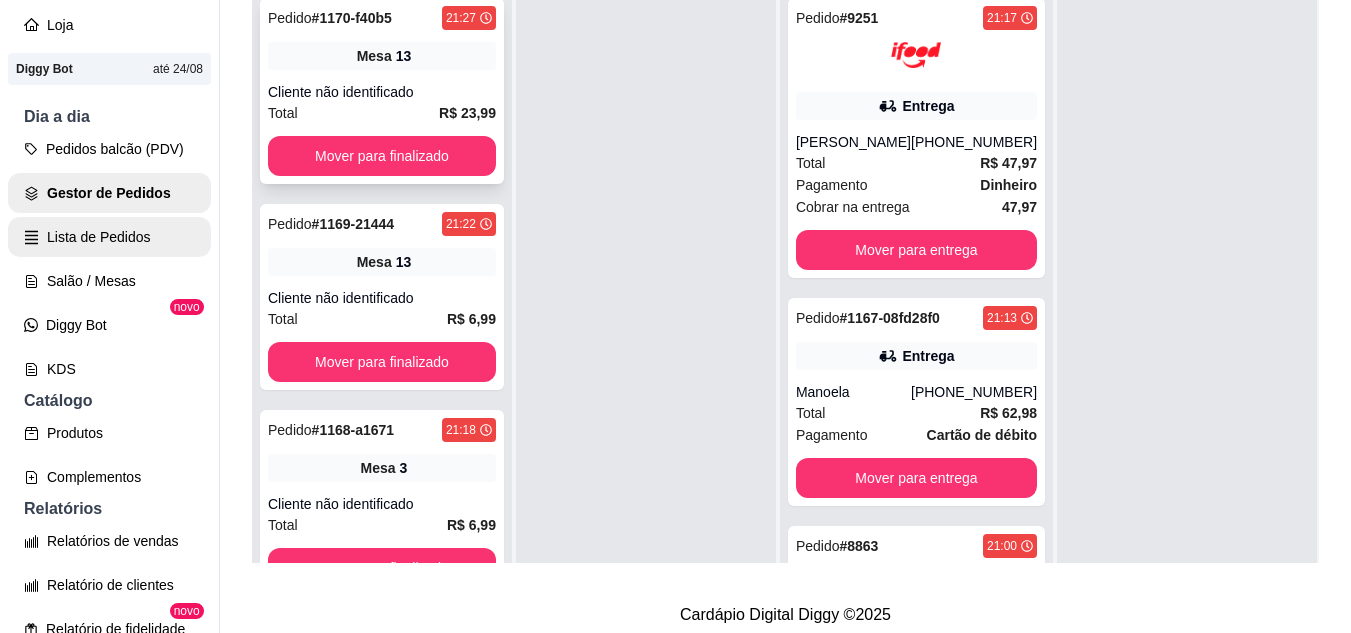 scroll, scrollTop: 0, scrollLeft: 0, axis: both 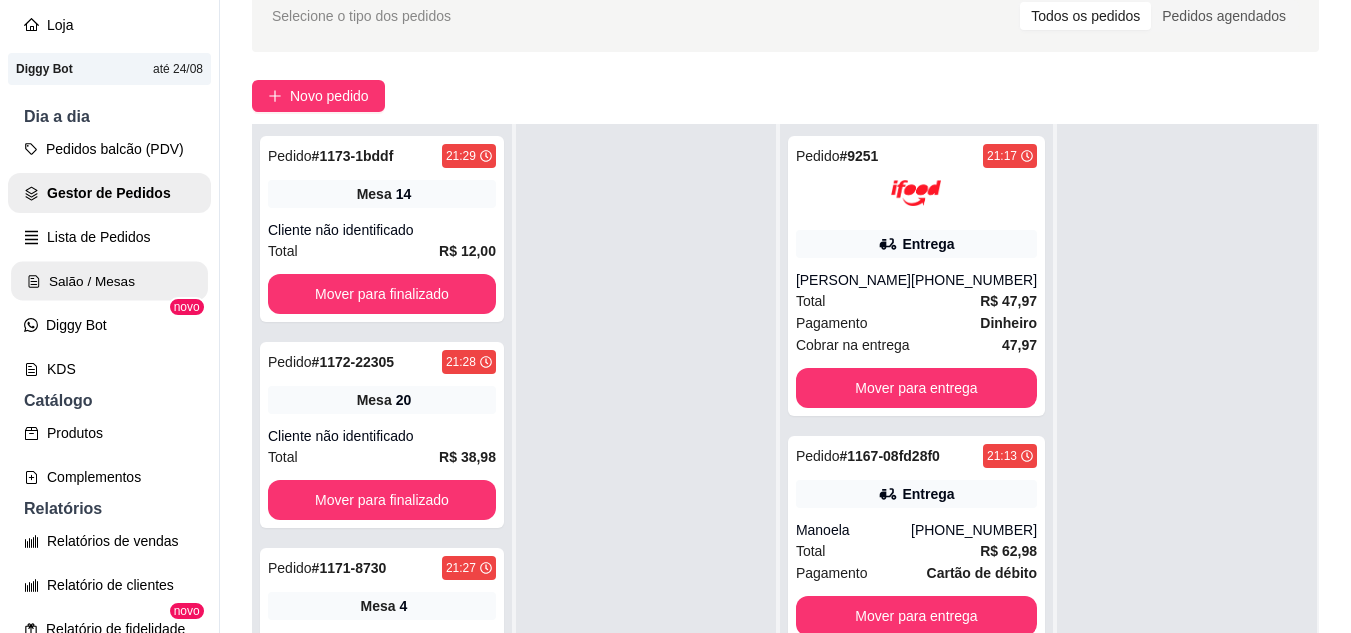 click on "Salão / Mesas" at bounding box center (109, 281) 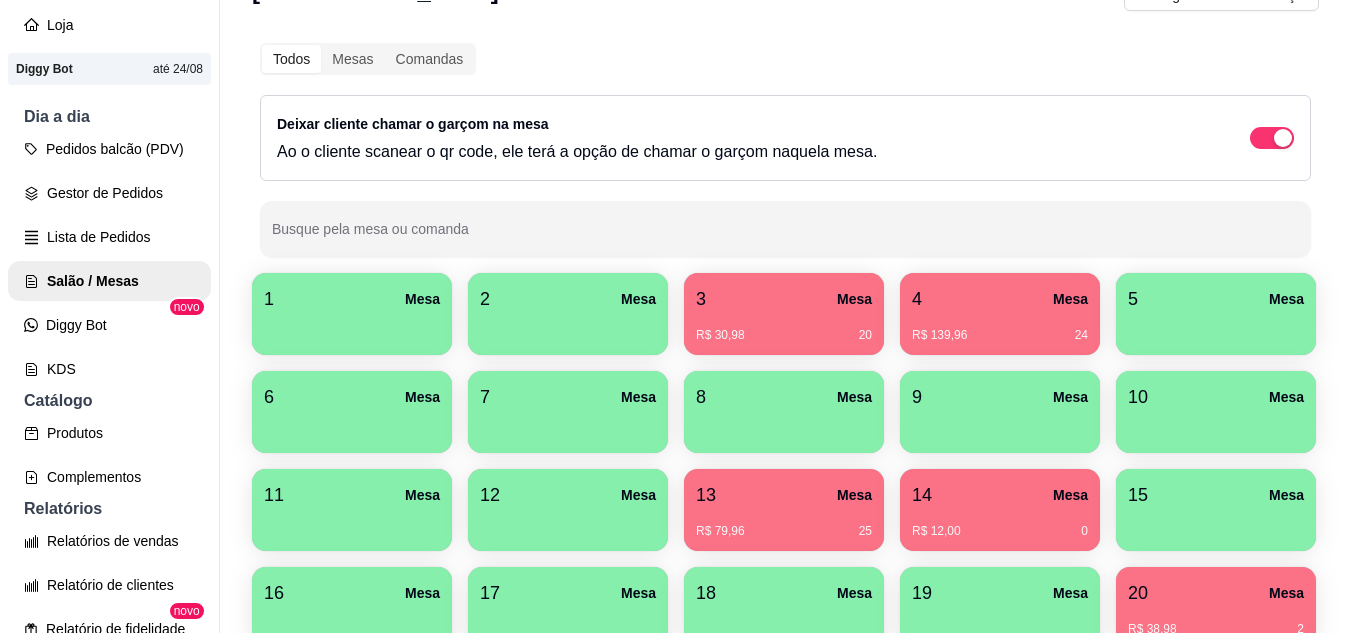 scroll, scrollTop: 200, scrollLeft: 0, axis: vertical 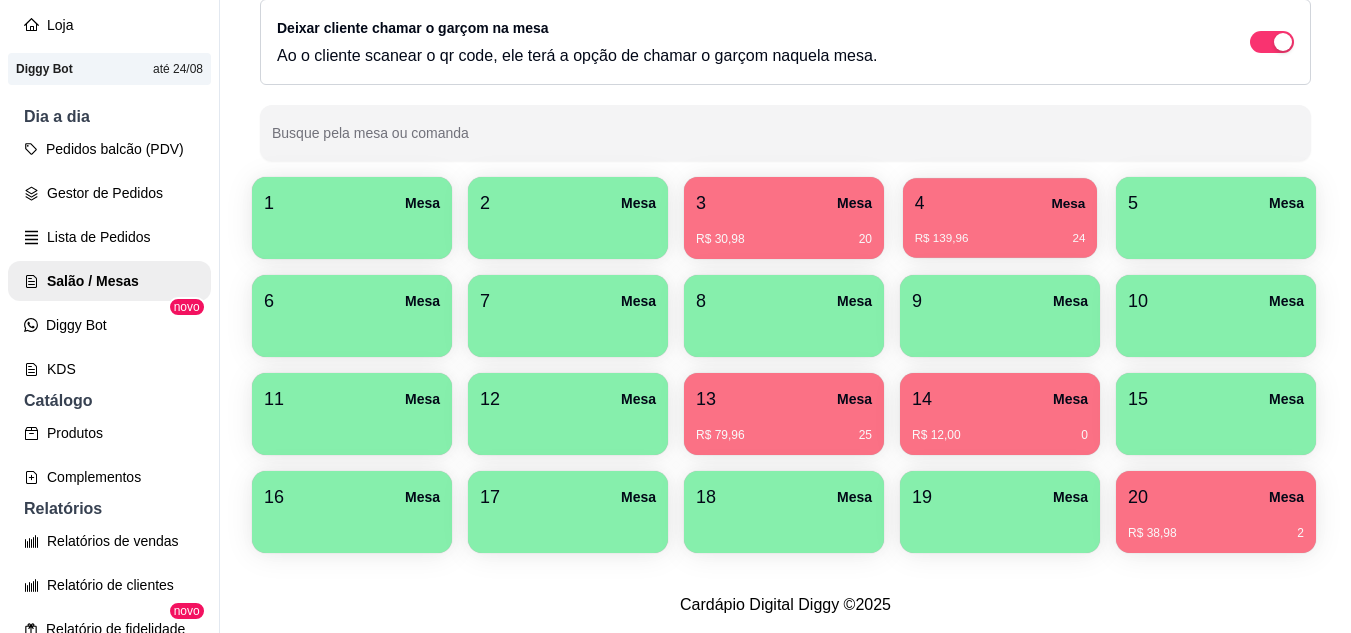 click on "R$ 139,96 24" at bounding box center (1000, 239) 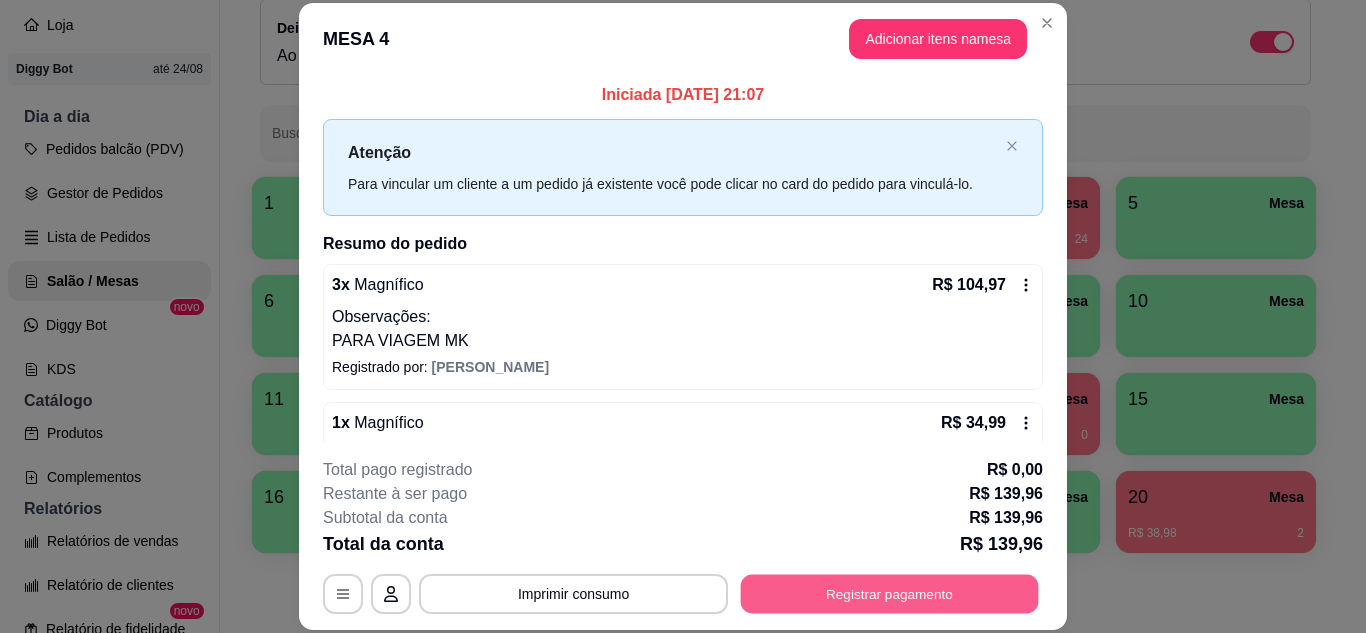 click on "Registrar pagamento" at bounding box center [890, 593] 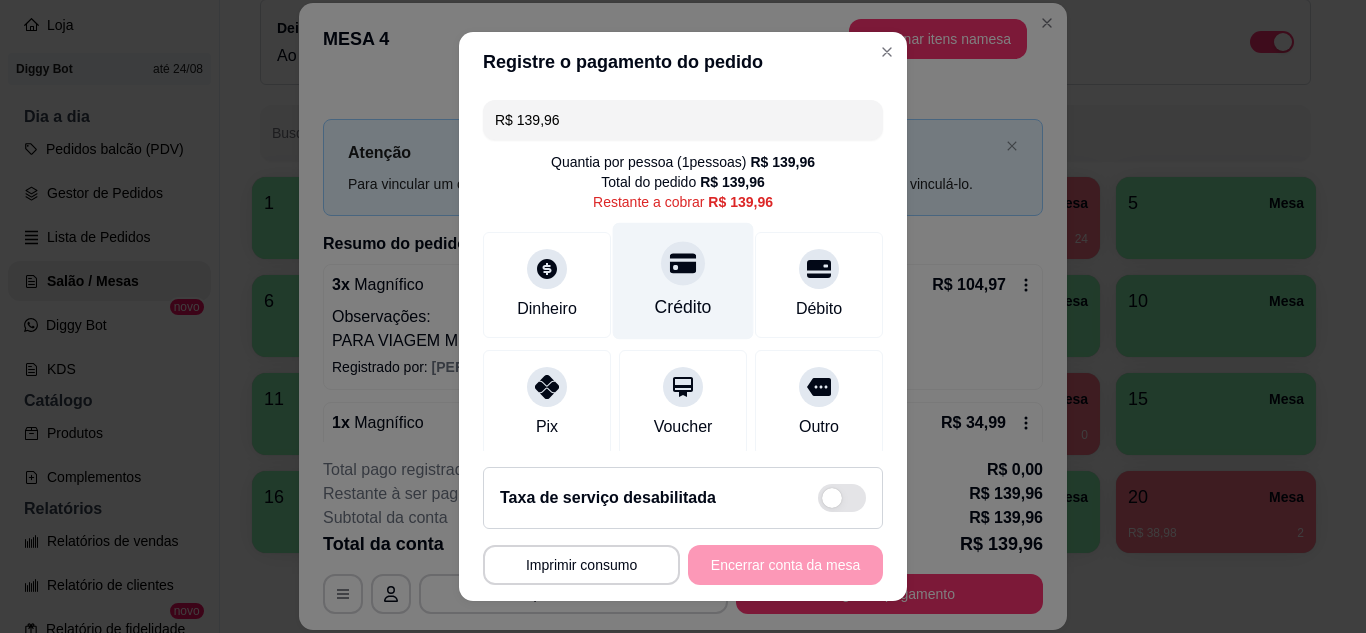 click at bounding box center (683, 263) 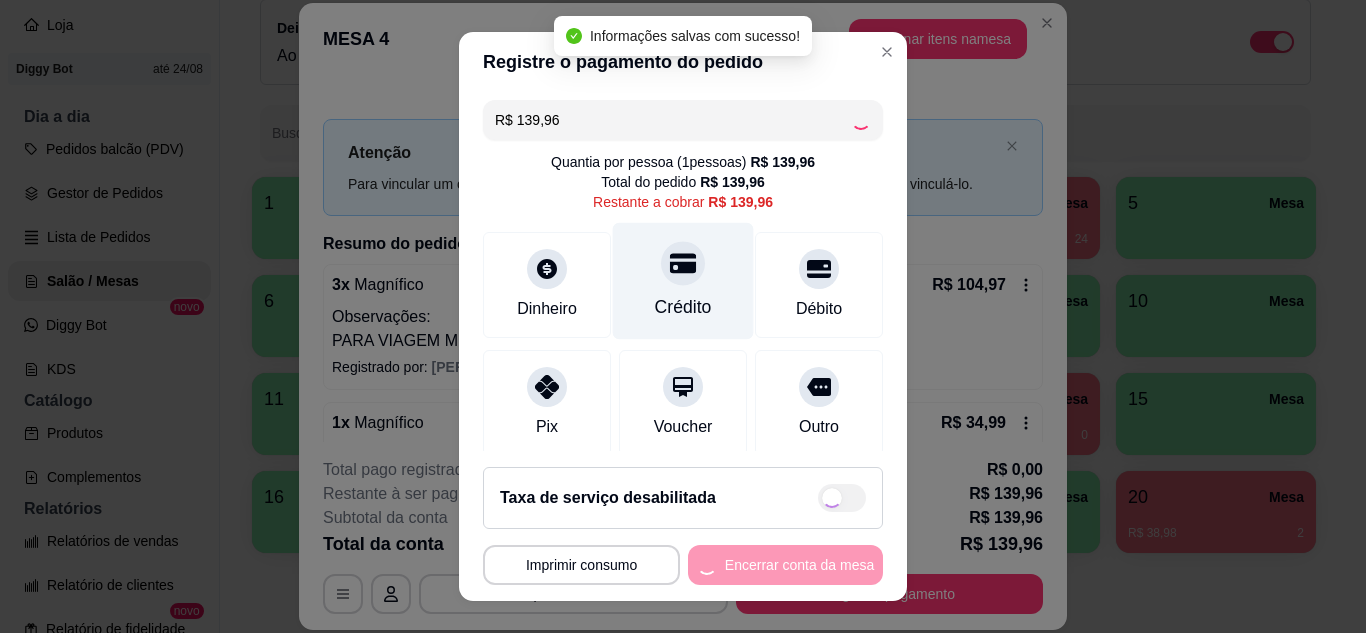 type on "R$ 0,00" 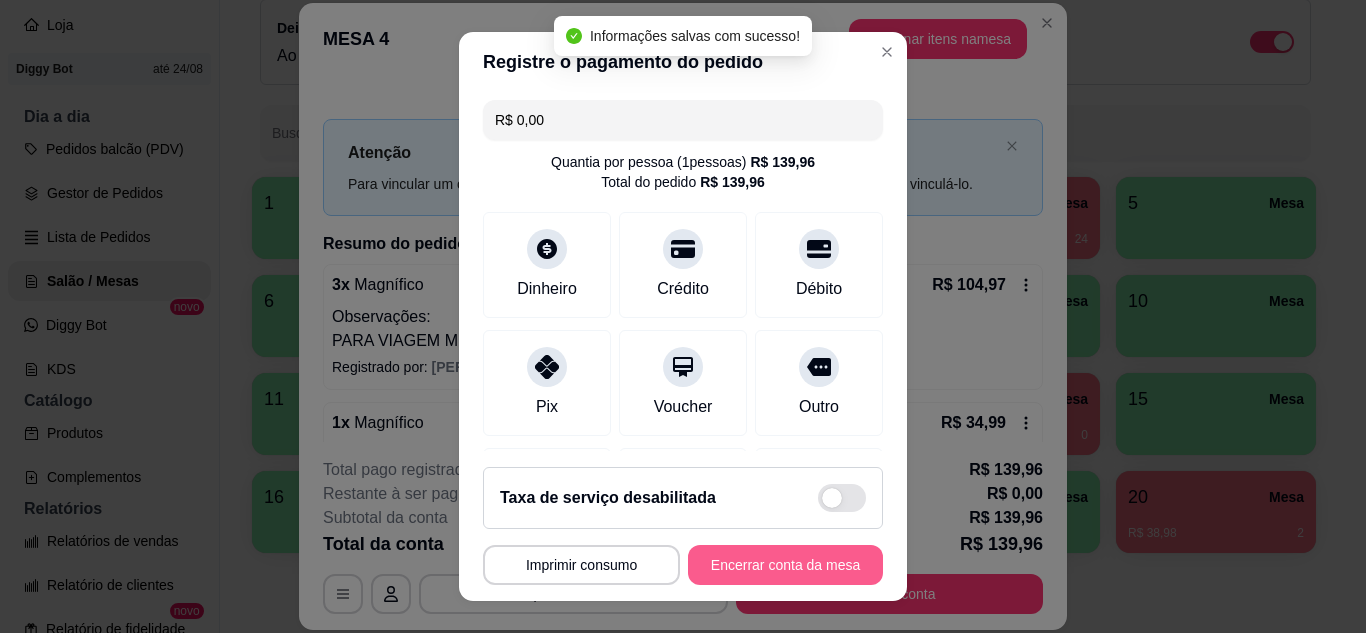 click on "Encerrar conta da mesa" at bounding box center (785, 565) 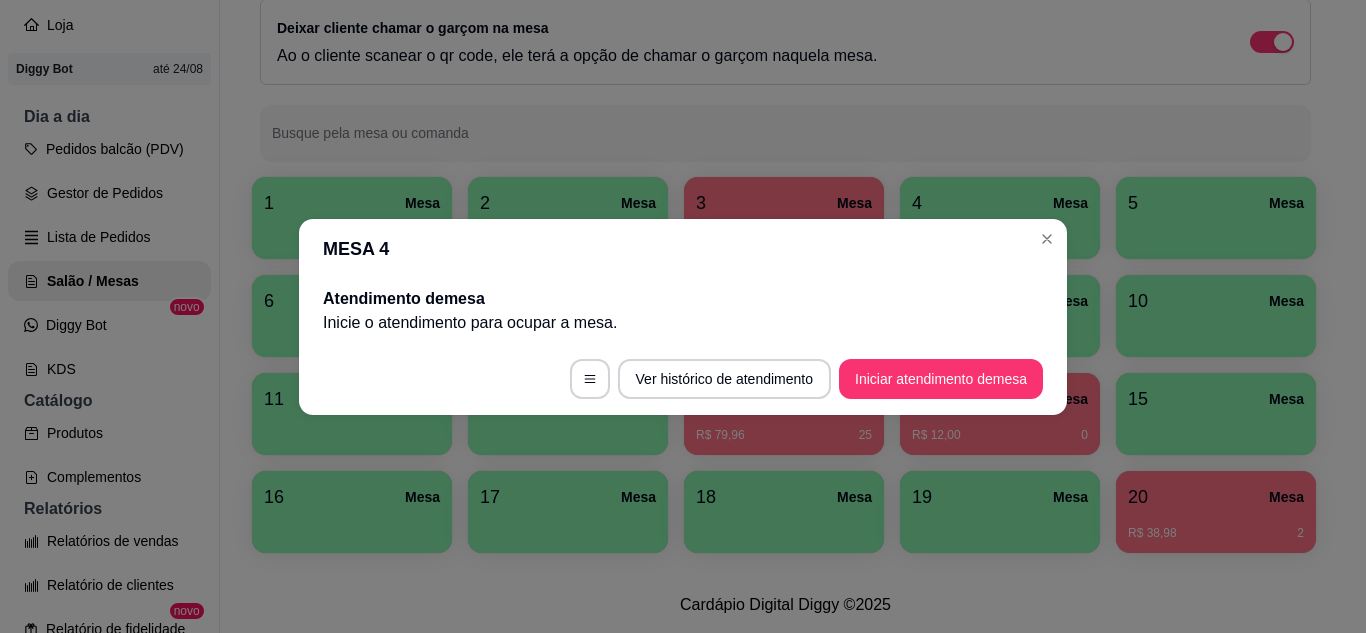 click on "MESA 4" at bounding box center [683, 249] 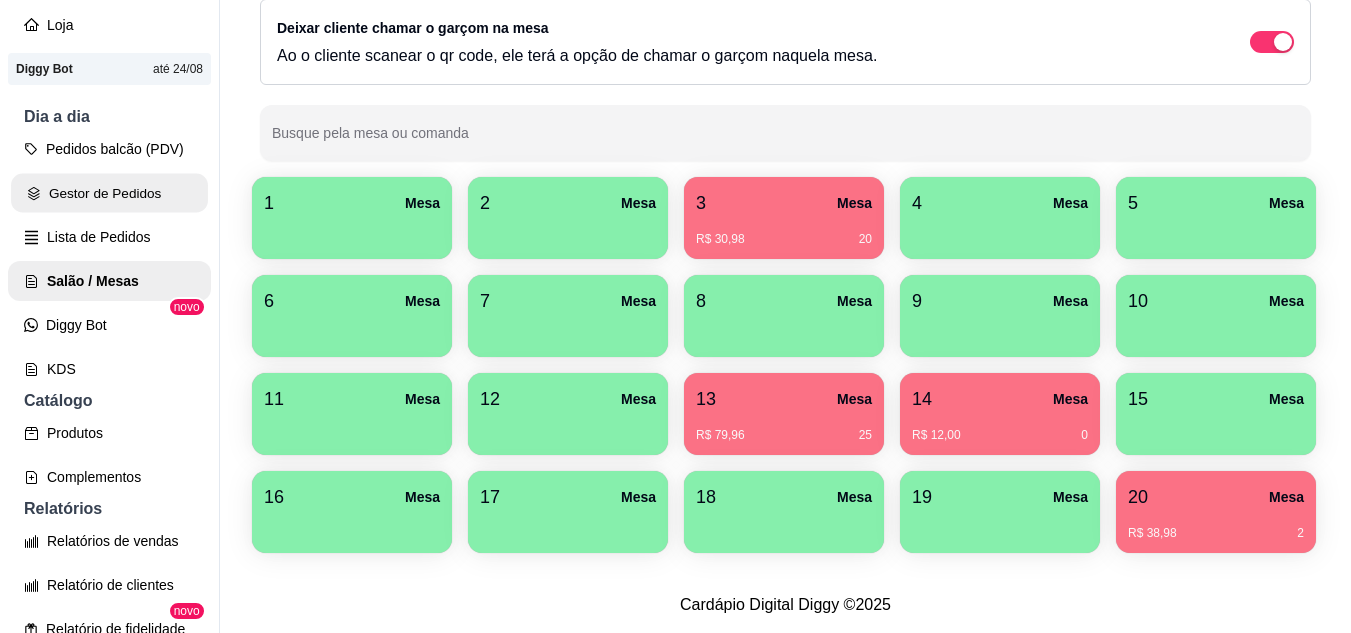 click on "Gestor de Pedidos" at bounding box center [109, 193] 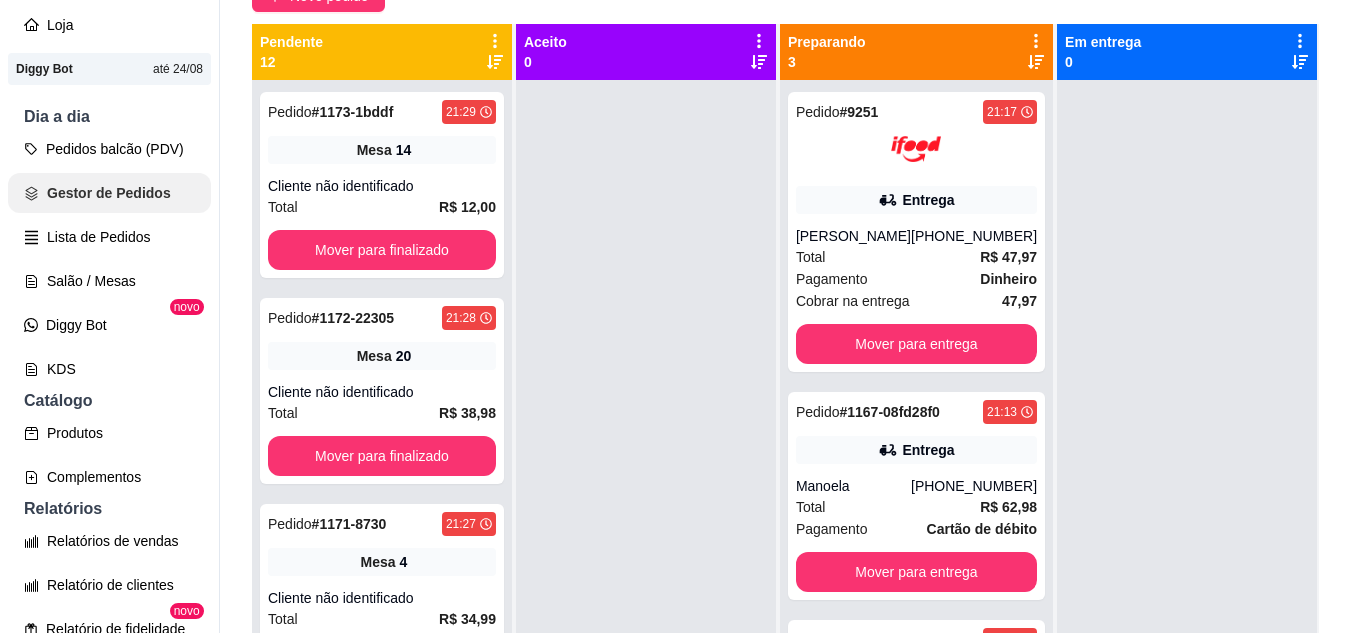 scroll, scrollTop: 0, scrollLeft: 0, axis: both 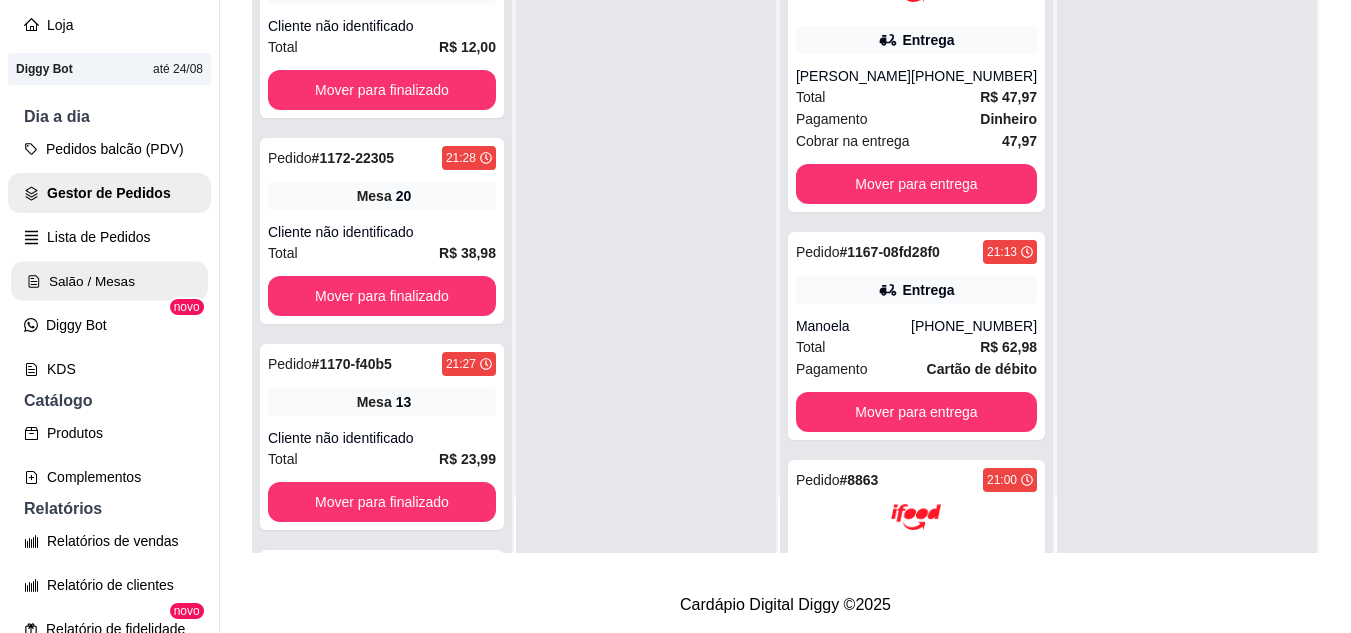 click on "Salão / Mesas" at bounding box center (109, 281) 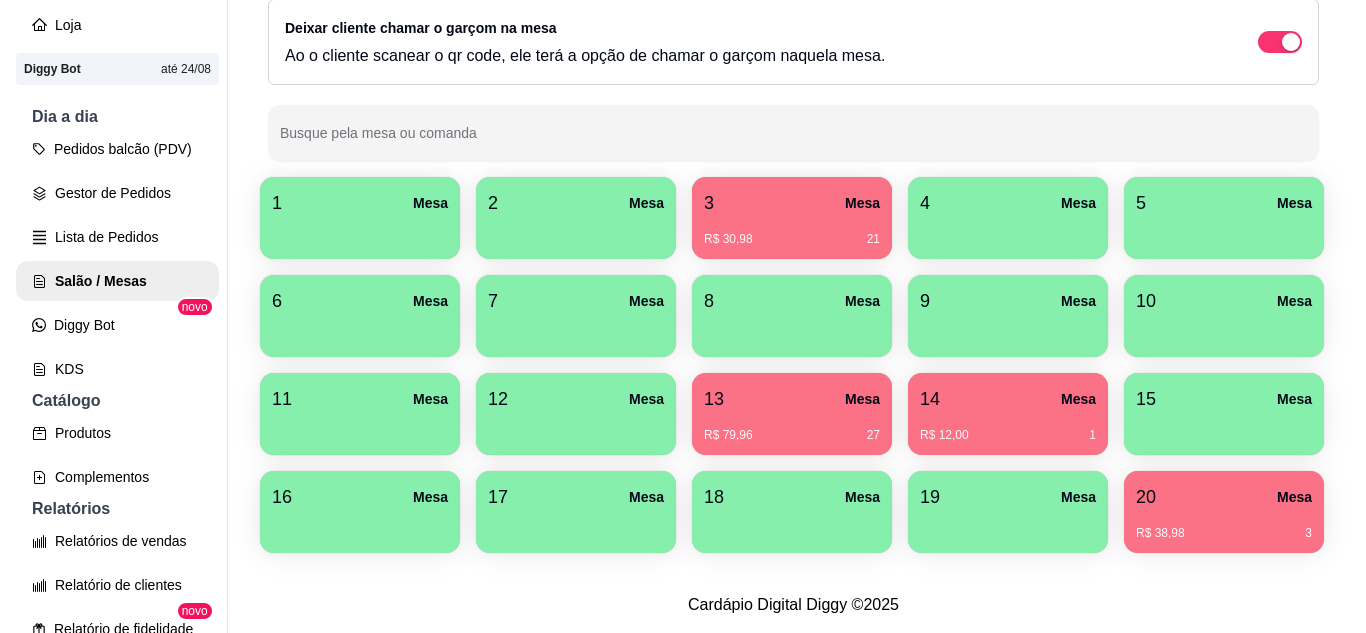 scroll, scrollTop: 0, scrollLeft: 0, axis: both 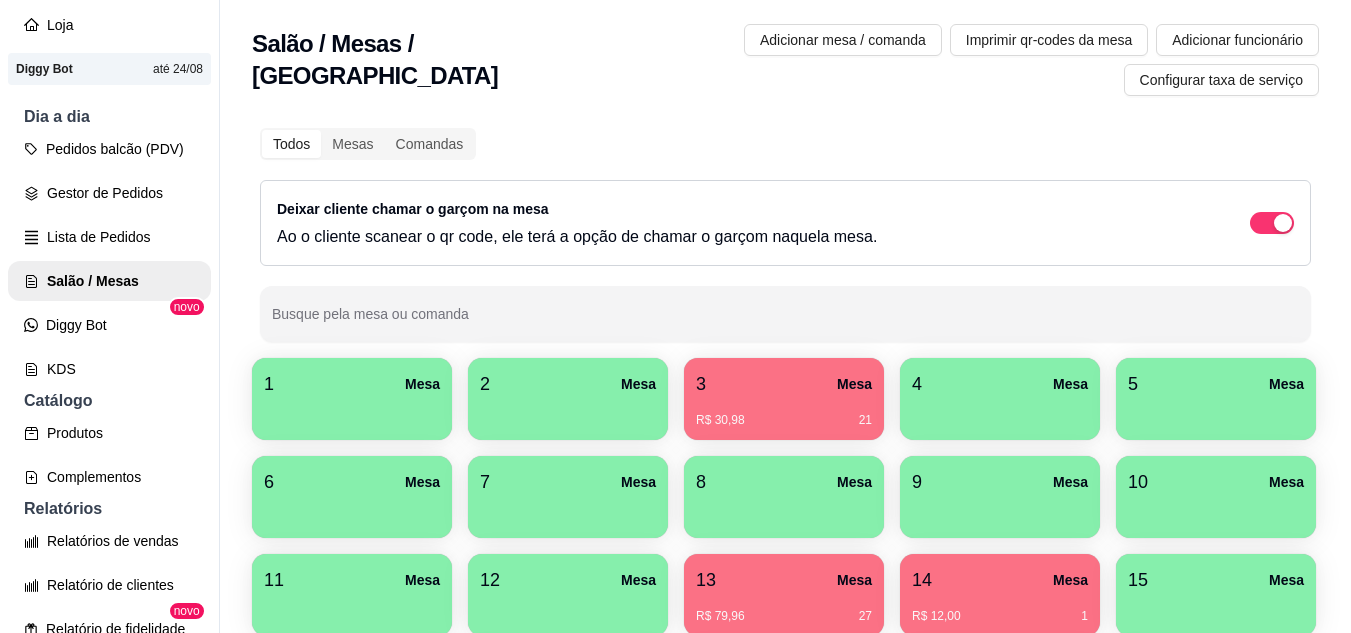 click on "3 Mesa" at bounding box center (784, 384) 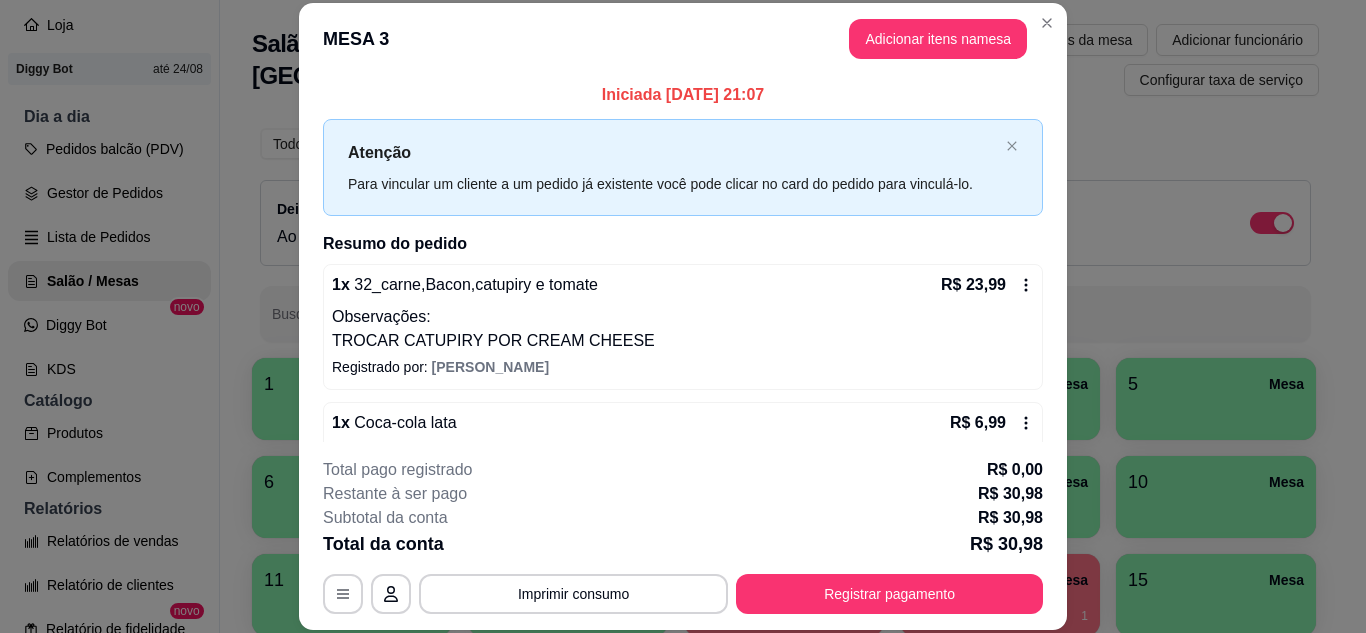 scroll, scrollTop: 38, scrollLeft: 0, axis: vertical 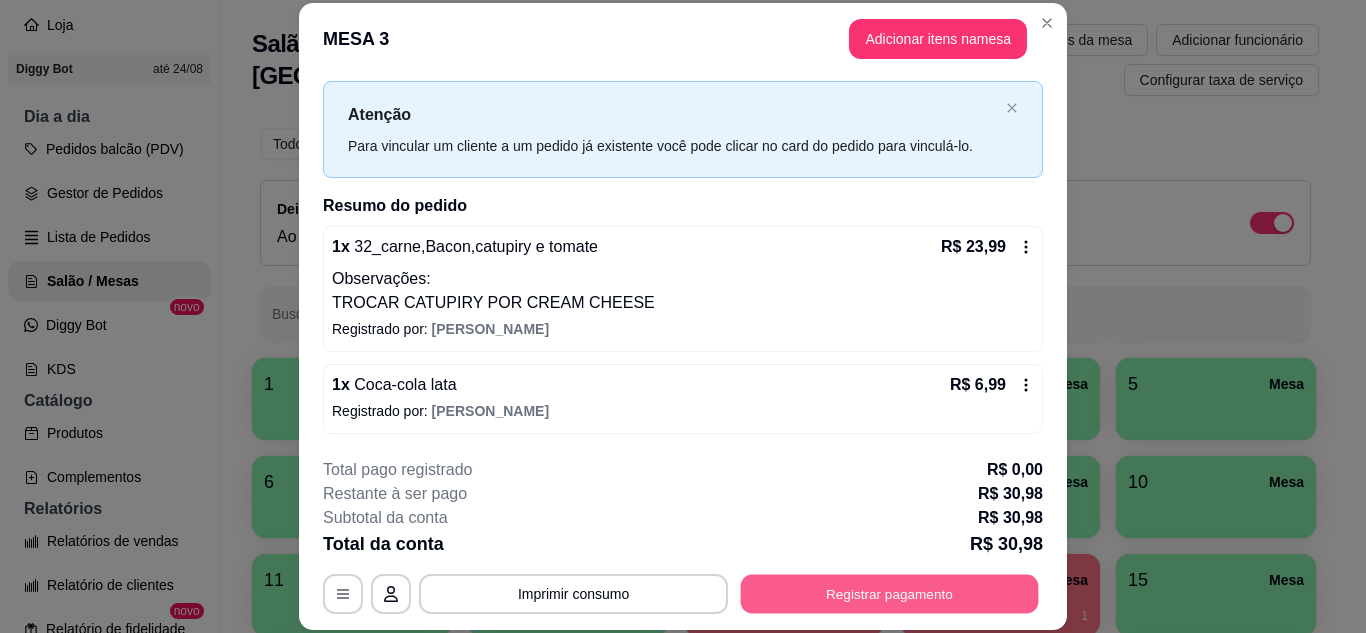click on "Registrar pagamento" at bounding box center [890, 593] 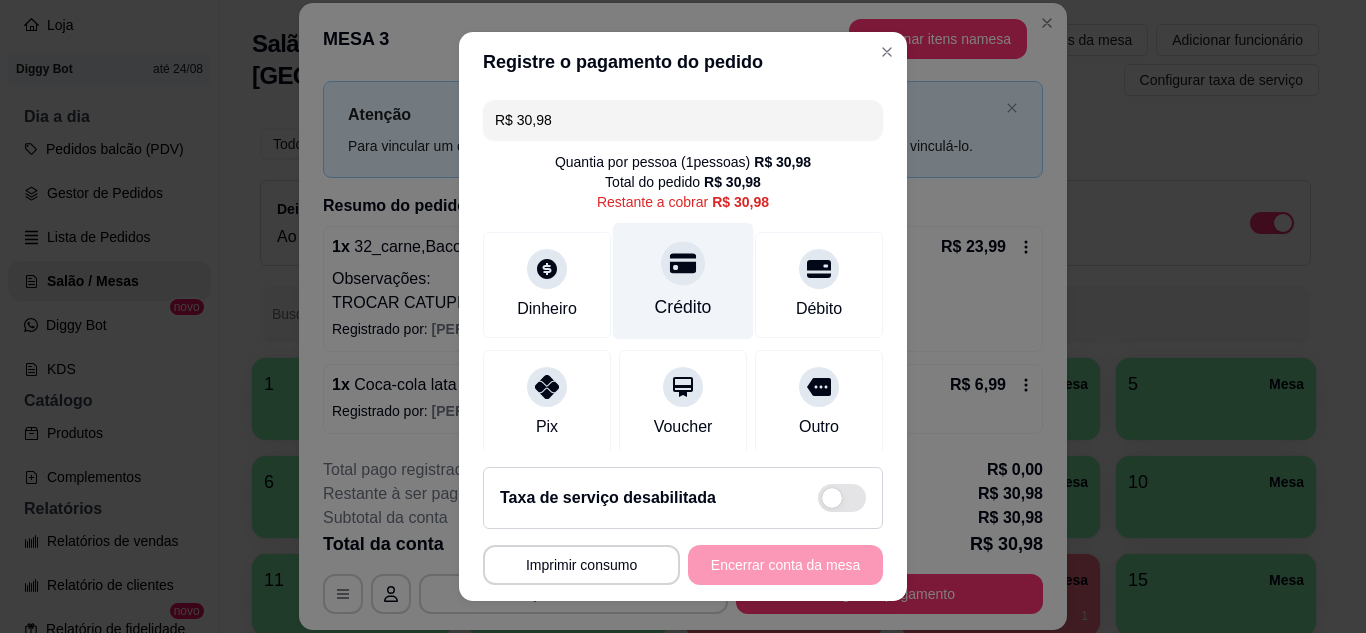 click on "Crédito" at bounding box center [683, 307] 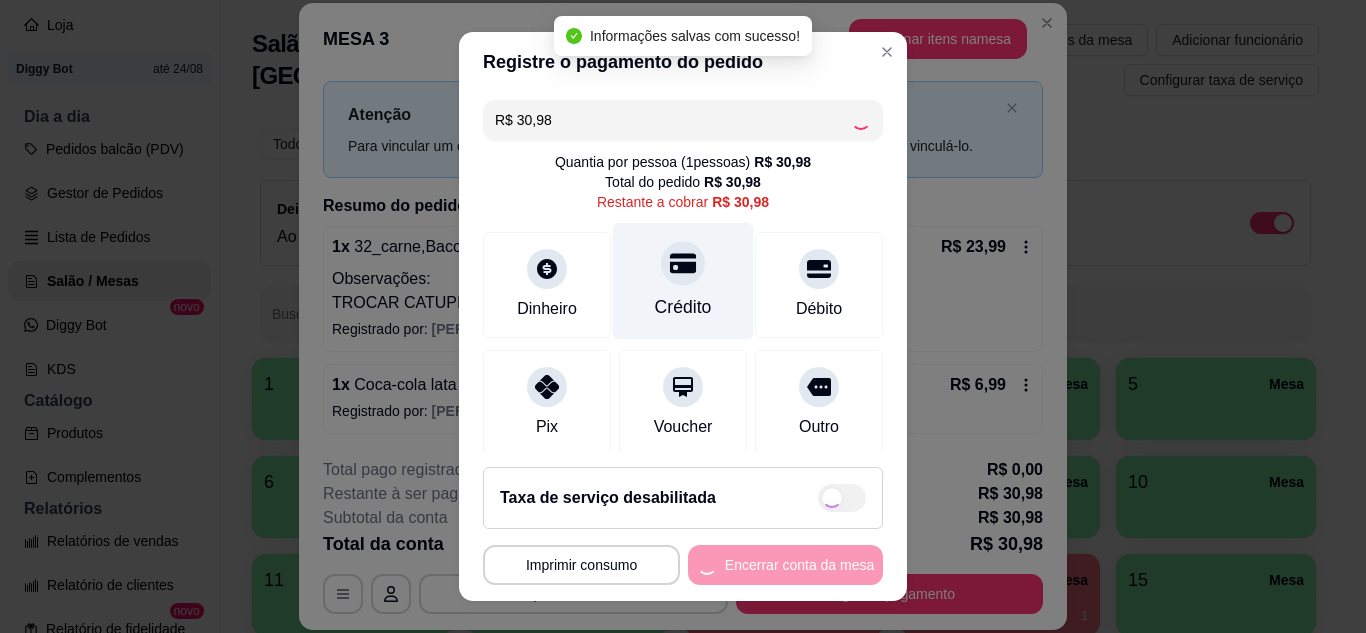type on "R$ 0,00" 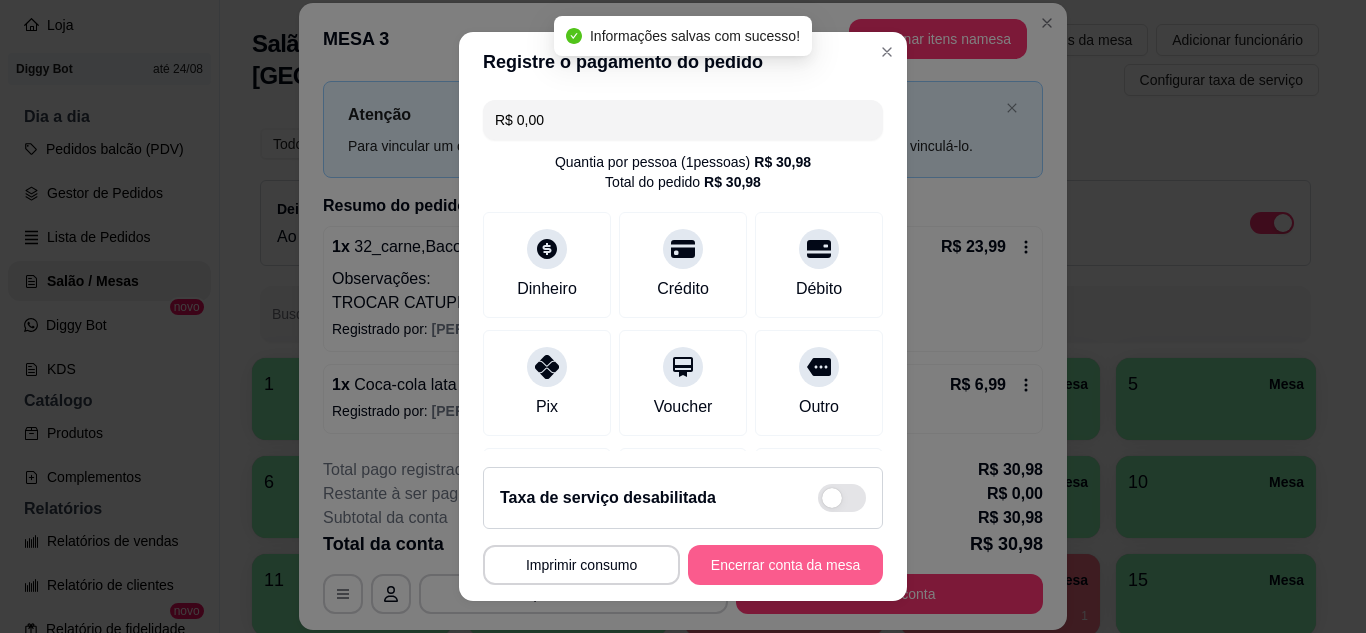 click on "Encerrar conta da mesa" at bounding box center [785, 565] 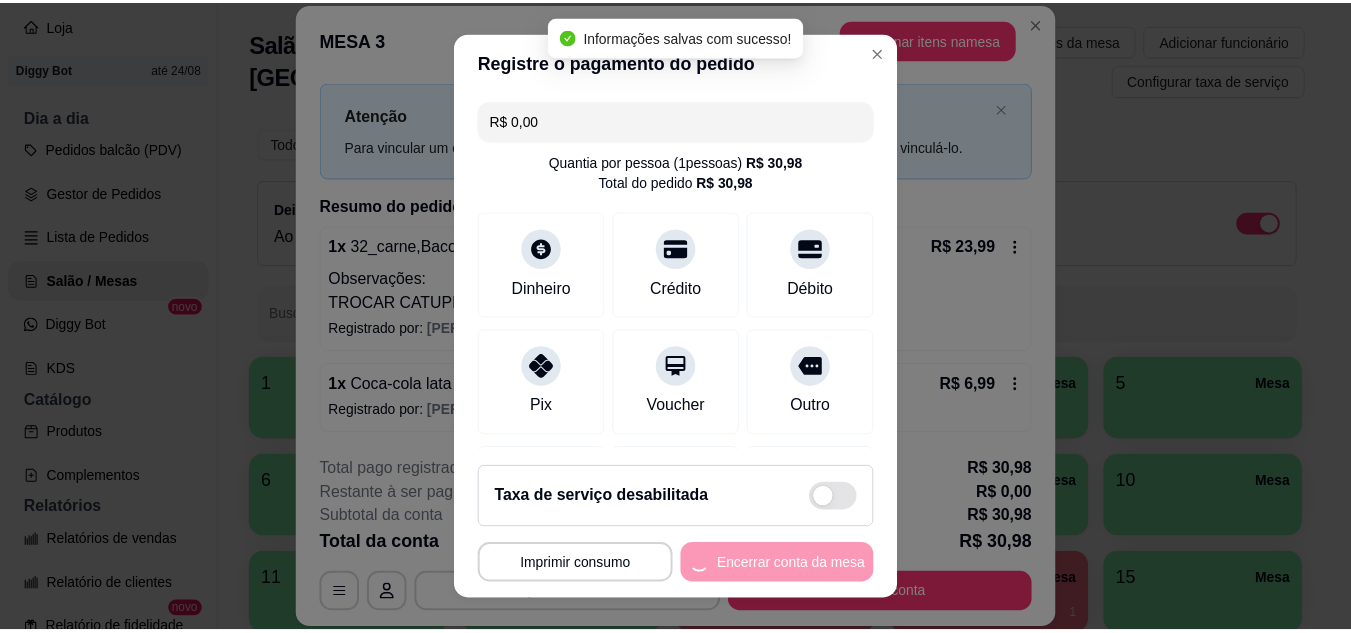 scroll, scrollTop: 0, scrollLeft: 0, axis: both 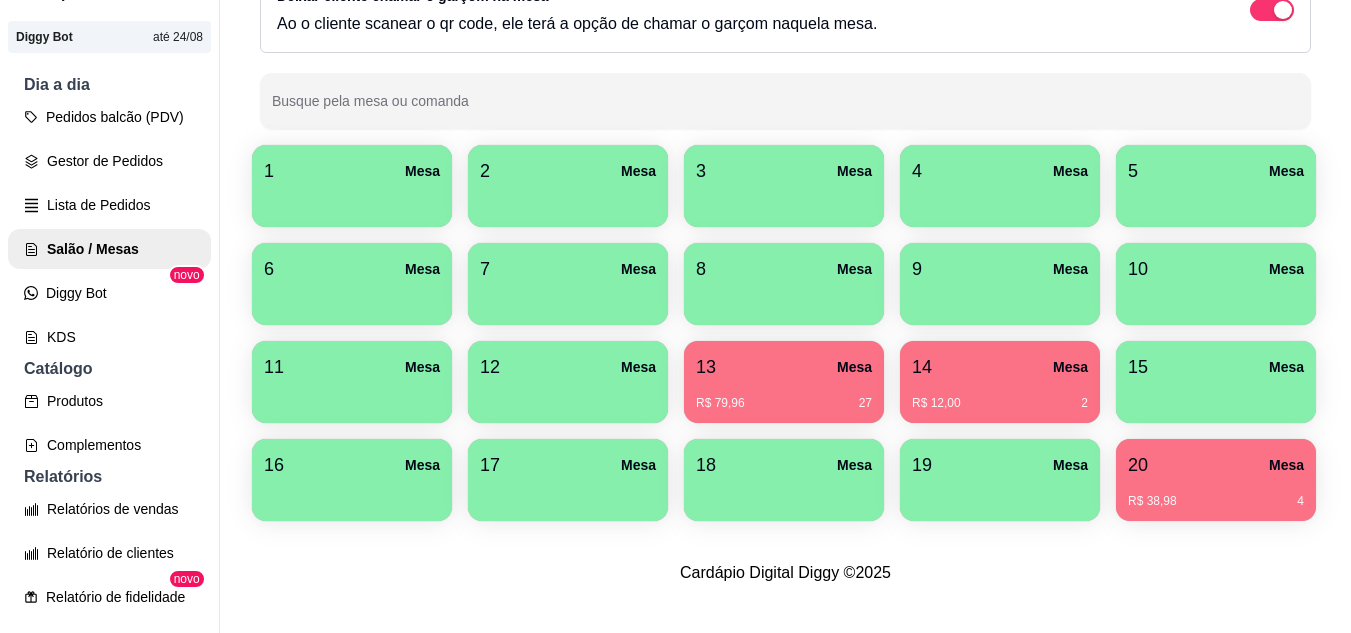 click on "20 Mesa" at bounding box center (1216, 465) 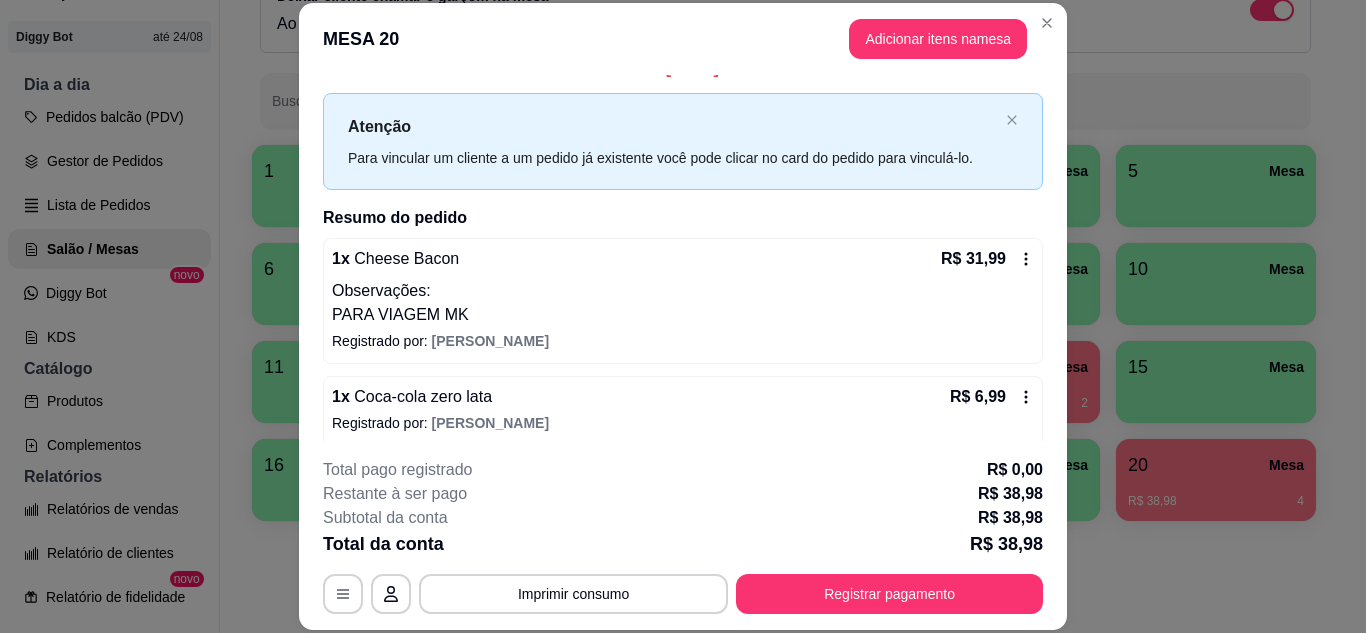 scroll, scrollTop: 38, scrollLeft: 0, axis: vertical 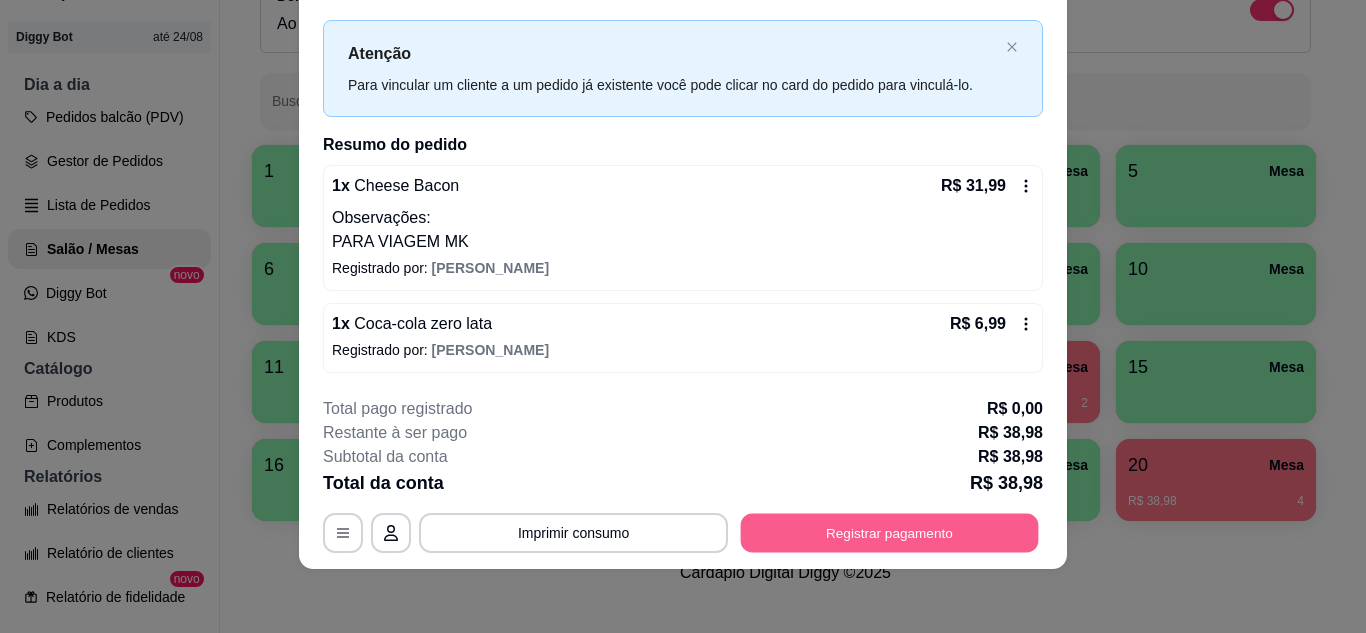 click on "Registrar pagamento" at bounding box center [890, 532] 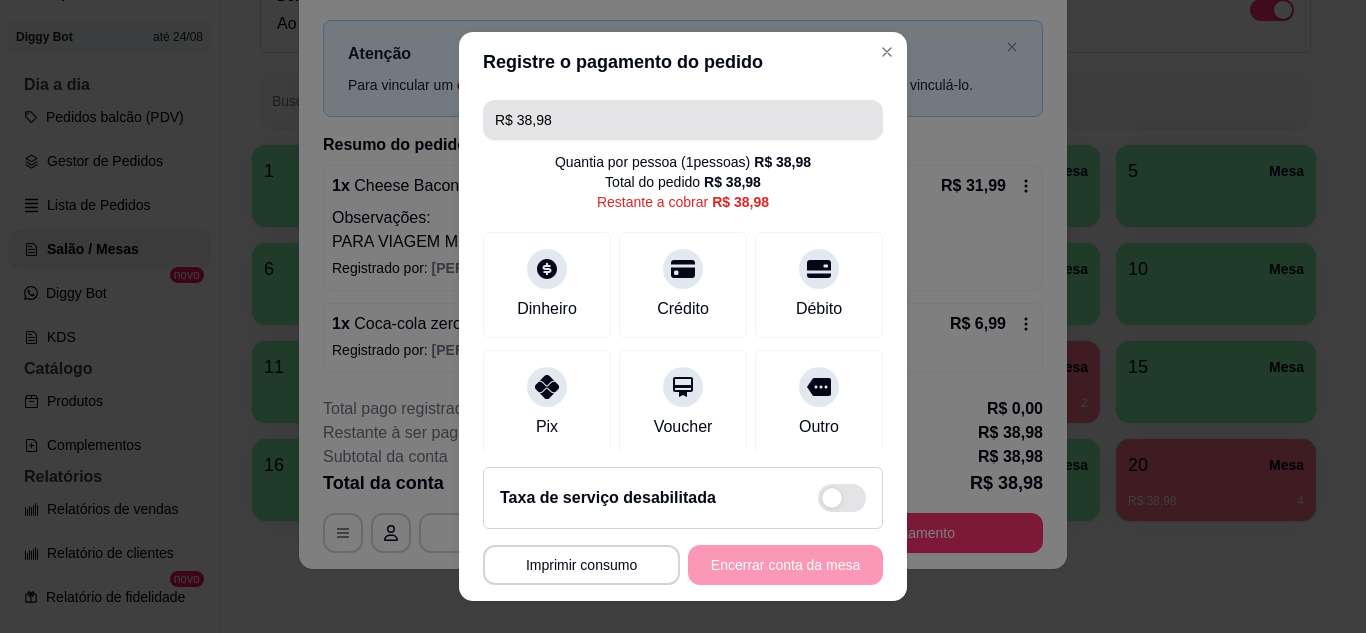 click on "R$ 38,98" at bounding box center [683, 120] 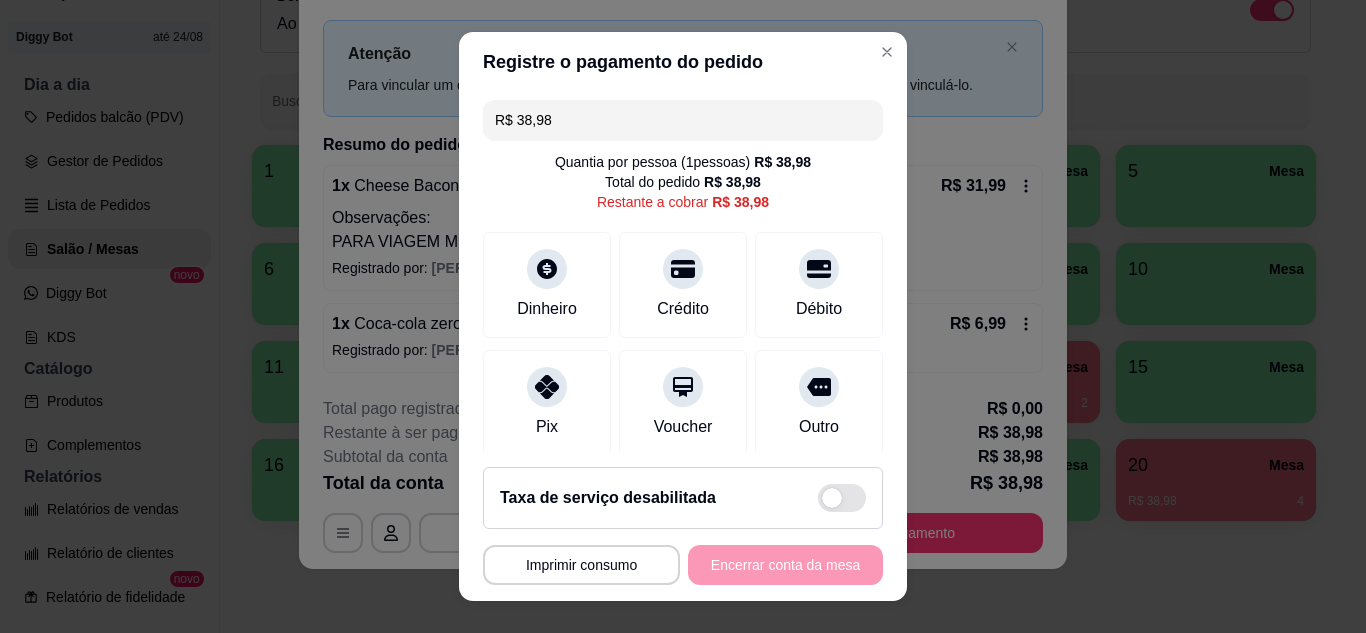 click on "R$ 38,98" at bounding box center (683, 120) 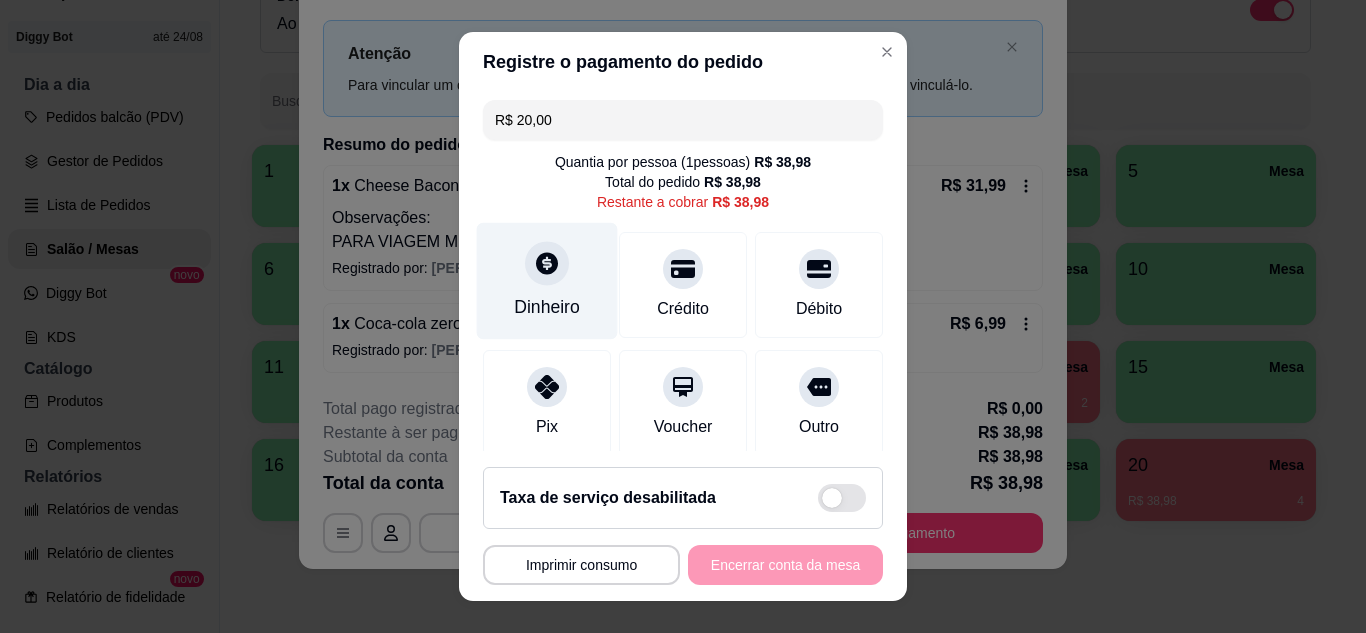 click on "Dinheiro" at bounding box center (547, 280) 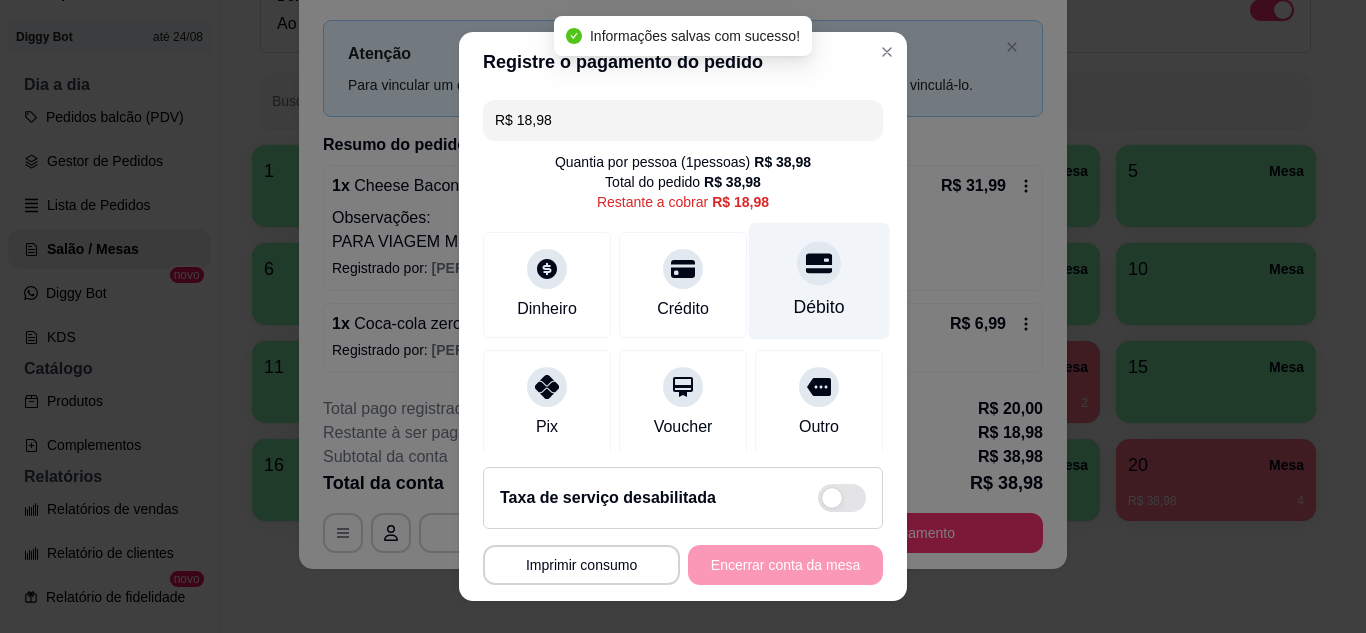 click on "Débito" at bounding box center [819, 307] 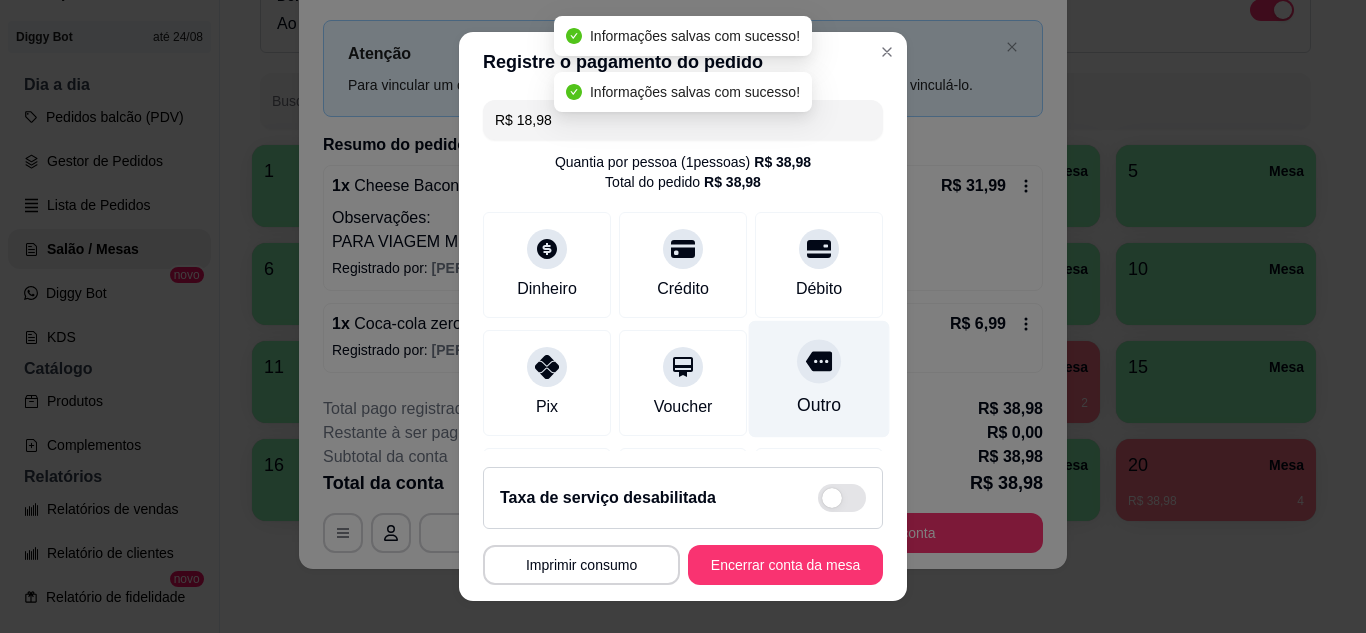 type on "R$ 0,00" 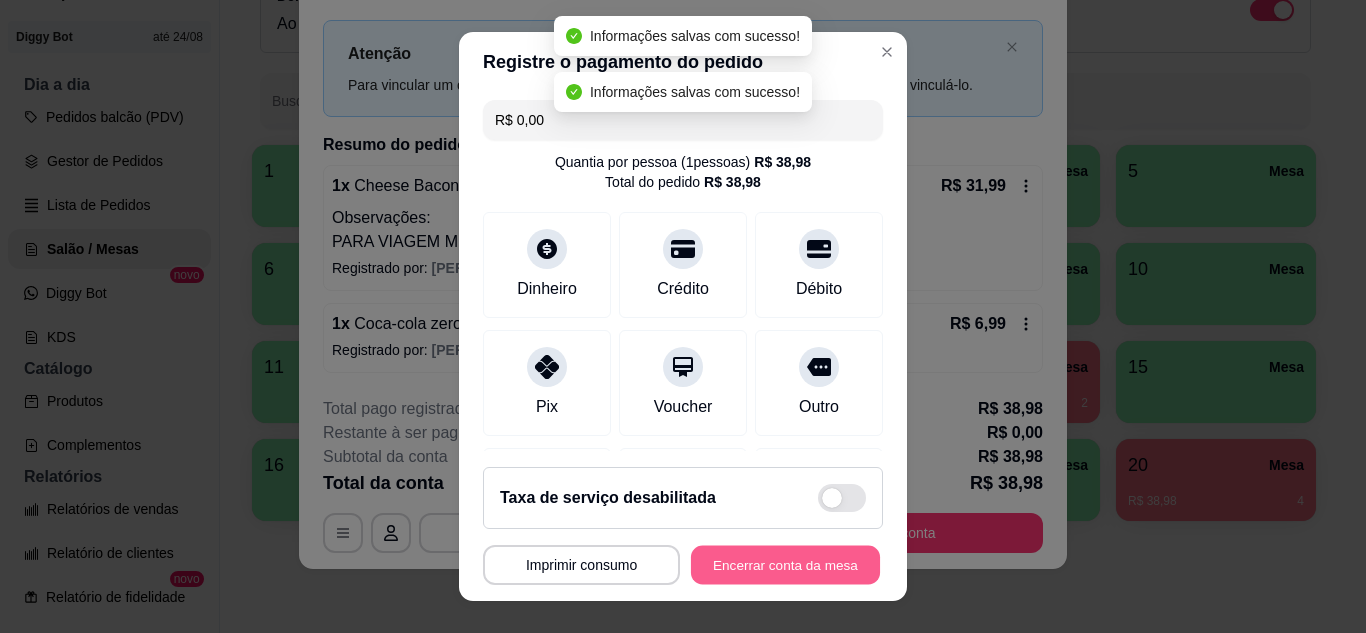 click on "Encerrar conta da mesa" at bounding box center (785, 565) 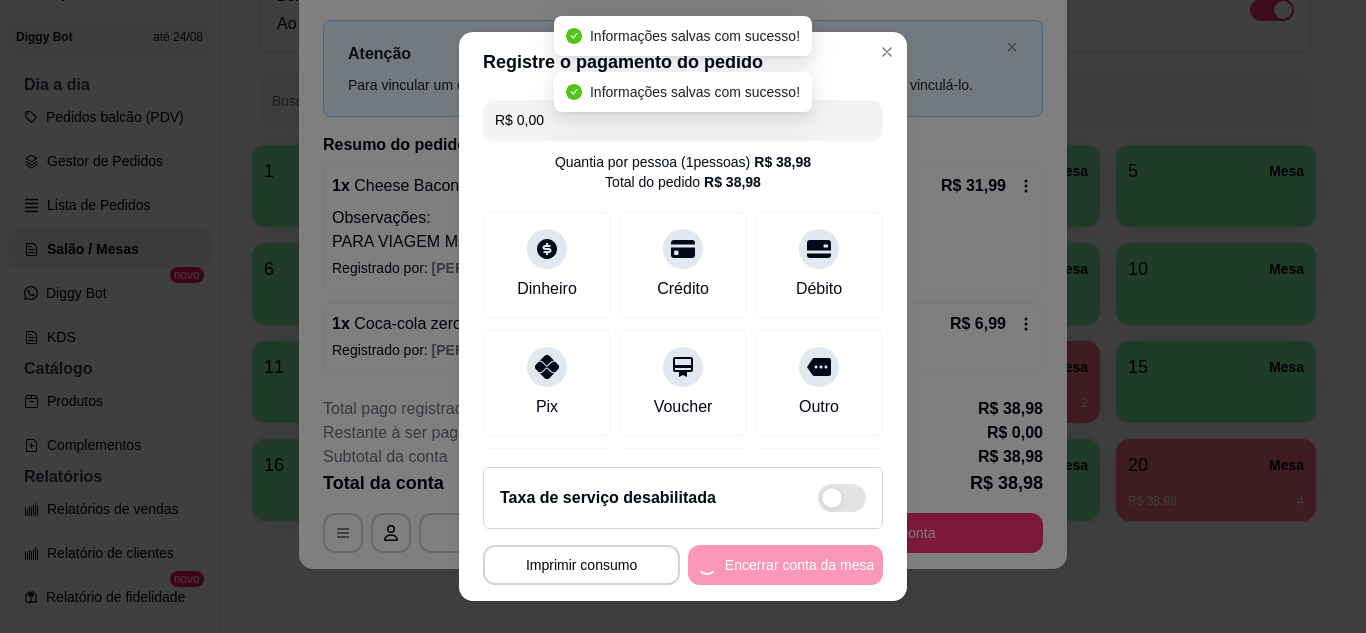 scroll, scrollTop: 0, scrollLeft: 0, axis: both 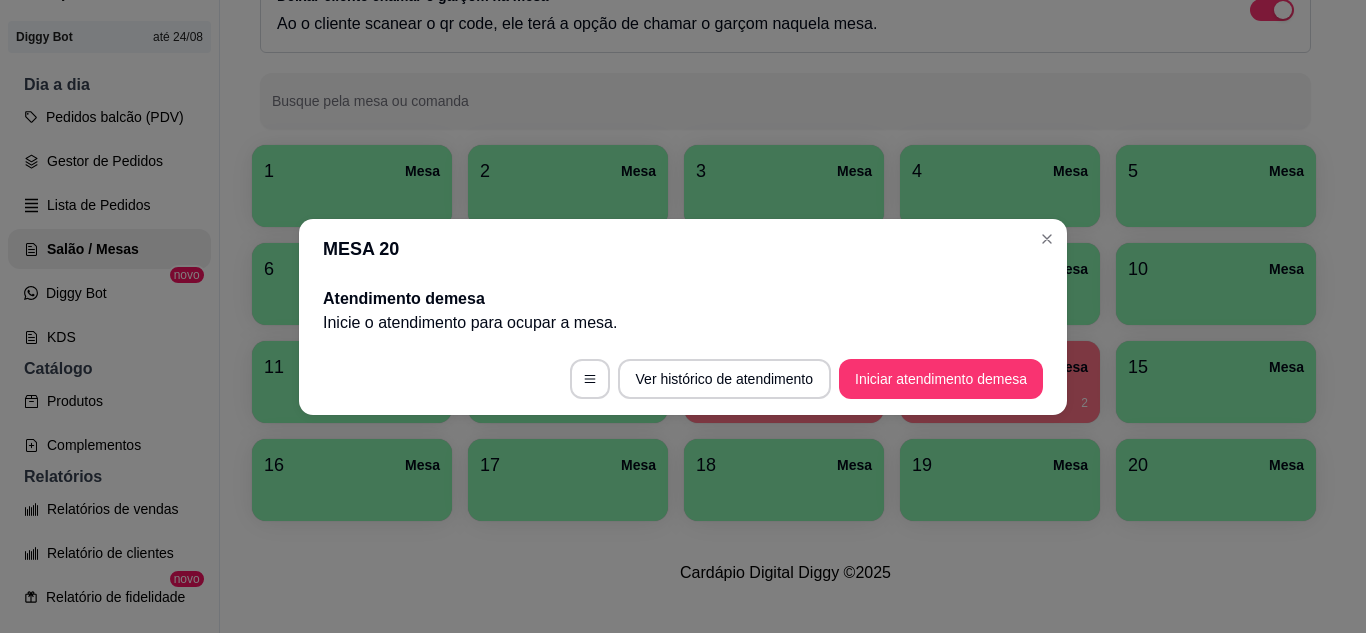 click on "MESA 20" at bounding box center (683, 249) 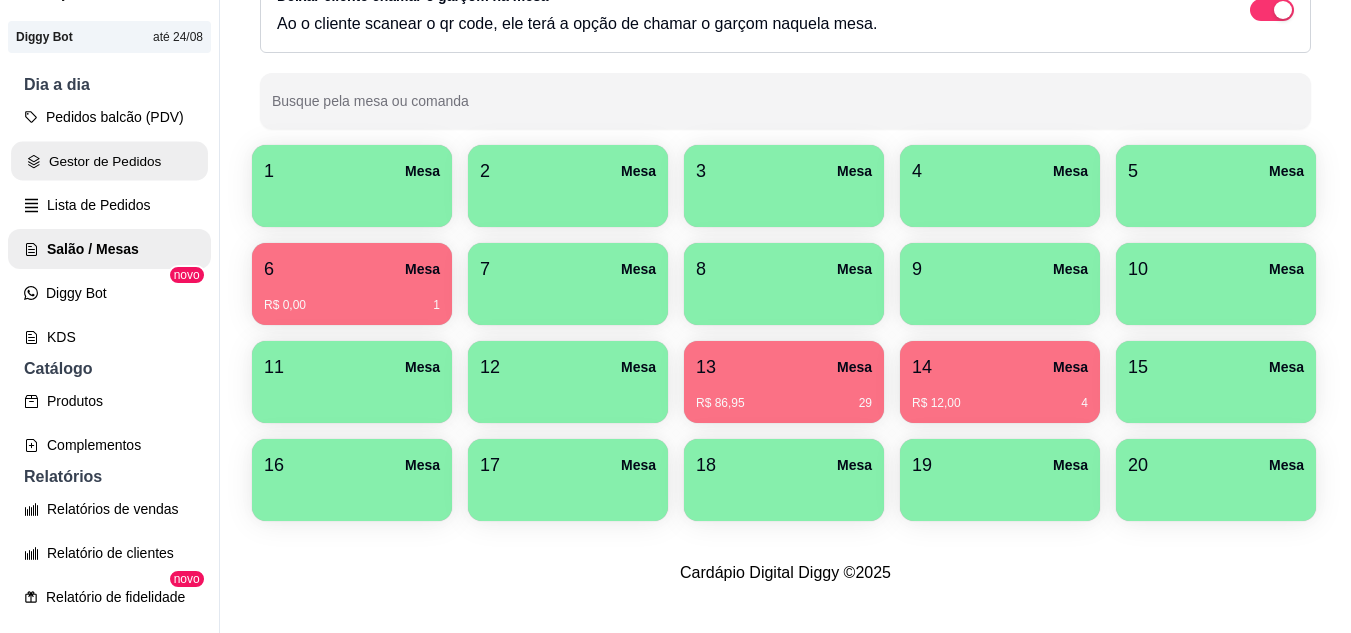 click on "Gestor de Pedidos" at bounding box center (109, 161) 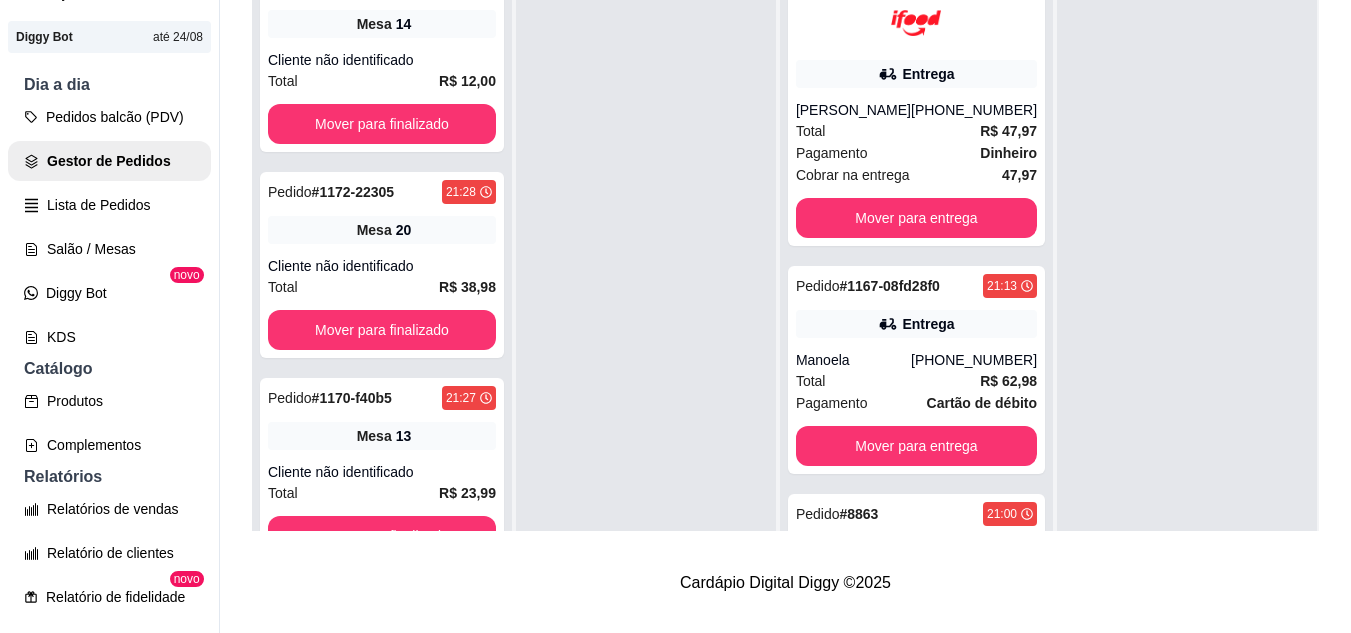 scroll, scrollTop: 0, scrollLeft: 0, axis: both 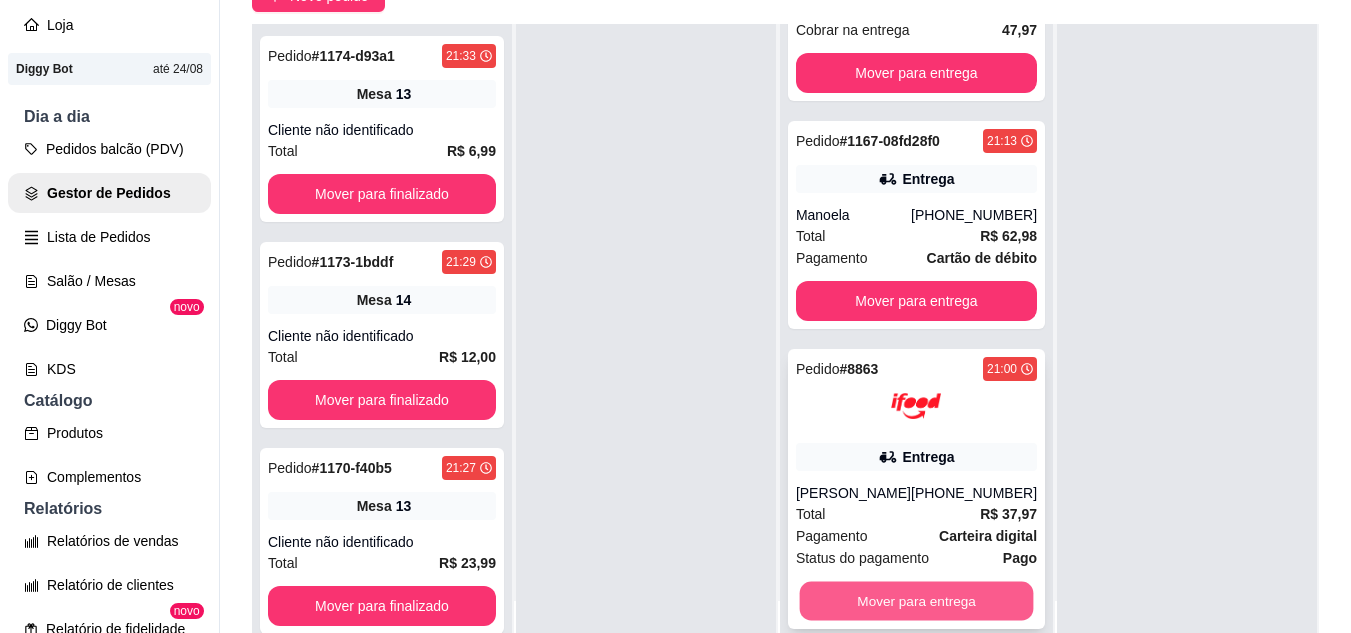 click on "Mover para entrega" at bounding box center (916, 601) 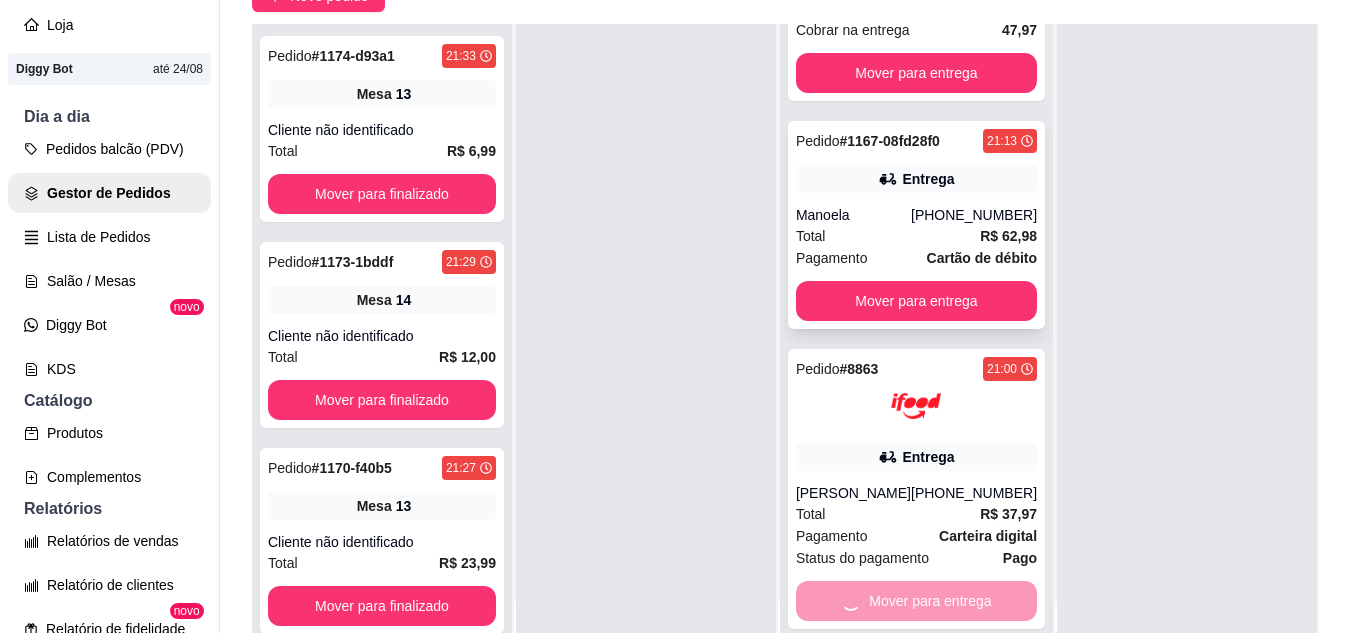 scroll, scrollTop: 0, scrollLeft: 0, axis: both 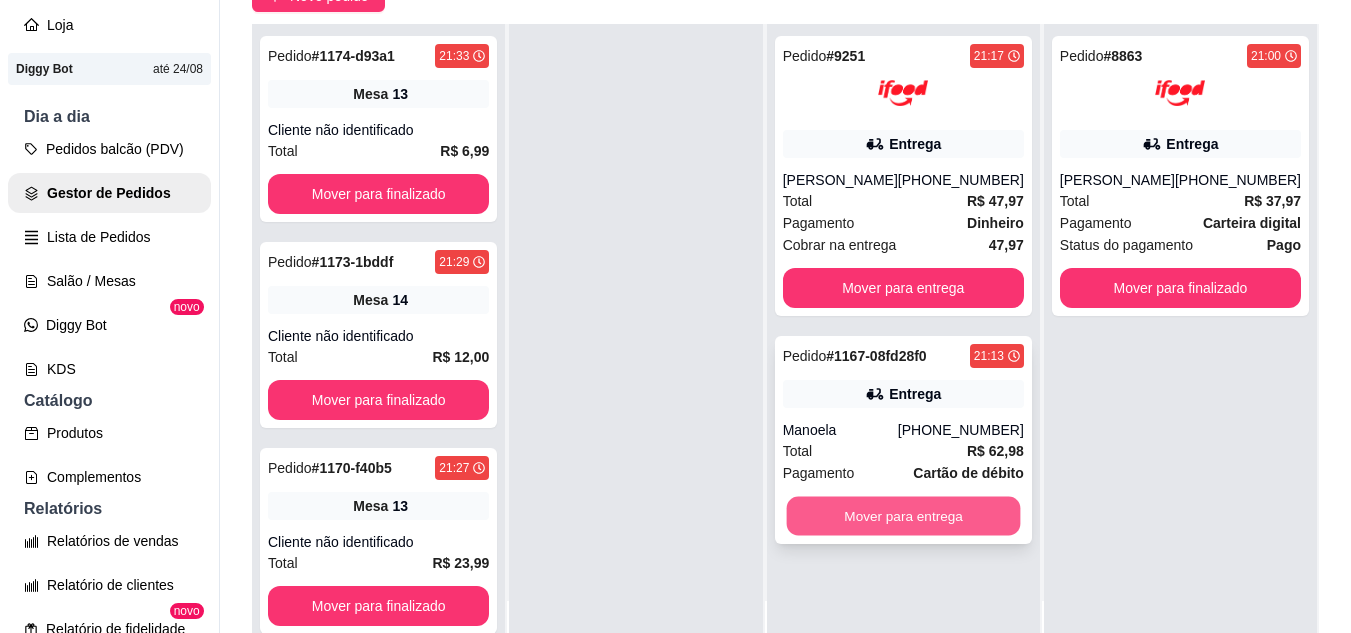 click on "Mover para entrega" at bounding box center [903, 516] 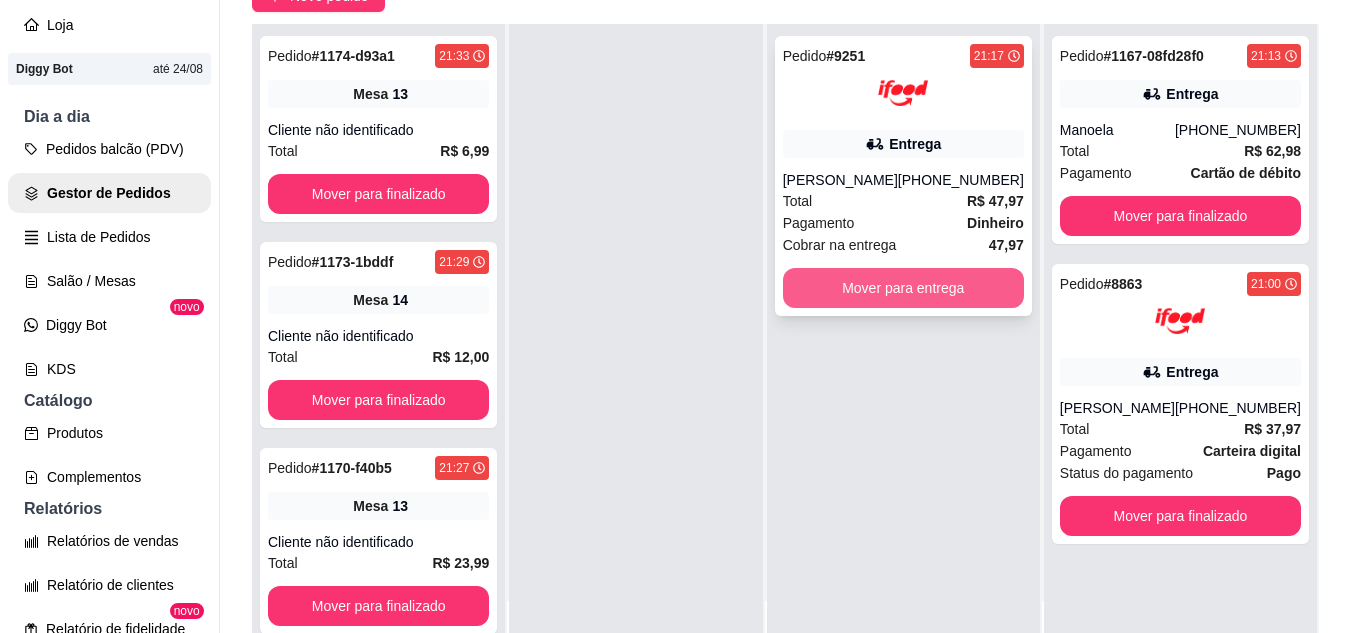 click on "Mover para entrega" at bounding box center (903, 288) 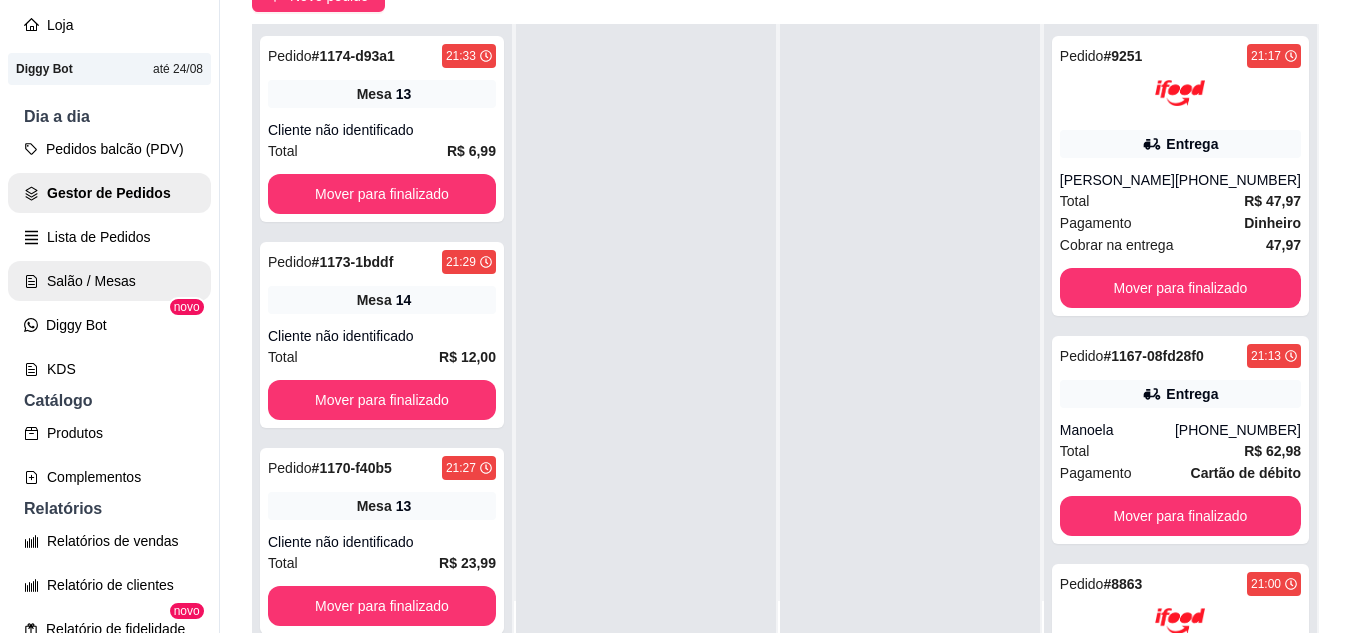 click on "Salão / Mesas" at bounding box center (109, 281) 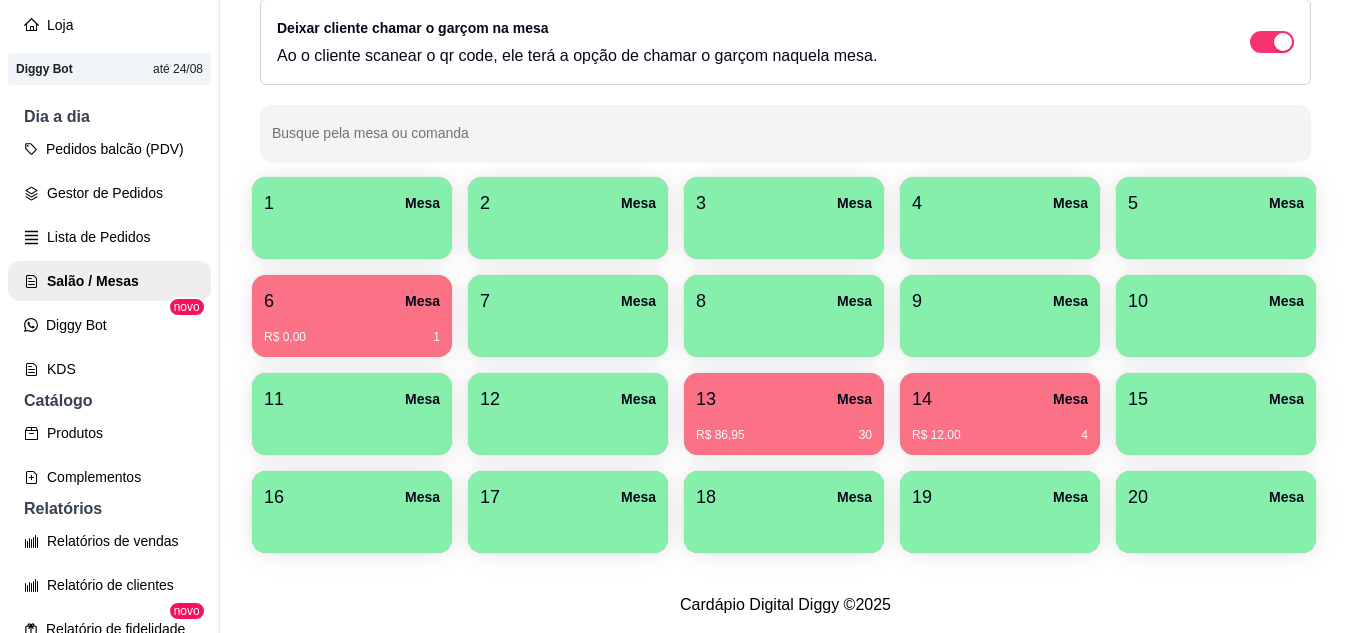 scroll, scrollTop: 294, scrollLeft: 0, axis: vertical 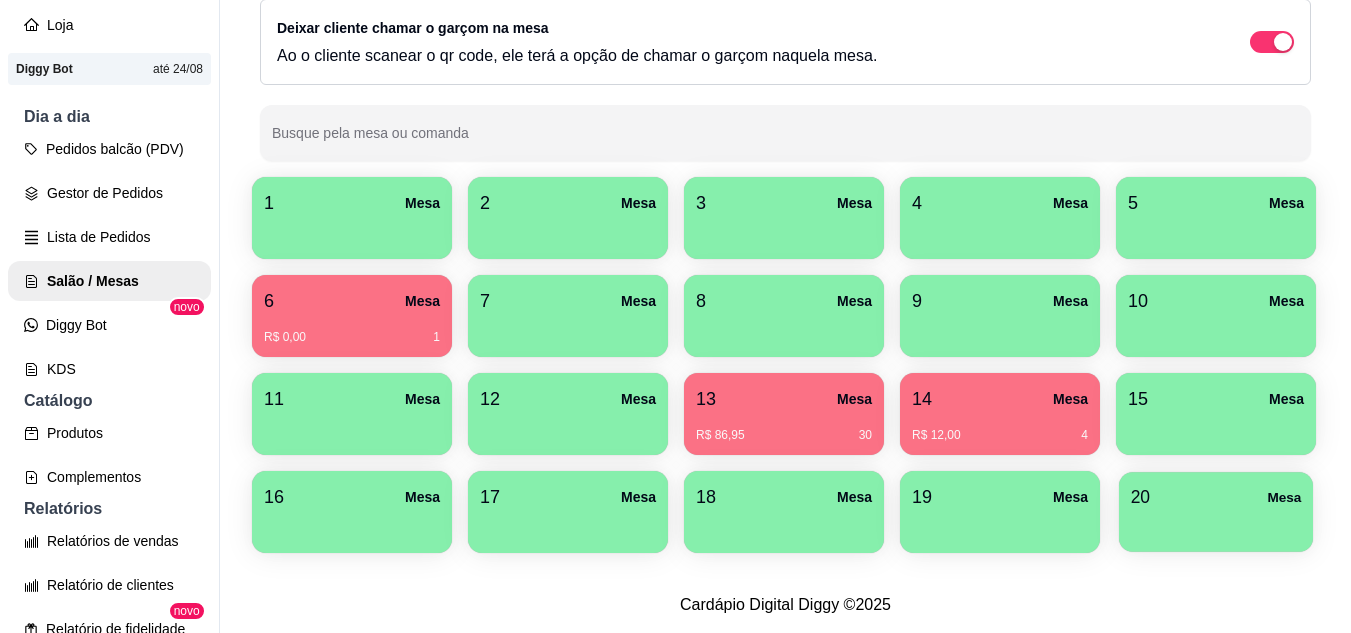 click on "20 Mesa" at bounding box center [1216, 497] 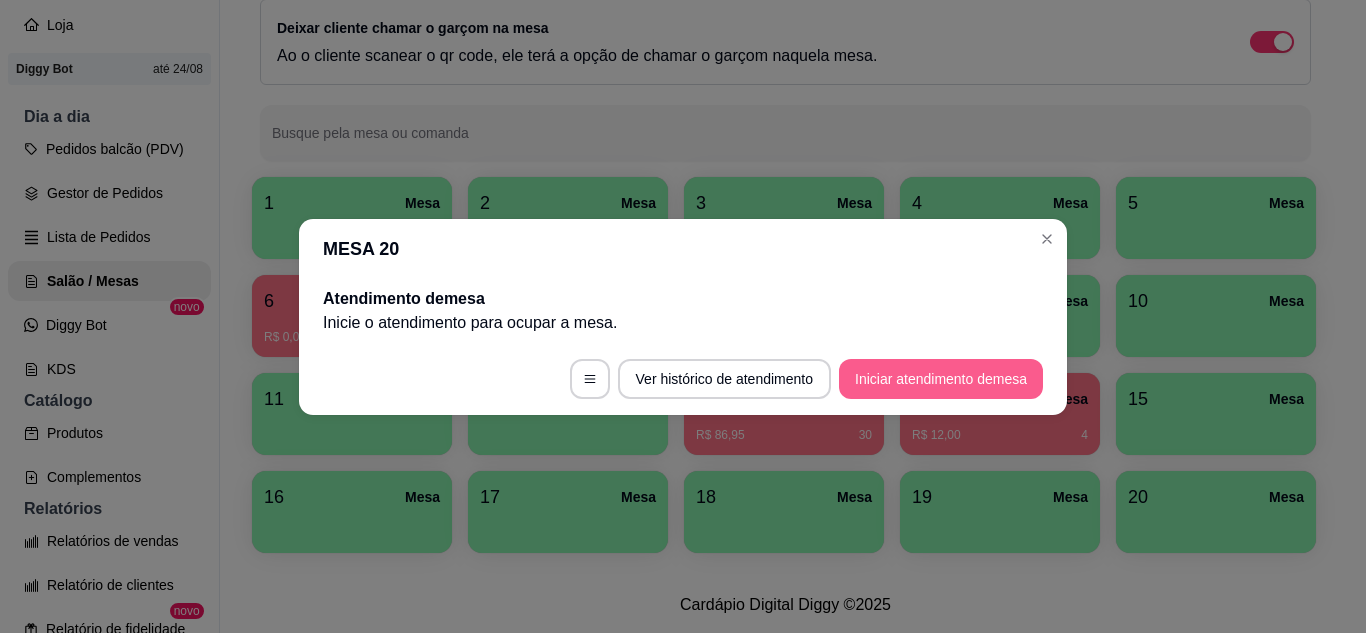 click on "Iniciar atendimento de  mesa" at bounding box center [941, 379] 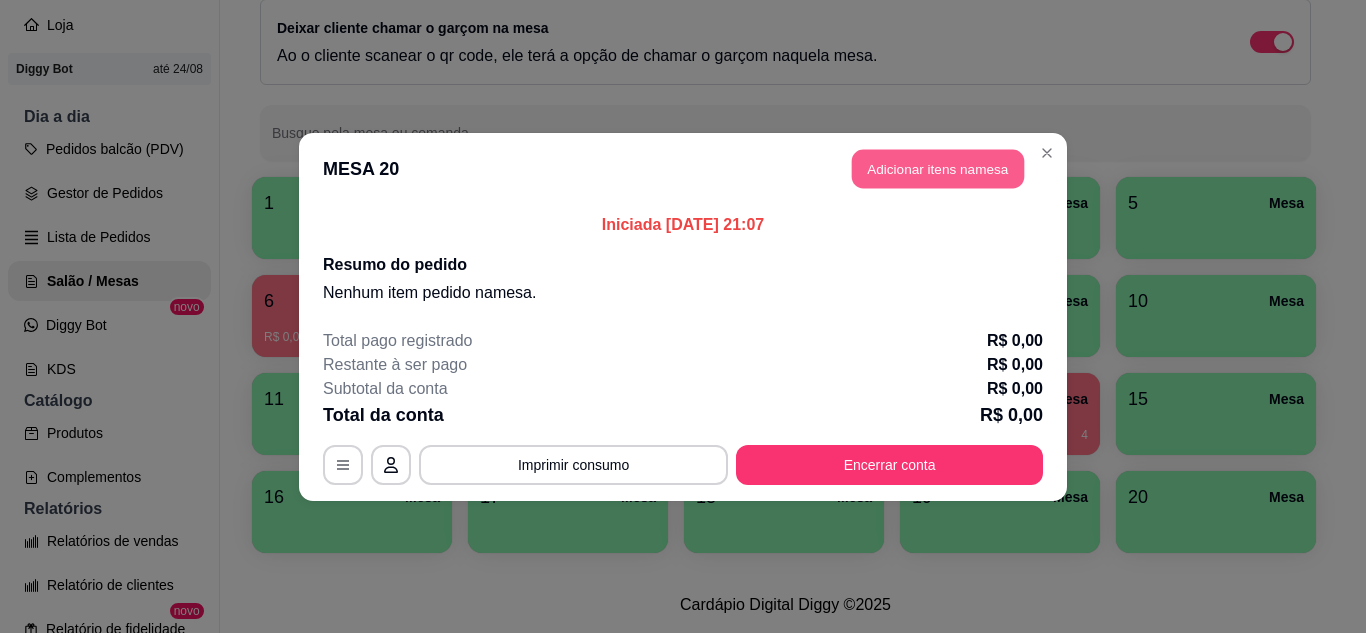 click on "Adicionar itens na  mesa" at bounding box center [938, 168] 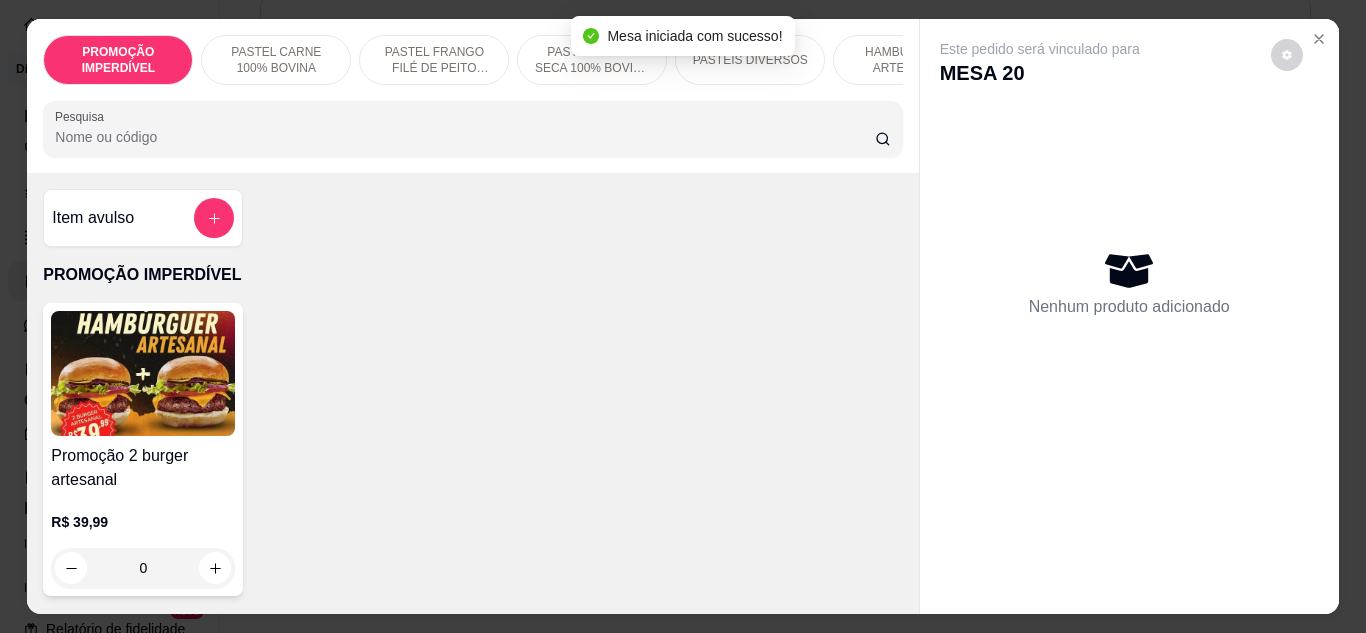 click on "Pesquisa" at bounding box center (465, 137) 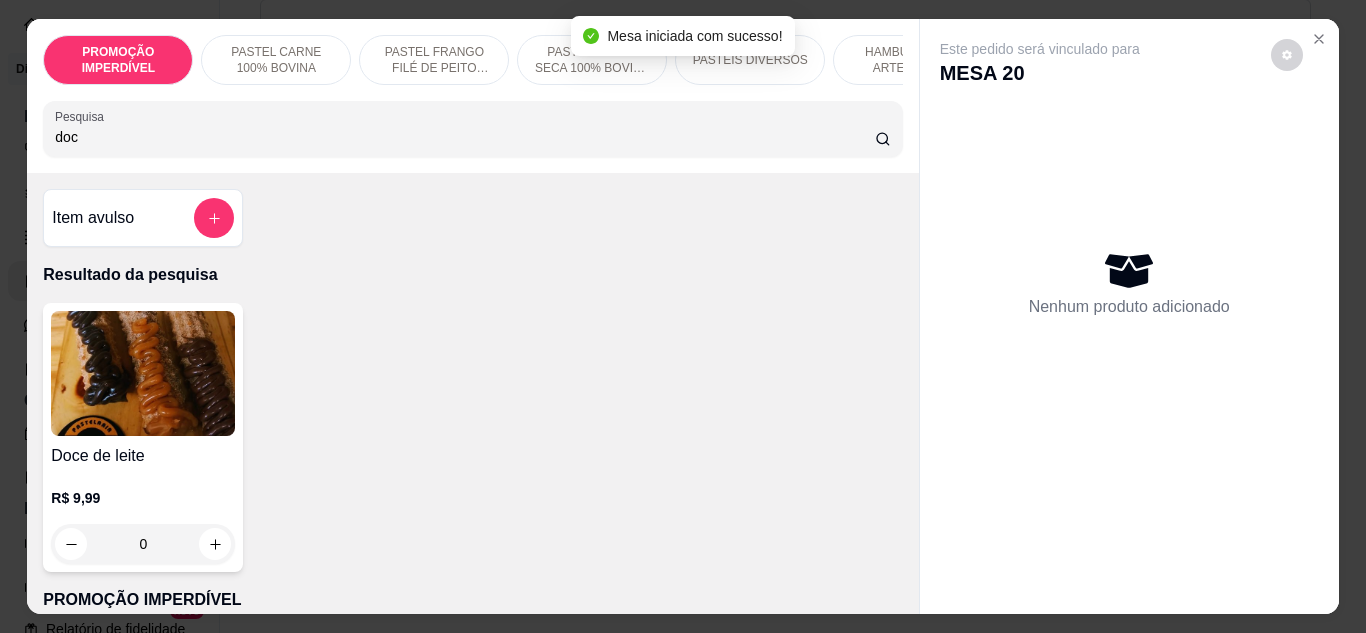 type on "doc" 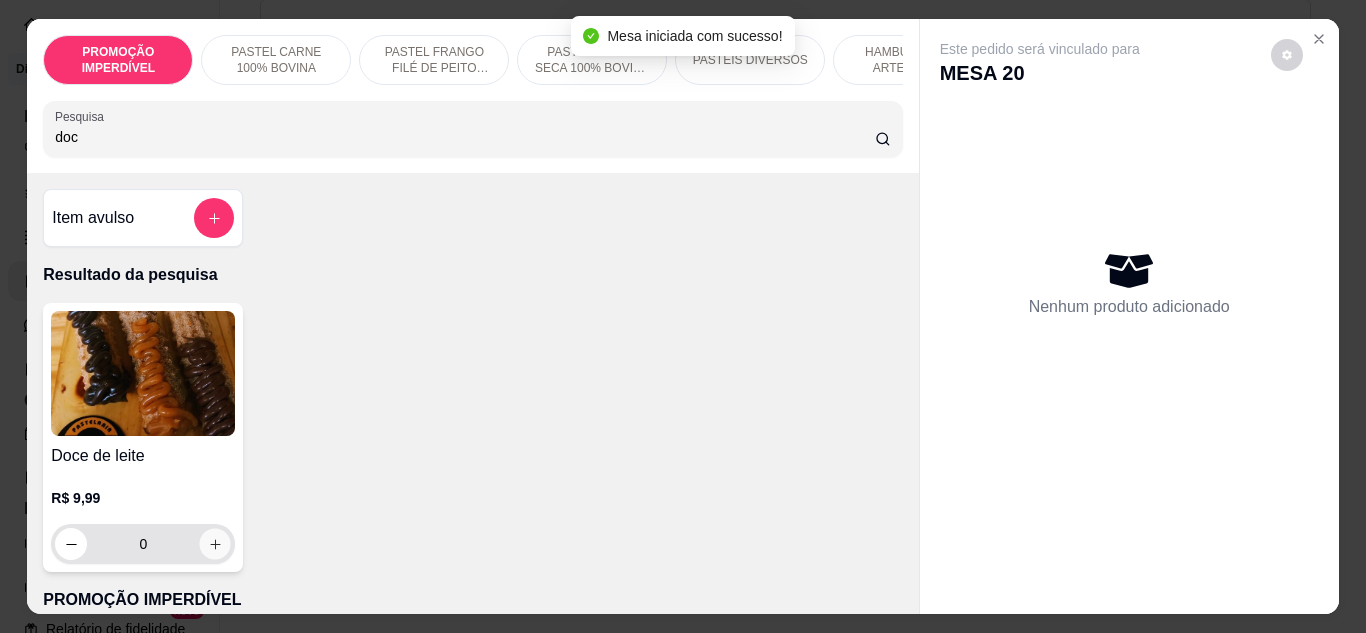 click at bounding box center (215, 543) 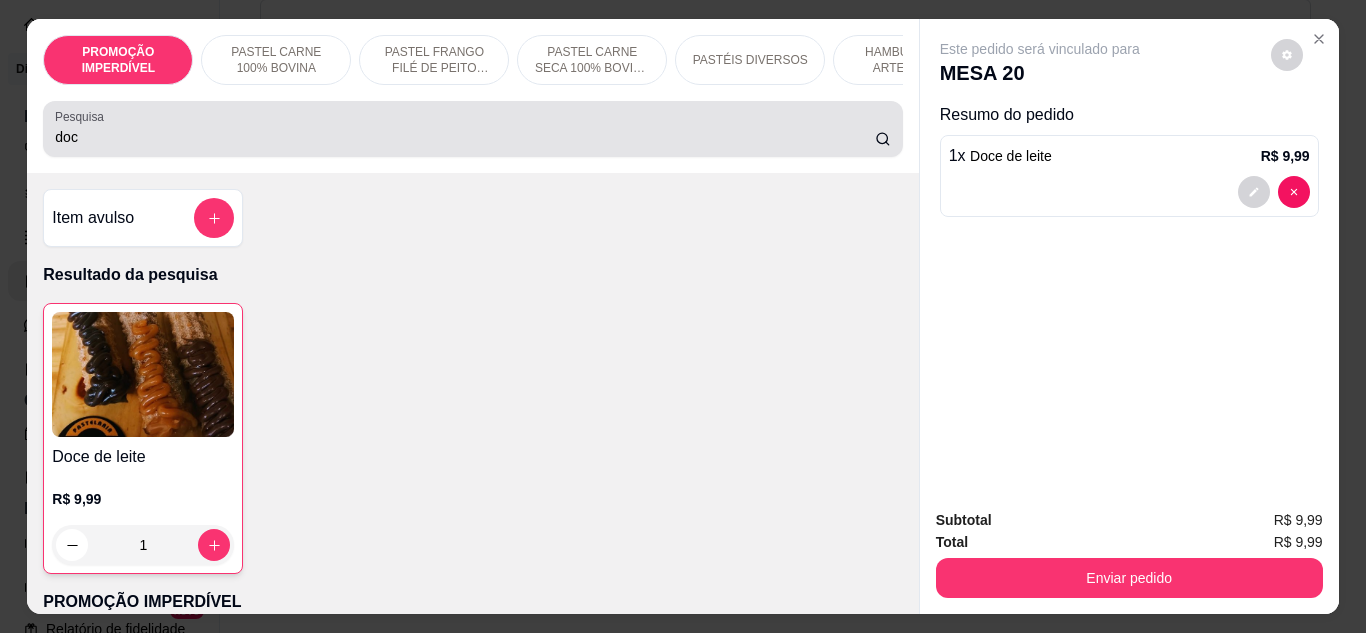 click on "doc" at bounding box center (465, 137) 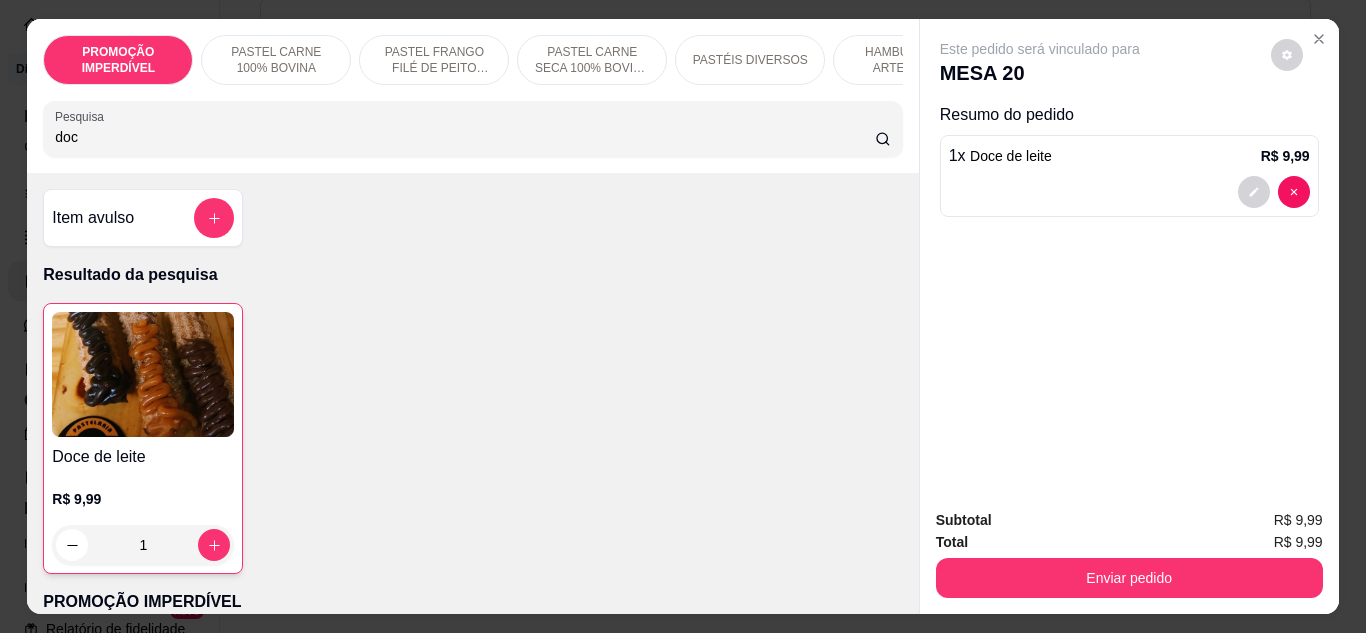 click on "doc" at bounding box center [465, 137] 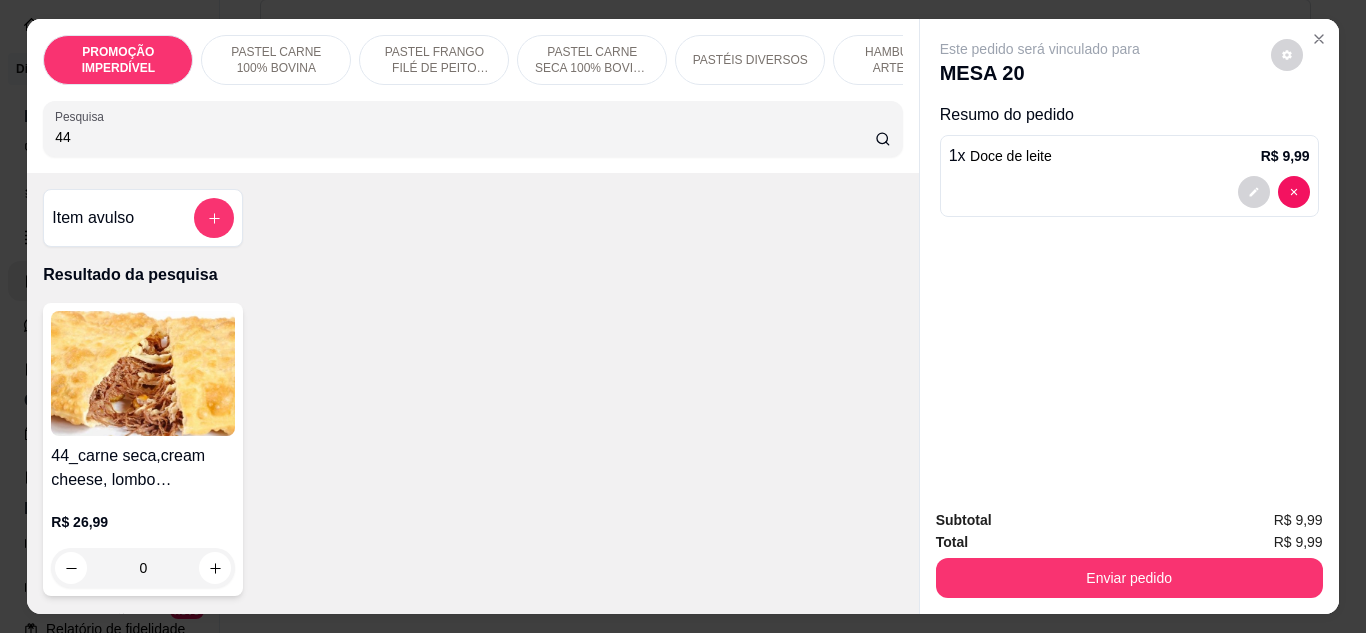 type on "44" 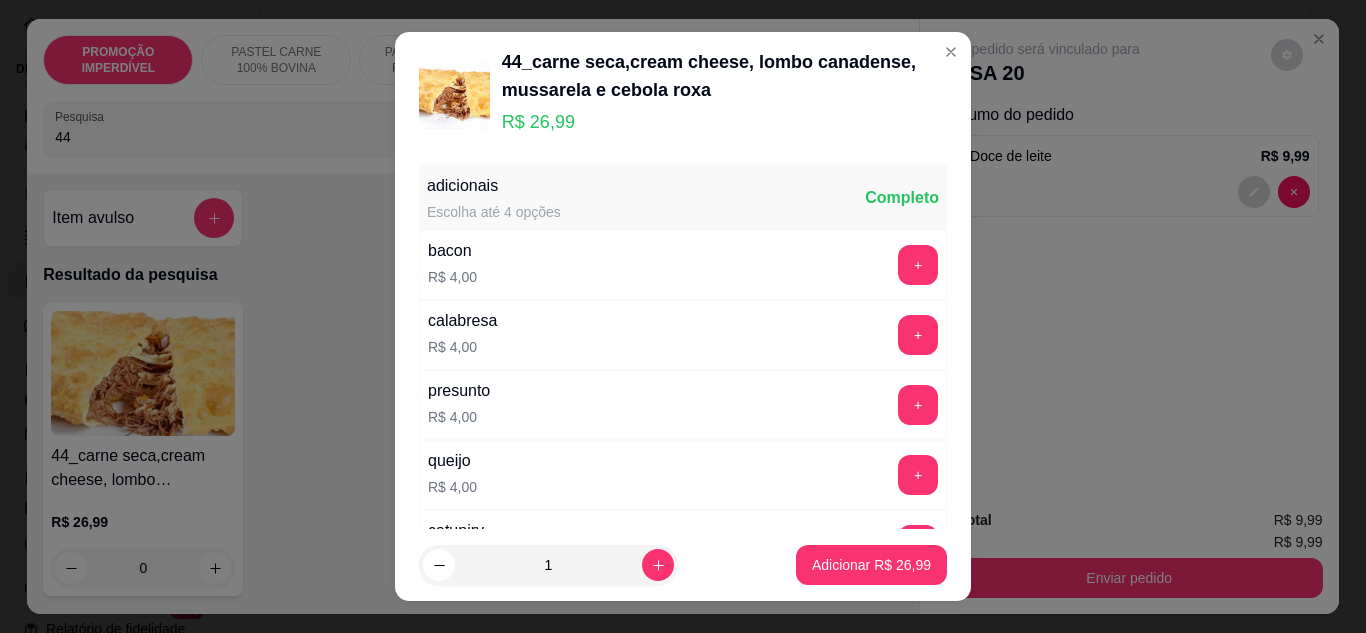click on "1 Adicionar   R$ 26,99" at bounding box center (683, 565) 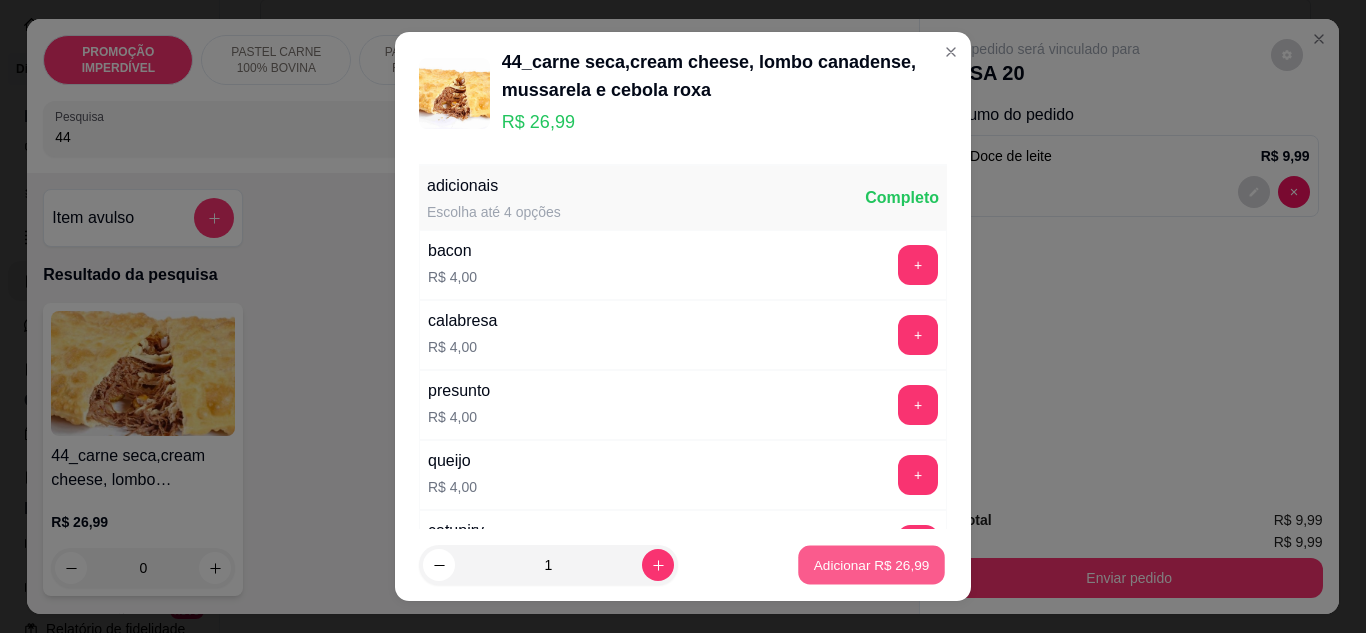 click on "Adicionar   R$ 26,99" at bounding box center (871, 565) 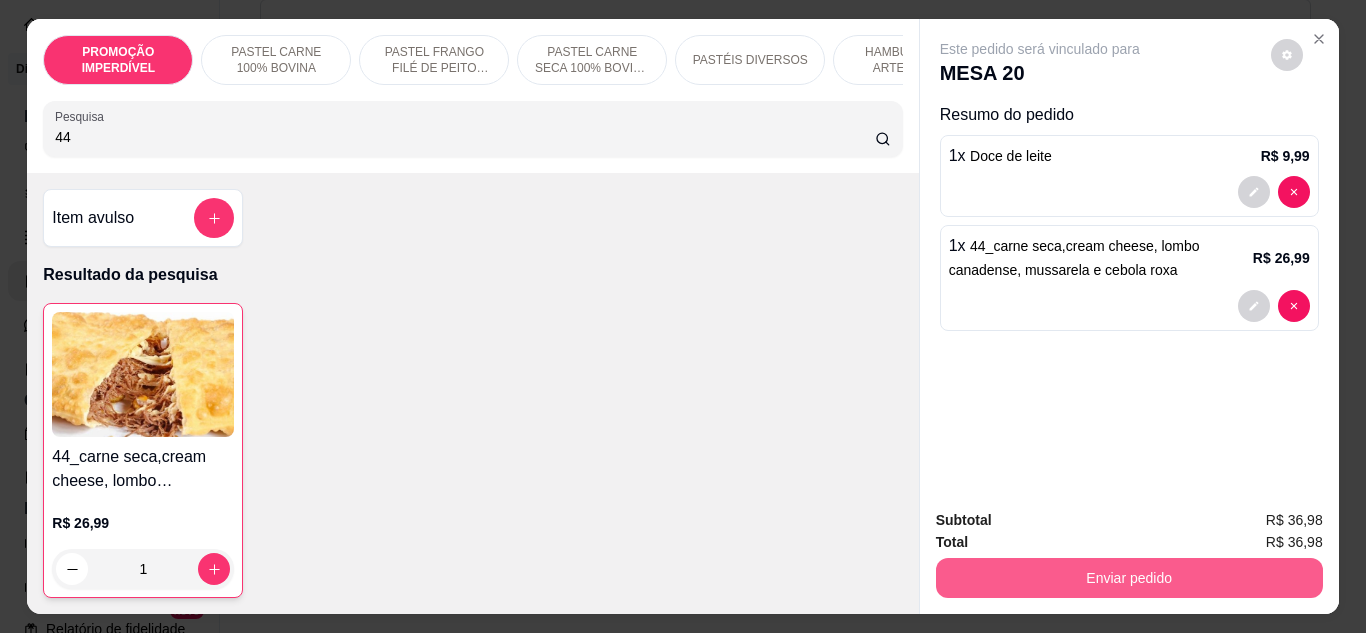 click on "Enviar pedido" at bounding box center [1129, 578] 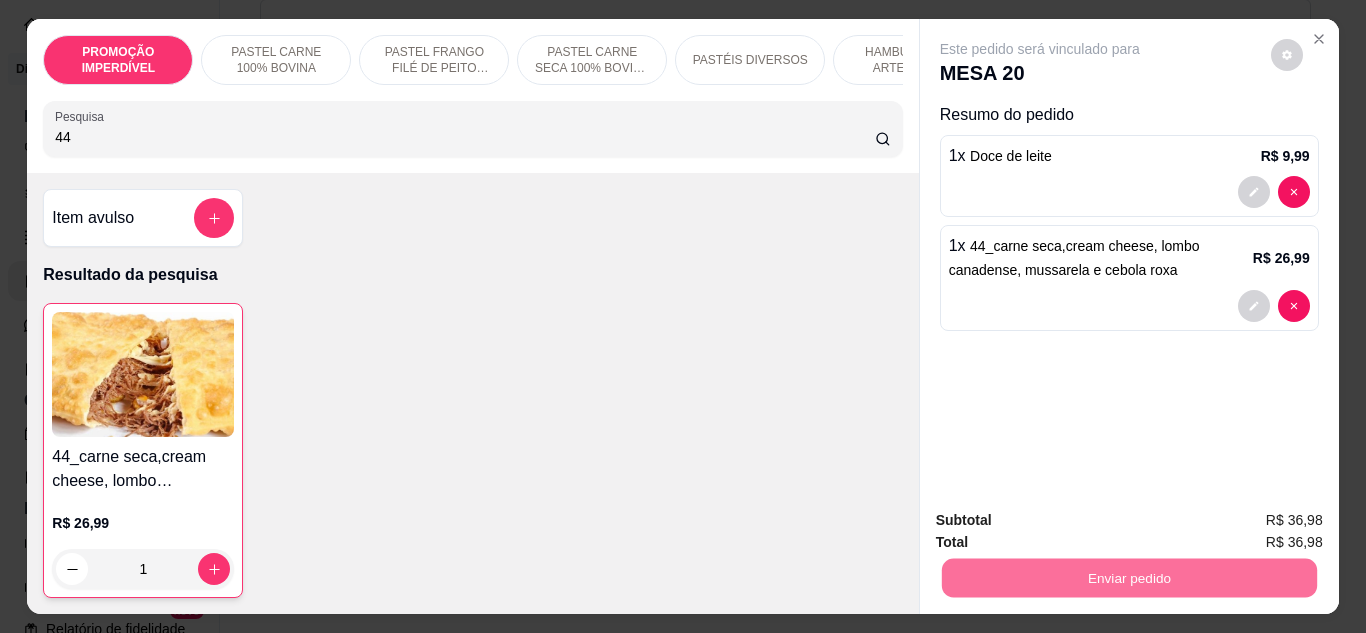 click on "Não registrar e enviar pedido" at bounding box center (1063, 520) 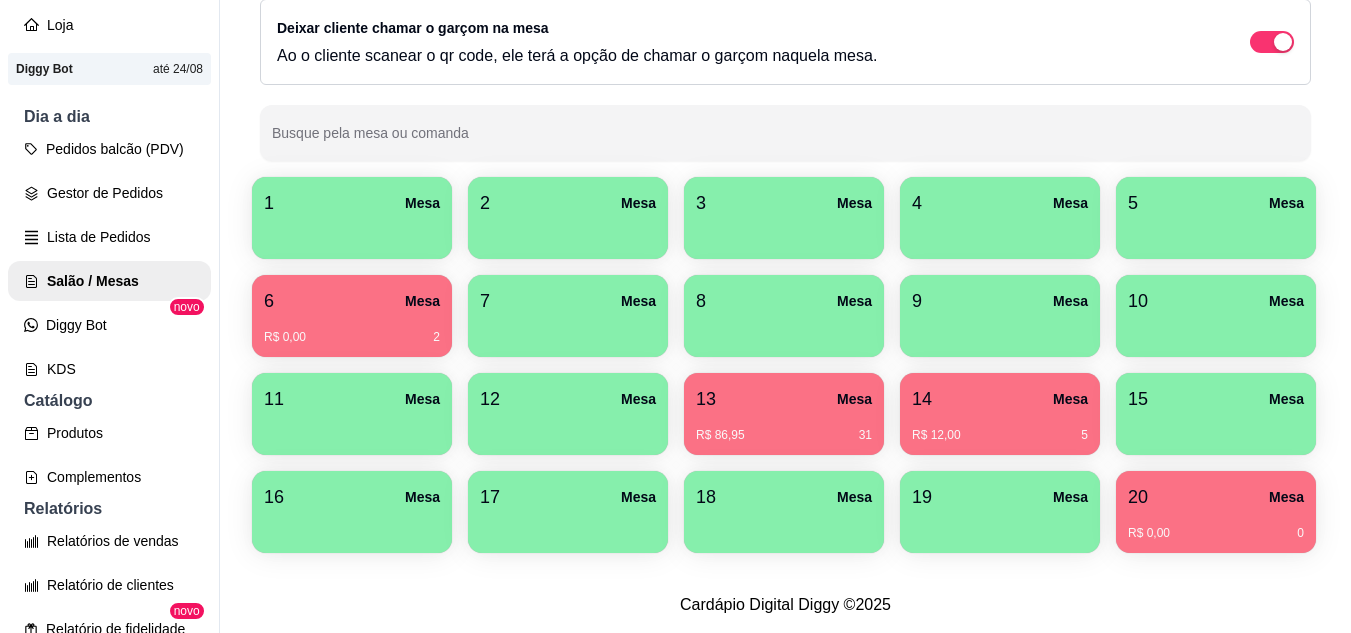 click on "1 Mesa 2 Mesa 3 Mesa 4 Mesa 5 Mesa 6 Mesa R$ 0,00 2 7 Mesa 8 Mesa 9 Mesa 10 Mesa 11 [GEOGRAPHIC_DATA]$ 86,95 31 14 Mesa R$ 12,00 5 15 [GEOGRAPHIC_DATA] 17 [GEOGRAPHIC_DATA] 19 [GEOGRAPHIC_DATA]$ 0,00 0" at bounding box center [785, 365] 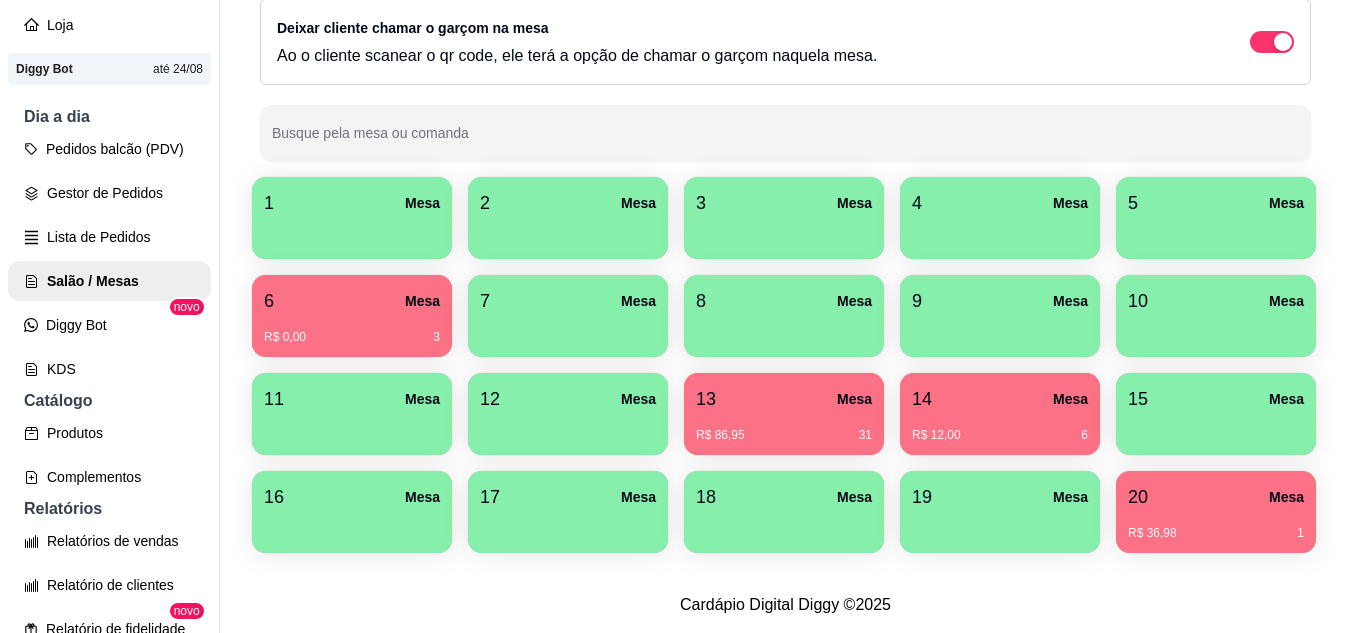 click on "20 Mesa" at bounding box center [1216, 497] 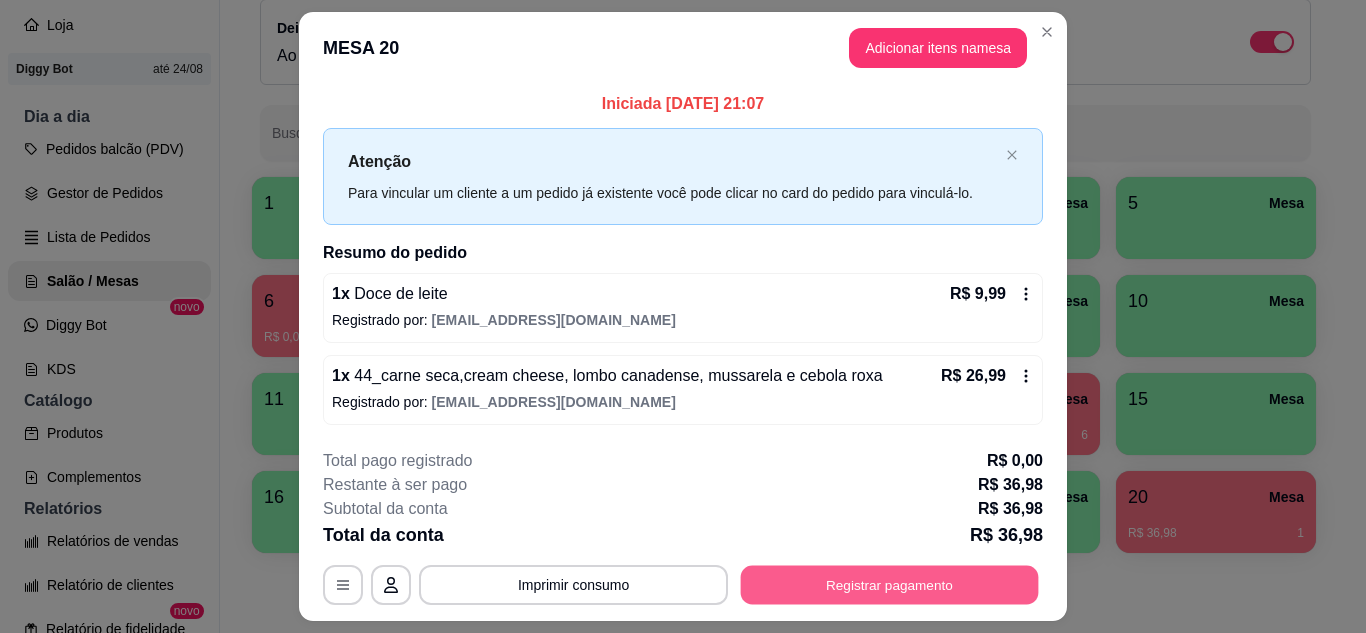 click on "Registrar pagamento" at bounding box center [890, 585] 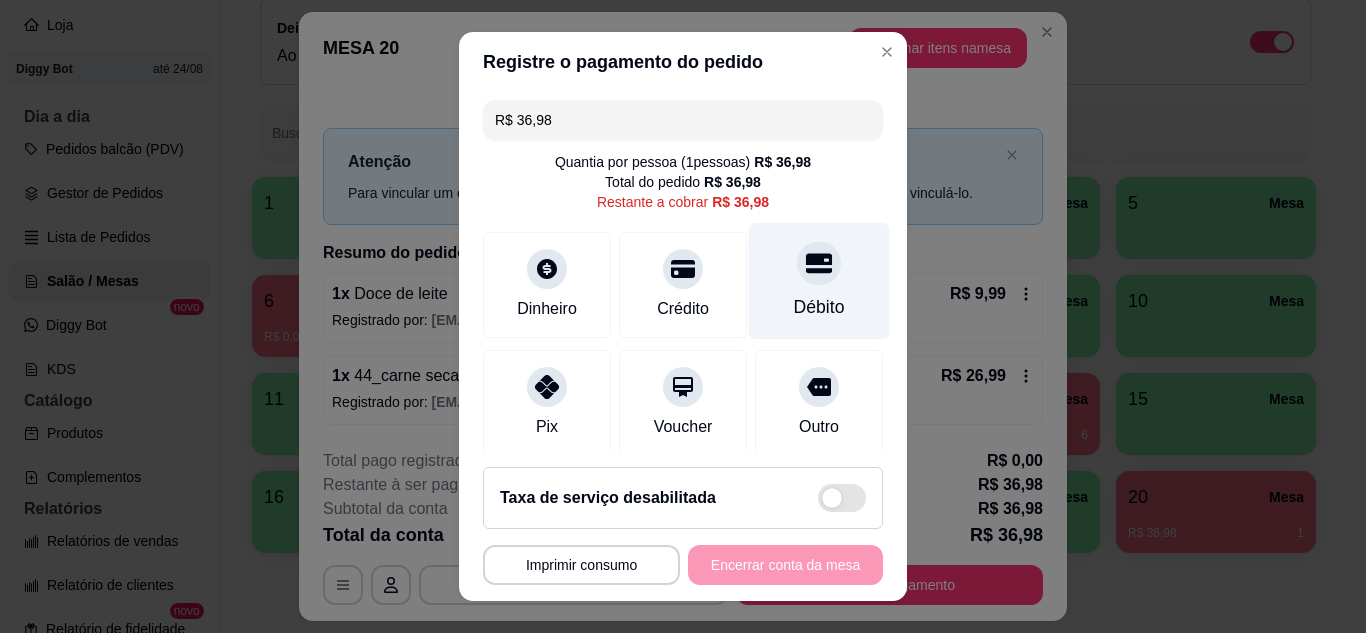 click on "Débito" at bounding box center (819, 307) 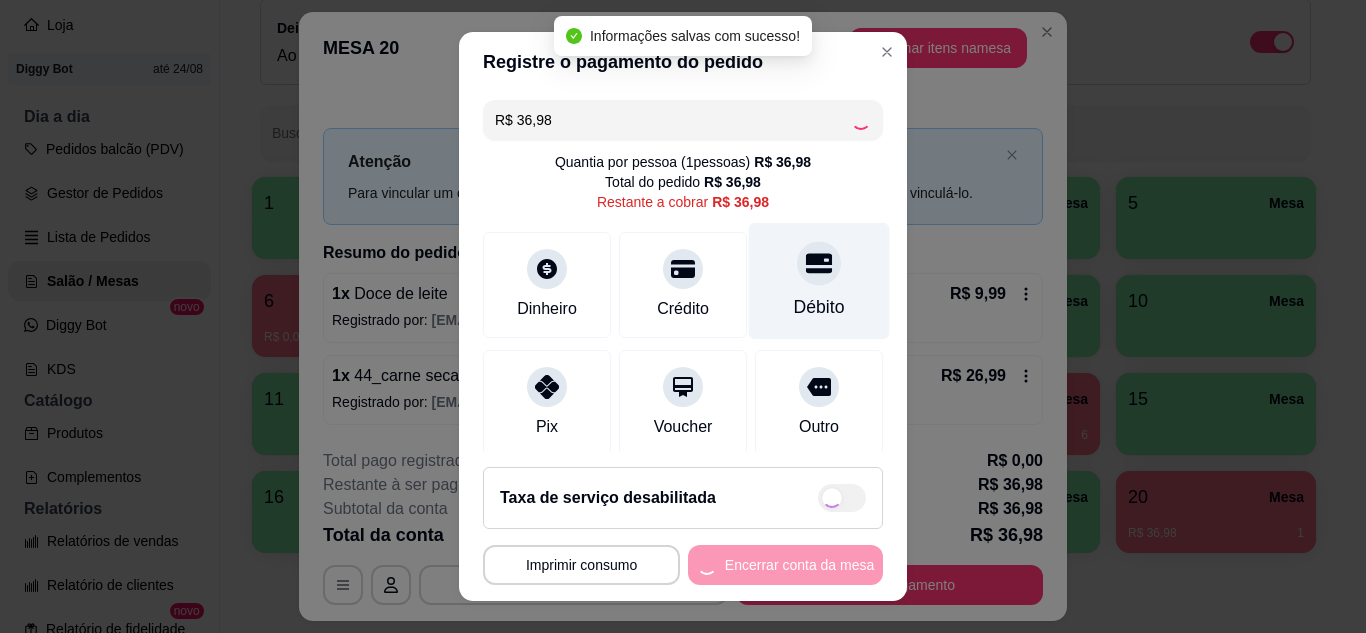 type on "R$ 0,00" 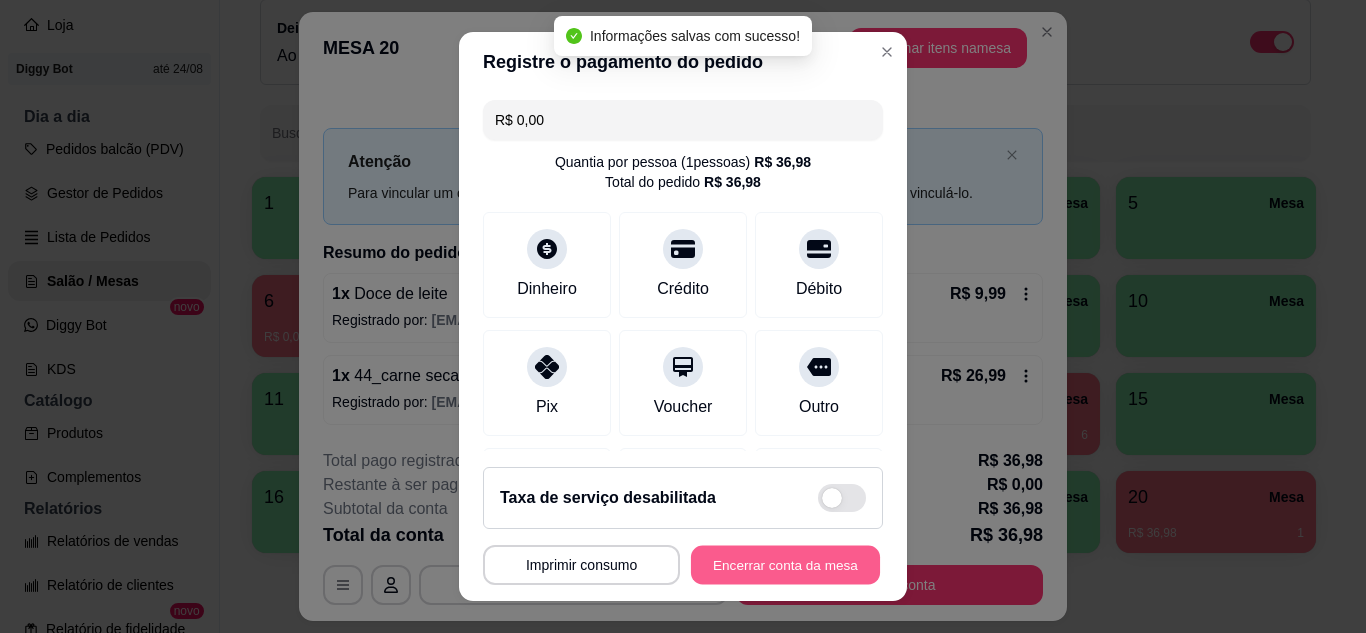 click on "Encerrar conta da mesa" at bounding box center [785, 565] 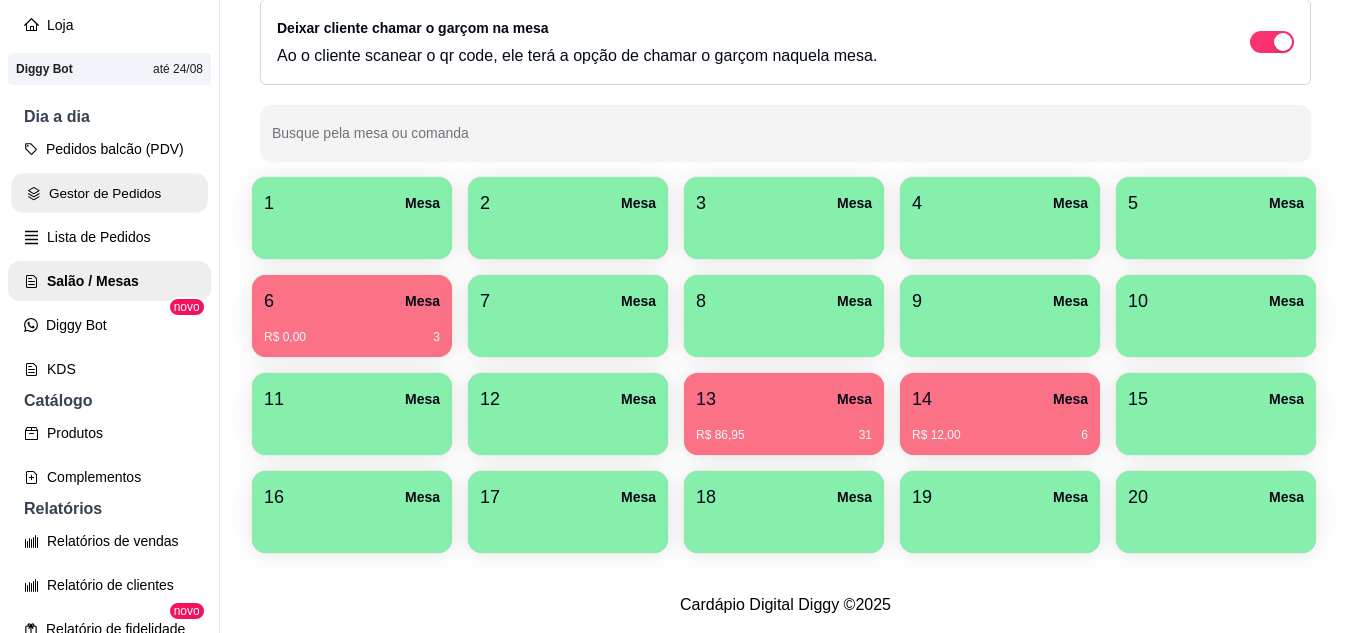 click on "Gestor de Pedidos" at bounding box center (109, 193) 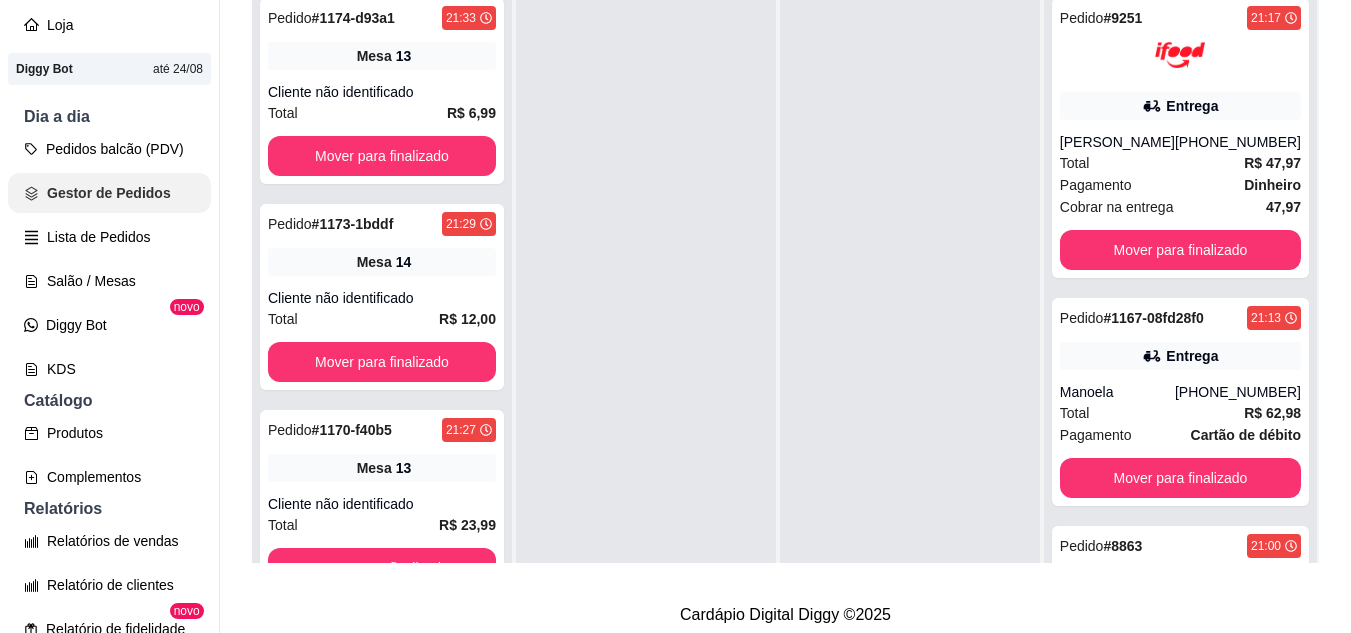 scroll, scrollTop: 0, scrollLeft: 0, axis: both 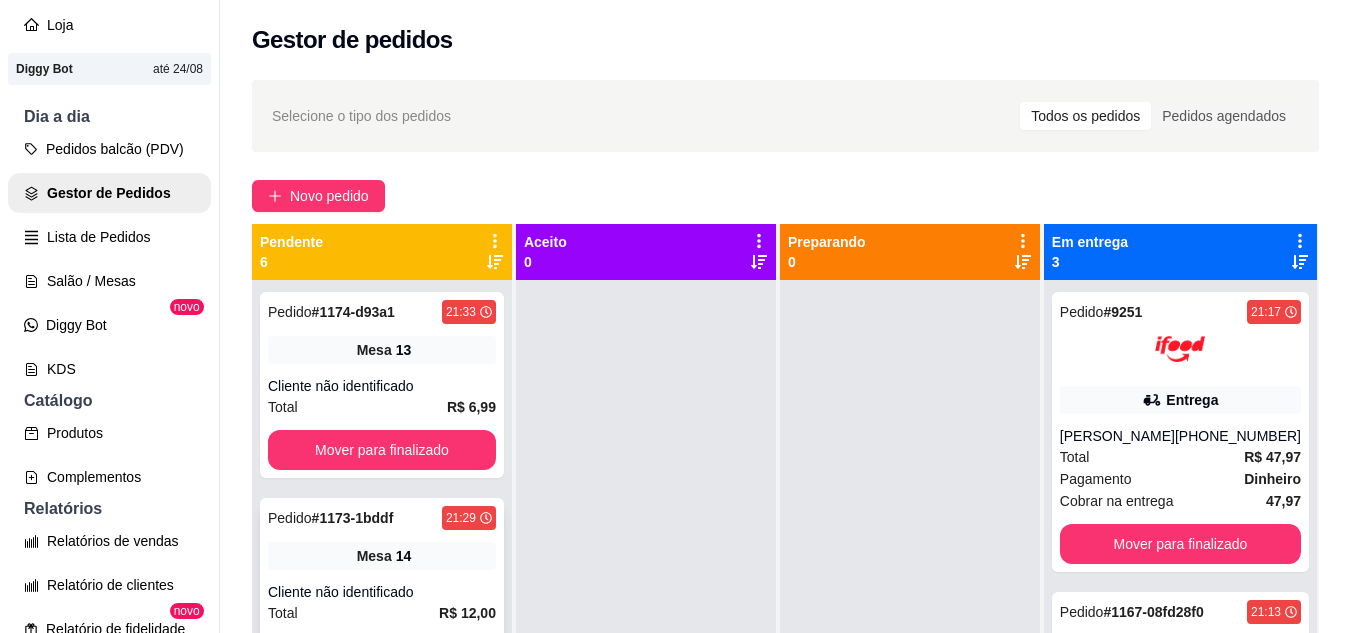 click on "Mesa 14" at bounding box center (382, 556) 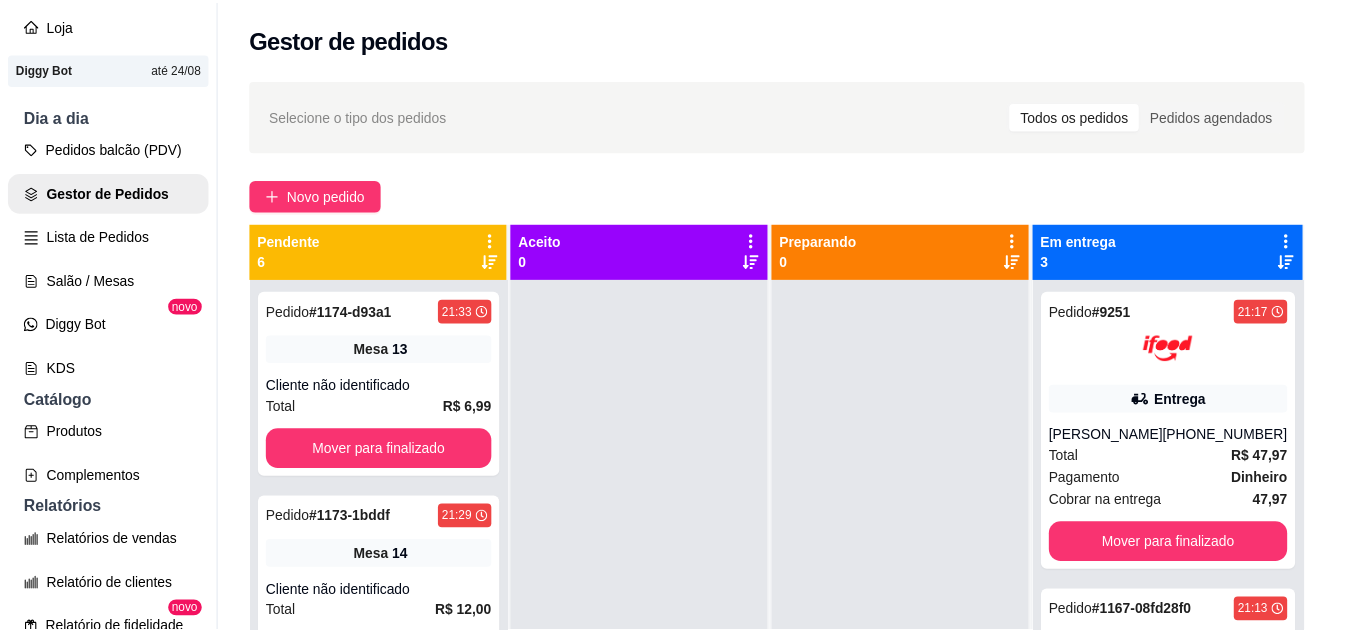 scroll, scrollTop: 48, scrollLeft: 0, axis: vertical 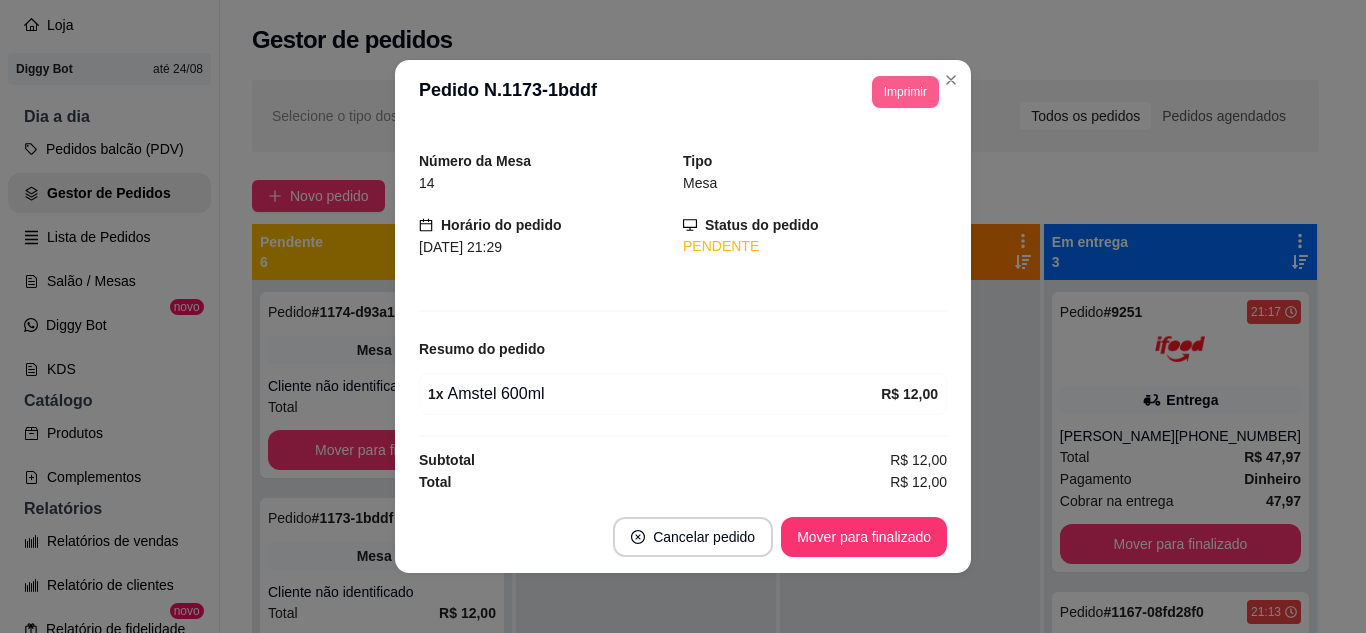 click on "Imprimir" at bounding box center (905, 92) 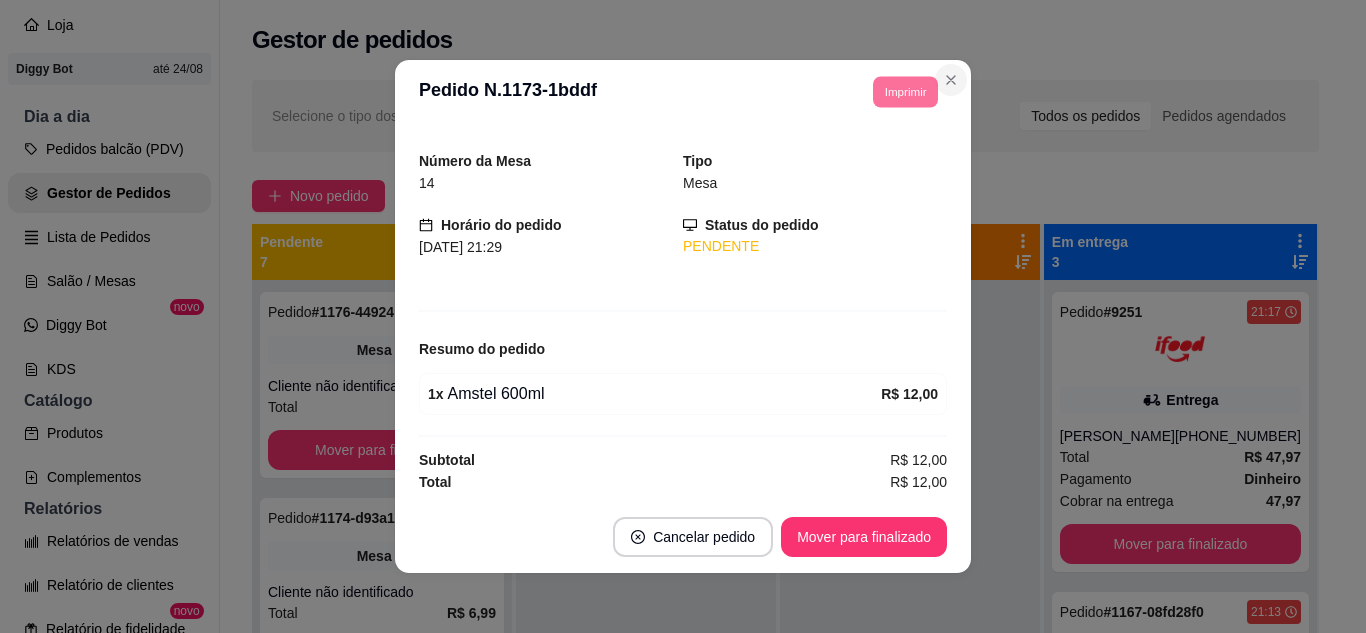 click 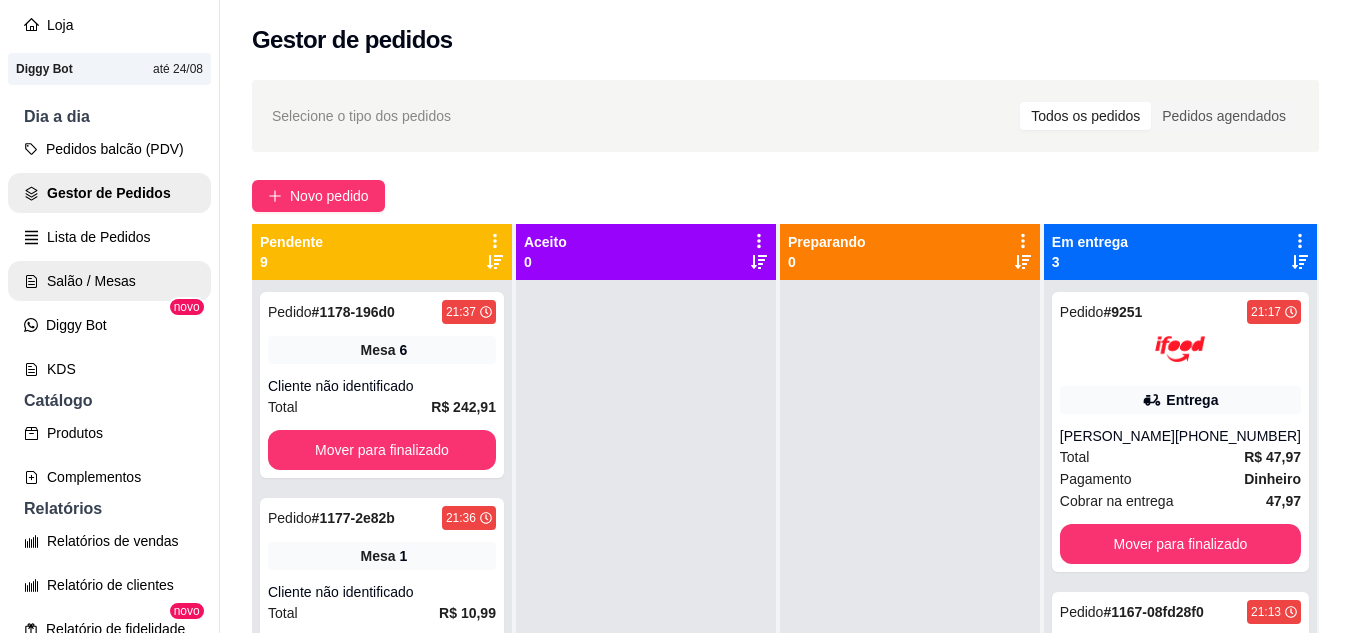 click on "Salão / Mesas" at bounding box center [109, 281] 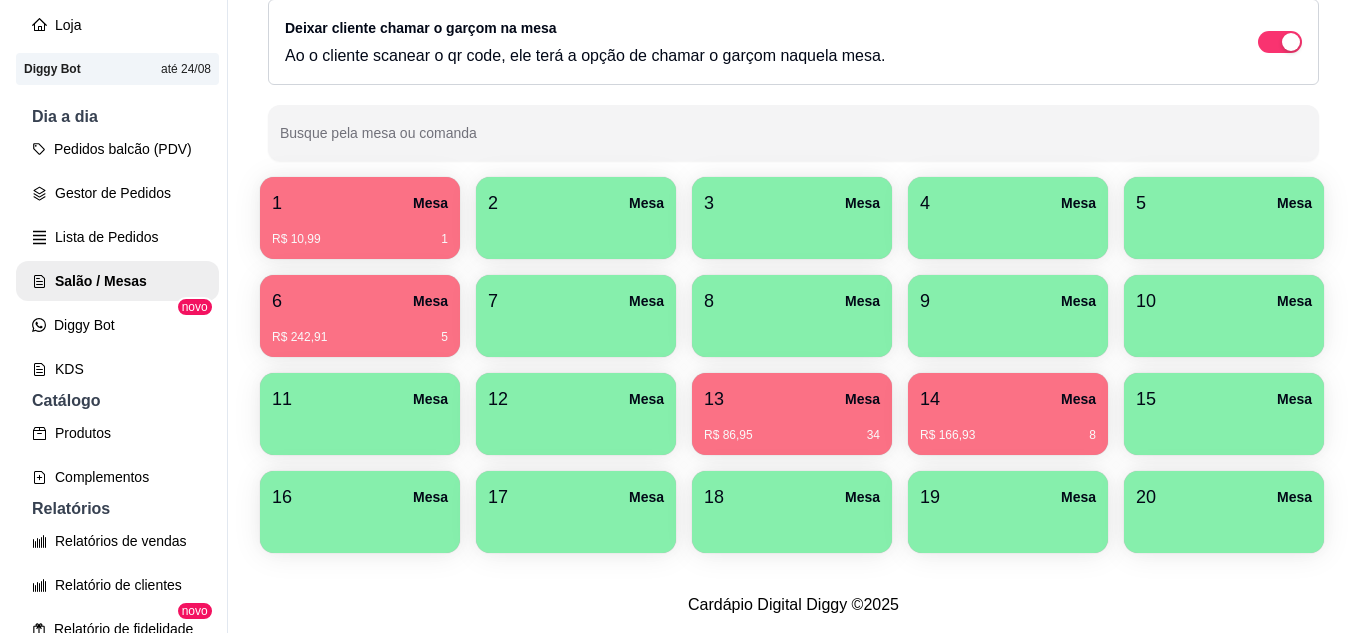 scroll, scrollTop: 294, scrollLeft: 0, axis: vertical 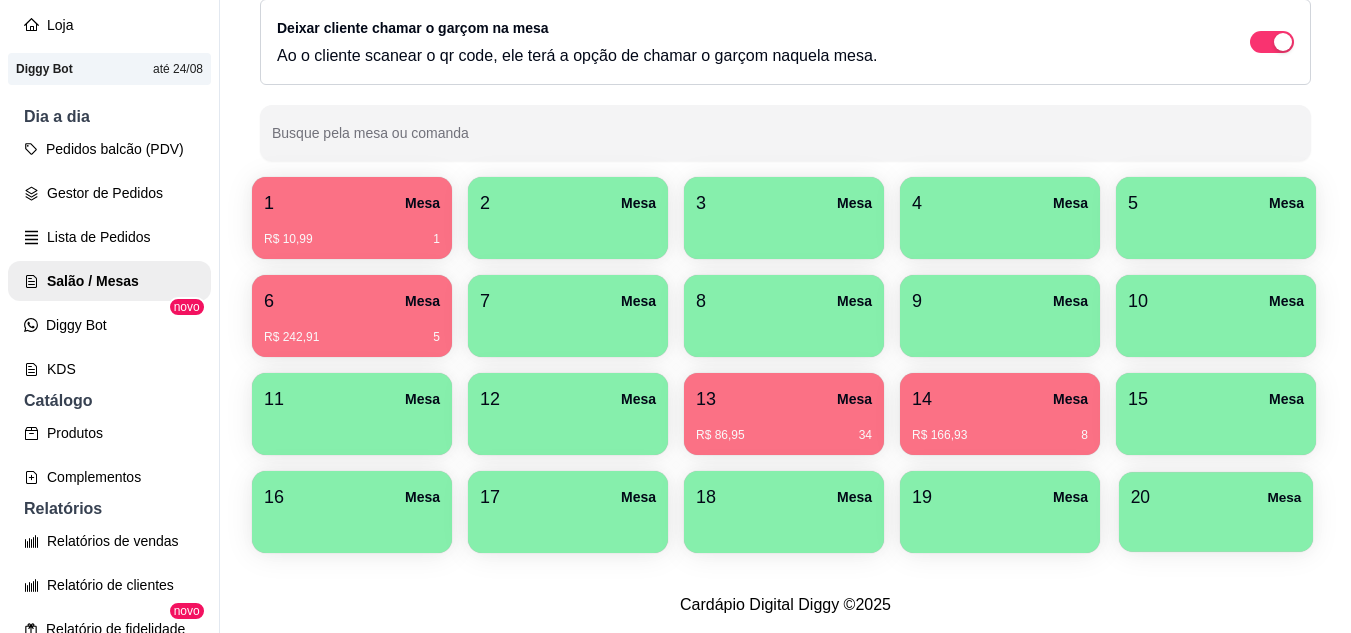 click on "20 Mesa" at bounding box center [1216, 497] 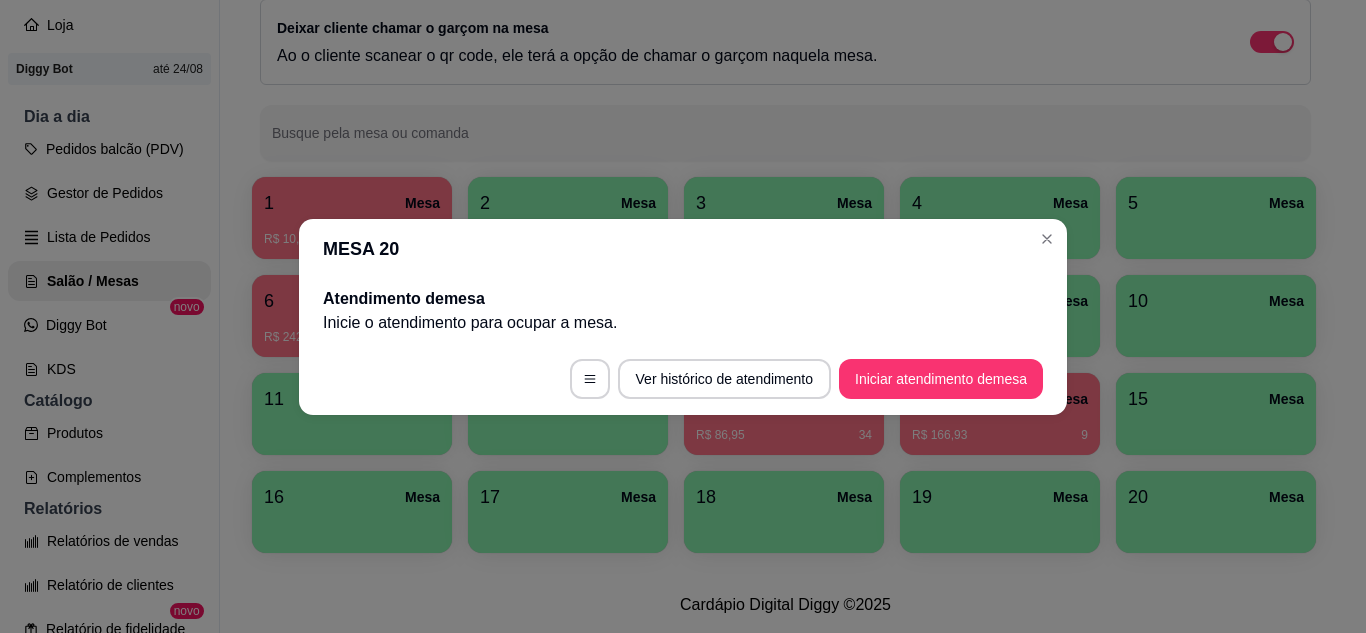 click on "Iniciar atendimento de  mesa" at bounding box center [941, 379] 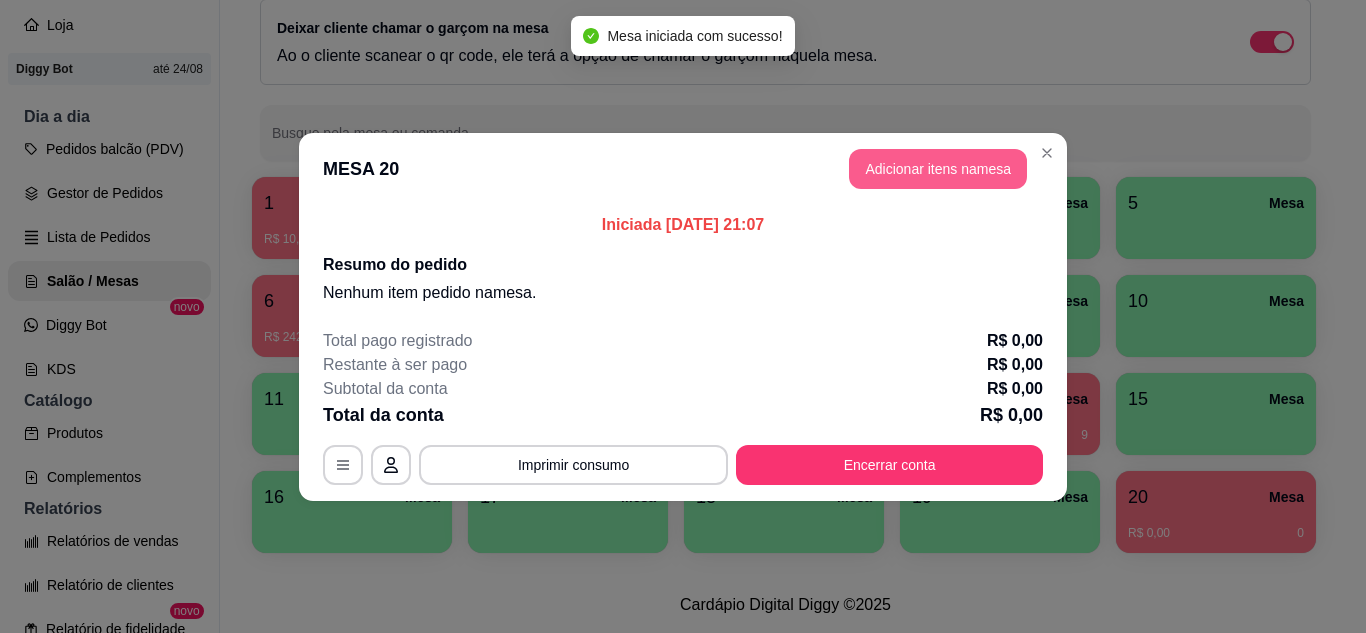 click on "Adicionar itens na  mesa" at bounding box center (938, 169) 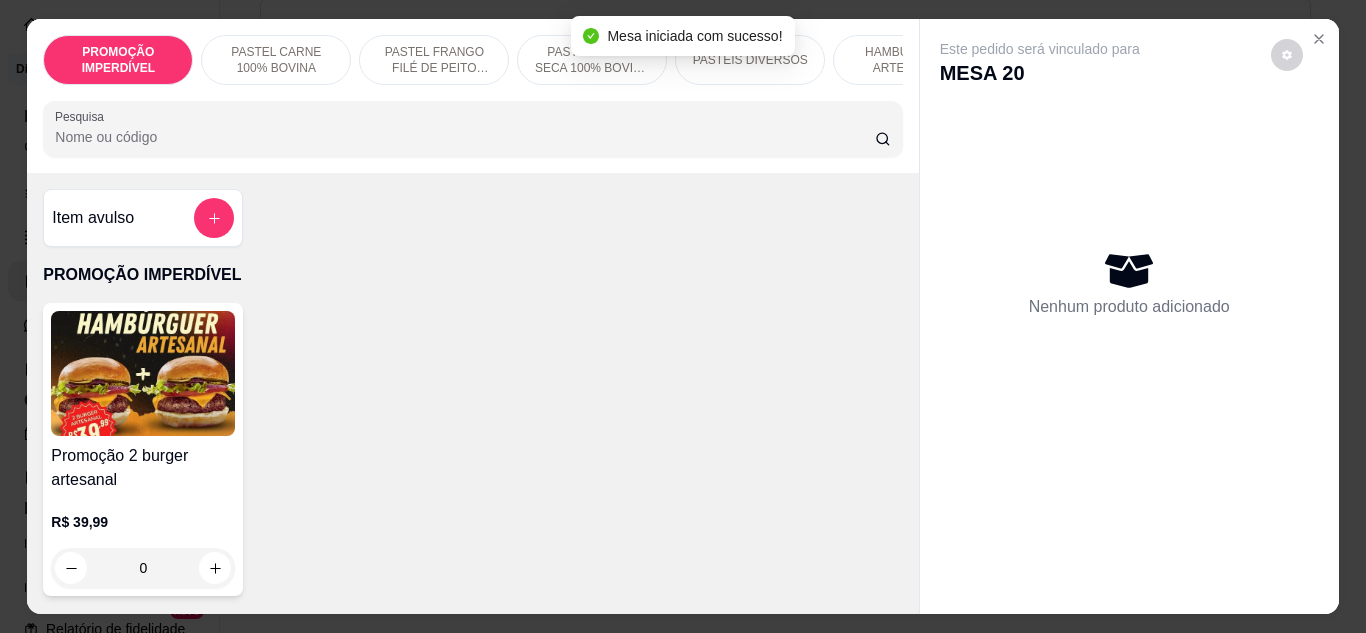 click on "Pesquisa" at bounding box center (465, 137) 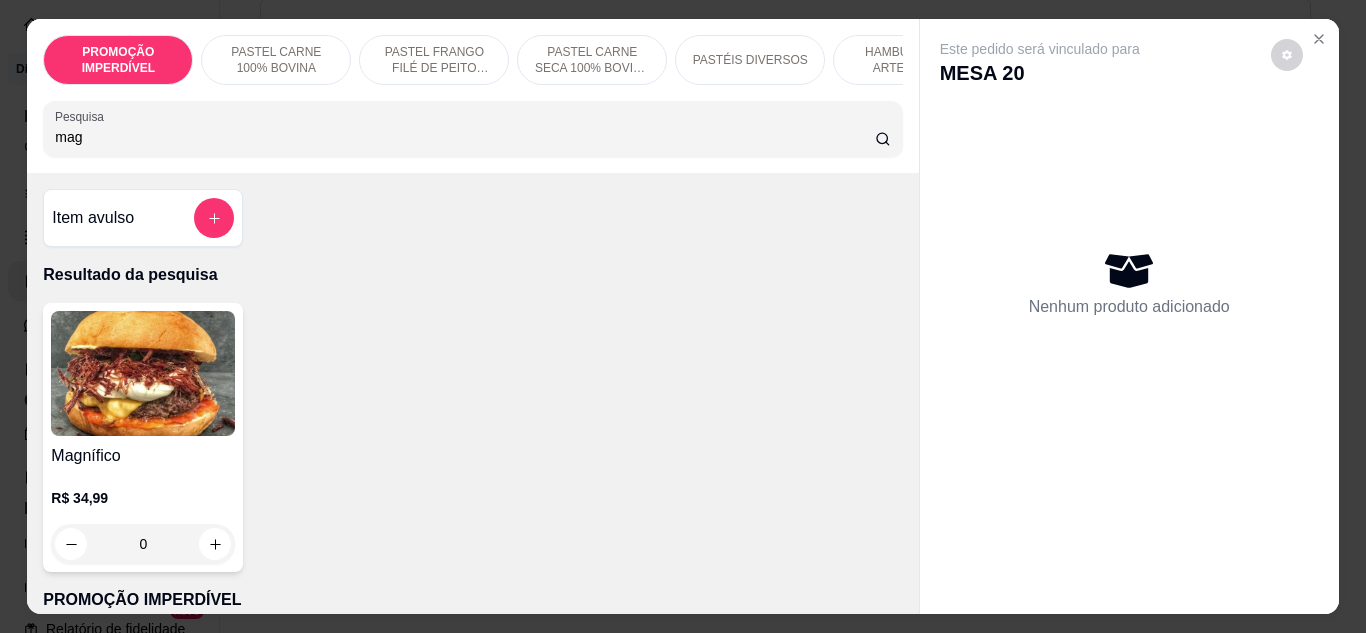 type on "mag" 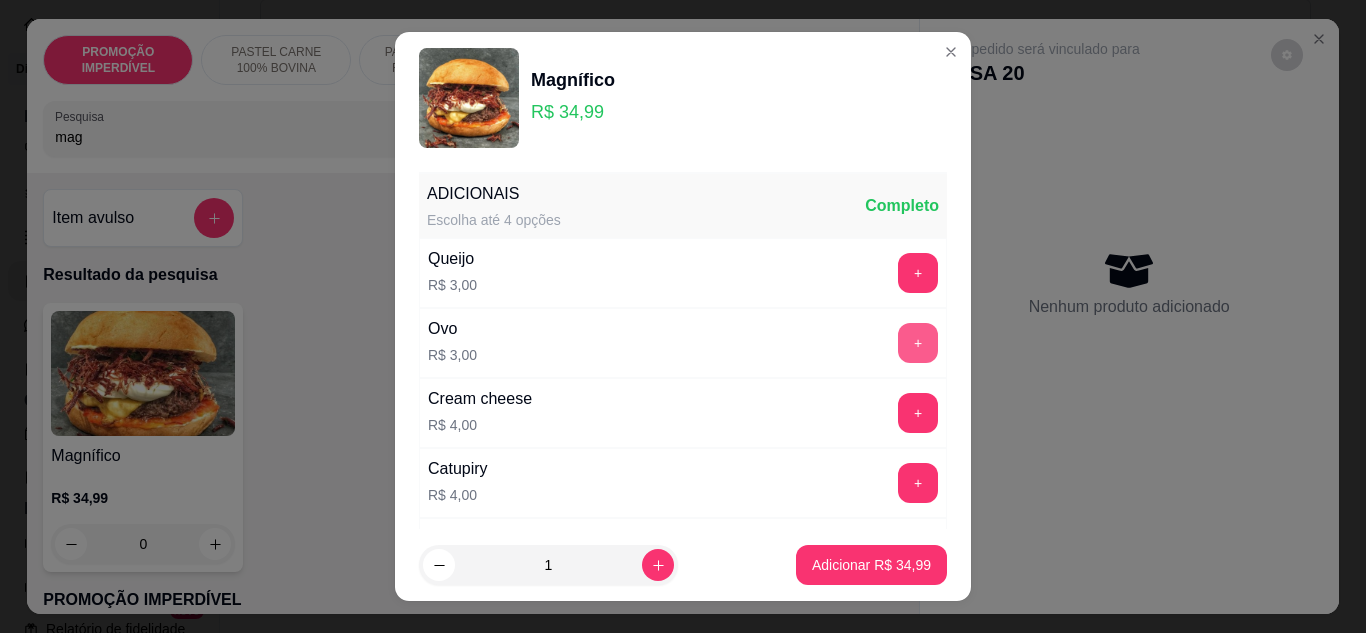 click on "+" at bounding box center [918, 343] 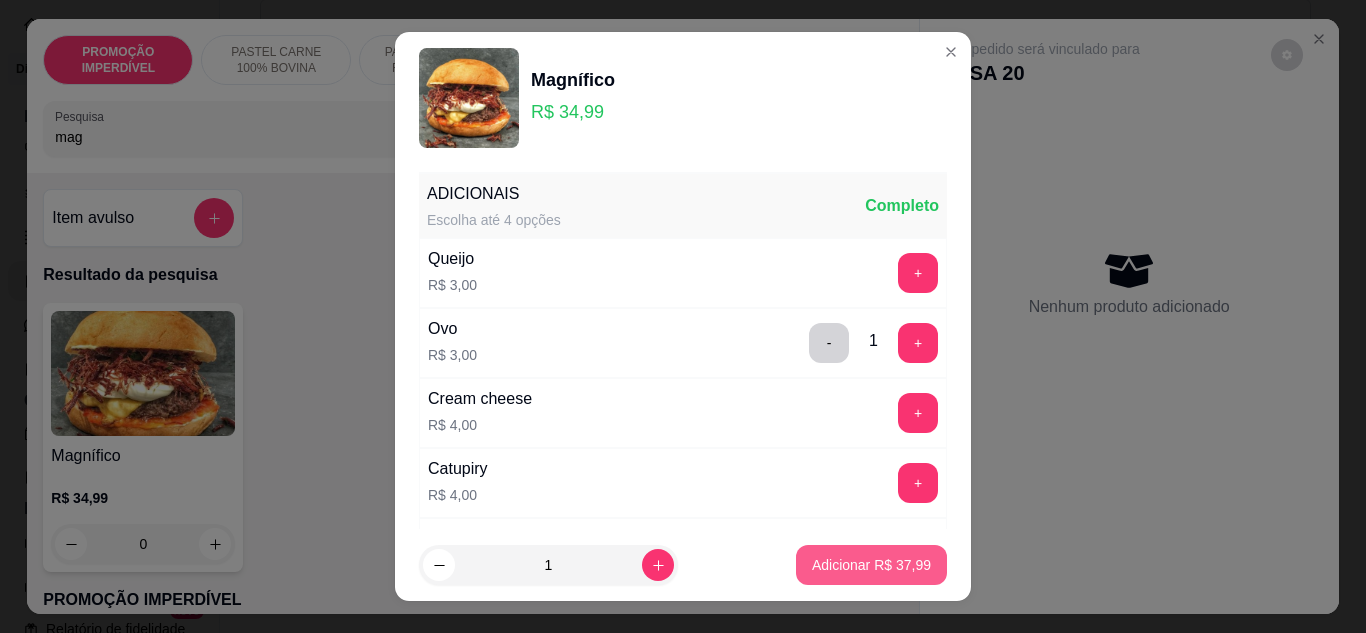 click on "Adicionar   R$ 37,99" at bounding box center [871, 565] 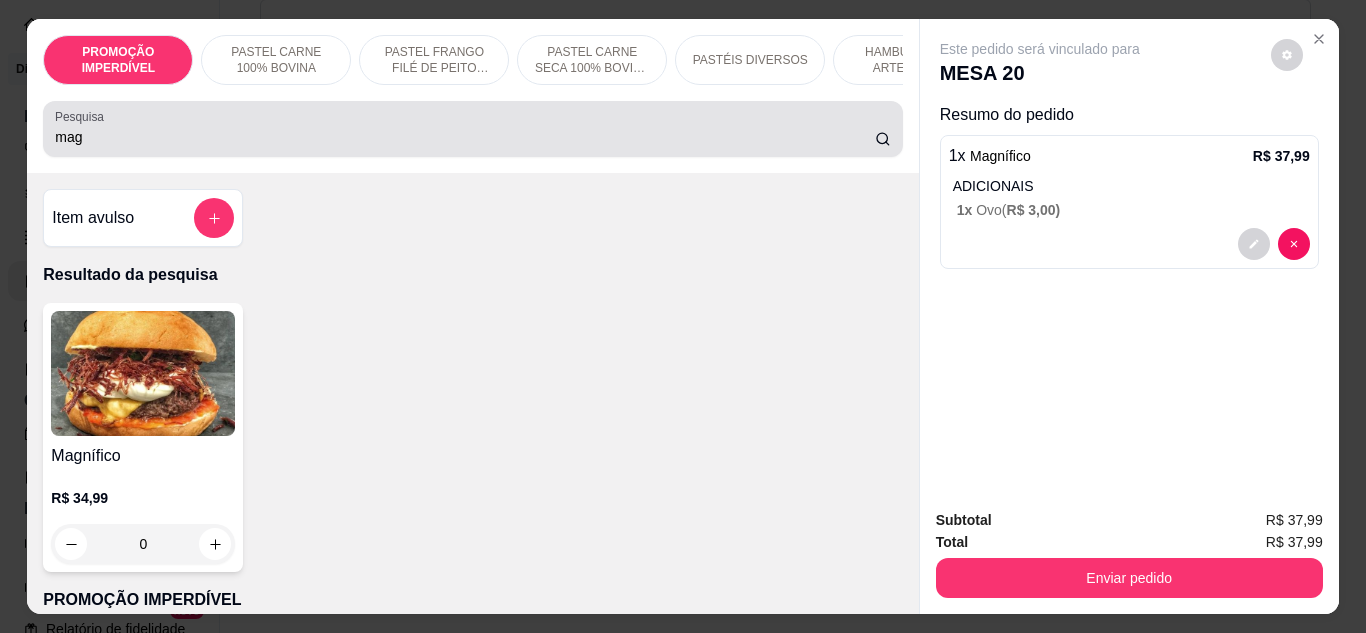 click on "Pesquisa mag" at bounding box center (472, 129) 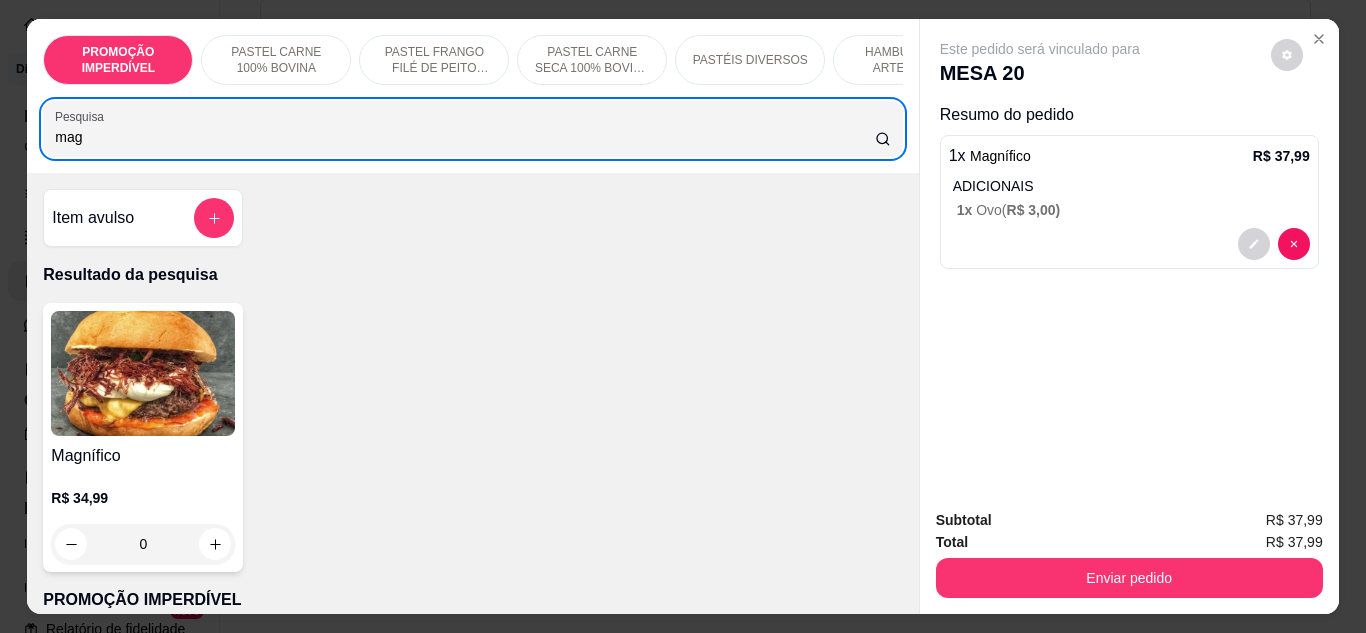 drag, startPoint x: 121, startPoint y: 159, endPoint x: 210, endPoint y: 167, distance: 89.358826 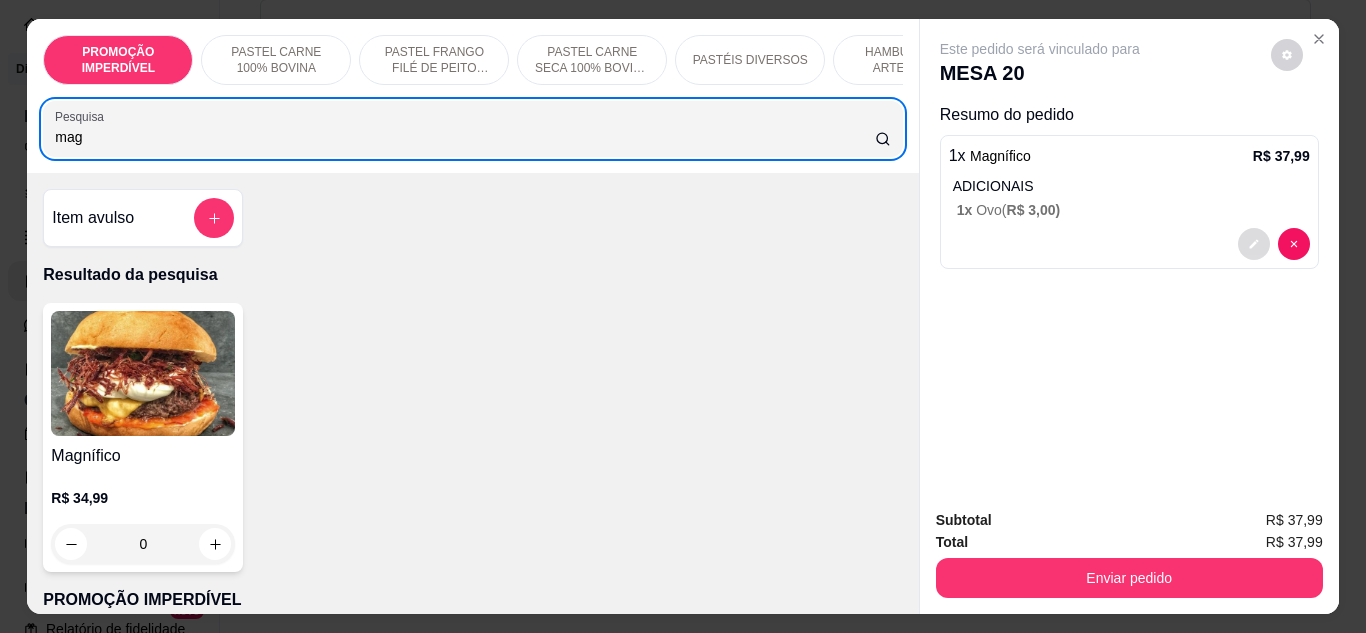 click at bounding box center [1254, 244] 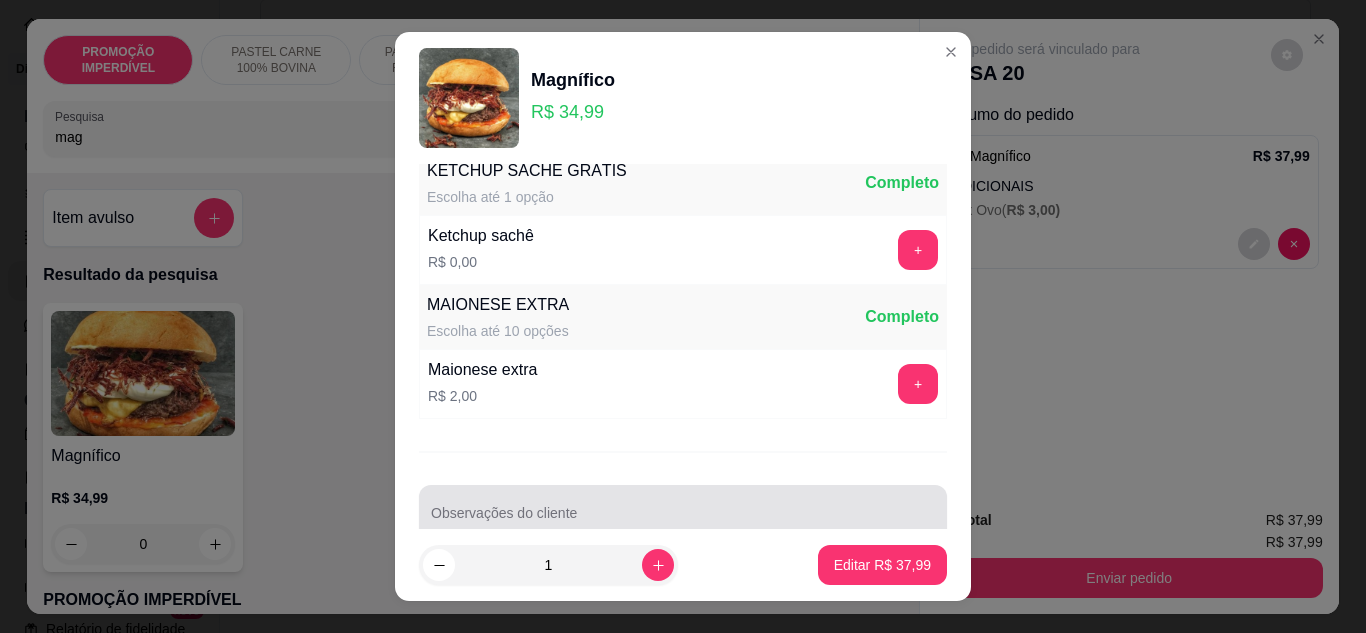 scroll, scrollTop: 960, scrollLeft: 0, axis: vertical 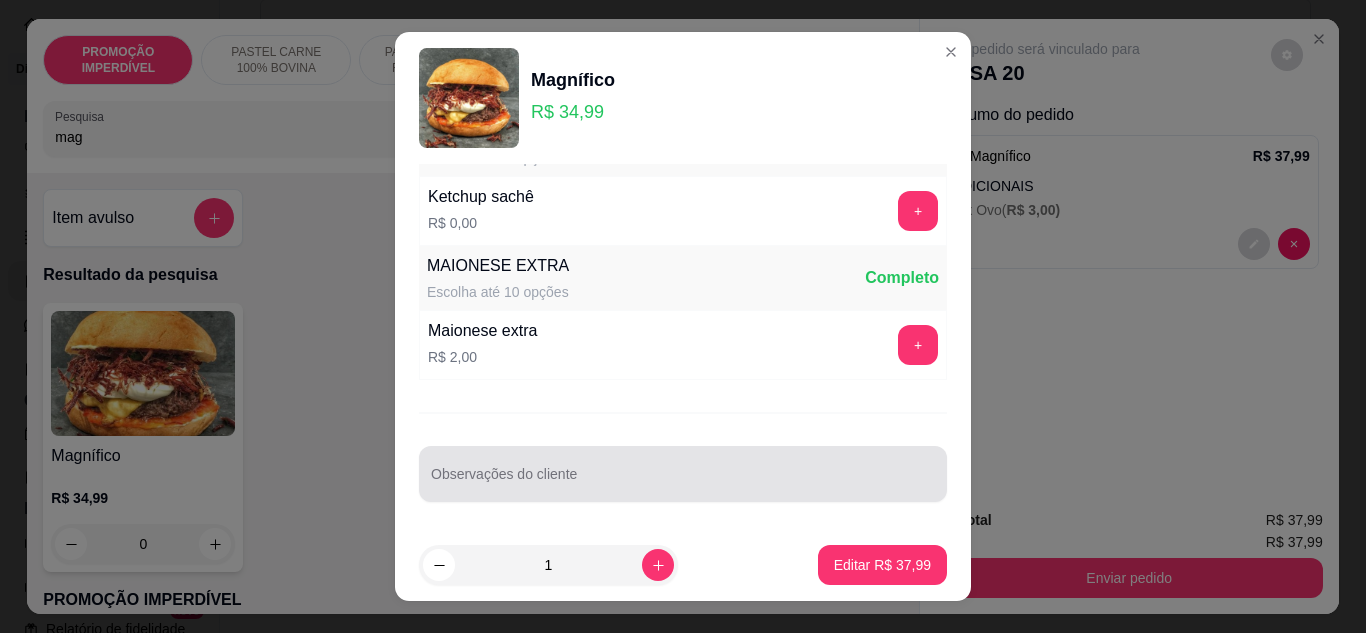 click on "Observações do cliente" at bounding box center (683, 482) 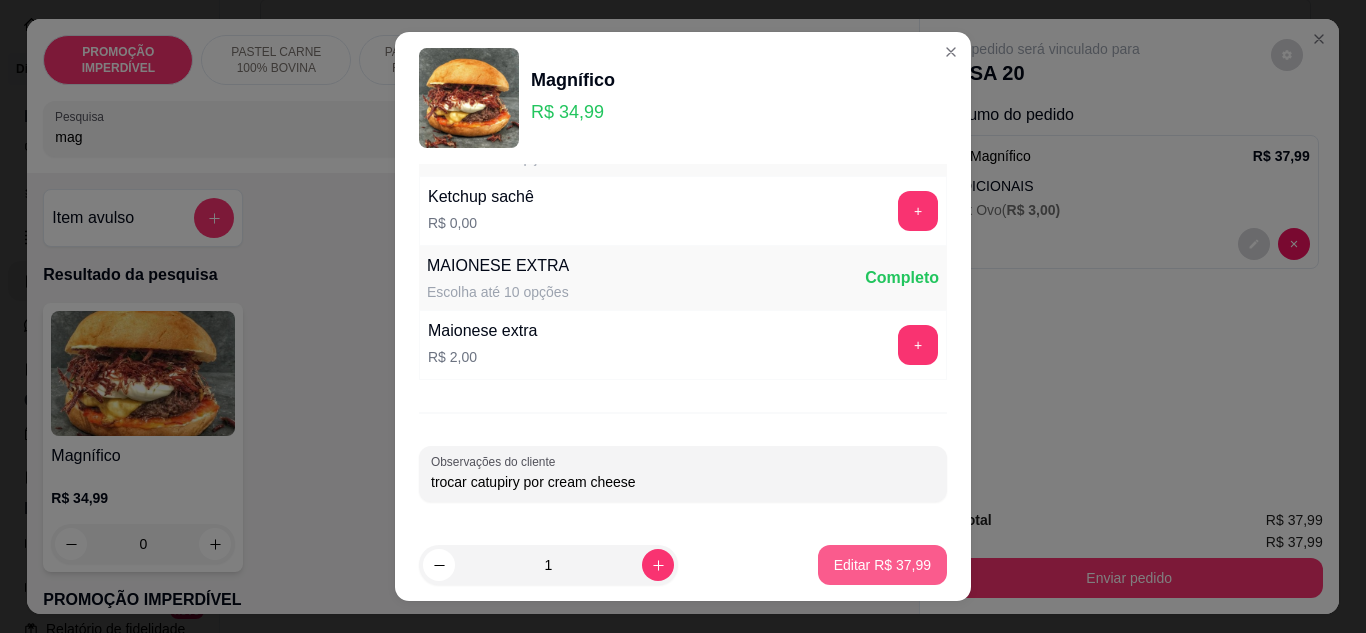 type on "trocar catupiry por cream cheese" 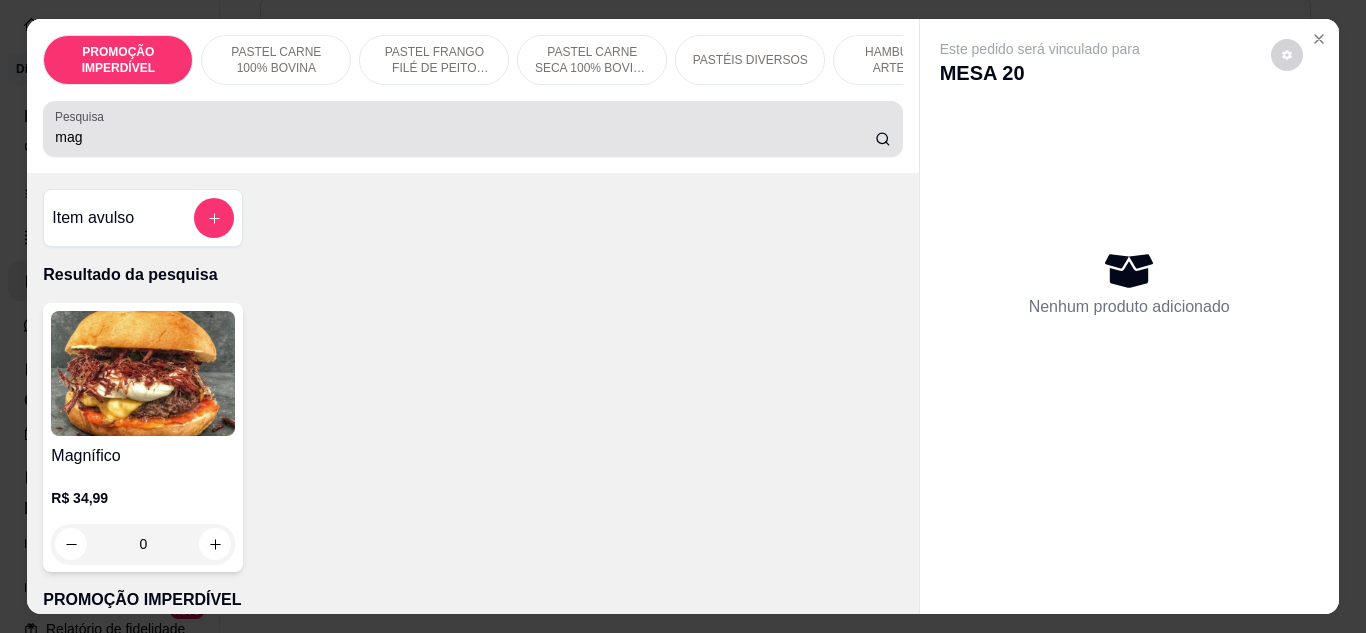 click on "mag" at bounding box center (465, 137) 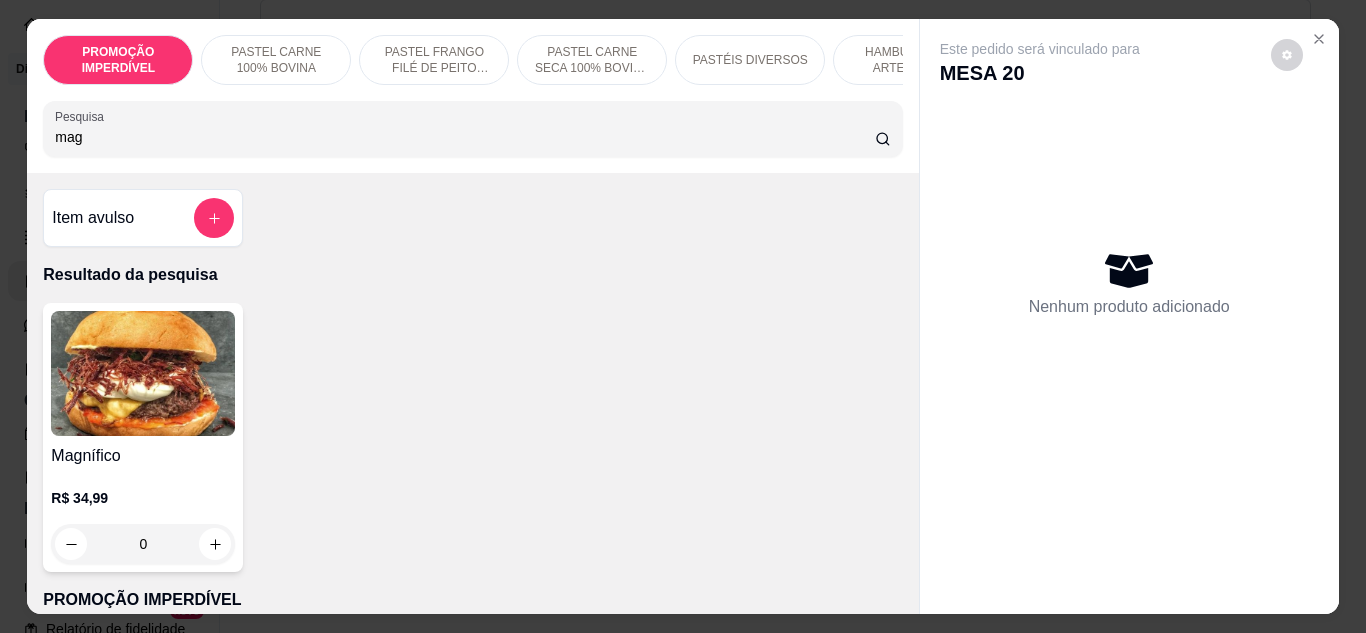 click on "mag" at bounding box center [465, 137] 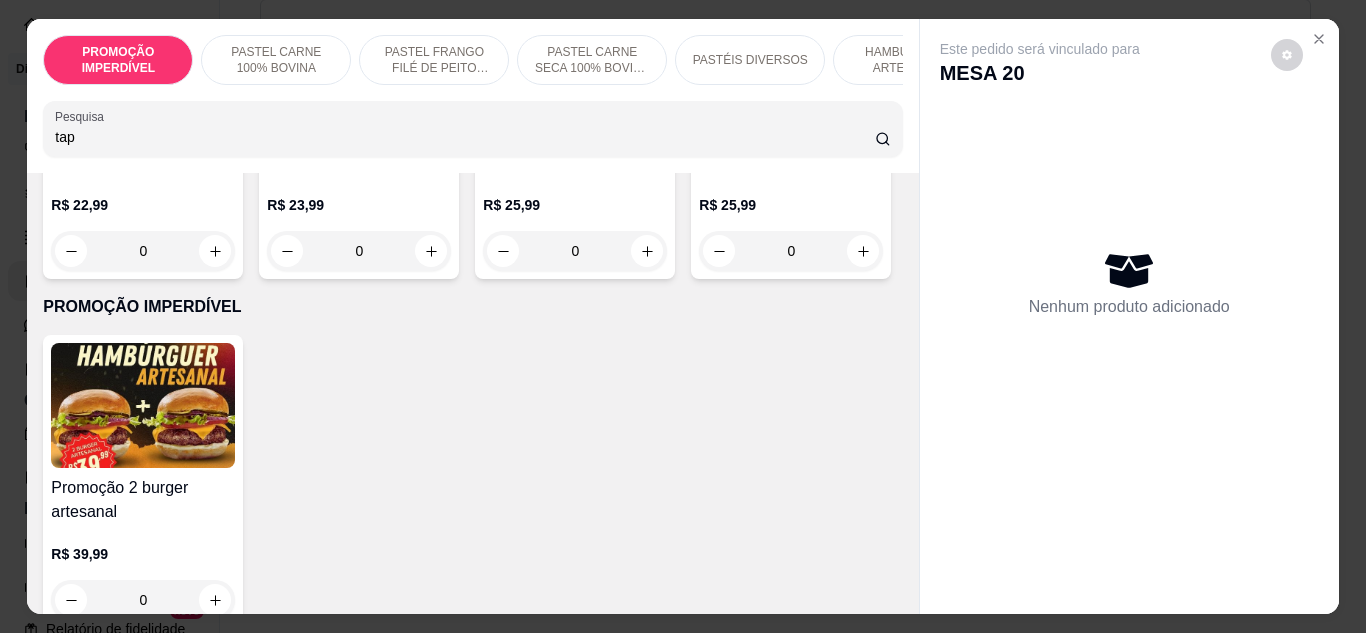 scroll, scrollTop: 700, scrollLeft: 0, axis: vertical 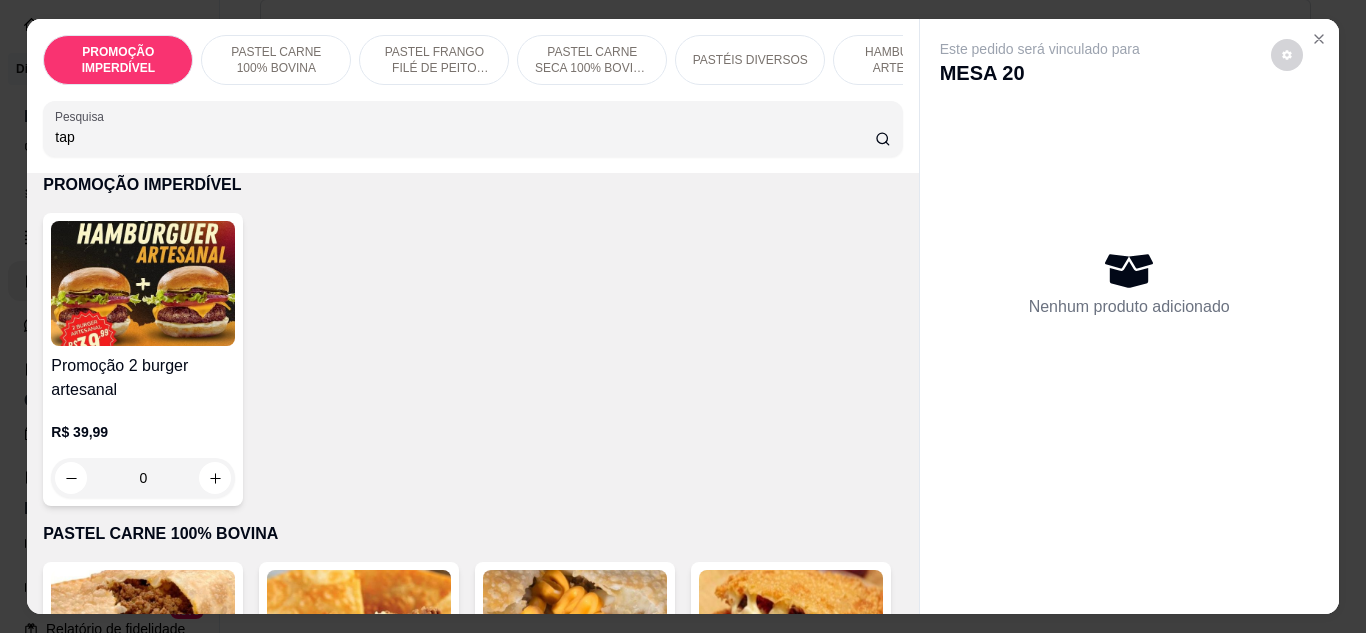 type on "tap" 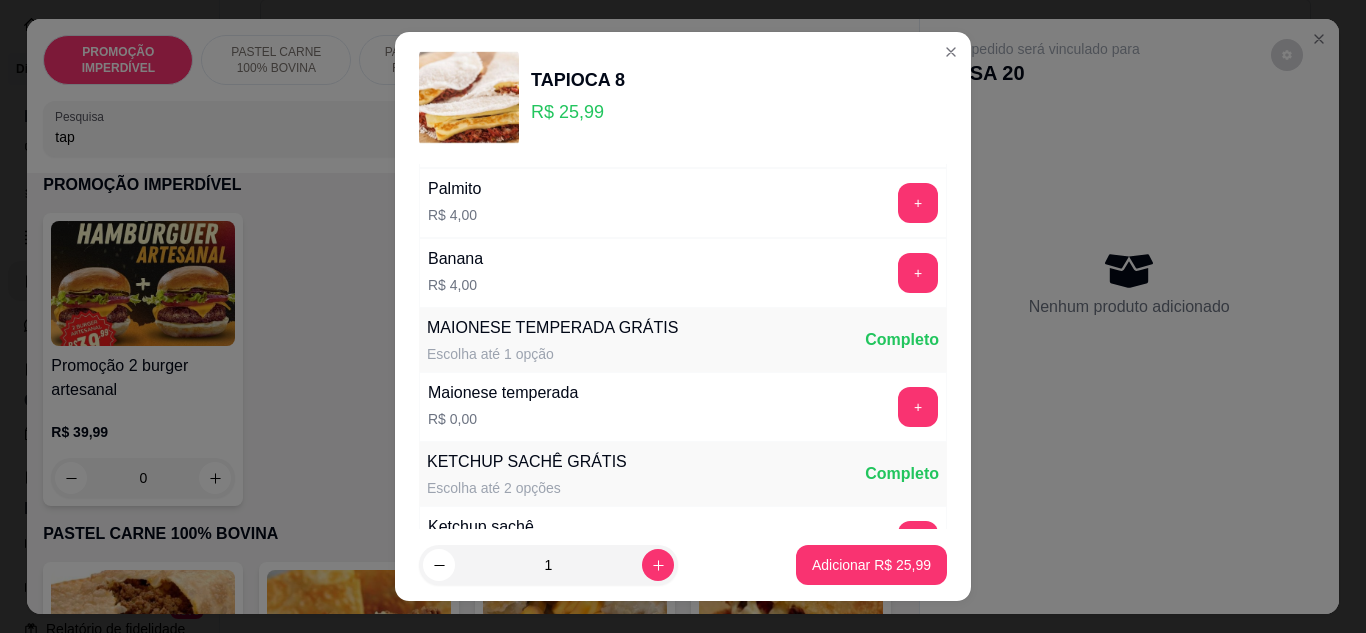 scroll, scrollTop: 1000, scrollLeft: 0, axis: vertical 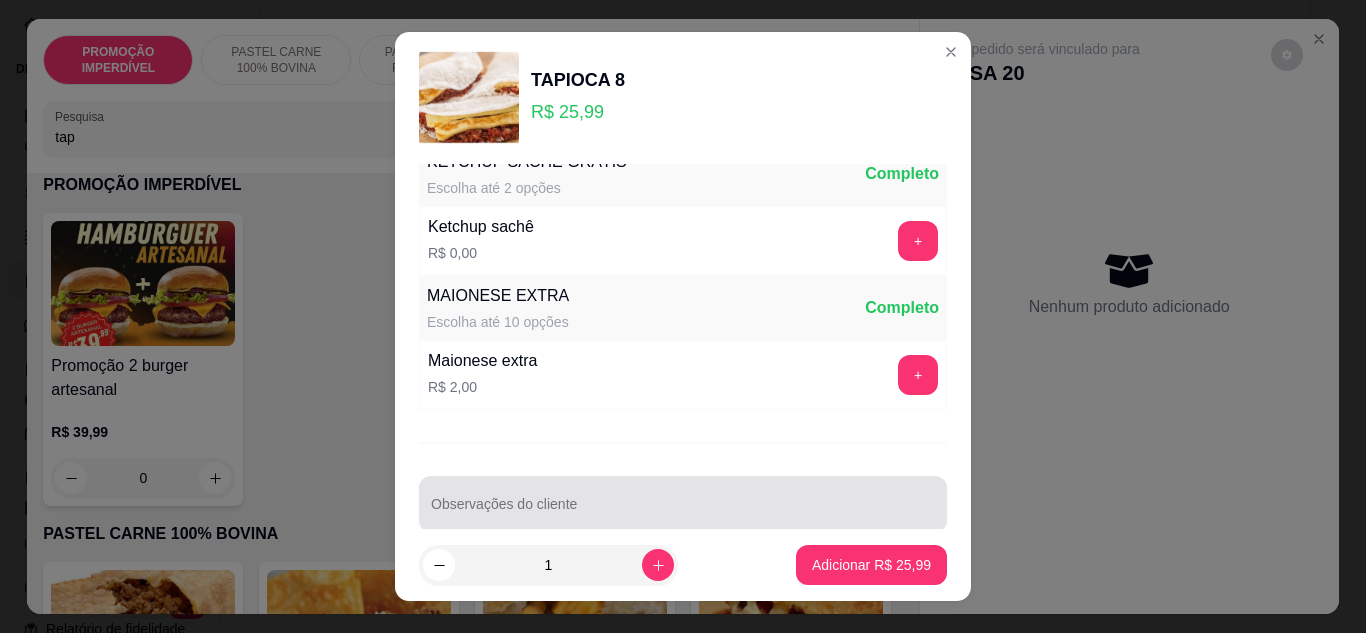 click at bounding box center [683, 504] 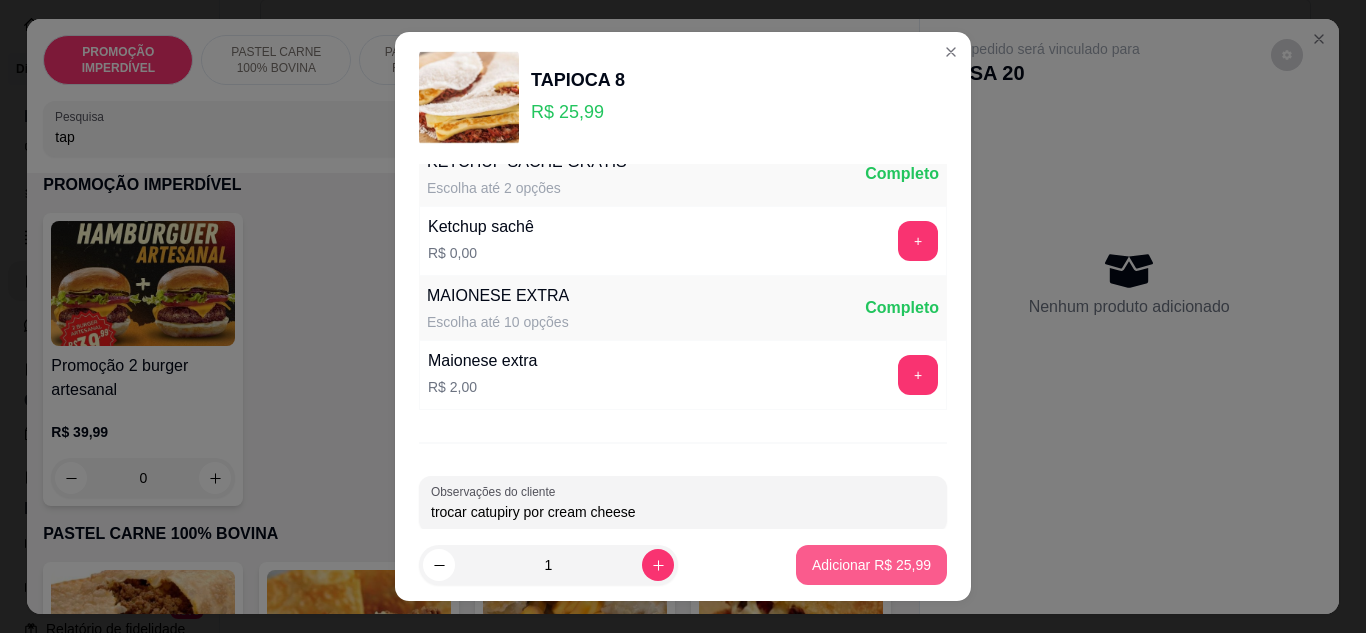 type on "trocar catupiry por cream cheese" 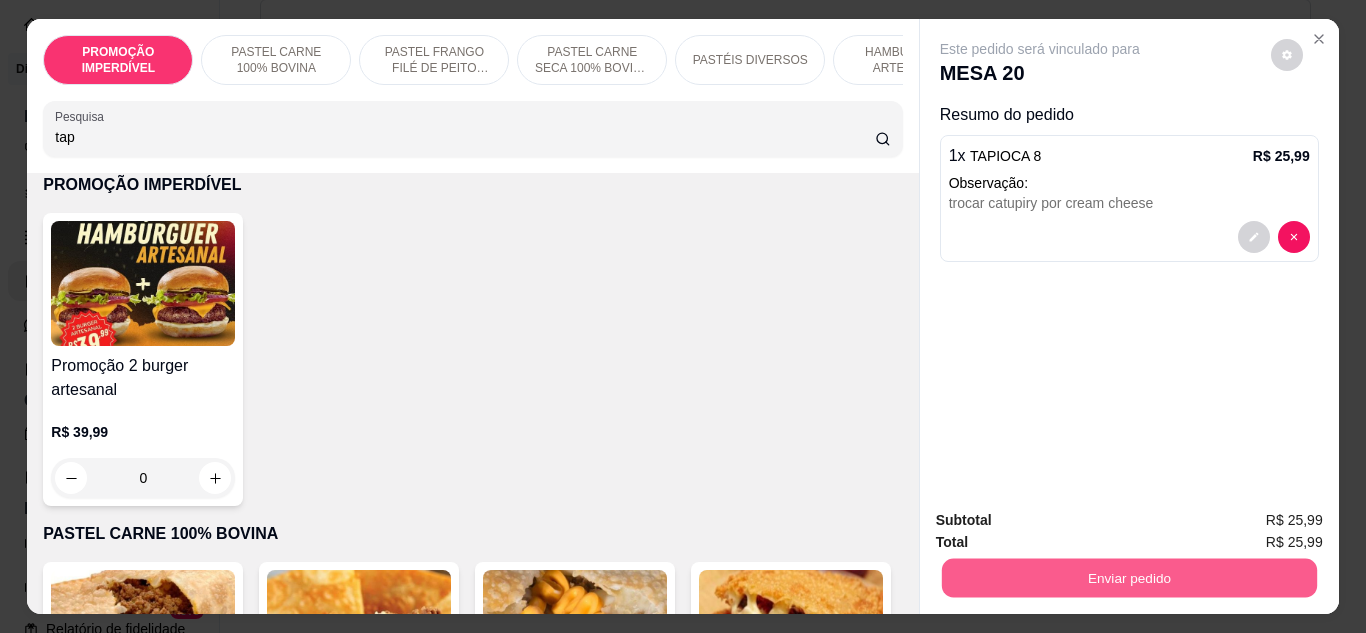 click on "Enviar pedido" at bounding box center (1128, 578) 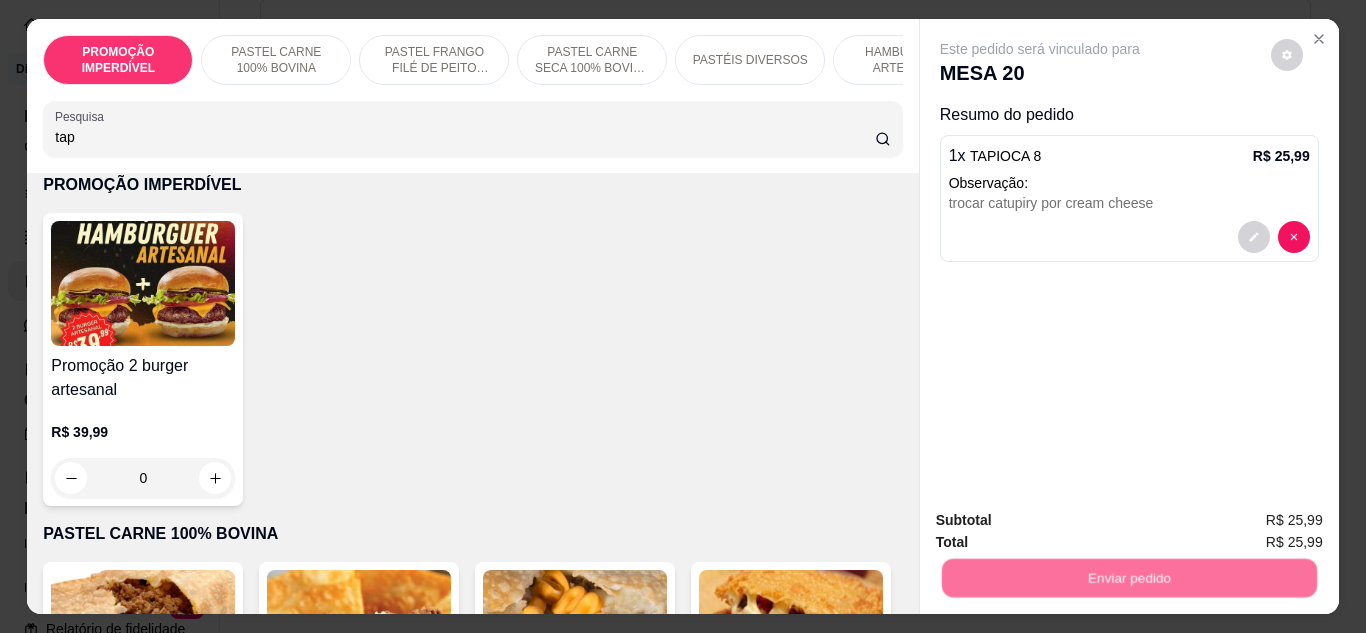 click on "Não registrar e enviar pedido" at bounding box center [1063, 521] 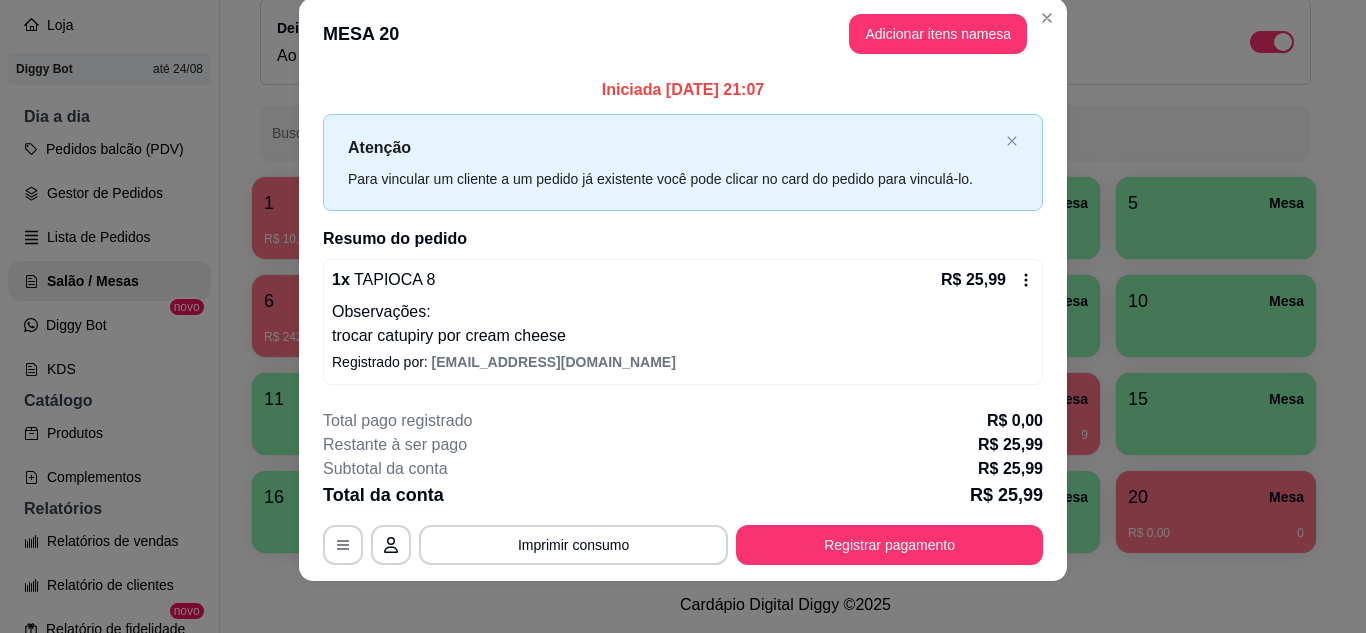 scroll, scrollTop: 39, scrollLeft: 0, axis: vertical 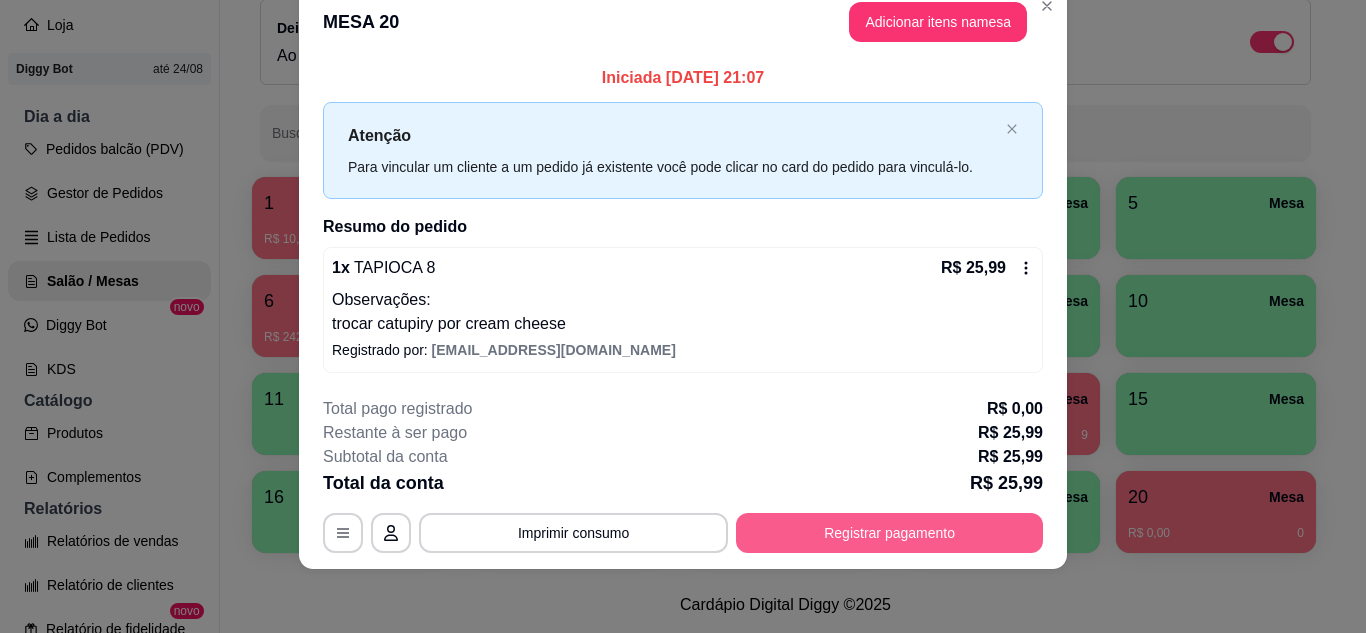 click on "Registrar pagamento" at bounding box center (889, 533) 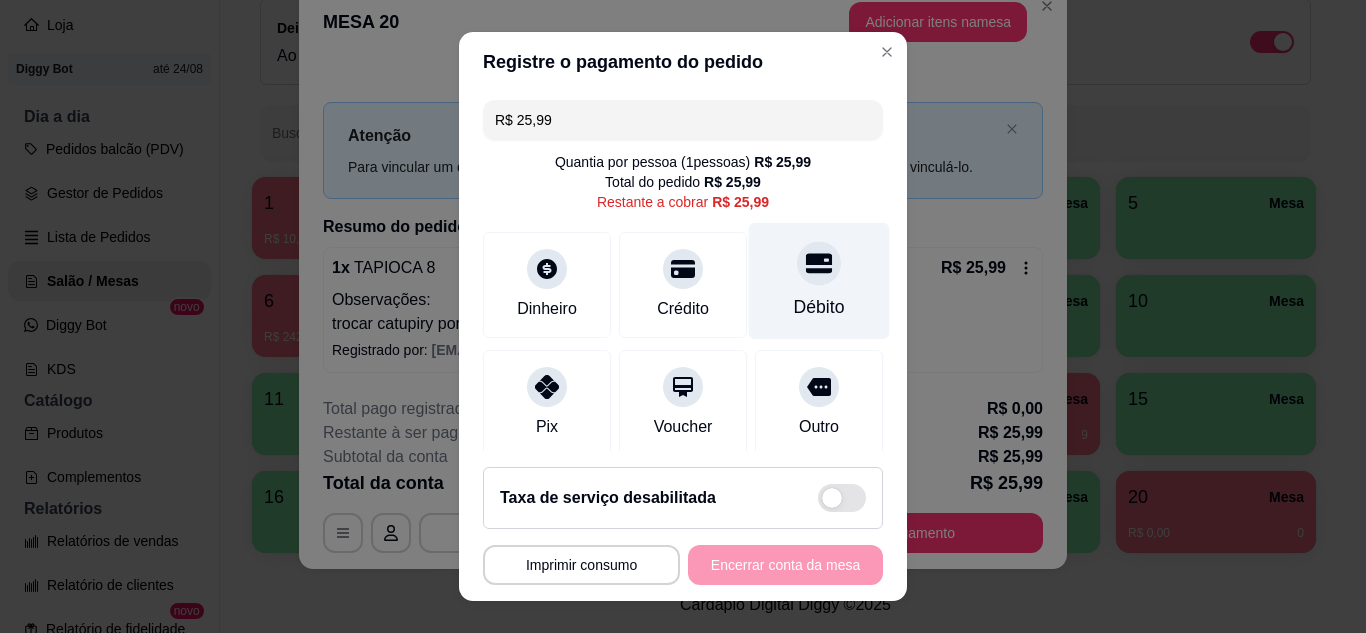 click 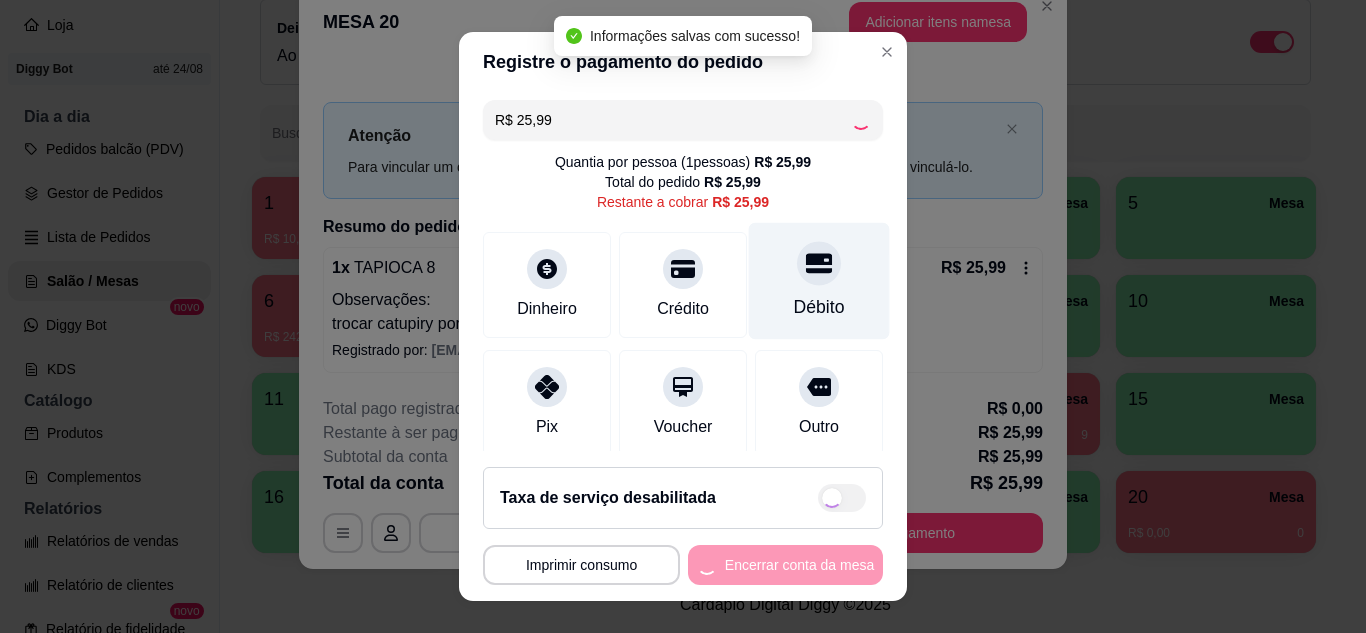 type on "R$ 0,00" 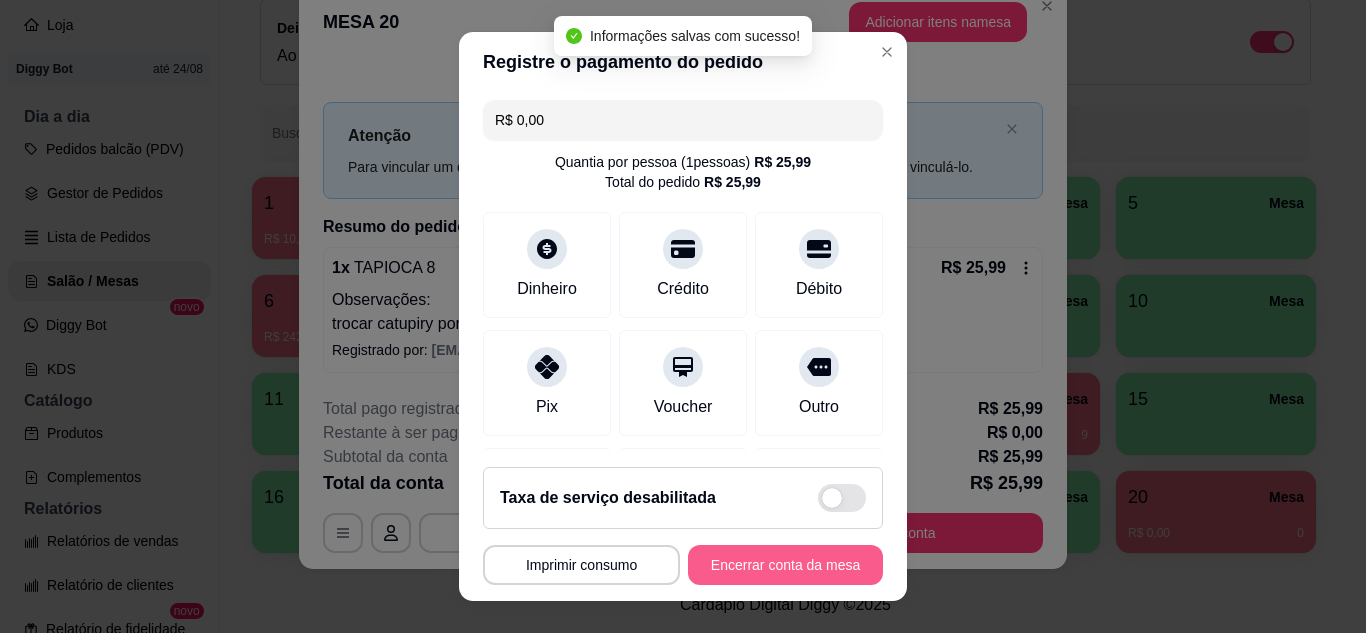 click on "Encerrar conta da mesa" at bounding box center (785, 565) 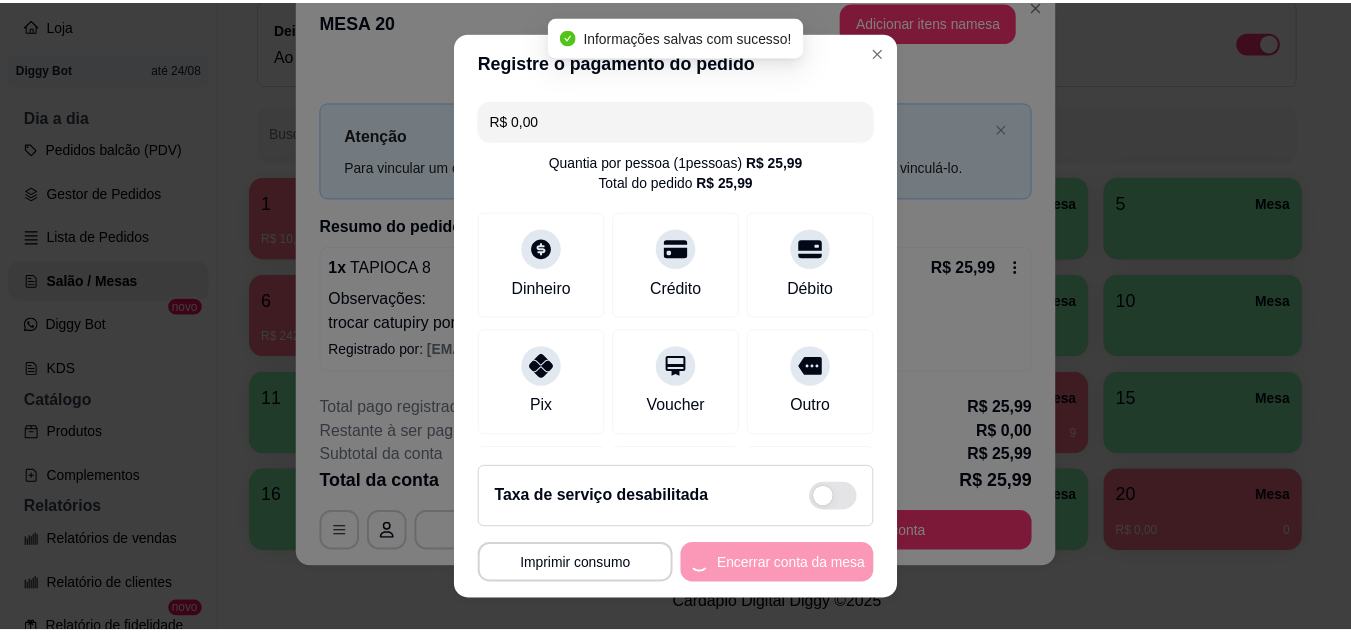 scroll, scrollTop: 0, scrollLeft: 0, axis: both 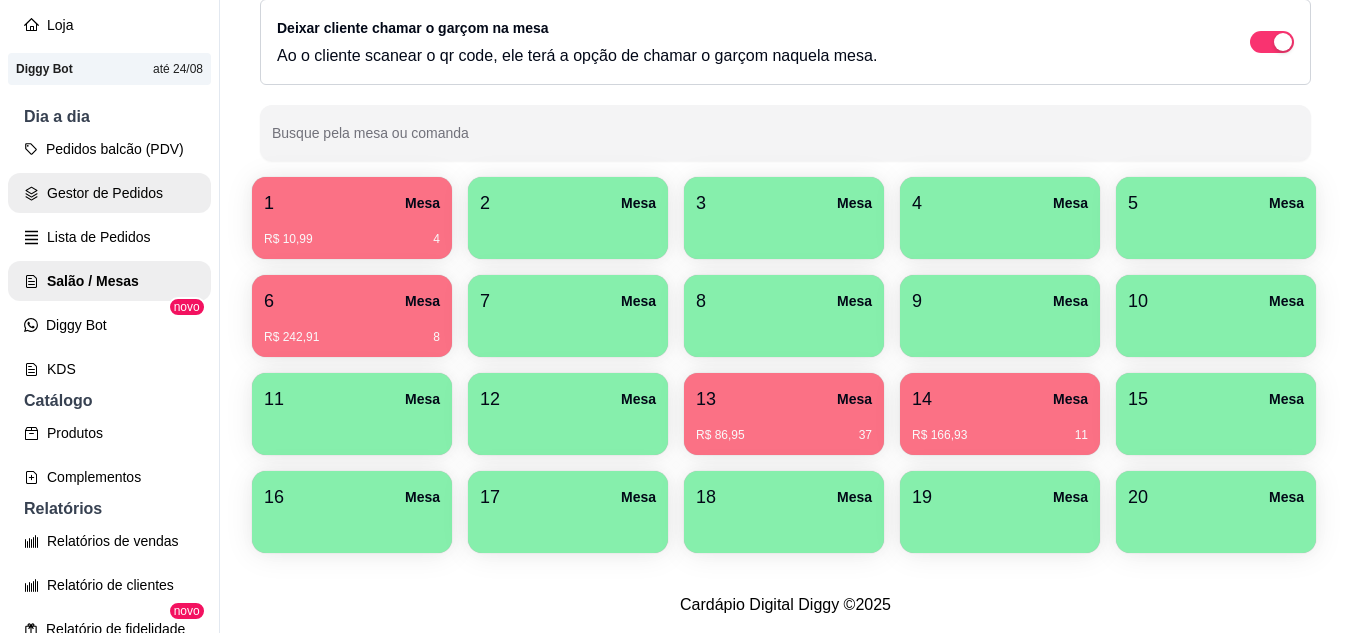 click on "Gestor de Pedidos" at bounding box center [109, 193] 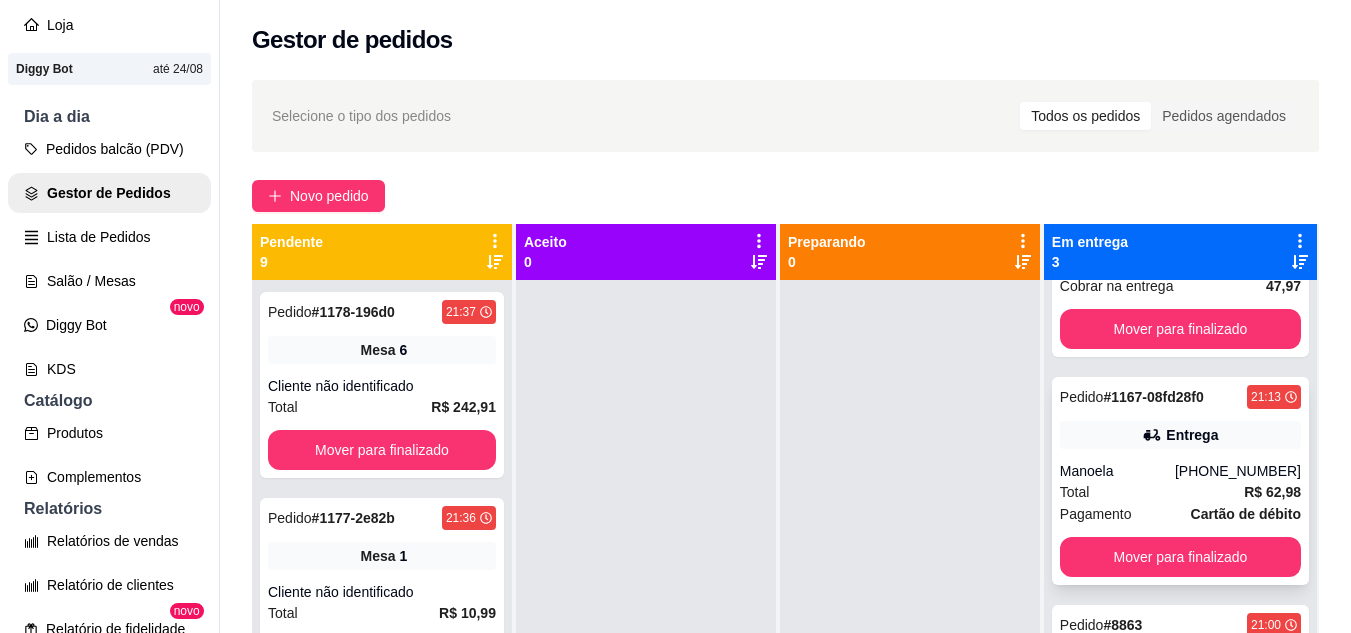 scroll, scrollTop: 235, scrollLeft: 0, axis: vertical 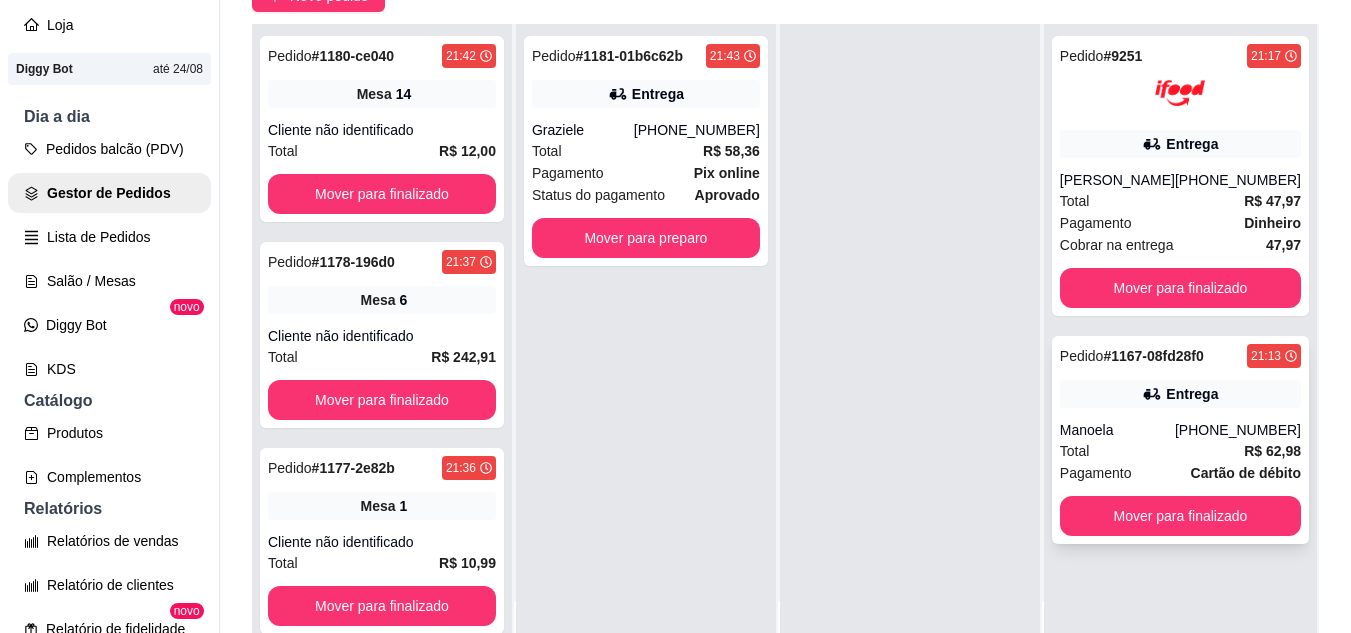 click on "Entrega" at bounding box center [1180, 394] 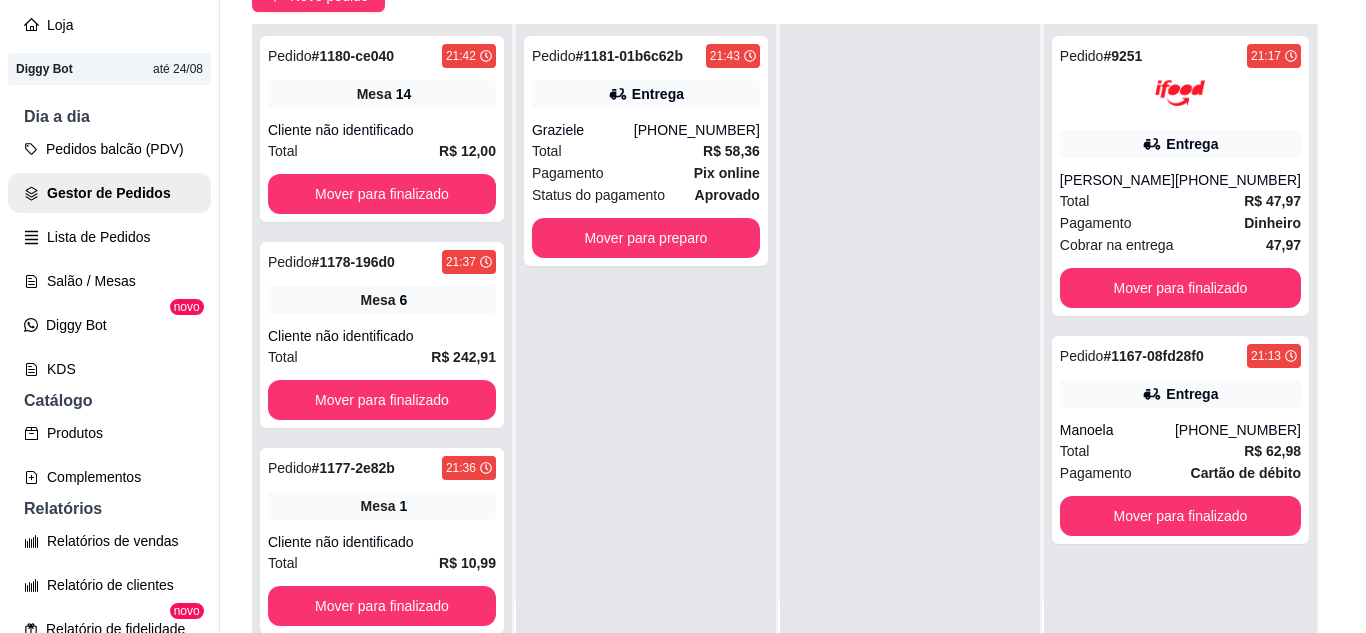 scroll, scrollTop: 100, scrollLeft: 0, axis: vertical 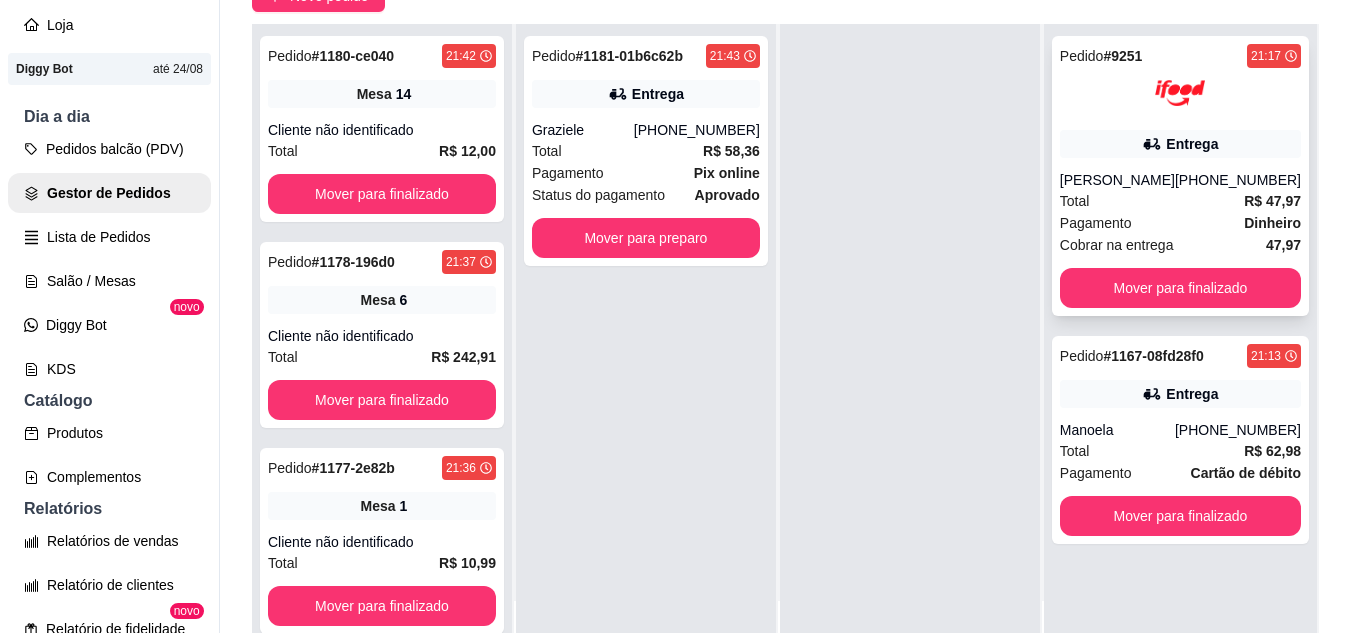 click 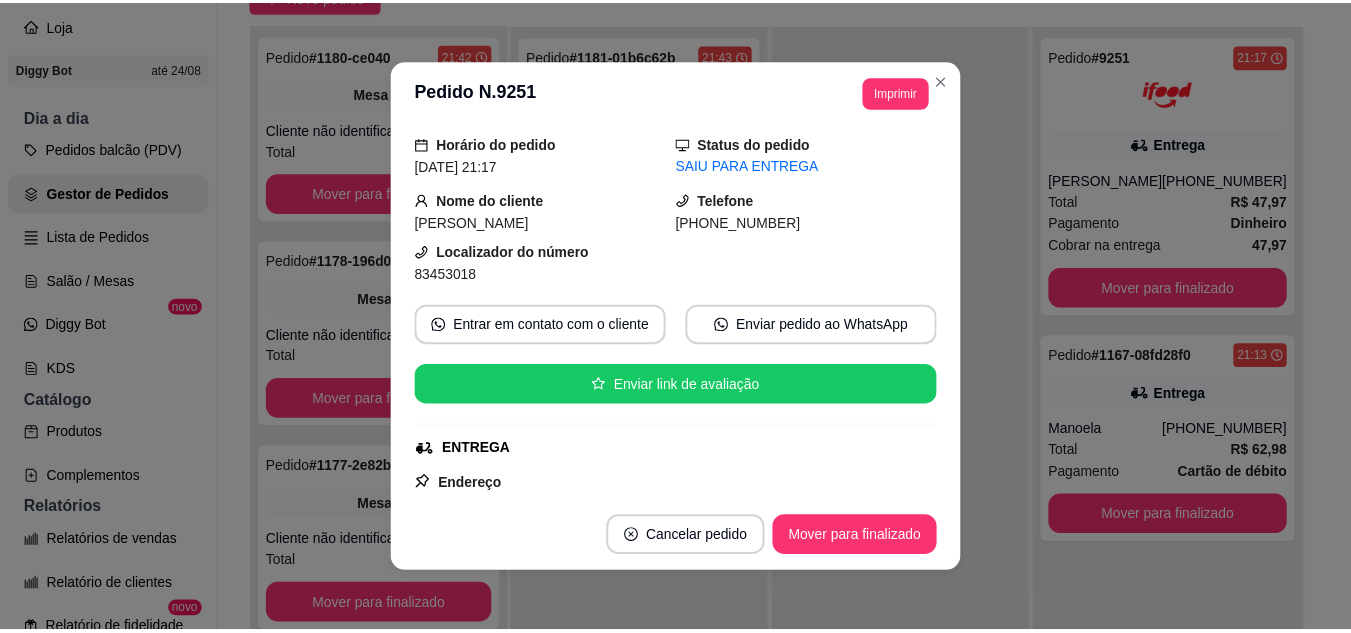 scroll, scrollTop: 100, scrollLeft: 0, axis: vertical 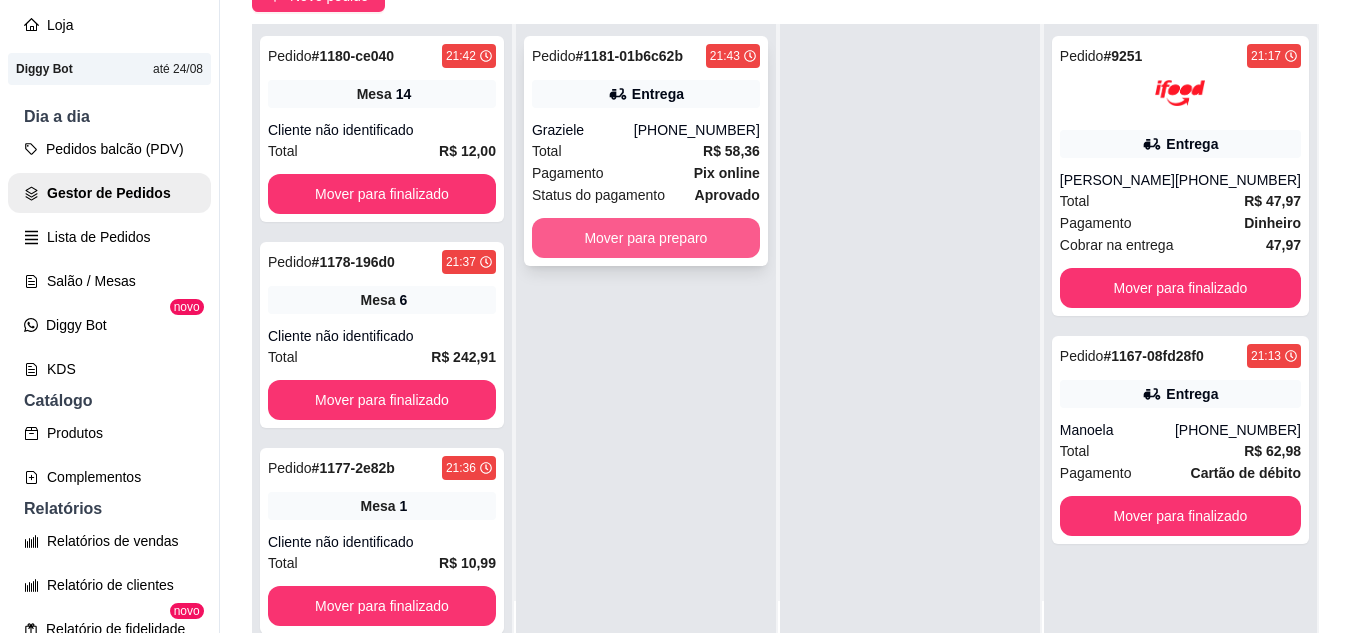 click on "Mover para preparo" at bounding box center [646, 238] 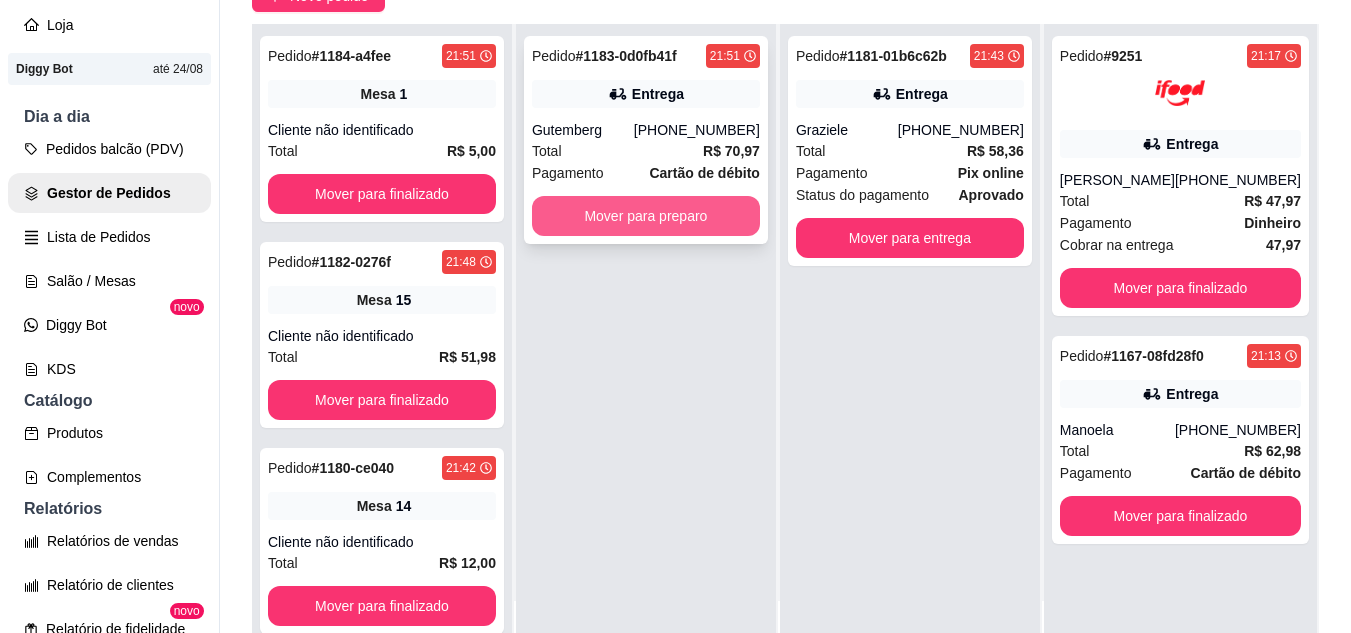 click on "Mover para preparo" at bounding box center (646, 216) 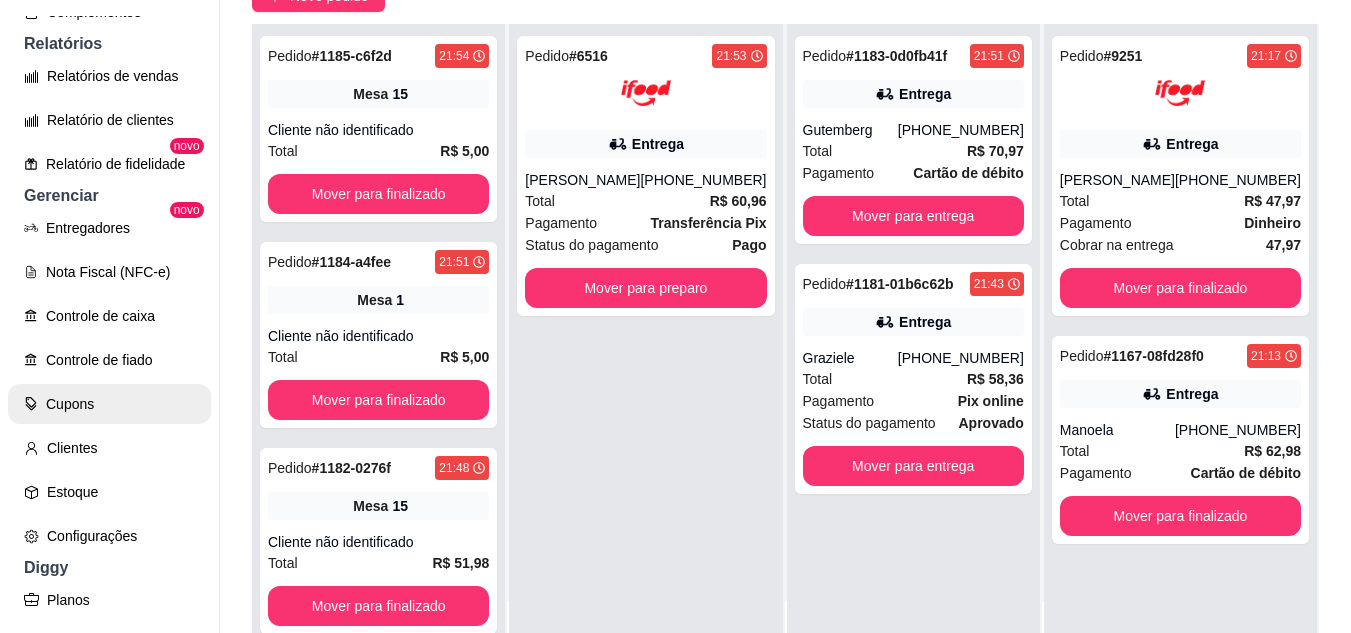 scroll, scrollTop: 637, scrollLeft: 0, axis: vertical 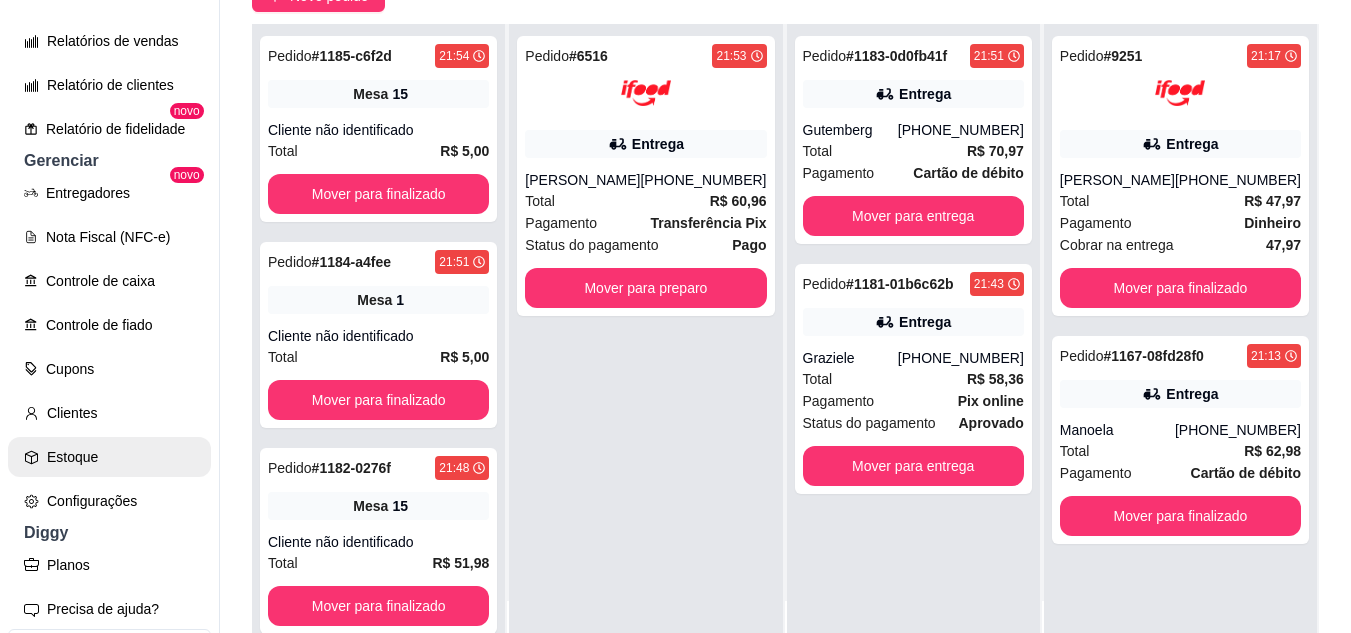 click on "Estoque" at bounding box center [109, 457] 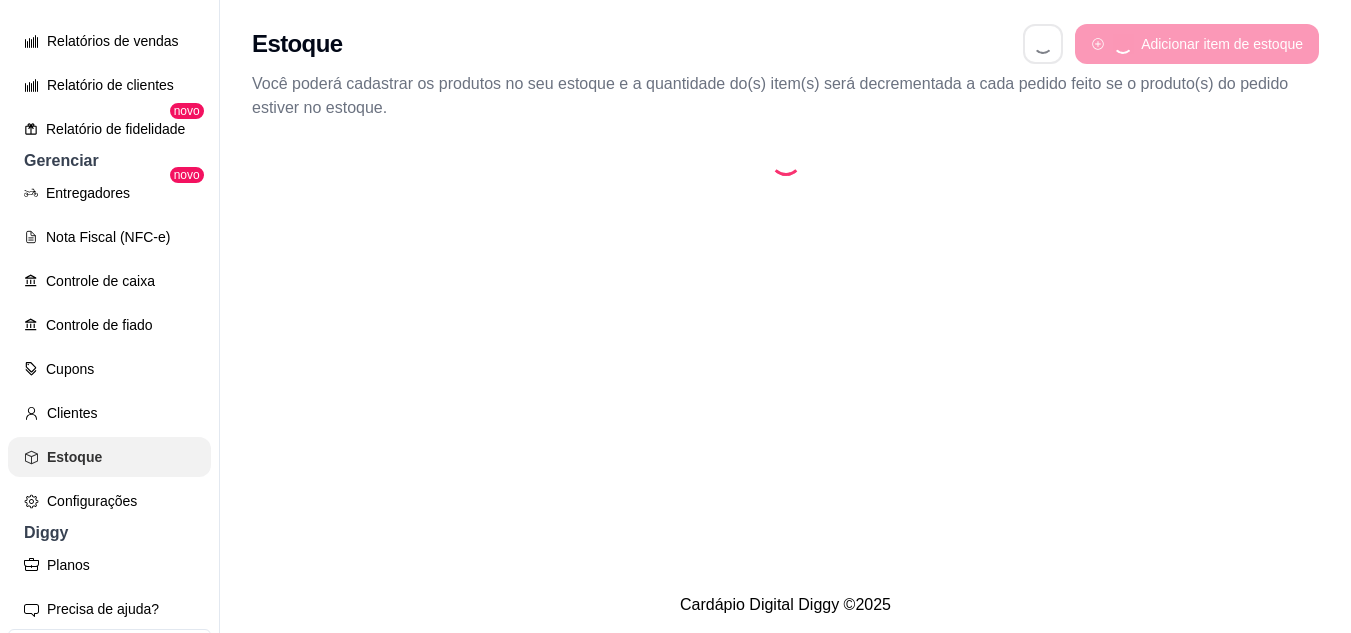 scroll, scrollTop: 0, scrollLeft: 0, axis: both 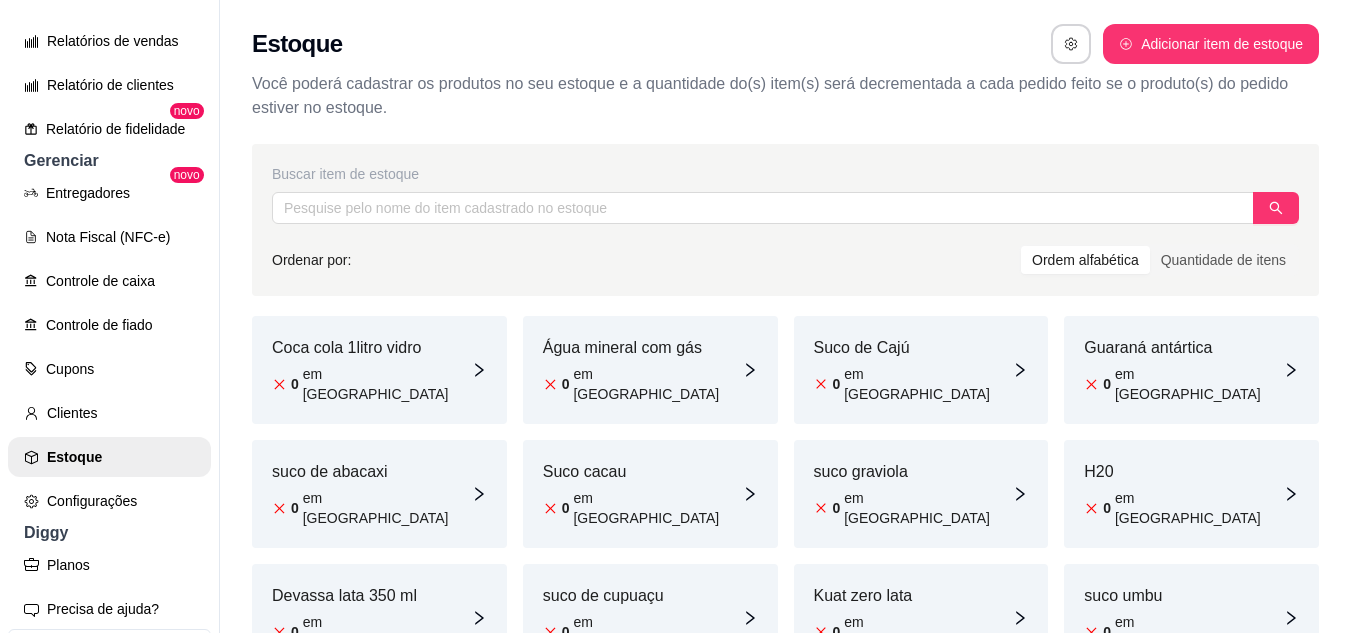 click on "Água  mineral com gás" at bounding box center [642, 348] 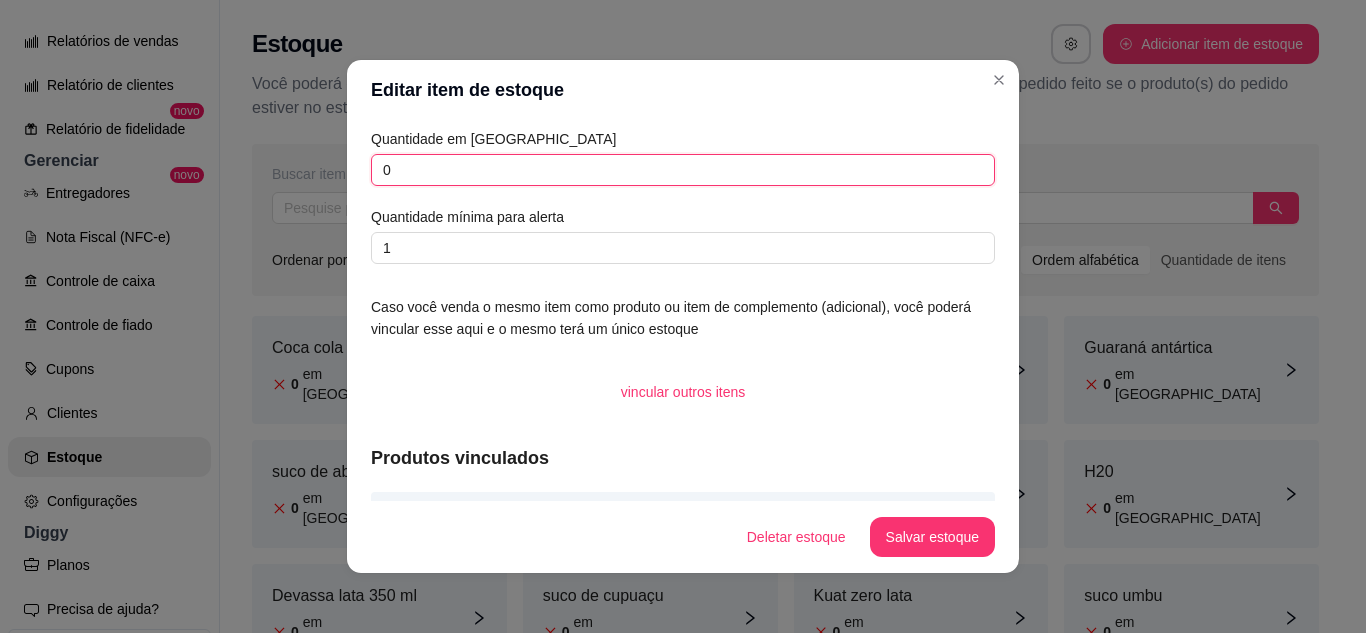 click on "0" at bounding box center (683, 170) 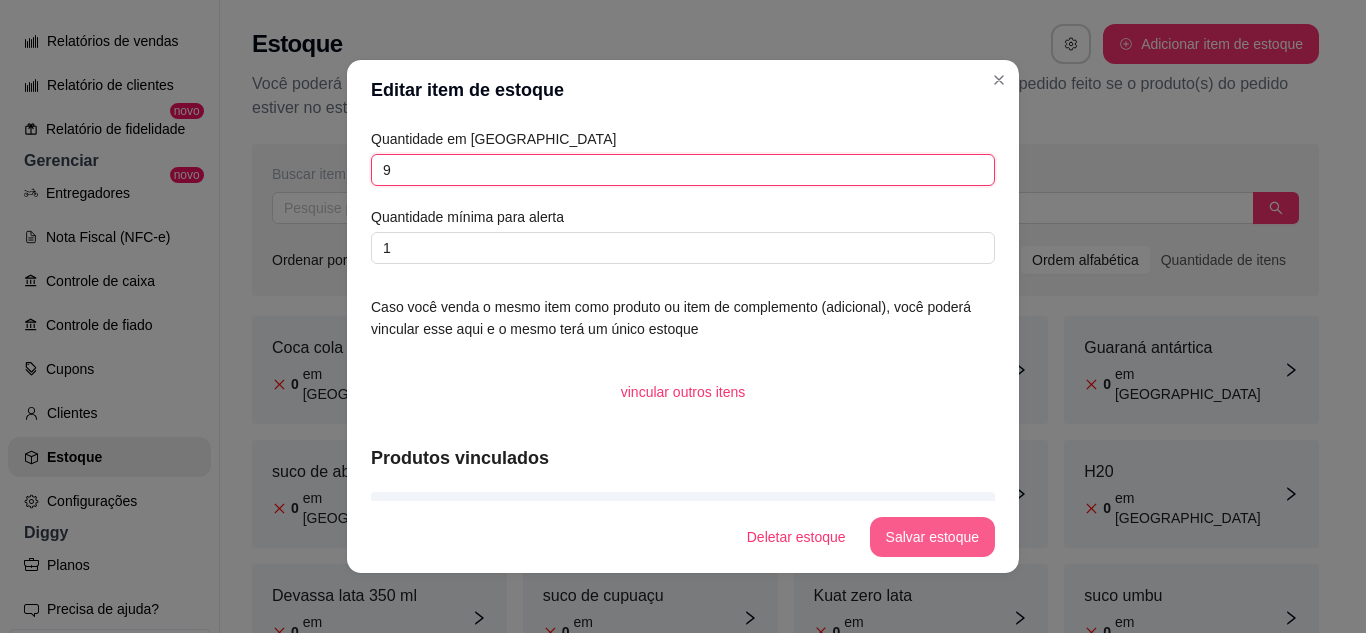 type on "9" 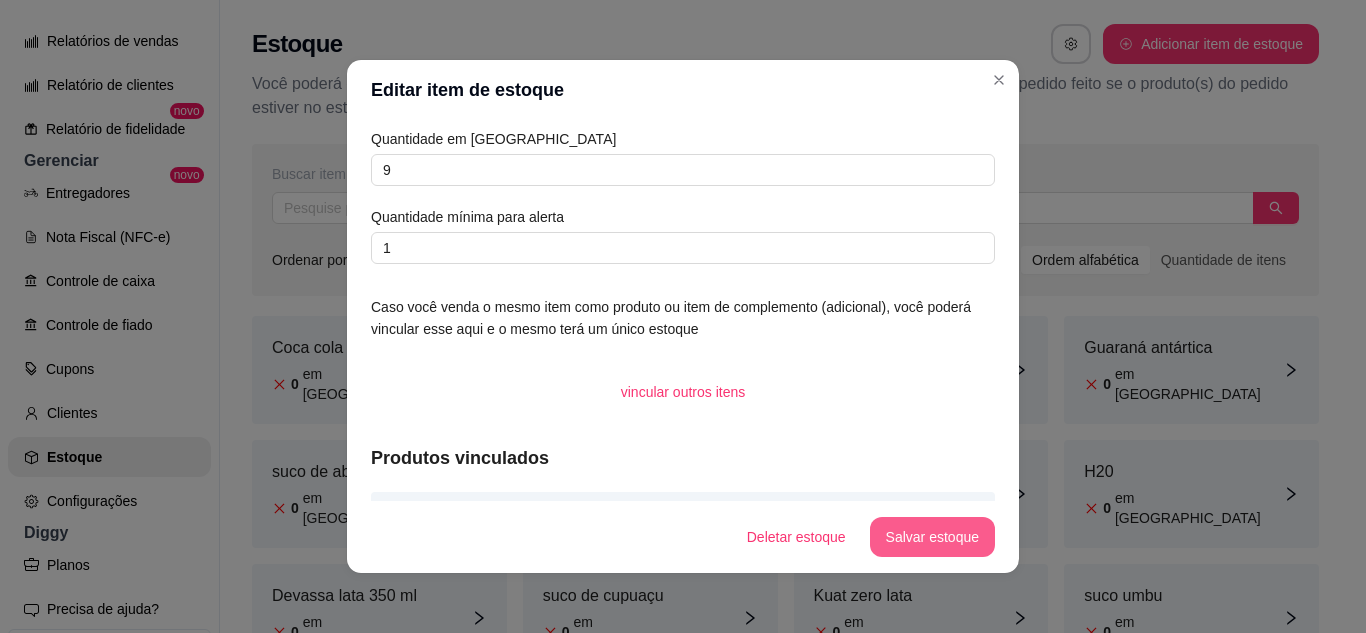 click on "Salvar estoque" at bounding box center [932, 537] 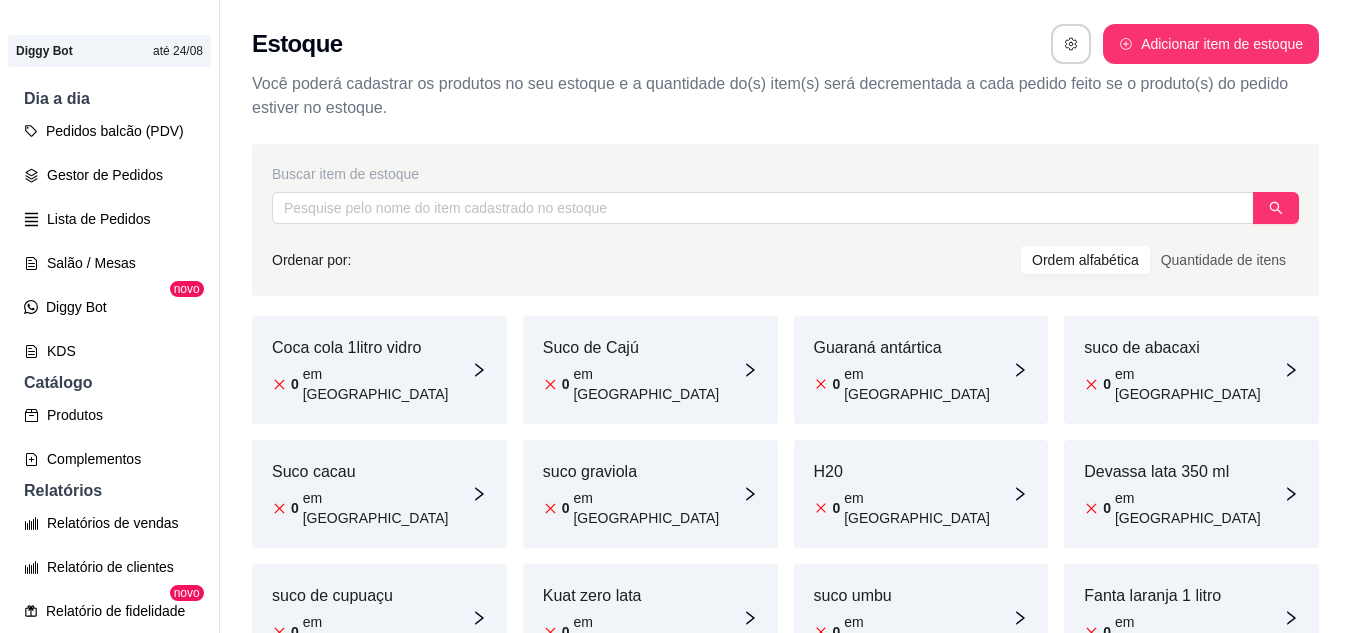 scroll, scrollTop: 137, scrollLeft: 0, axis: vertical 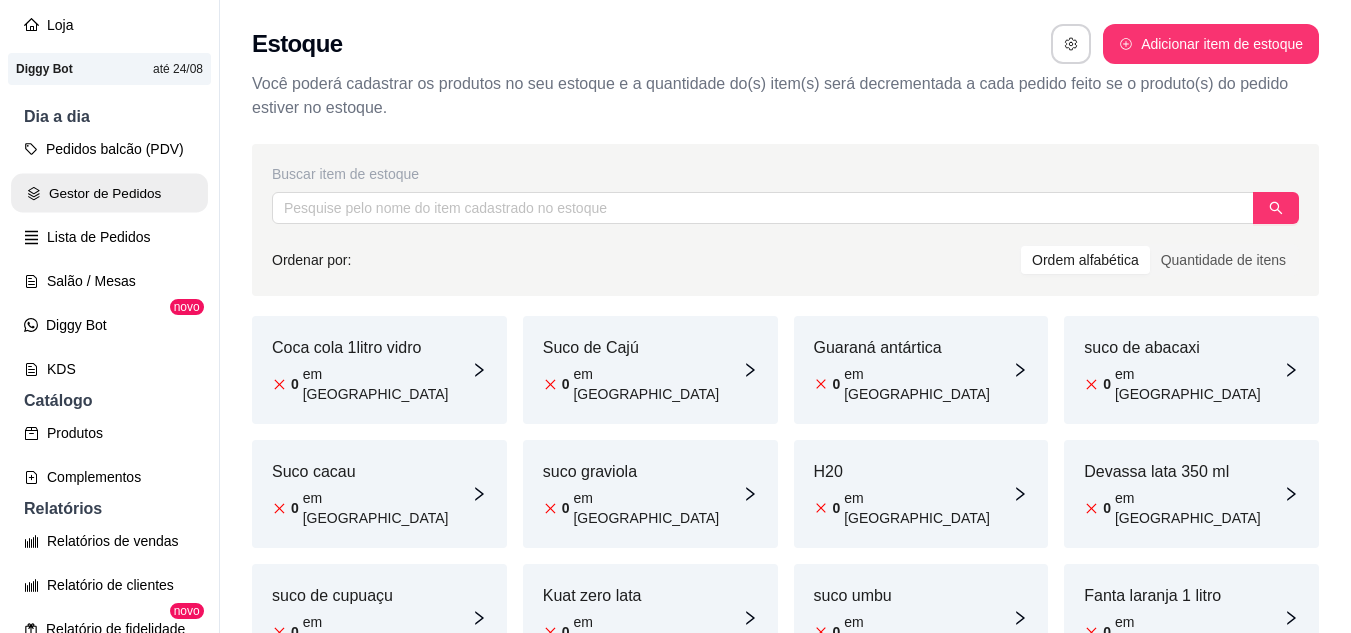 click on "Gestor de Pedidos" at bounding box center [109, 193] 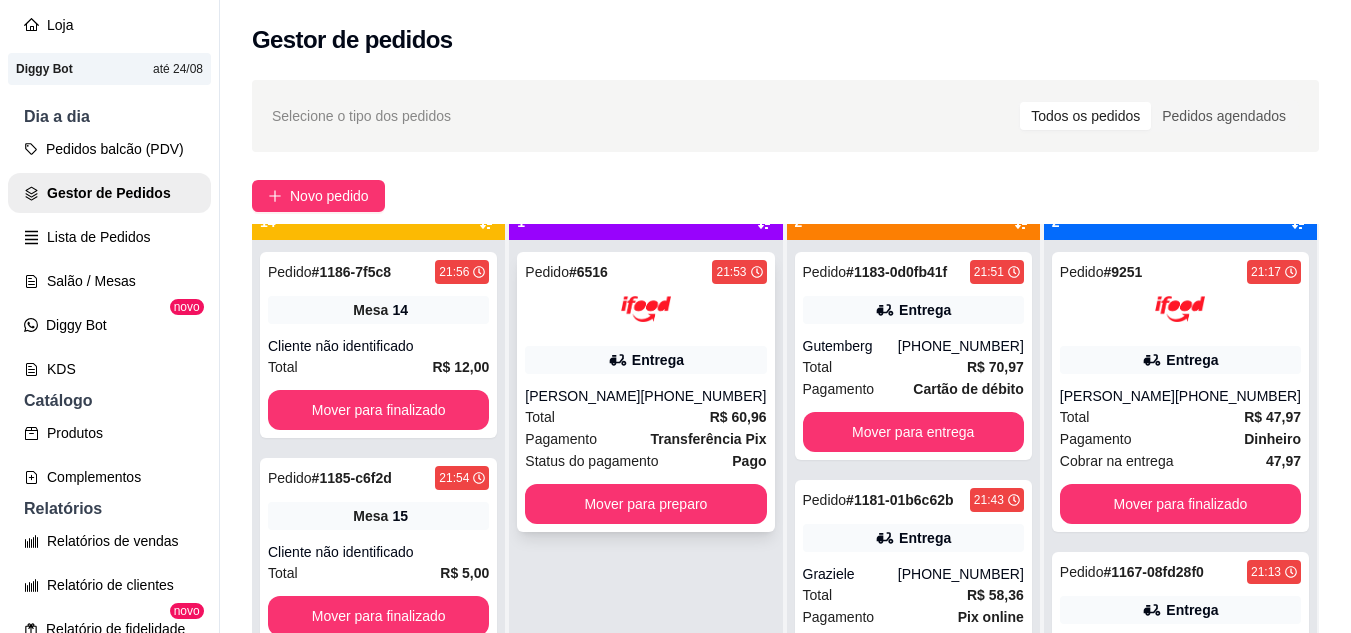 scroll, scrollTop: 56, scrollLeft: 0, axis: vertical 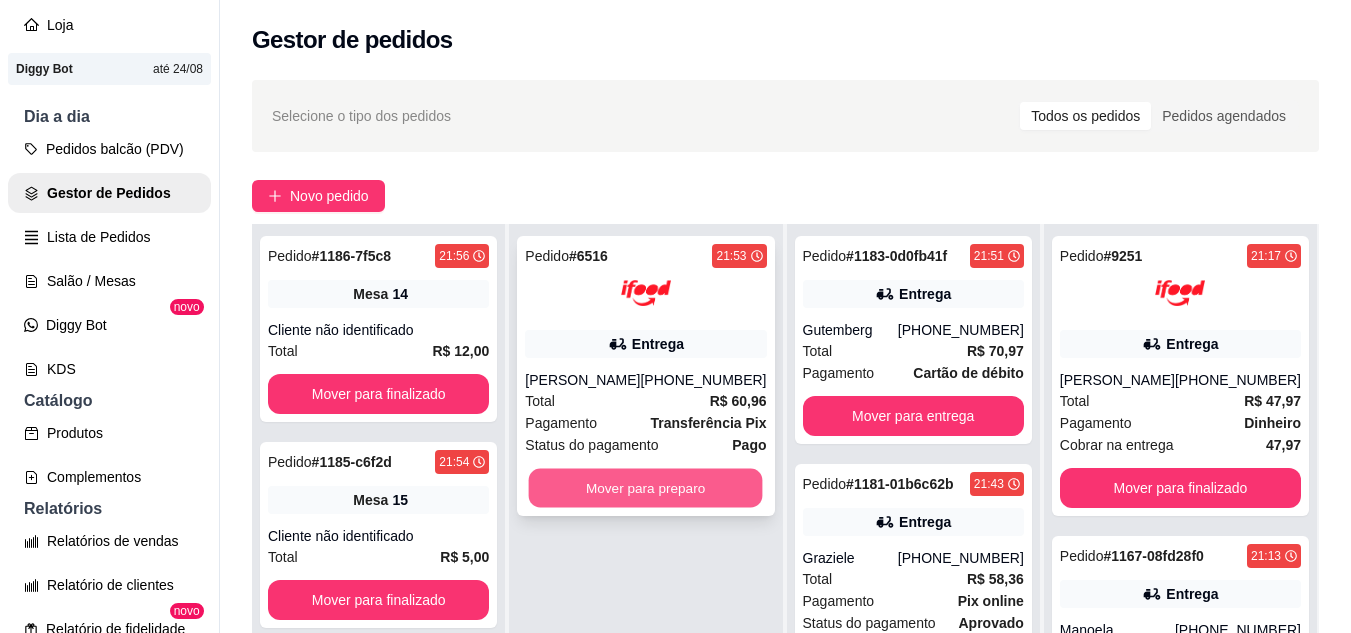 click on "Mover para preparo" at bounding box center (646, 488) 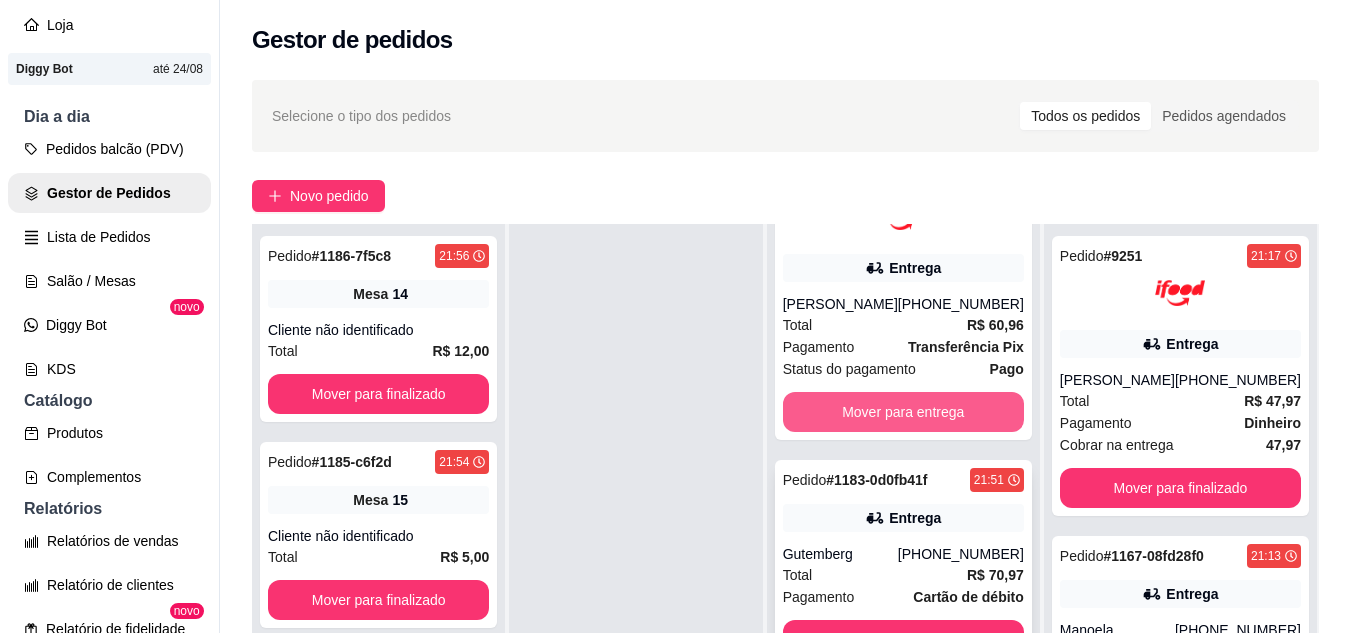 scroll, scrollTop: 185, scrollLeft: 0, axis: vertical 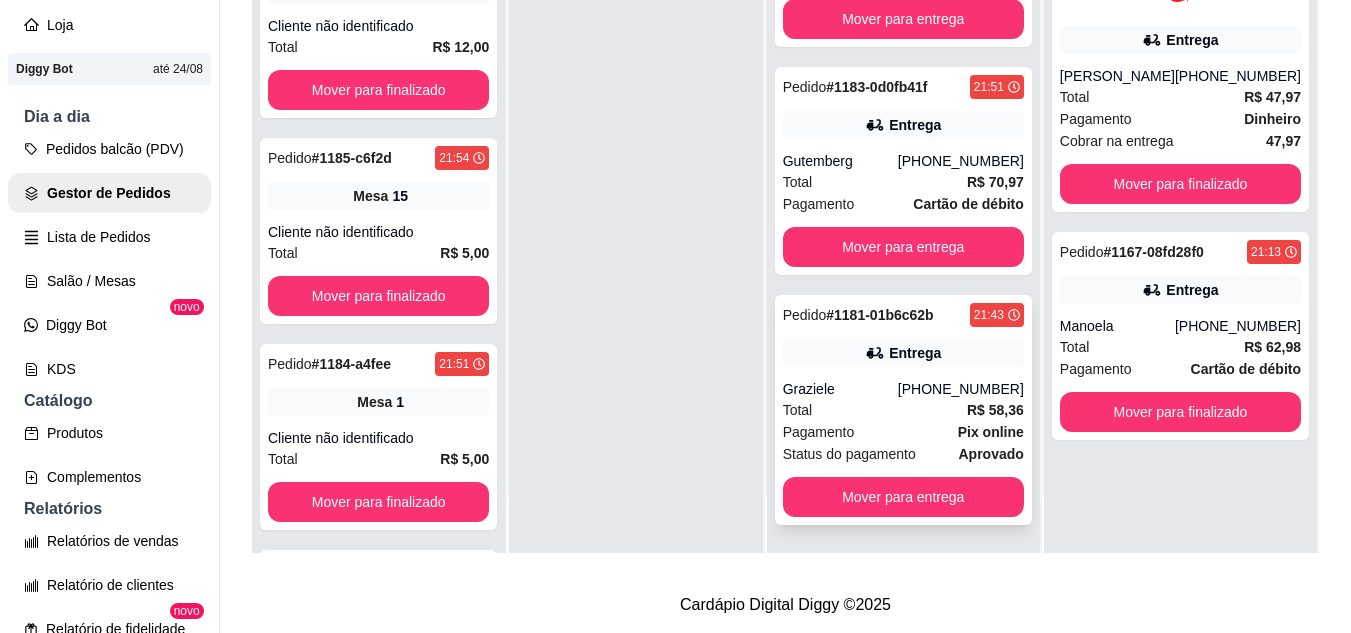 click on "Total R$ 58,36" at bounding box center [903, 410] 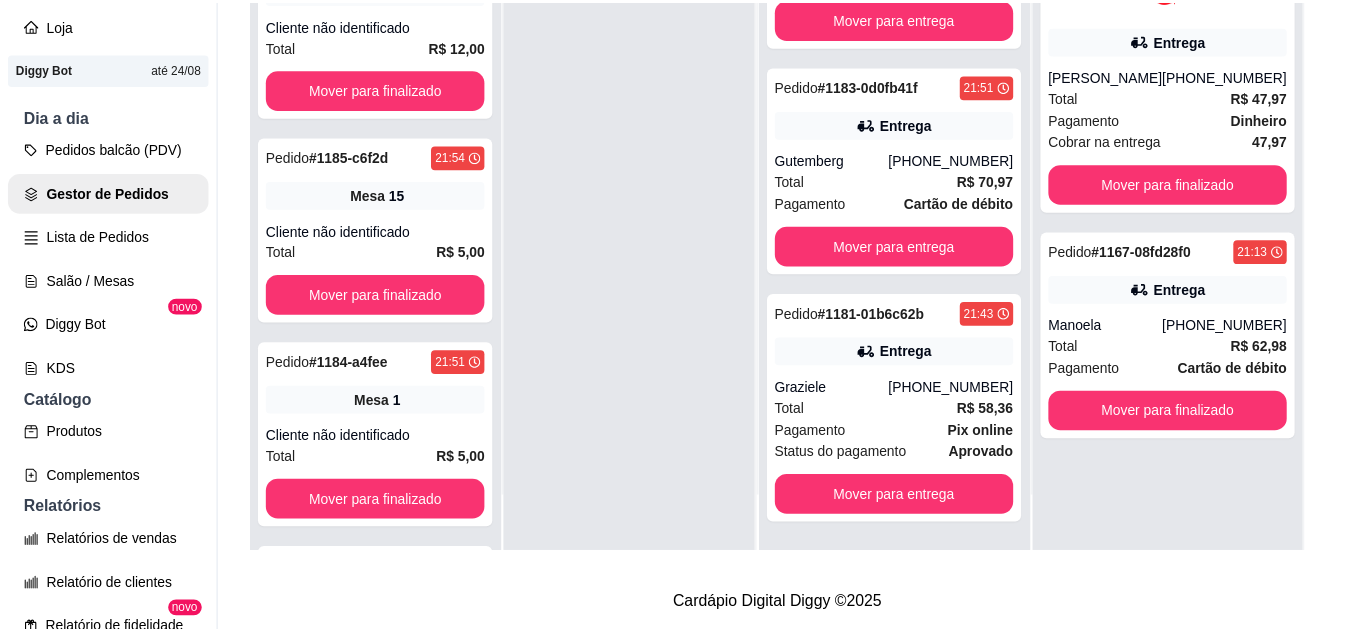scroll, scrollTop: 100, scrollLeft: 0, axis: vertical 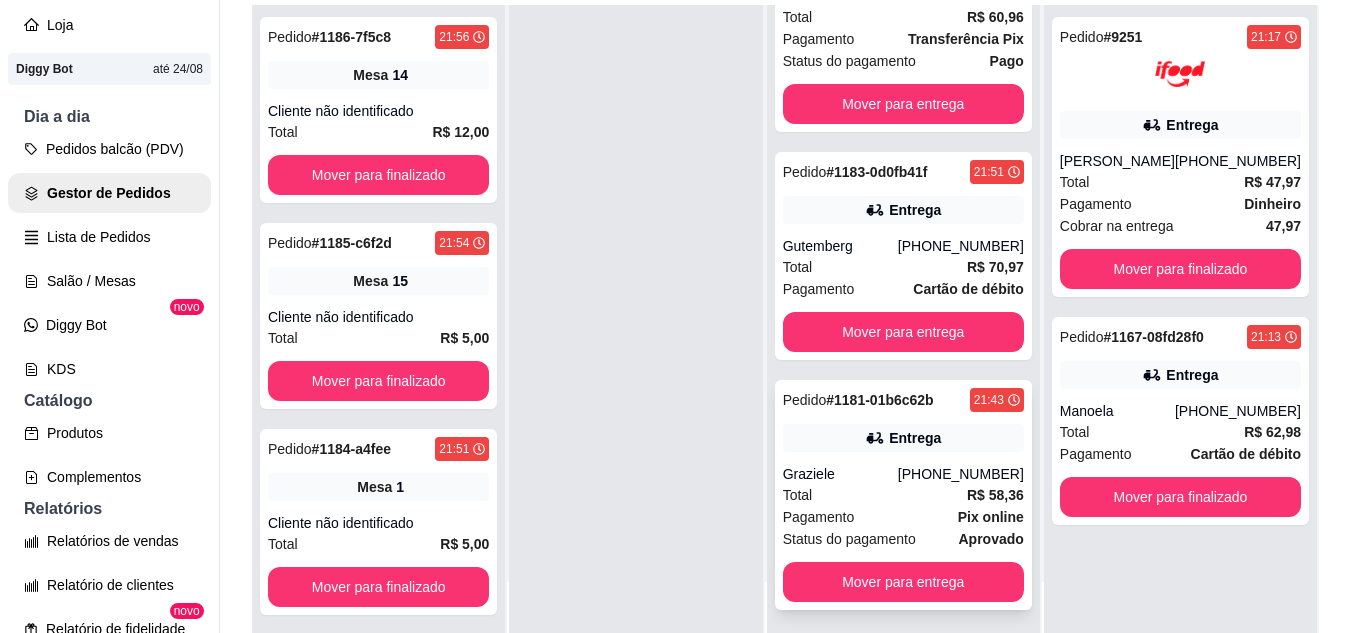click on "Entrega" at bounding box center (903, 438) 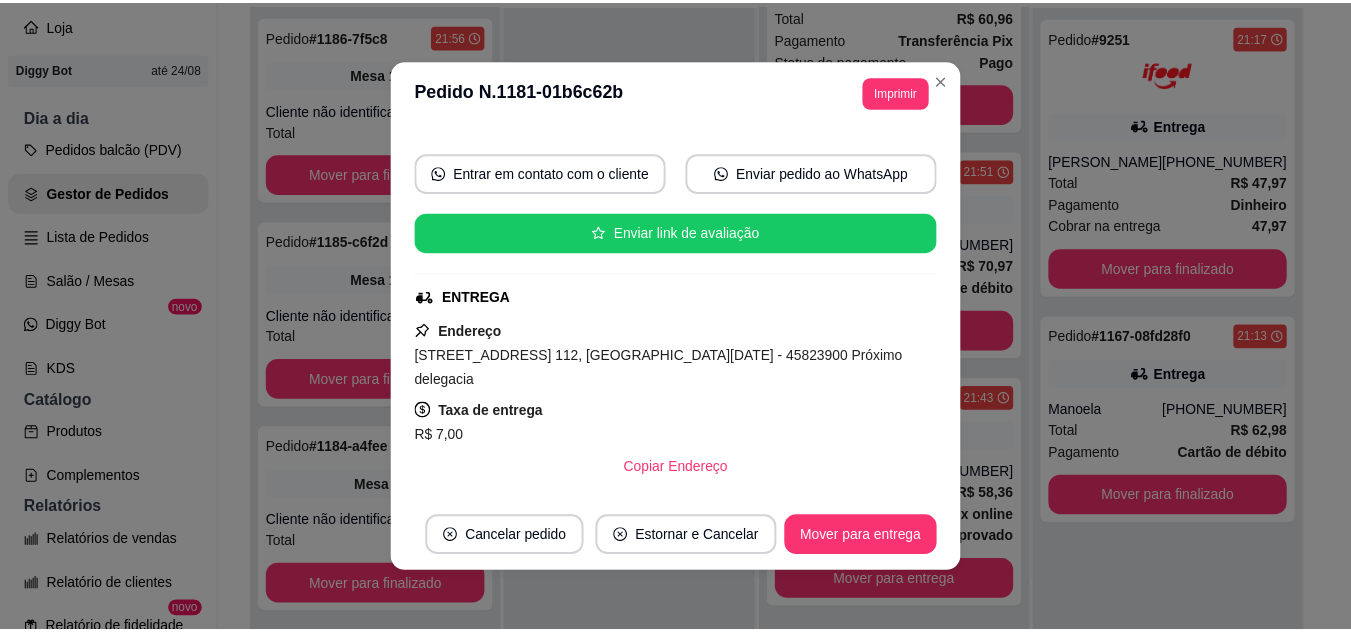scroll, scrollTop: 200, scrollLeft: 0, axis: vertical 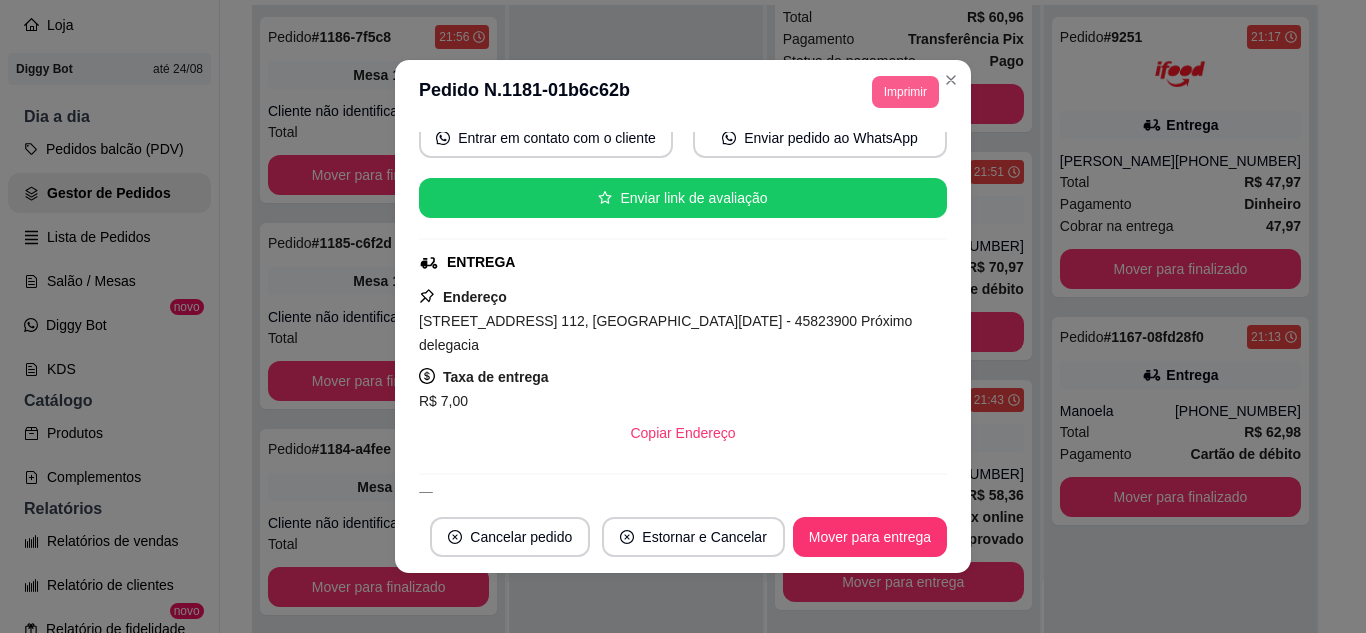click on "Imprimir" at bounding box center (905, 92) 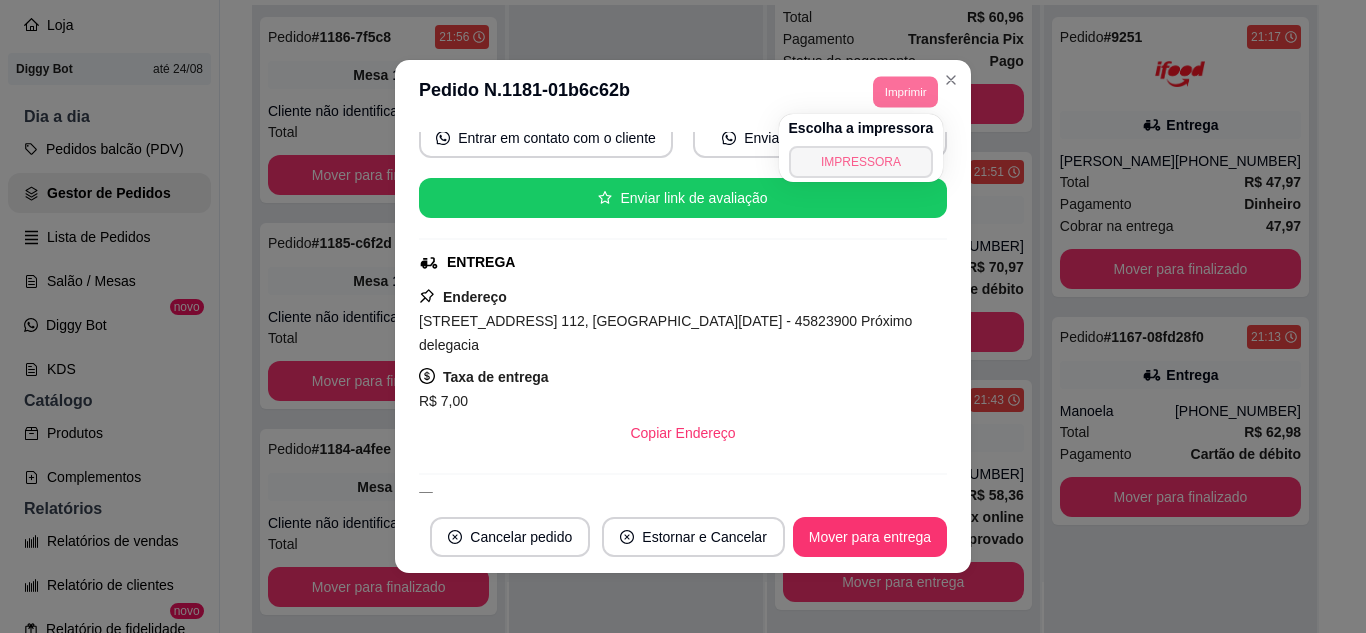 click on "IMPRESSORA" at bounding box center [861, 162] 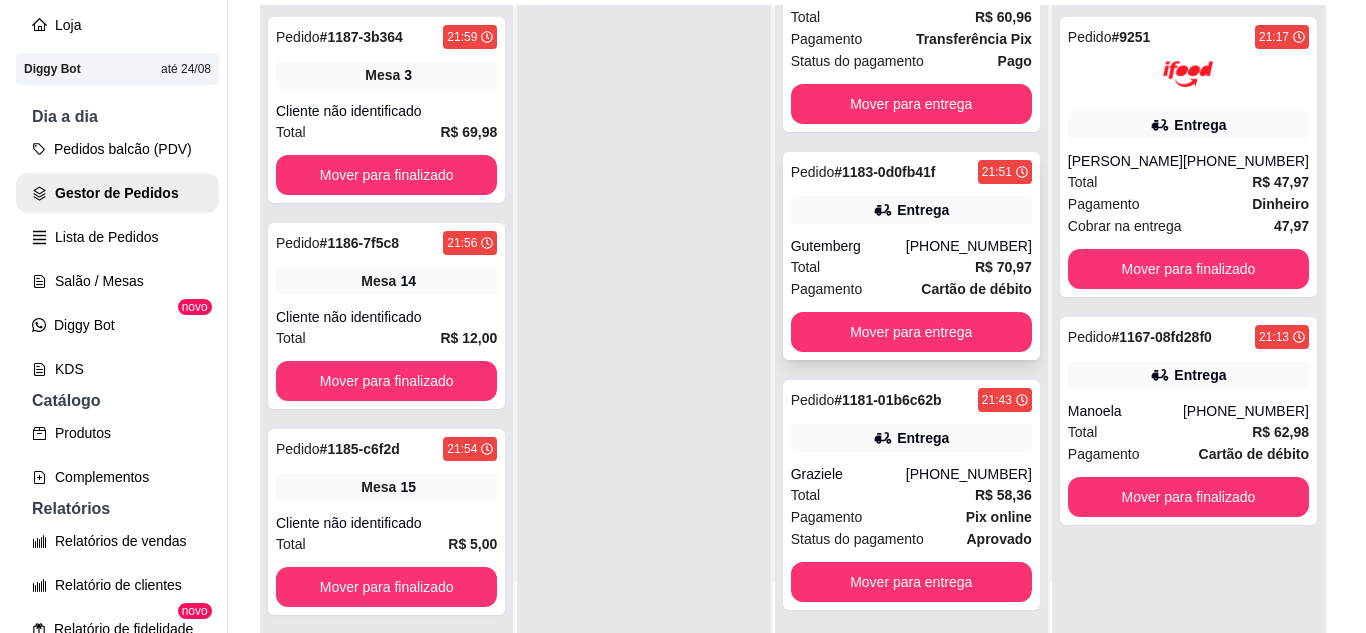 scroll, scrollTop: 85, scrollLeft: 0, axis: vertical 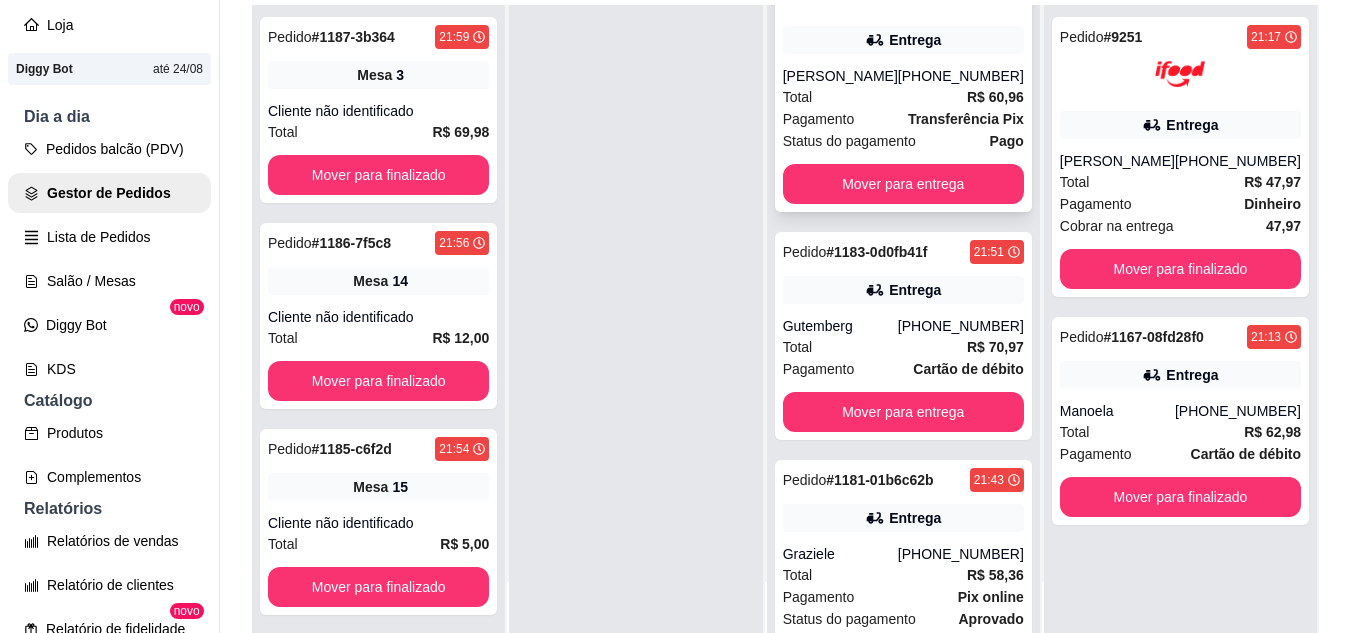 click on "Total R$ 60,96" at bounding box center [903, 97] 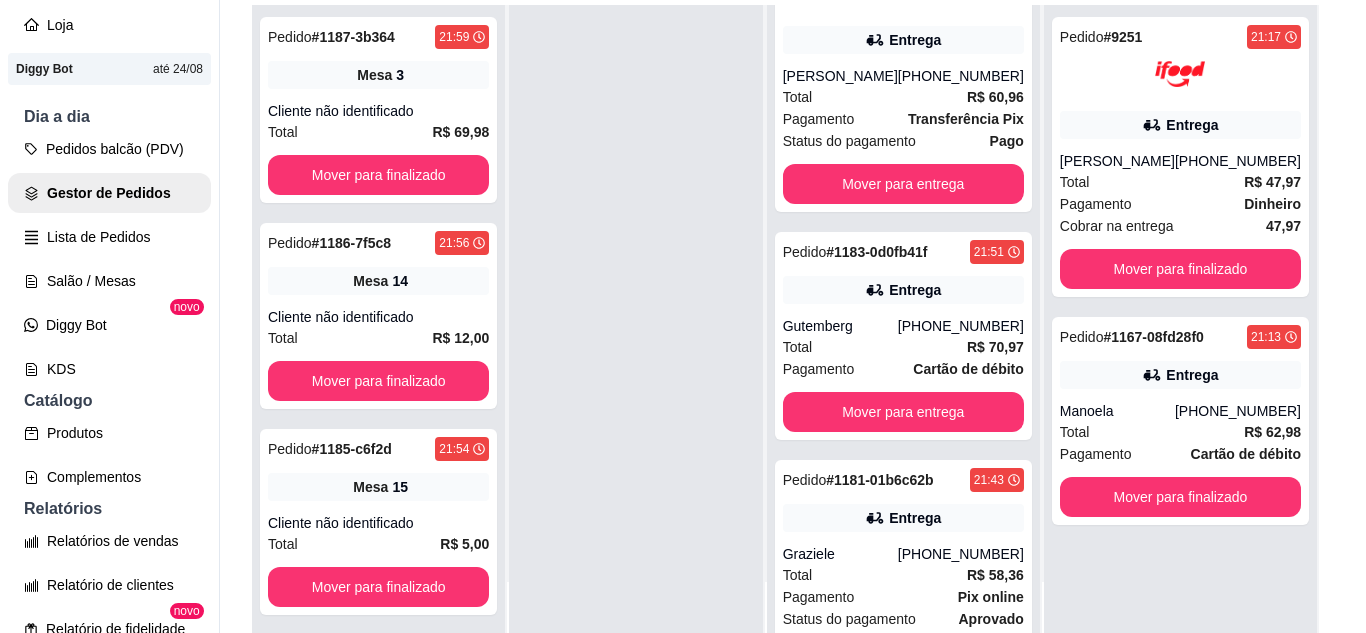 click on "Imprimir" at bounding box center [905, 92] 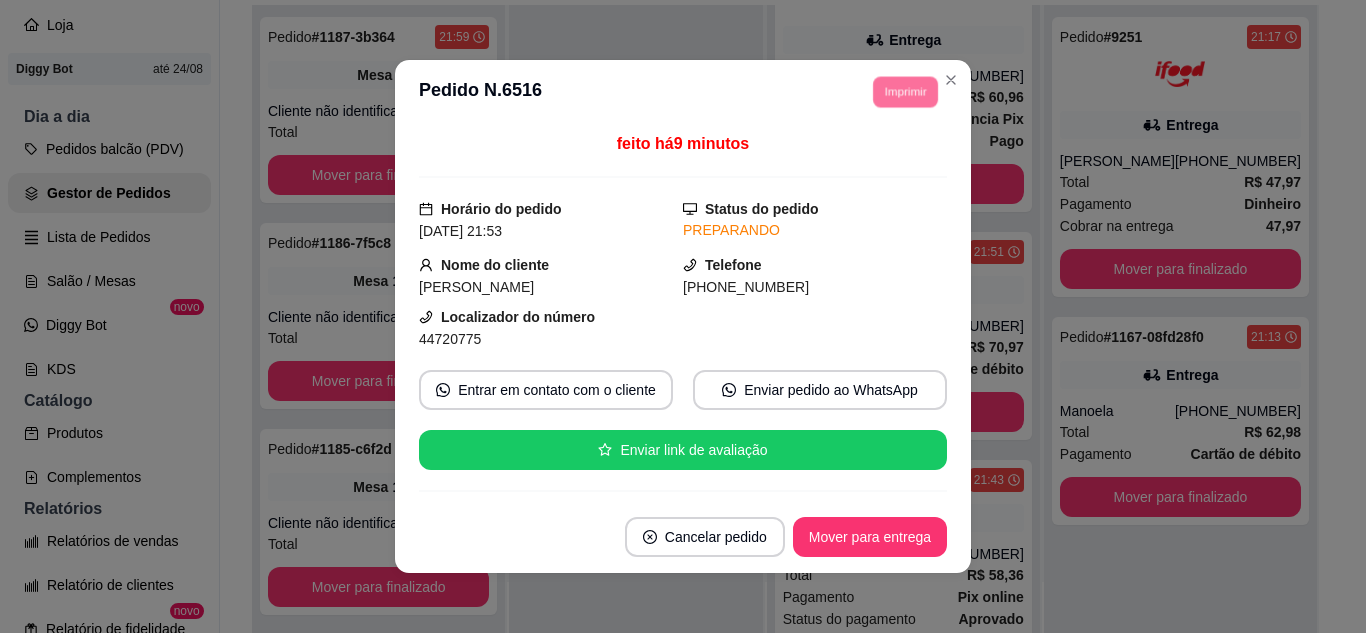 click on "IMPRESSORA" at bounding box center (877, 153) 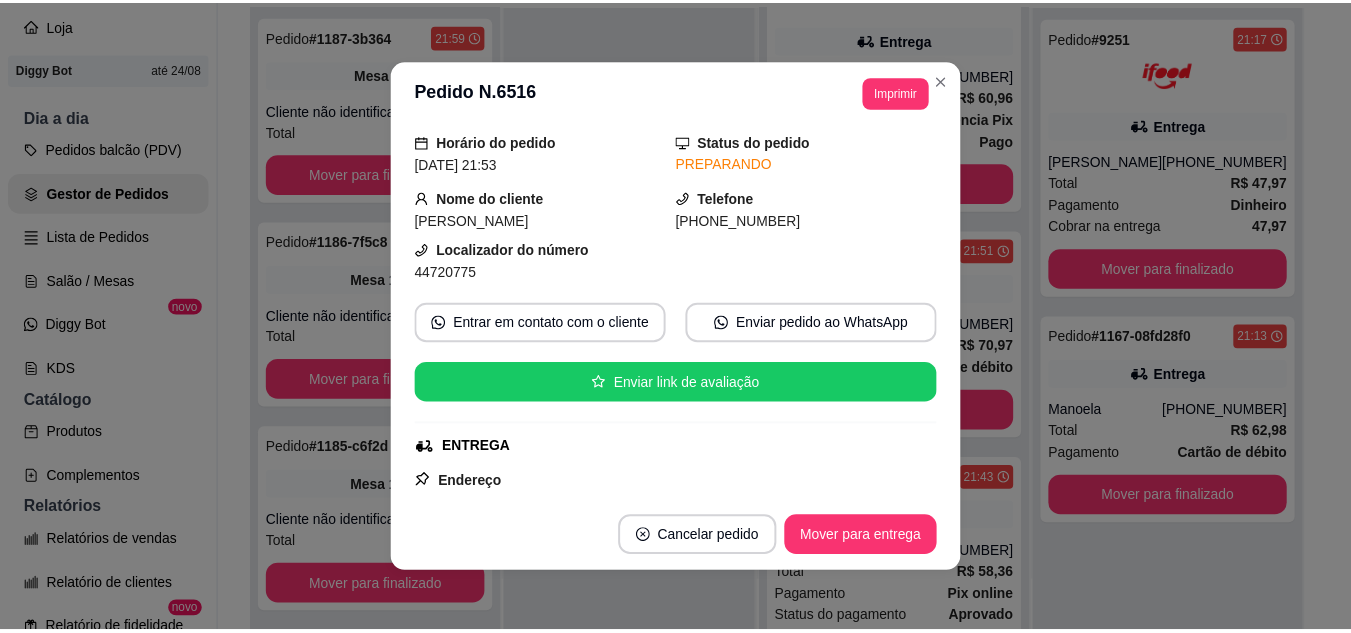 scroll, scrollTop: 100, scrollLeft: 0, axis: vertical 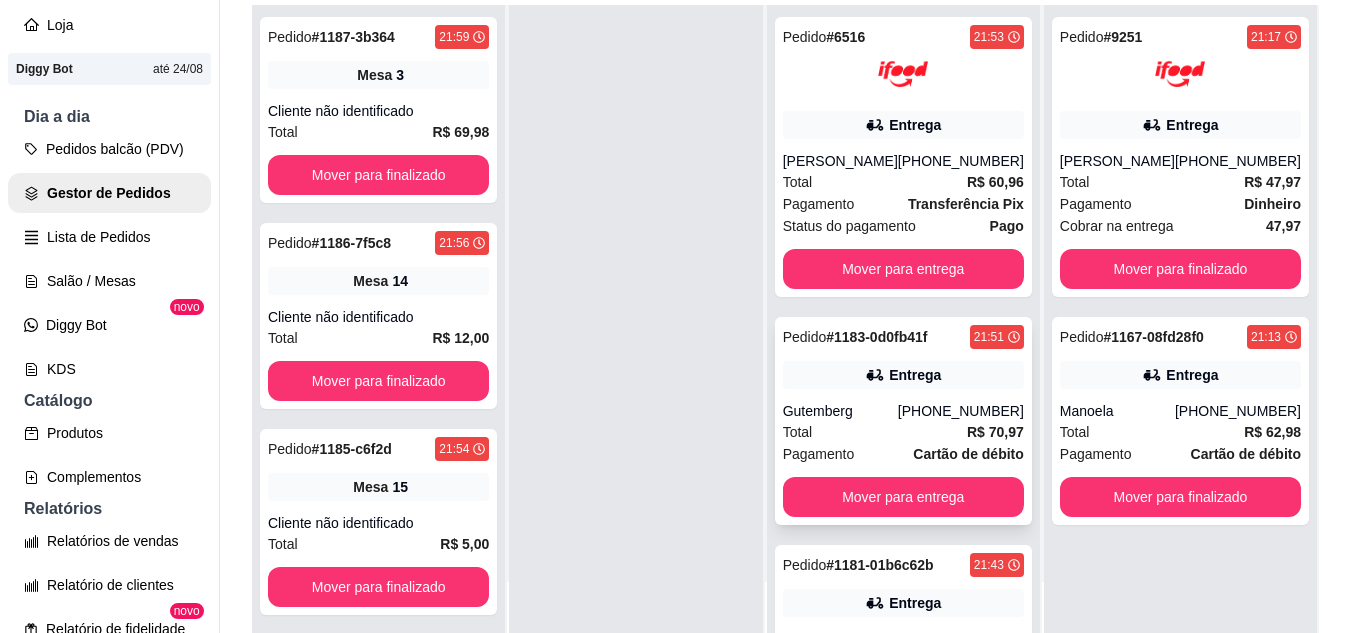 click on "Entrega" at bounding box center [903, 375] 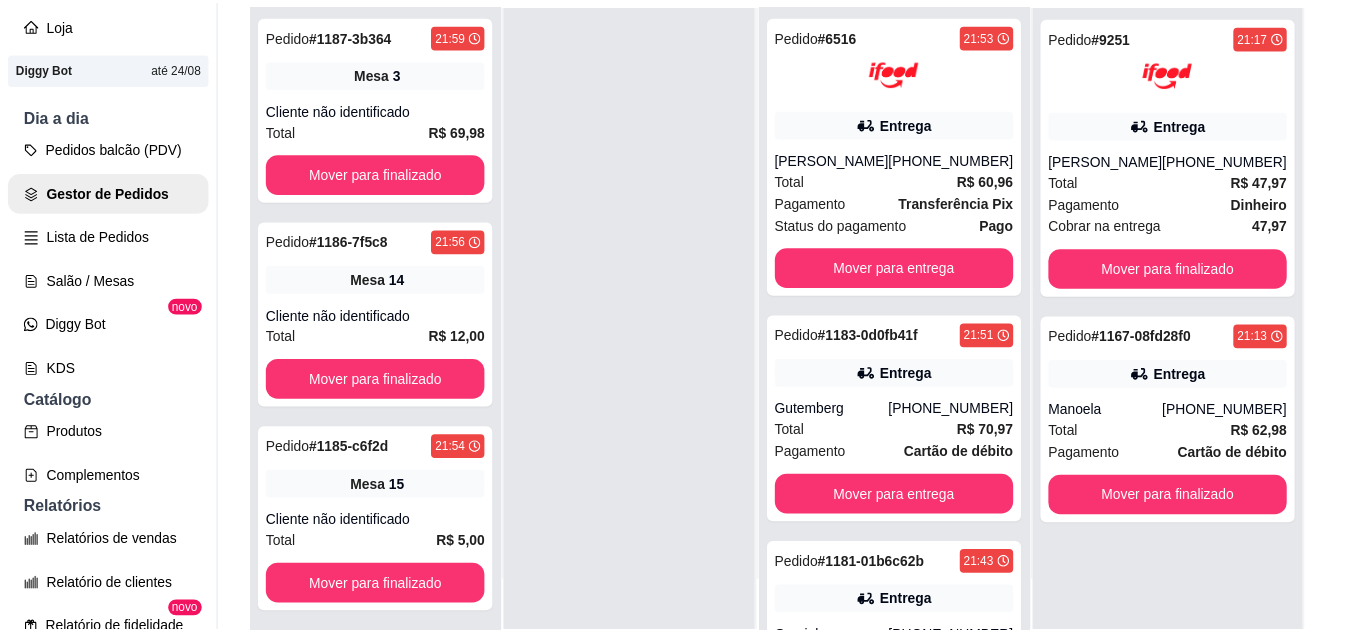 scroll, scrollTop: 200, scrollLeft: 0, axis: vertical 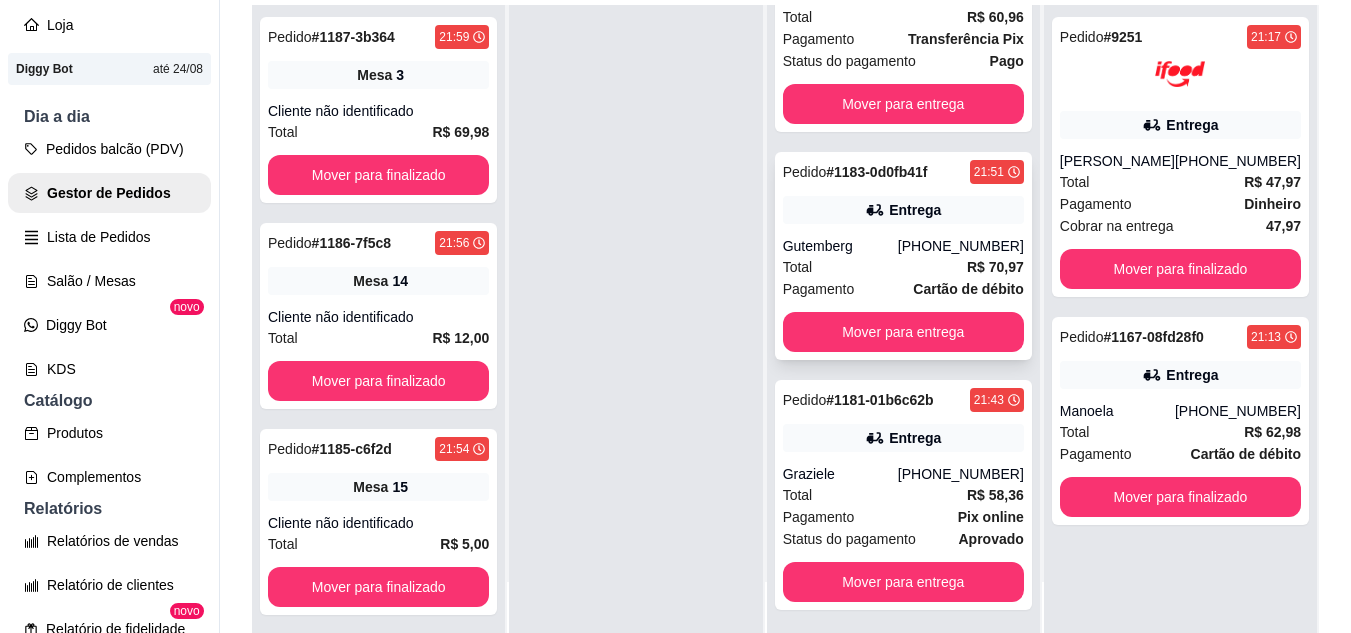 click on "[PHONE_NUMBER]" at bounding box center [961, 246] 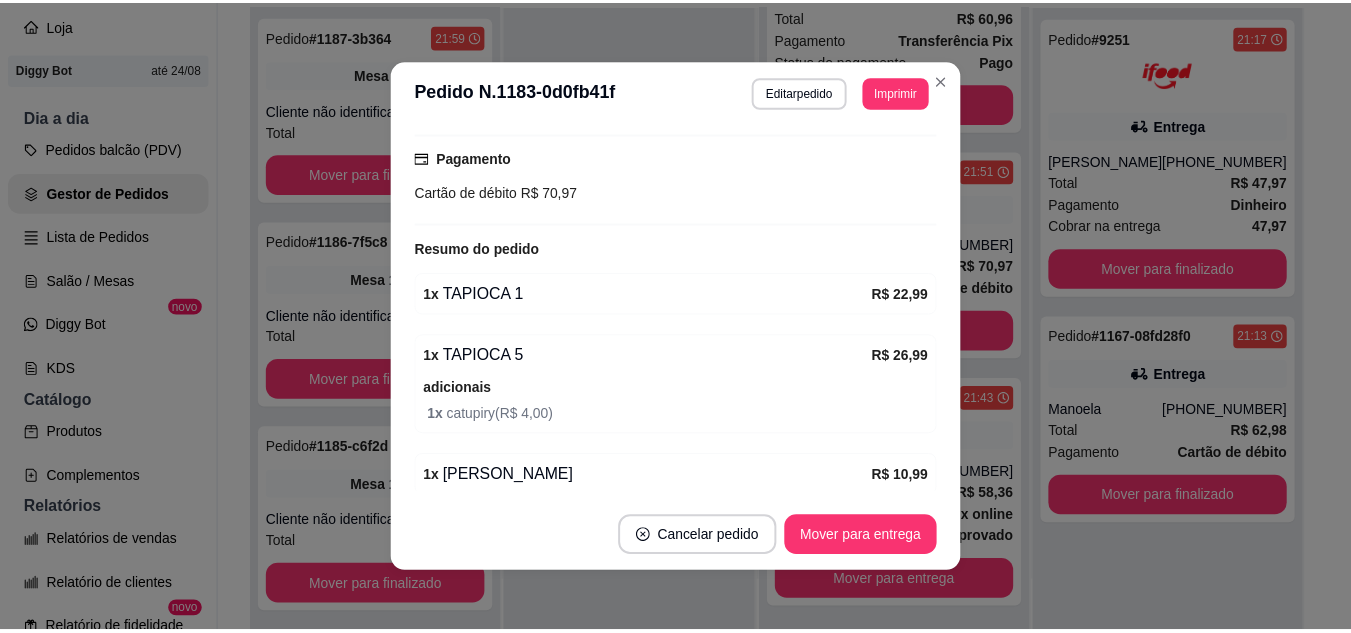 scroll, scrollTop: 600, scrollLeft: 0, axis: vertical 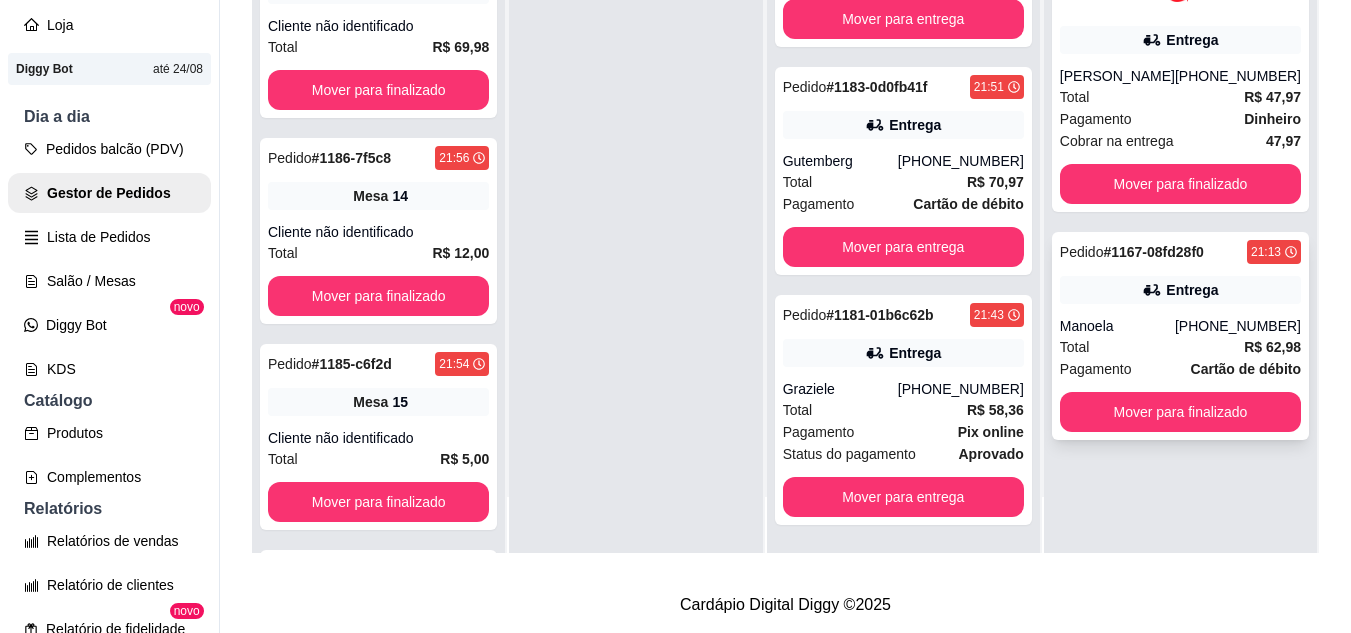 click on "[PHONE_NUMBER]" at bounding box center (1238, 326) 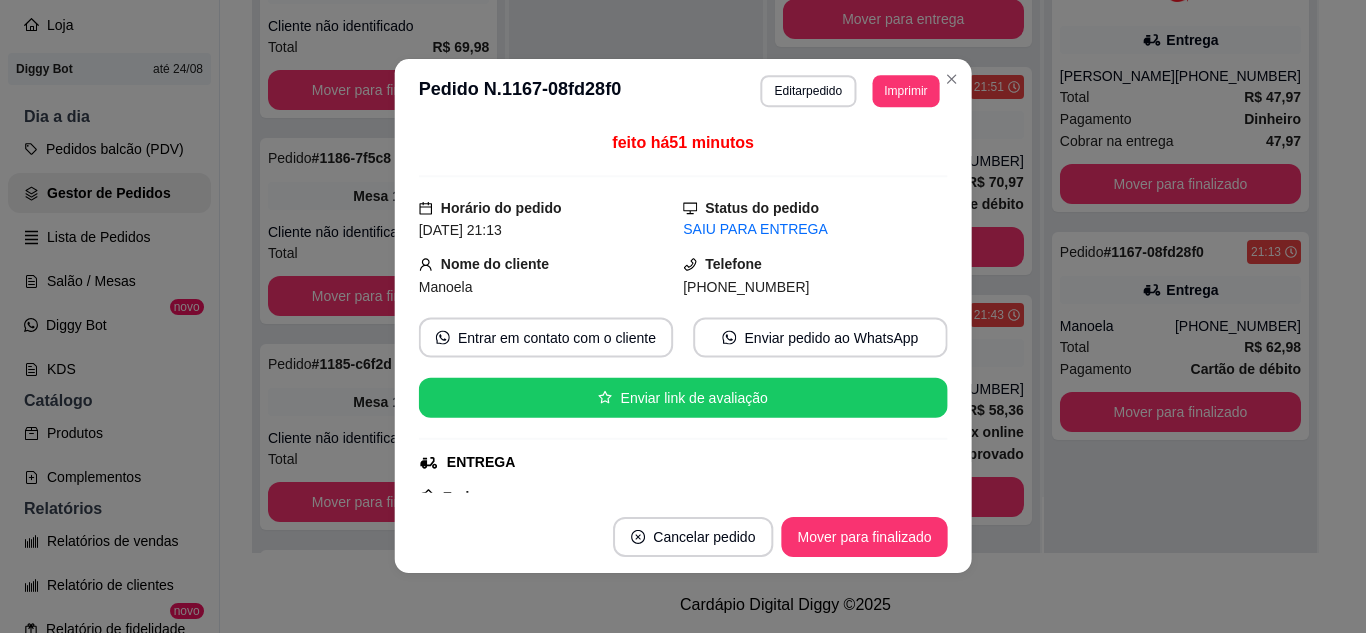 scroll, scrollTop: 4, scrollLeft: 0, axis: vertical 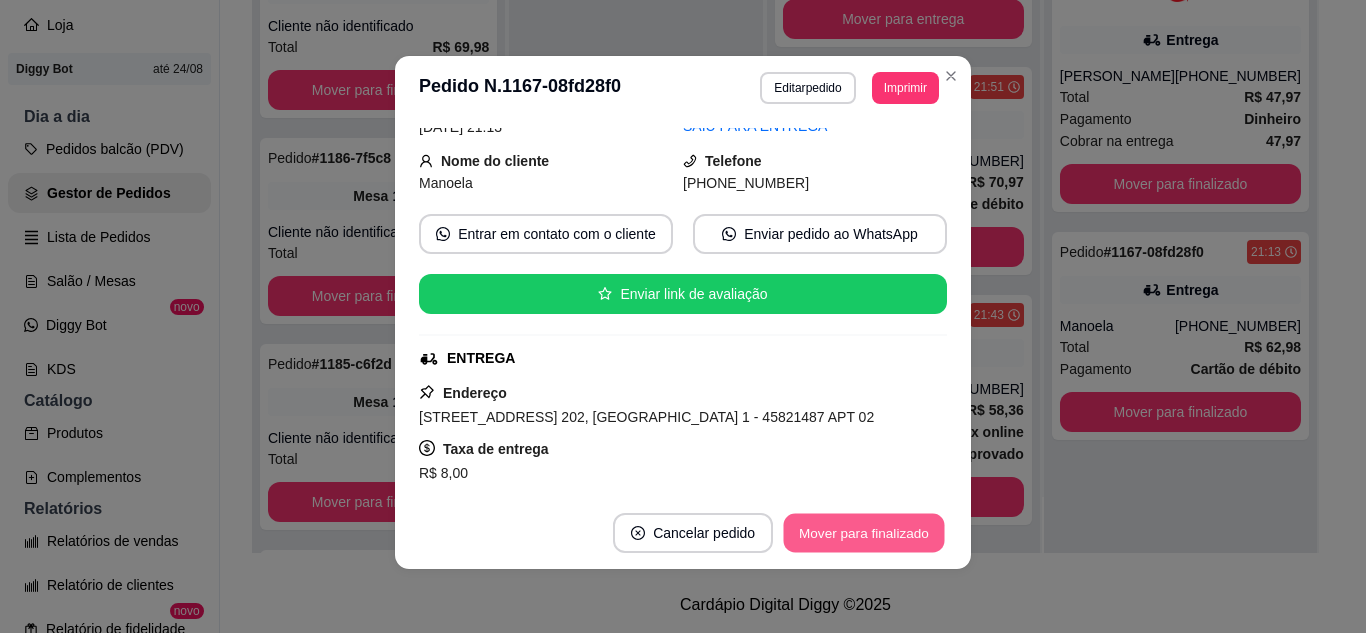 click on "Mover para finalizado" at bounding box center (864, 533) 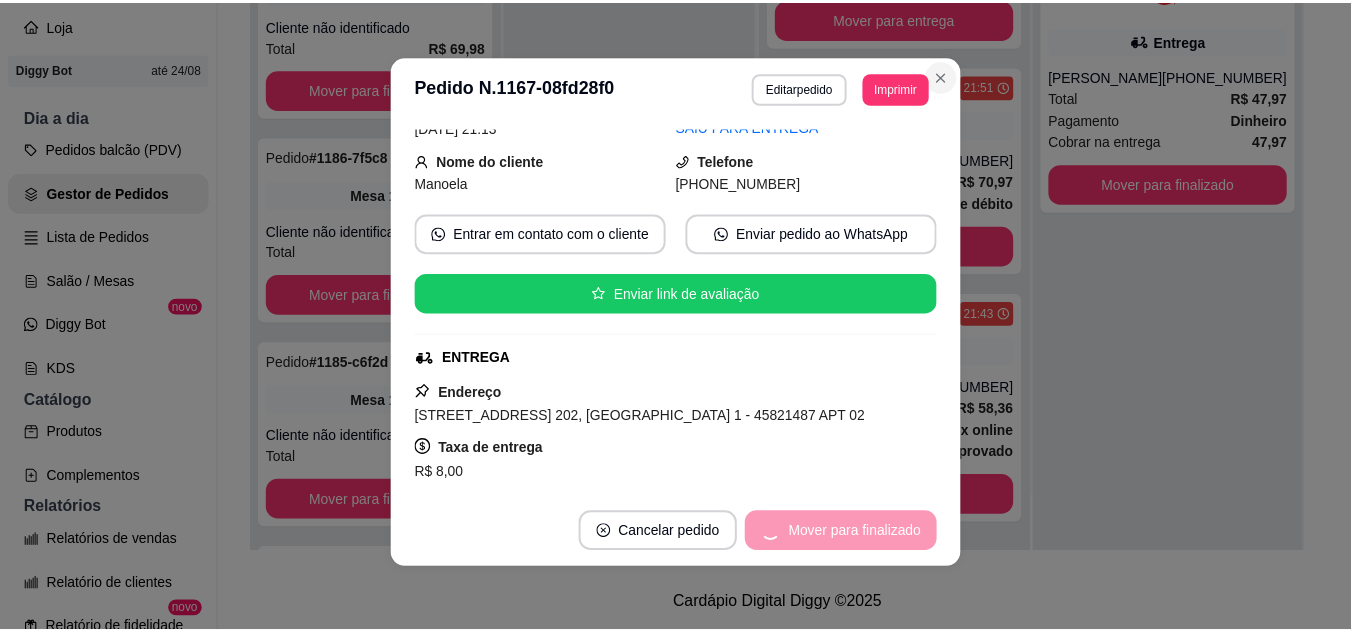 scroll, scrollTop: 54, scrollLeft: 0, axis: vertical 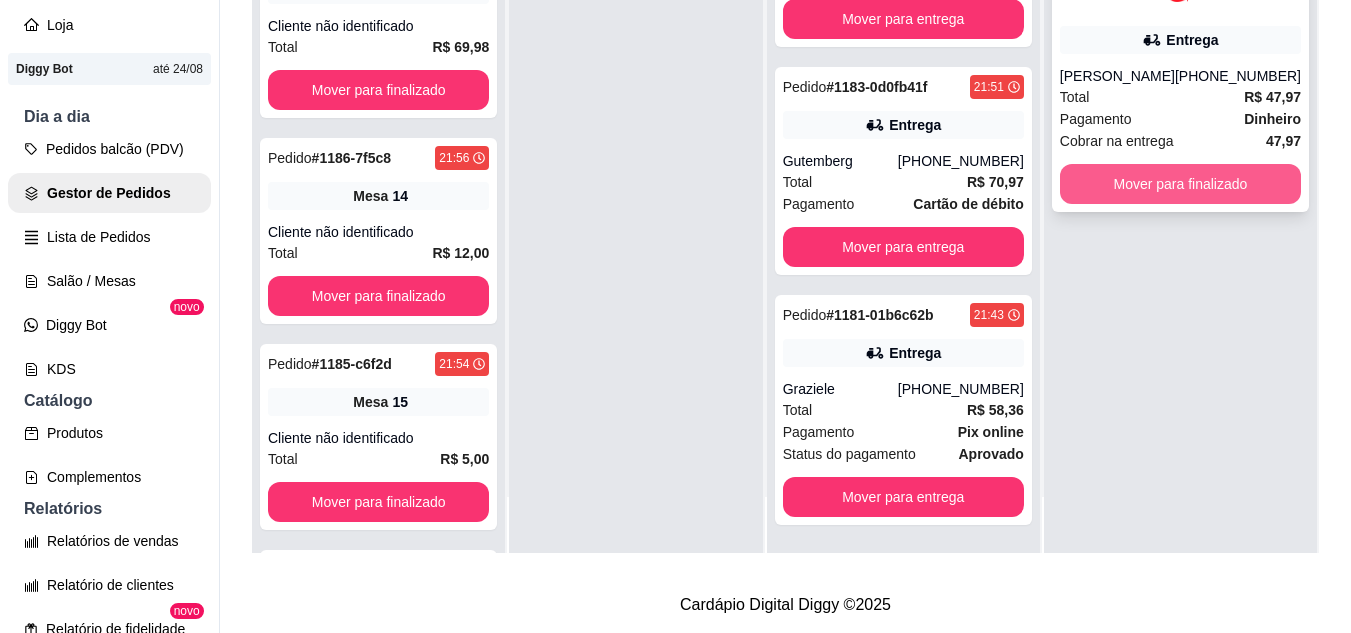 click on "Mover para finalizado" at bounding box center [1180, 184] 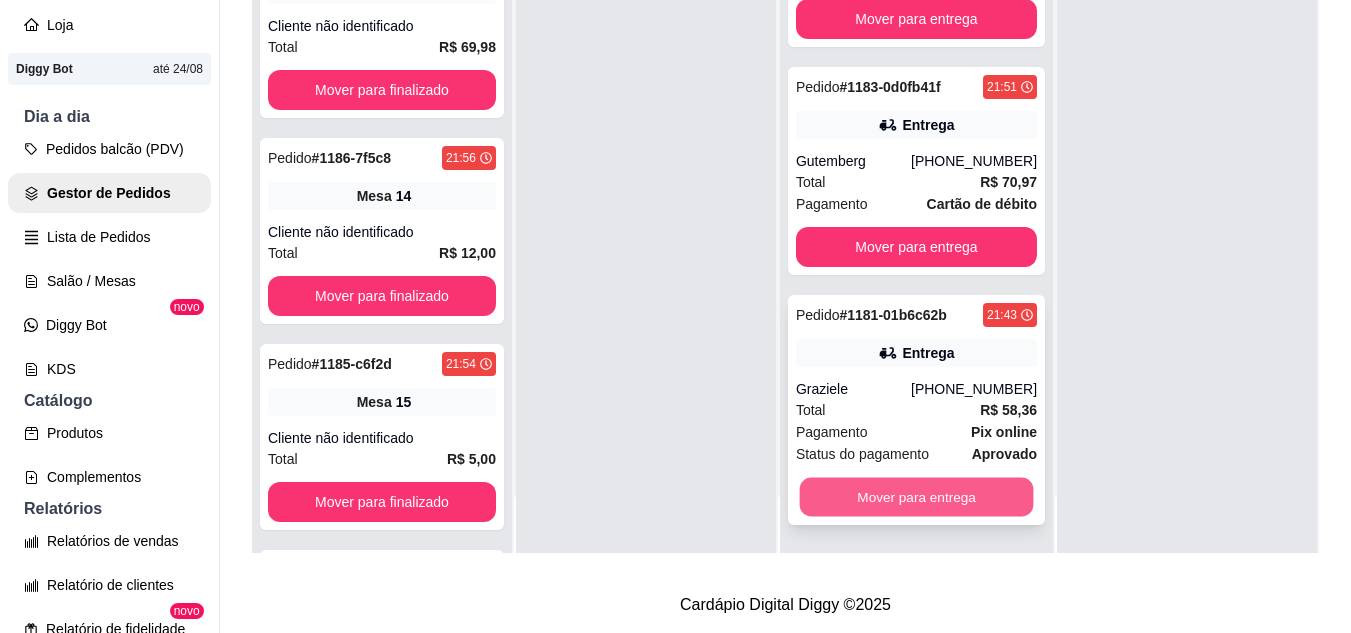 click on "Mover para entrega" at bounding box center [916, 497] 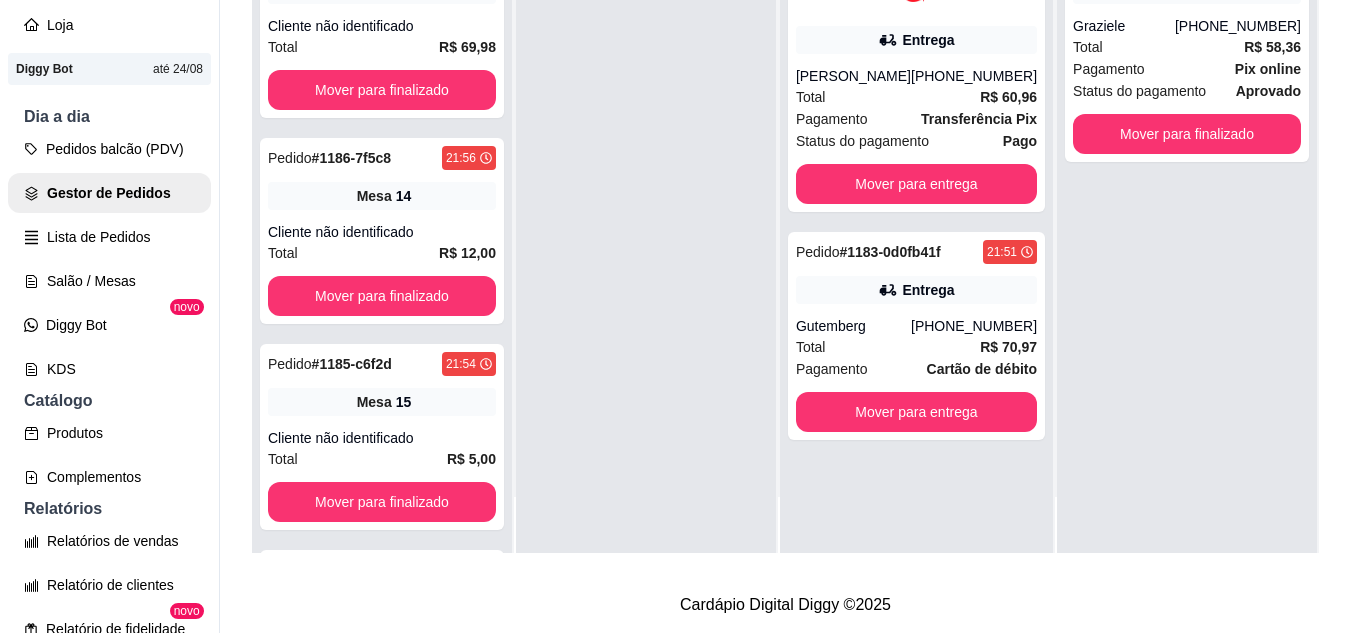scroll, scrollTop: 0, scrollLeft: 0, axis: both 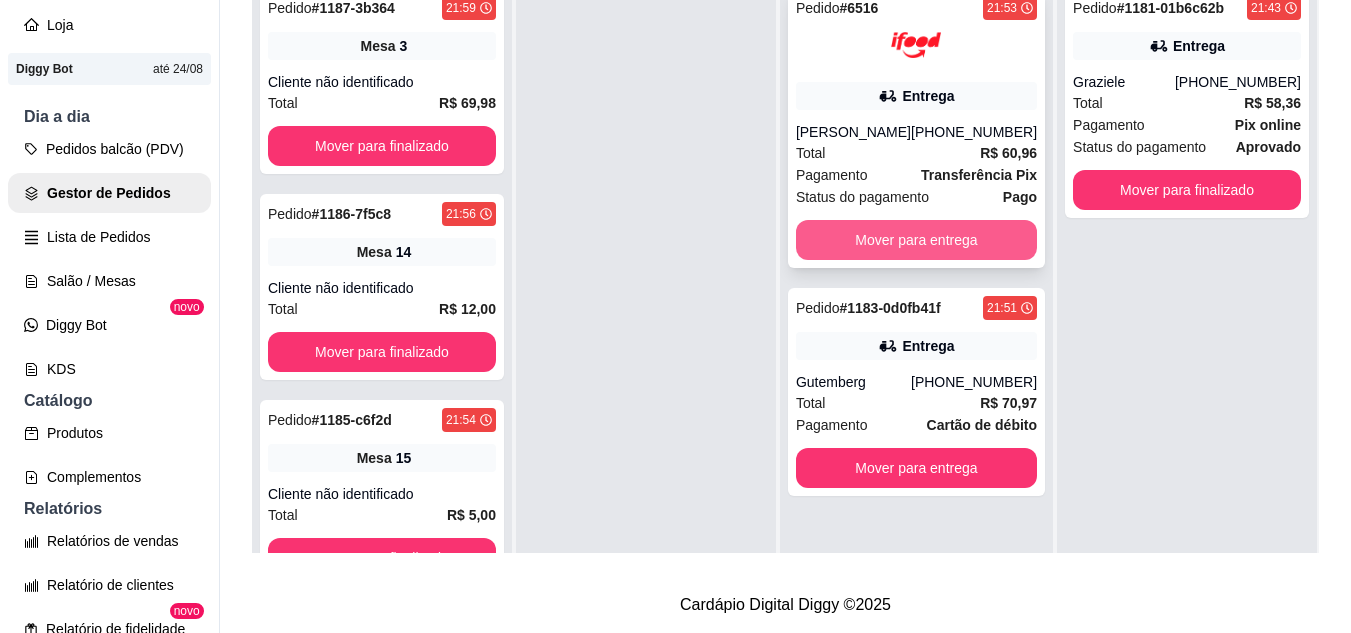 click on "Mover para entrega" at bounding box center [916, 240] 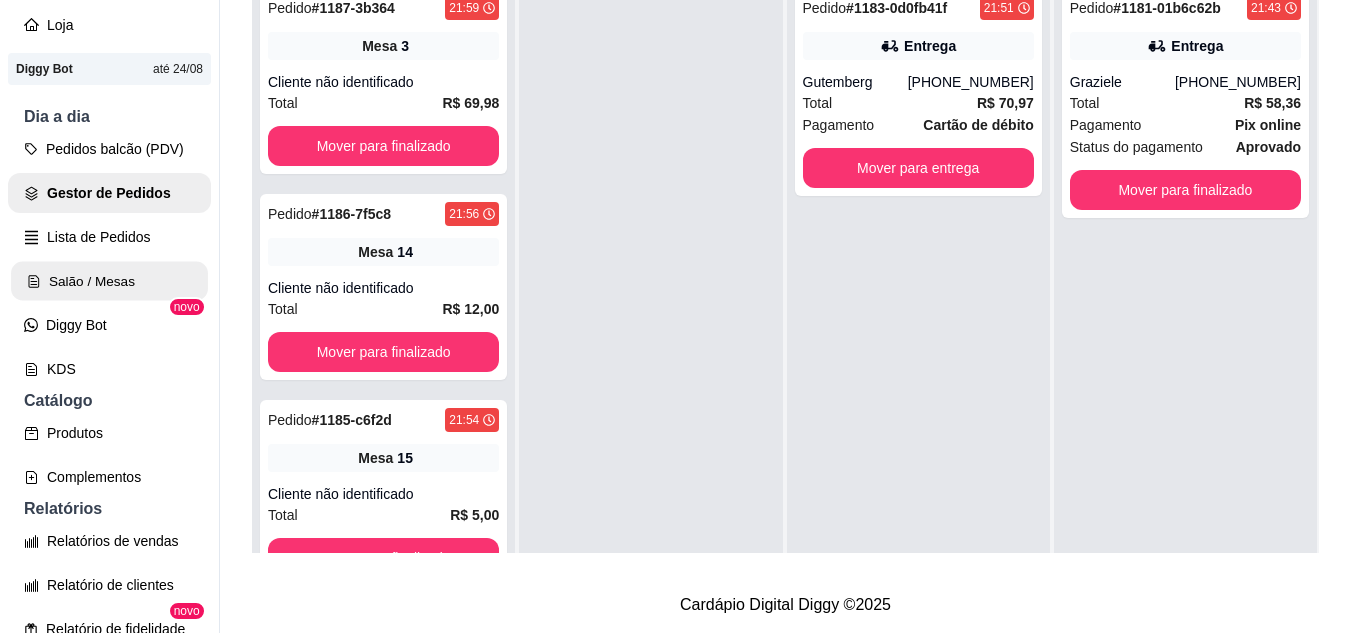 click on "Salão / Mesas" at bounding box center (109, 281) 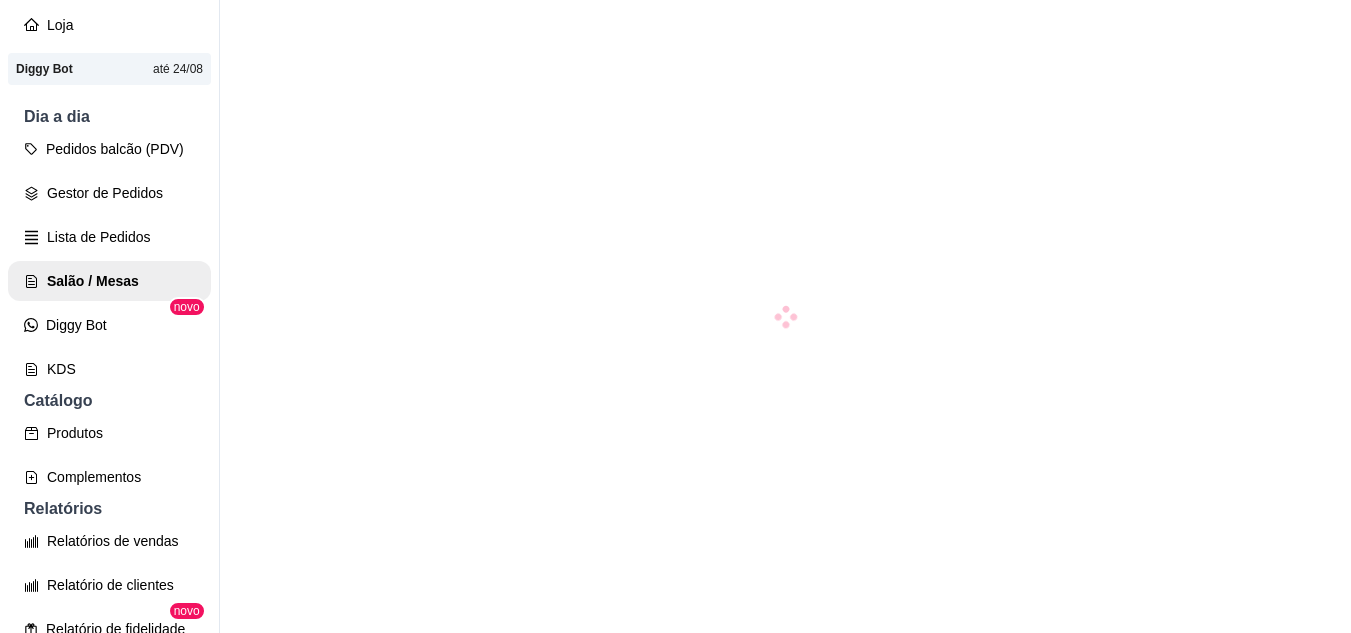 scroll, scrollTop: 57, scrollLeft: 0, axis: vertical 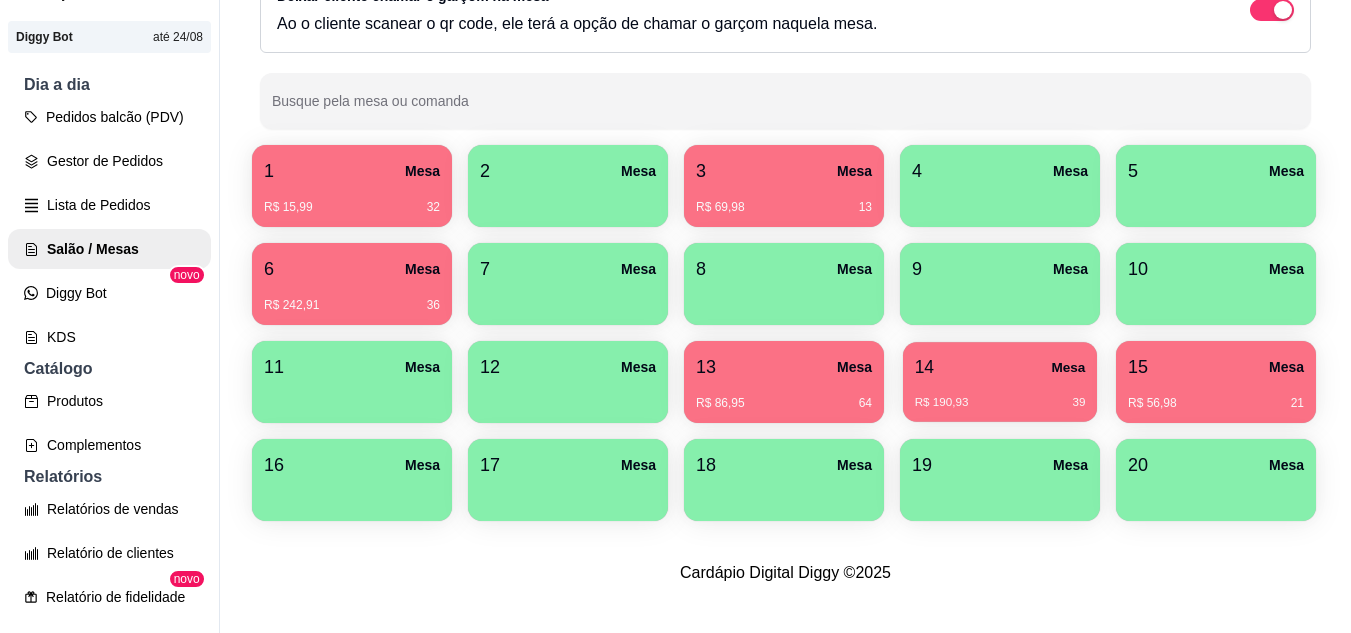 click on "R$ 190,93 39" at bounding box center [1000, 403] 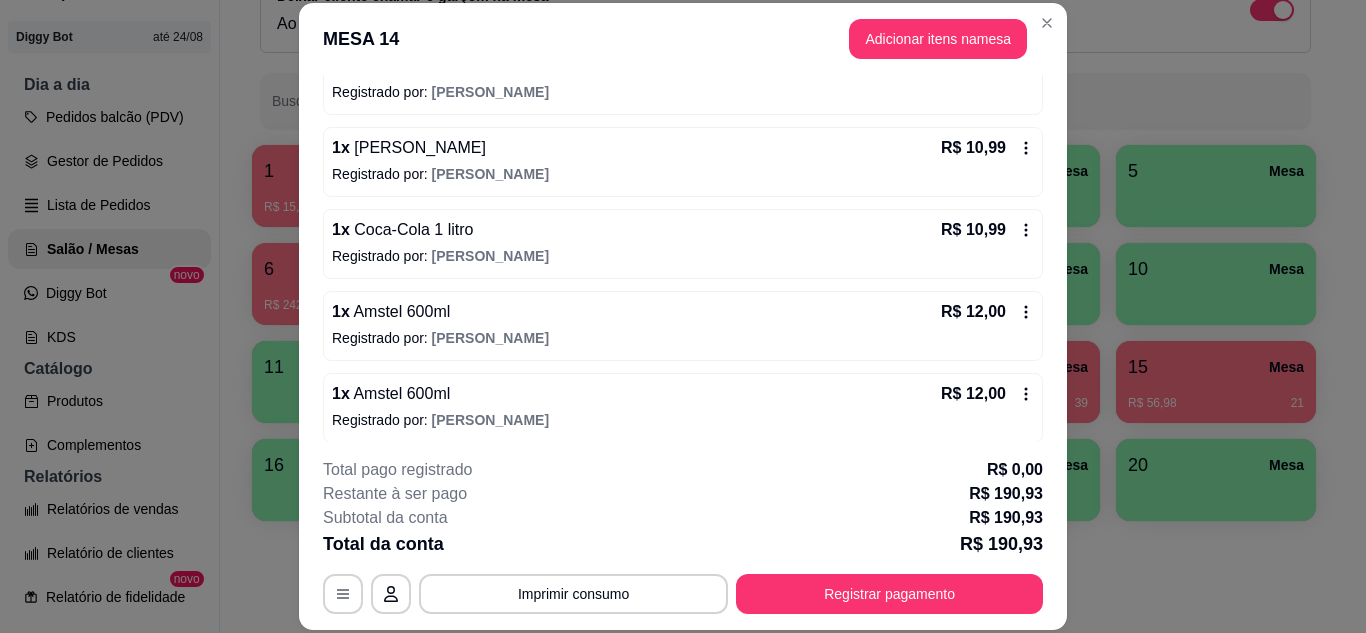 scroll, scrollTop: 556, scrollLeft: 0, axis: vertical 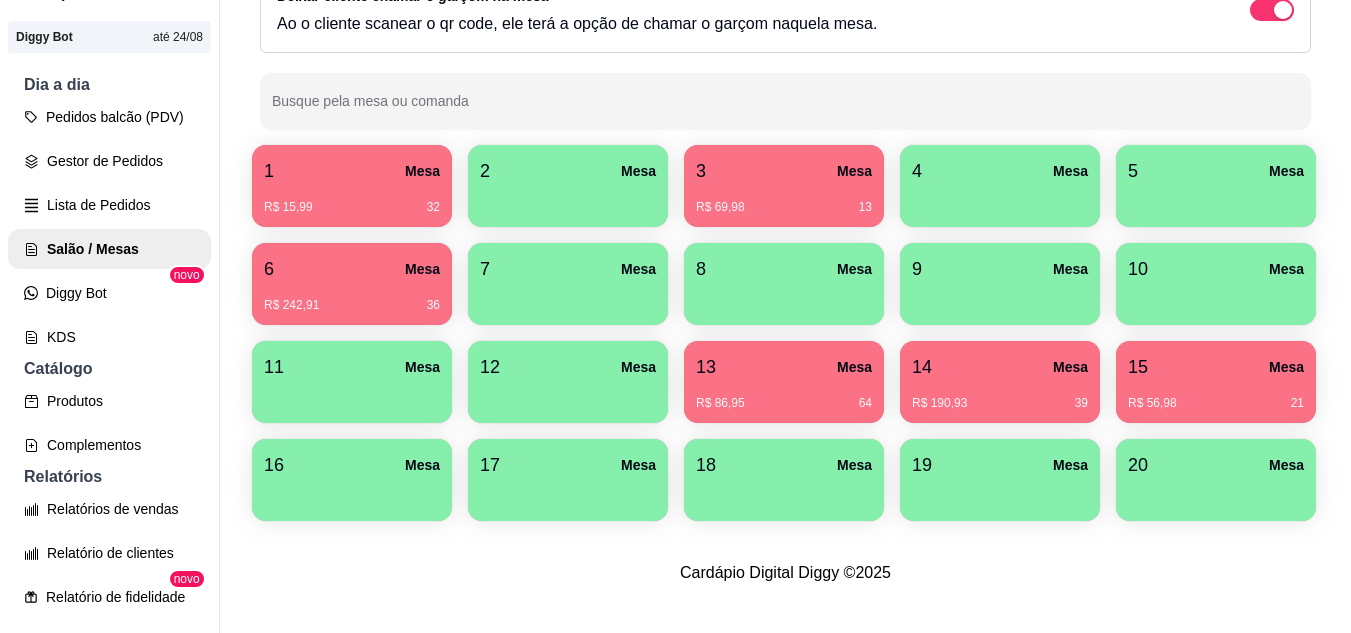click on "R$ 86,95 64" at bounding box center [784, 396] 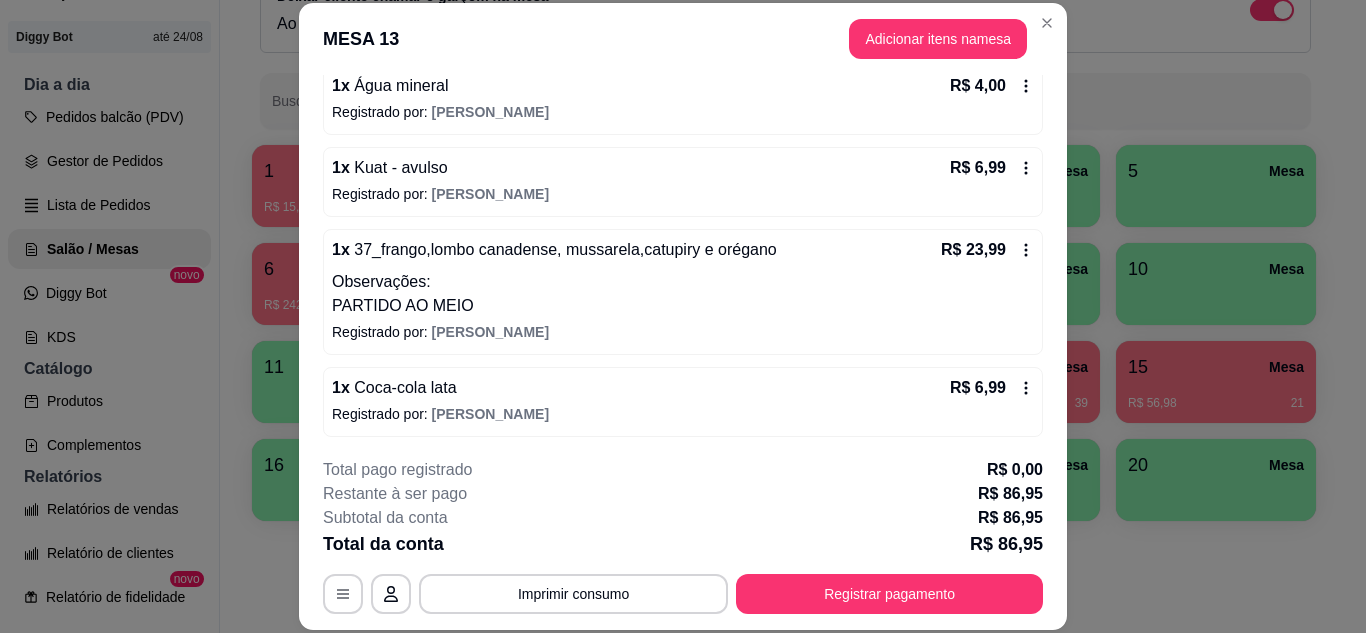 scroll, scrollTop: 366, scrollLeft: 0, axis: vertical 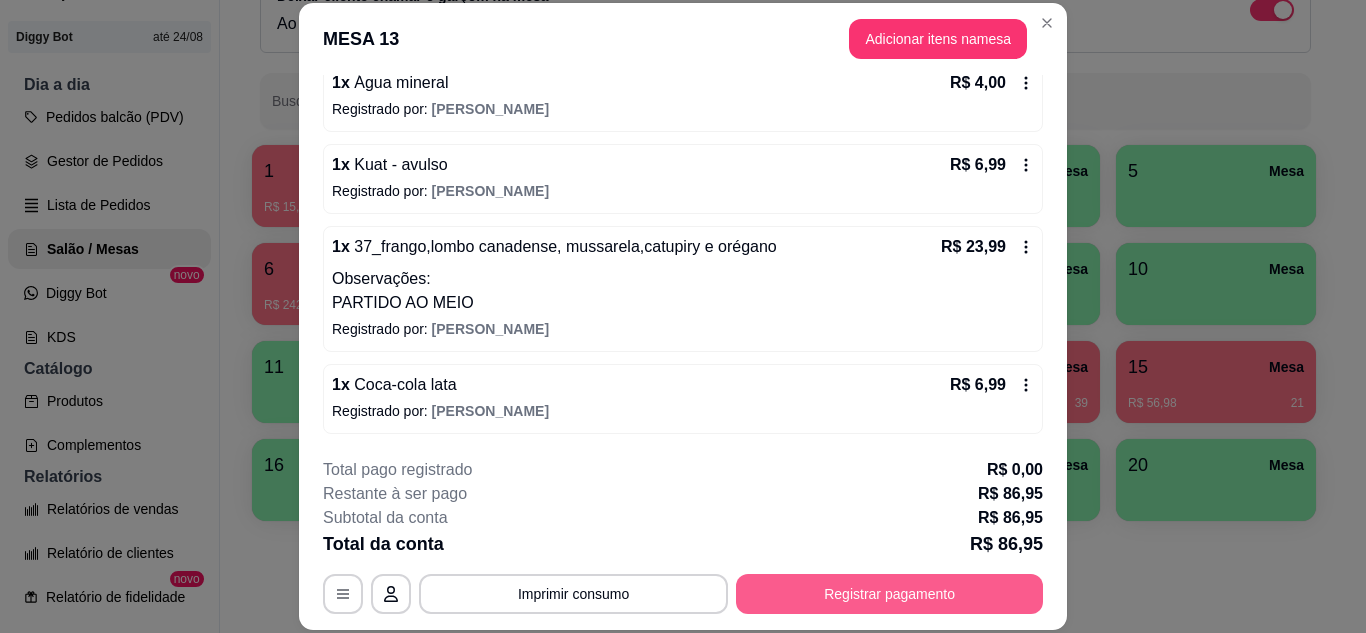 click on "Registrar pagamento" at bounding box center (889, 594) 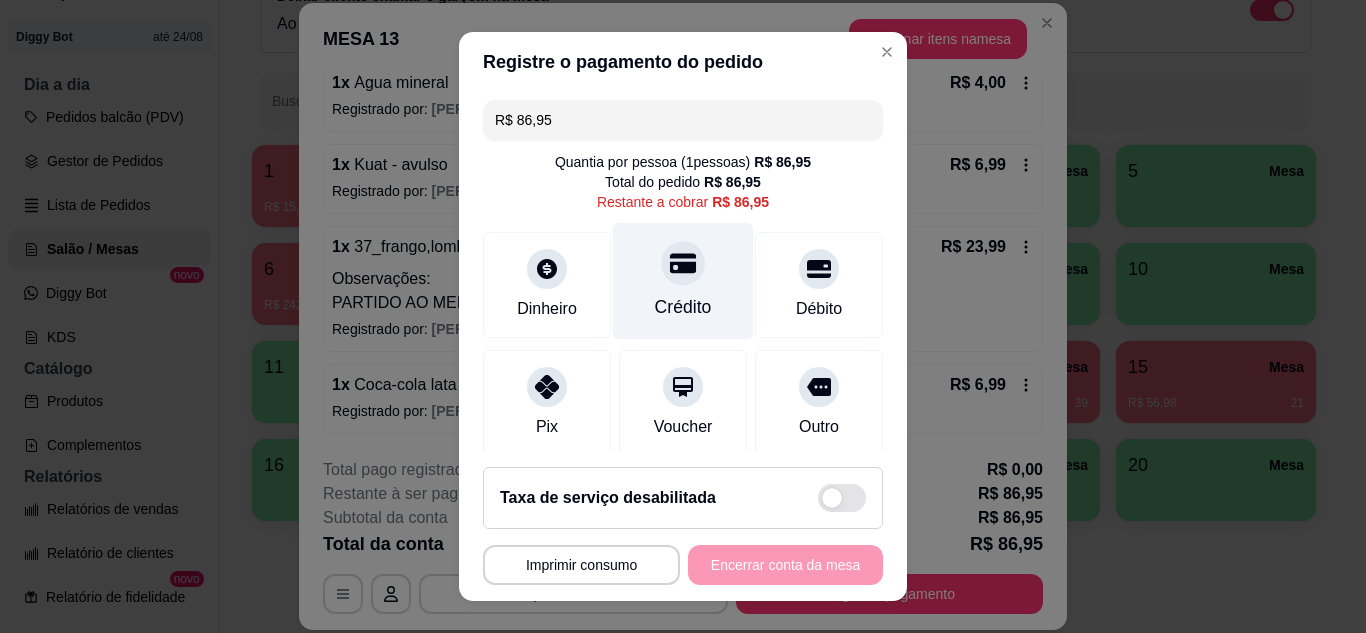 click on "Crédito" at bounding box center (683, 280) 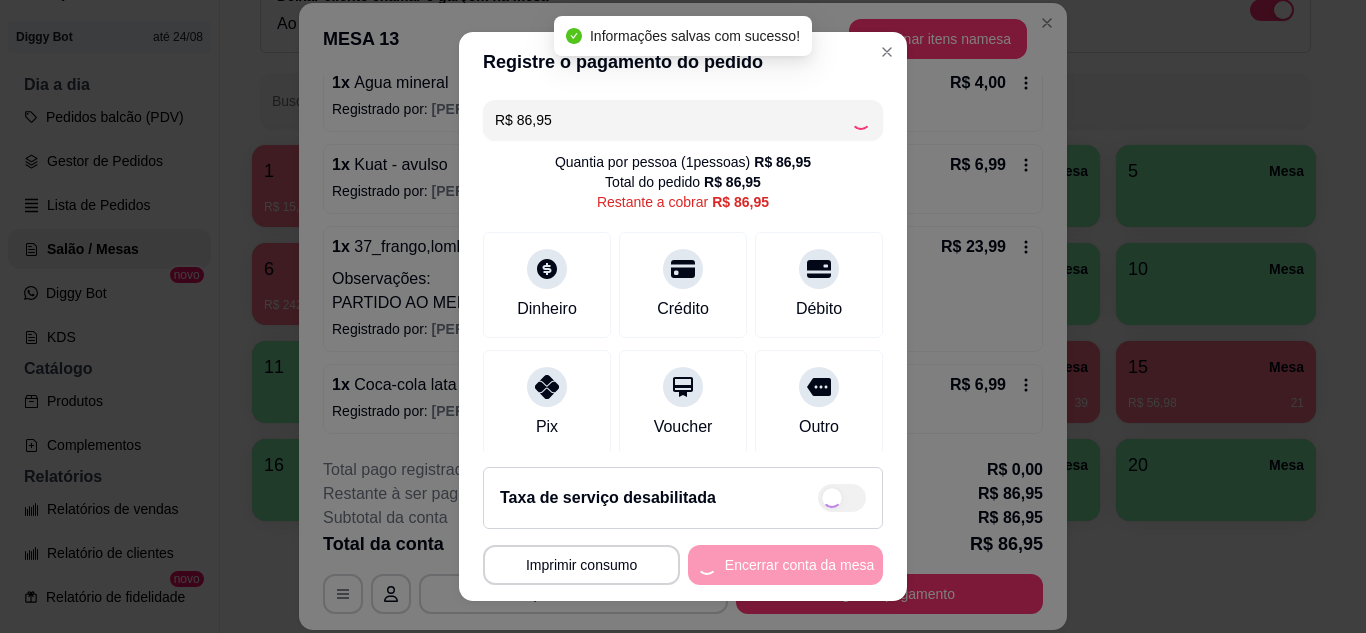 type on "R$ 0,00" 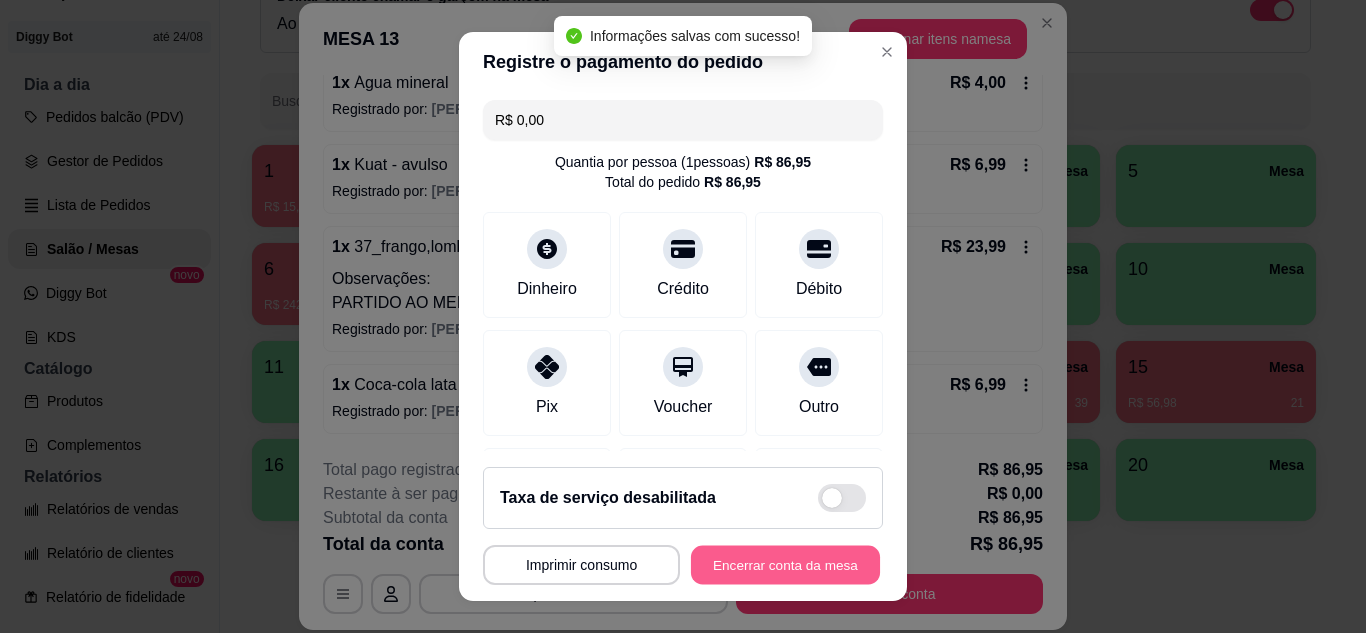 click on "Encerrar conta da mesa" at bounding box center [785, 565] 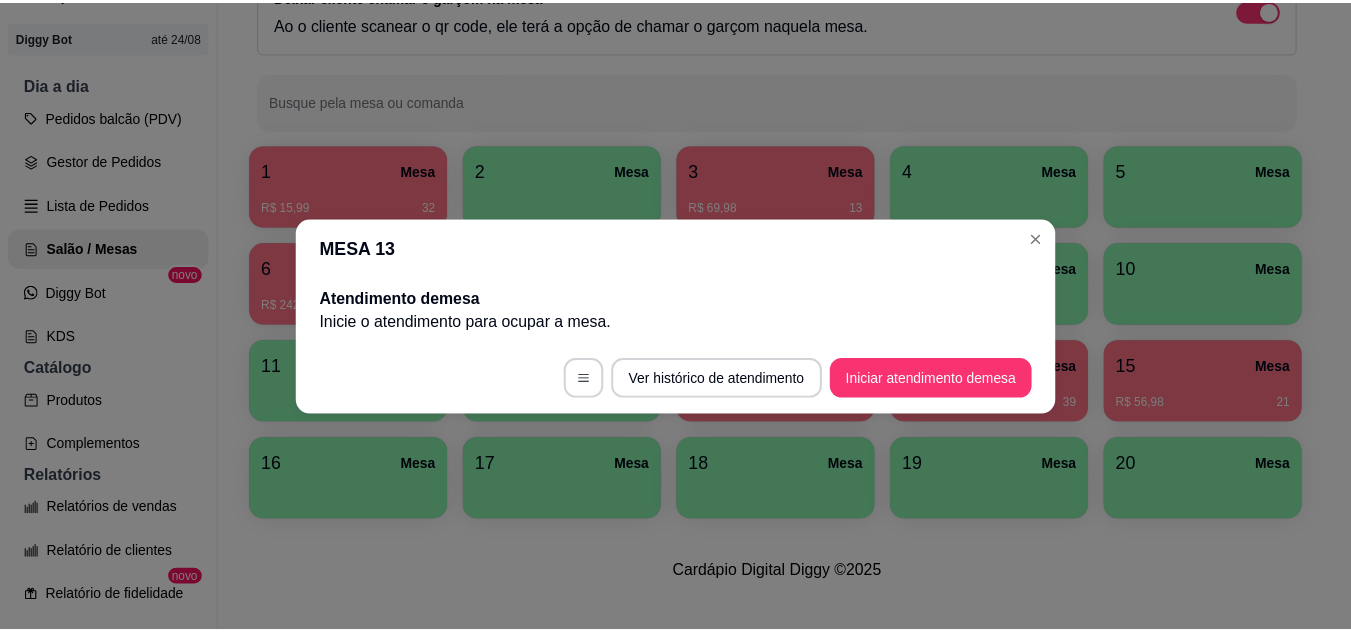 scroll, scrollTop: 0, scrollLeft: 0, axis: both 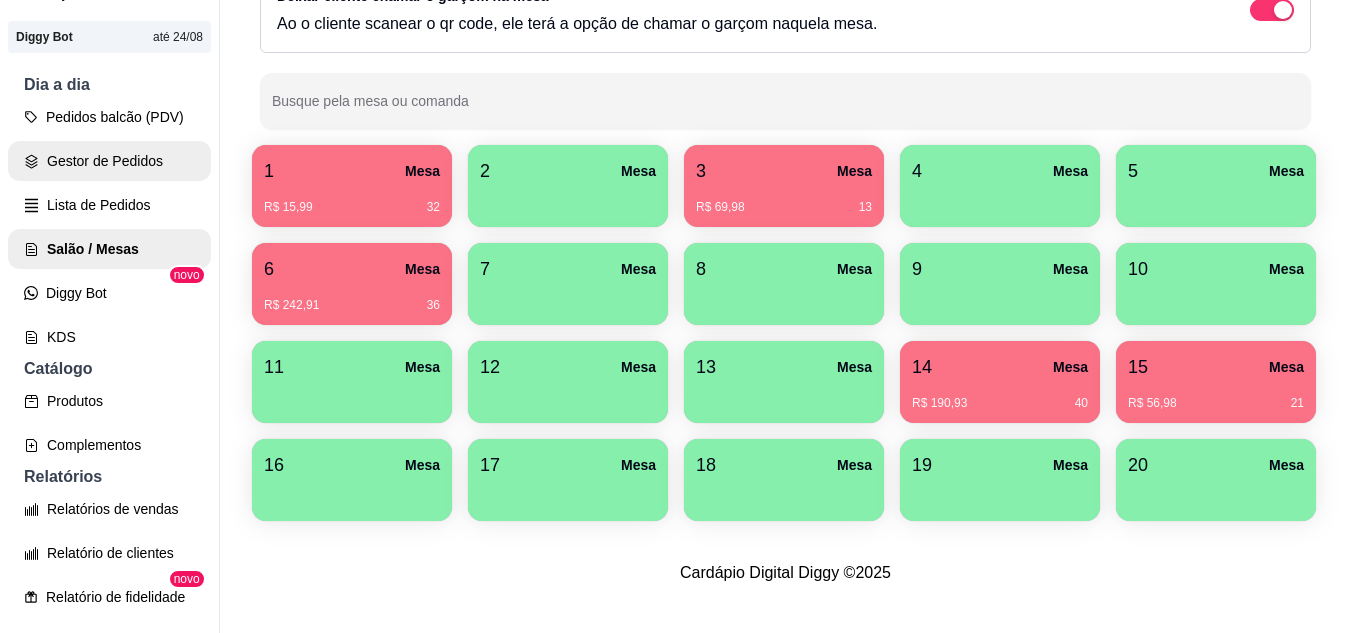 click on "Gestor de Pedidos" at bounding box center (109, 161) 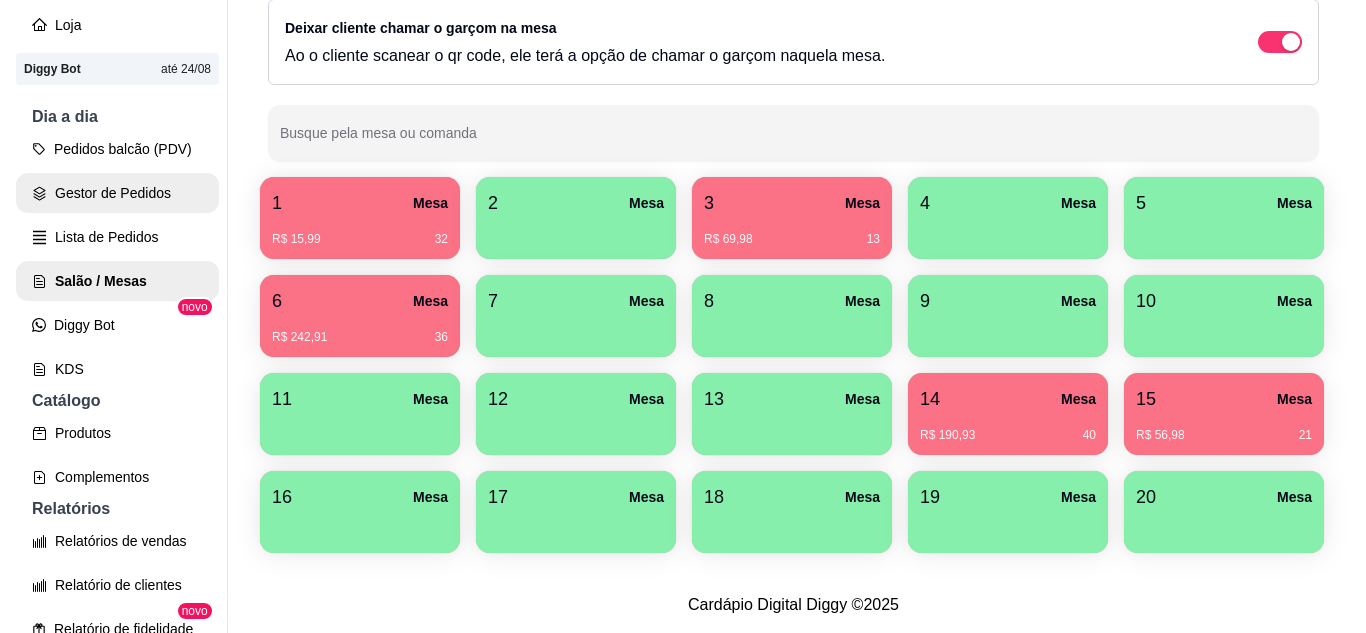 scroll, scrollTop: 0, scrollLeft: 0, axis: both 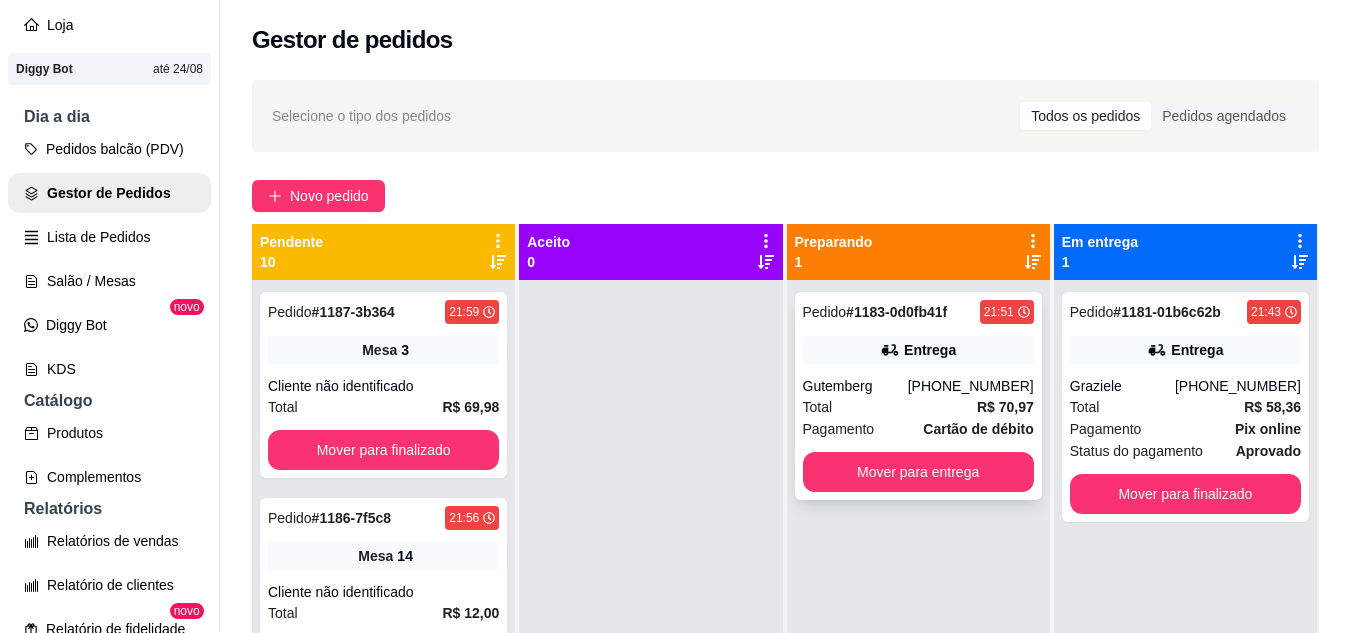 click on "Entrega" at bounding box center (930, 350) 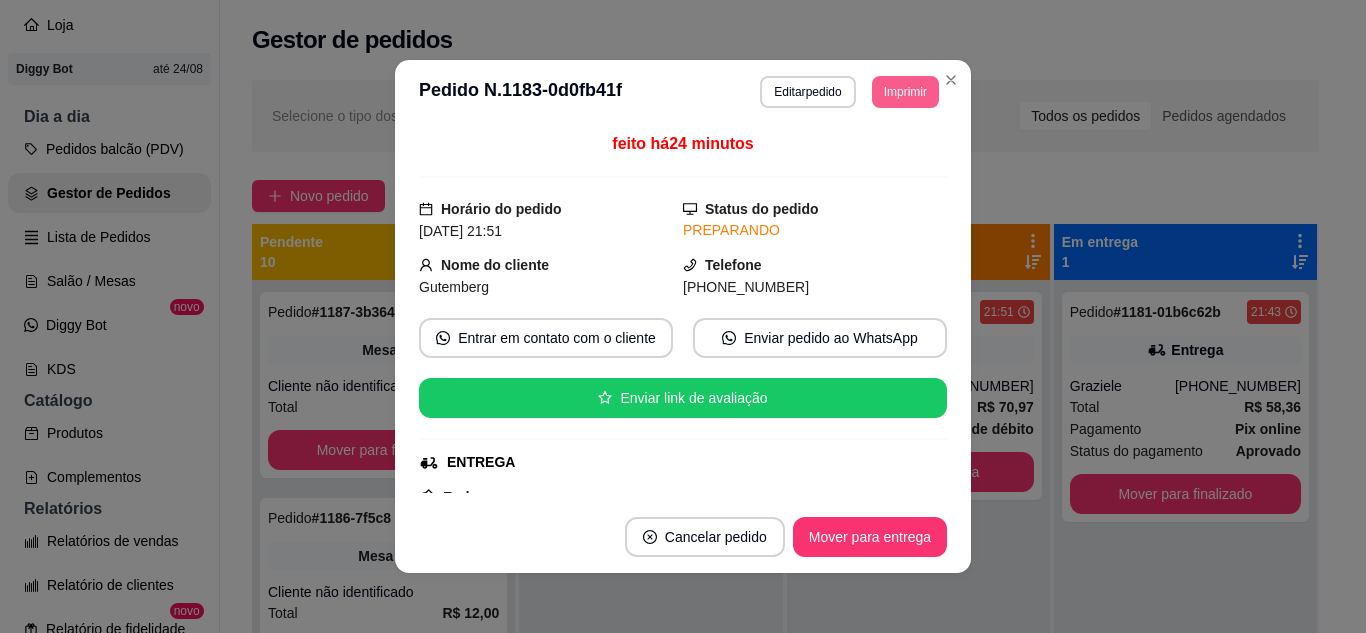 click on "Imprimir" at bounding box center [905, 92] 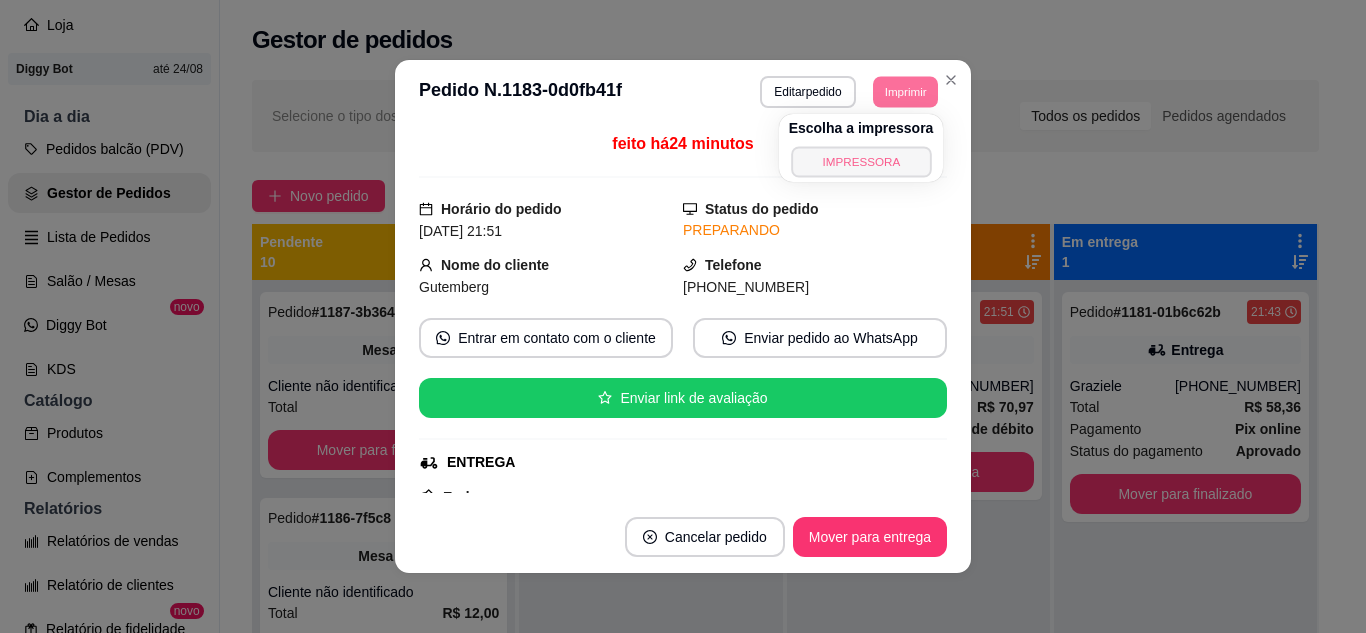 click on "IMPRESSORA" at bounding box center [861, 161] 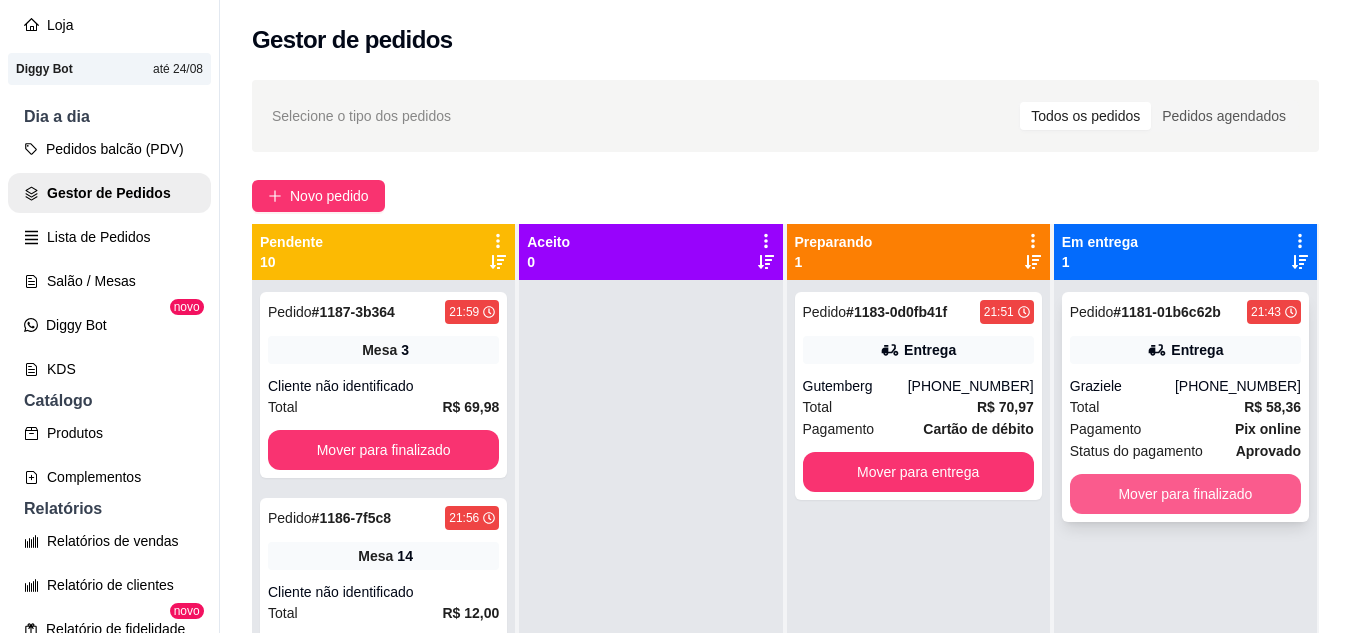 click on "Total R$ 58,36" at bounding box center (1185, 407) 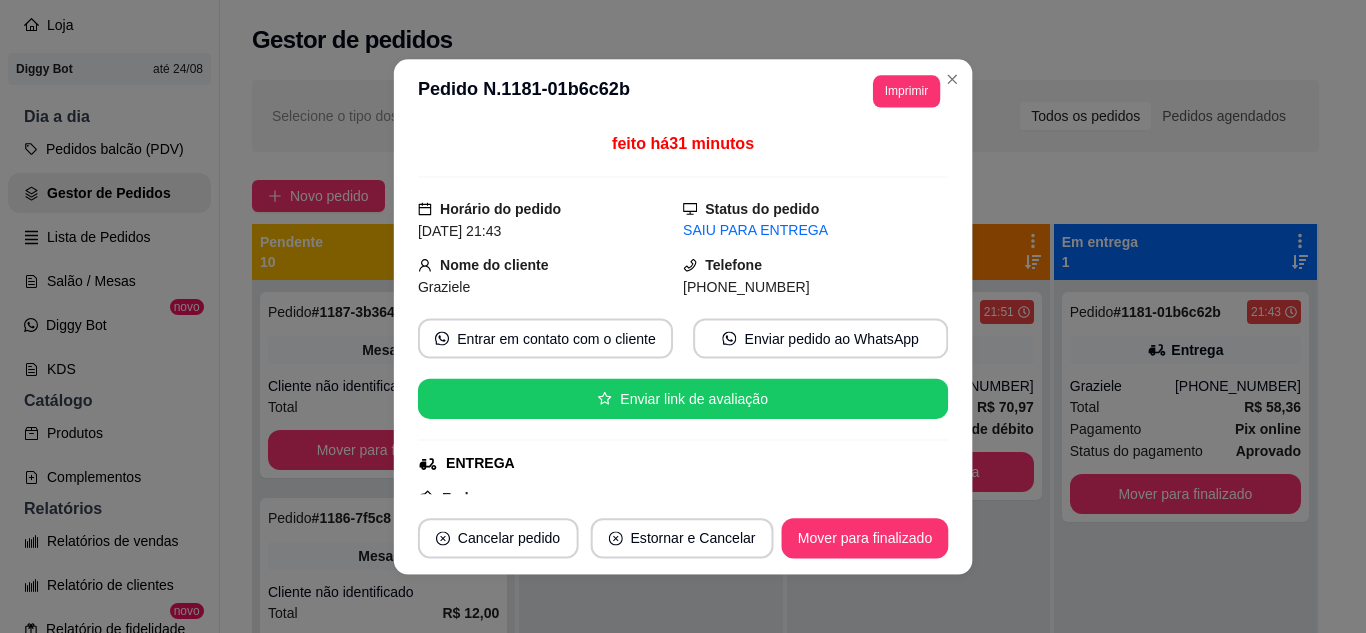scroll, scrollTop: 4, scrollLeft: 0, axis: vertical 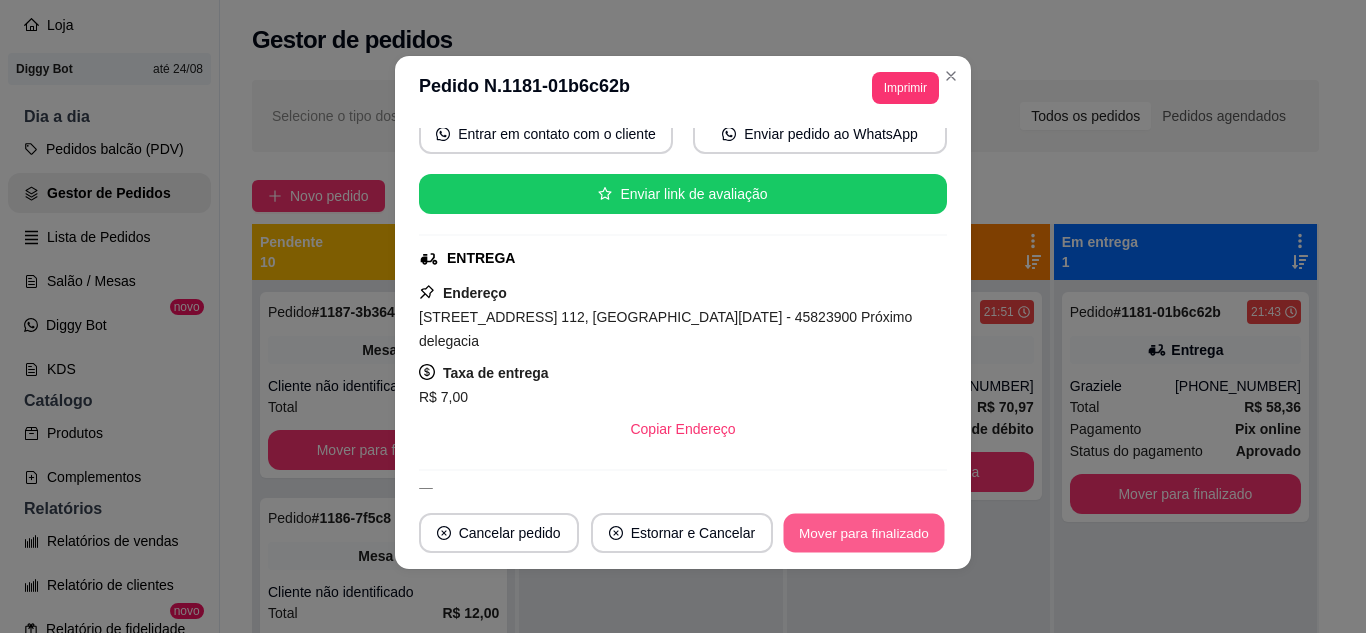 click on "Mover para finalizado" at bounding box center (864, 533) 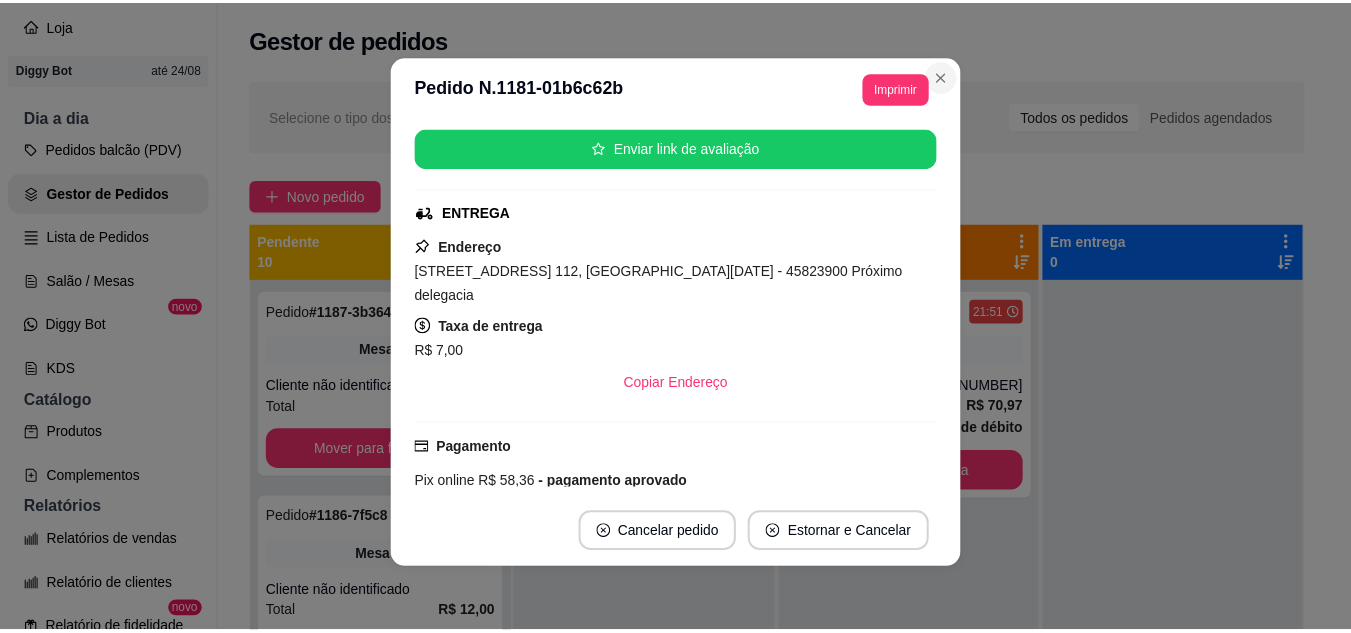 scroll, scrollTop: 154, scrollLeft: 0, axis: vertical 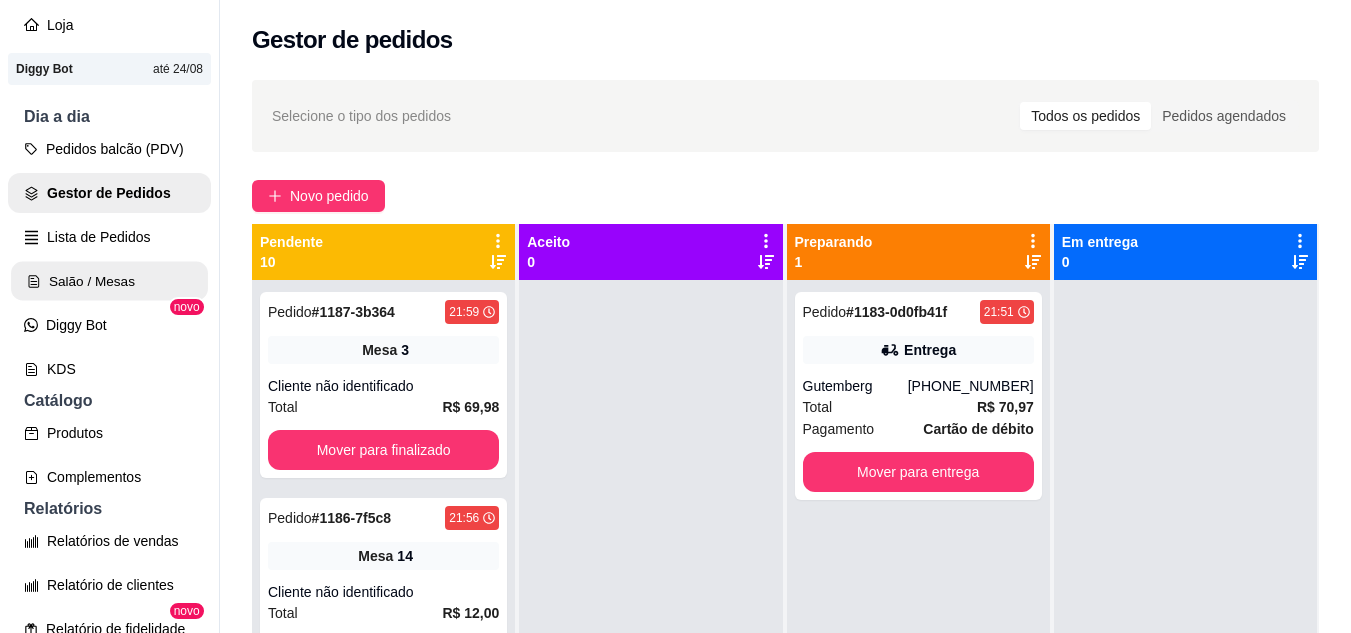 click on "Salão / Mesas" at bounding box center (109, 281) 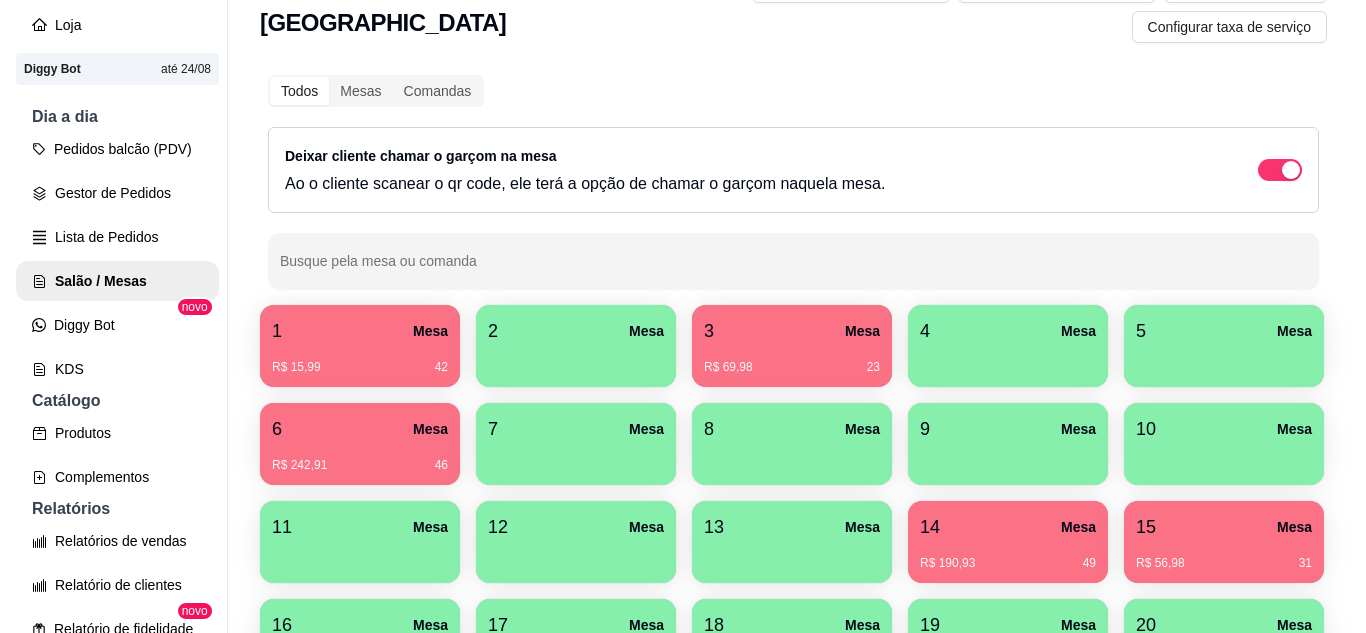 scroll, scrollTop: 100, scrollLeft: 0, axis: vertical 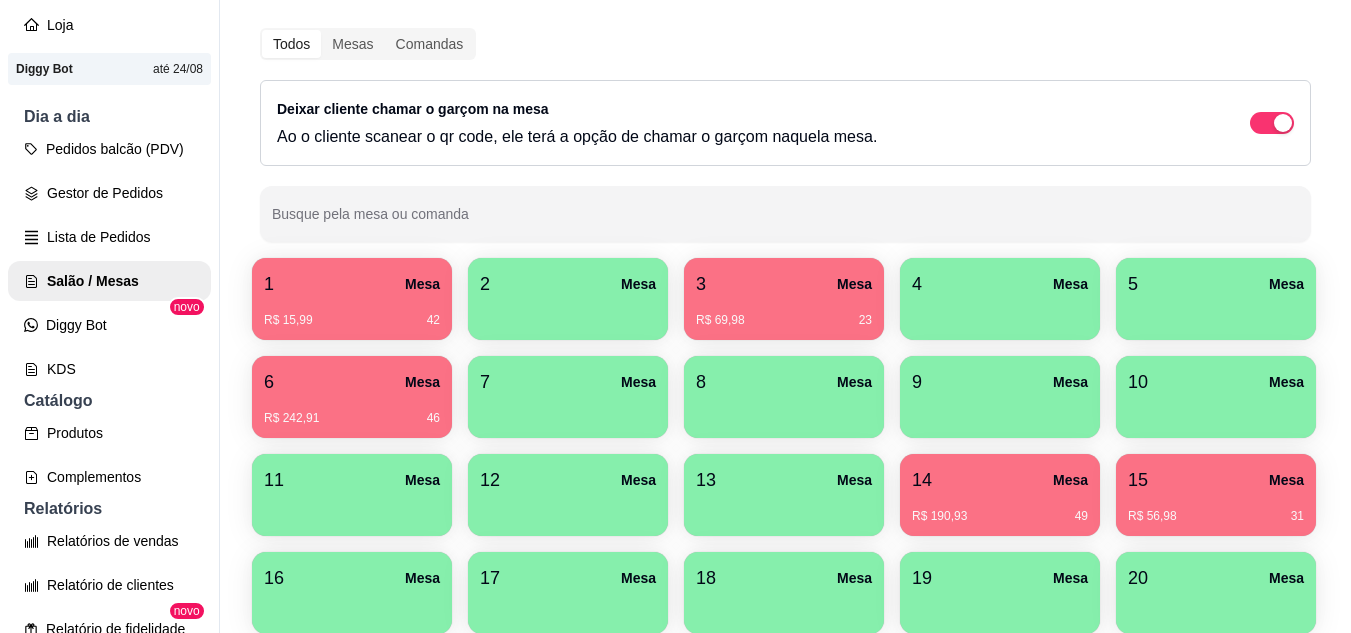click on "6 Mesa" at bounding box center (352, 382) 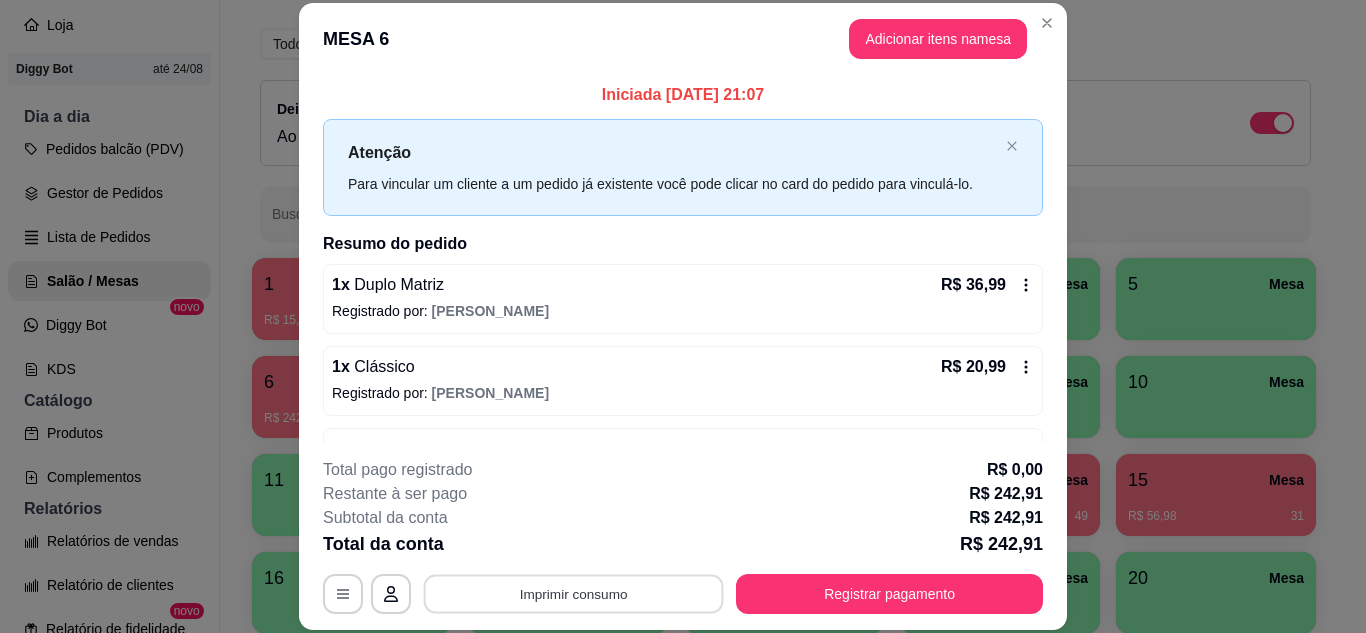 click on "Imprimir consumo" at bounding box center (574, 593) 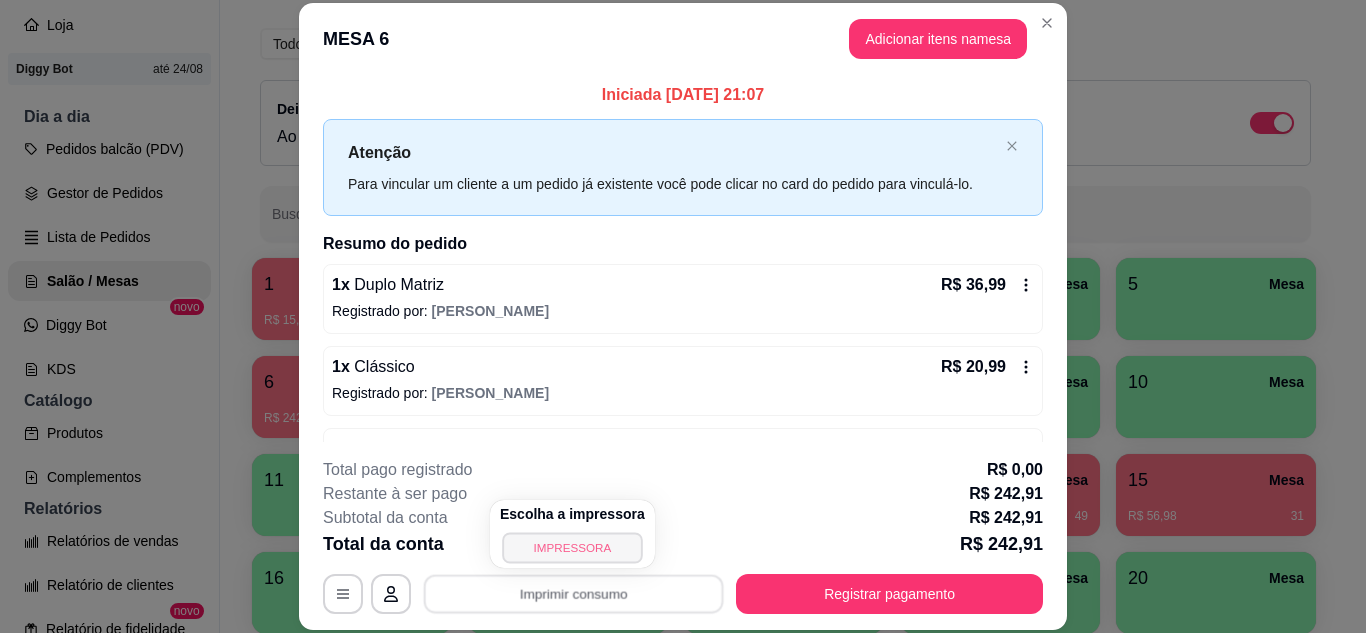 click on "IMPRESSORA" at bounding box center [572, 547] 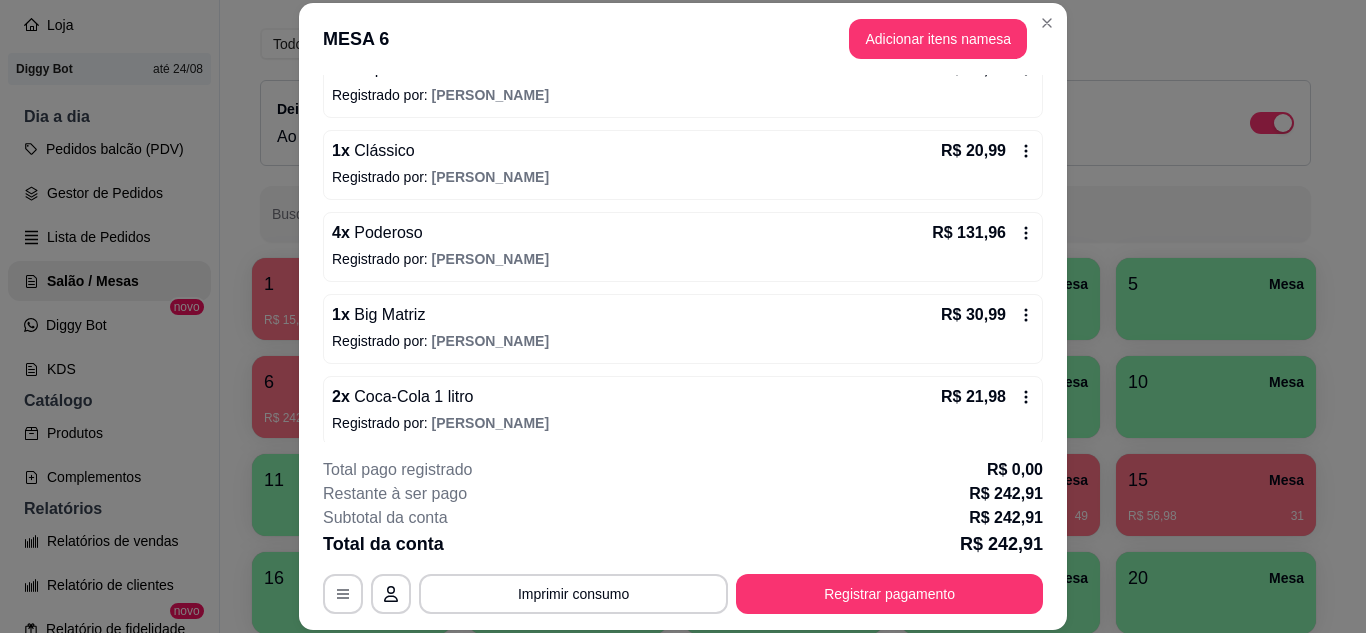 scroll, scrollTop: 228, scrollLeft: 0, axis: vertical 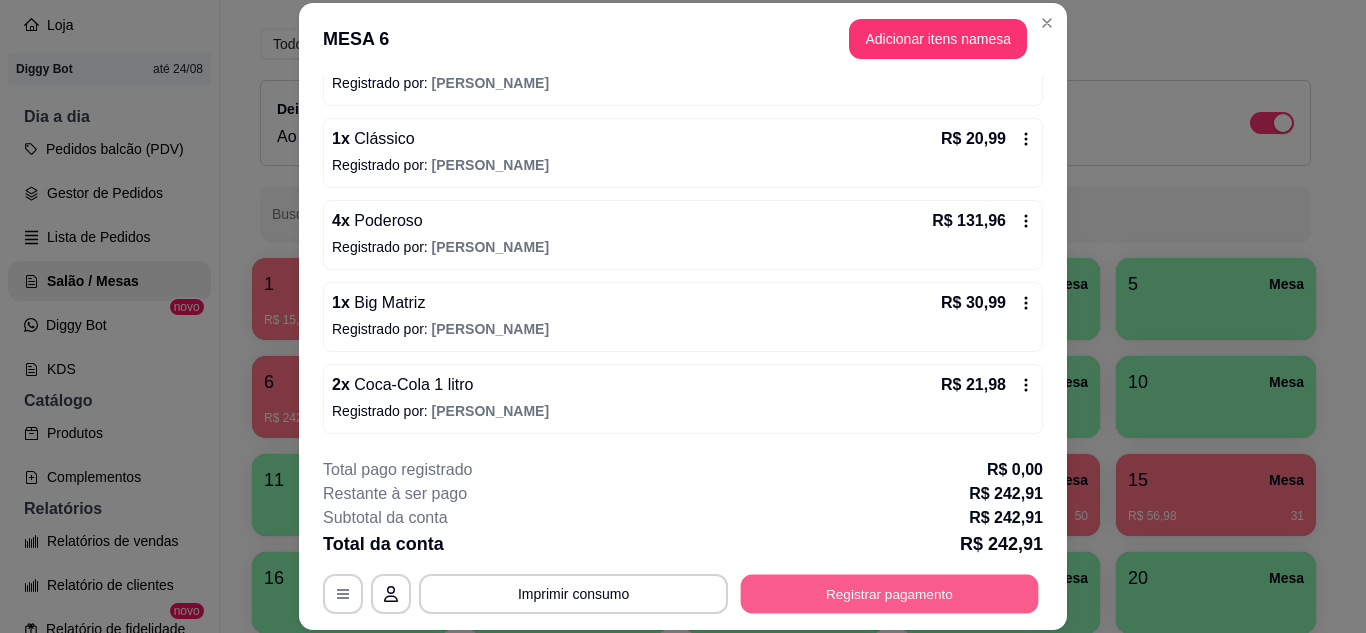 click on "Registrar pagamento" at bounding box center [890, 593] 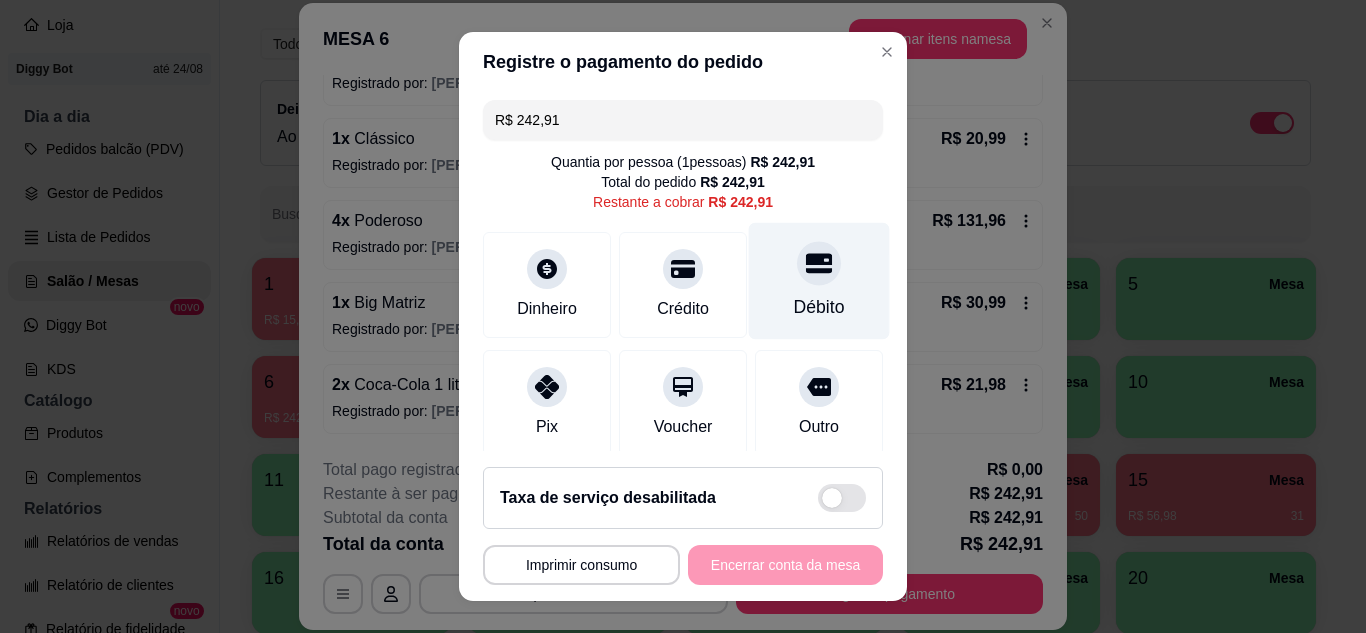 click at bounding box center (819, 263) 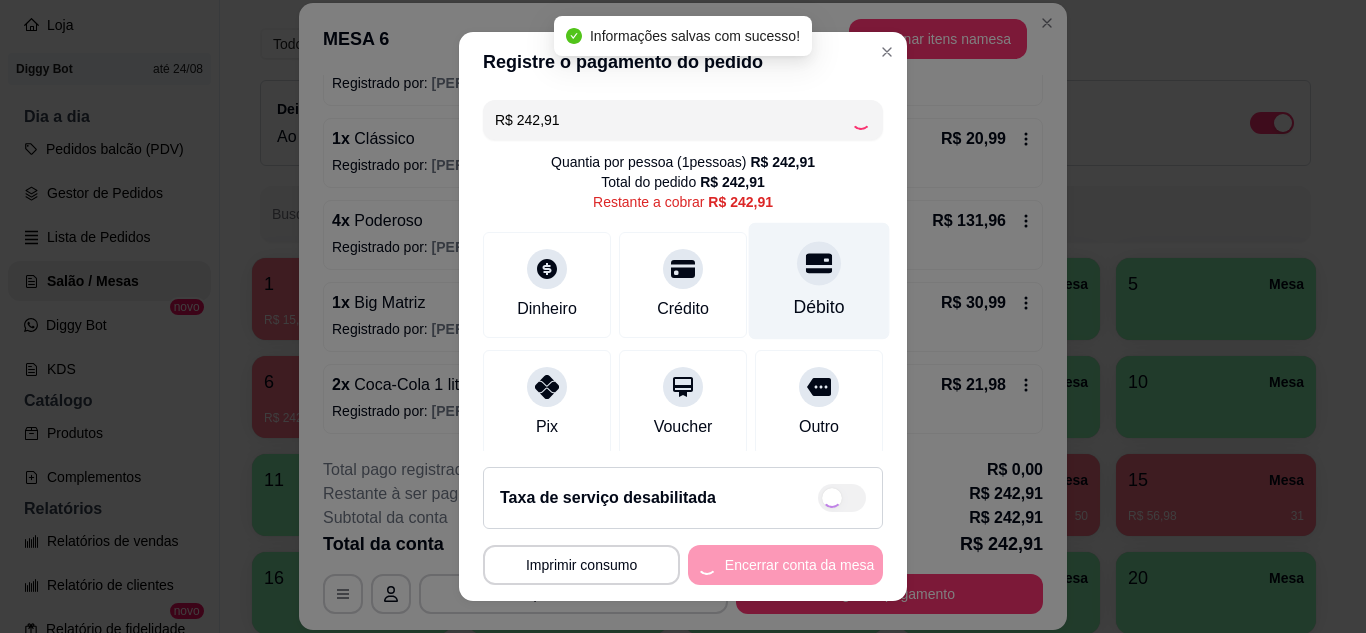 type on "R$ 0,00" 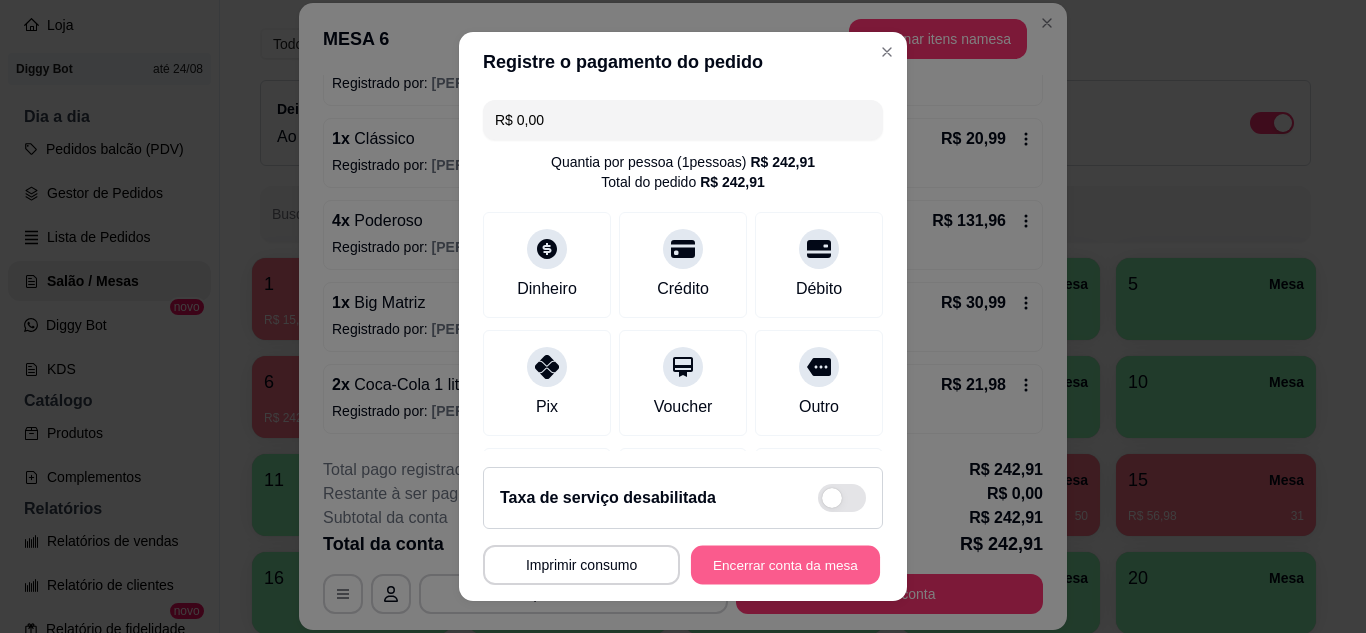 click on "Encerrar conta da mesa" at bounding box center [785, 565] 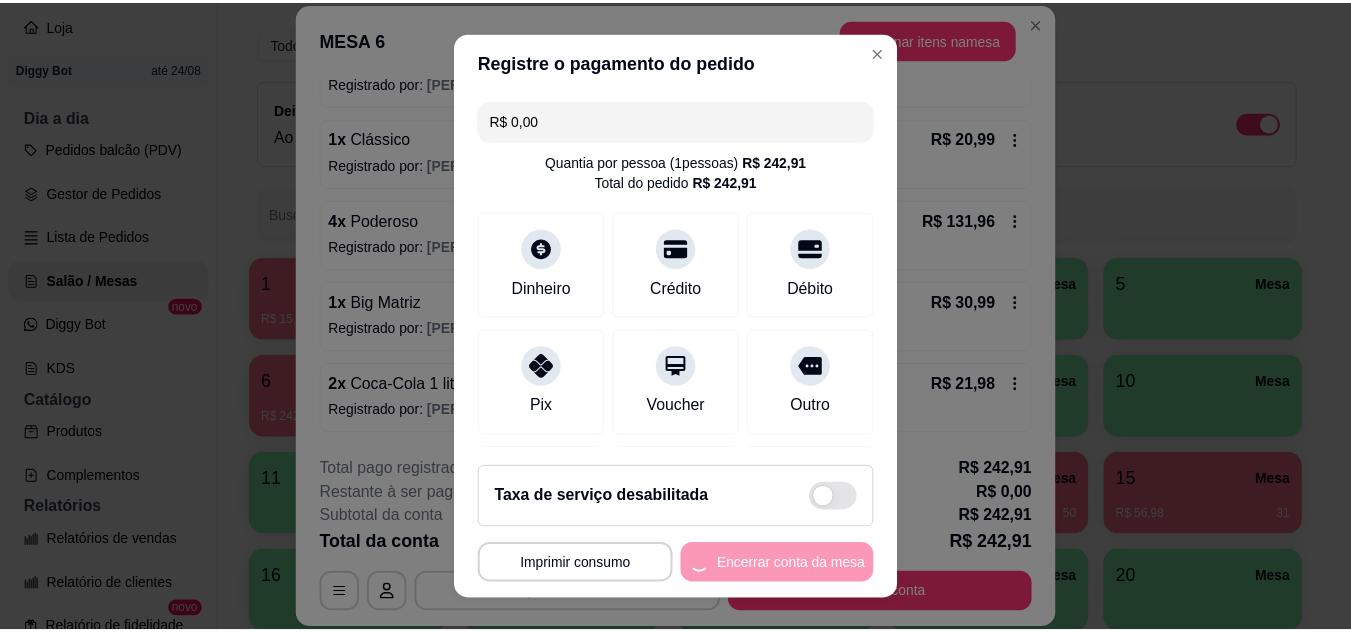 scroll, scrollTop: 0, scrollLeft: 0, axis: both 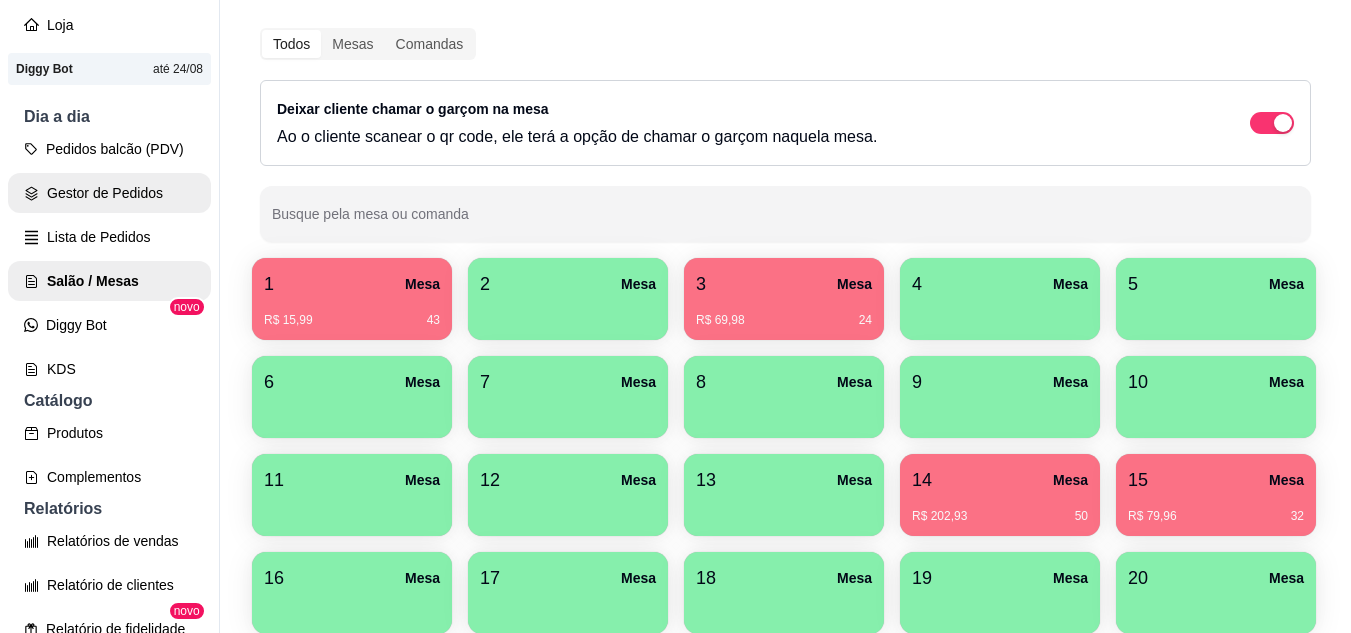 click on "Gestor de Pedidos" at bounding box center (109, 193) 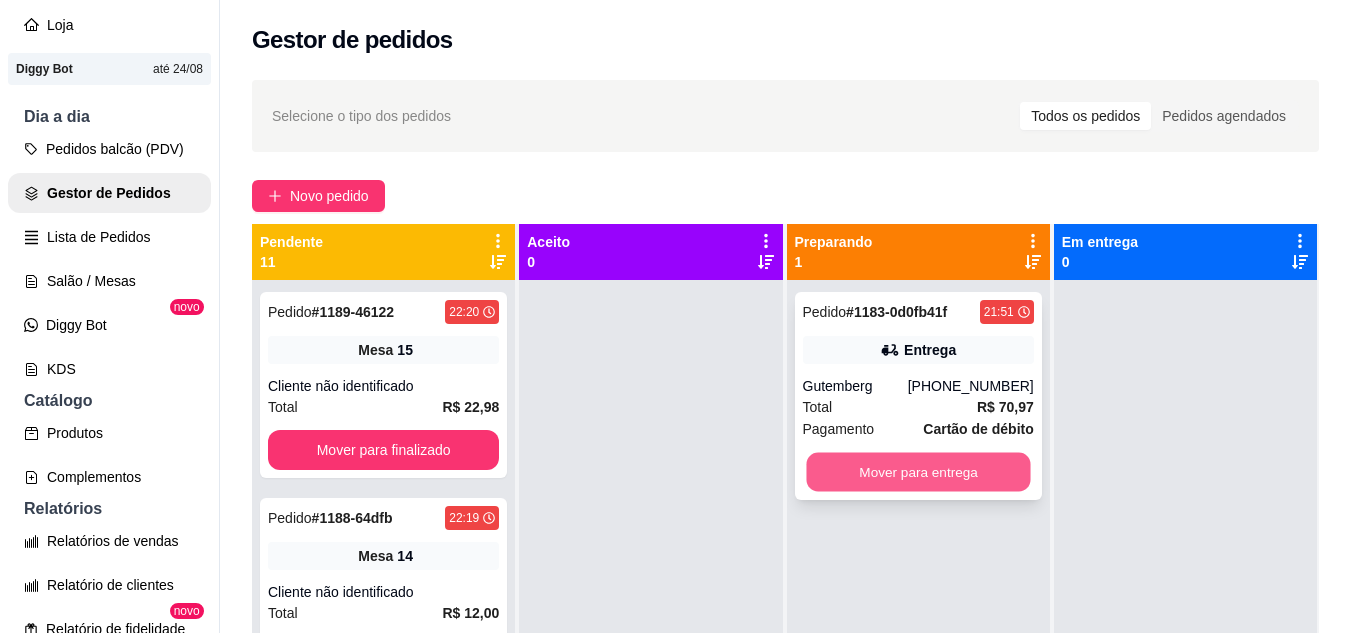 click on "Mover para entrega" at bounding box center [918, 472] 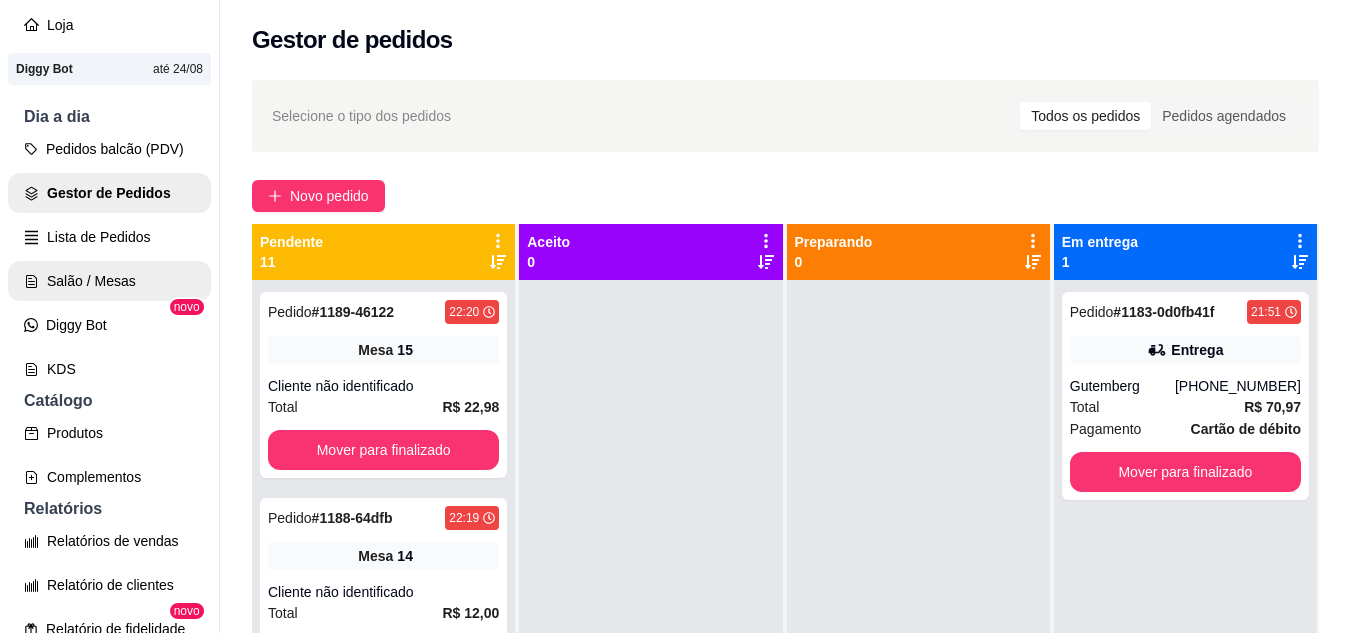 click on "Salão / Mesas" at bounding box center (109, 281) 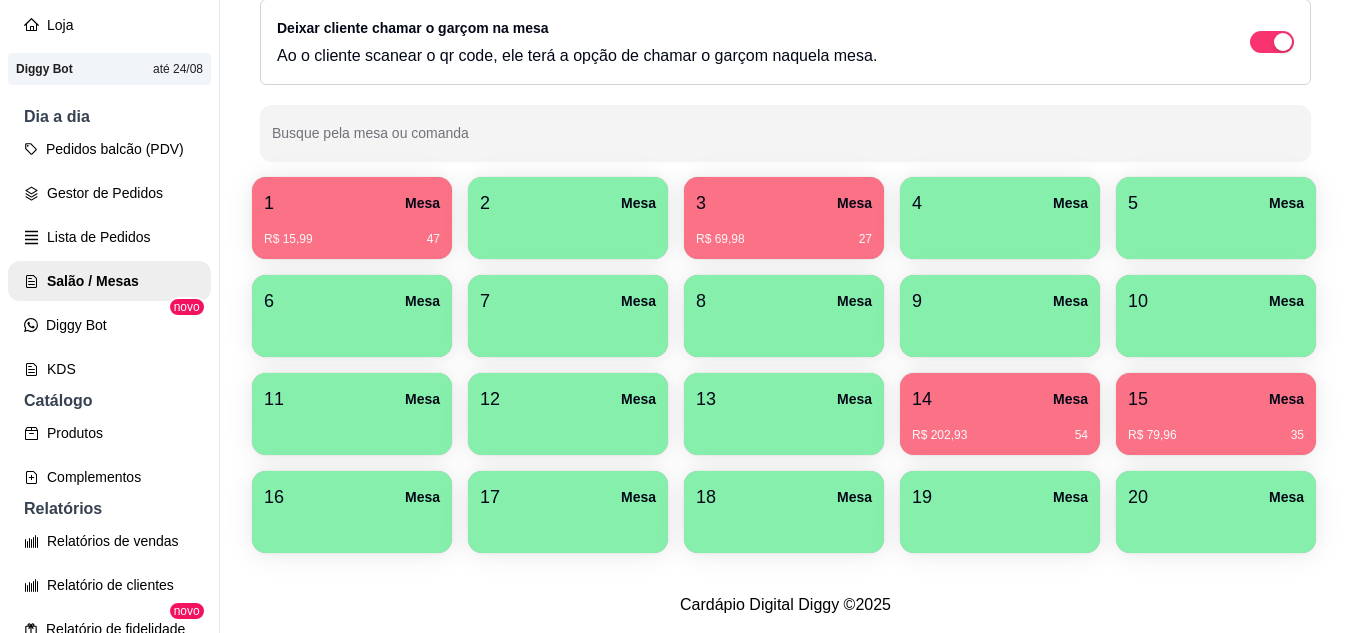 scroll, scrollTop: 294, scrollLeft: 0, axis: vertical 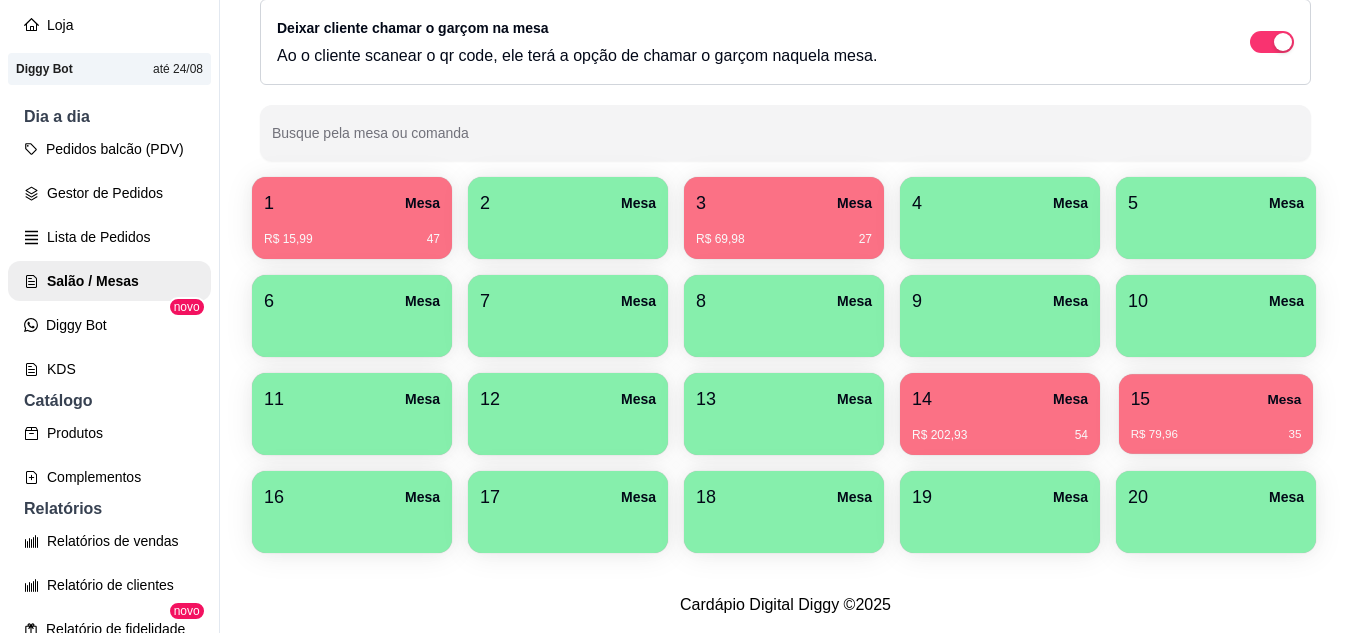 click on "R$ 79,96 35" at bounding box center (1216, 427) 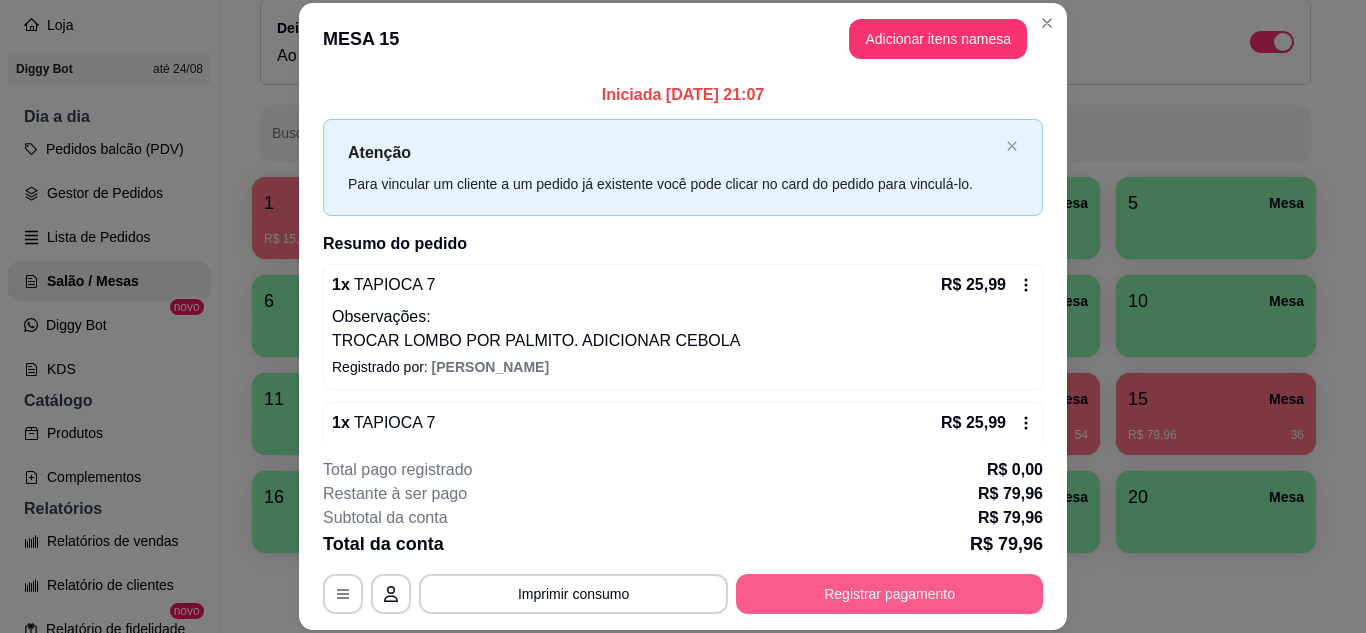 click on "Registrar pagamento" at bounding box center (889, 594) 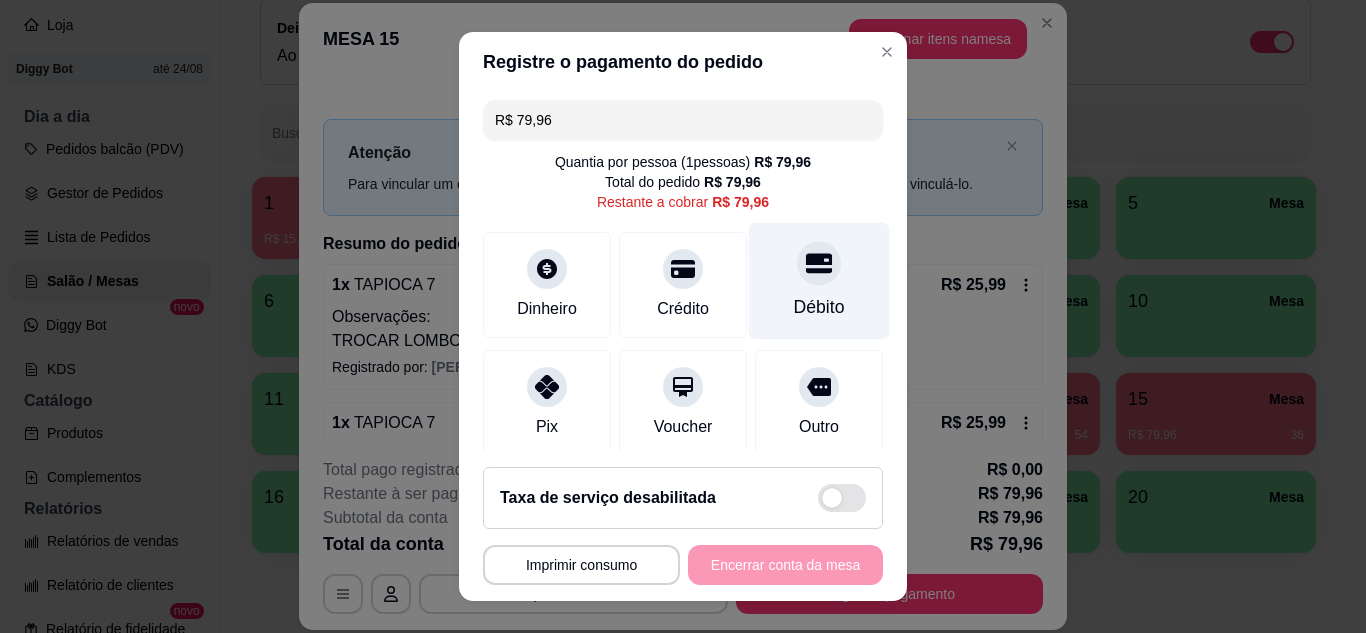 click 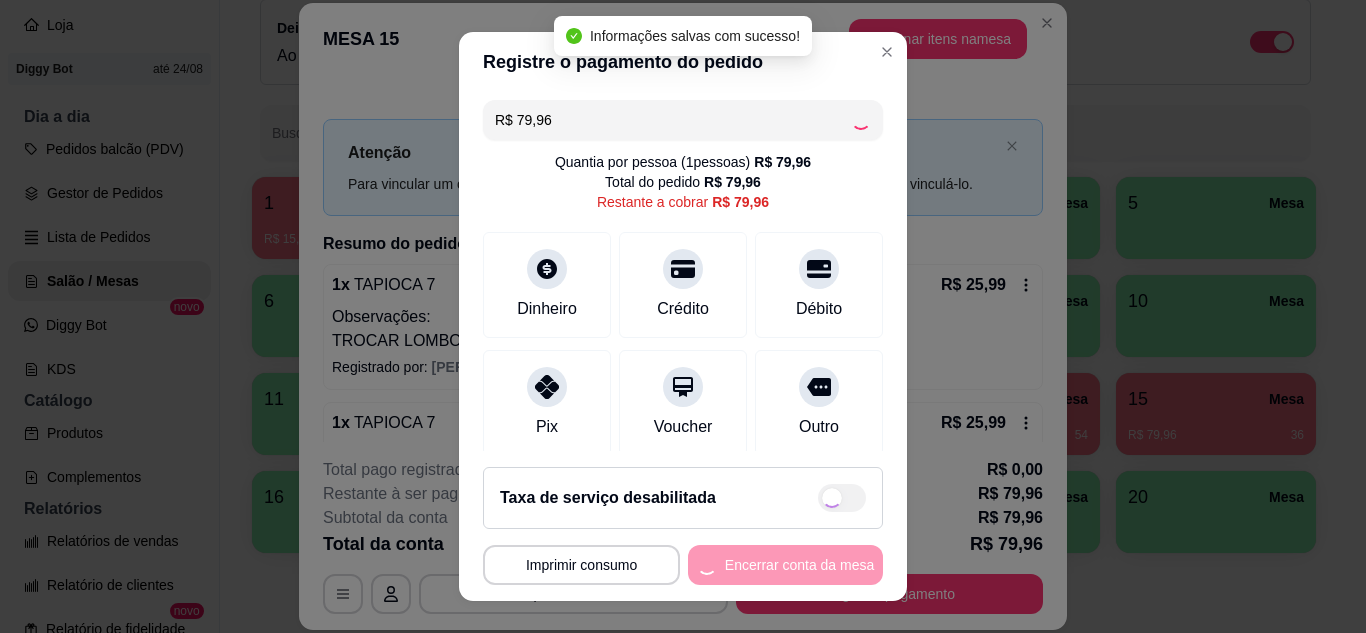 type on "R$ 0,00" 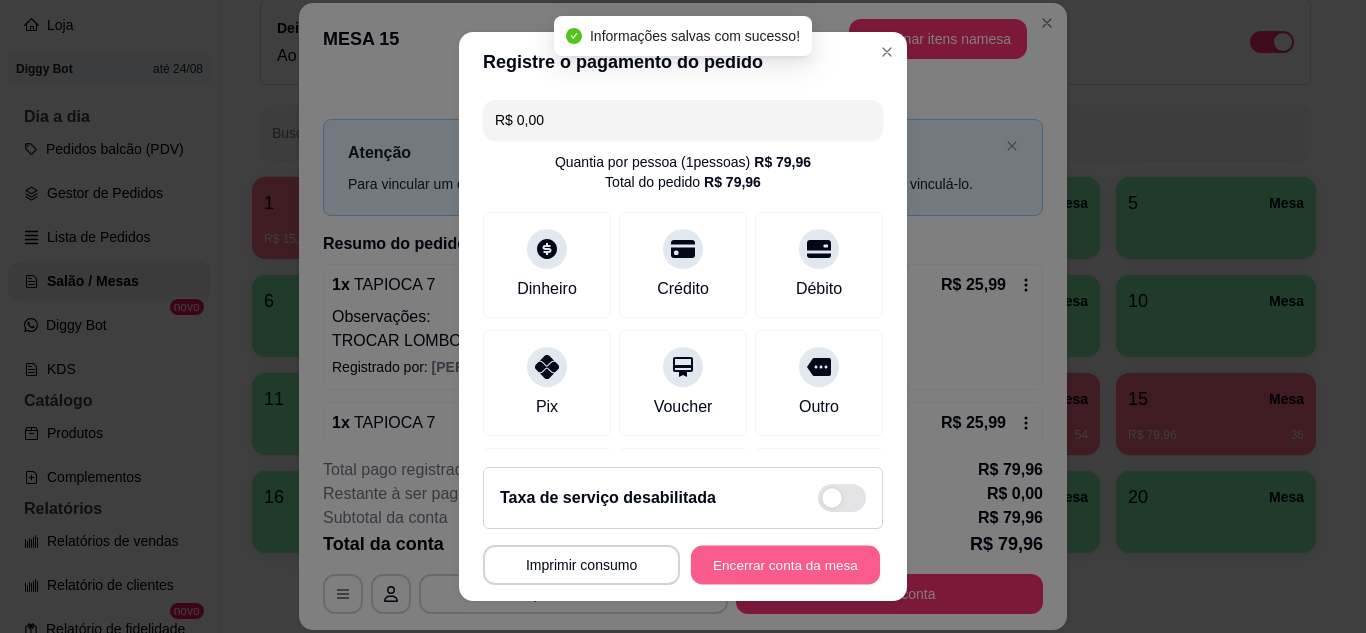 click on "Encerrar conta da mesa" at bounding box center [785, 565] 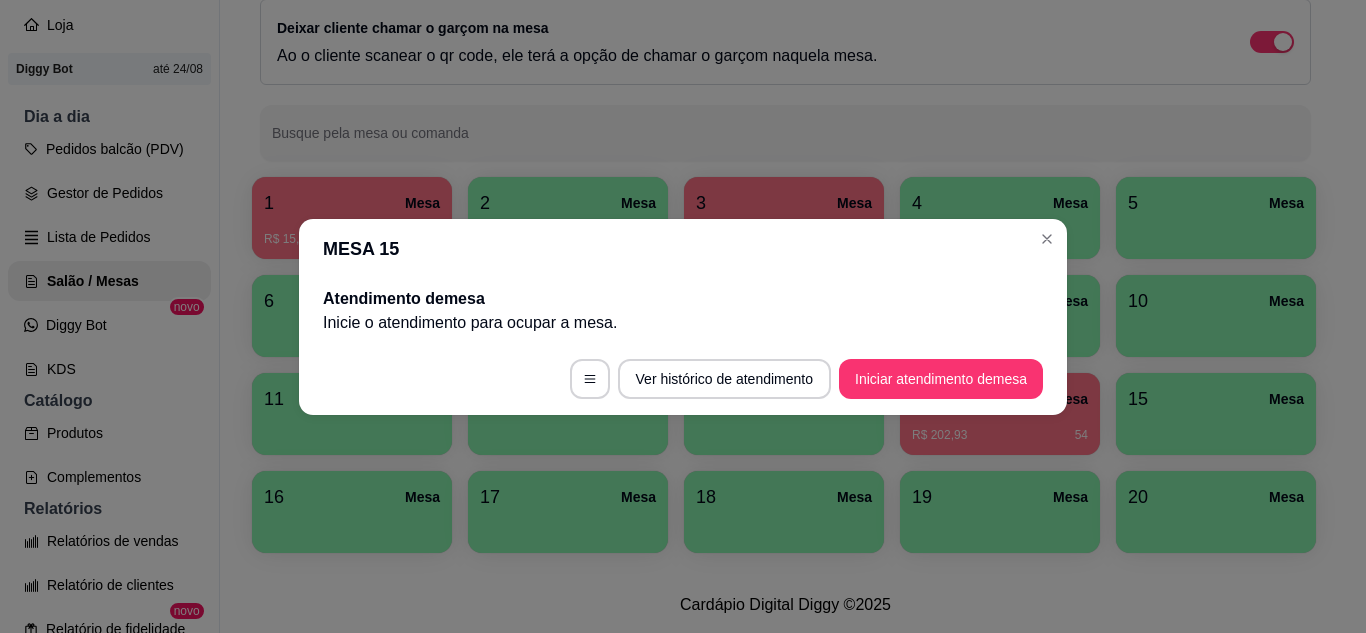click on "MESA 15" at bounding box center (683, 249) 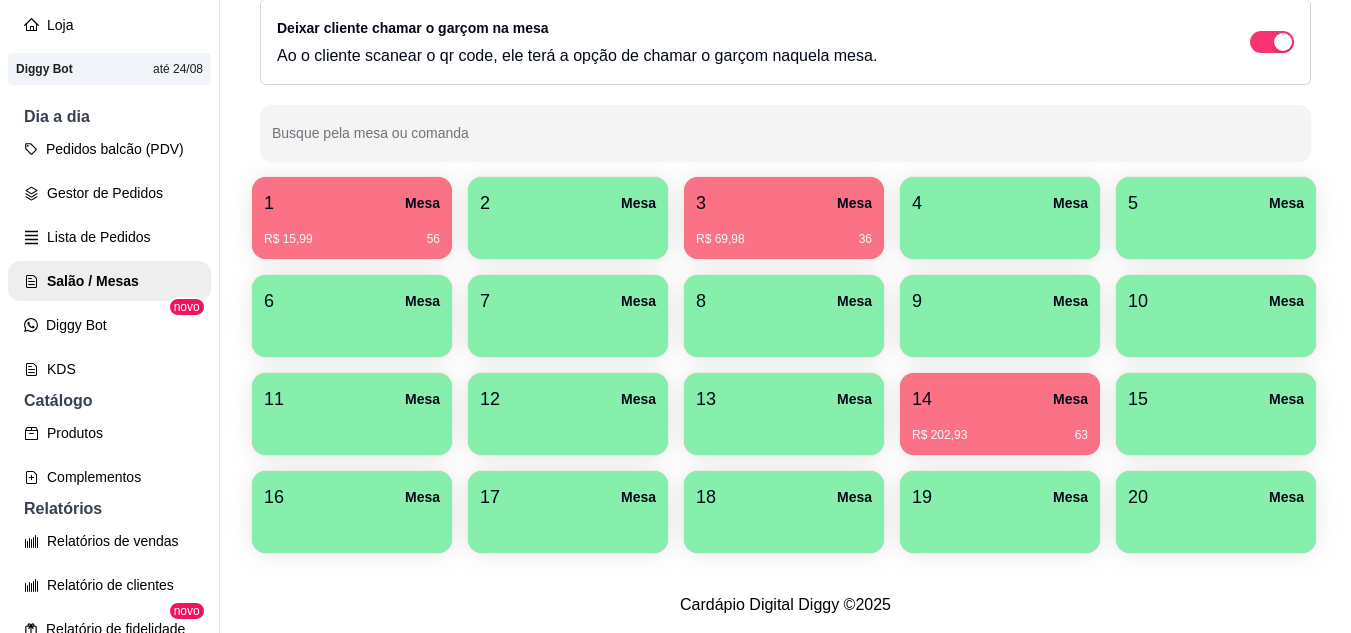 click on "3 Mesa" at bounding box center [784, 203] 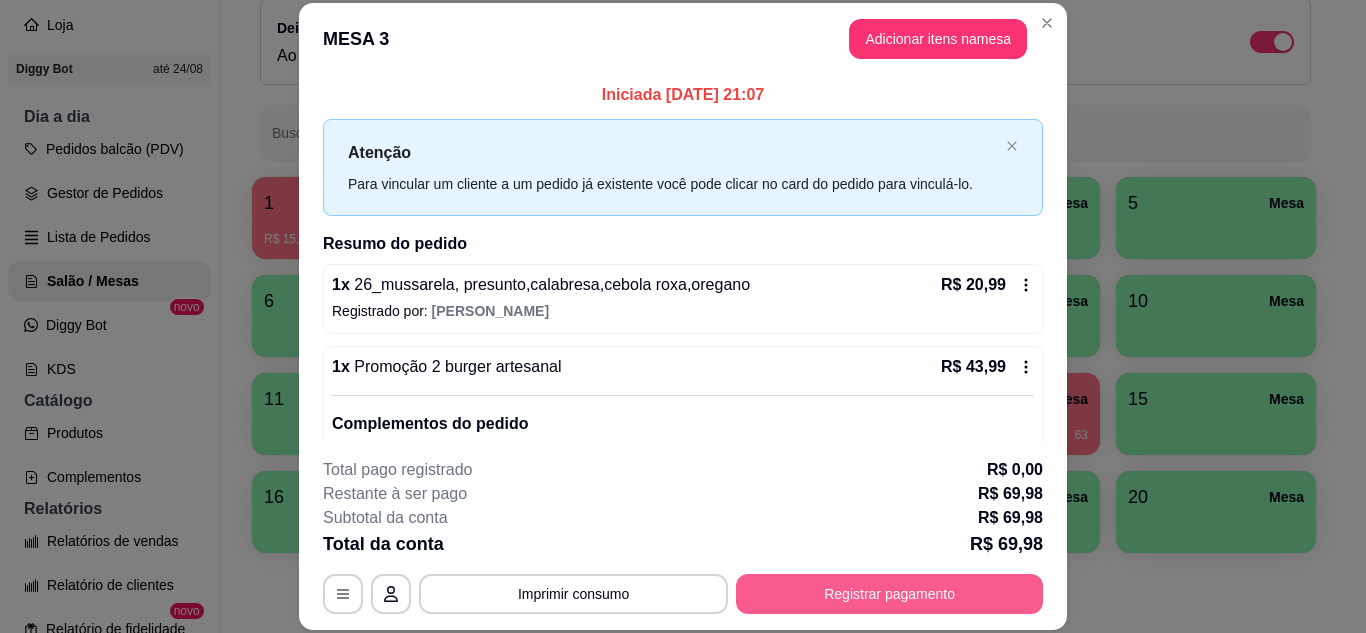 click on "Registrar pagamento" at bounding box center (889, 594) 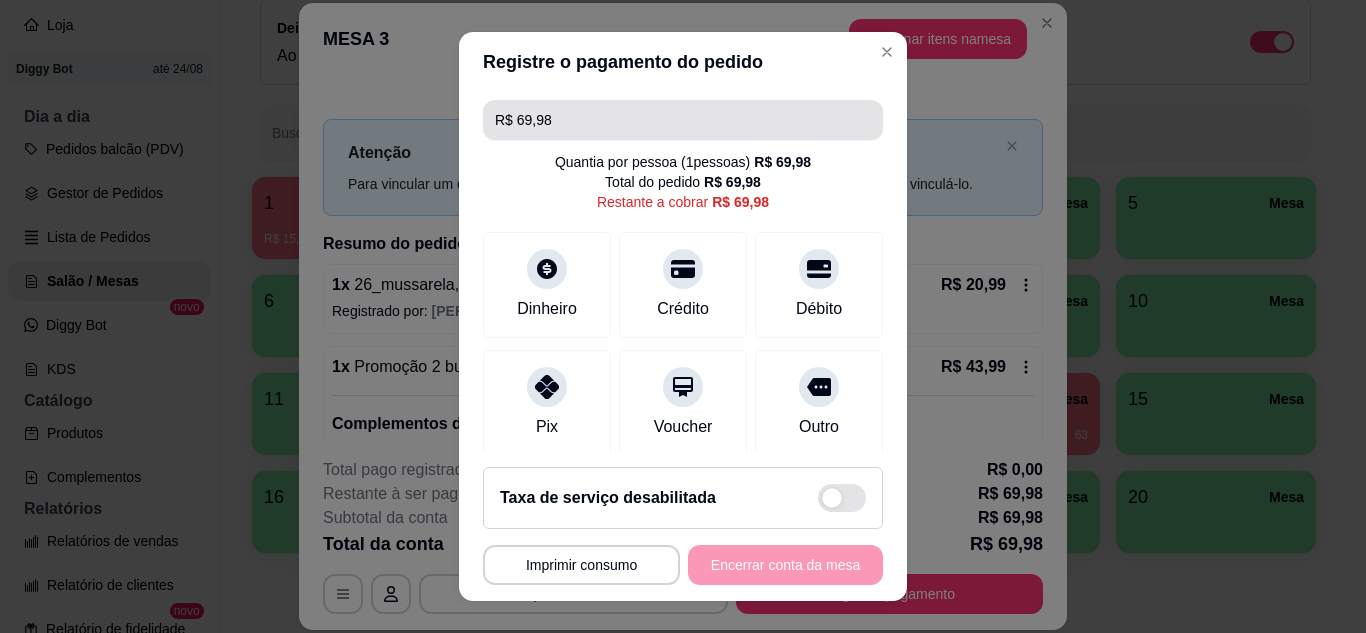 click on "R$ 69,98" at bounding box center [683, 120] 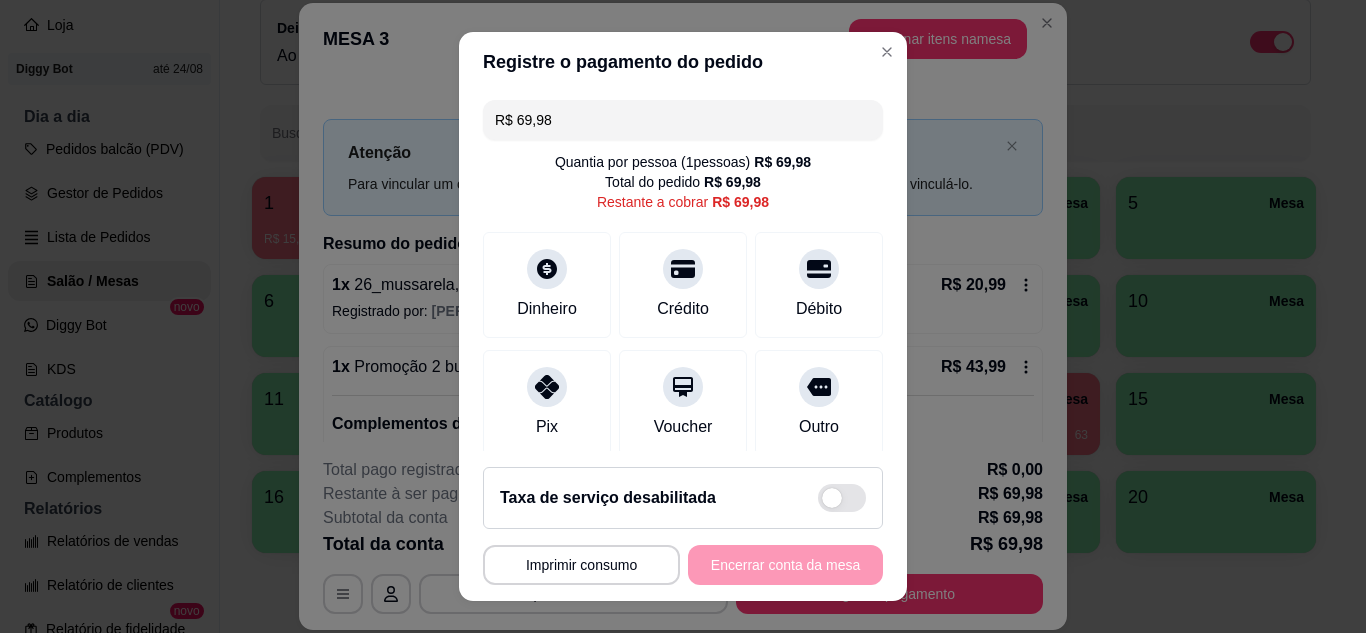 click on "R$ 69,98" at bounding box center (683, 120) 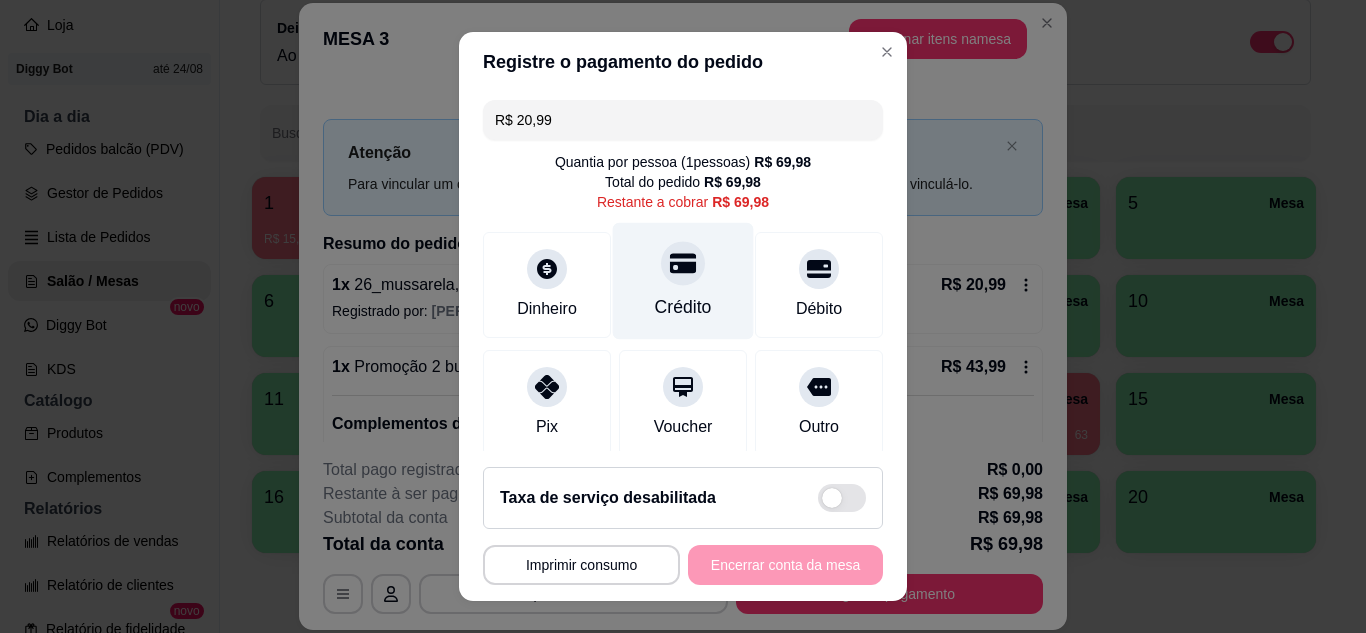 click on "Crédito" at bounding box center [683, 280] 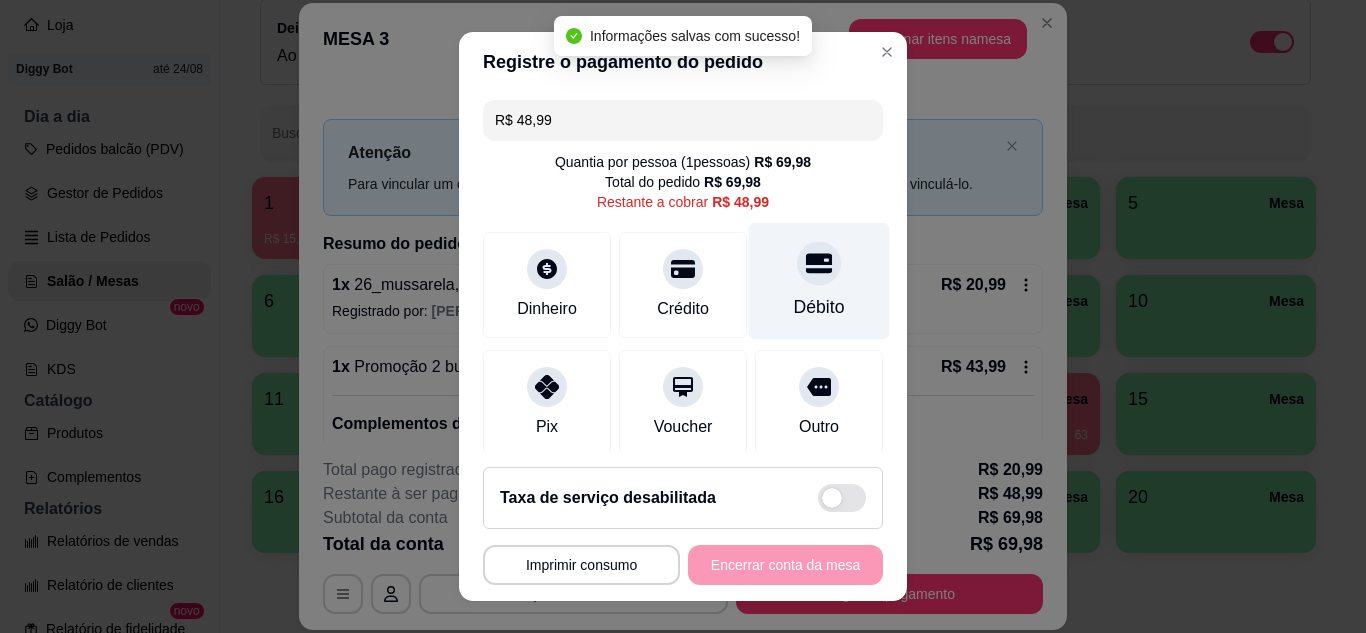 click on "Débito" at bounding box center [819, 307] 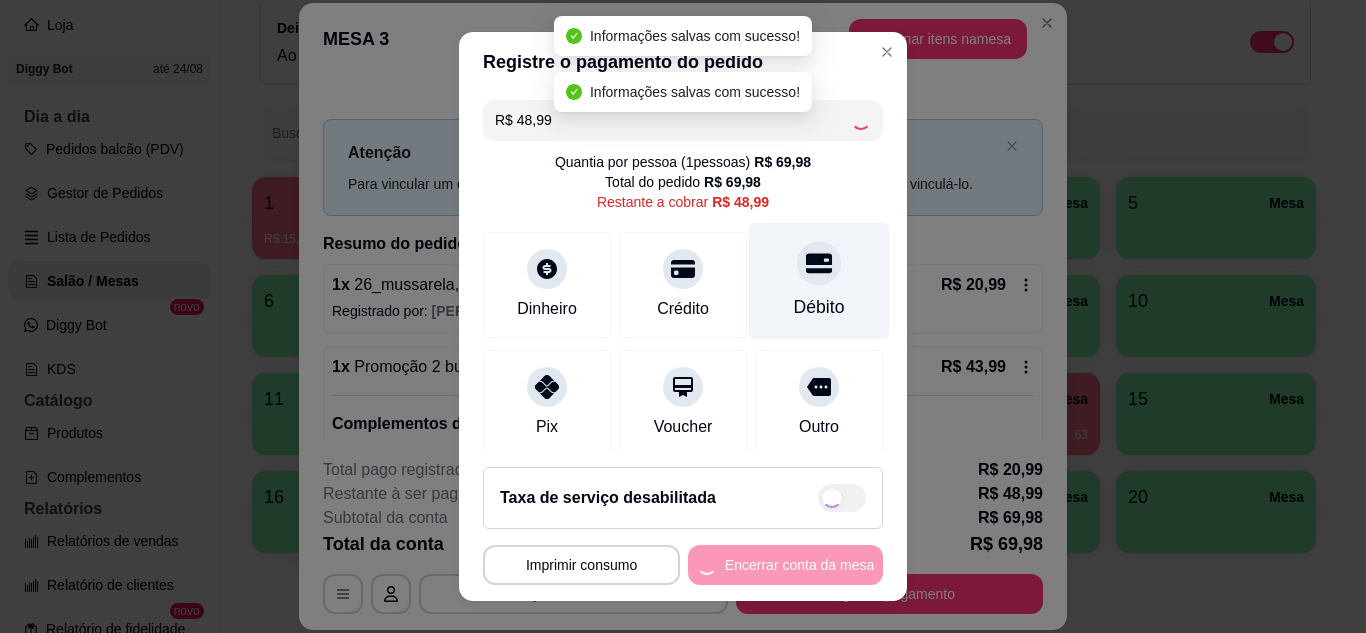 type on "R$ 0,00" 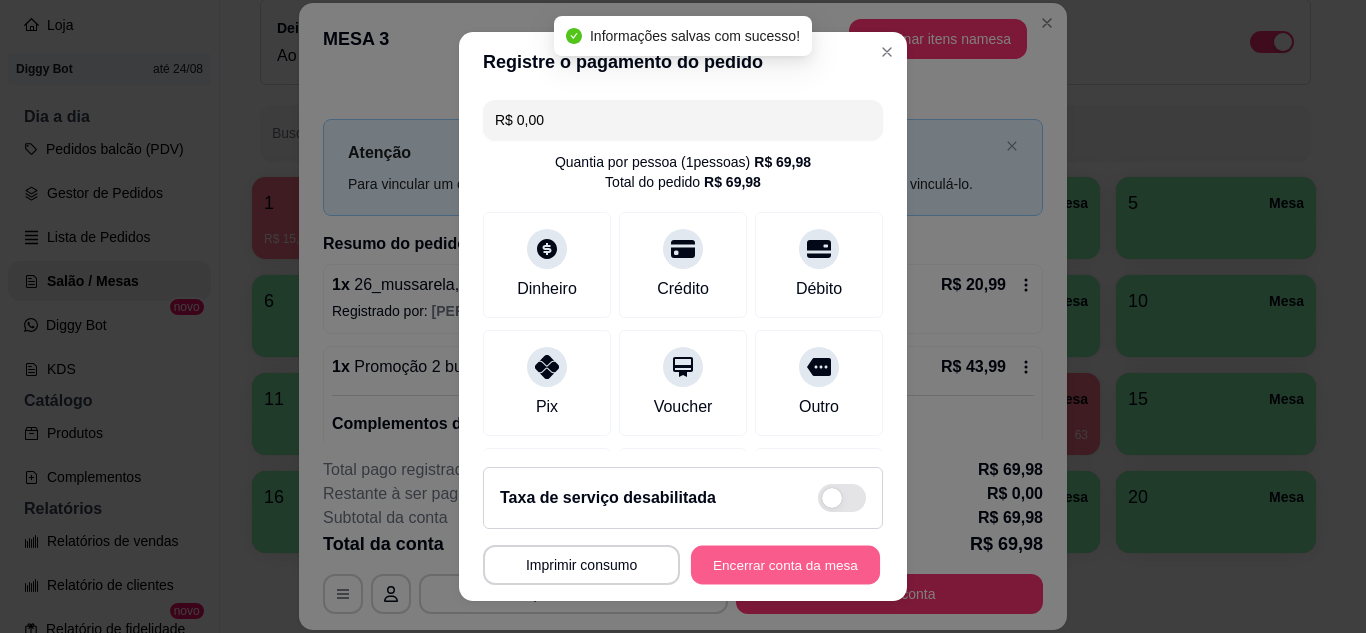 click on "Encerrar conta da mesa" at bounding box center (785, 565) 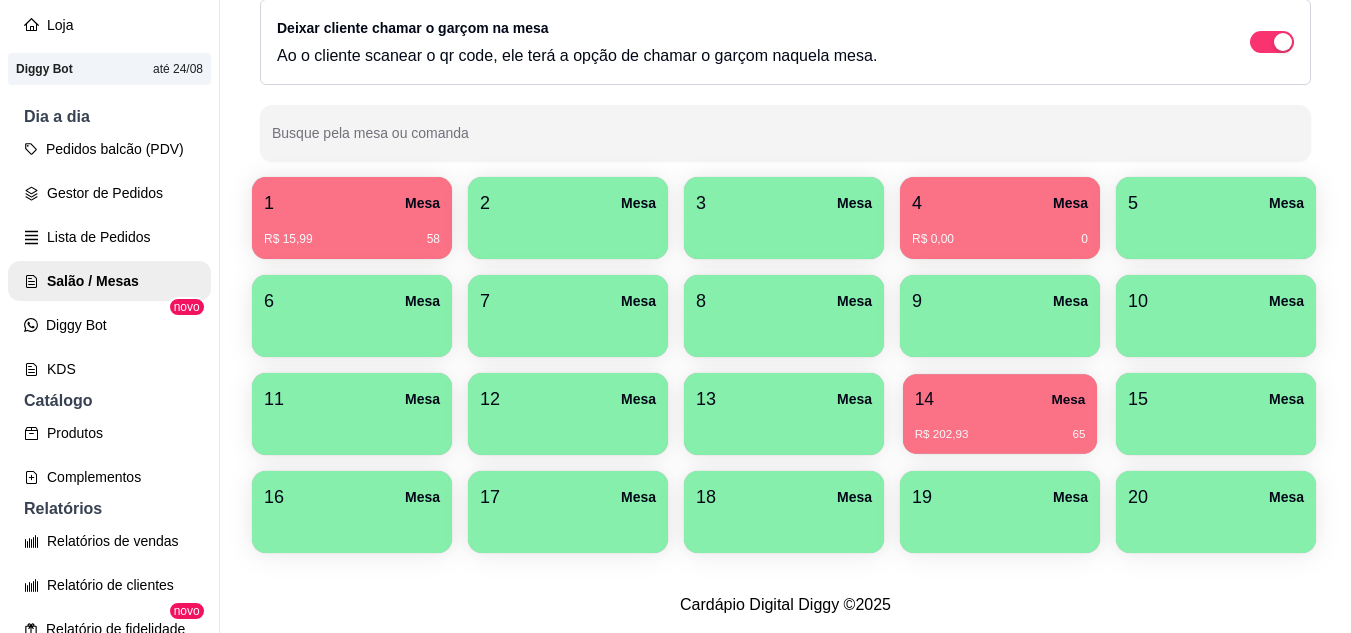click on "R$ 202,93 65" at bounding box center (1000, 427) 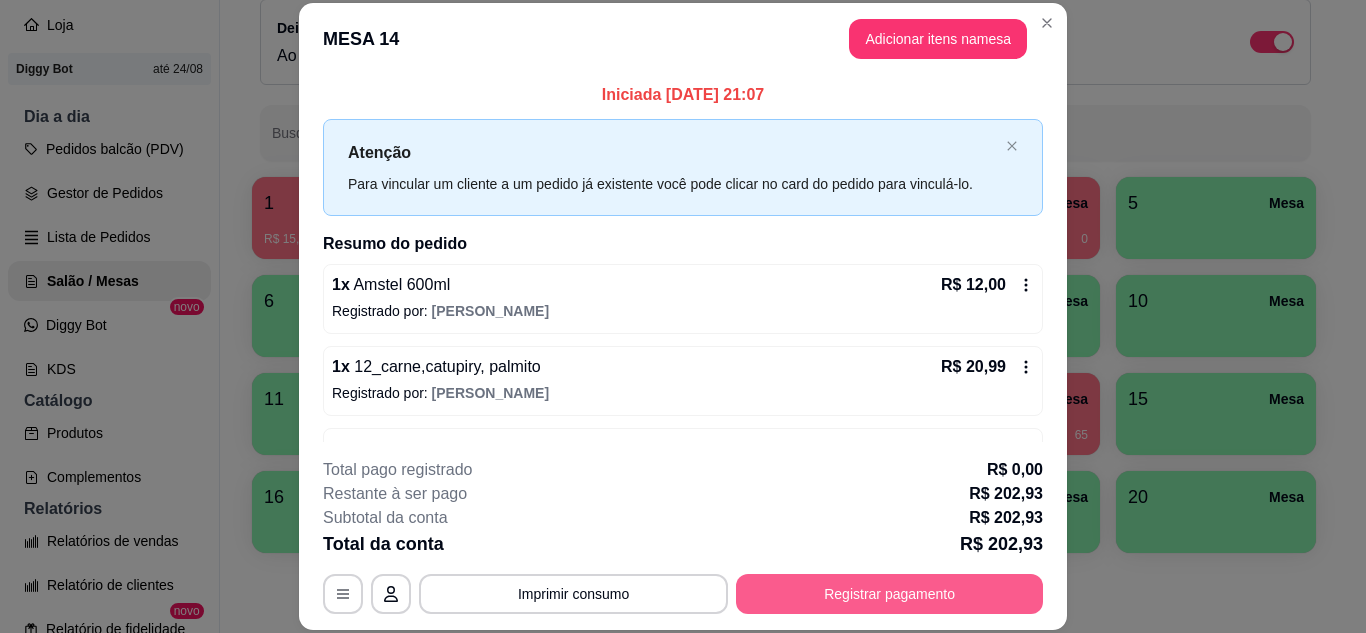 click on "Registrar pagamento" at bounding box center [889, 594] 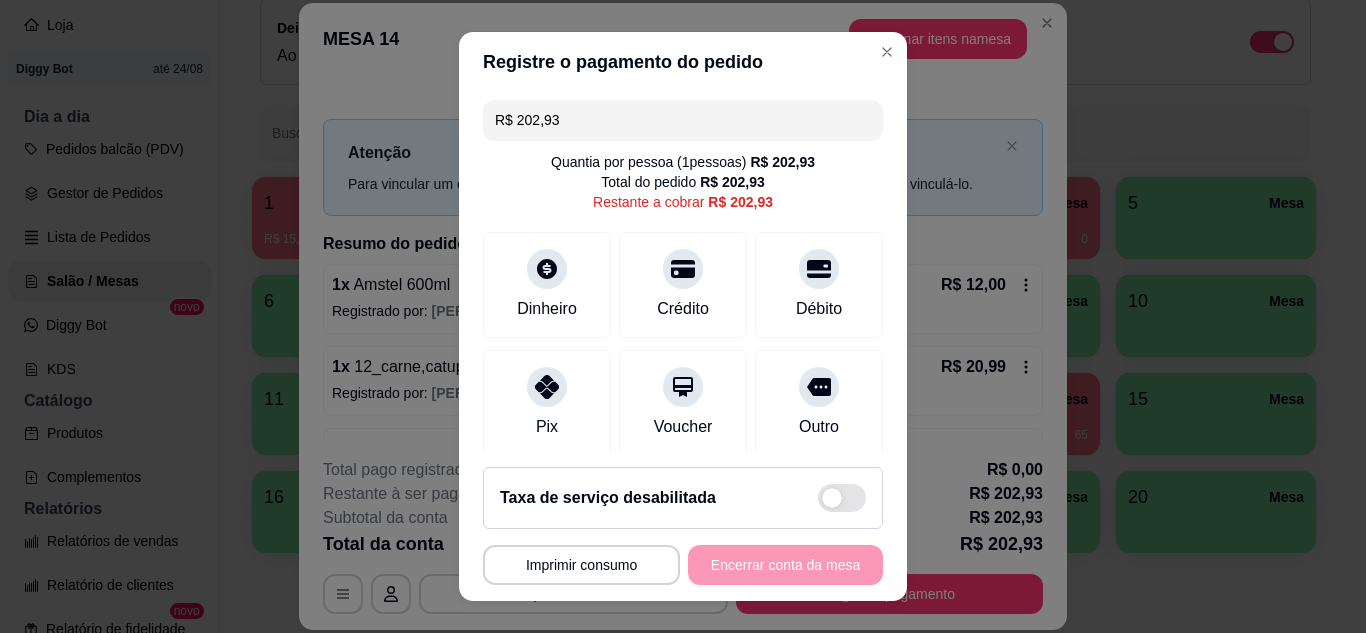 click on "R$ 202,93" at bounding box center [683, 120] 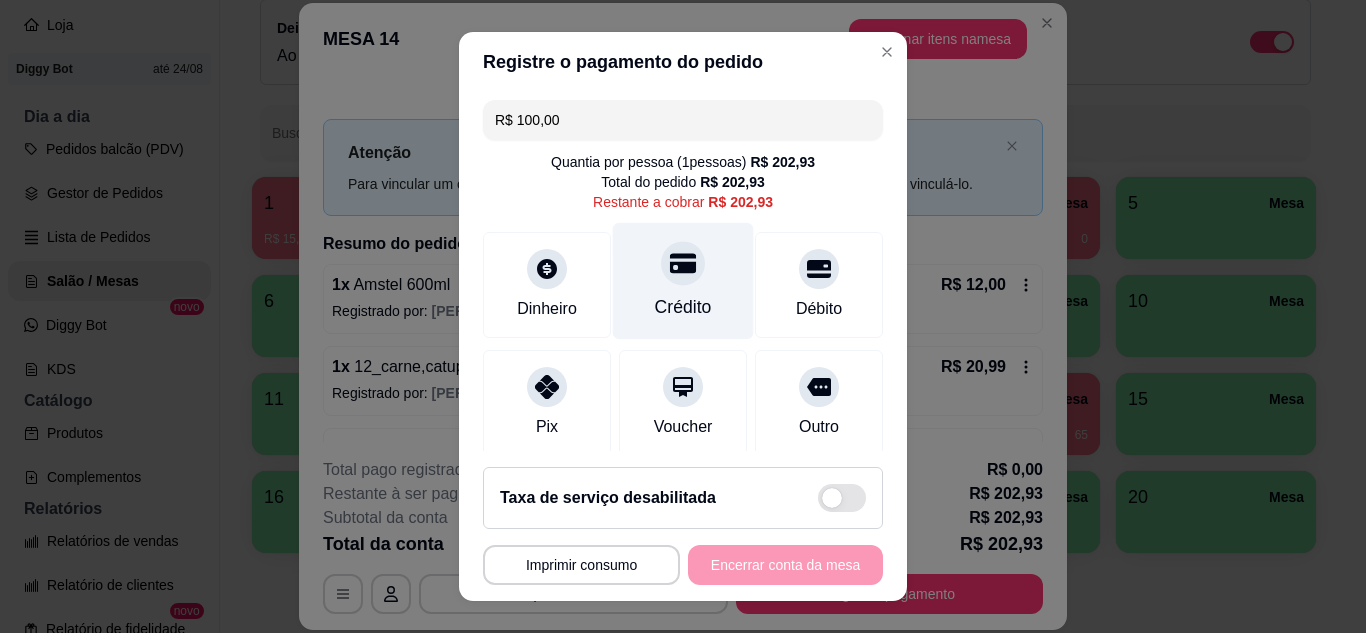click at bounding box center (683, 263) 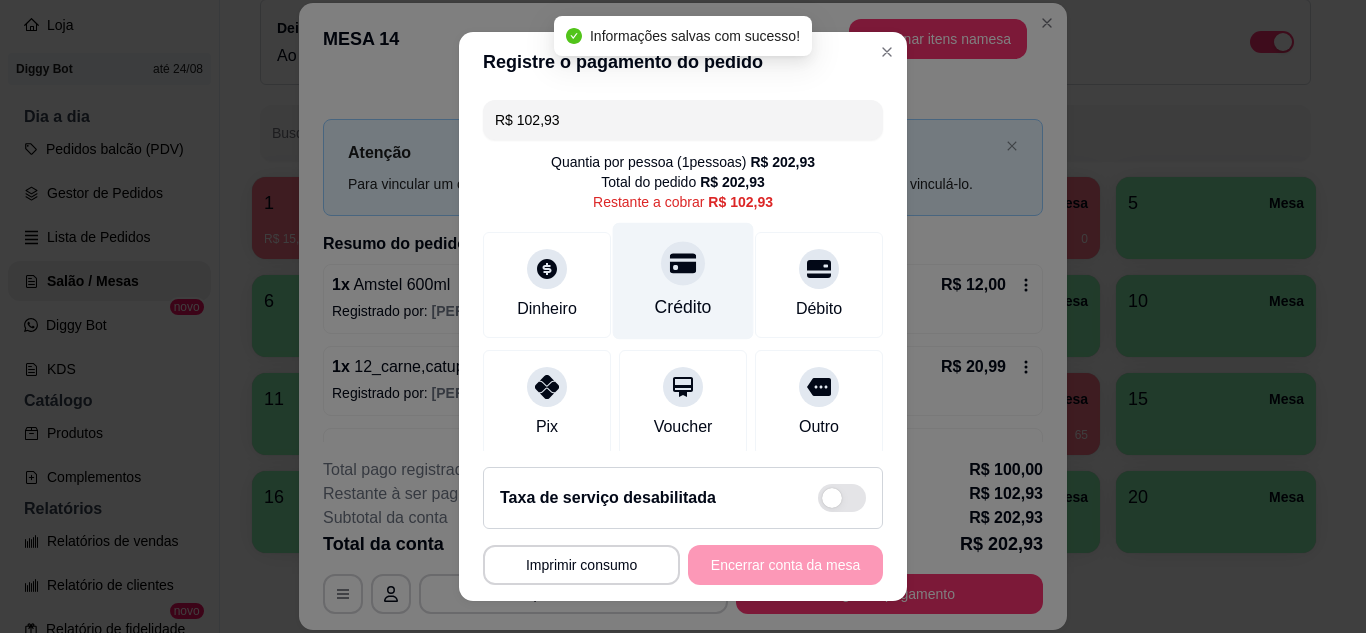 click on "Crédito" at bounding box center (683, 280) 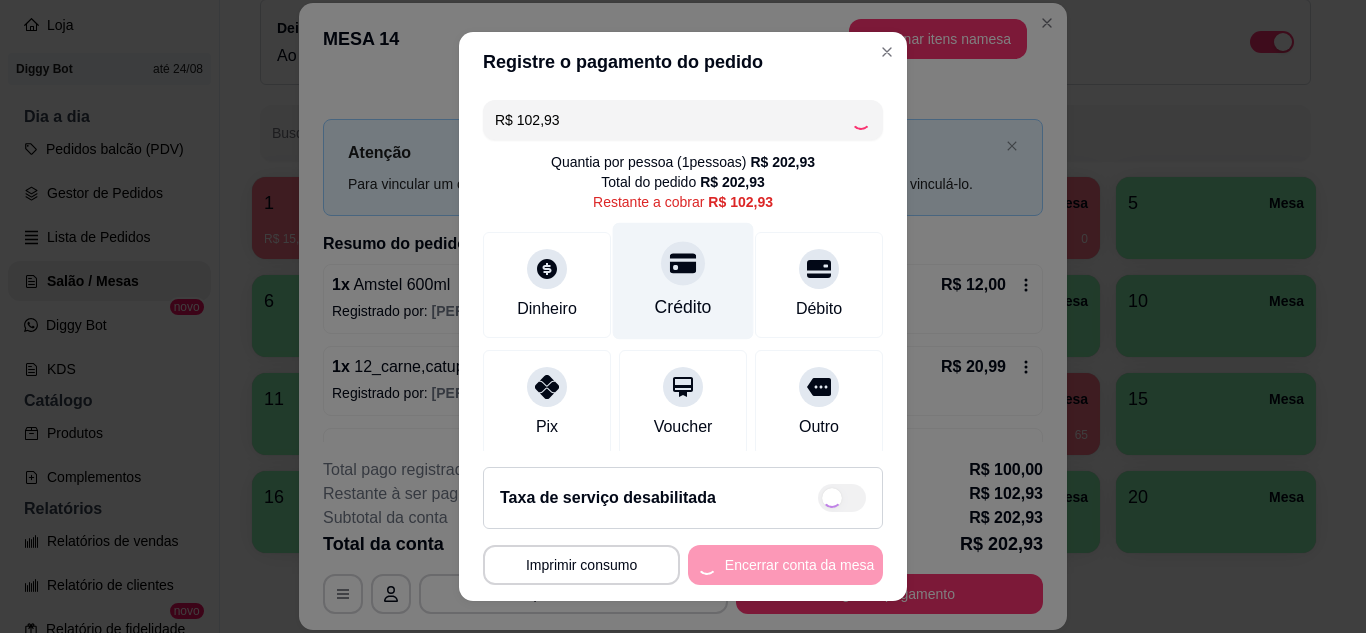 type on "R$ 0,00" 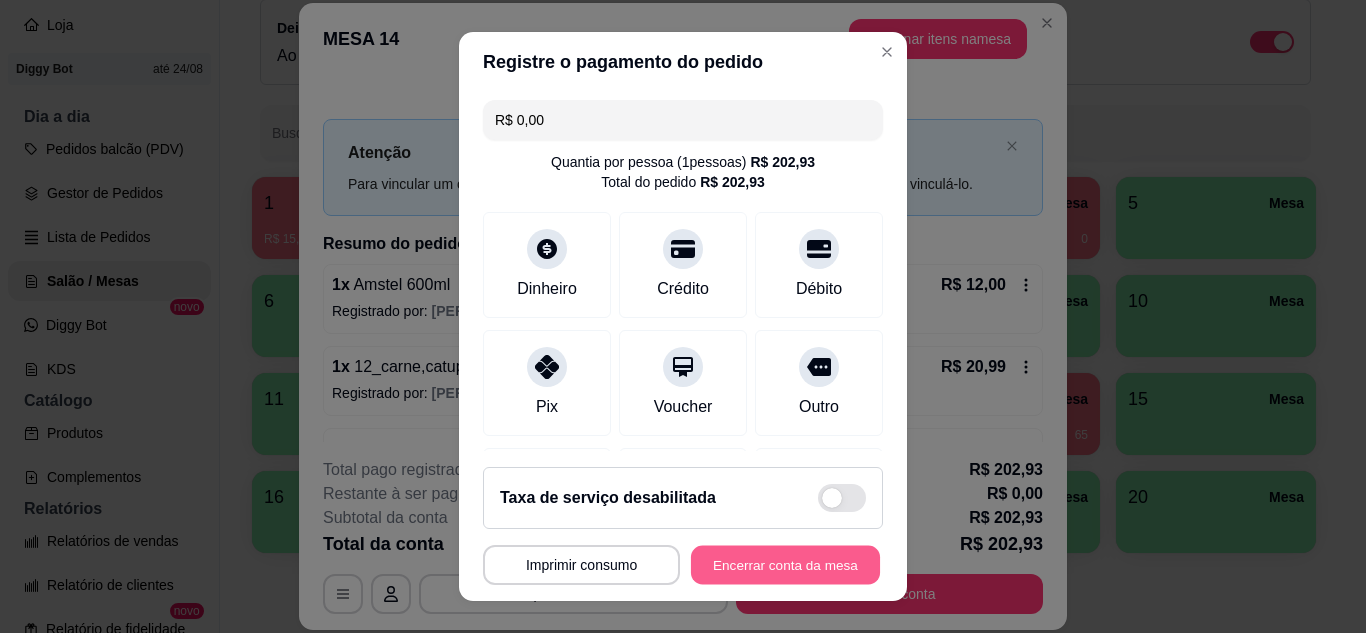 click on "Encerrar conta da mesa" at bounding box center (785, 565) 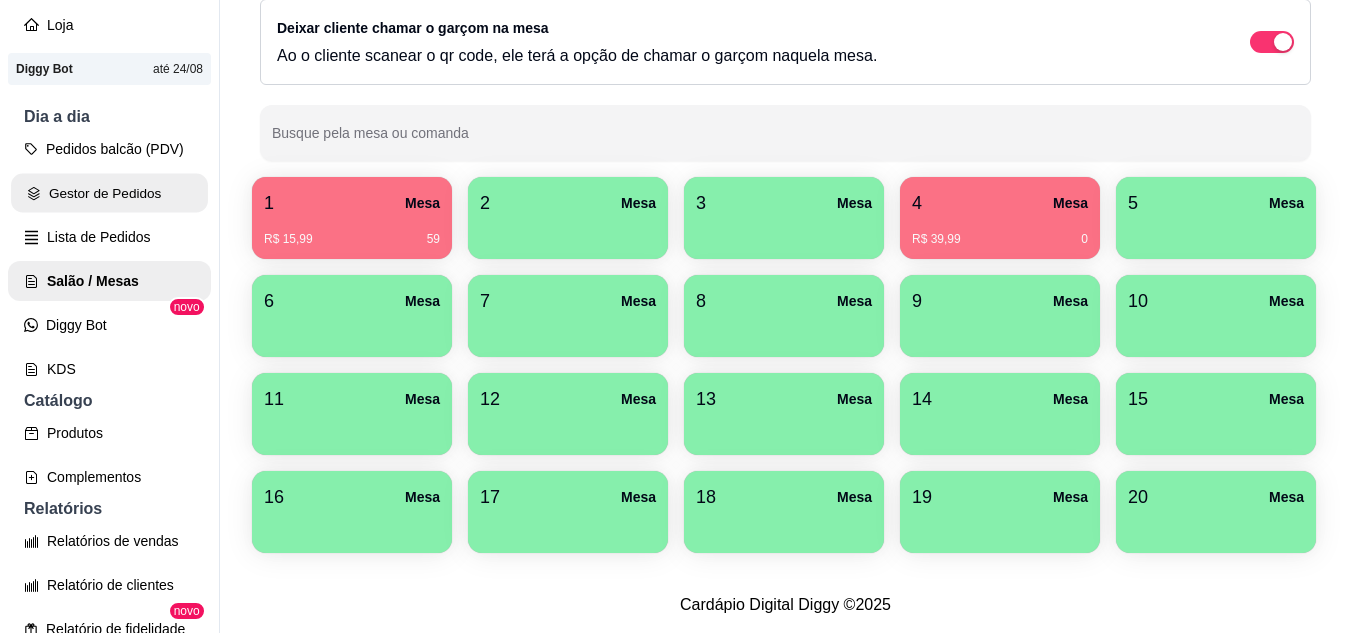 click on "Gestor de Pedidos" at bounding box center [109, 193] 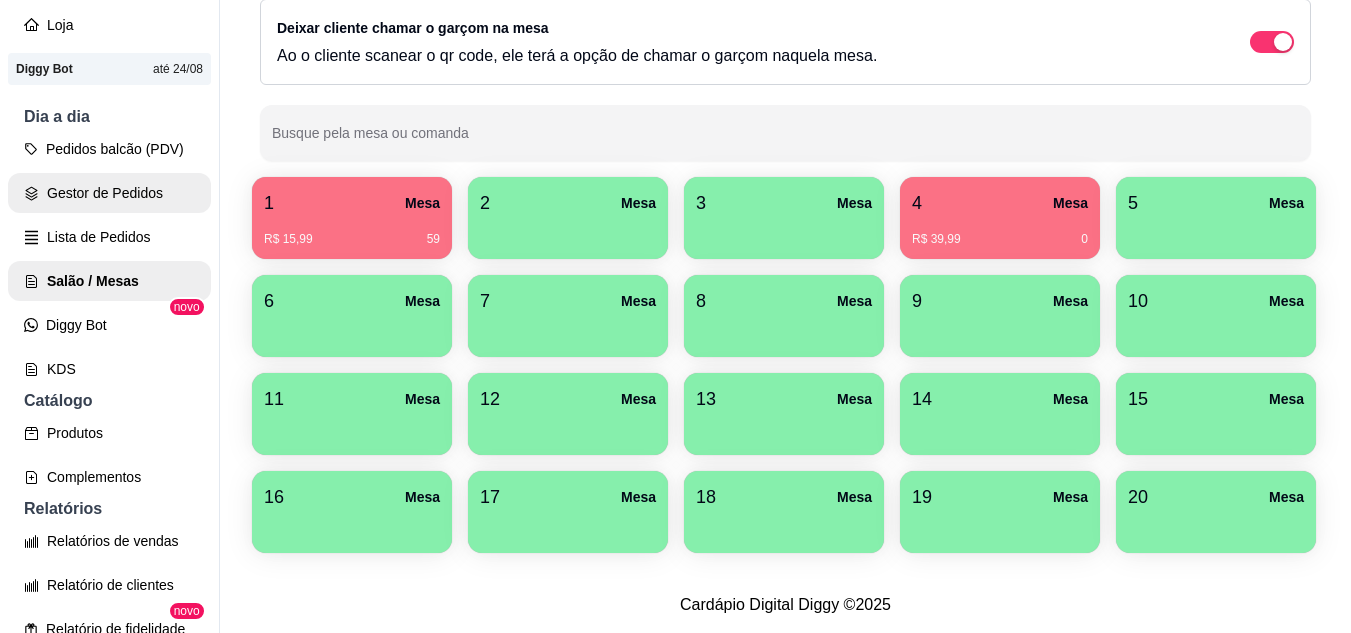 scroll, scrollTop: 0, scrollLeft: 0, axis: both 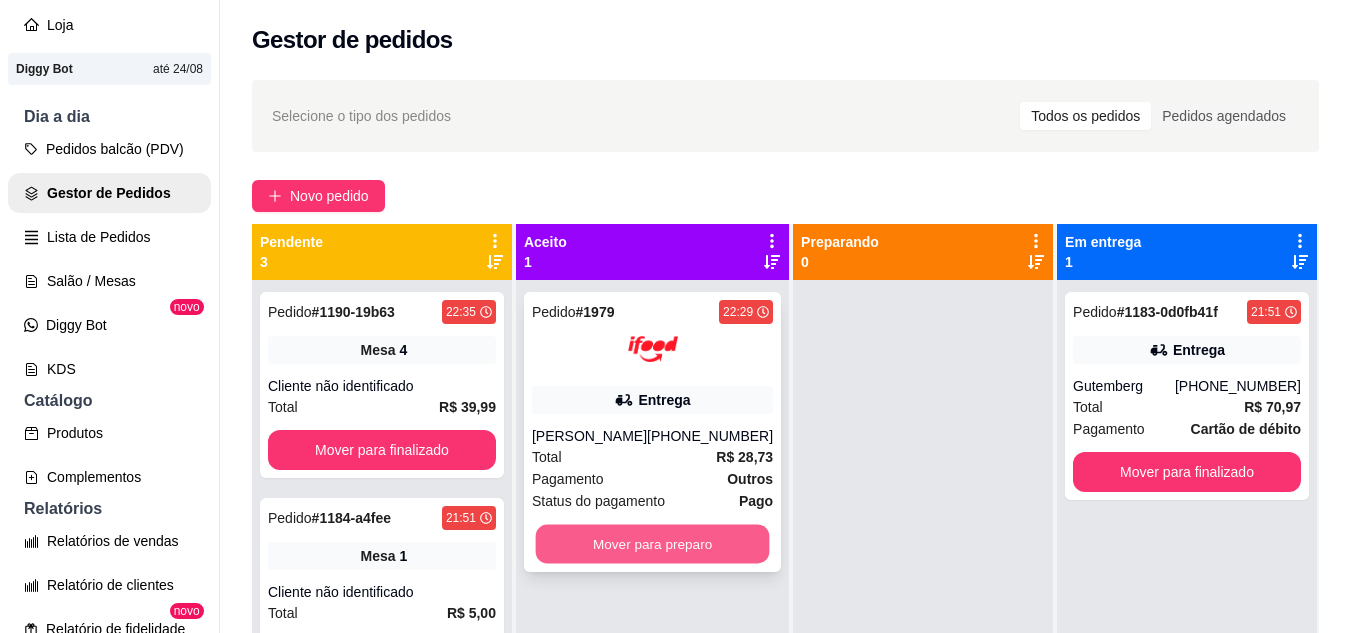 click on "Mover para preparo" at bounding box center (653, 544) 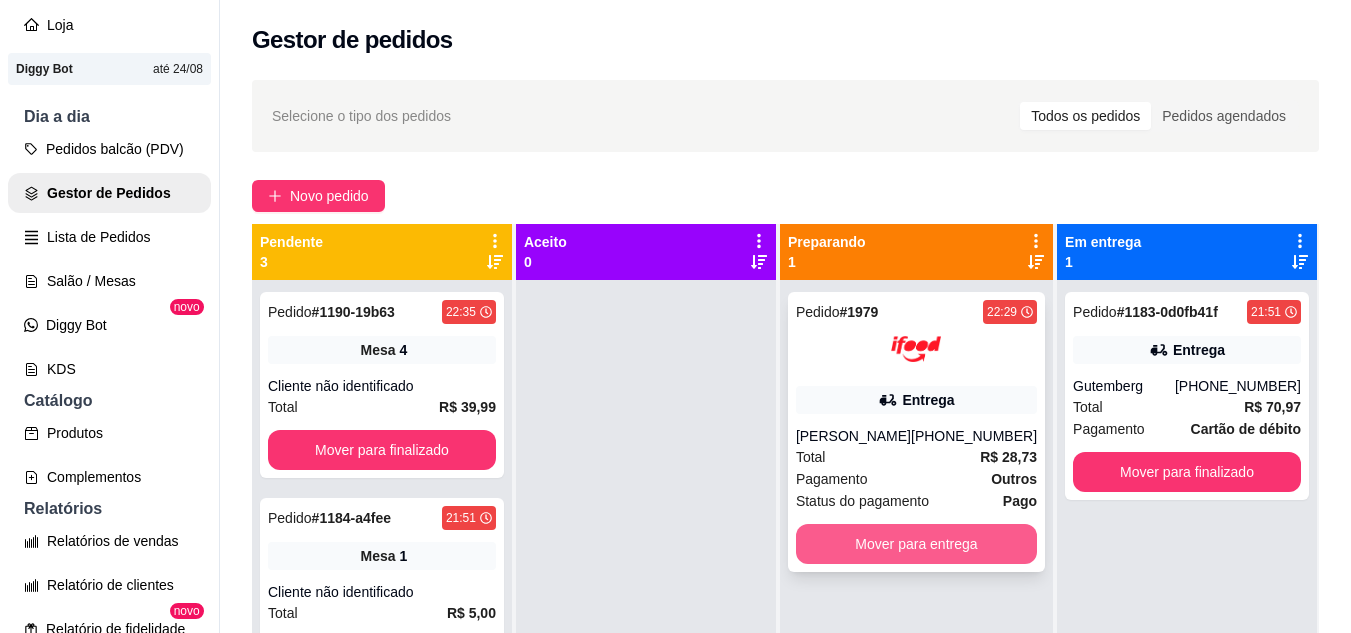 click on "Mover para entrega" at bounding box center [916, 544] 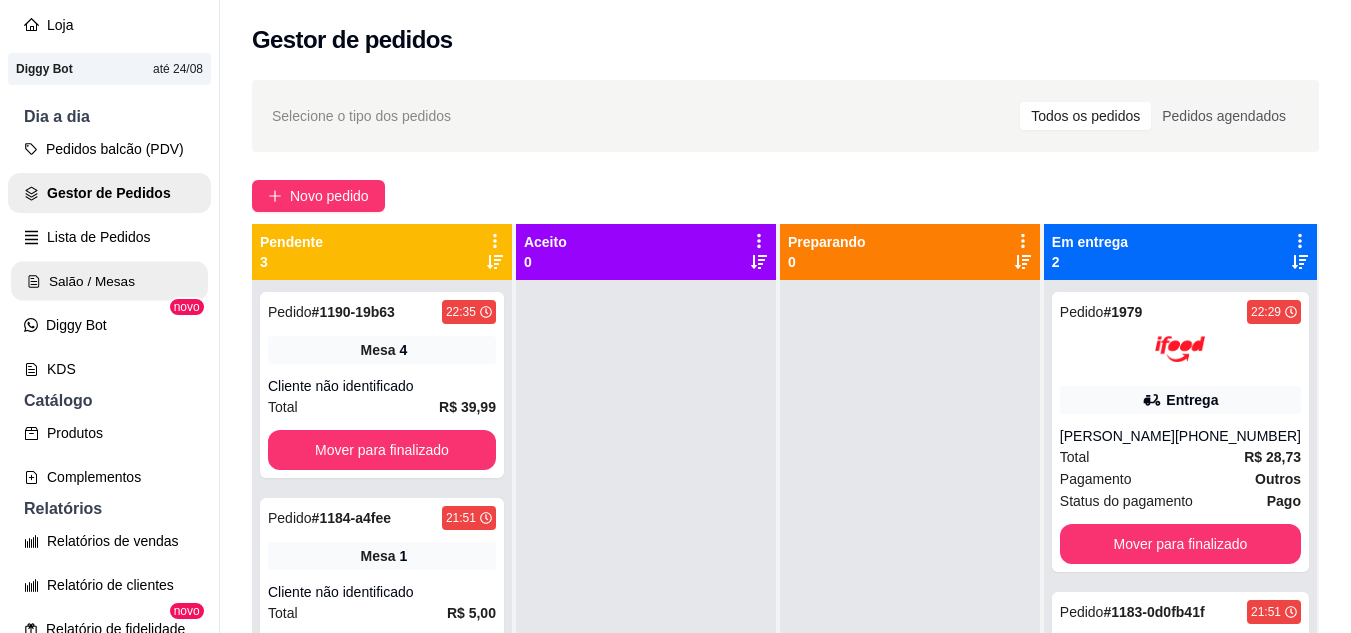 click on "Salão / Mesas" at bounding box center [109, 281] 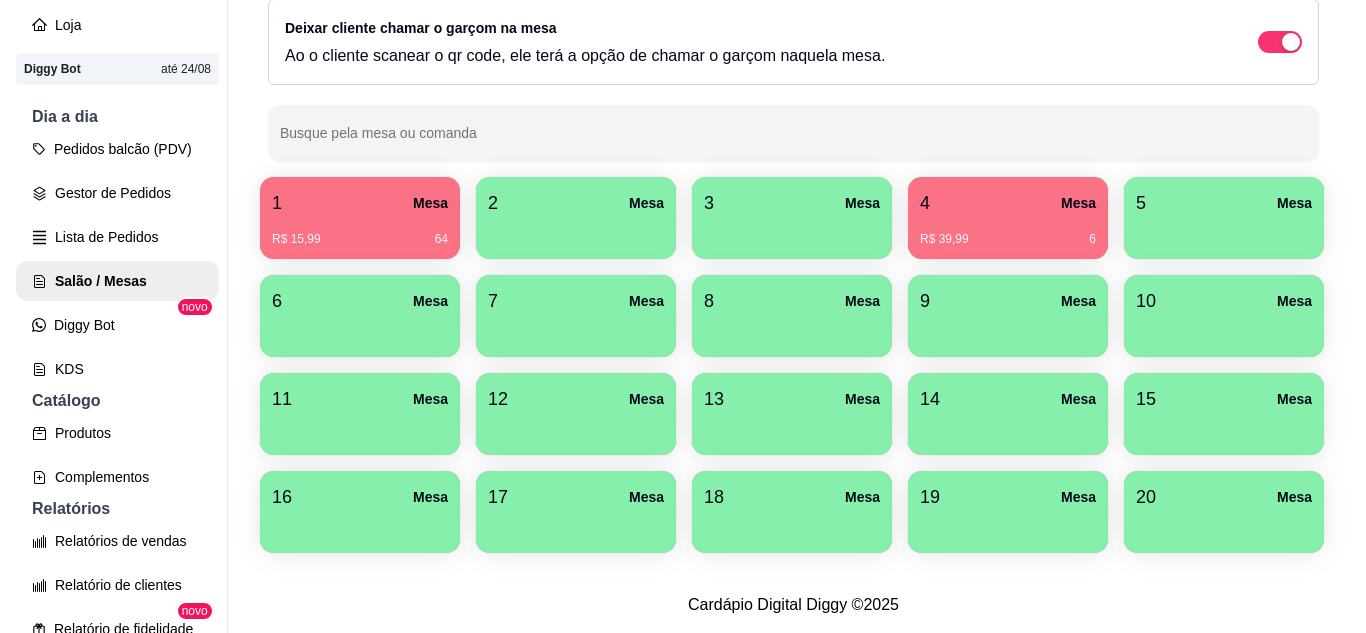 scroll, scrollTop: 294, scrollLeft: 0, axis: vertical 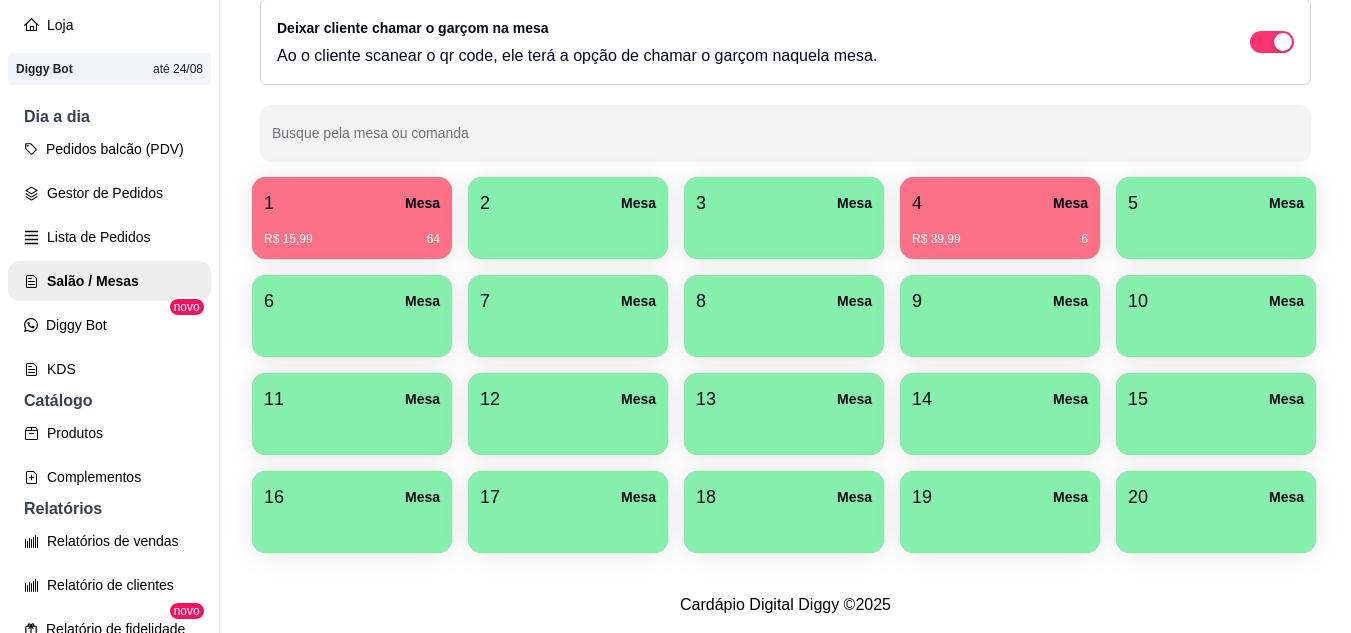 click on "20 Mesa" at bounding box center [1216, 497] 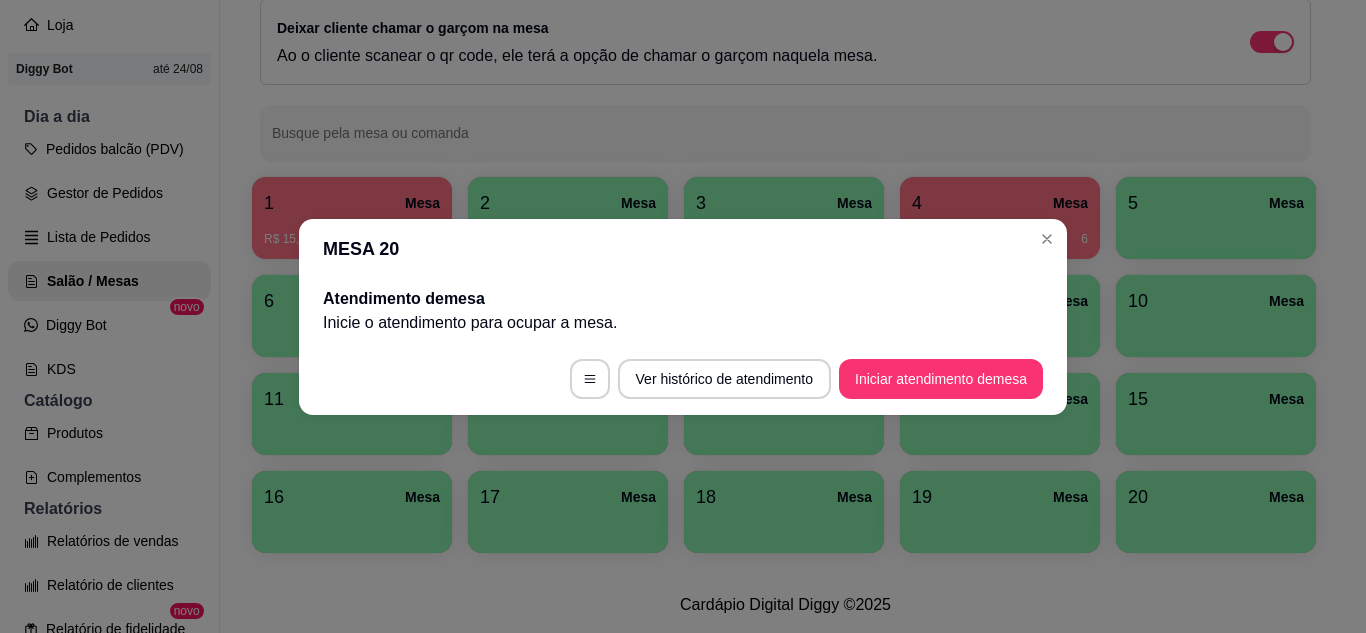 click on "Iniciar atendimento de  mesa" at bounding box center [941, 379] 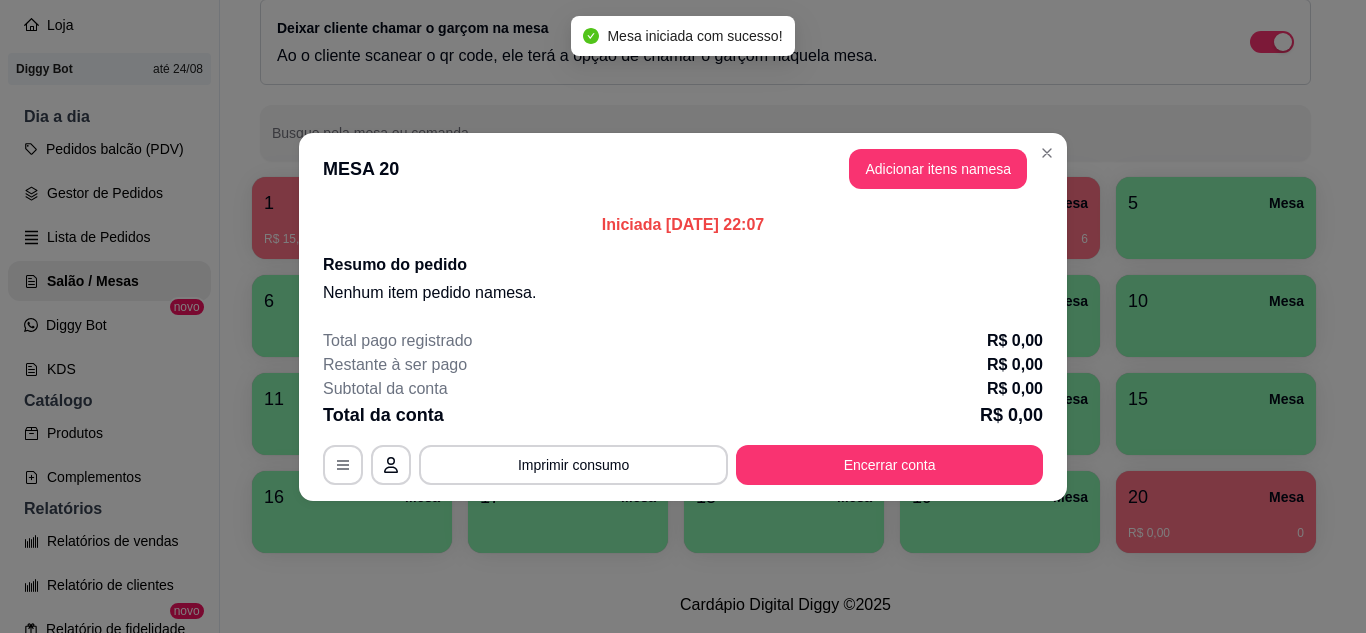 click on "MESA 20 Adicionar itens na  mesa" at bounding box center (683, 169) 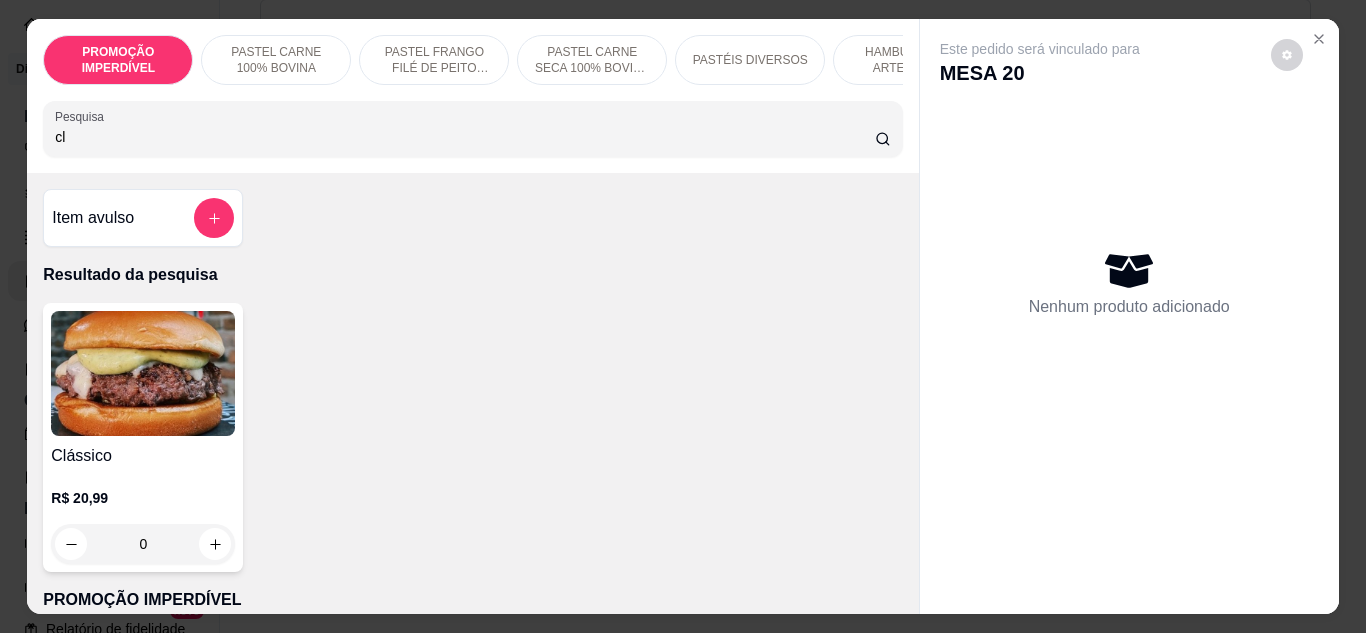 type on "cl" 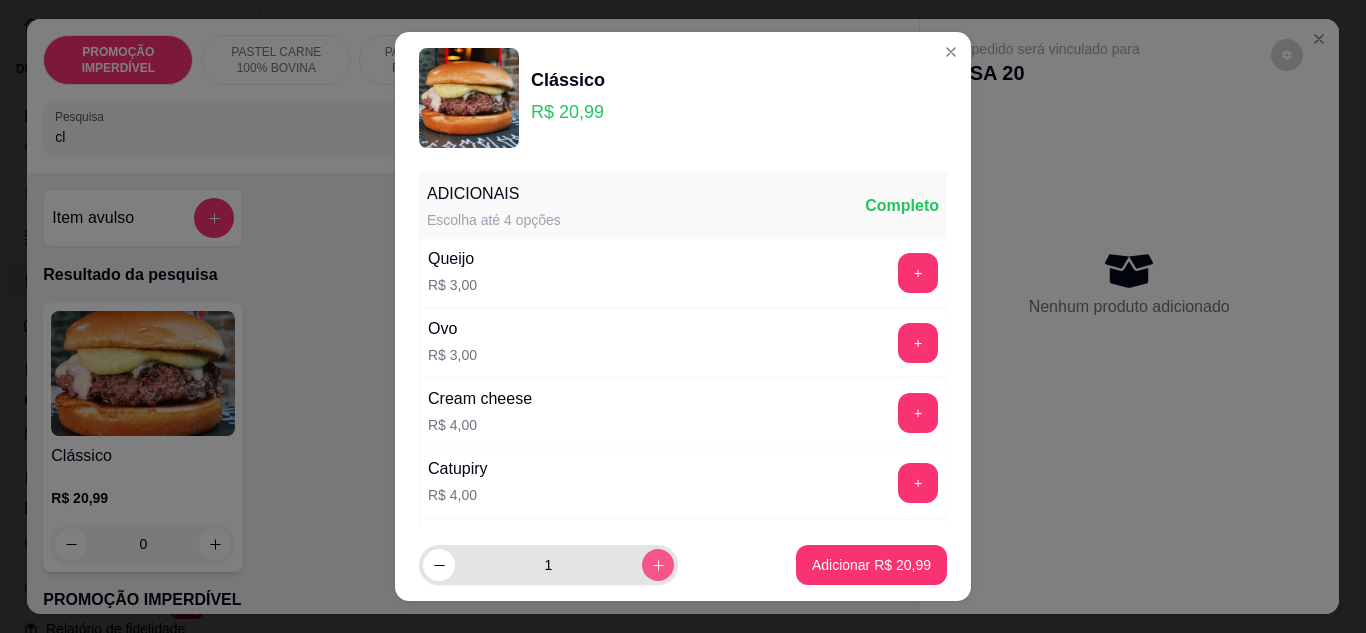 click 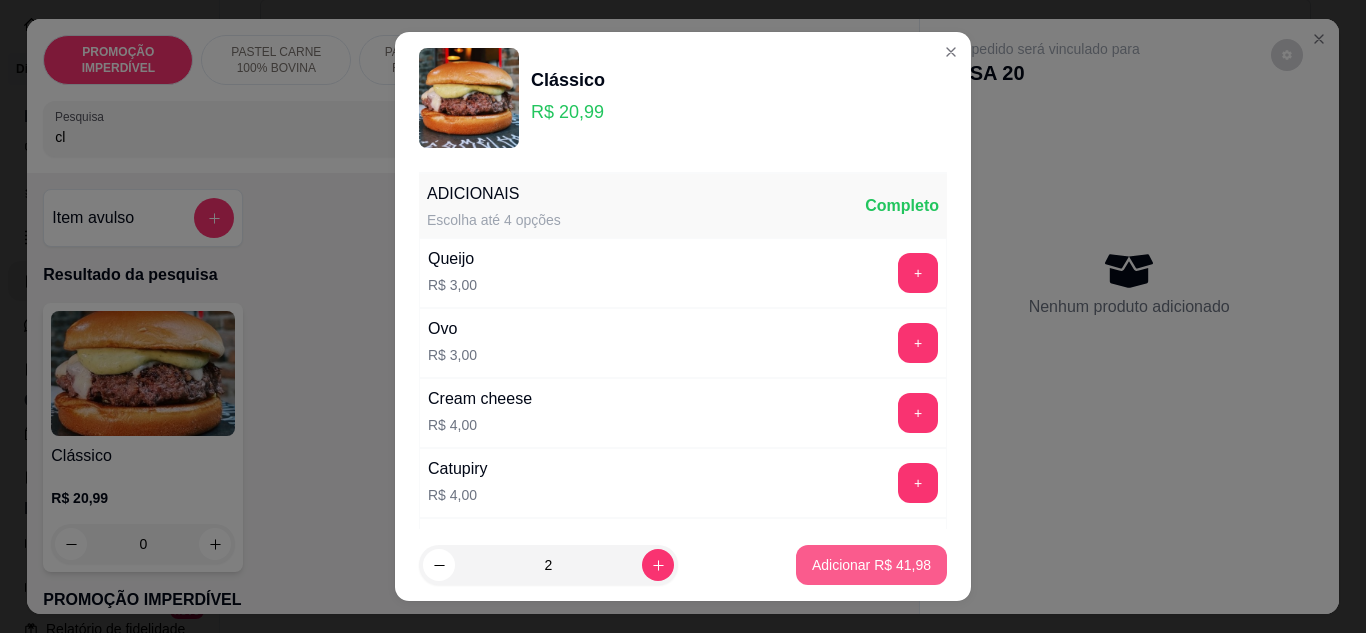 click on "Adicionar   R$ 41,98" at bounding box center (871, 565) 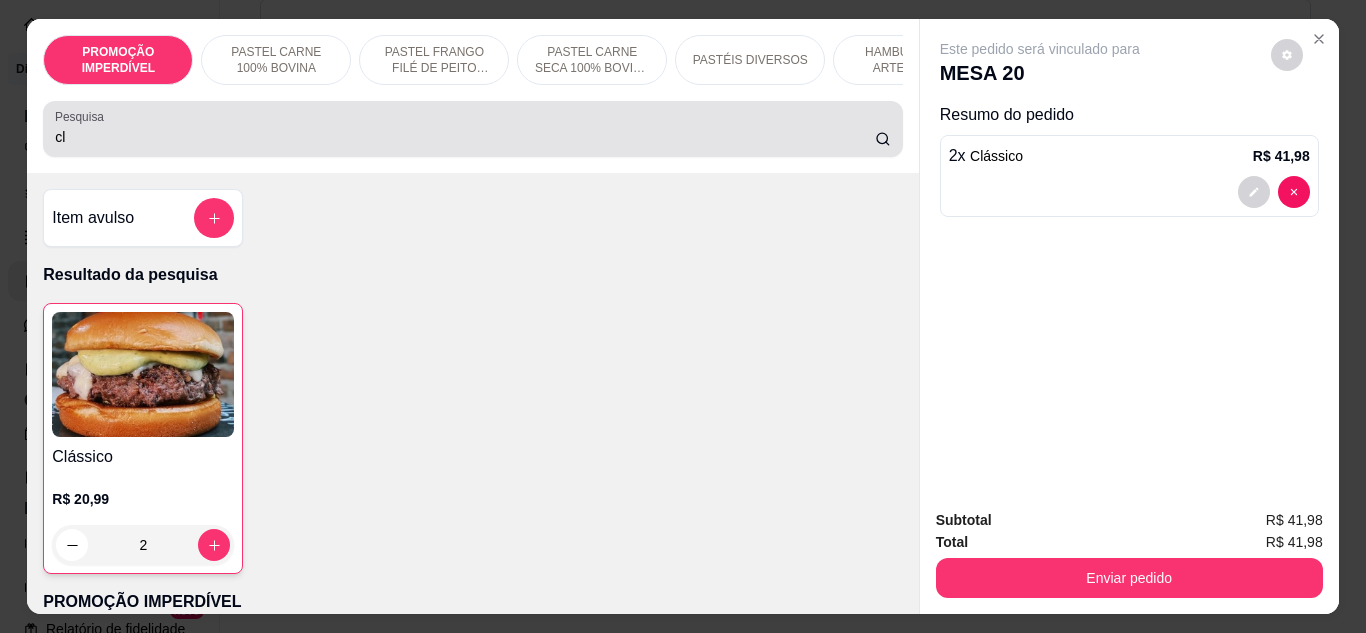 click on "cl" at bounding box center [465, 137] 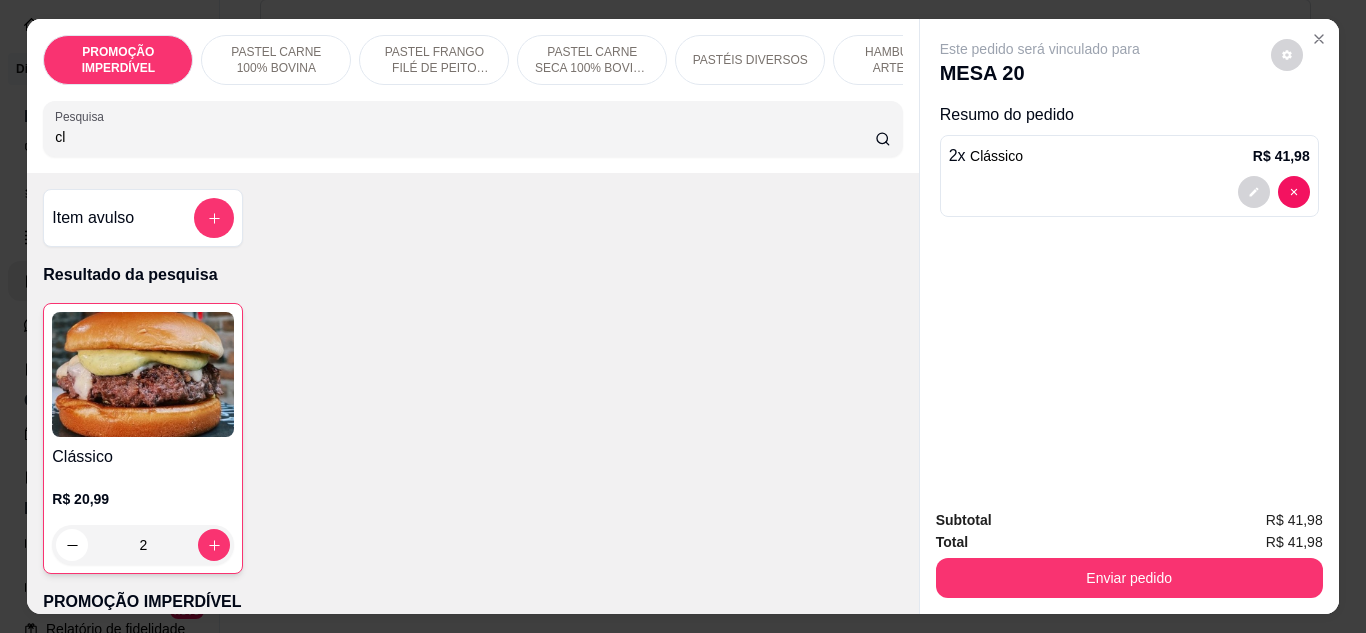 click on "cl" at bounding box center [465, 137] 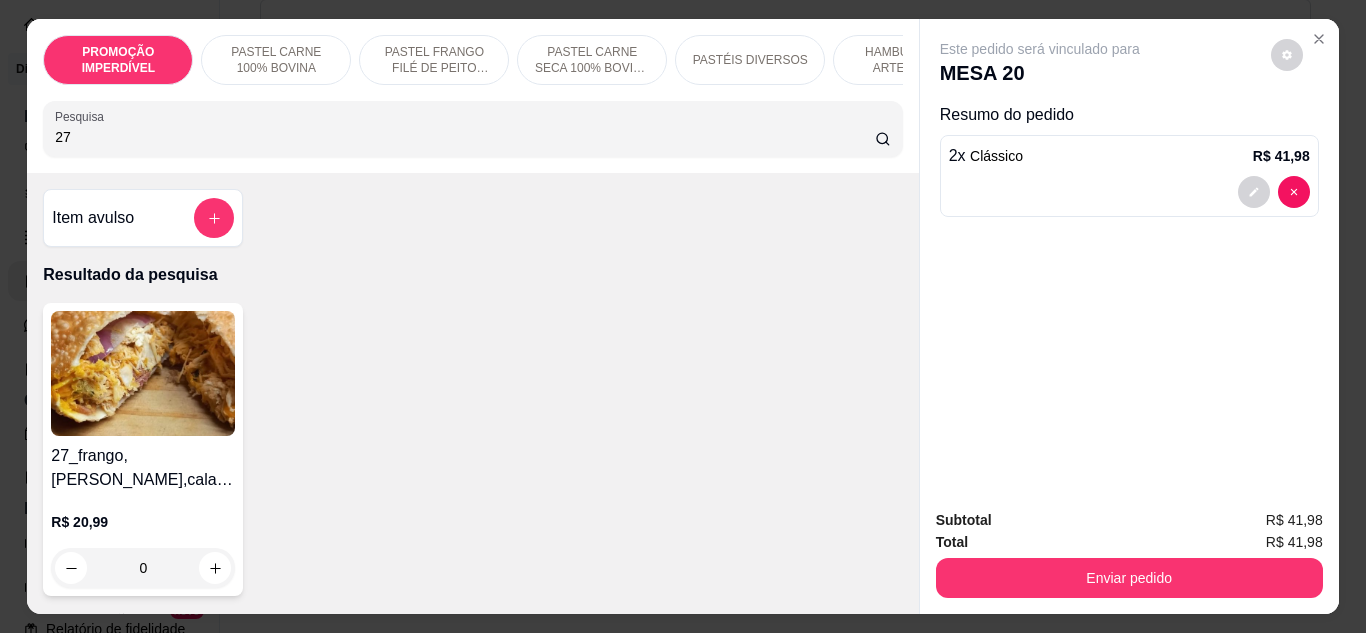 type on "27" 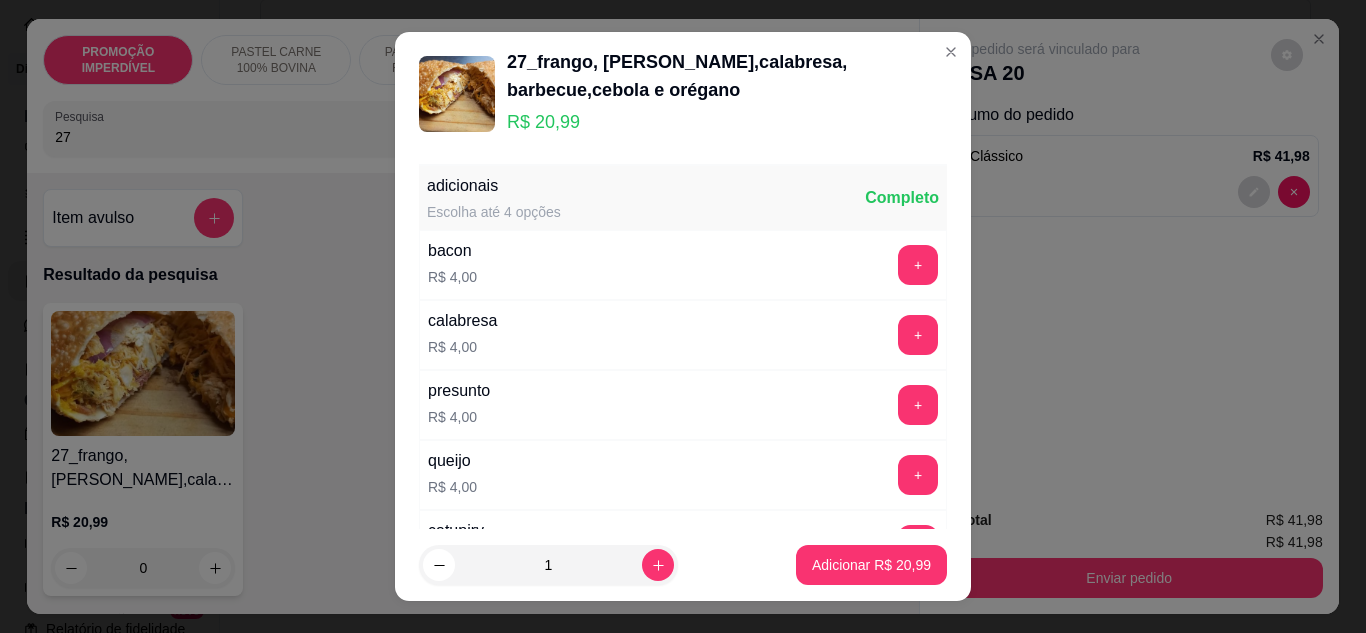 click on "Adicionar   R$ 20,99" at bounding box center [871, 565] 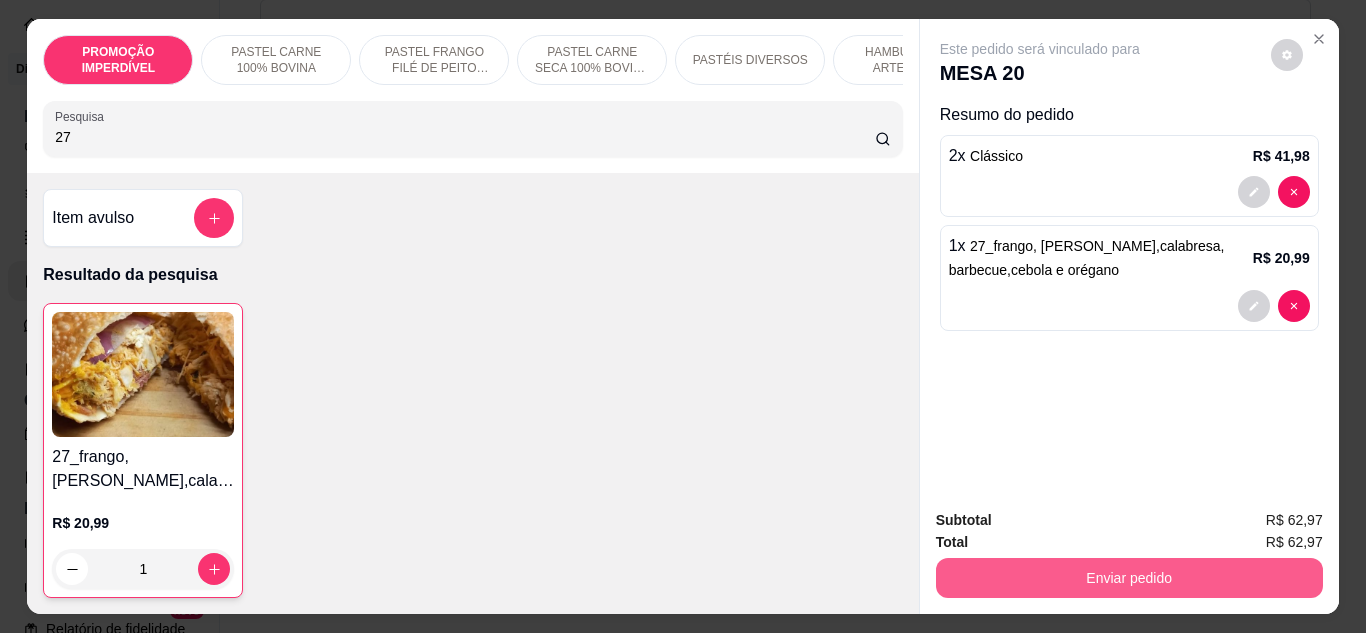 click on "Enviar pedido" at bounding box center [1129, 578] 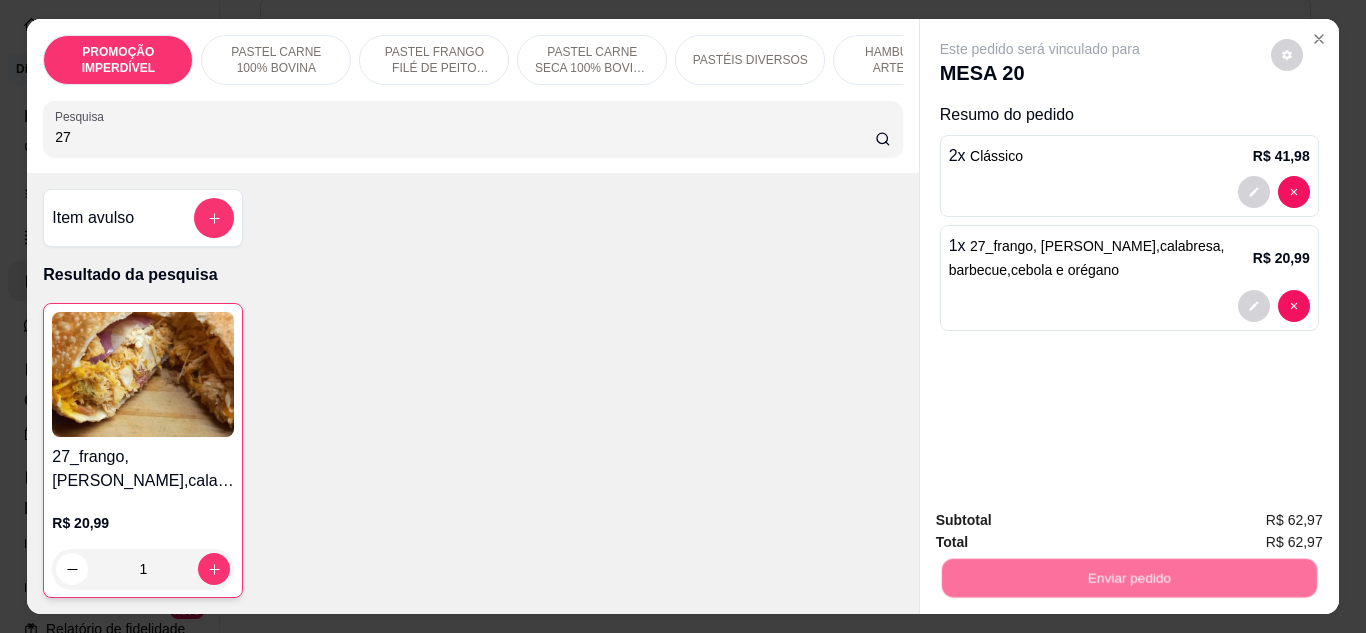 click on "Não registrar e enviar pedido" at bounding box center [1063, 520] 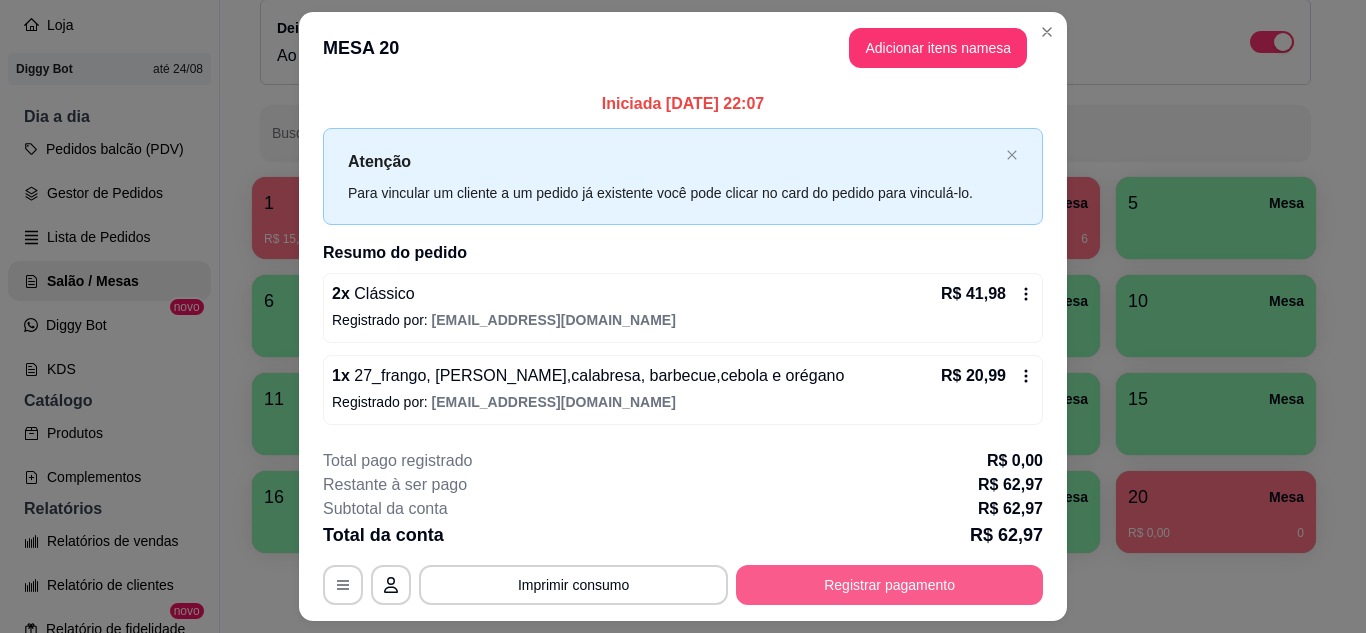 click on "Registrar pagamento" at bounding box center [889, 585] 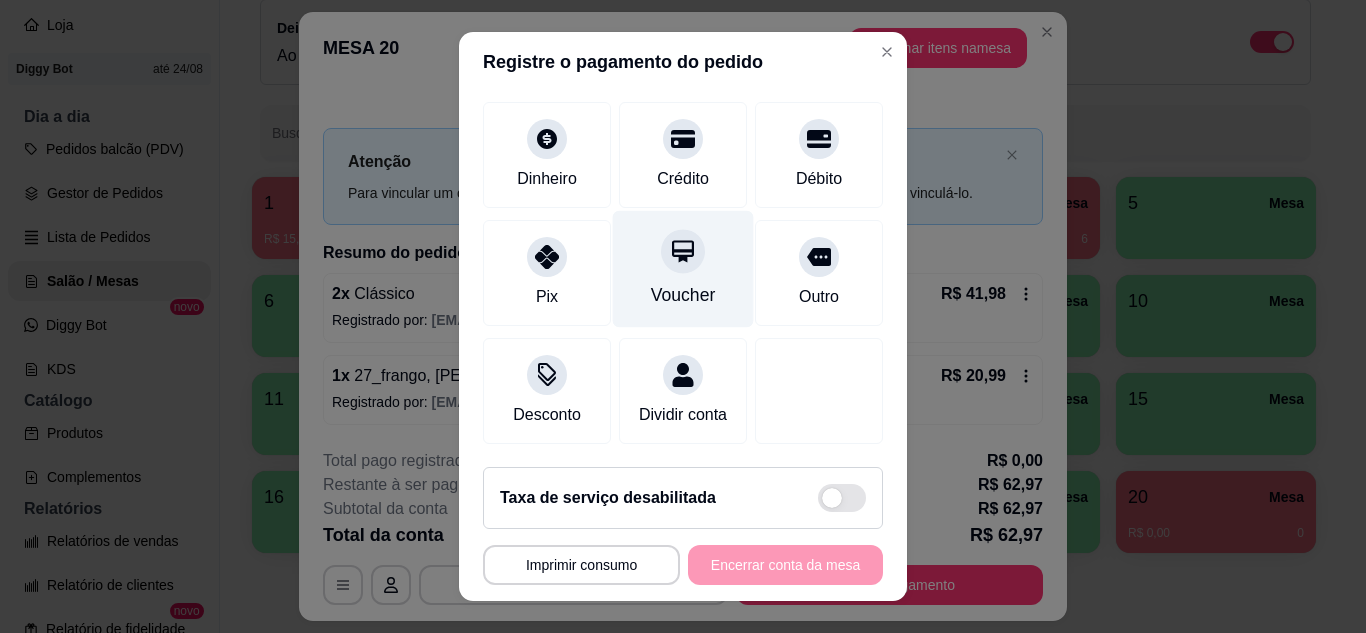 scroll, scrollTop: 154, scrollLeft: 0, axis: vertical 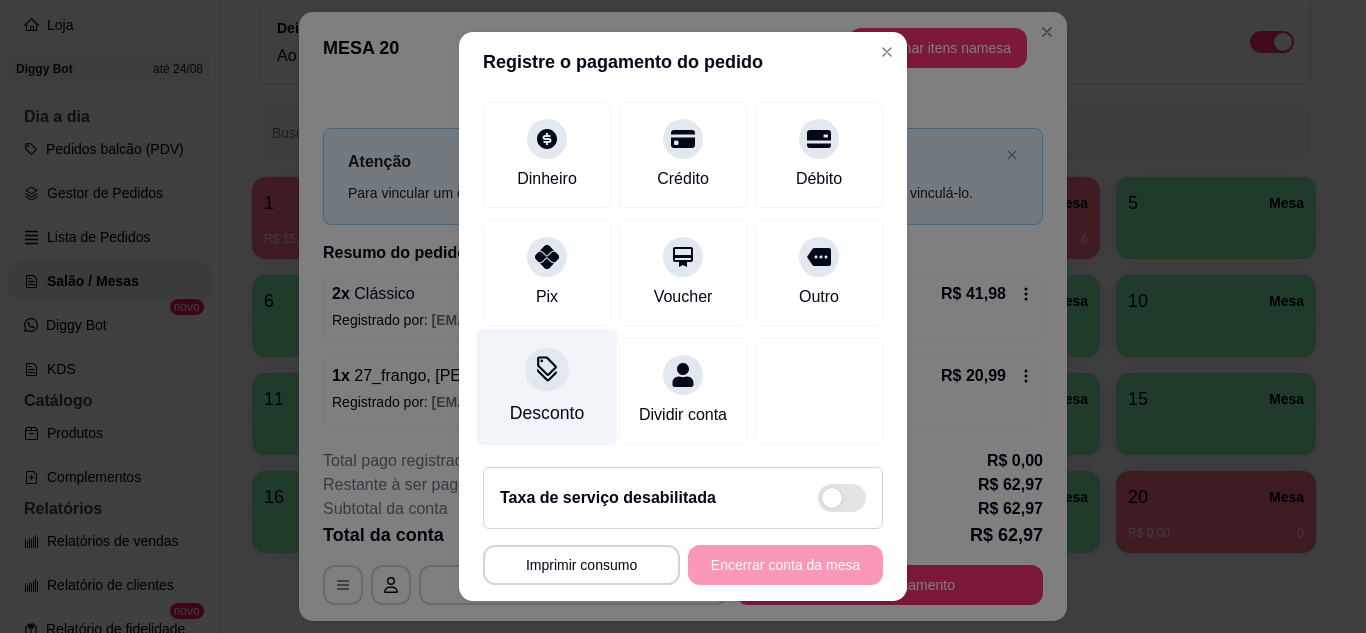 click on "Desconto" at bounding box center (547, 386) 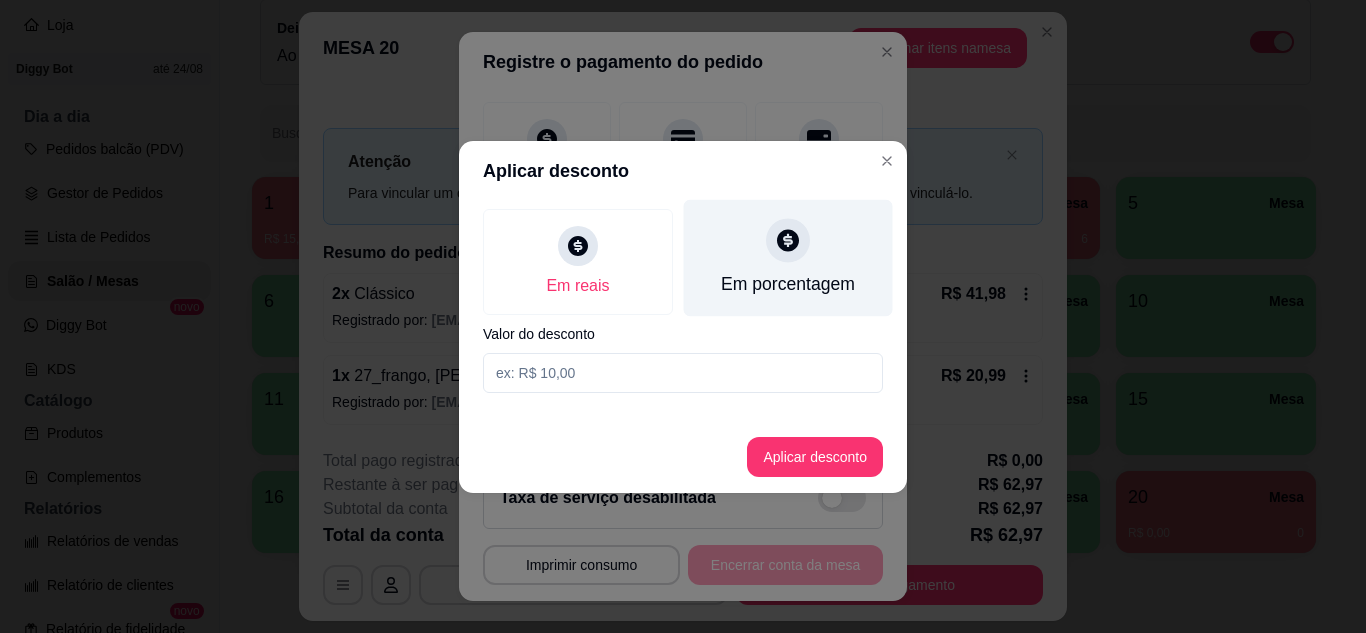 click on "Em porcentagem" at bounding box center [788, 284] 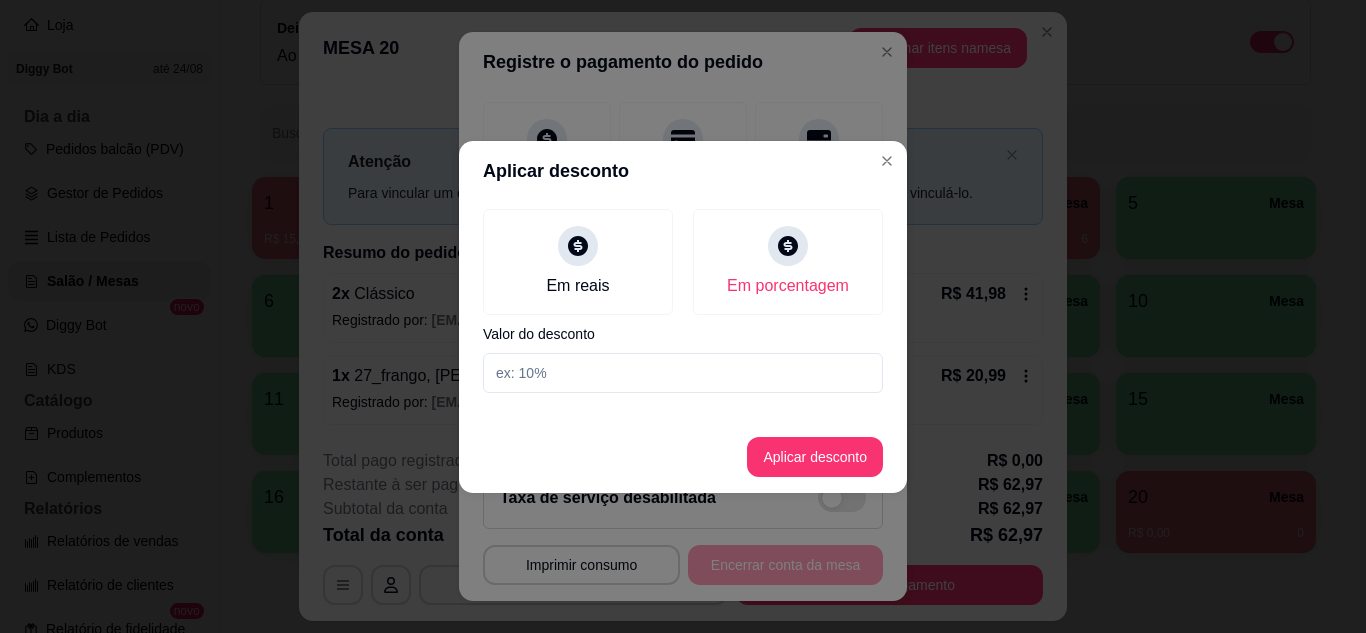 click on "Aplicar desconto Em reais Em porcentagem Valor do desconto Aplicar desconto" at bounding box center (683, 317) 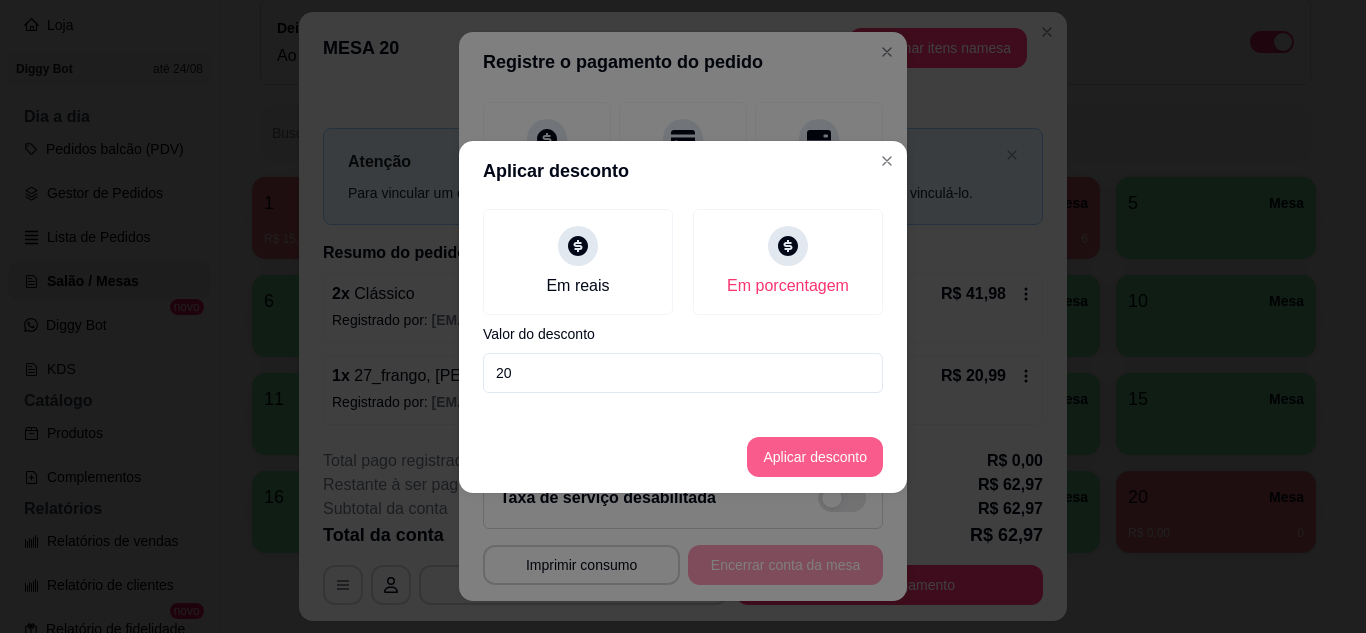type on "20" 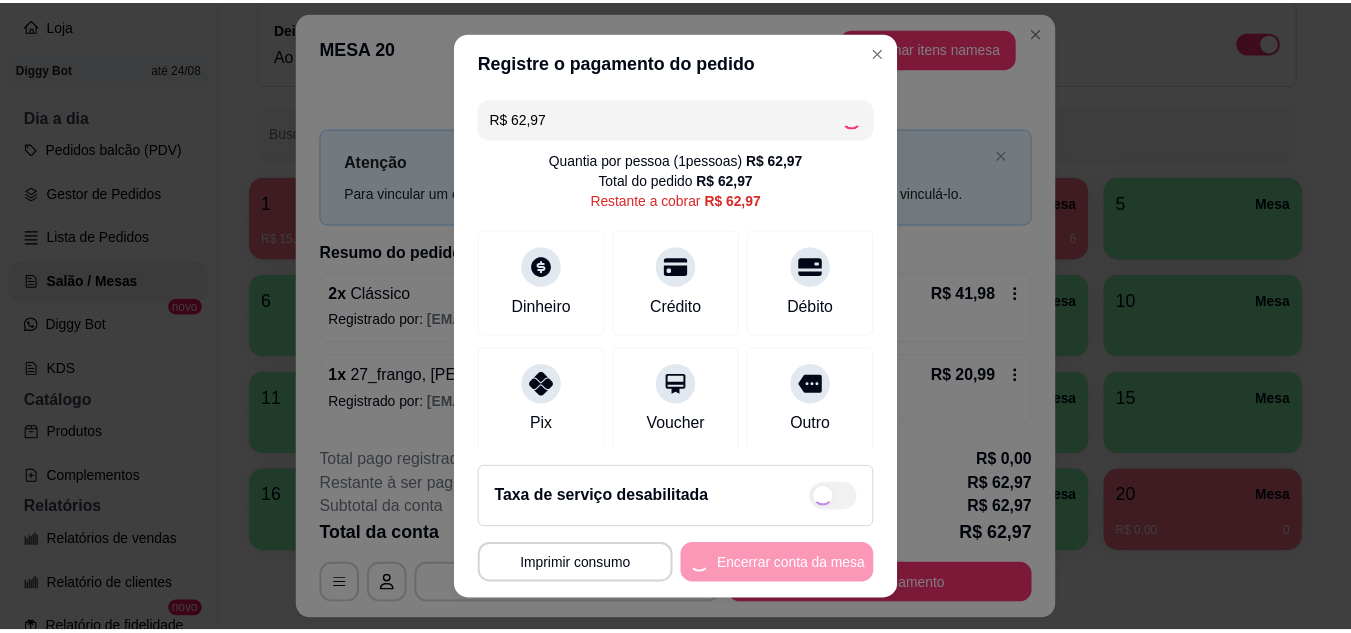 scroll, scrollTop: 0, scrollLeft: 0, axis: both 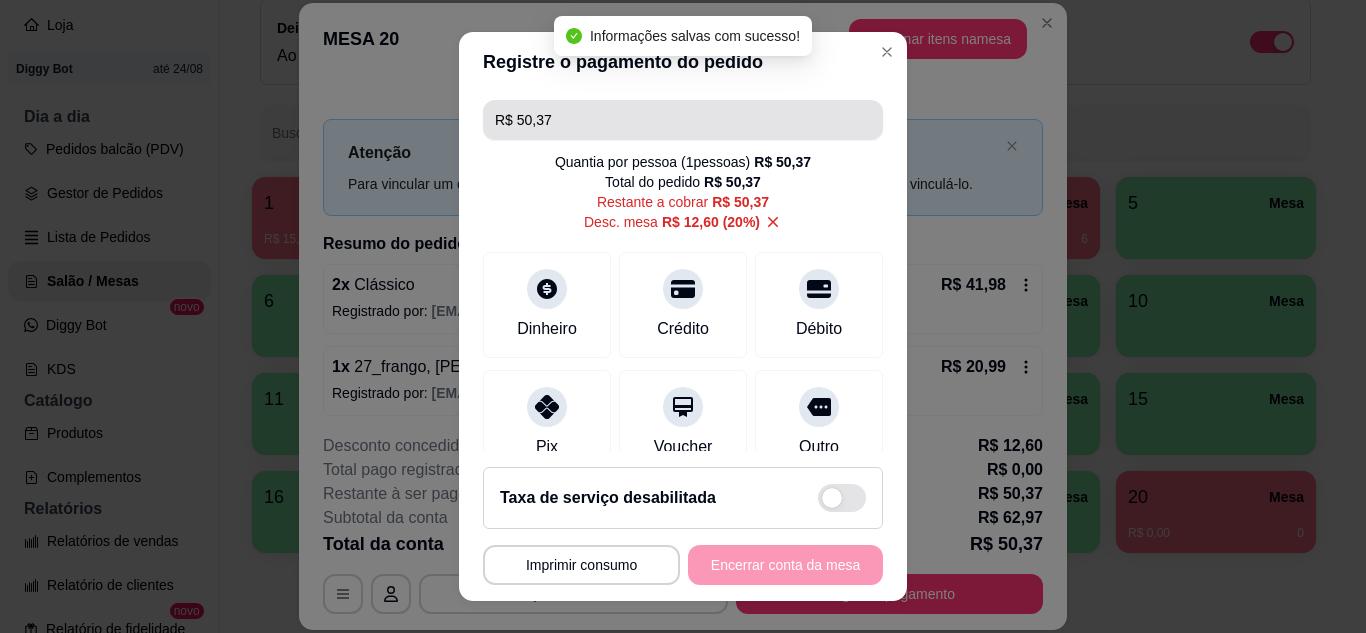 click on "R$ 50,37" at bounding box center (683, 120) 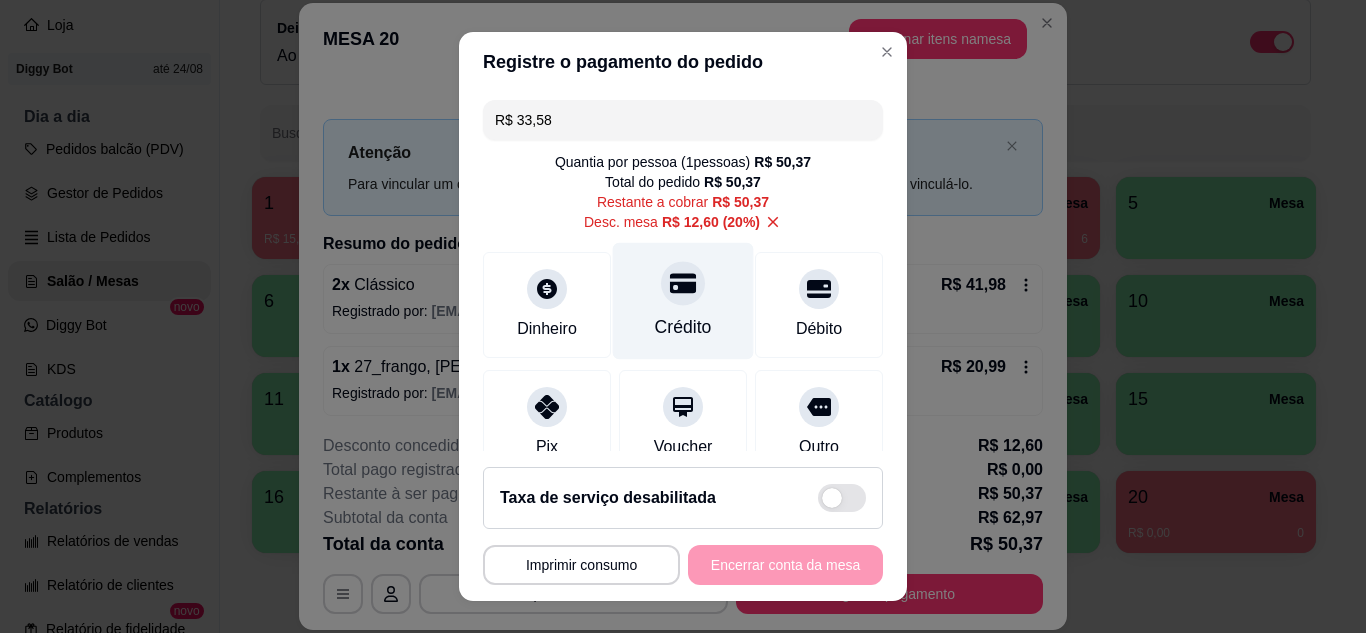 click on "Crédito" at bounding box center (683, 300) 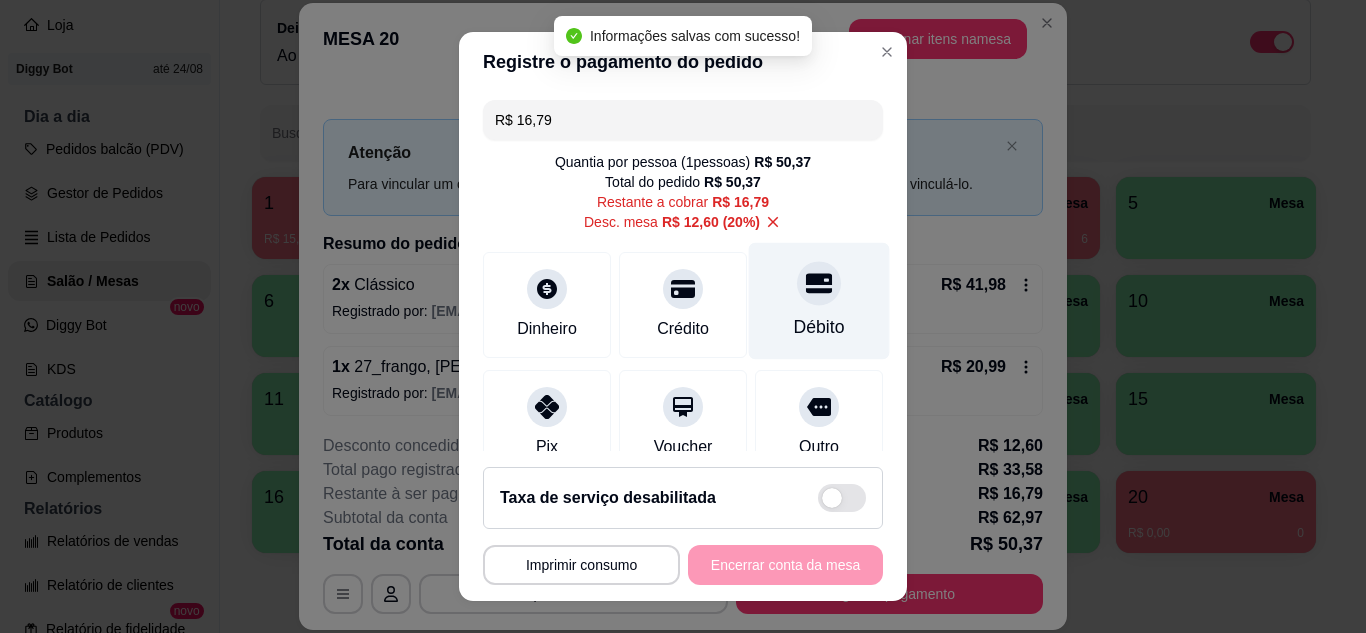 click on "Débito" at bounding box center (819, 300) 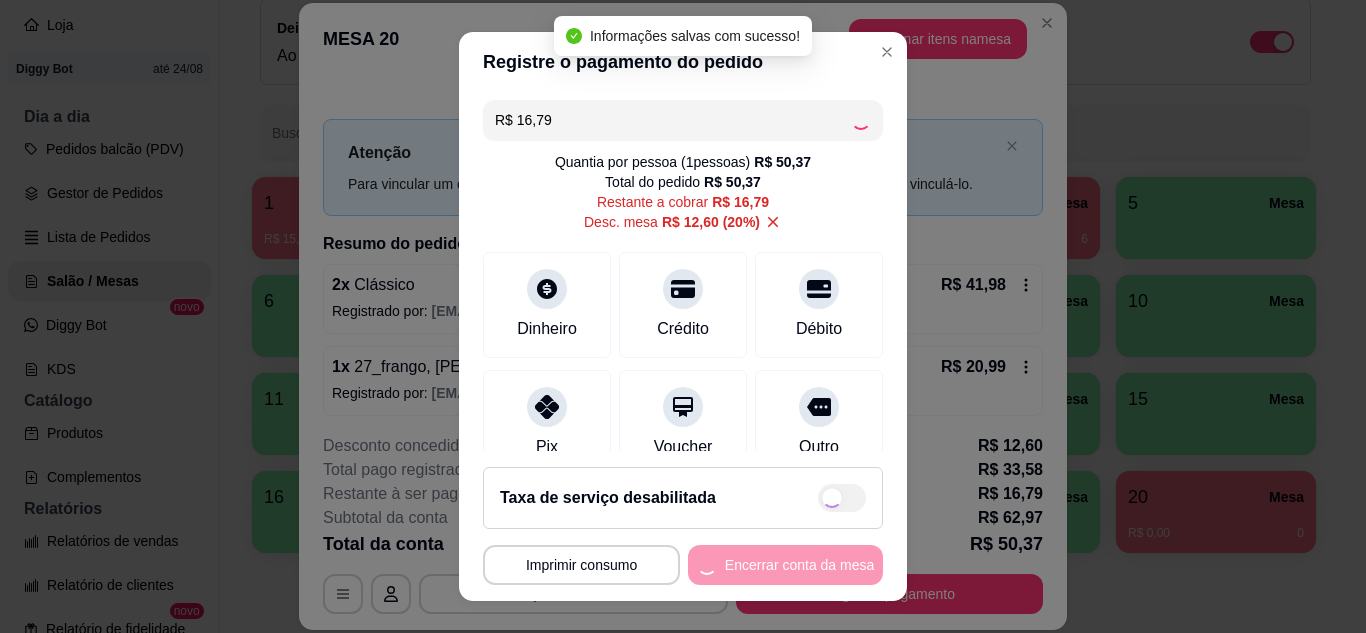 type on "R$ 0,00" 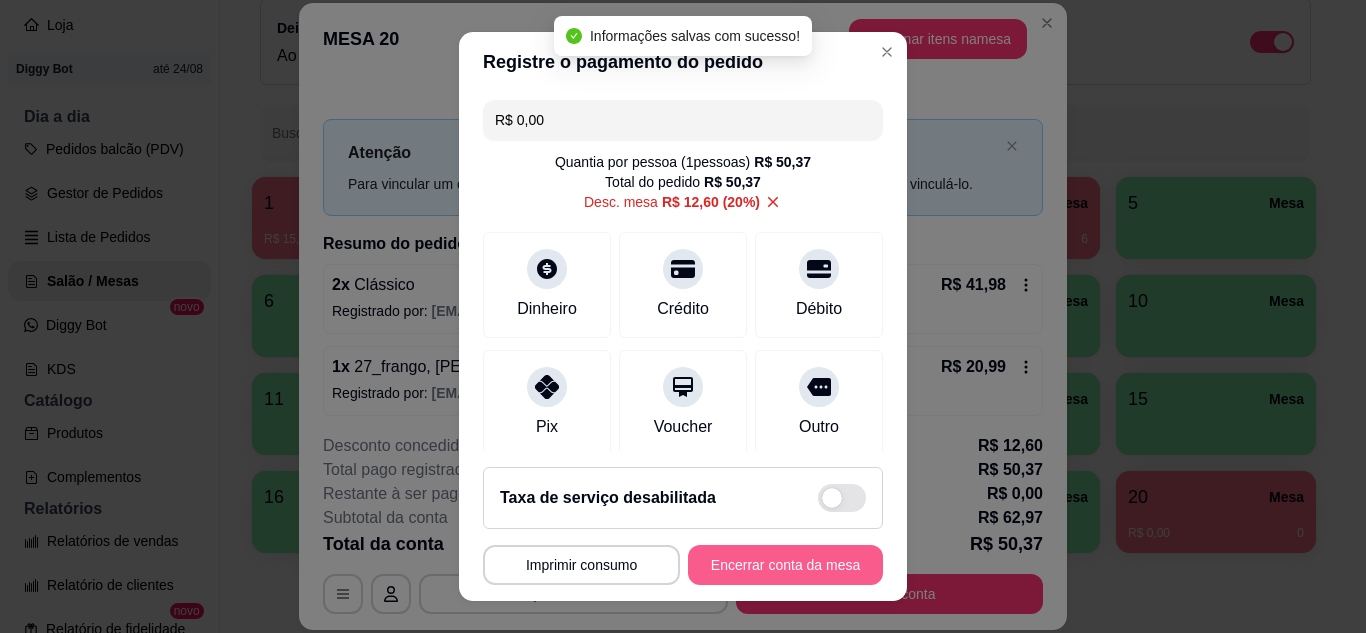 click on "Encerrar conta da mesa" at bounding box center (785, 565) 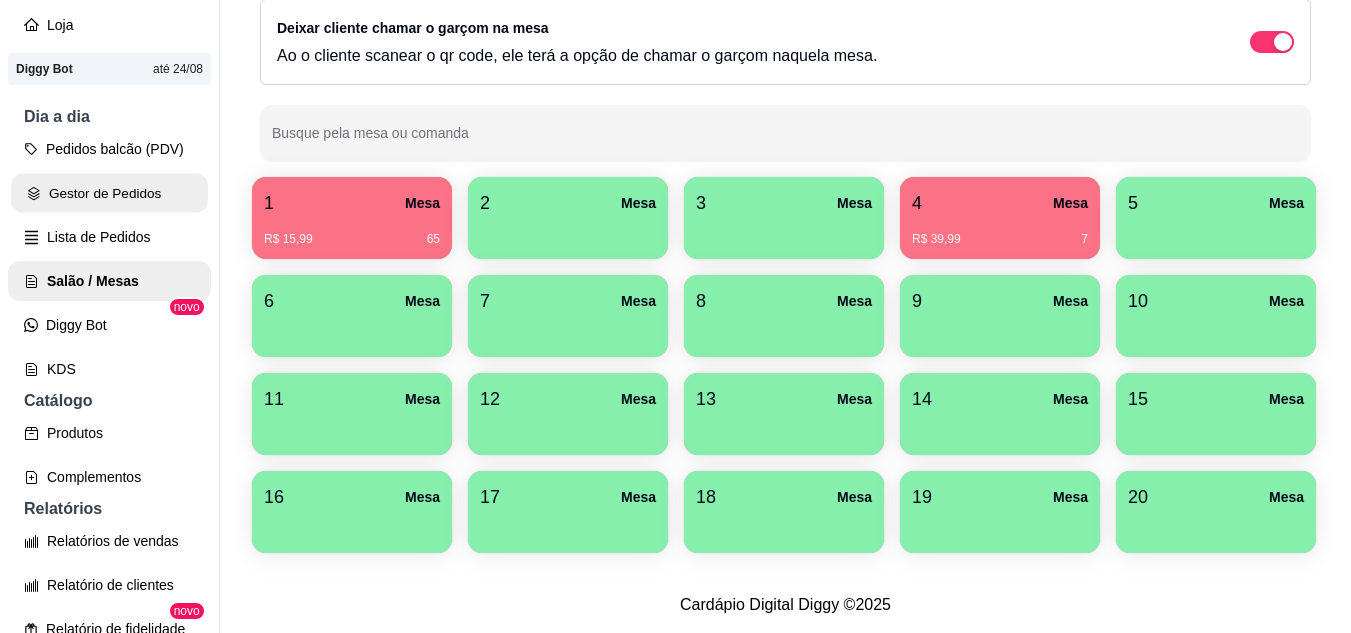 click on "Gestor de Pedidos" at bounding box center (109, 193) 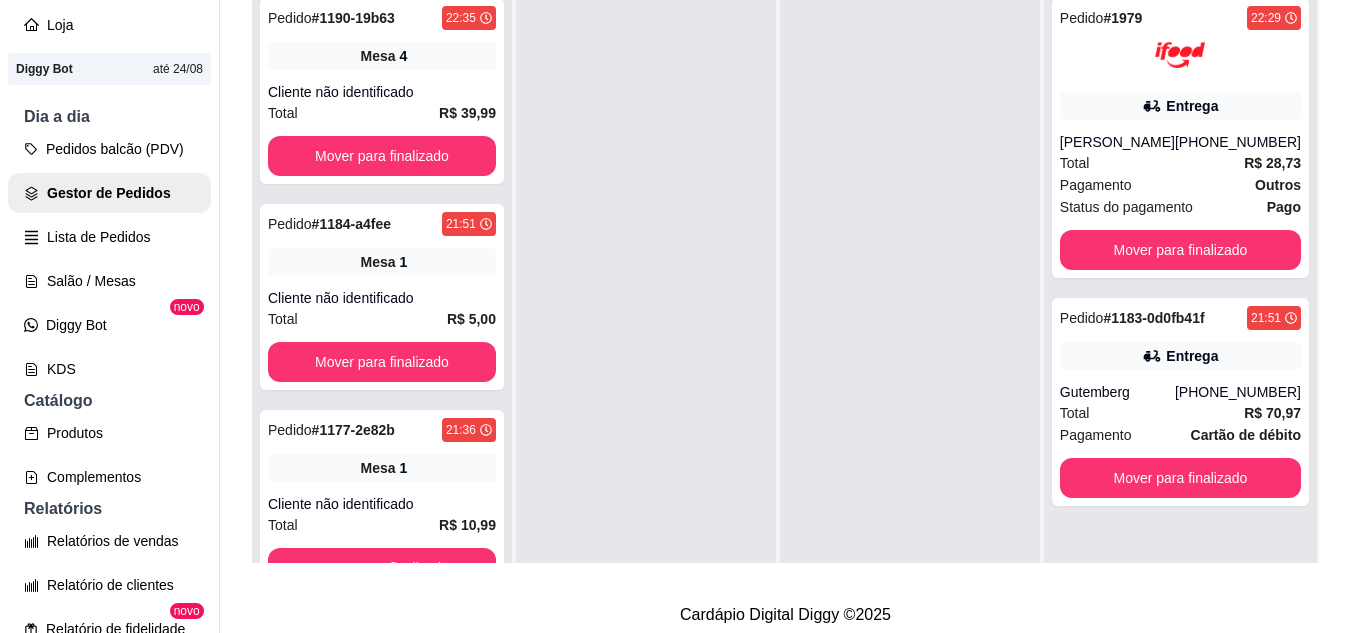 scroll, scrollTop: 0, scrollLeft: 0, axis: both 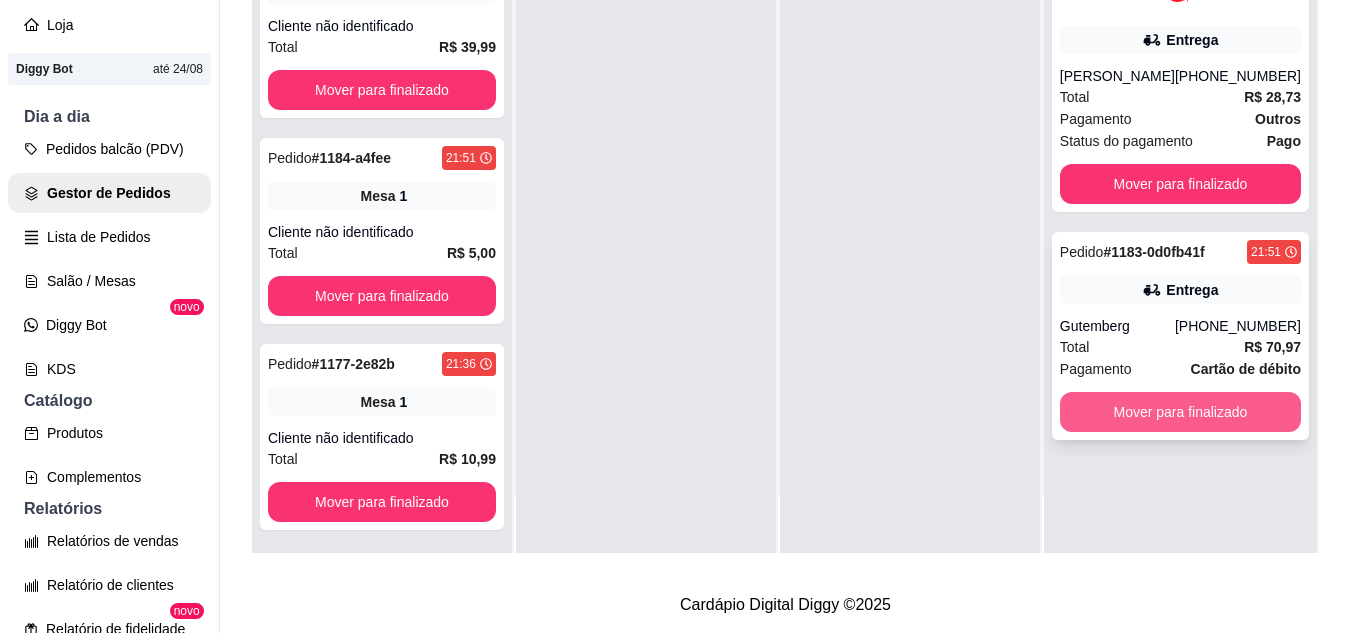 click on "Mover para finalizado" at bounding box center (1180, 412) 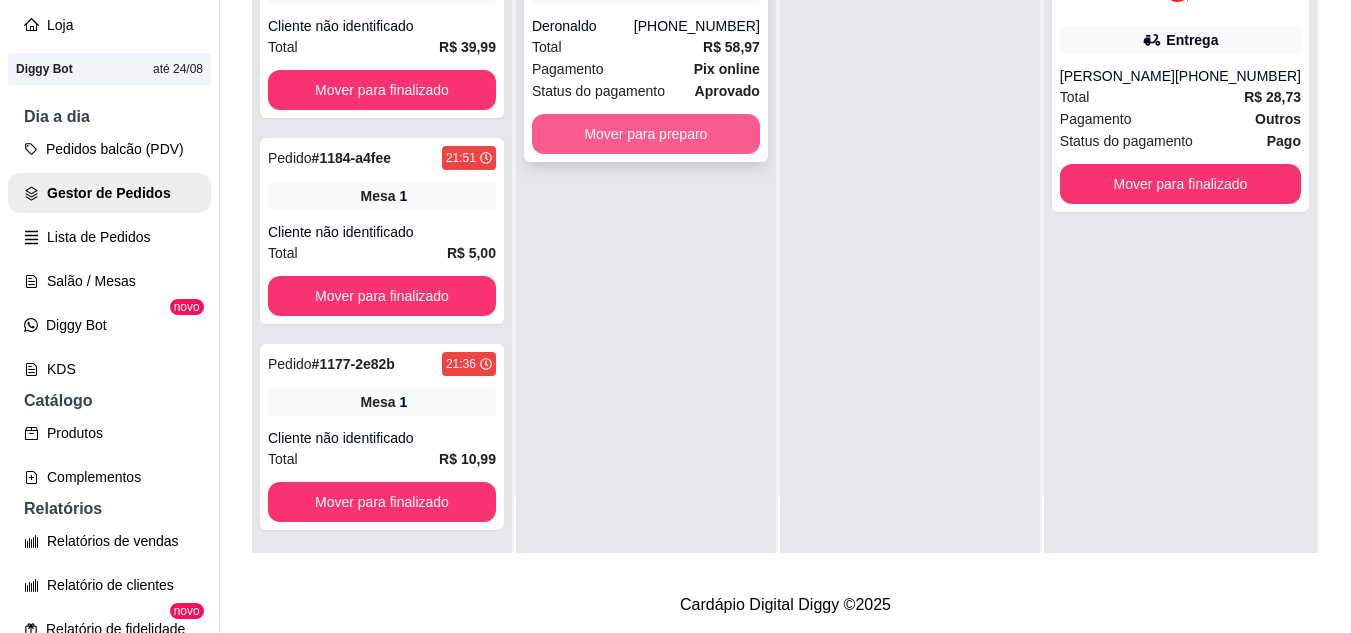click on "Mover para preparo" at bounding box center (646, 134) 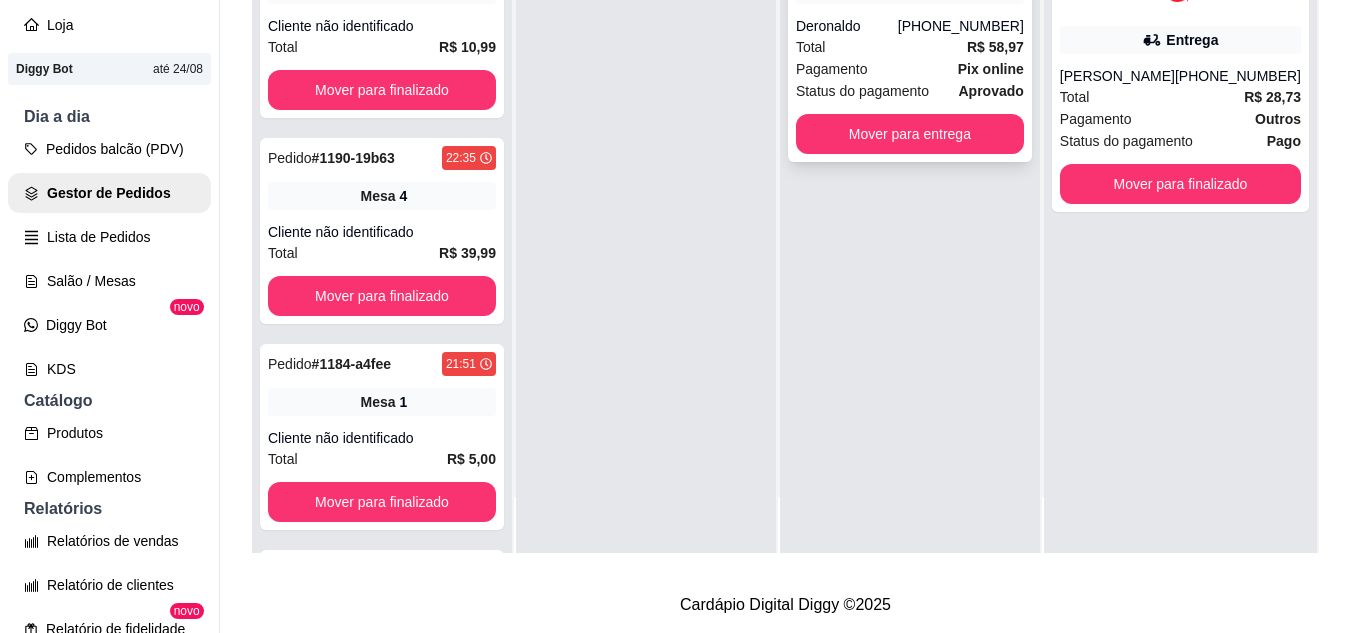 click on "Total R$ 58,97" at bounding box center (910, 47) 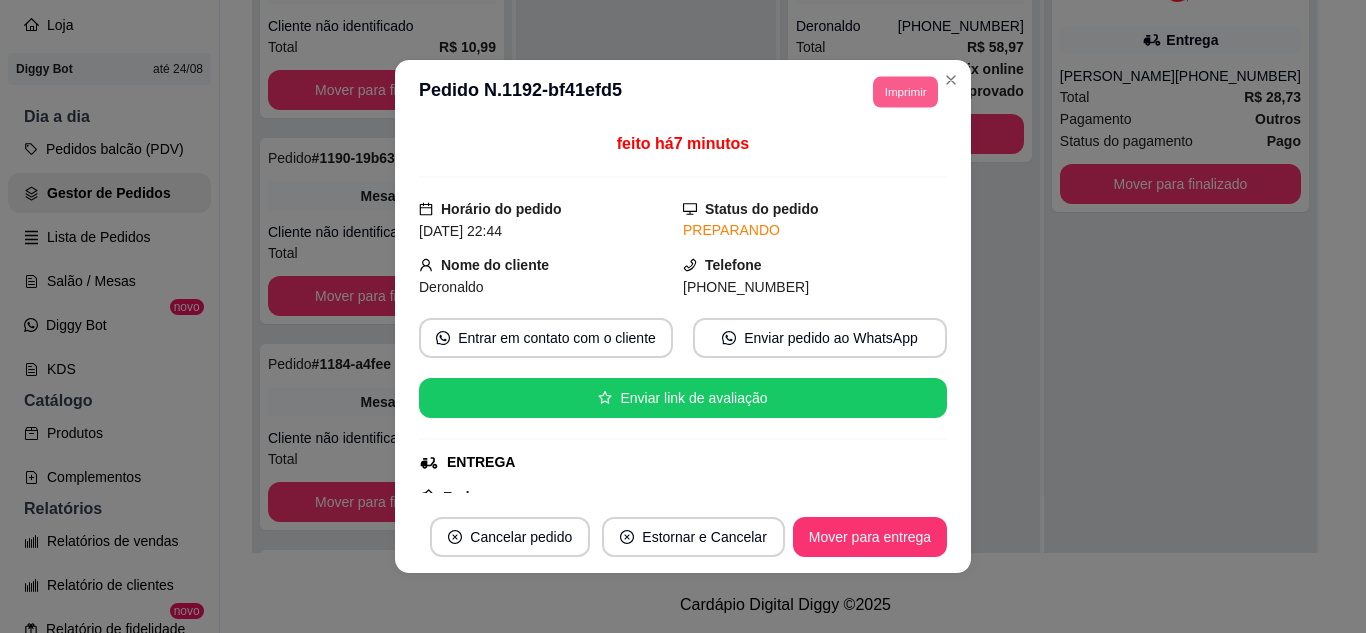 click on "Imprimir" at bounding box center (905, 91) 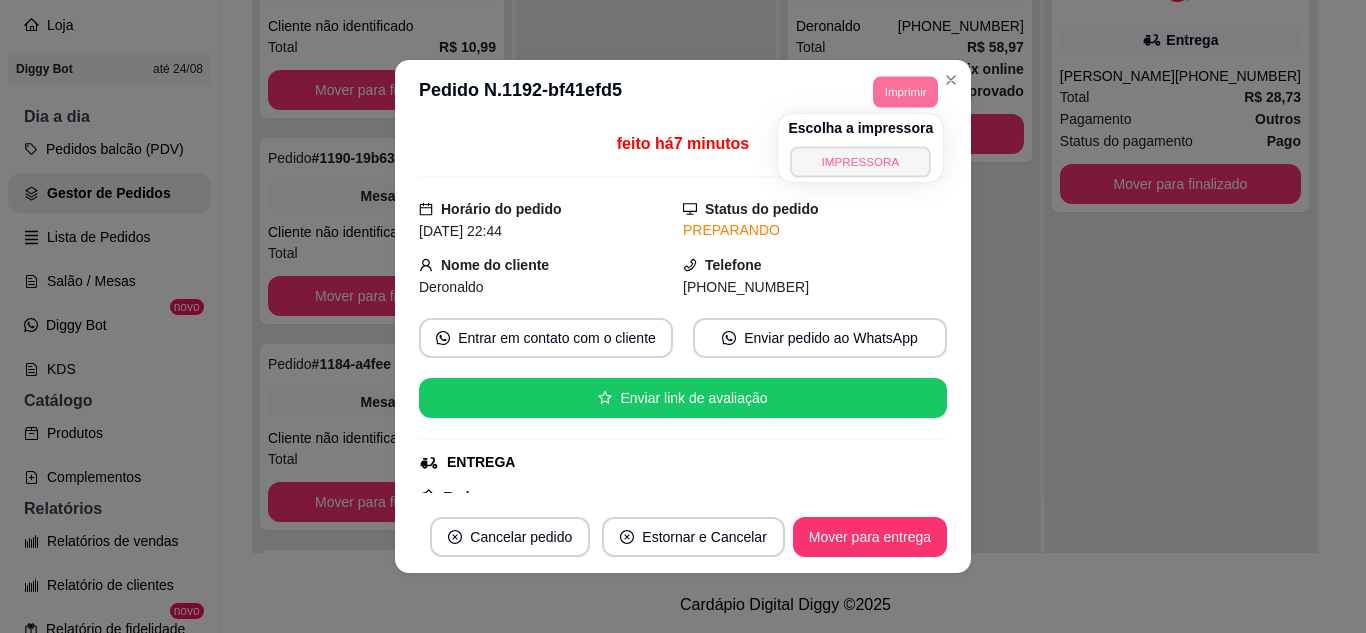 click on "IMPRESSORA" at bounding box center (861, 161) 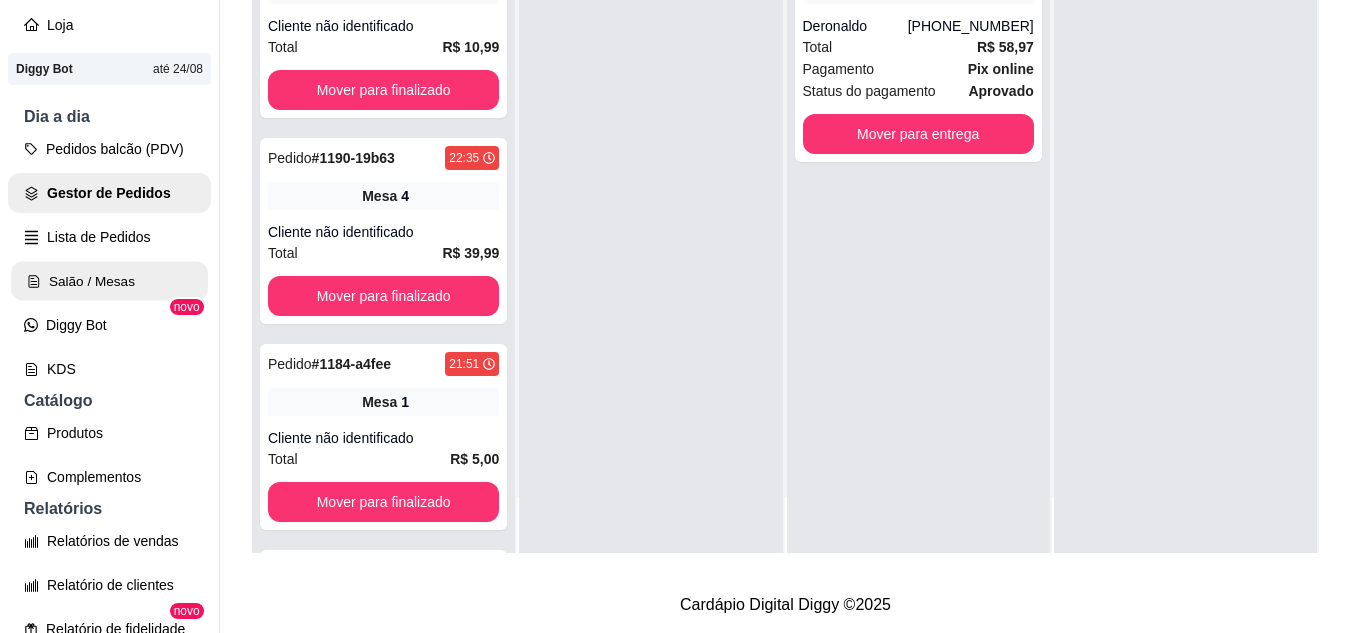 click on "Salão / Mesas" at bounding box center (109, 281) 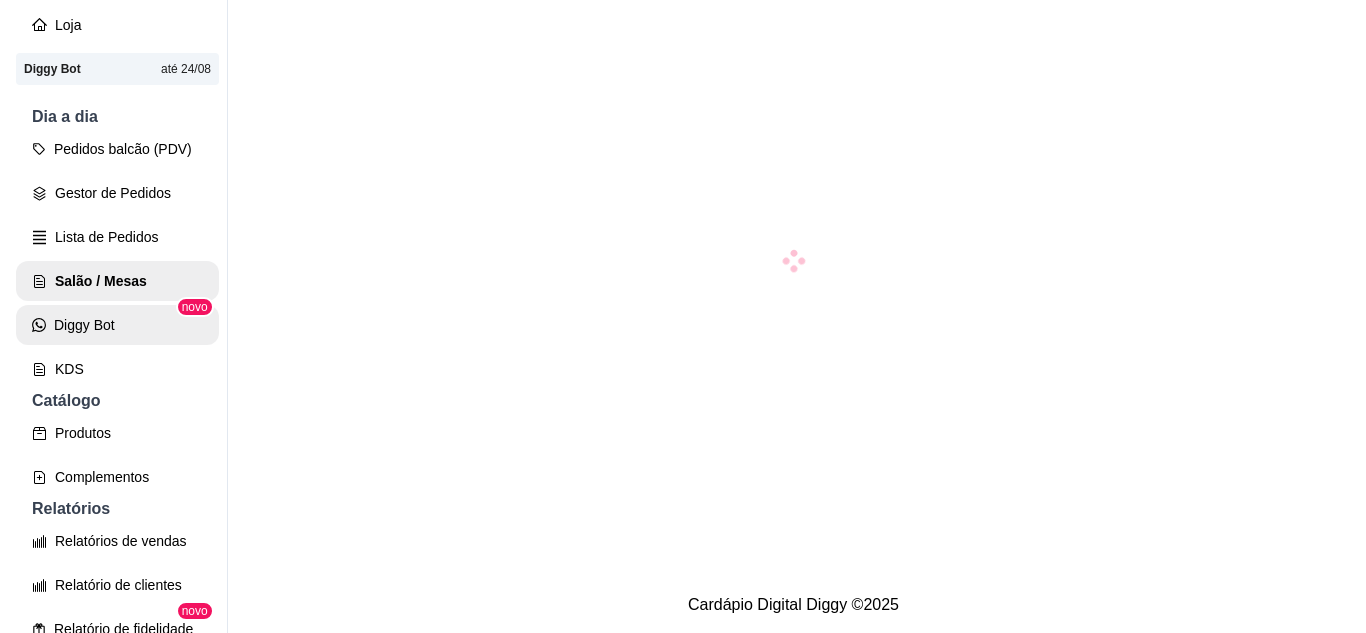 scroll, scrollTop: 0, scrollLeft: 0, axis: both 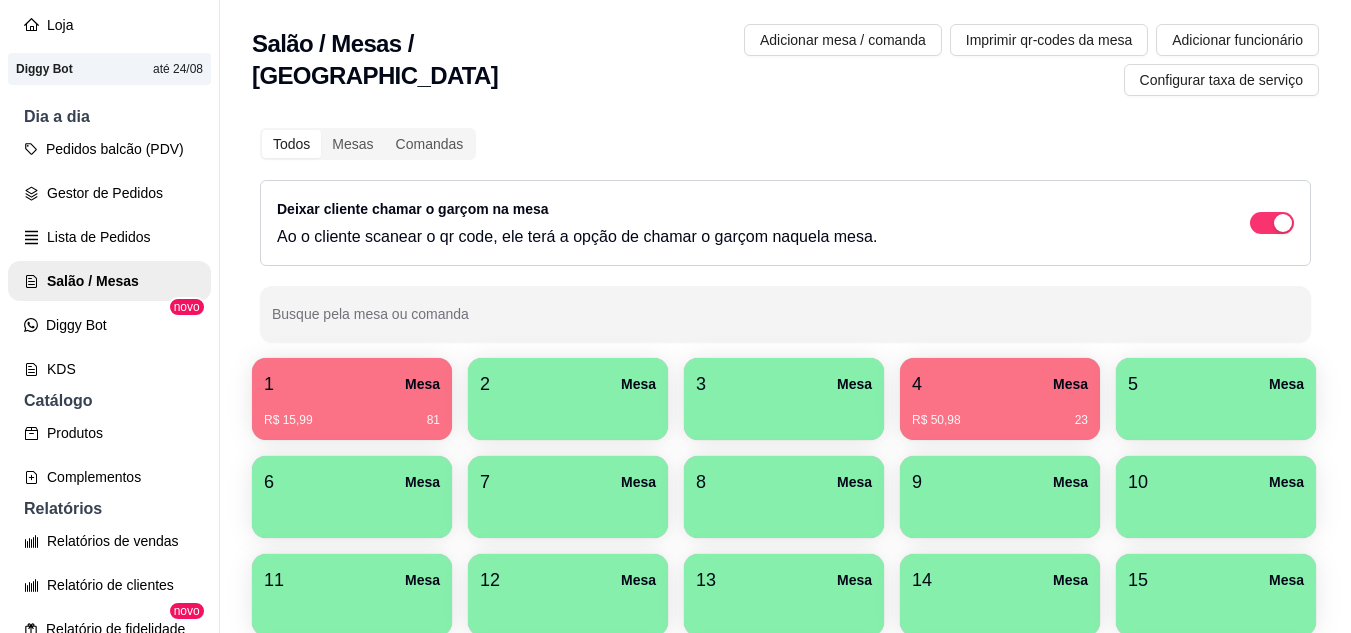 click on "4 Mesa R$ 50,98 23" at bounding box center [1000, 399] 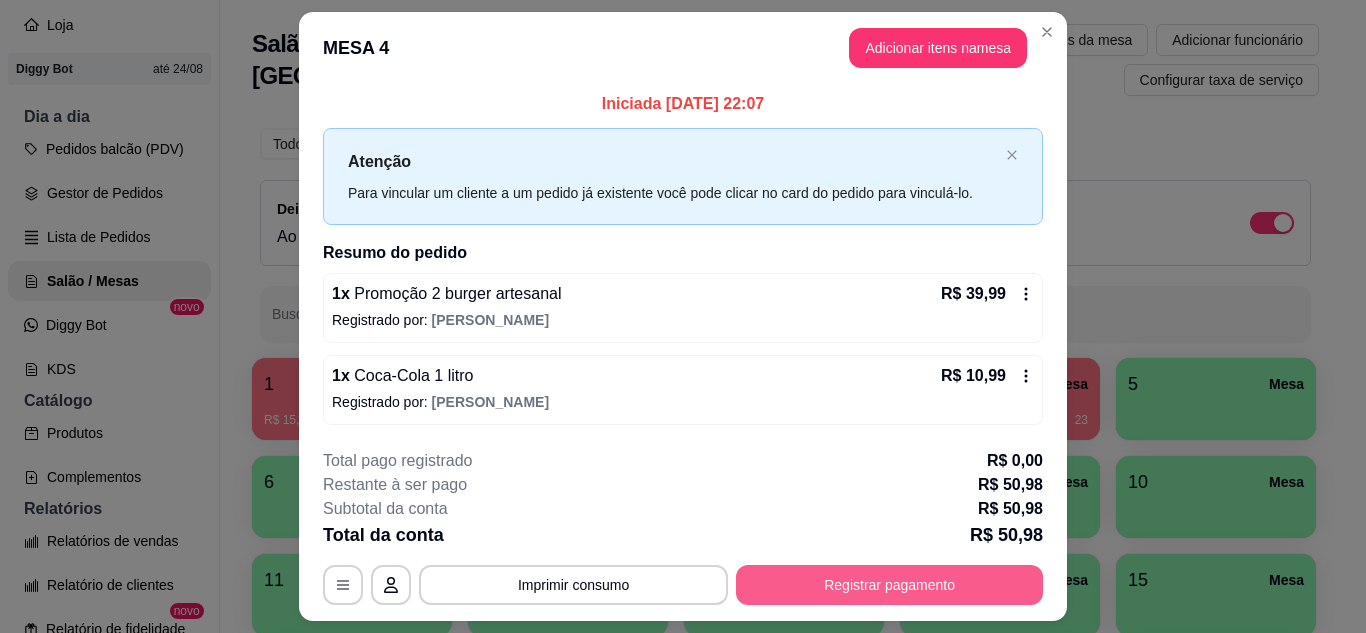 click on "Registrar pagamento" at bounding box center [889, 585] 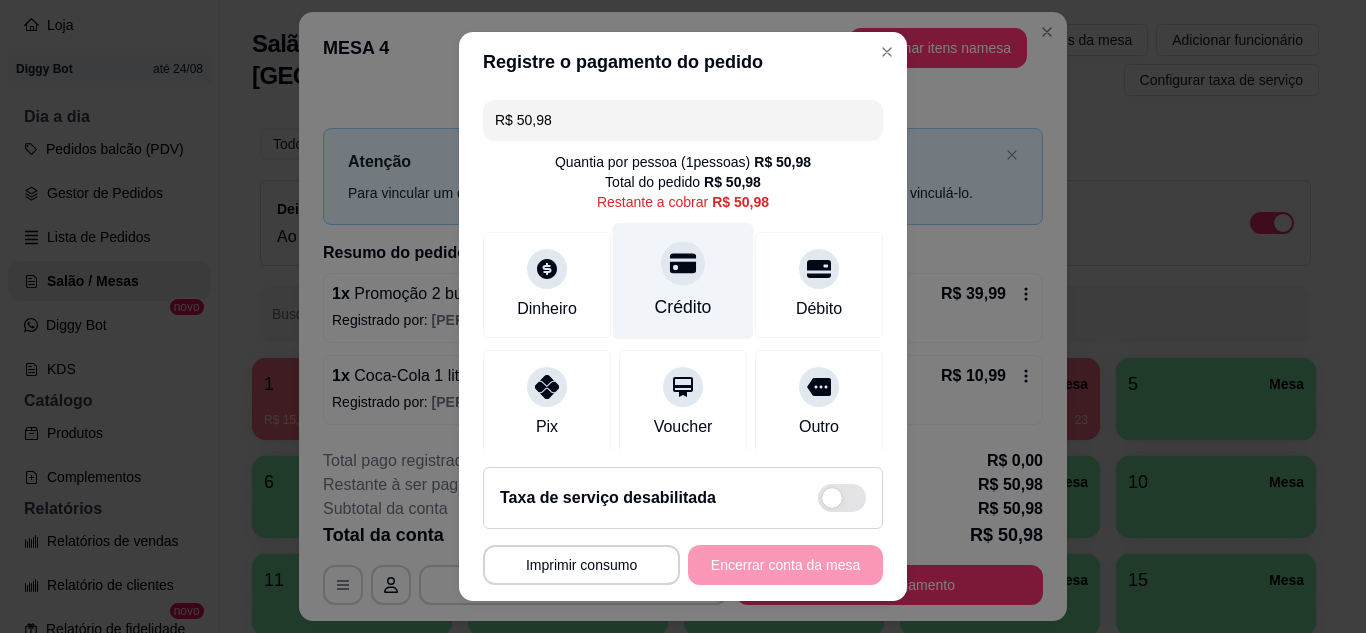 click on "Crédito" at bounding box center (683, 280) 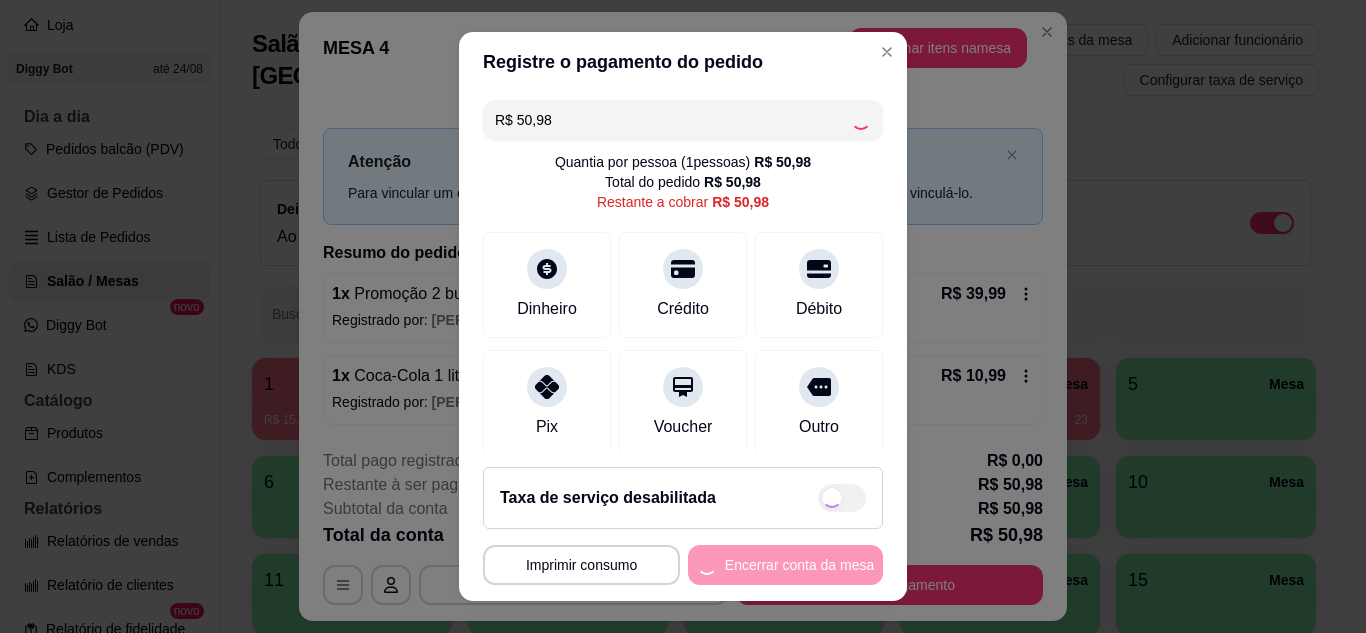 type on "R$ 0,00" 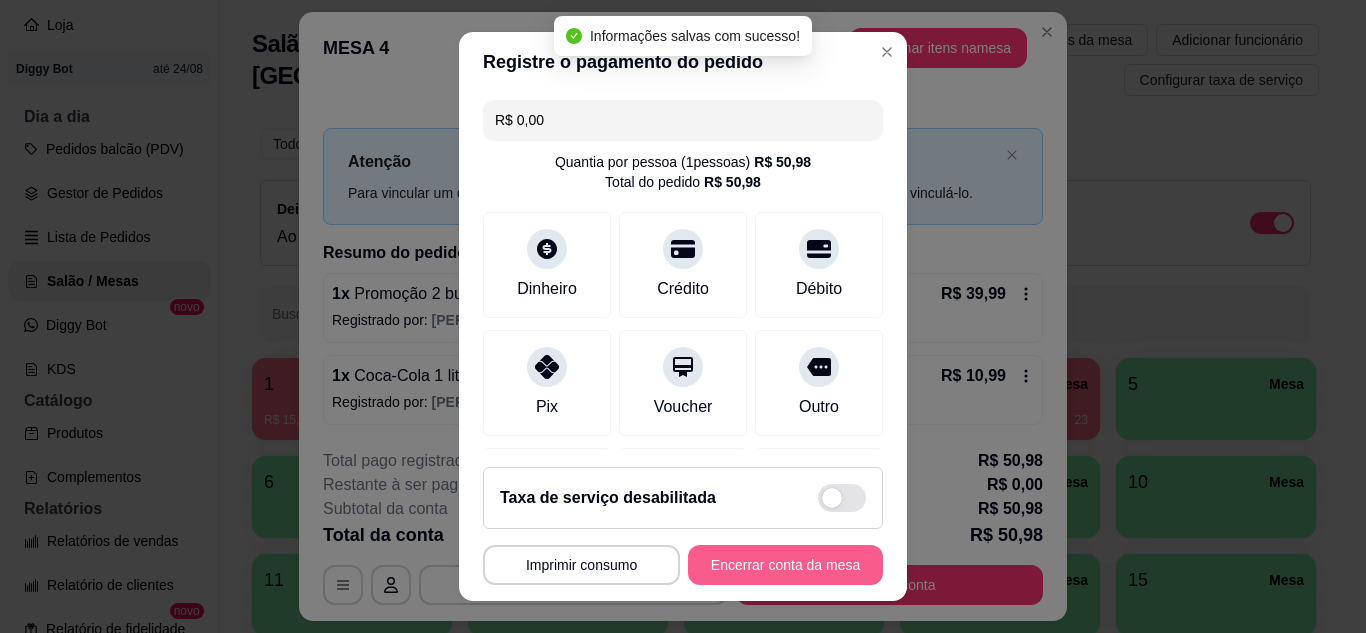 click on "Encerrar conta da mesa" at bounding box center (785, 565) 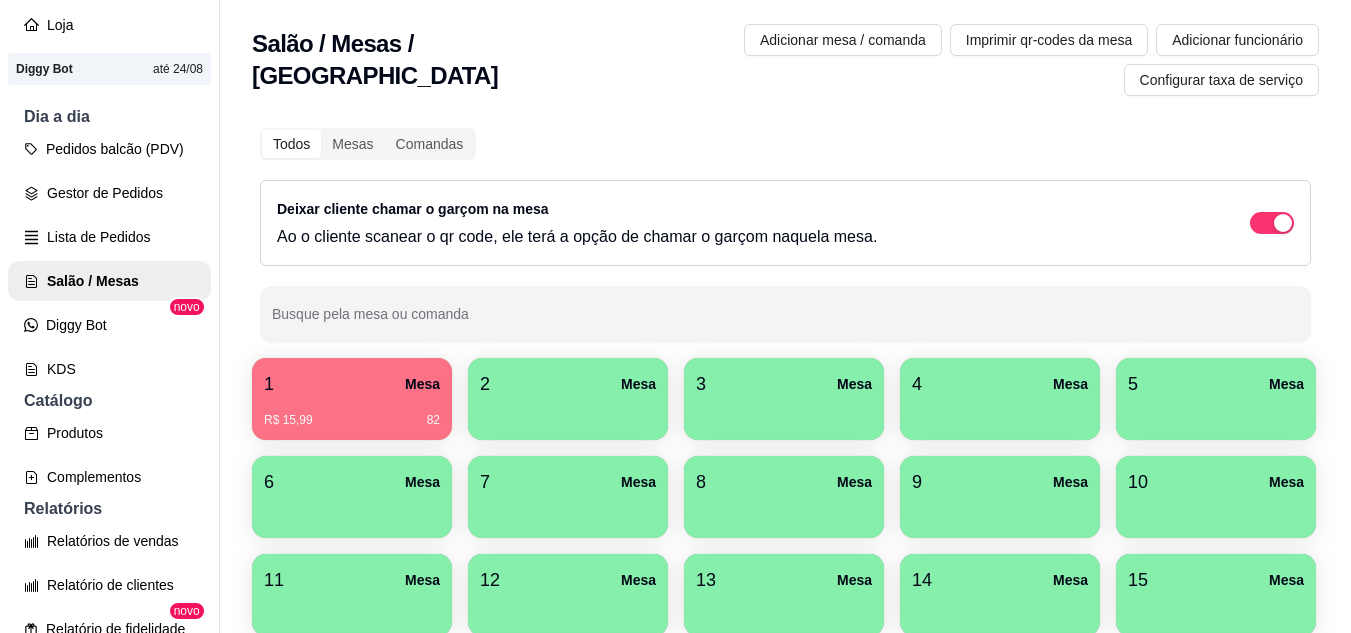 click on "1 Mesa" at bounding box center [352, 384] 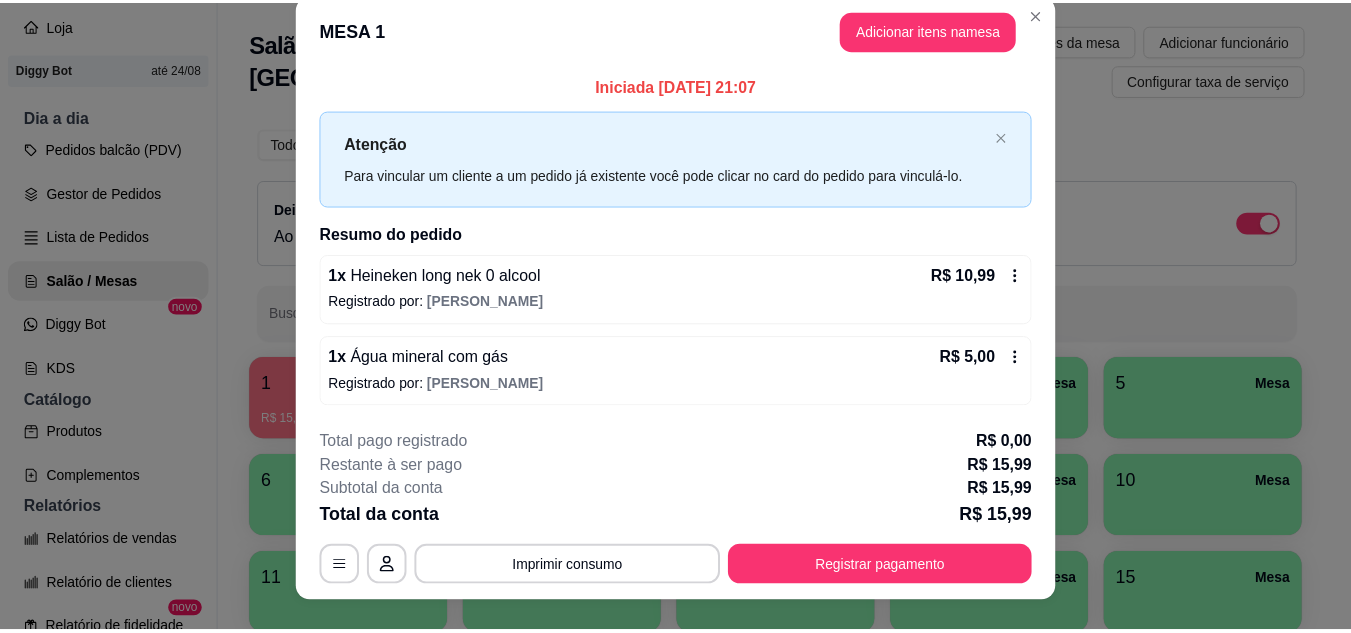 scroll, scrollTop: 0, scrollLeft: 0, axis: both 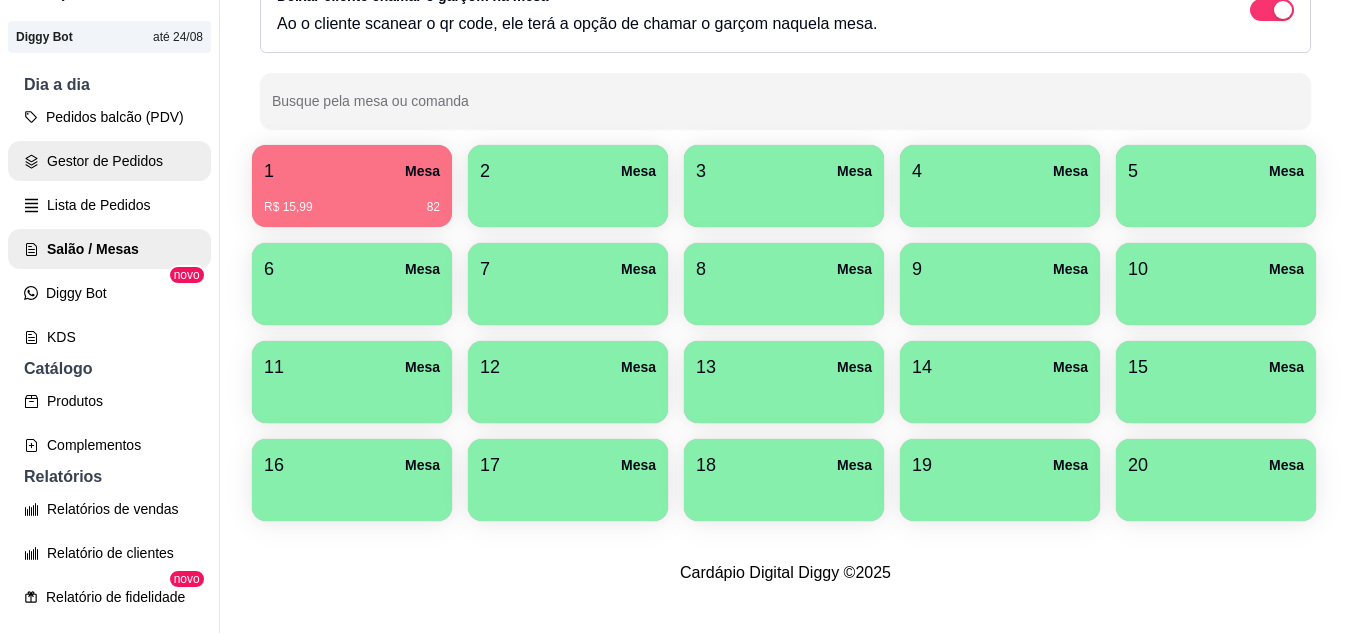 click on "Gestor de Pedidos" at bounding box center [109, 161] 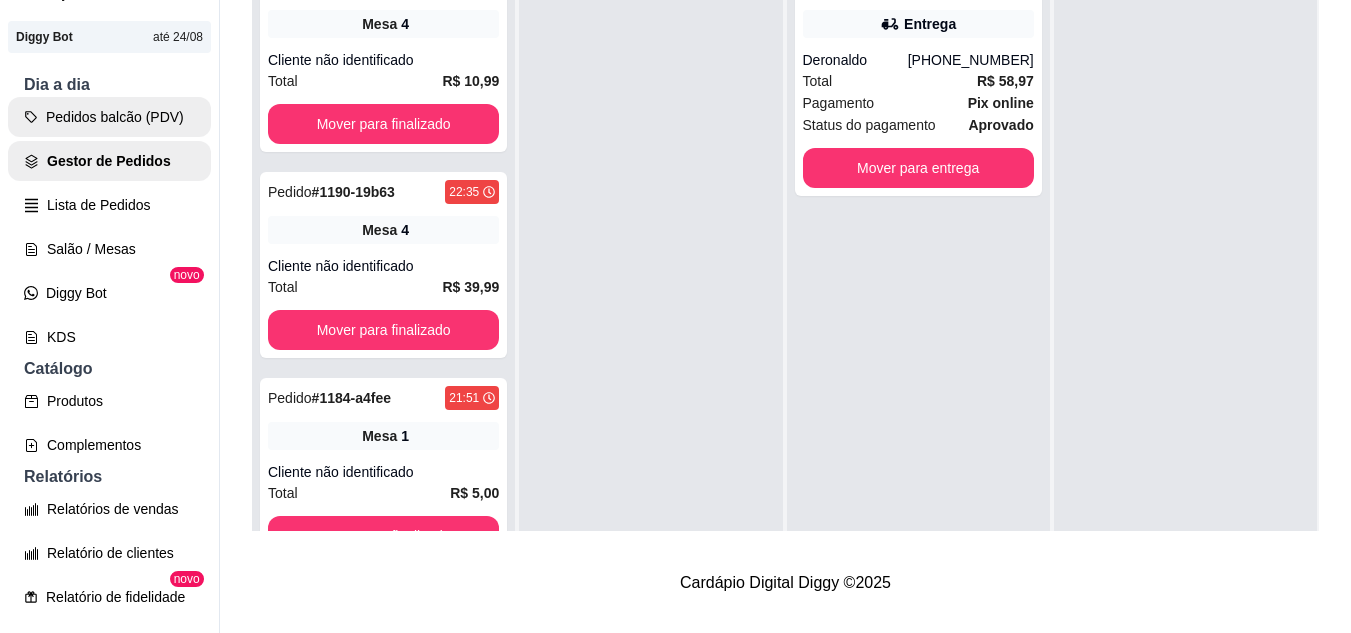 scroll, scrollTop: 0, scrollLeft: 0, axis: both 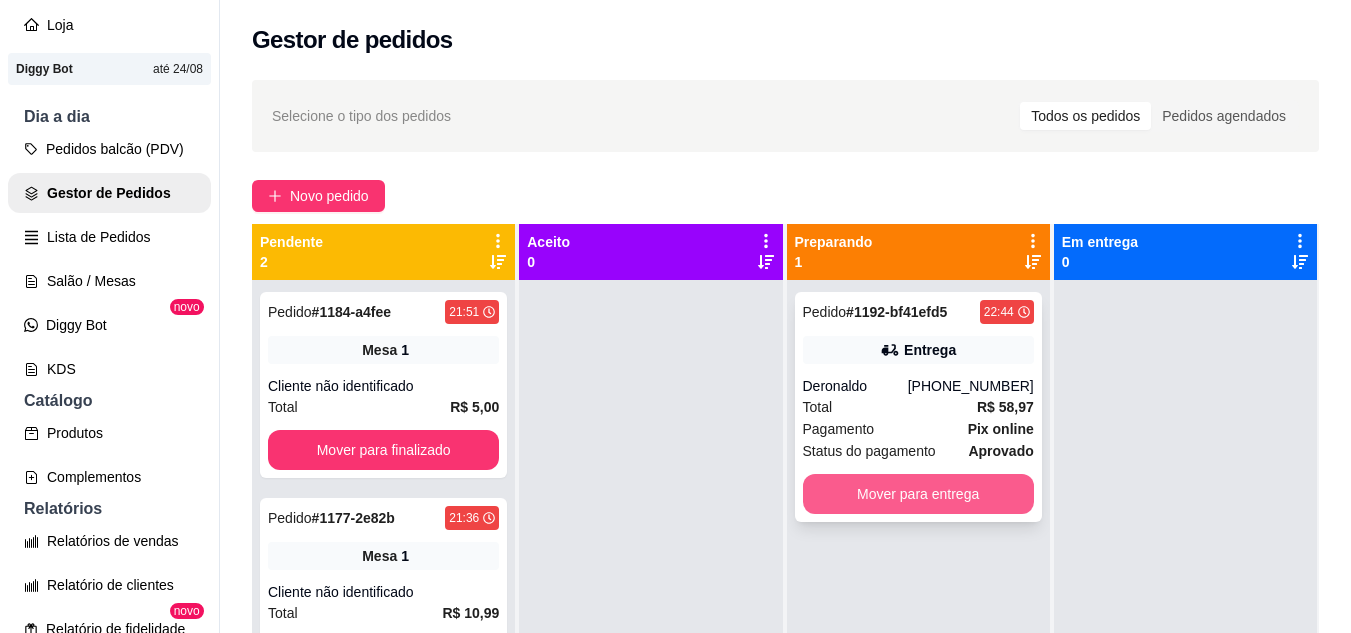 click on "Mover para entrega" at bounding box center [918, 494] 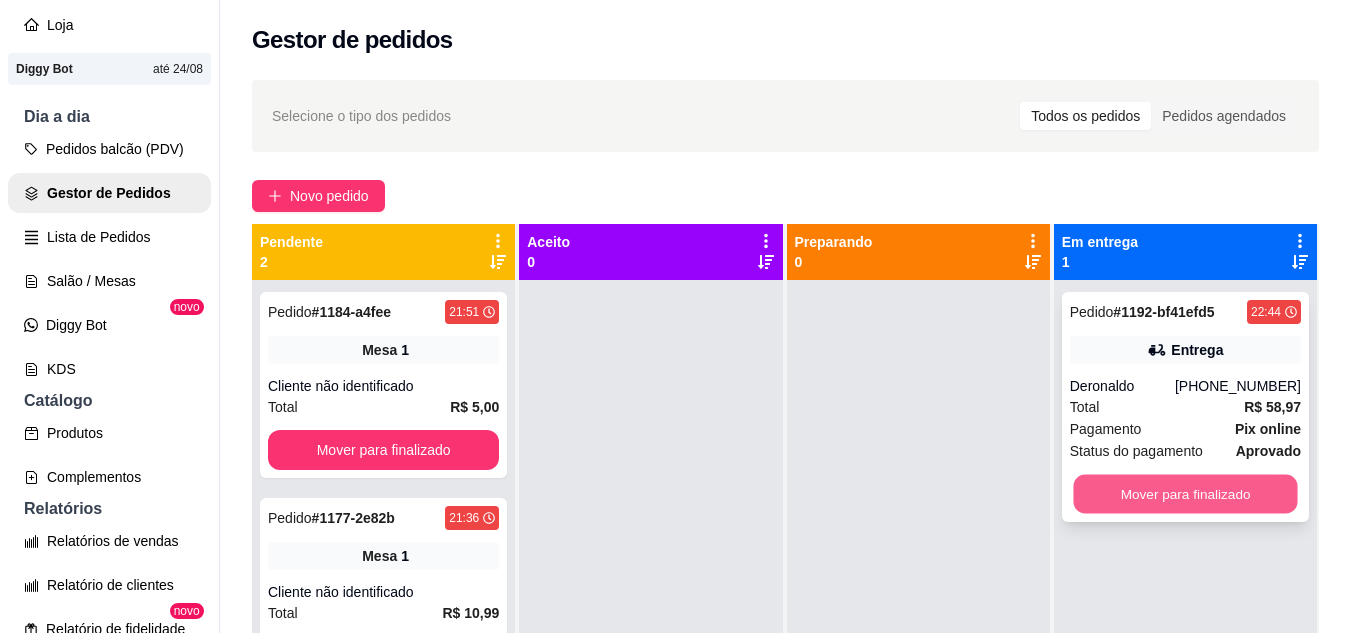 click on "Mover para finalizado" at bounding box center [1185, 494] 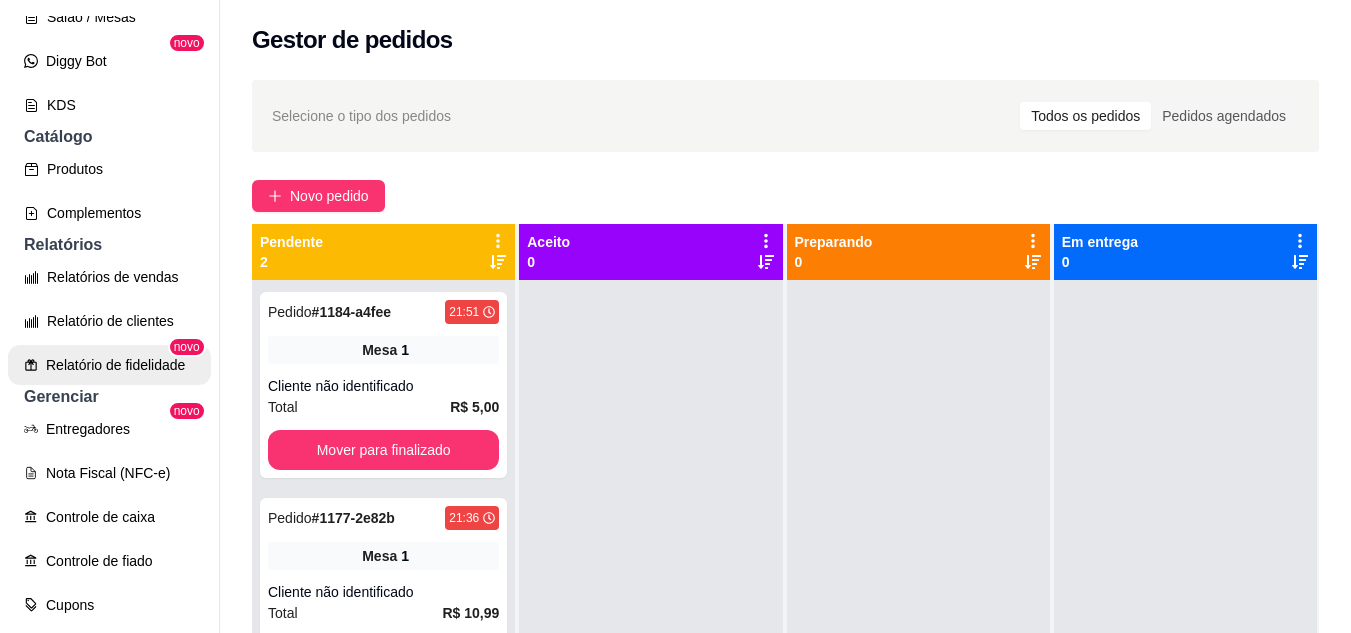 scroll, scrollTop: 437, scrollLeft: 0, axis: vertical 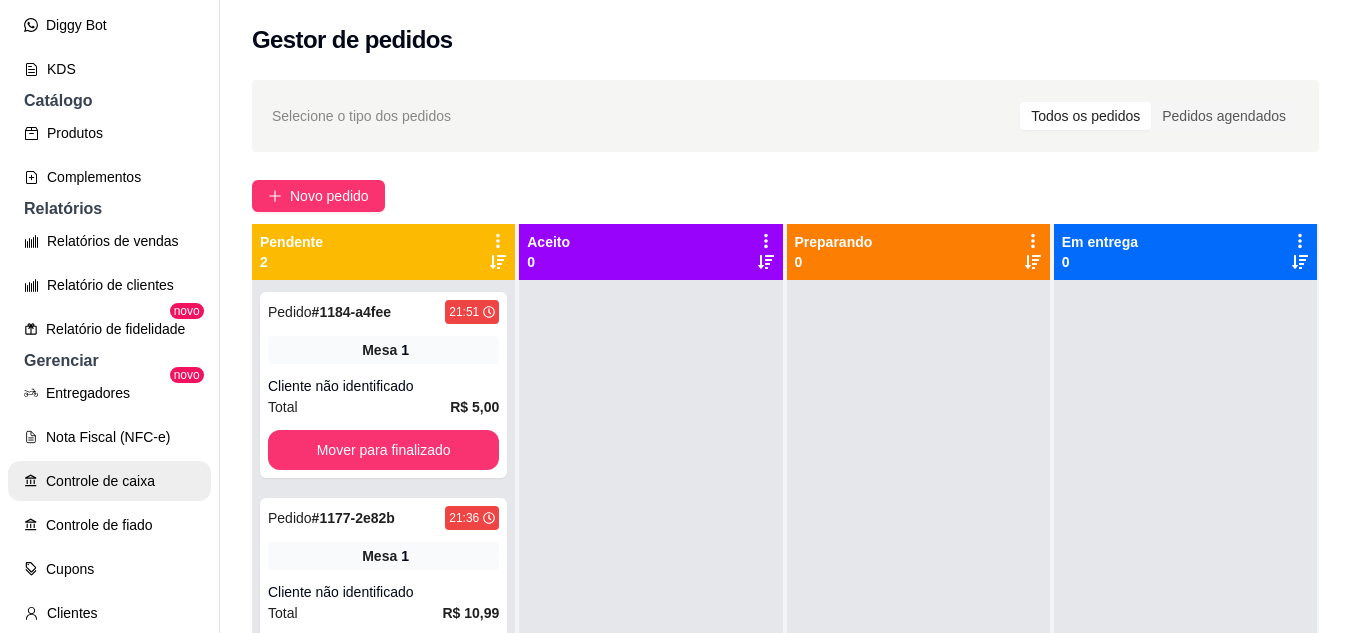 click on "Controle de caixa" at bounding box center [109, 481] 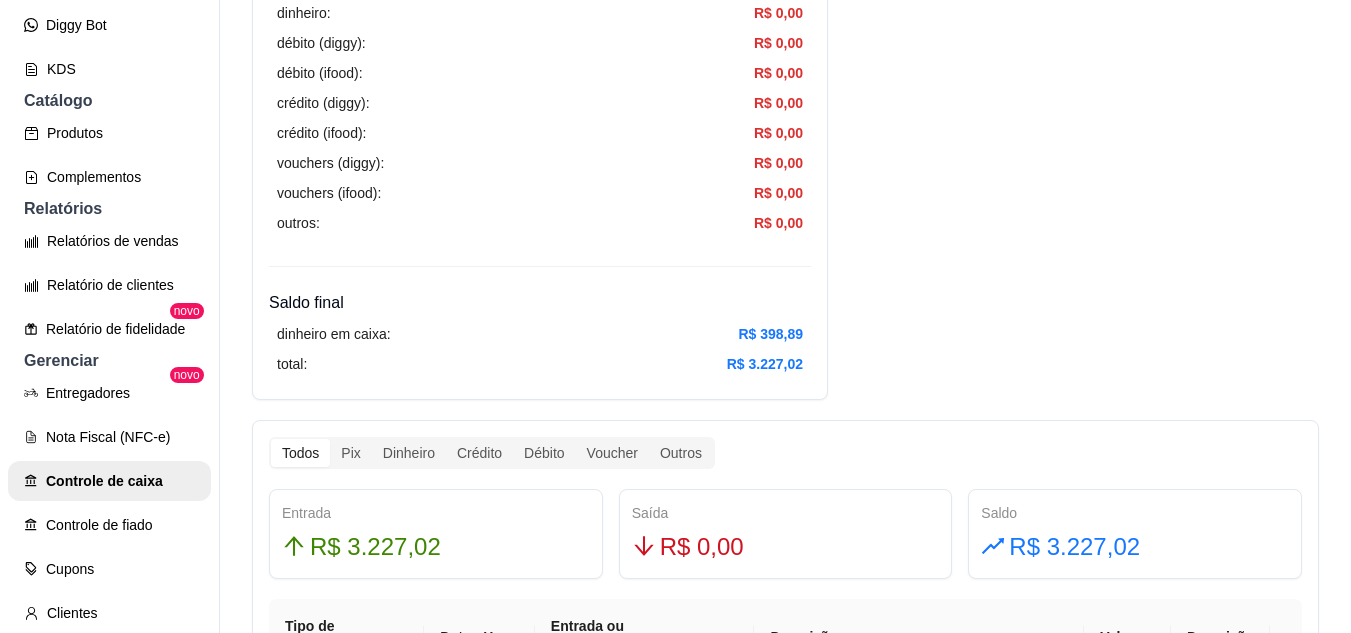 scroll, scrollTop: 800, scrollLeft: 0, axis: vertical 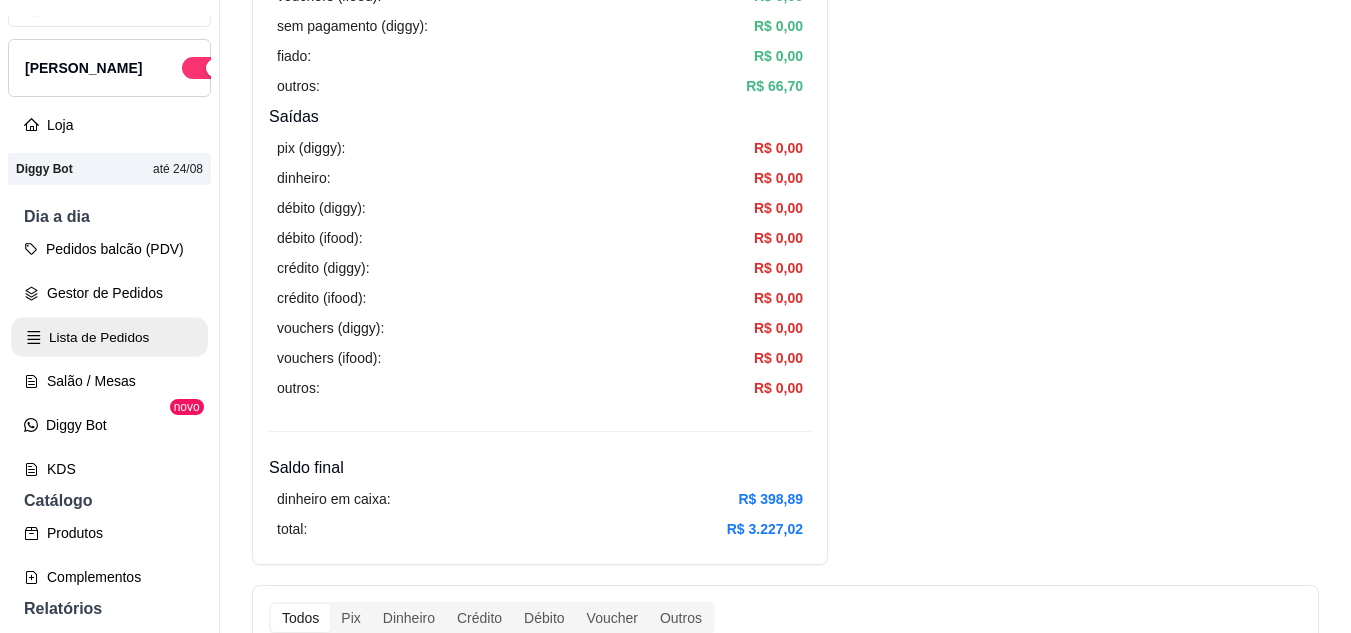 click on "Lista de Pedidos" at bounding box center [109, 337] 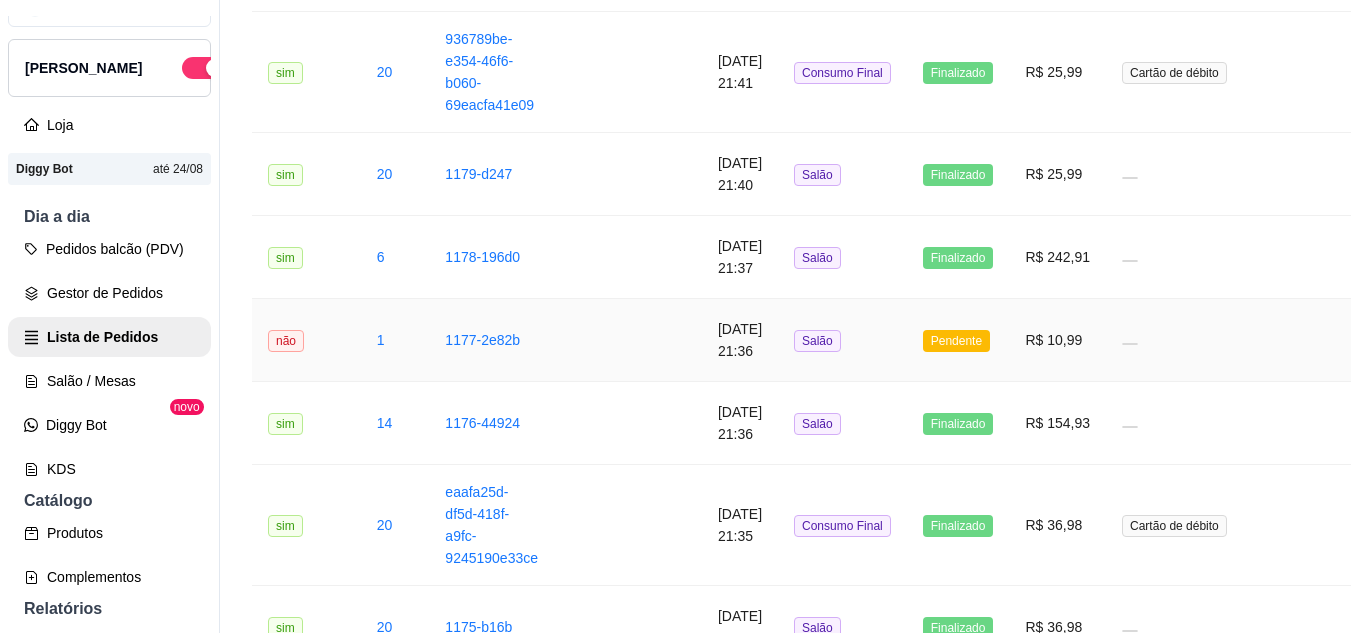 scroll, scrollTop: 2695, scrollLeft: 0, axis: vertical 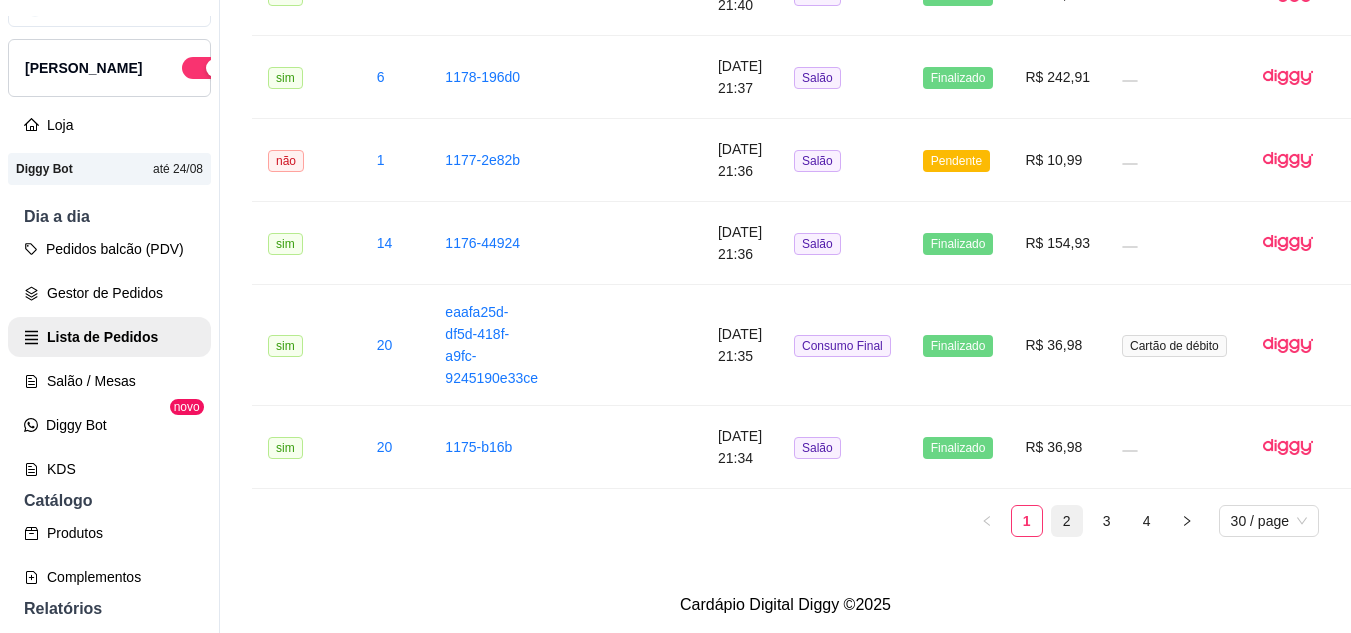 click on "2" at bounding box center (1067, 521) 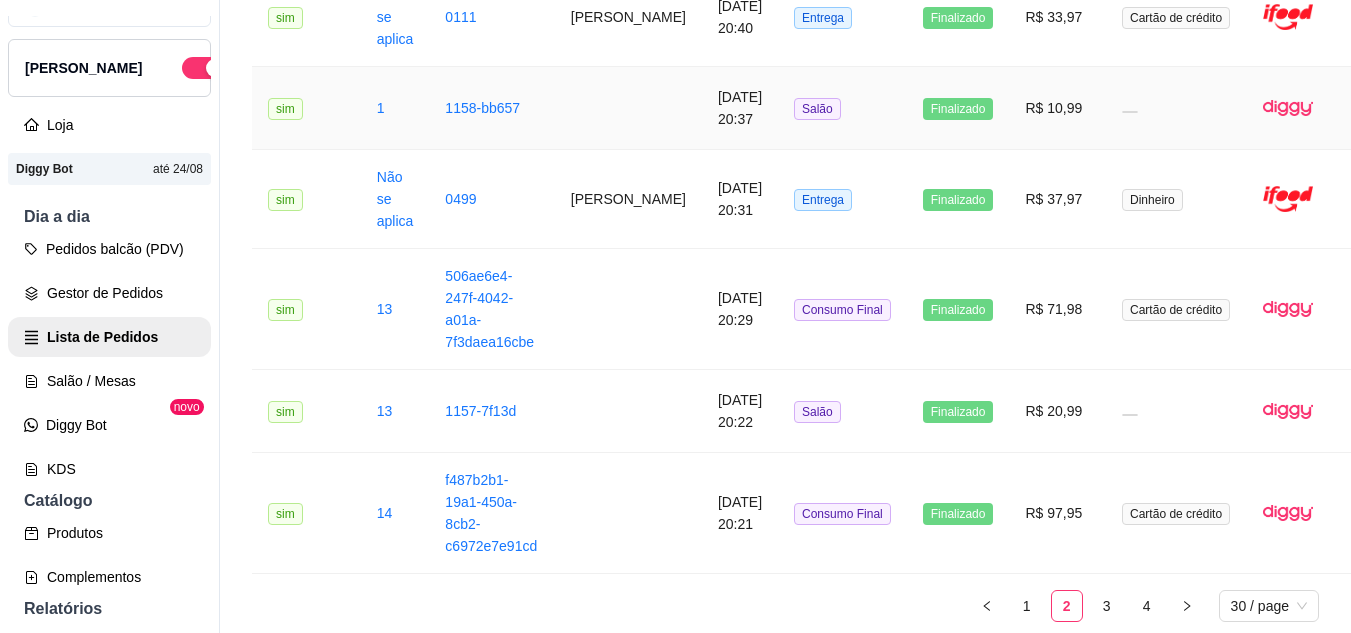 scroll, scrollTop: 2651, scrollLeft: 0, axis: vertical 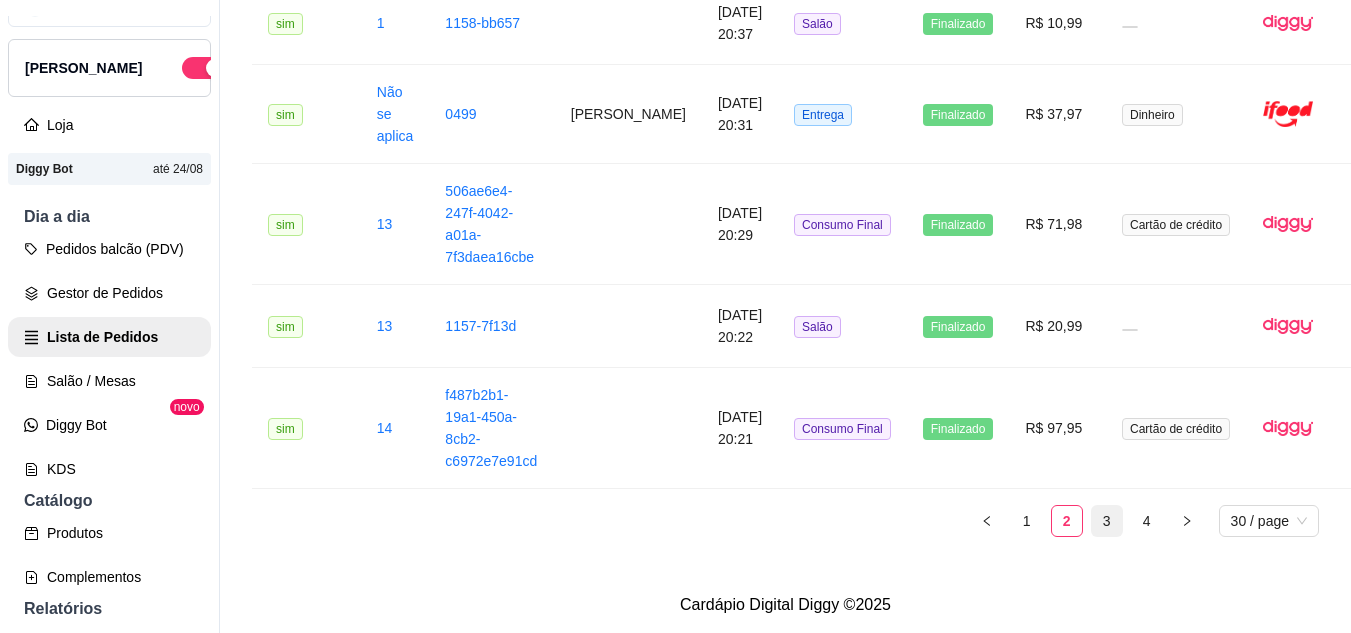 click on "3" at bounding box center (1107, 521) 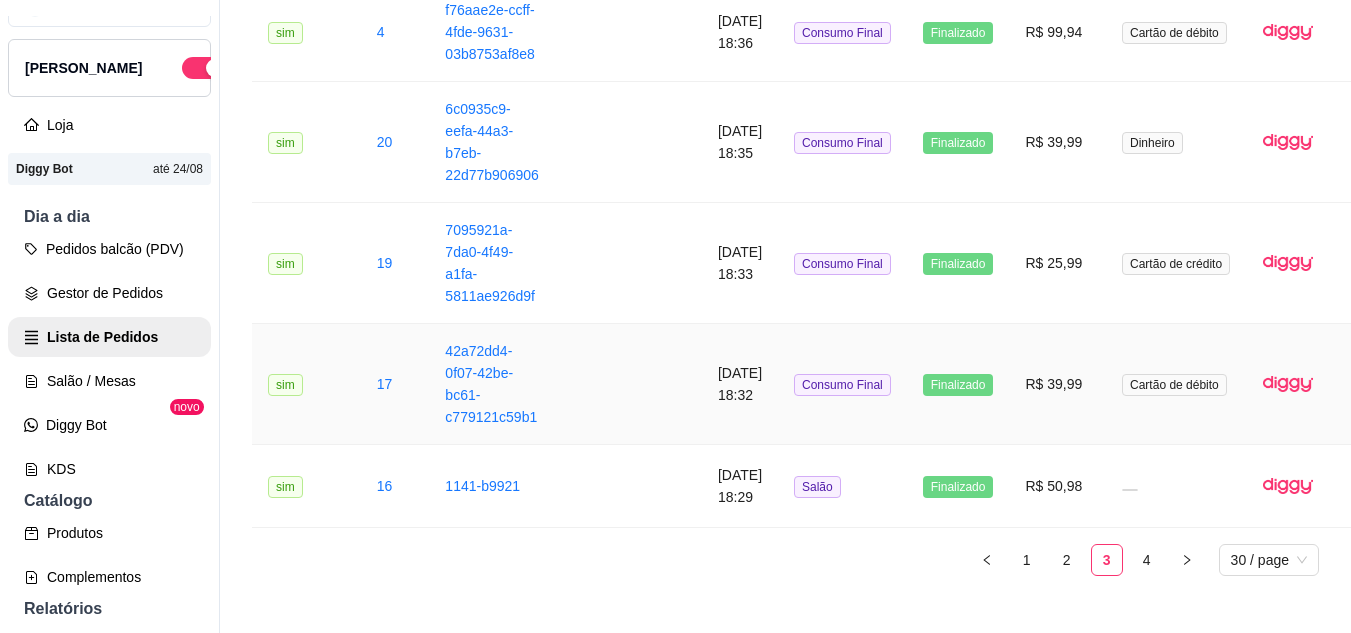 scroll, scrollTop: 2711, scrollLeft: 0, axis: vertical 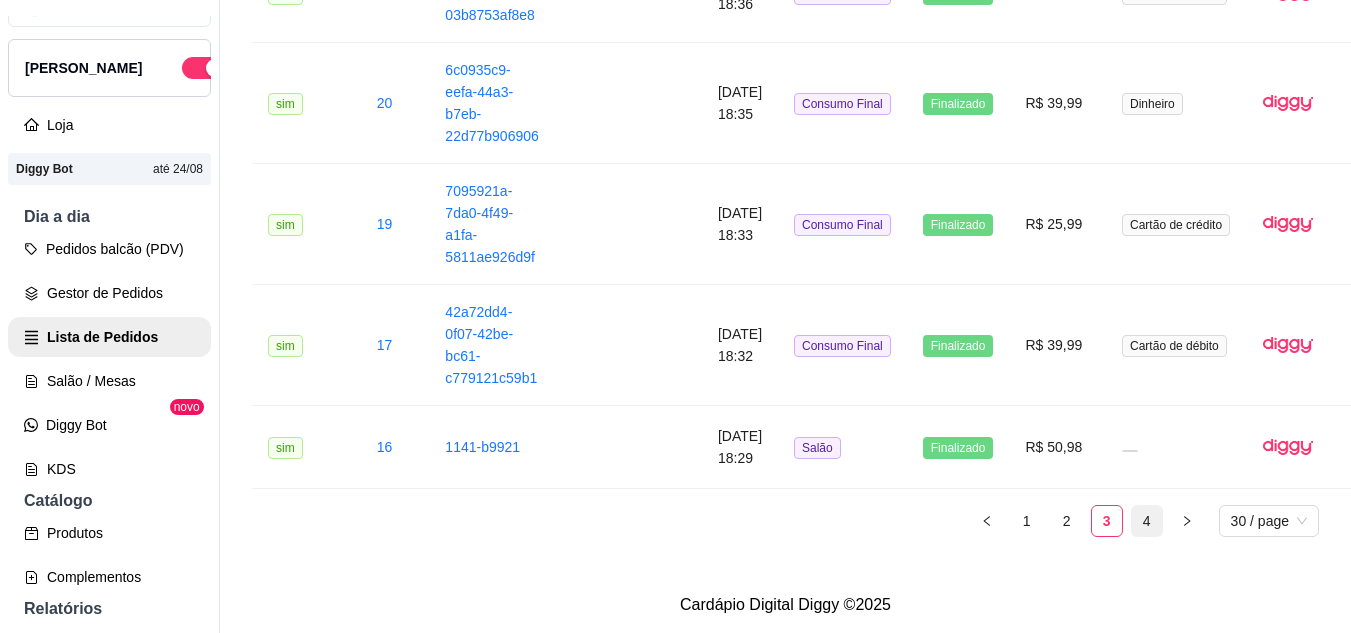 click on "4" at bounding box center (1147, 521) 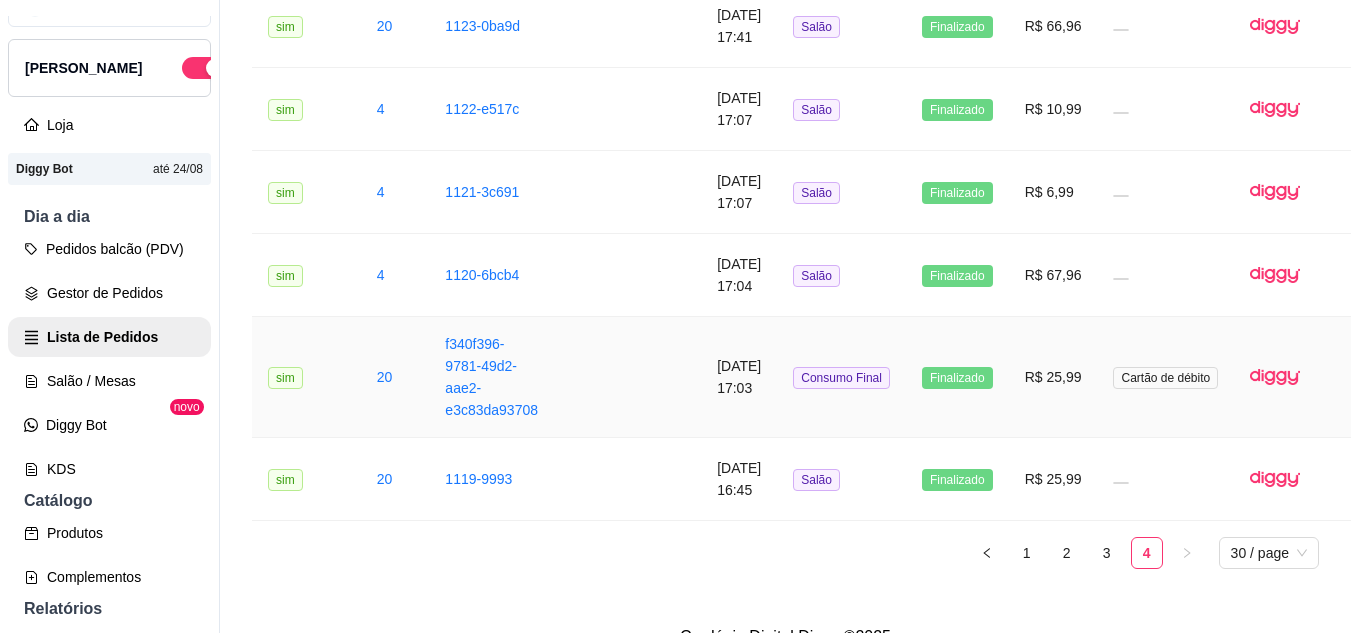 scroll, scrollTop: 2131, scrollLeft: 0, axis: vertical 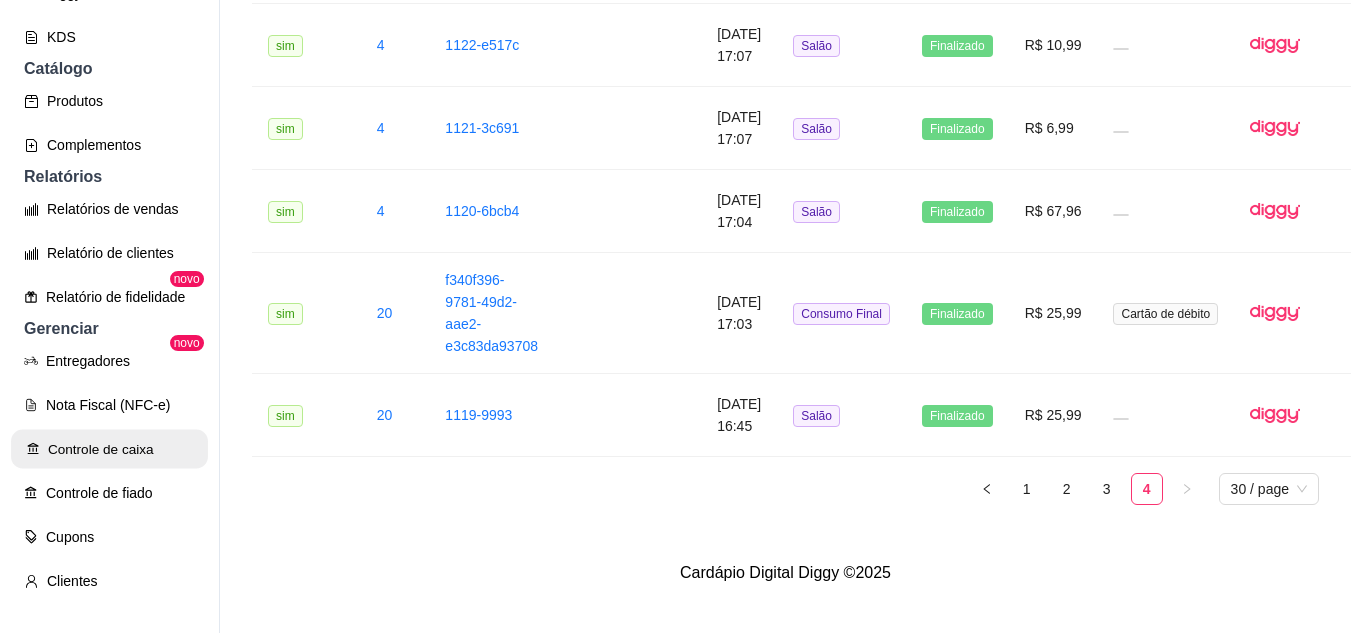click on "Controle de caixa" at bounding box center [109, 449] 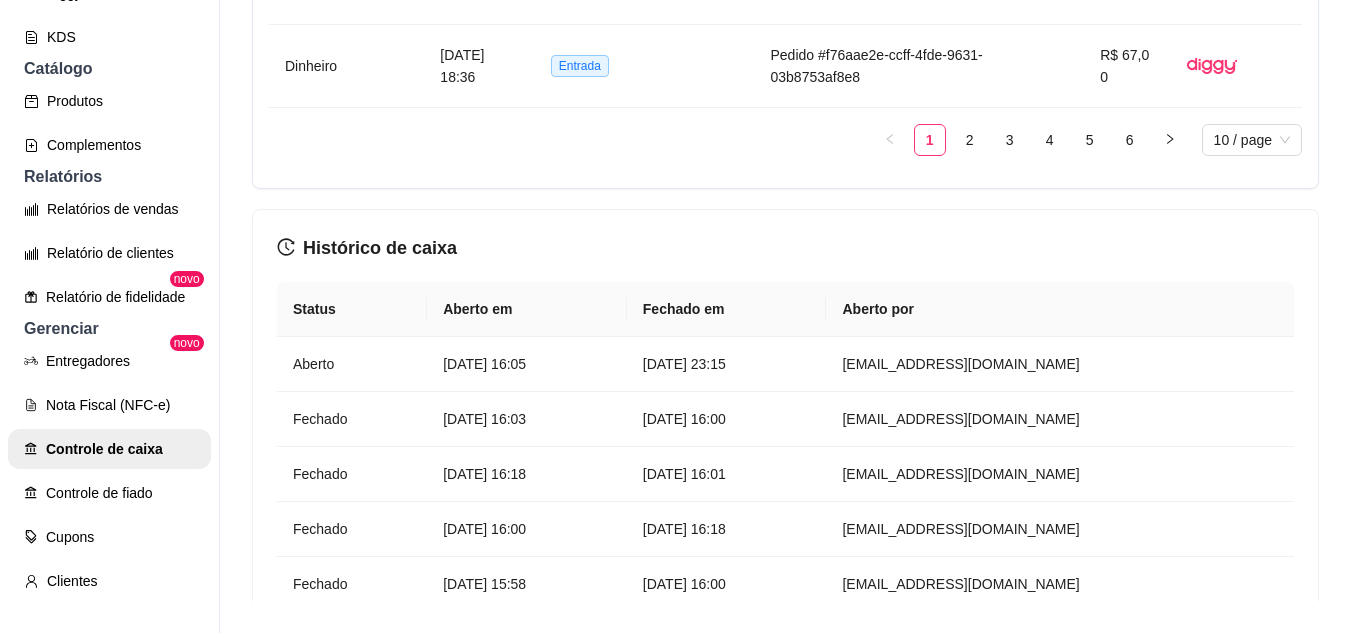 scroll, scrollTop: 0, scrollLeft: 0, axis: both 